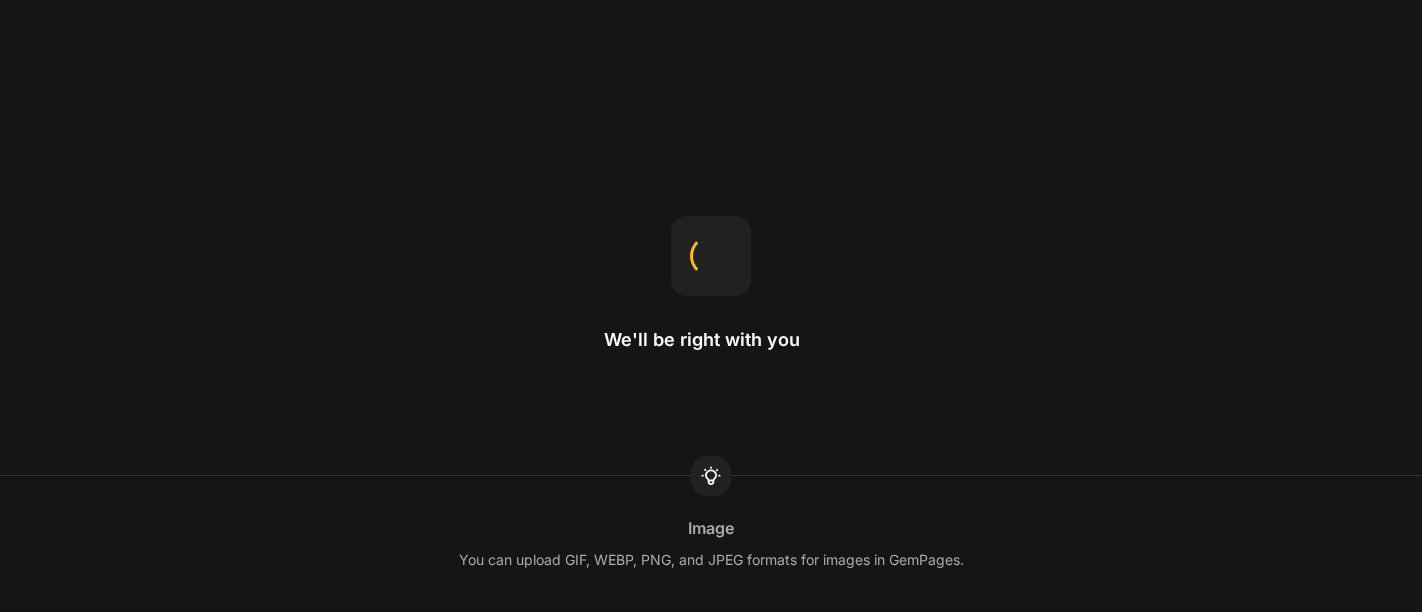 scroll, scrollTop: 0, scrollLeft: 0, axis: both 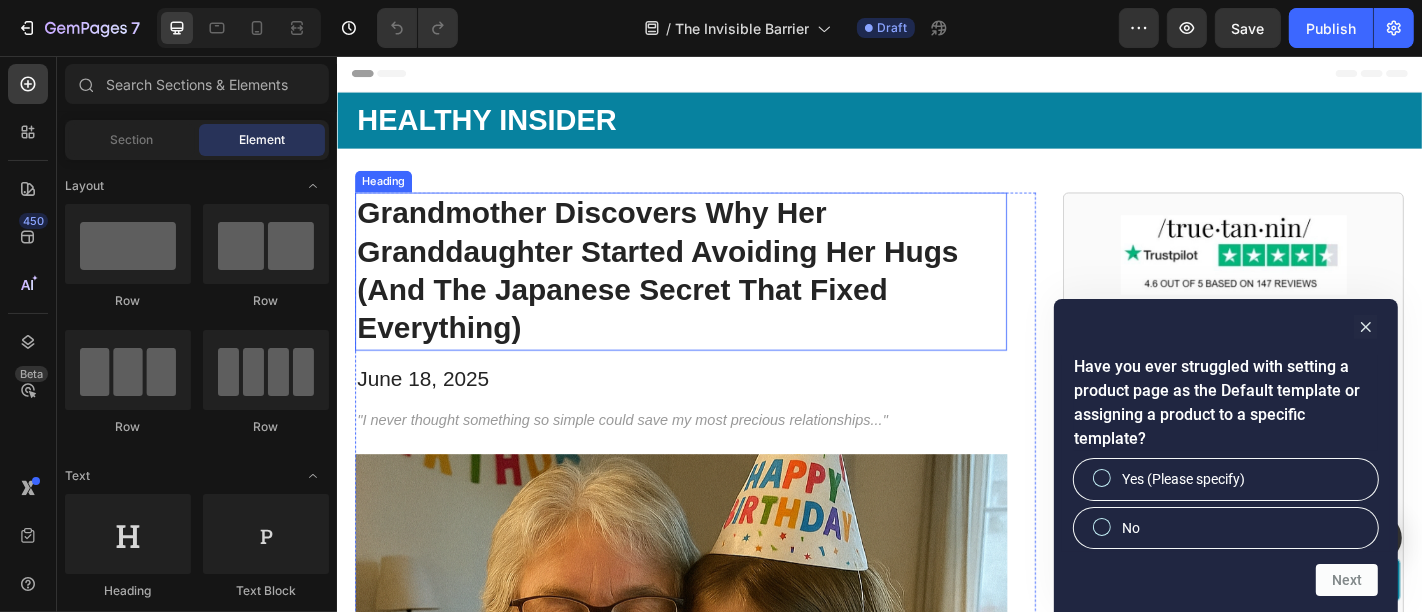 click on "Grandmother Discovers Why Her Granddaughter Started Avoiding Her Hugs (And The Japanese Secret That Fixed Everything)" at bounding box center (716, 294) 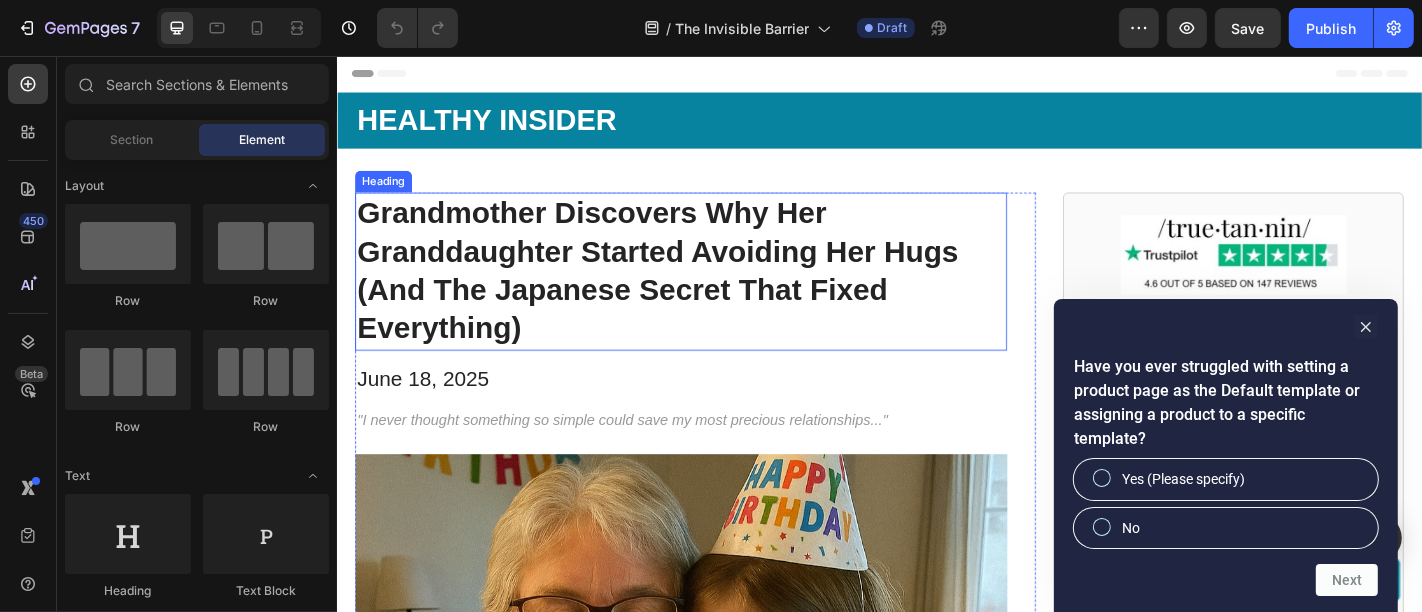 click on "Grandmother Discovers Why Her Granddaughter Started Avoiding Her Hugs (And The Japanese Secret That Fixed Everything)" at bounding box center (716, 294) 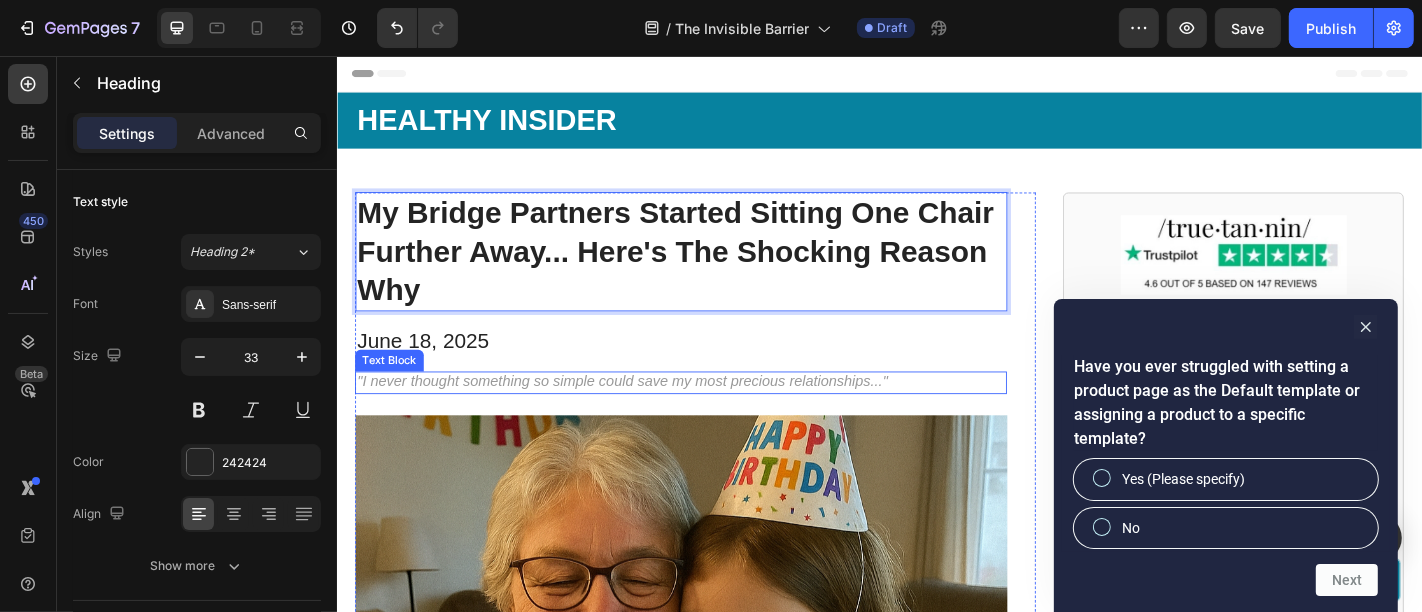 click on ""I never thought something so simple could save my most precious relationships..."" at bounding box center (716, 416) 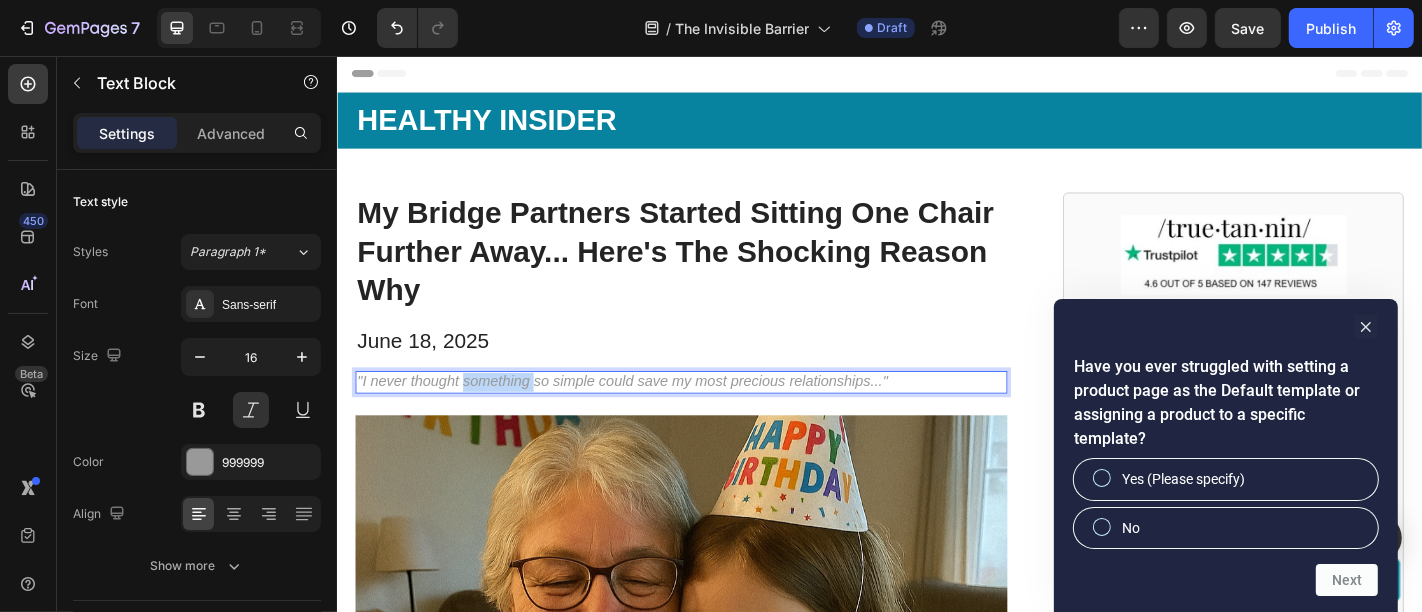 click on ""I never thought something so simple could save my most precious relationships..."" at bounding box center (716, 416) 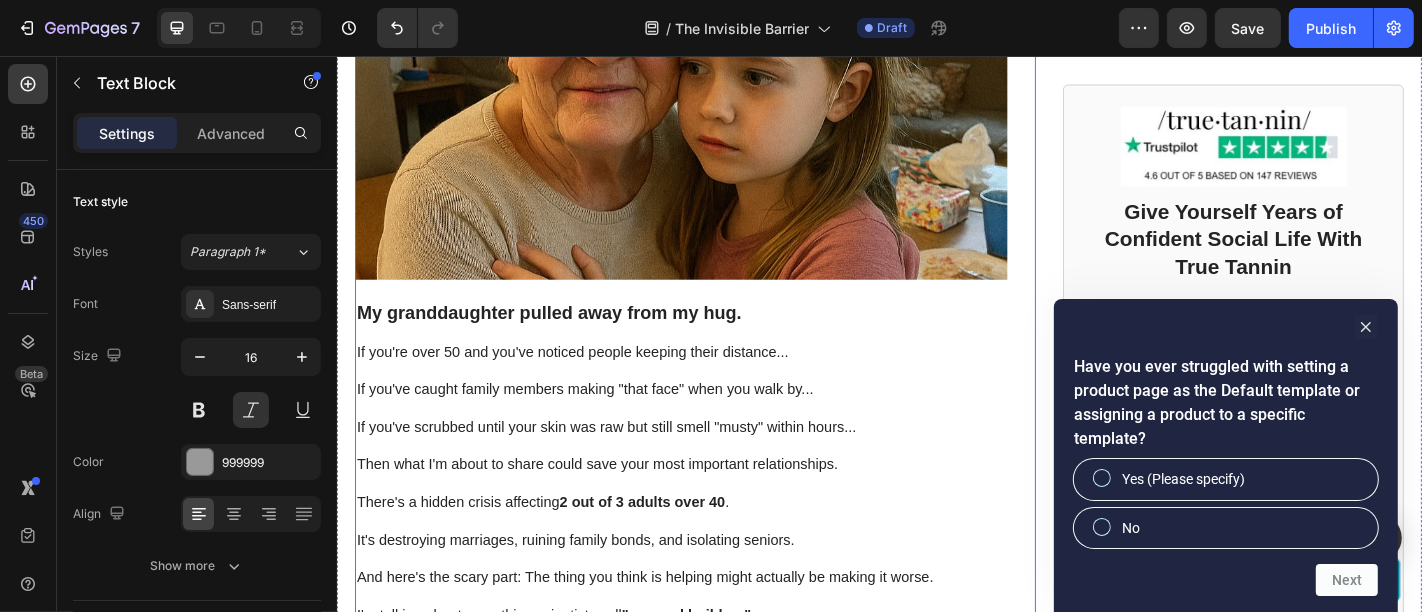 scroll, scrollTop: 666, scrollLeft: 0, axis: vertical 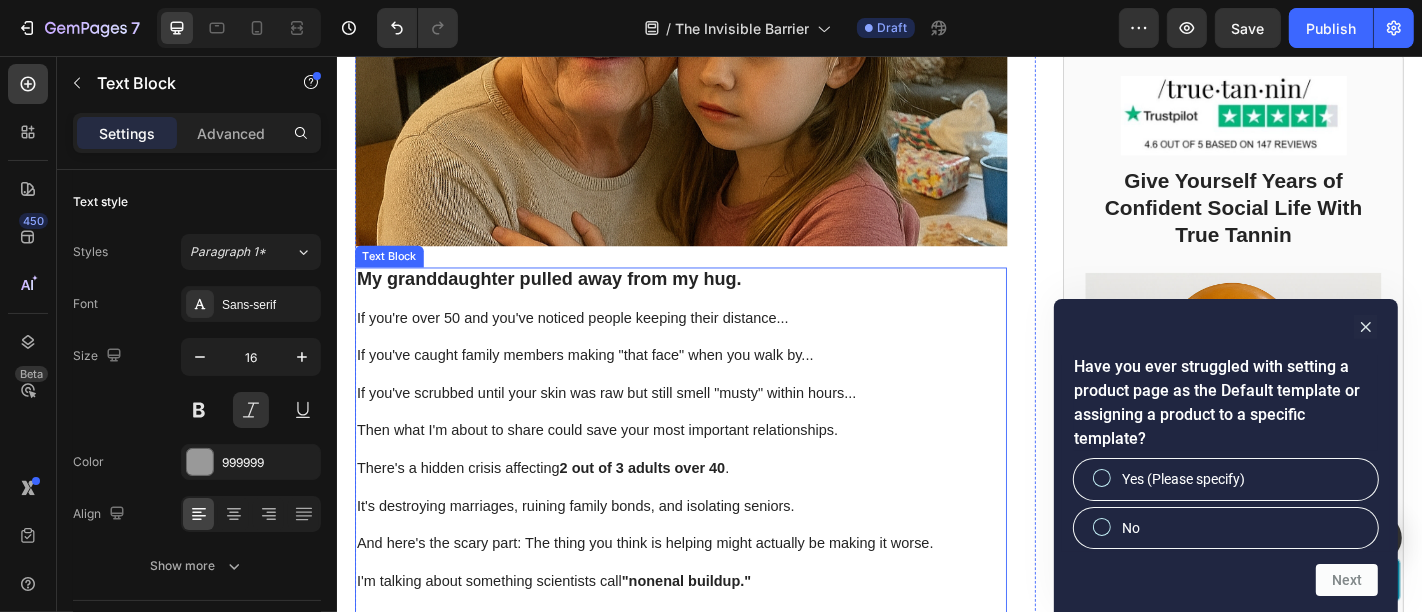 click on "My granddaughter pulled away from my hug." at bounding box center (571, 302) 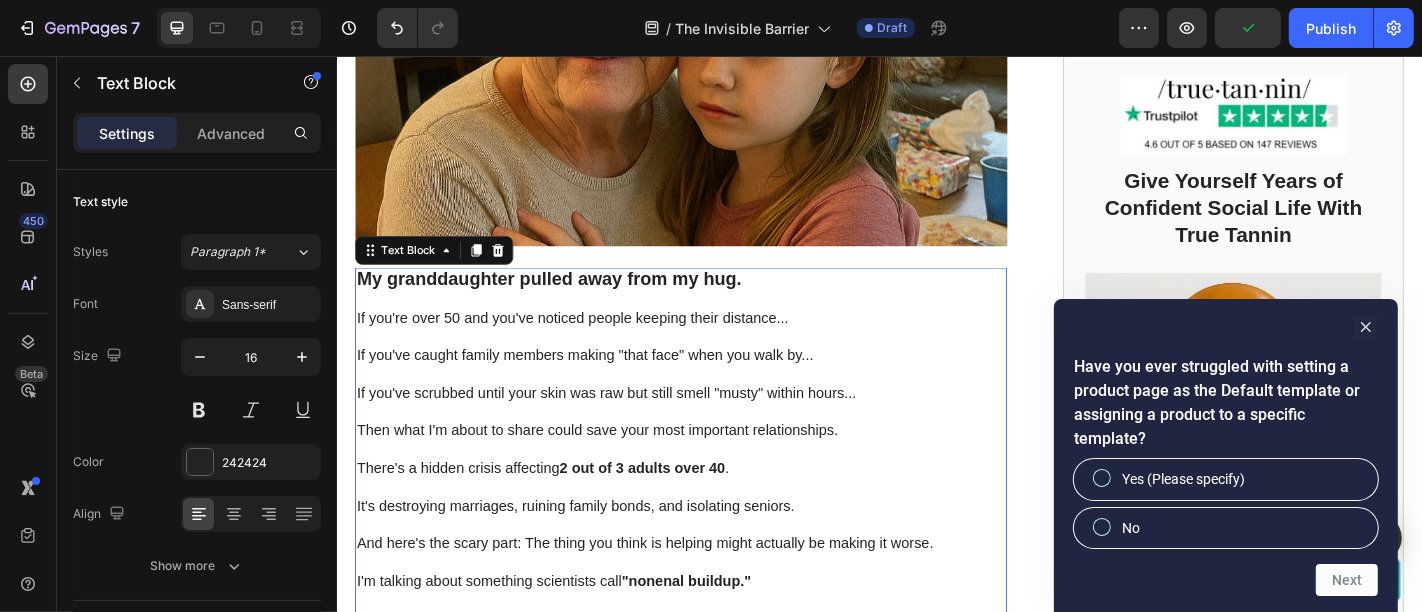 click at bounding box center (716, 533) 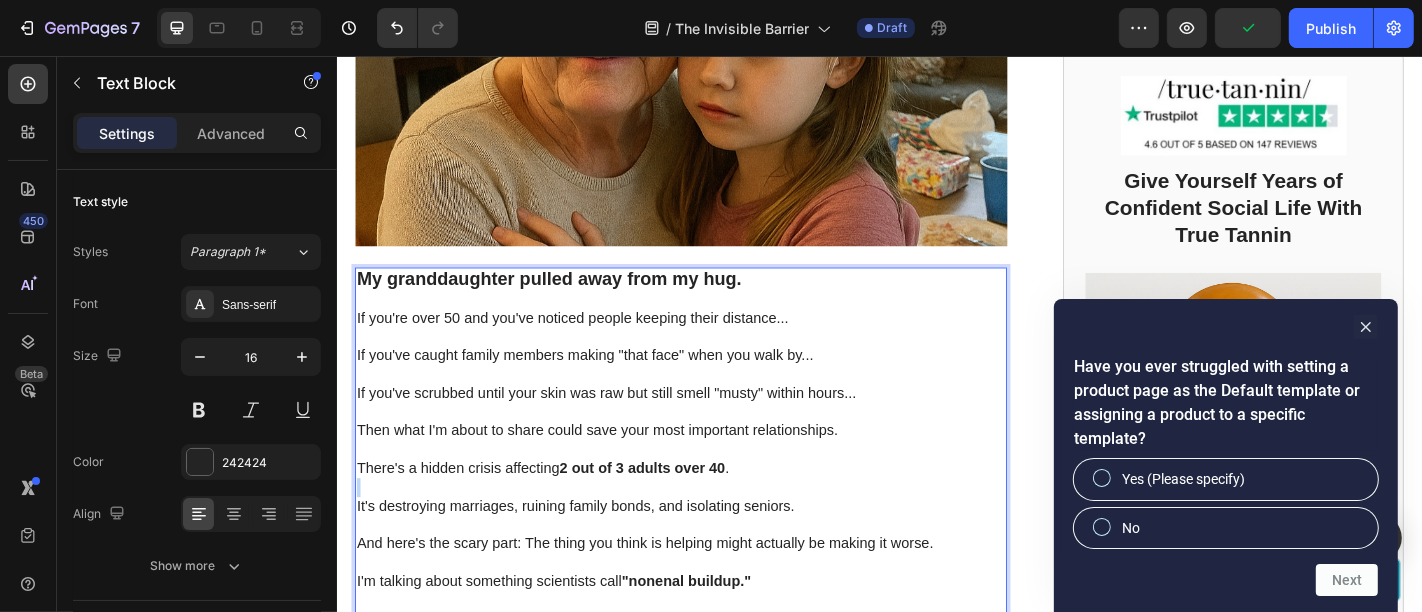 click at bounding box center (716, 533) 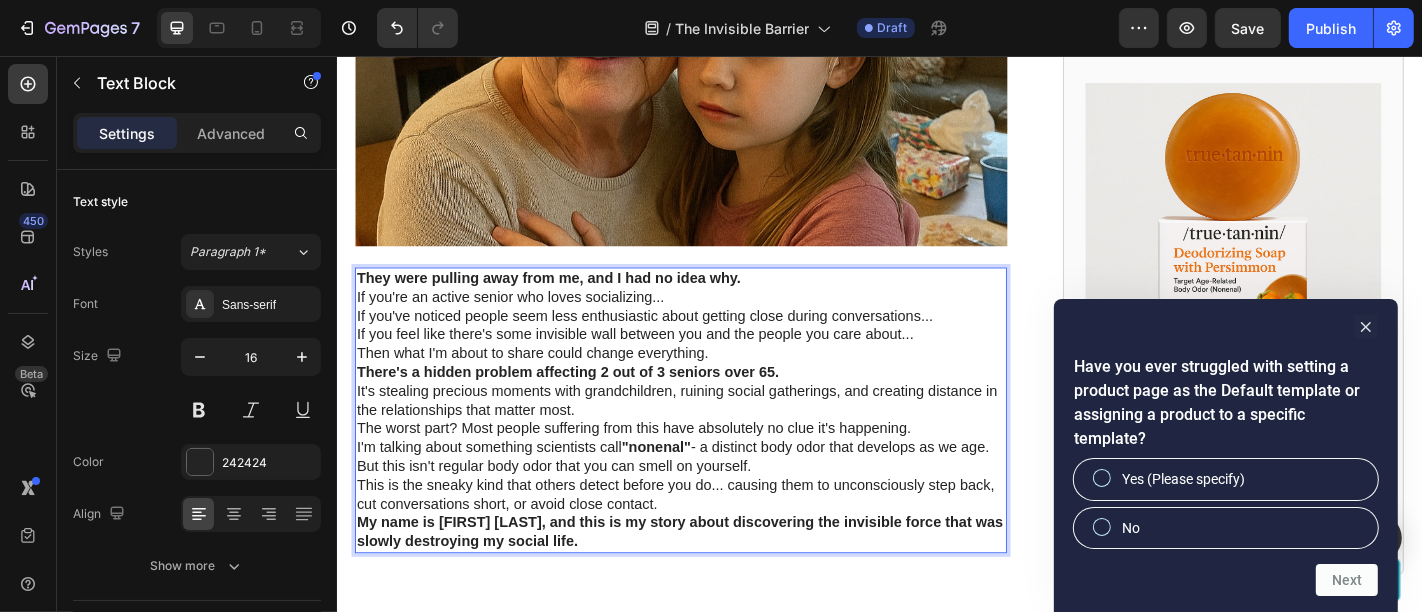 click on "They were pulling away from me, and I had no idea why." at bounding box center [716, 302] 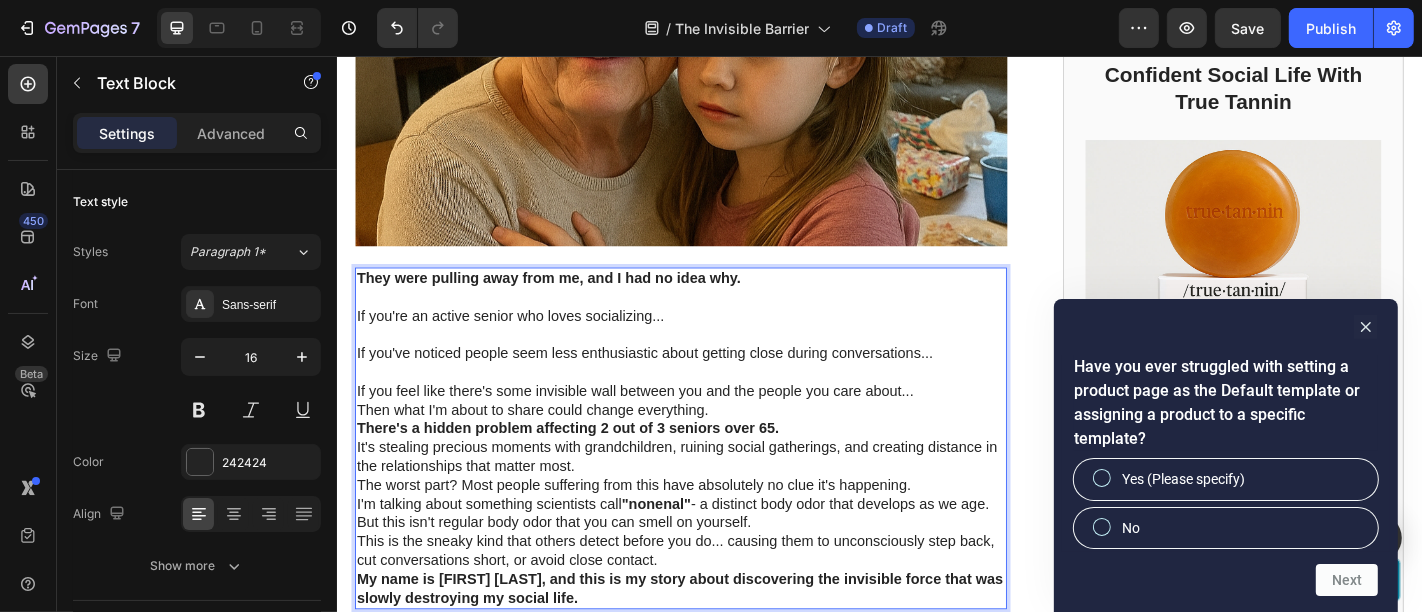 click on "Then what I'm about to share could change everything." at bounding box center (716, 448) 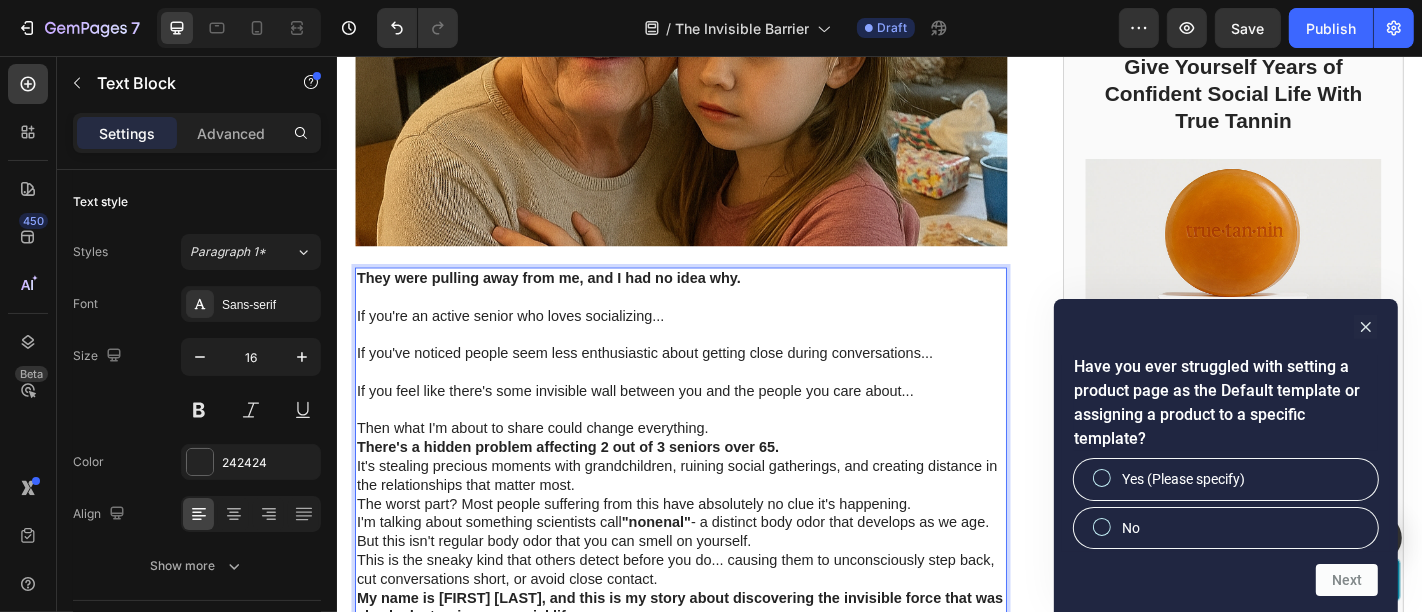 click on "Then what I'm about to share could change everything." at bounding box center [716, 468] 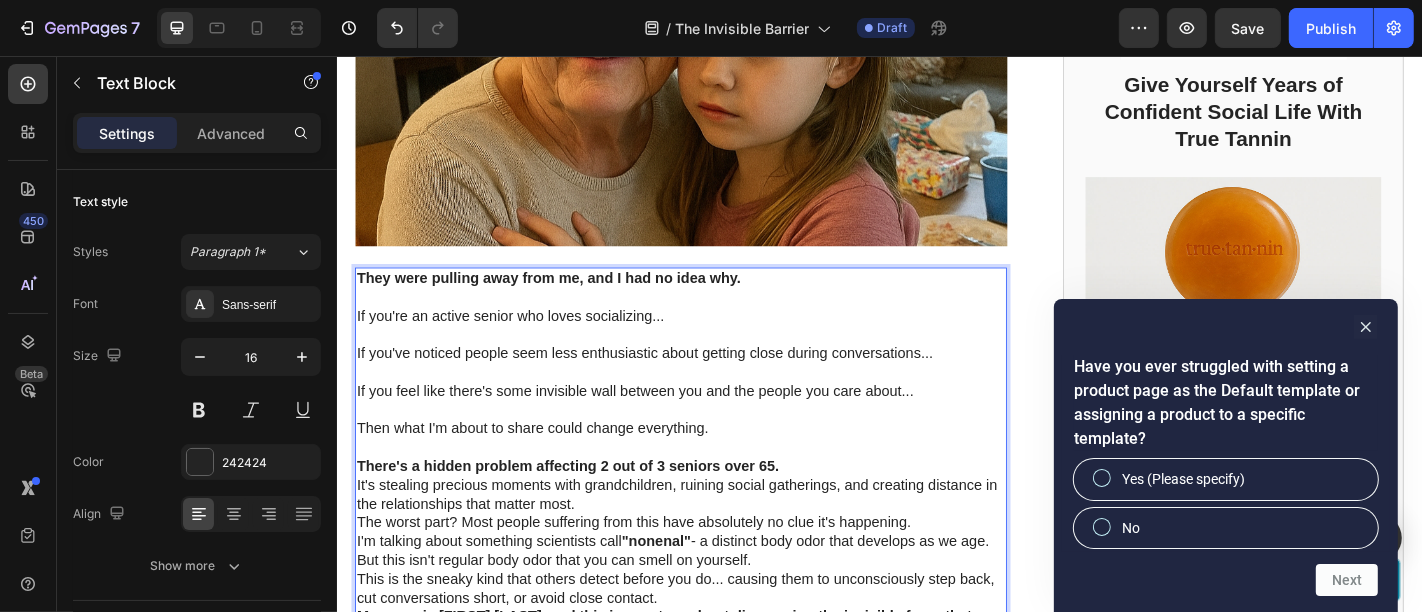 click on "There's a hidden problem affecting 2 out of 3 seniors over 65." at bounding box center [716, 510] 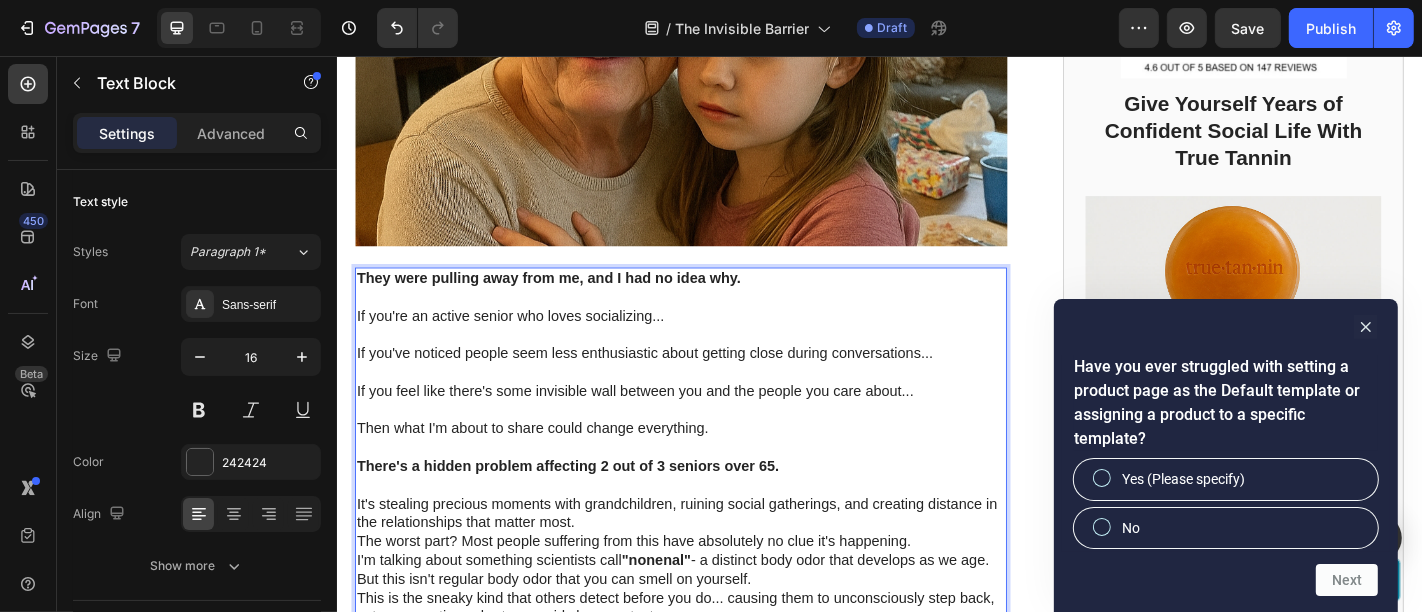 click on "It's stealing precious moments with grandchildren, ruining social gatherings, and creating distance in the relationships that matter most." at bounding box center [716, 563] 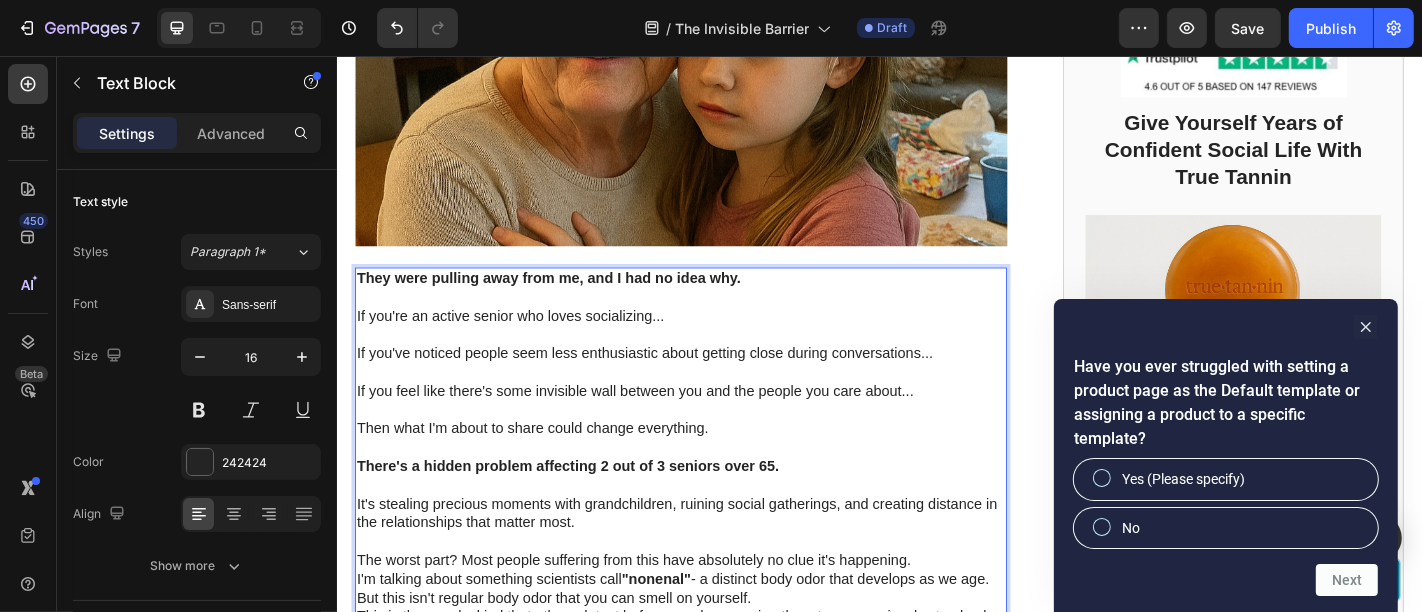 click on "The worst part? Most people suffering from this have absolutely no clue it's happening." at bounding box center [716, 614] 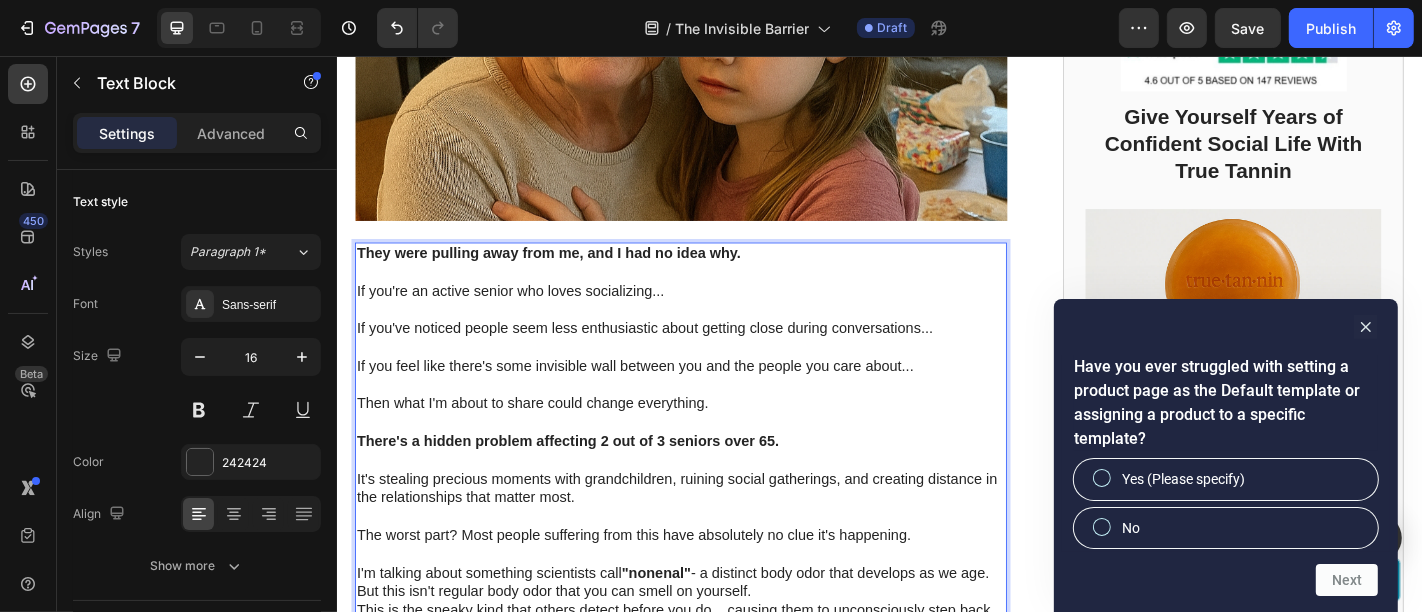 scroll, scrollTop: 888, scrollLeft: 0, axis: vertical 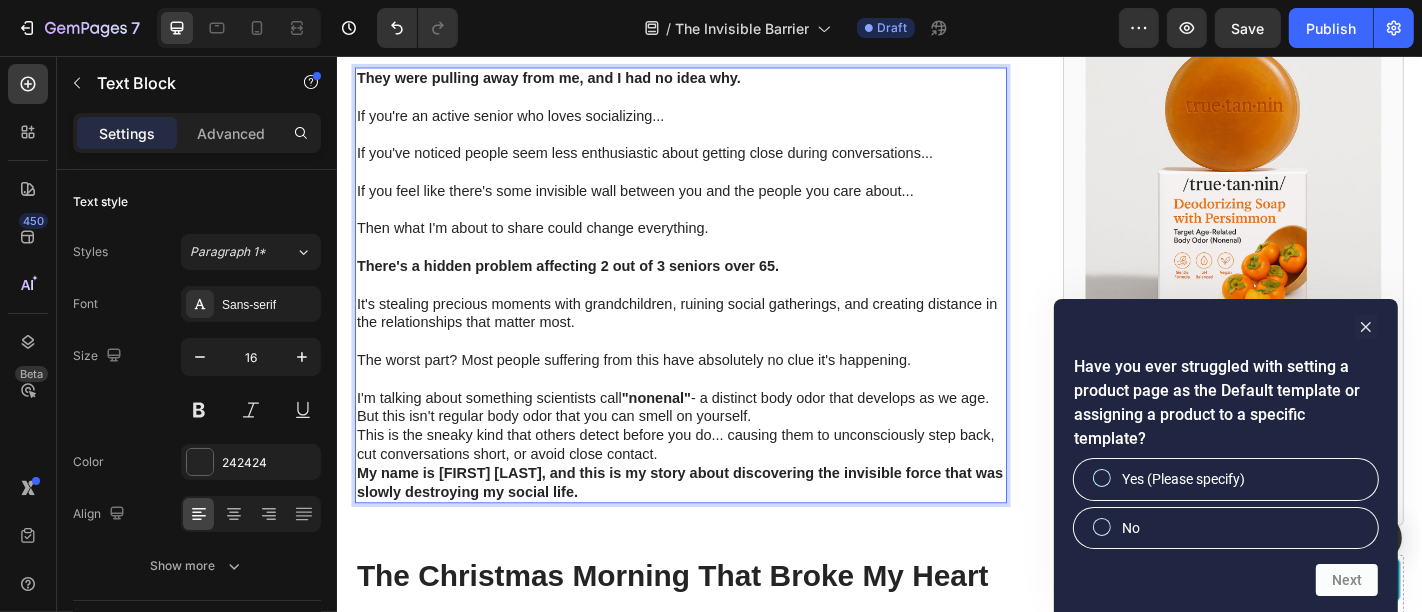click on "I'm talking about something scientists call  "nonenal"  - a distinct body odor that develops as we age." at bounding box center [716, 434] 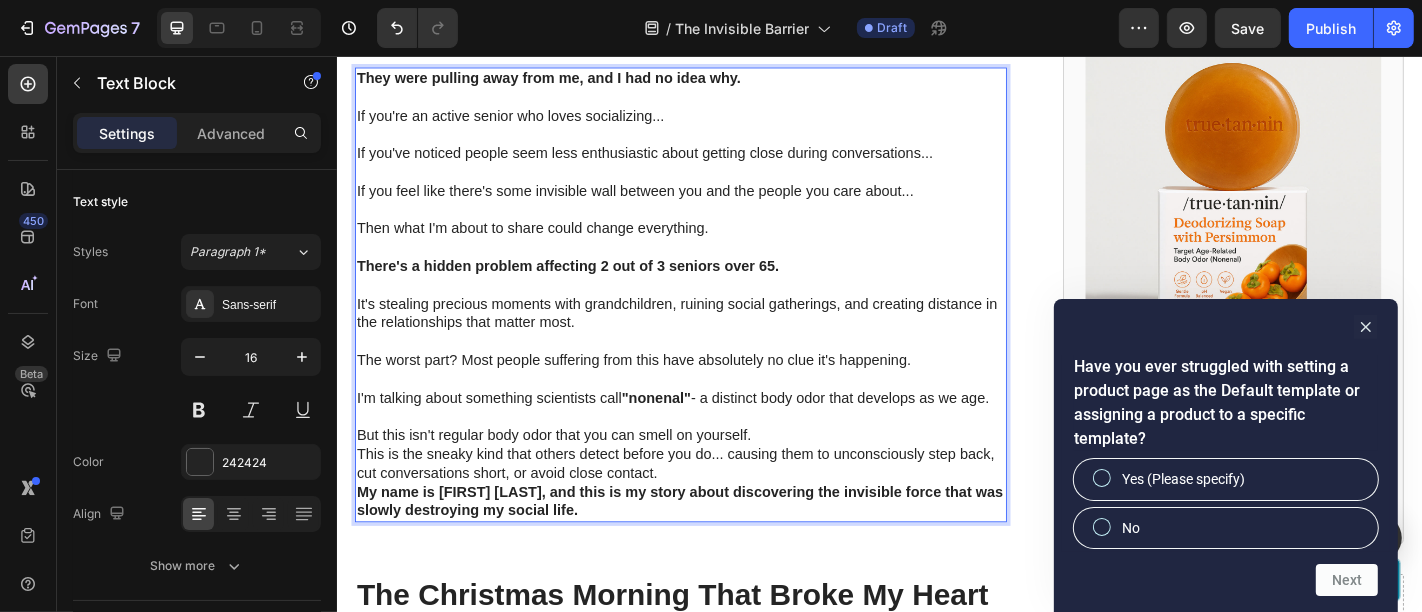 click on "But this isn't regular body odor that you can smell on yourself." at bounding box center [716, 475] 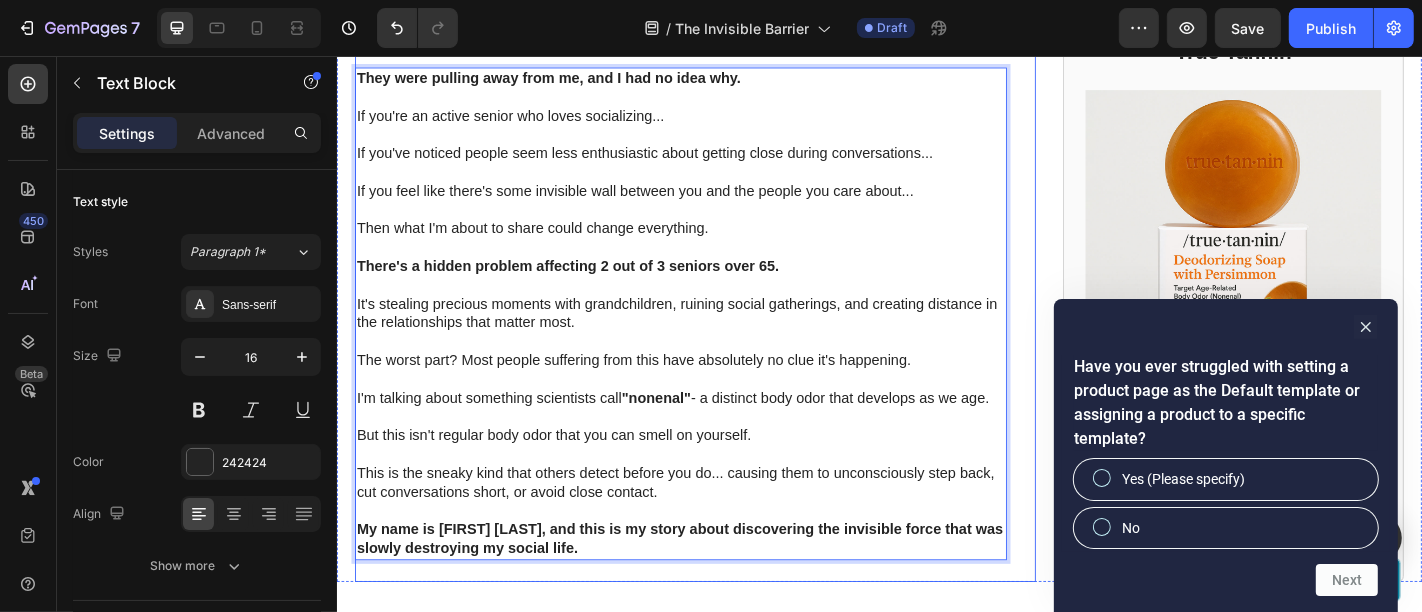 scroll, scrollTop: 1000, scrollLeft: 0, axis: vertical 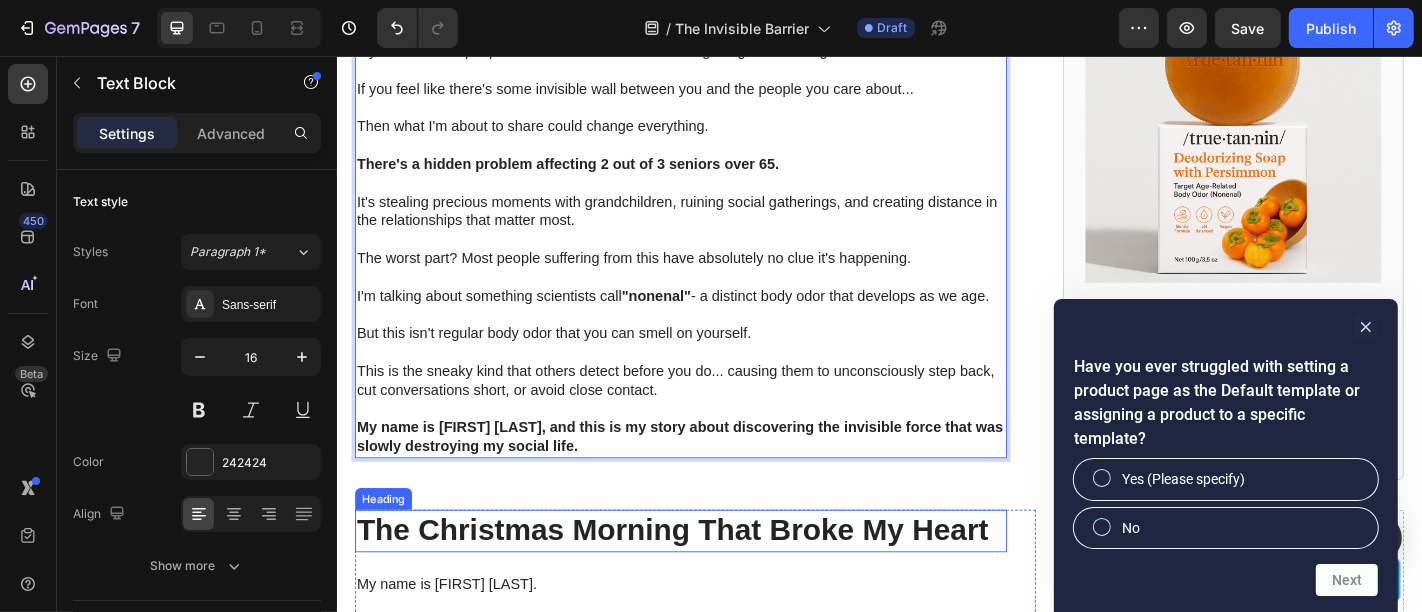 click on "The Christmas Morning That Broke My Heart" at bounding box center (716, 581) 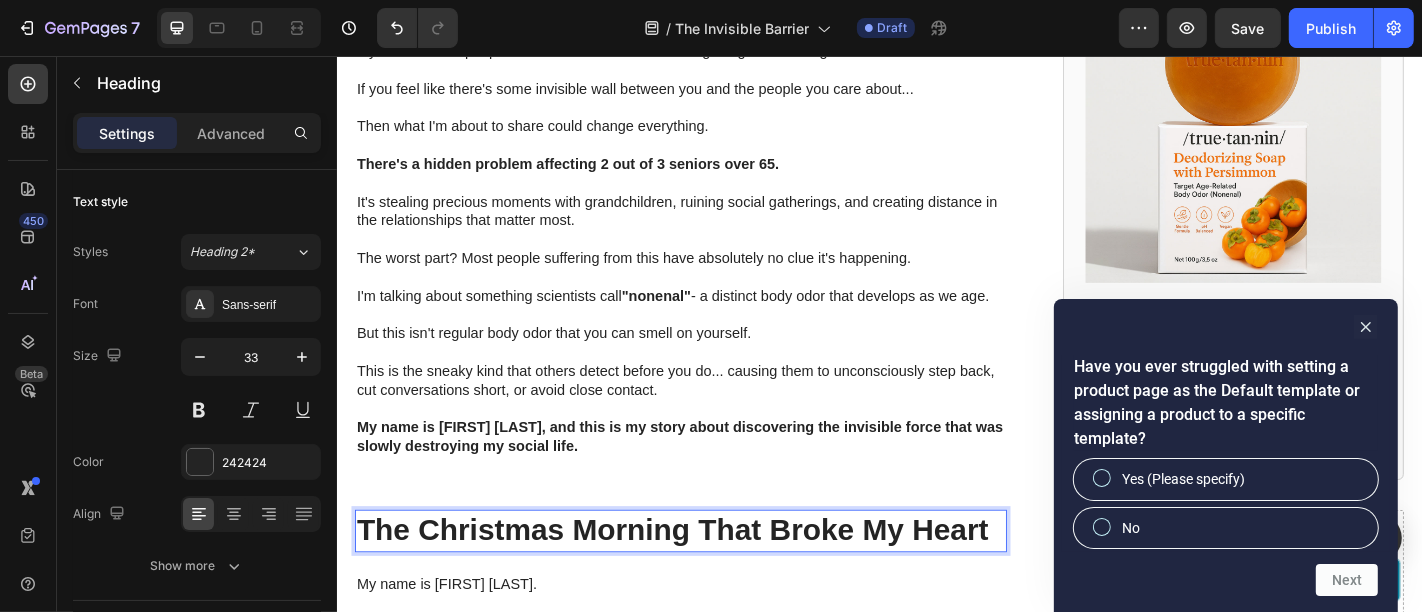 click on "The Christmas Morning That Broke My Heart" at bounding box center [716, 581] 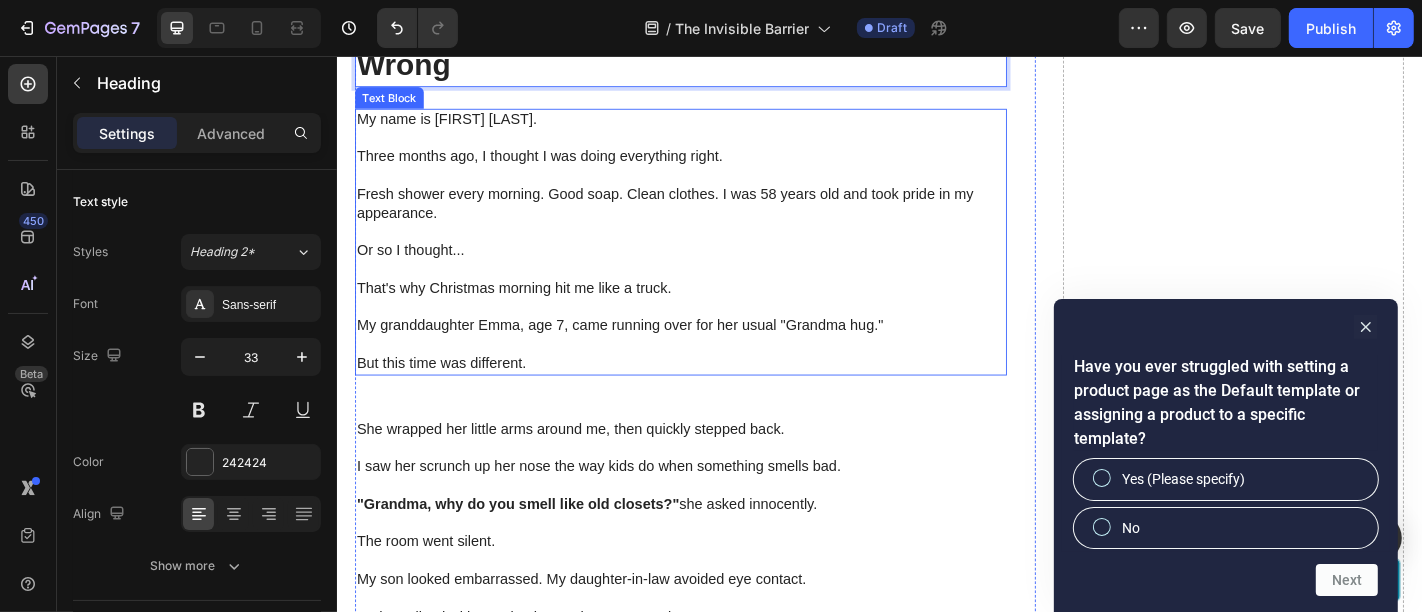 scroll, scrollTop: 1559, scrollLeft: 0, axis: vertical 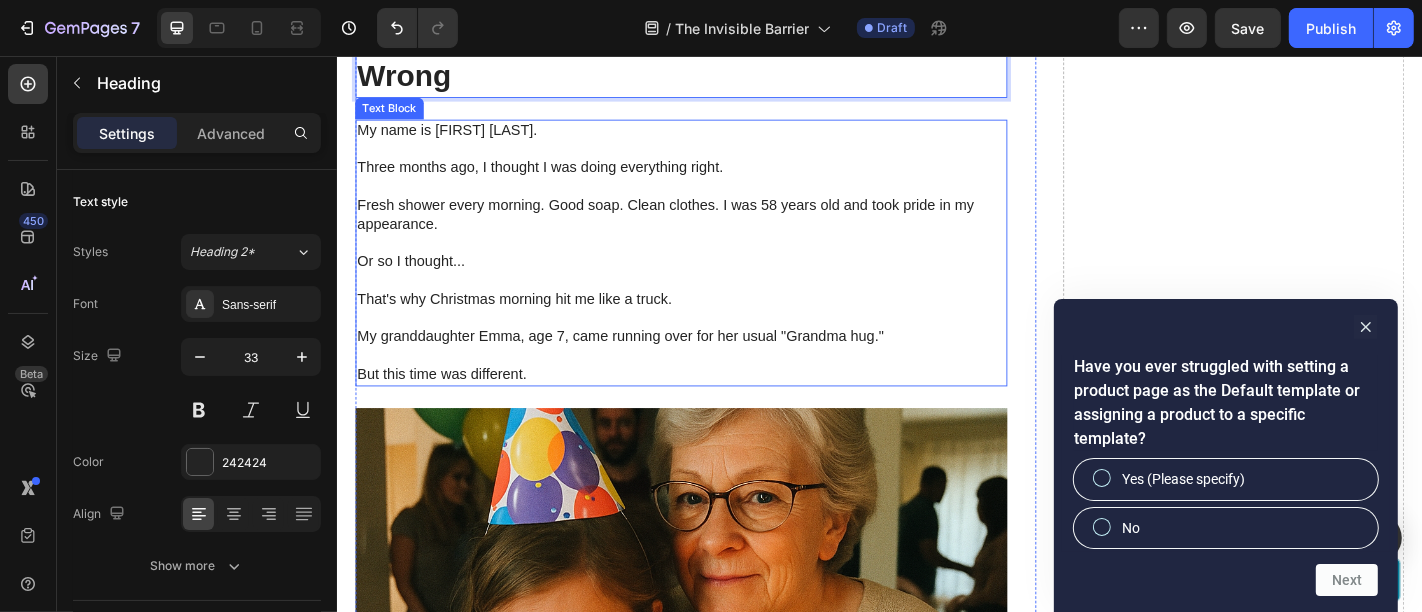 click on "My granddaughter [FIRST], age [AGE], came running over for her usual "Grandma hug."" at bounding box center [716, 366] 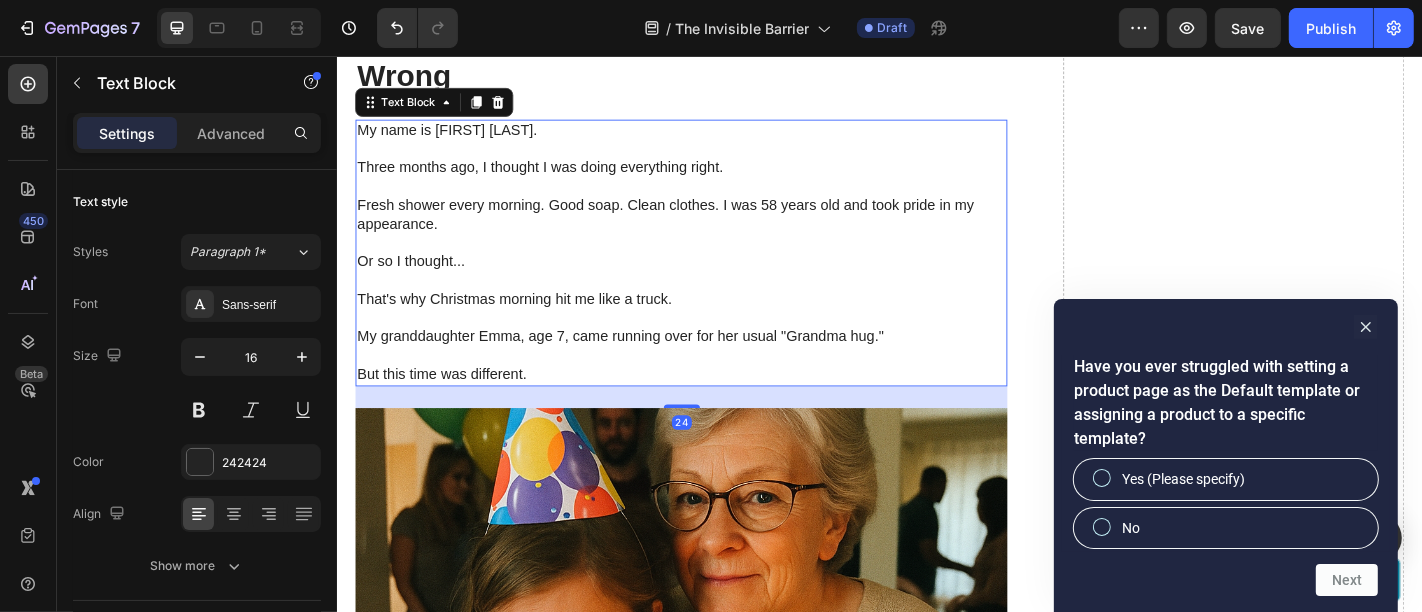 click on "My granddaughter [FIRST], age [AGE], came running over for her usual "Grandma hug."" at bounding box center [716, 366] 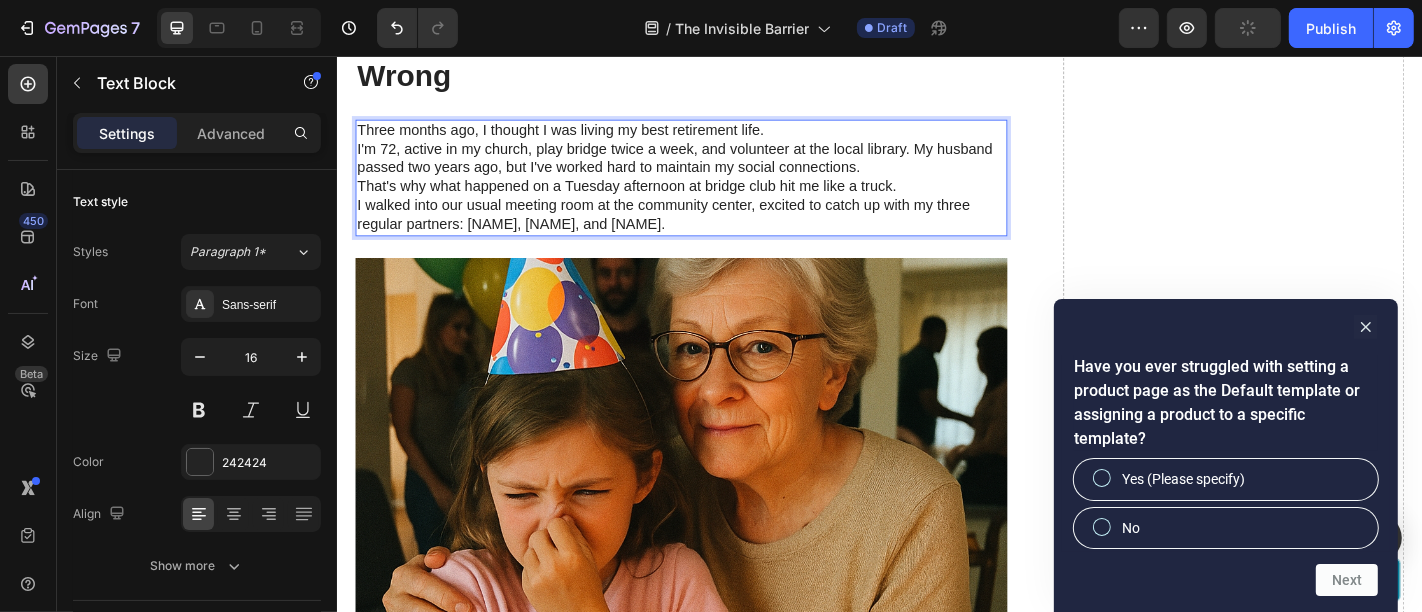 click on "Three months ago, I thought I was living my best retirement life." at bounding box center (716, 138) 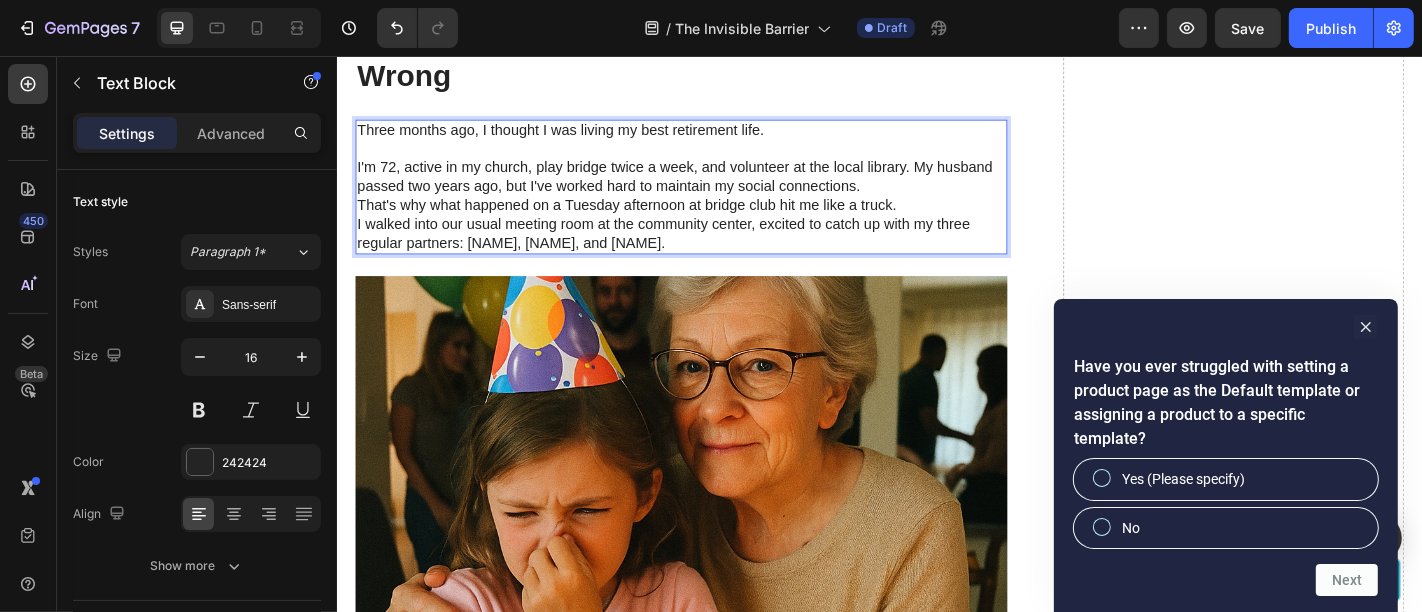 click on "I'm 72, active in my church, play bridge twice a week, and volunteer at the local library. My husband passed two years ago, but I've worked hard to maintain my social connections." at bounding box center [716, 190] 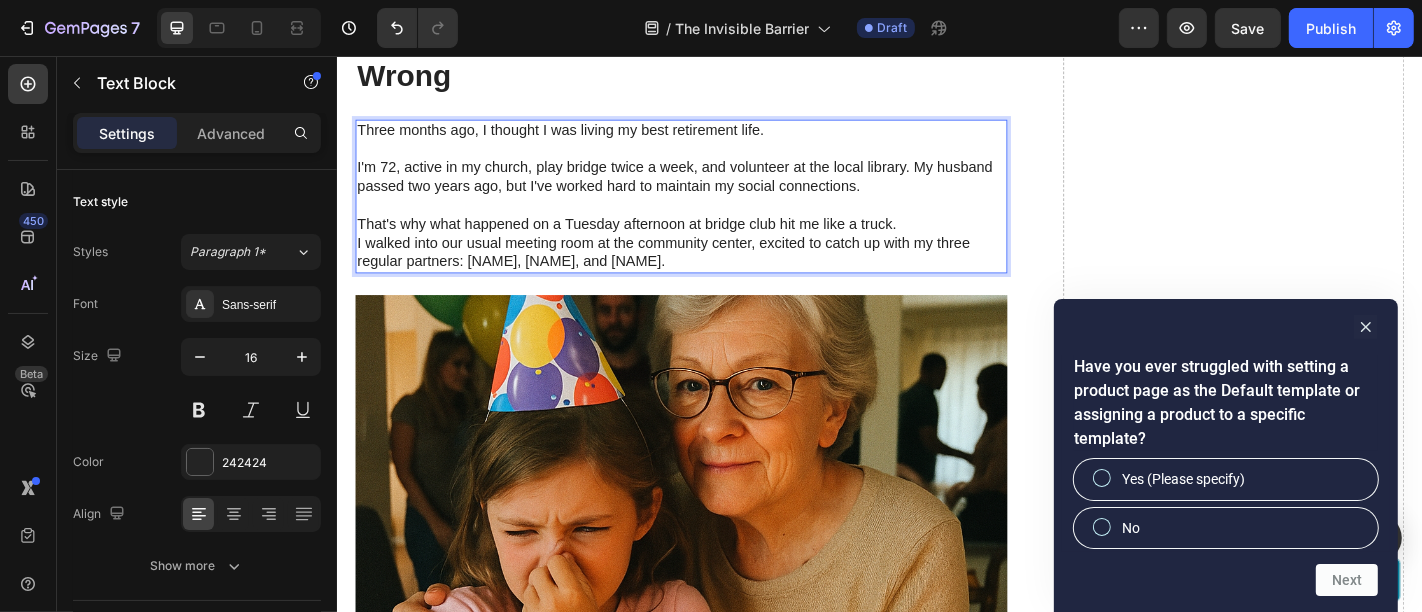 click on "That's why what happened on a Tuesday afternoon at bridge club hit me like a truck." at bounding box center [716, 242] 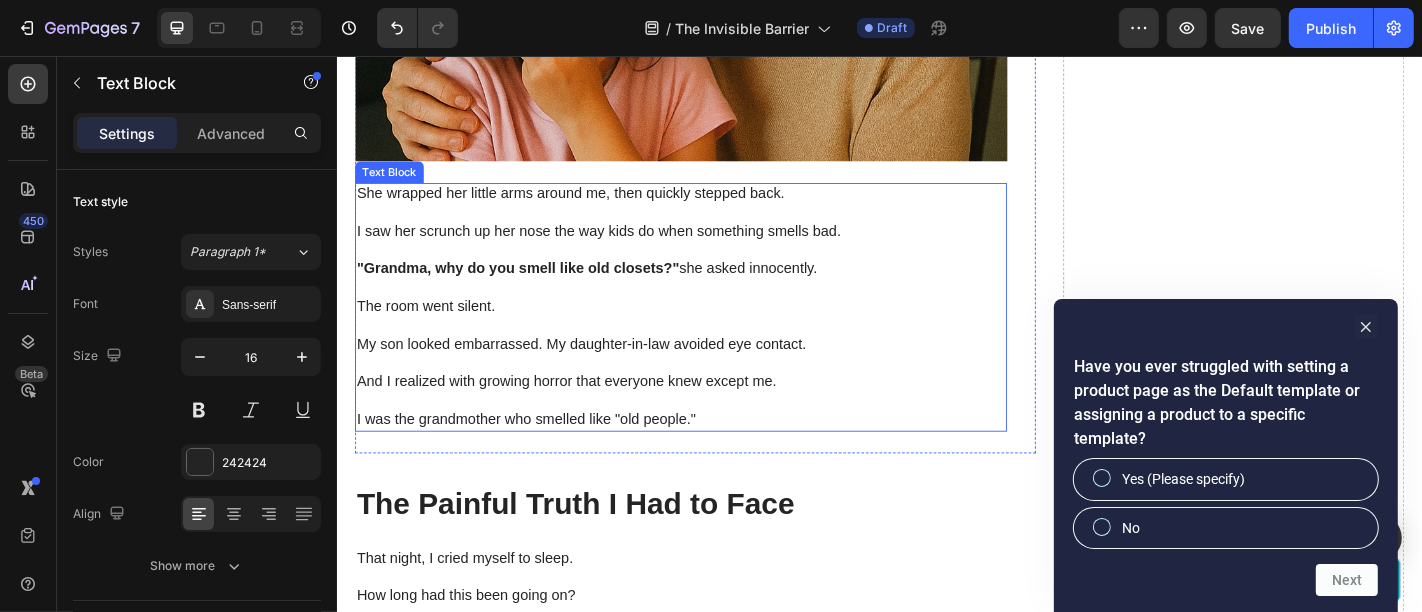 scroll, scrollTop: 2225, scrollLeft: 0, axis: vertical 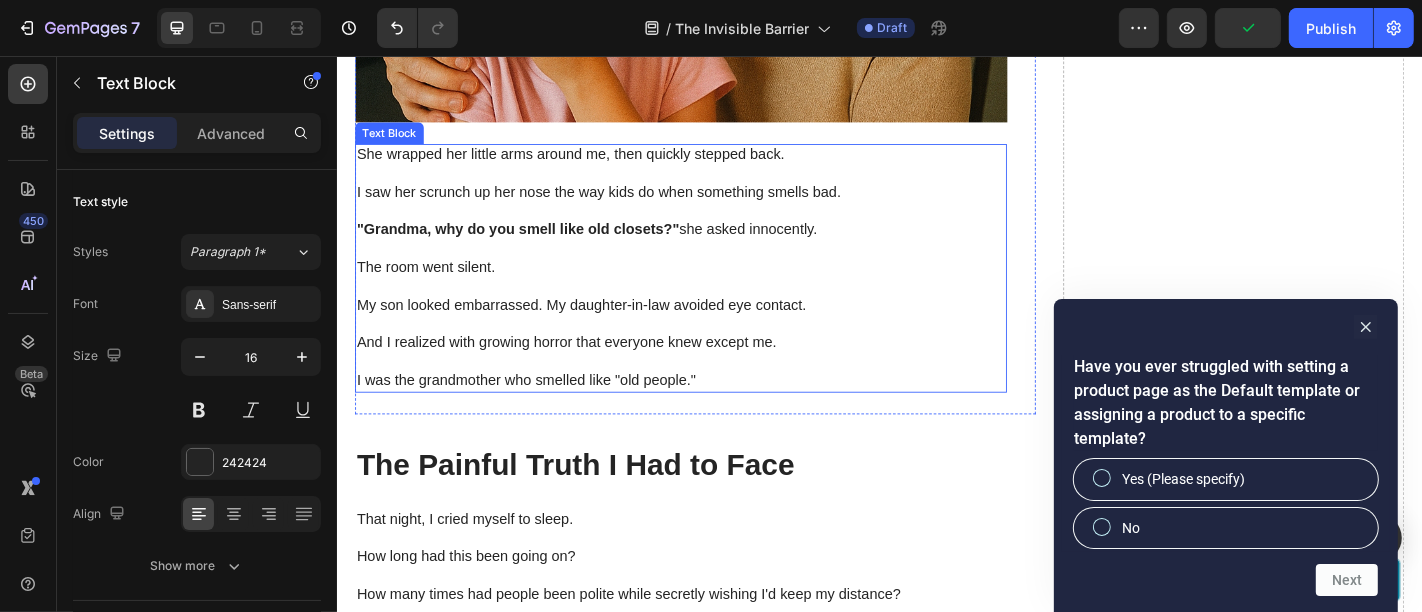 click on "And I realized with growing horror that everyone knew except me." at bounding box center (716, 373) 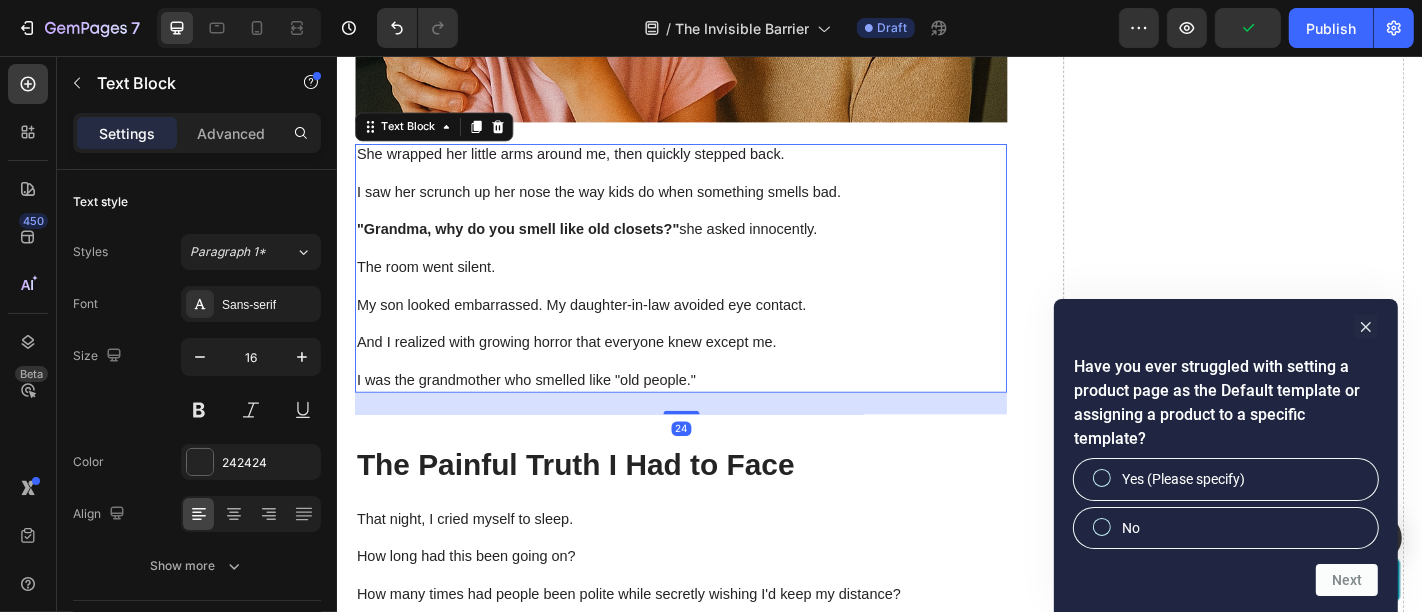 click on "And I realized with growing horror that everyone knew except me." at bounding box center [716, 373] 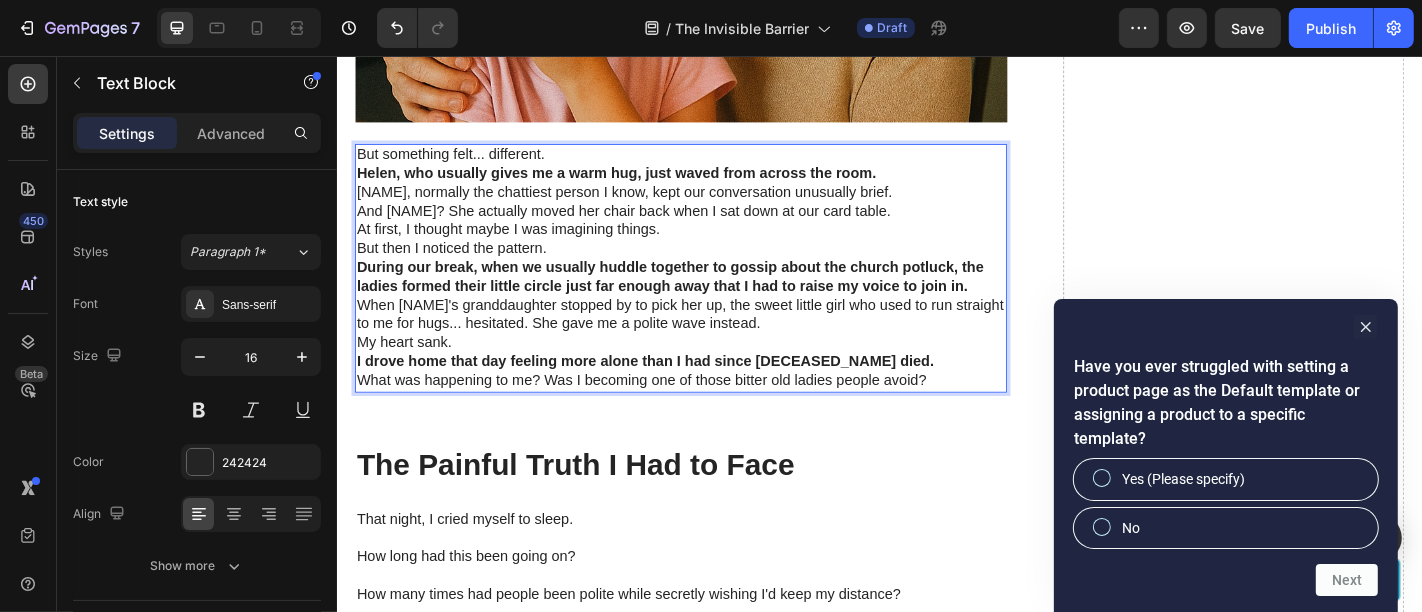 click on "But something felt... different." at bounding box center [716, 165] 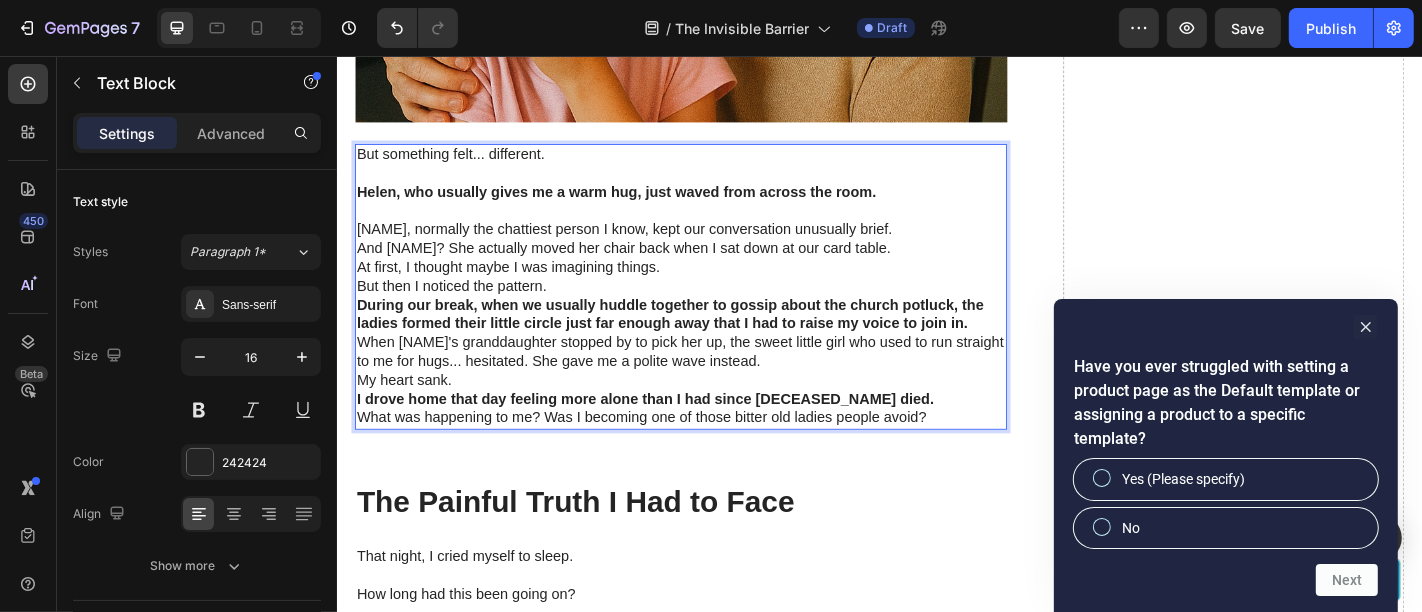 click on "Dorothy, normally the chattiest person I know, kept our conversation unusually brief." at bounding box center [716, 248] 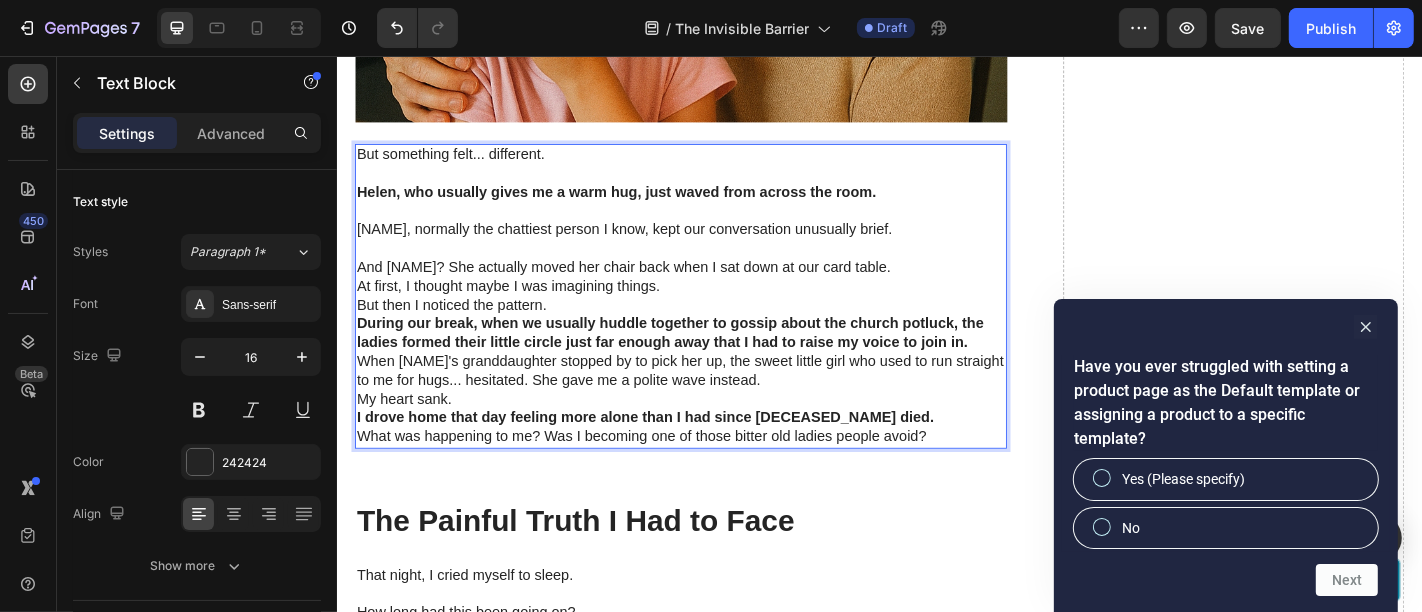 click on "And Susan? She actually moved her chair back when I sat down at our card table." at bounding box center (716, 290) 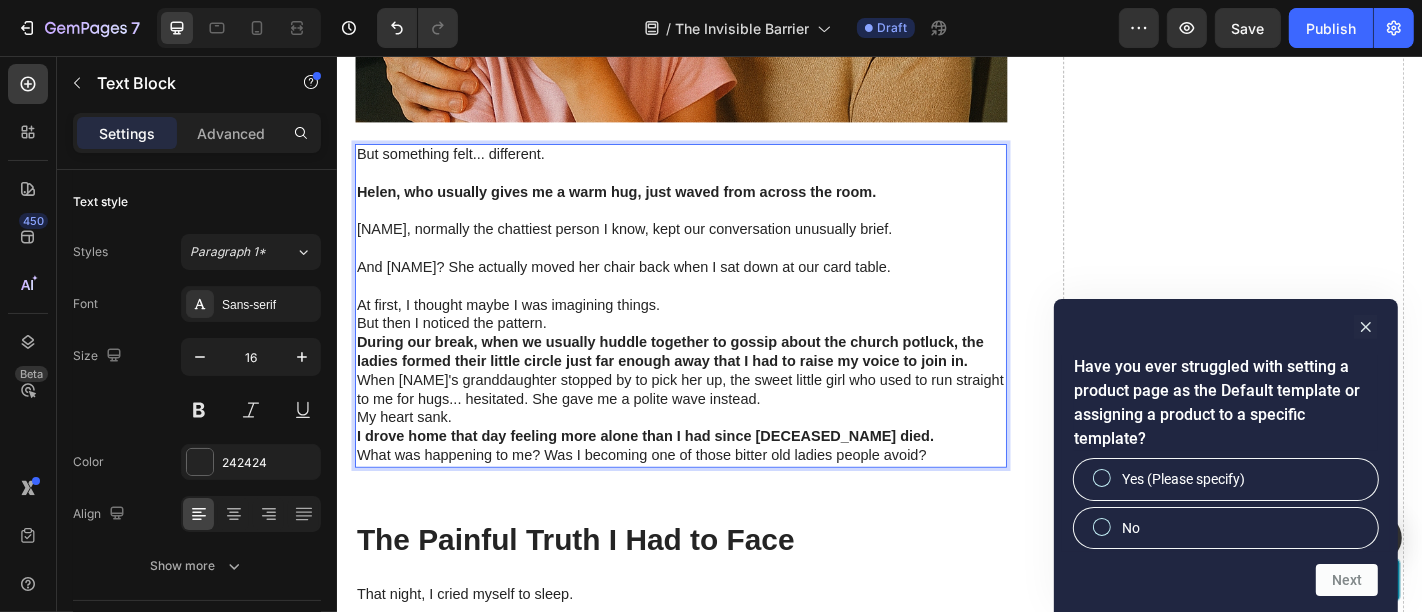 click on "At first, I thought maybe I was imagining things." at bounding box center (716, 332) 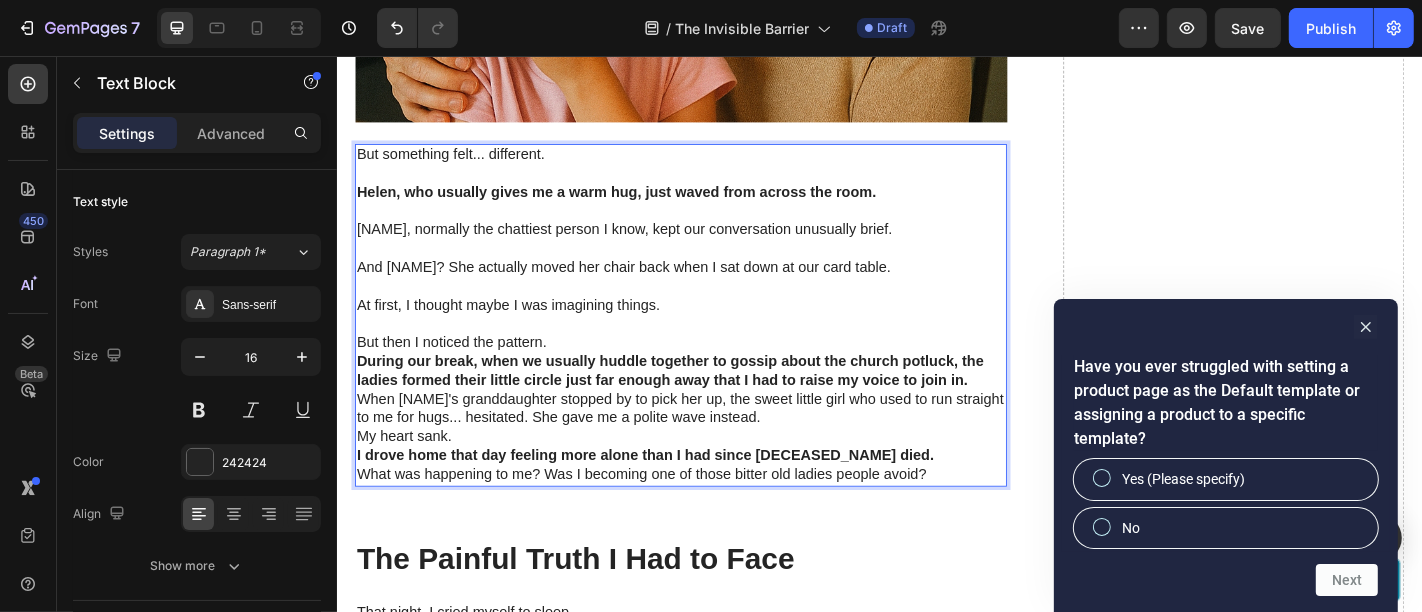 click on "But then I noticed the pattern." at bounding box center (716, 373) 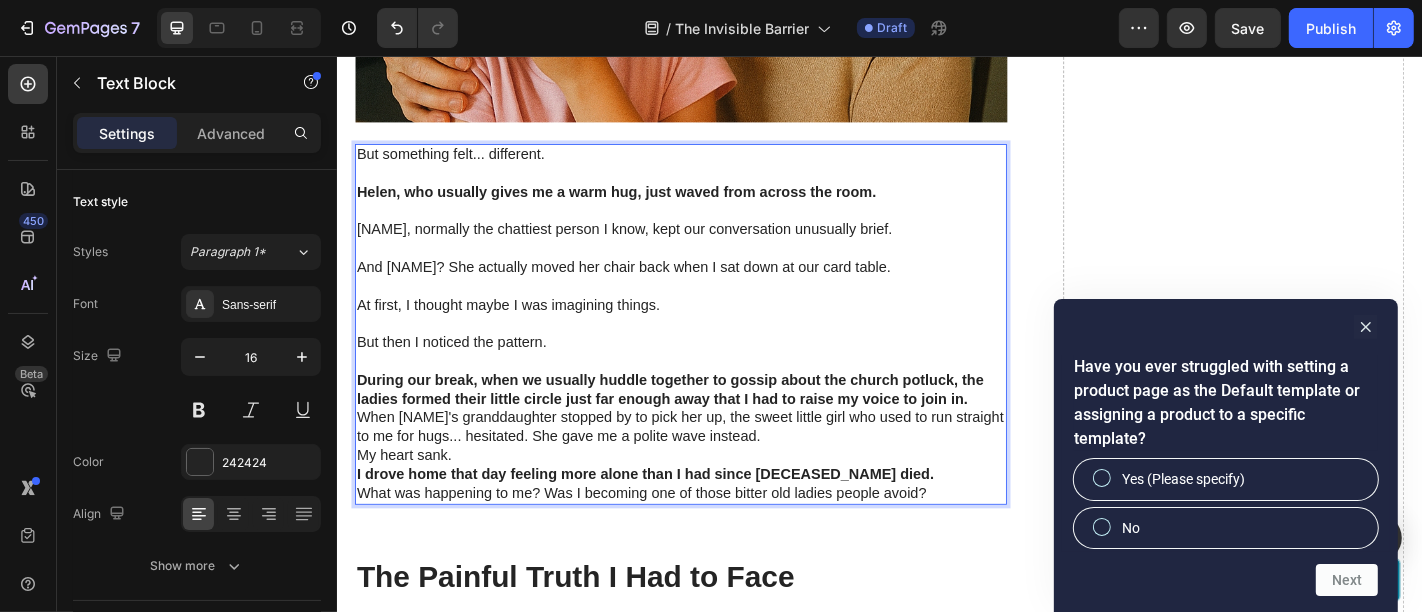 click on "During our break, when we usually huddle together to gossip about the church potluck, the ladies formed their little circle just far enough away that I had to raise my voice to join in." at bounding box center [716, 426] 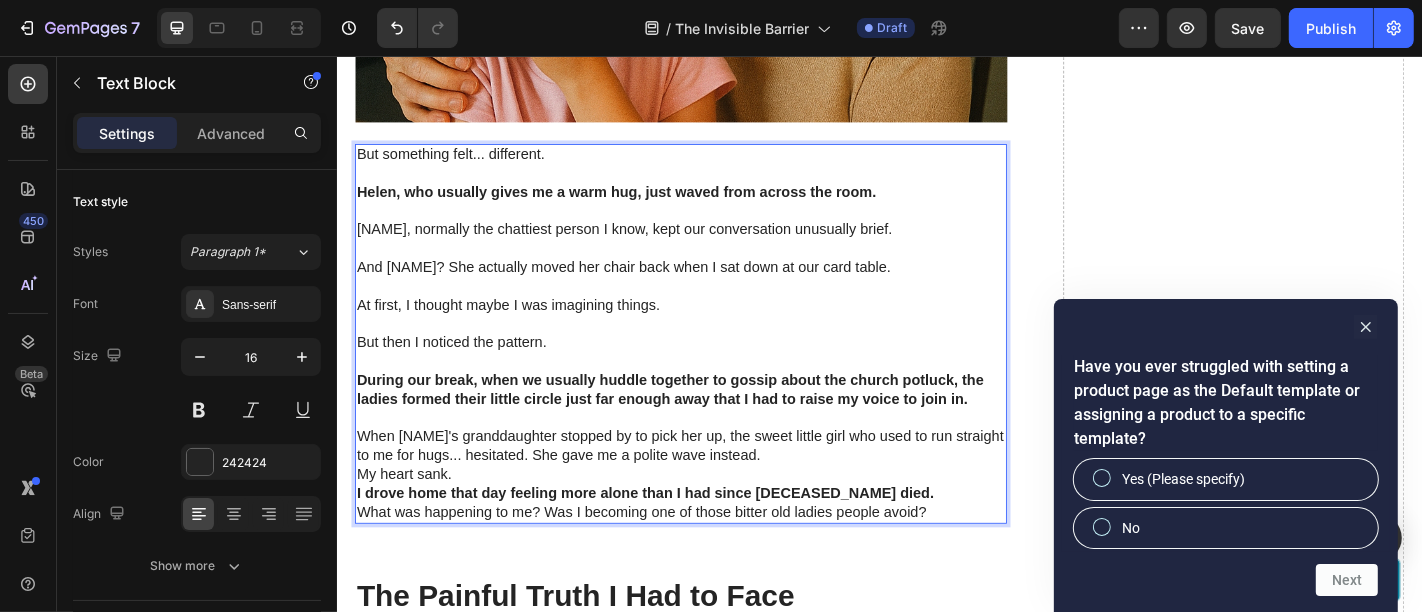 click on "When Dorothy's granddaughter stopped by to pick her up, the sweet little girl who used to run straight to me for hugs... hesitated. She gave me a polite wave instead." at bounding box center [716, 488] 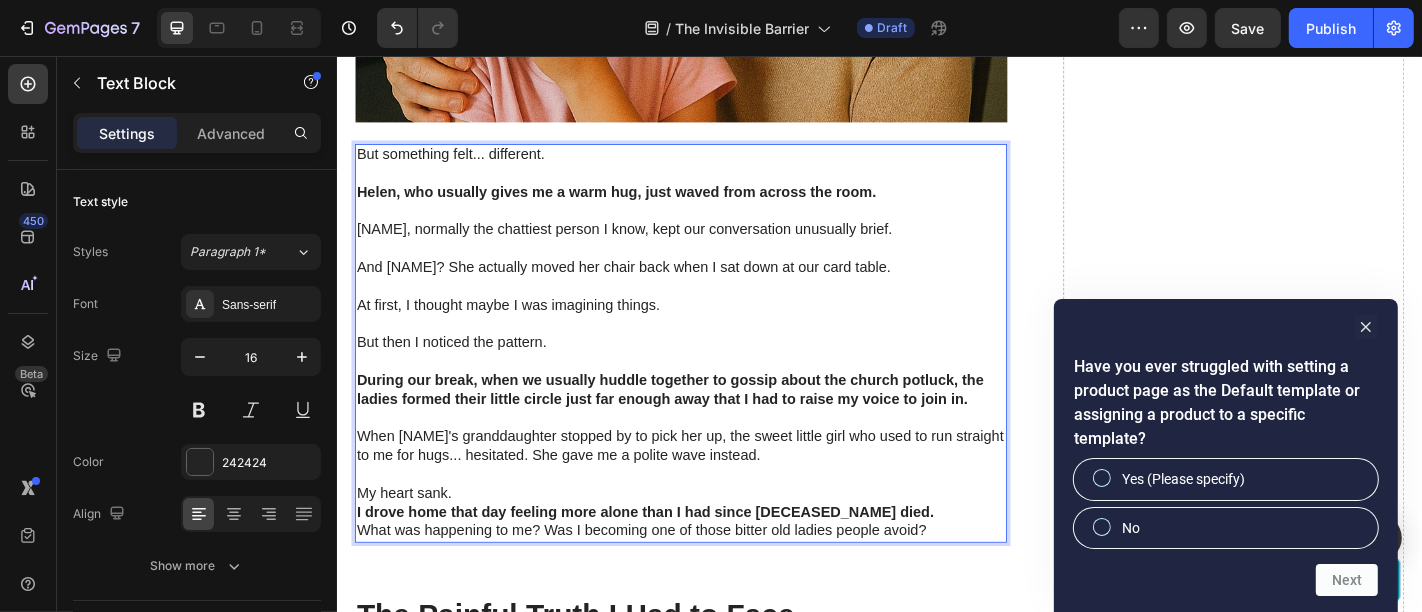click on "My heart sank." at bounding box center (716, 540) 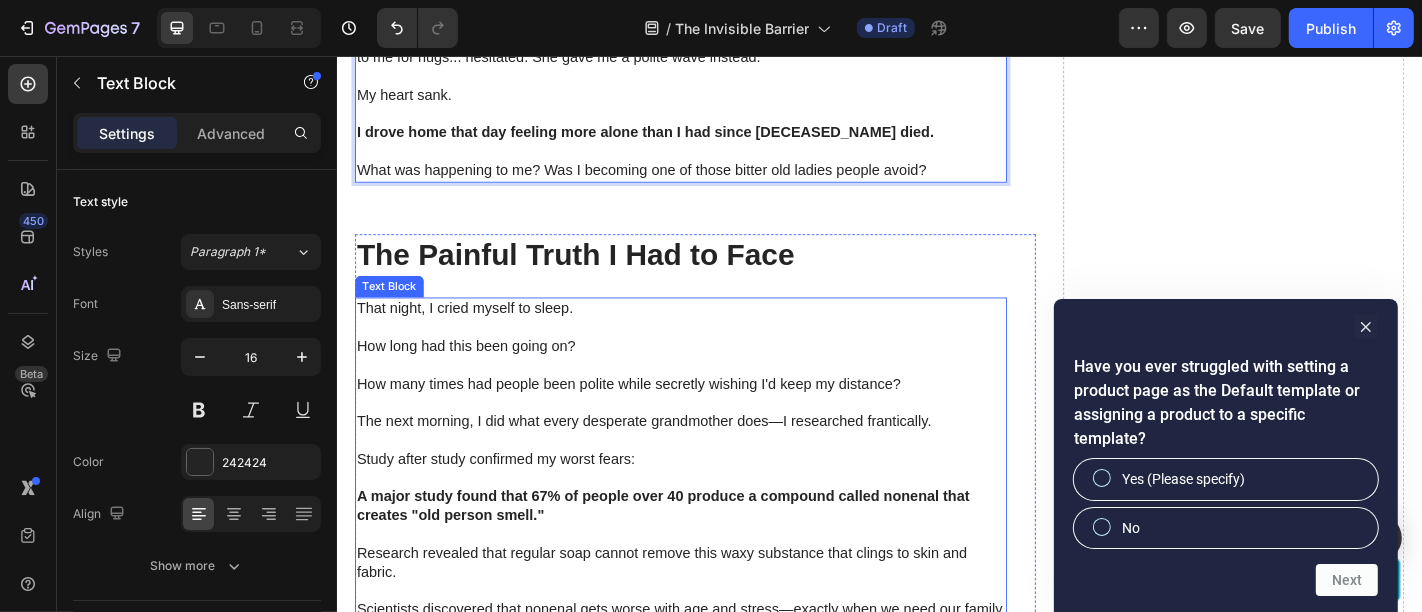 scroll, scrollTop: 2670, scrollLeft: 0, axis: vertical 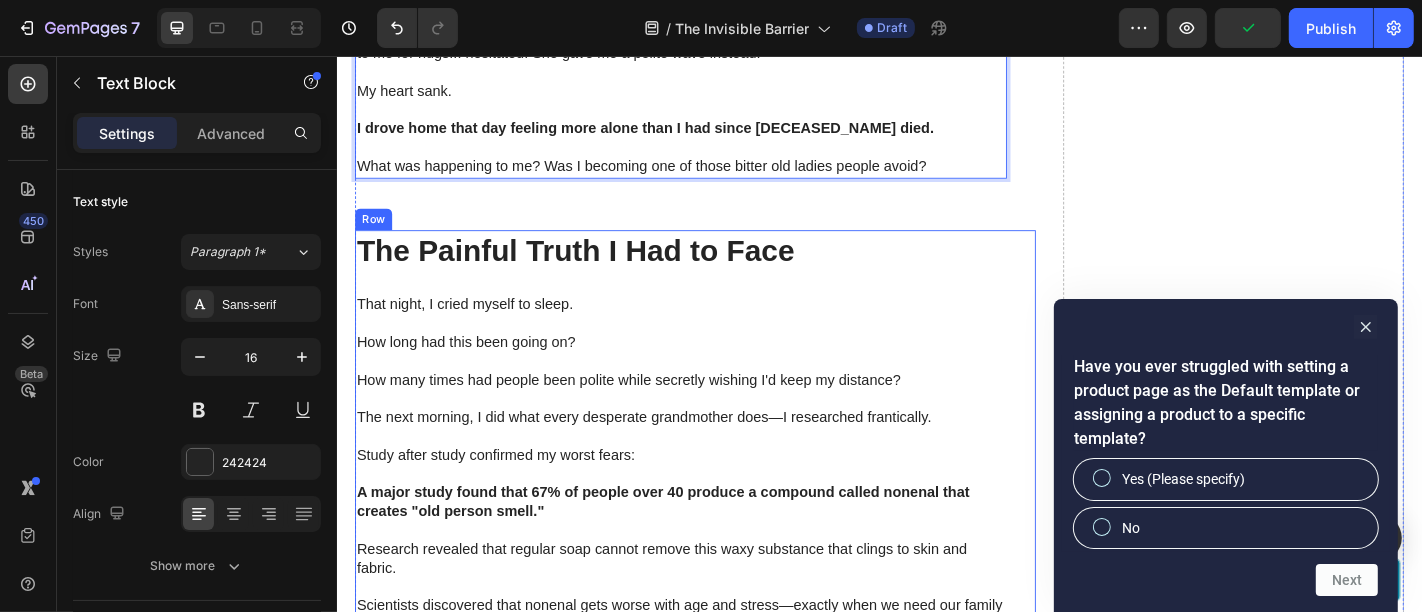 click on "The Painful Truth I Had to Face" at bounding box center (716, 271) 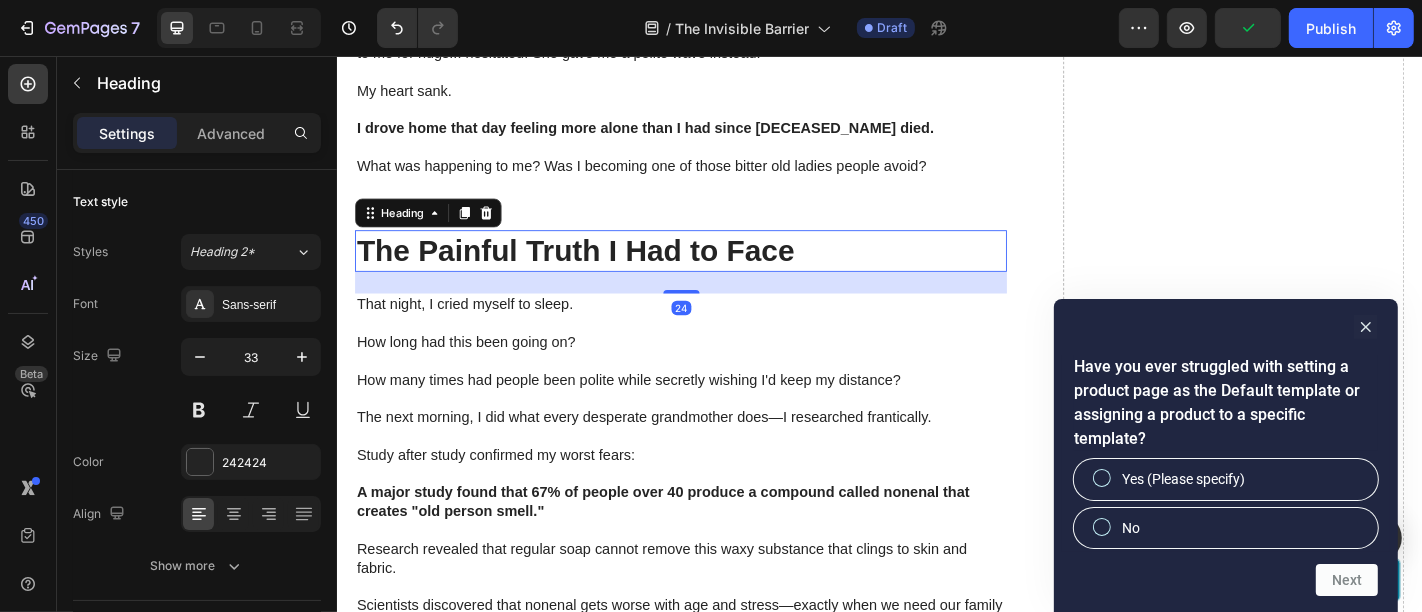 click on "The Painful Truth I Had to Face" at bounding box center (716, 271) 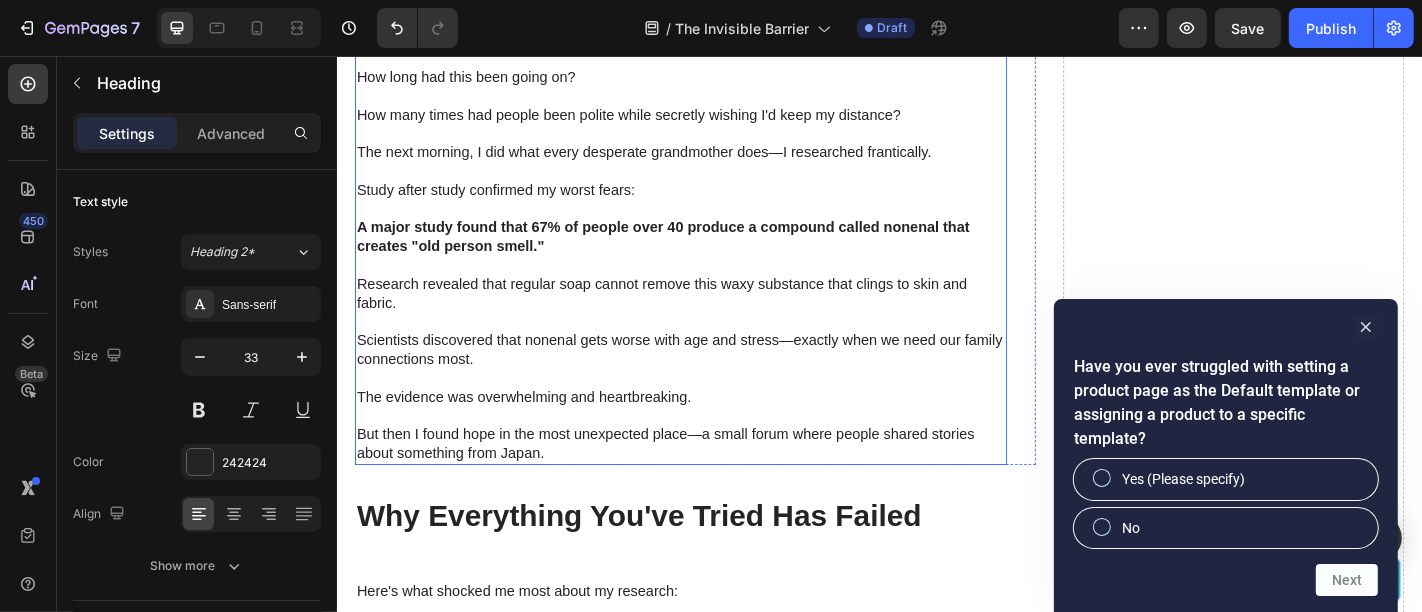 scroll, scrollTop: 3003, scrollLeft: 0, axis: vertical 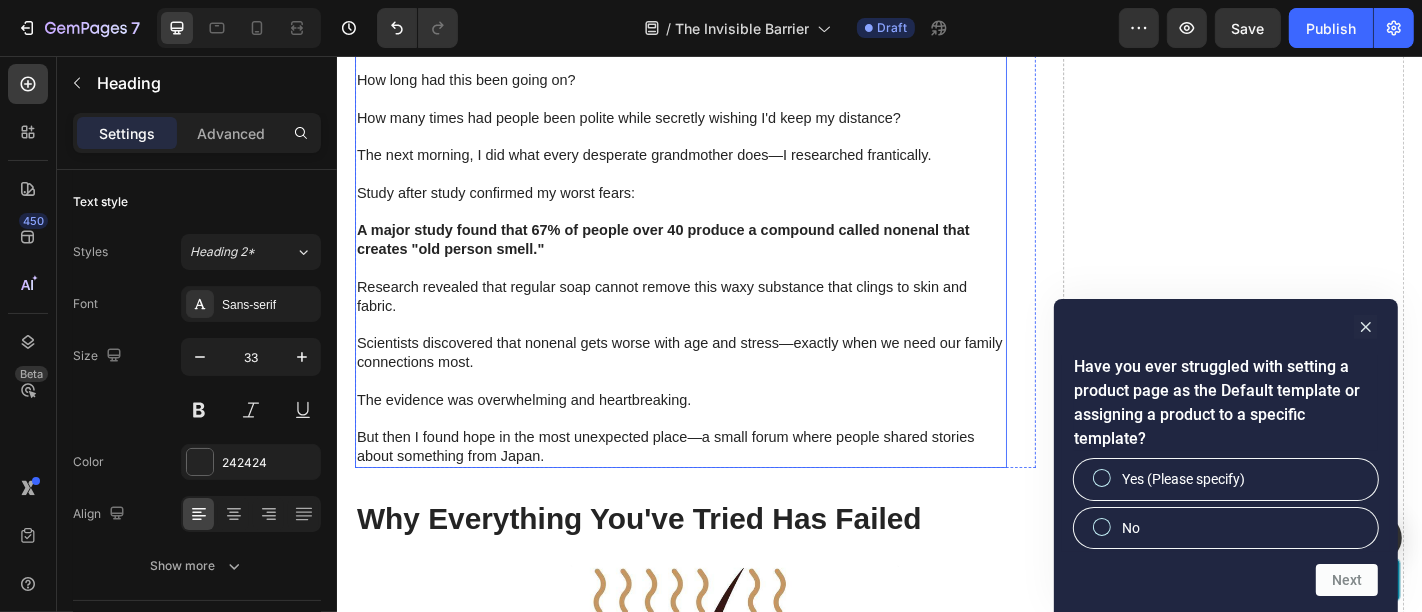 click on "Research revealed that regular soap cannot remove this waxy substance that clings to skin and fabric." at bounding box center (716, 322) 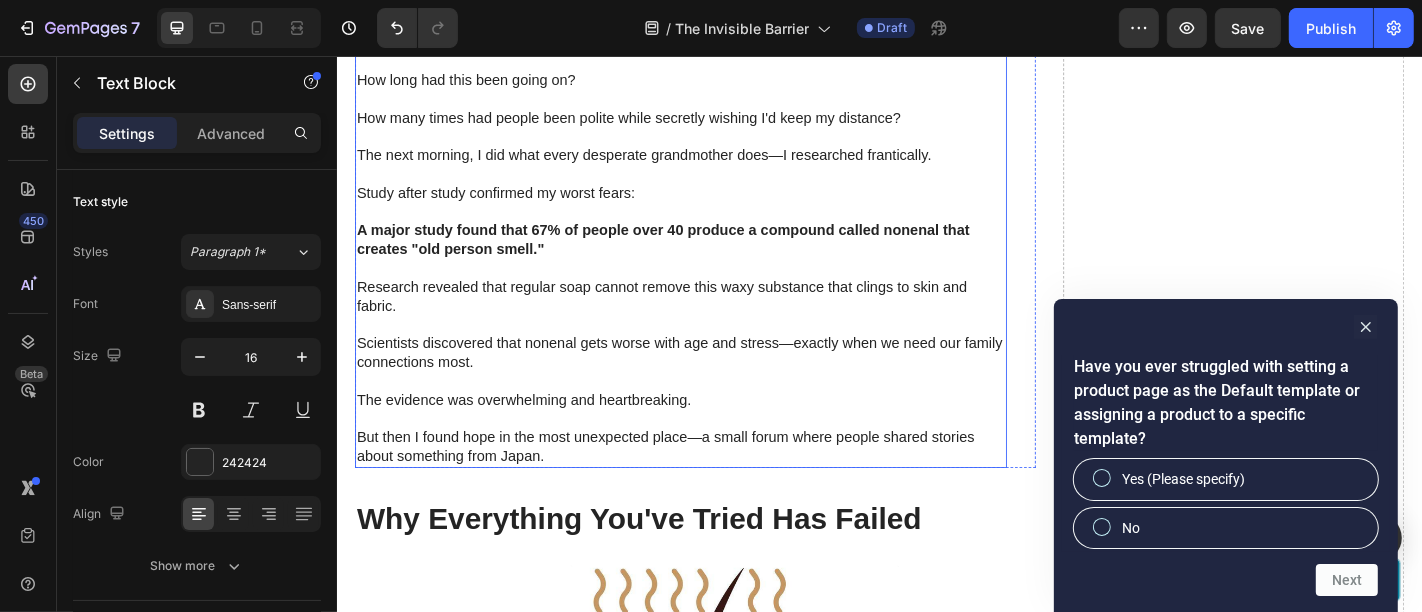 click on "Research revealed that regular soap cannot remove this waxy substance that clings to skin and fabric." at bounding box center [716, 322] 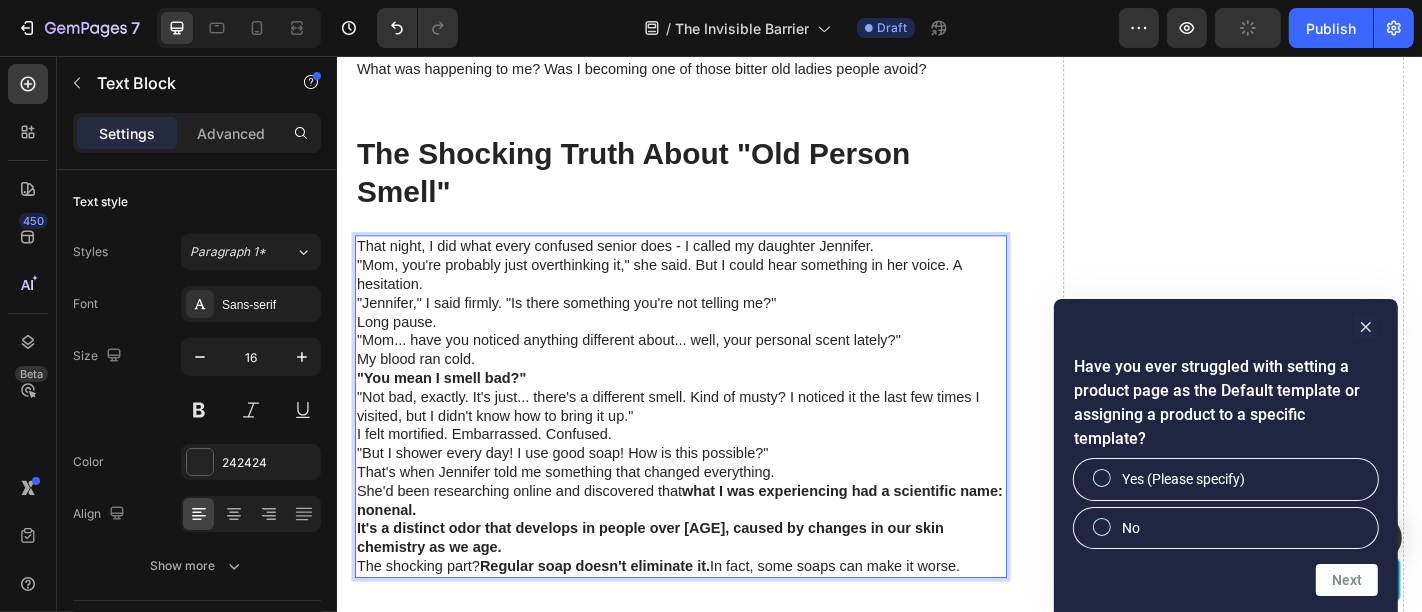 scroll, scrollTop: 2781, scrollLeft: 0, axis: vertical 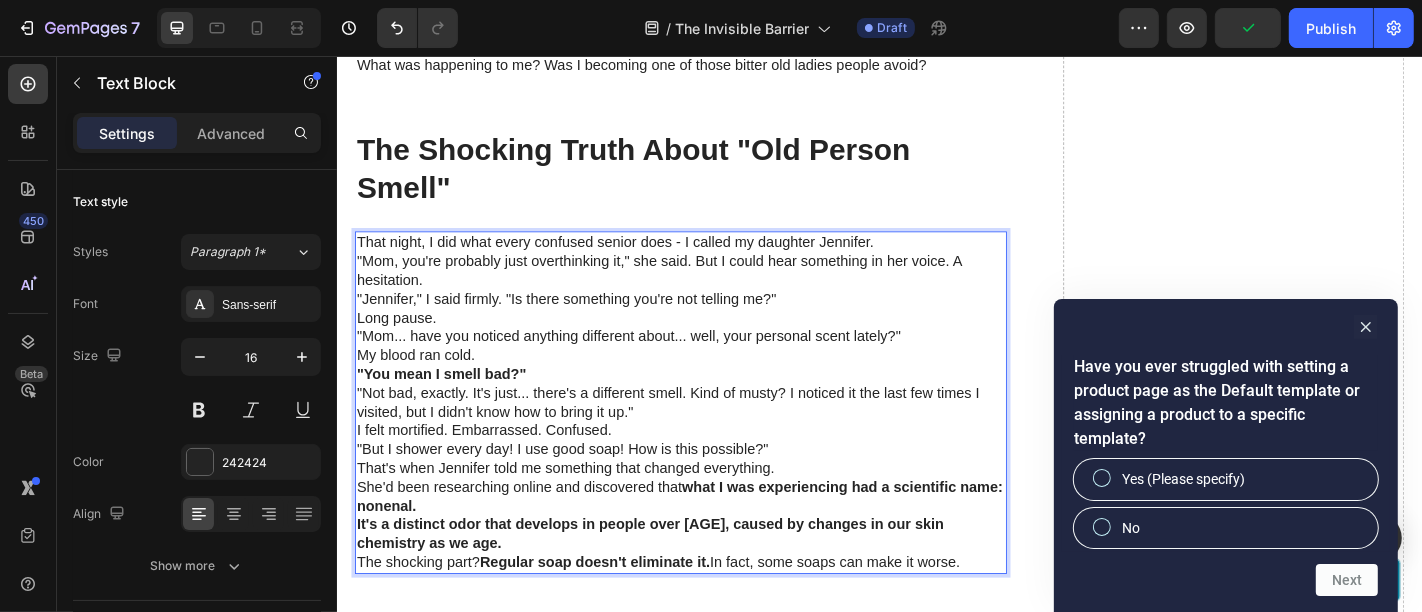 click on "That night, I did what every confused senior does - I called my daughter Jennifer." at bounding box center [716, 262] 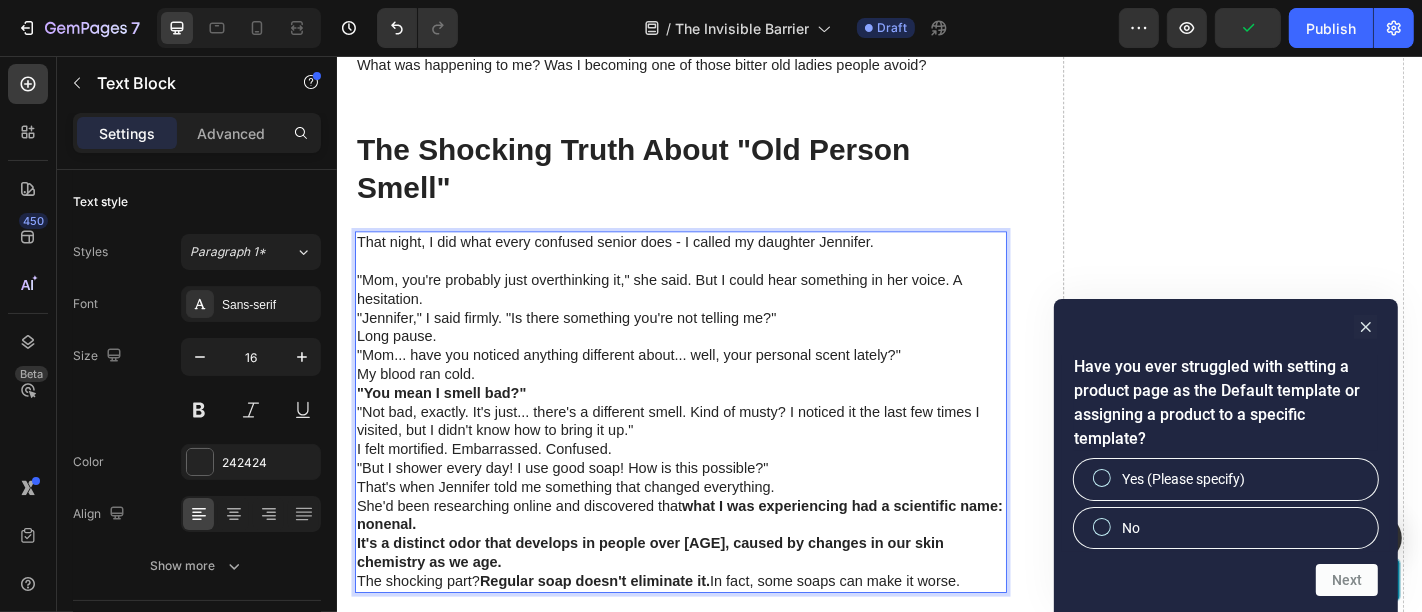 click on ""Mom, you're probably just overthinking it," she said. But I could hear something in her voice. A hesitation." at bounding box center [716, 315] 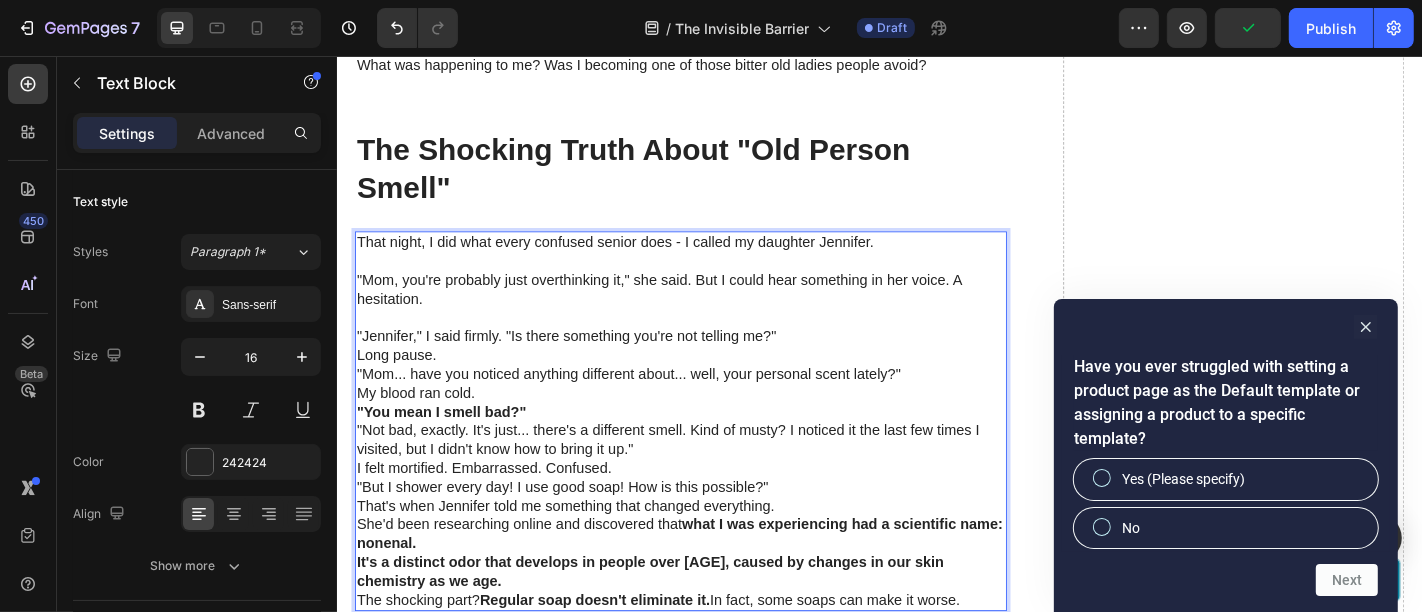 click on "Long pause." at bounding box center (716, 387) 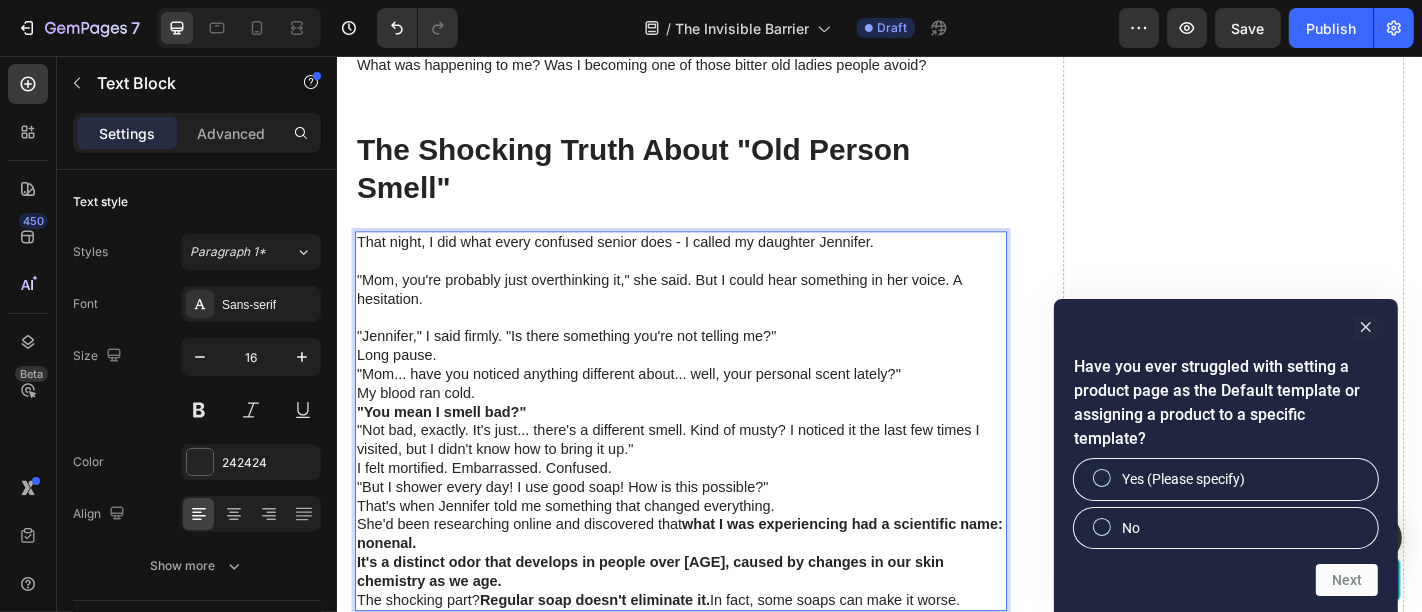click on ""Jennifer," I said firmly. "Is there something you're not telling me?"" at bounding box center [716, 366] 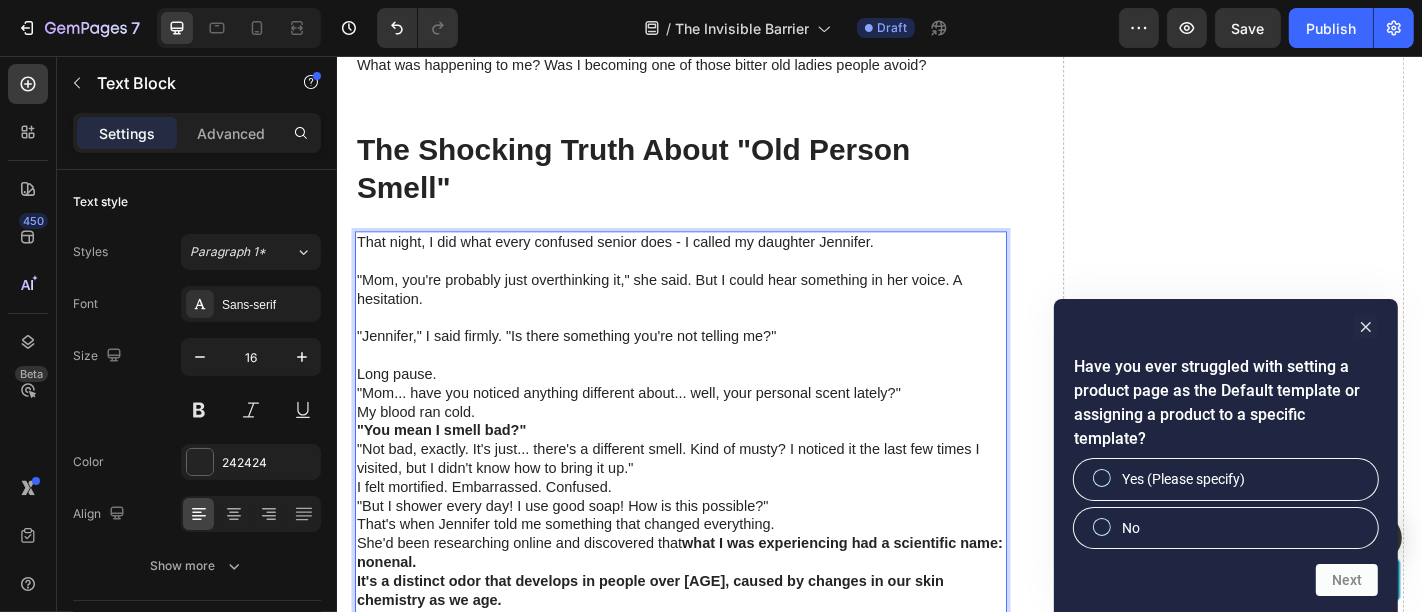 click on "Long pause." at bounding box center (716, 408) 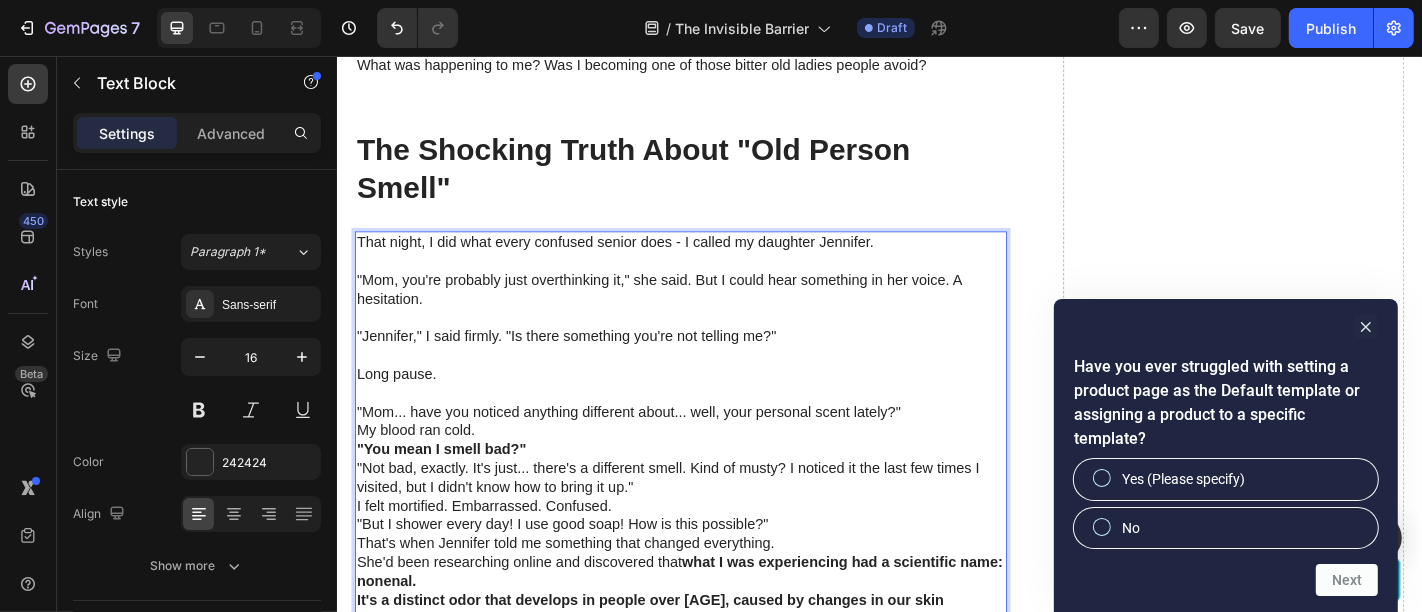 click on ""Mom... have you noticed anything different about... well, your personal scent lately?"" at bounding box center [716, 450] 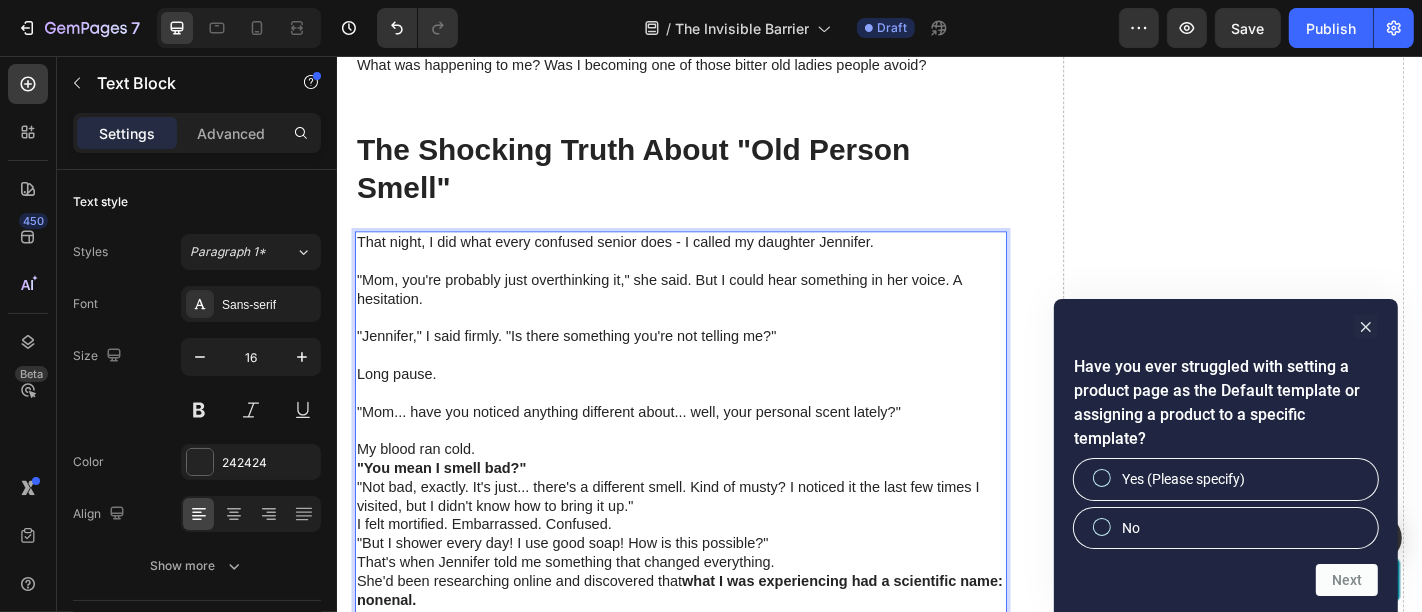 click on "My blood ran cold." at bounding box center [716, 491] 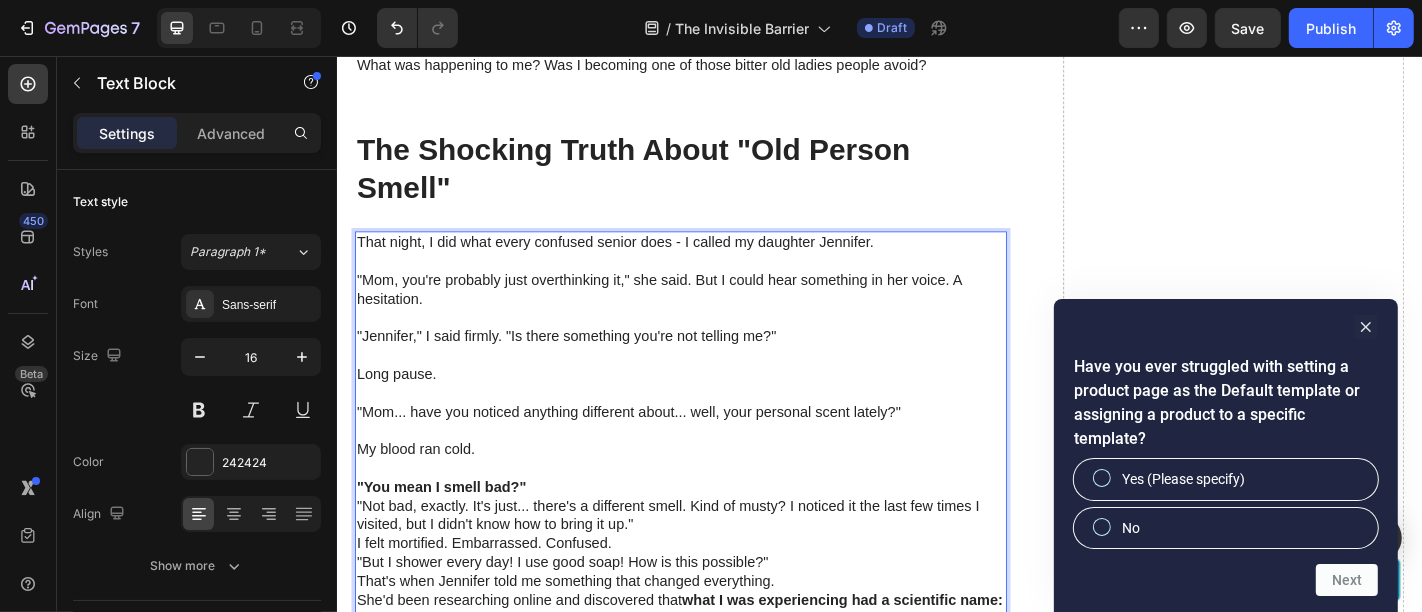 click on ""You mean I smell bad?"" at bounding box center (716, 533) 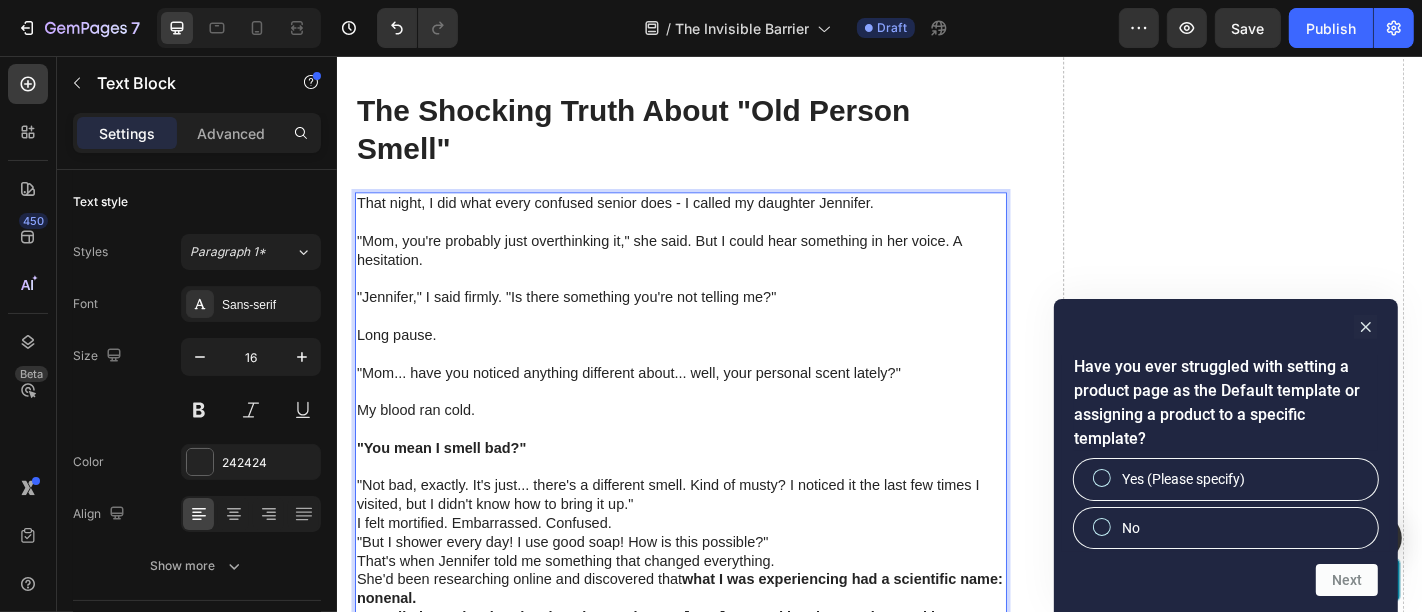 scroll, scrollTop: 3003, scrollLeft: 0, axis: vertical 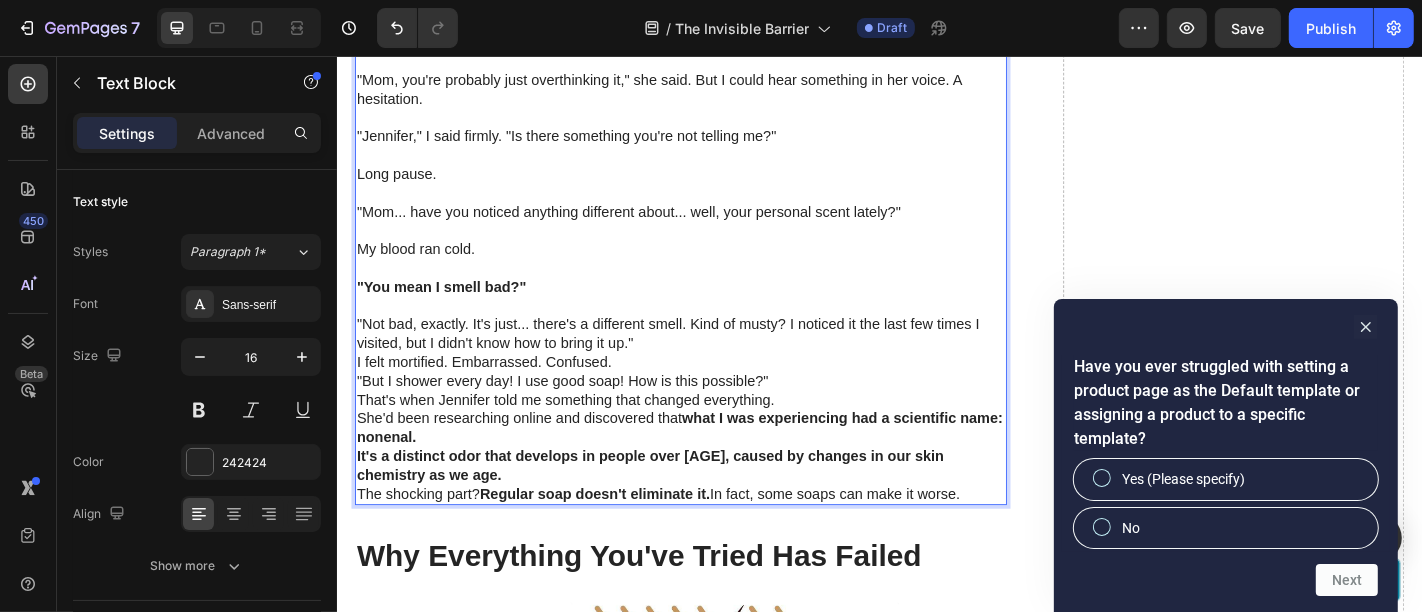click on ""Not bad, exactly. It's just... there's a different smell. Kind of musty? I noticed it the last few times I visited, but I didn't know how to bring it up."" at bounding box center (716, 363) 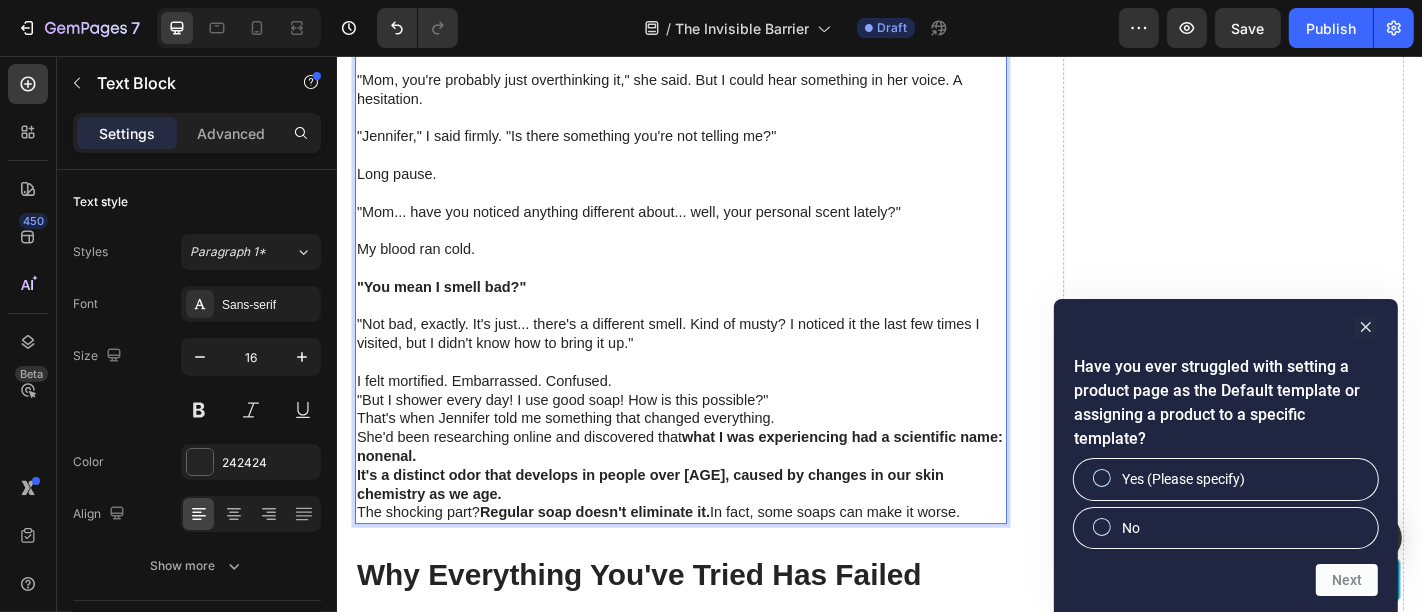 click at bounding box center [716, 394] 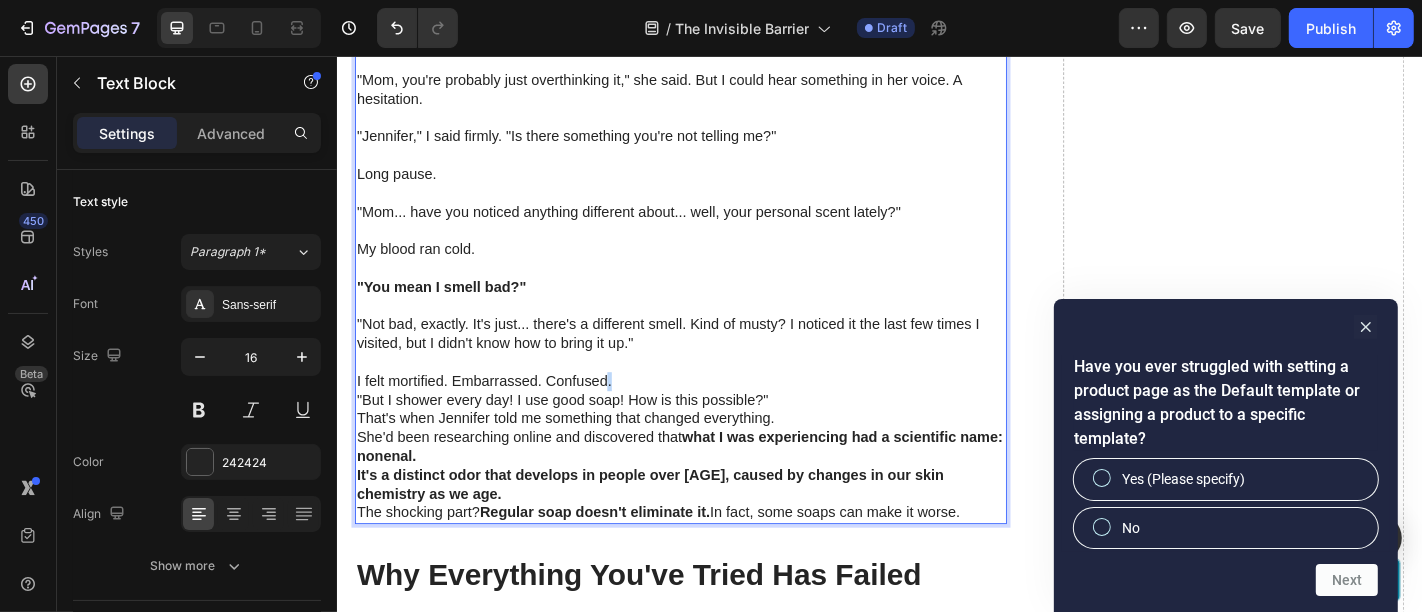 click on "I felt mortified. Embarrassed. Confused." at bounding box center (716, 415) 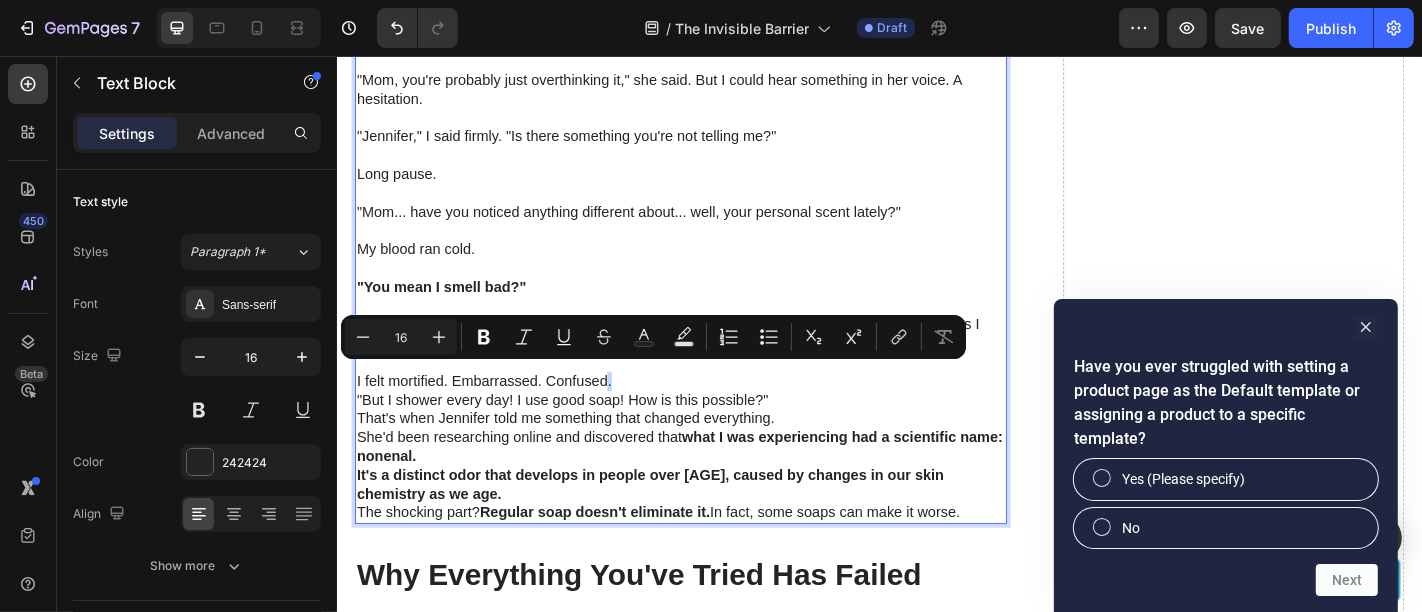 click on "I felt mortified. Embarrassed. Confused." at bounding box center [716, 415] 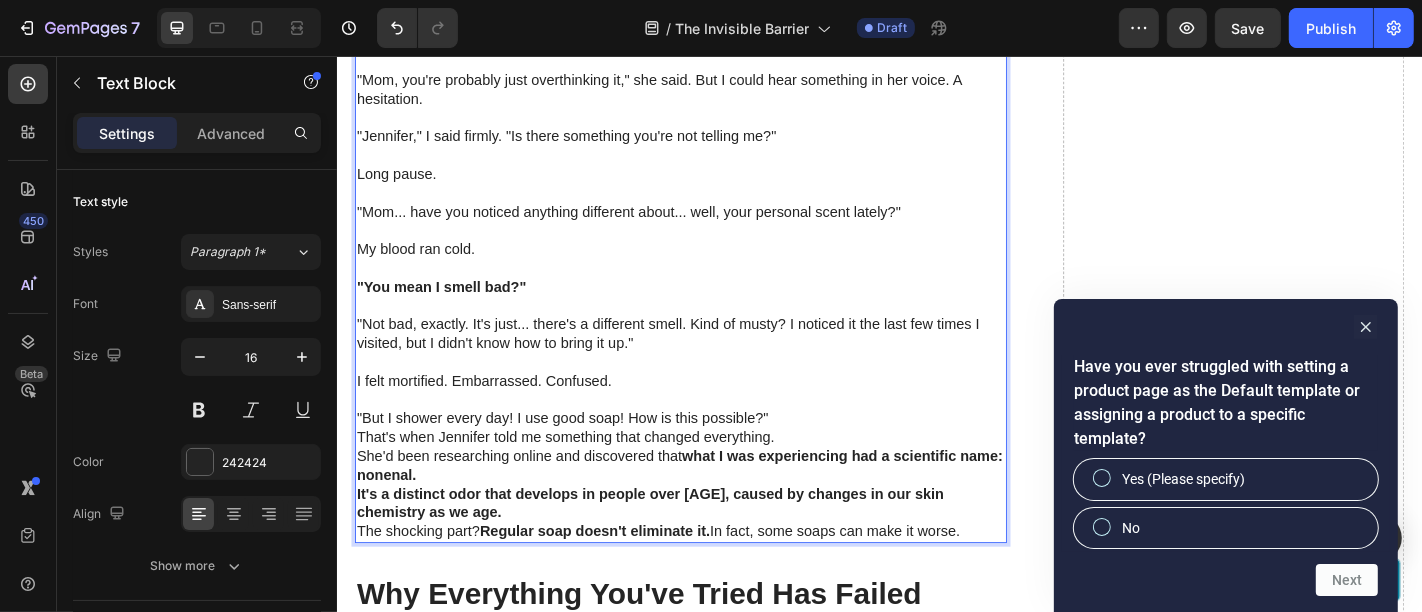 click on ""But I shower every day! I use good soap! How is this possible?"" at bounding box center (716, 456) 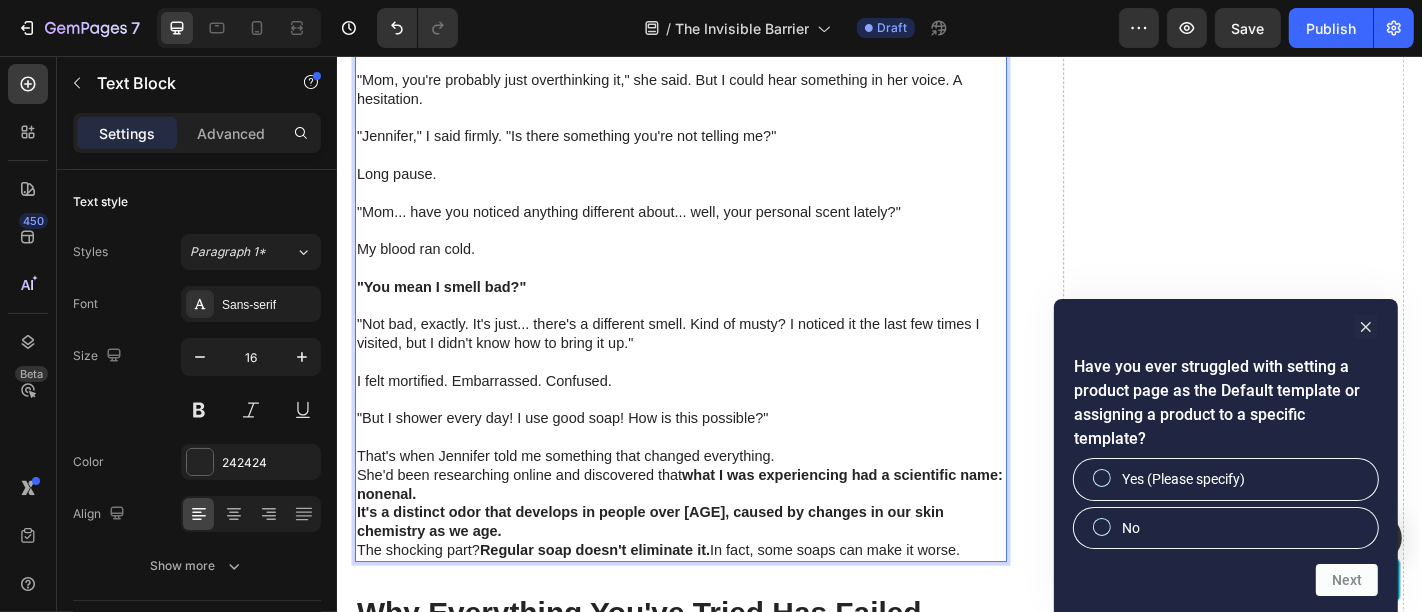click on "That's when Jennifer told me something that changed everything." at bounding box center [716, 498] 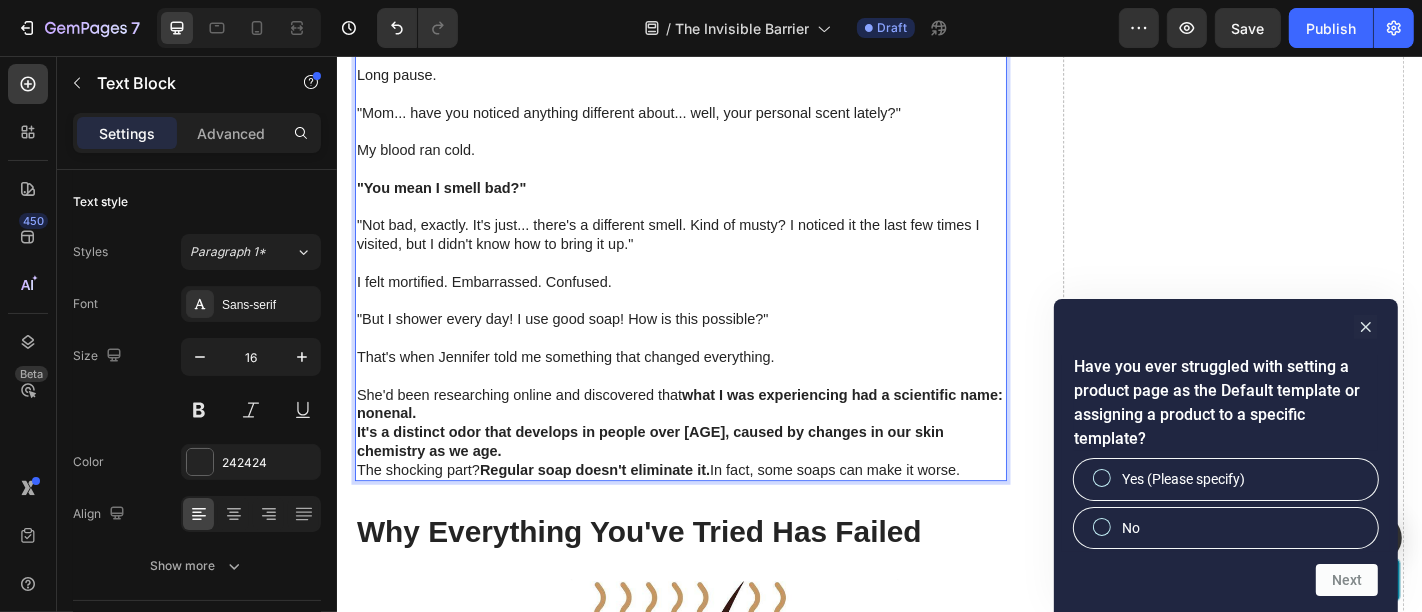 scroll, scrollTop: 3114, scrollLeft: 0, axis: vertical 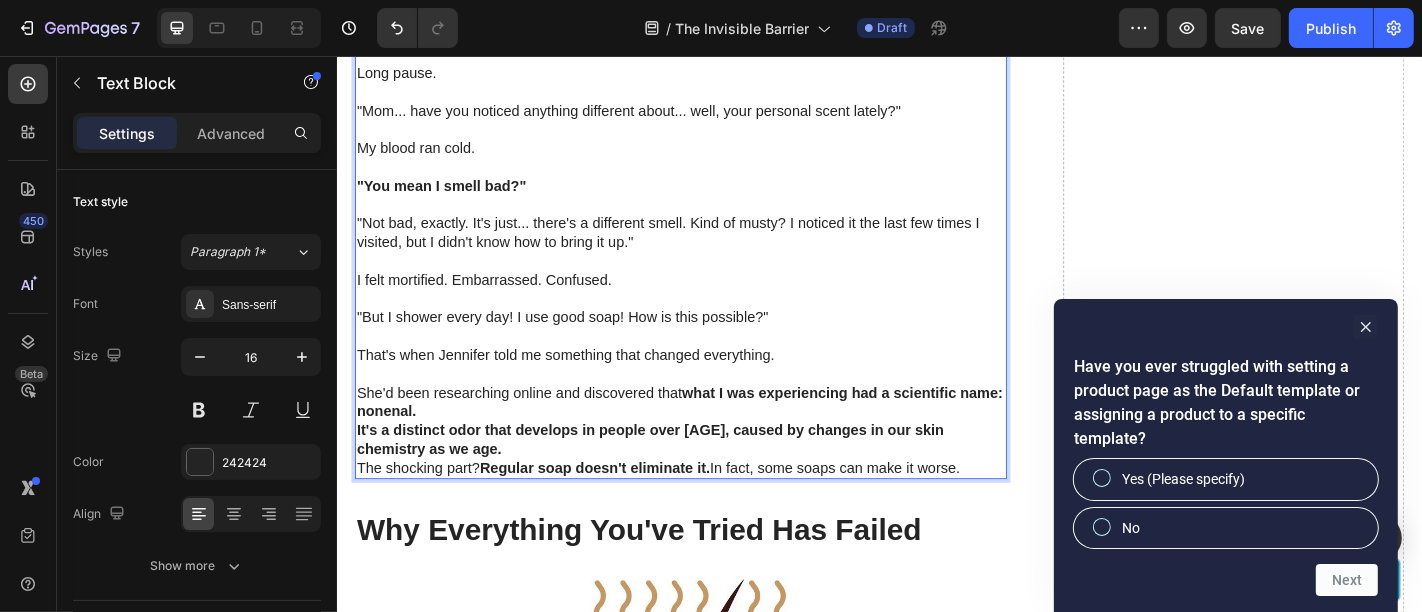 click on "She'd been researching online and discovered that  what I was experiencing had a scientific name: nonenal." at bounding box center (716, 440) 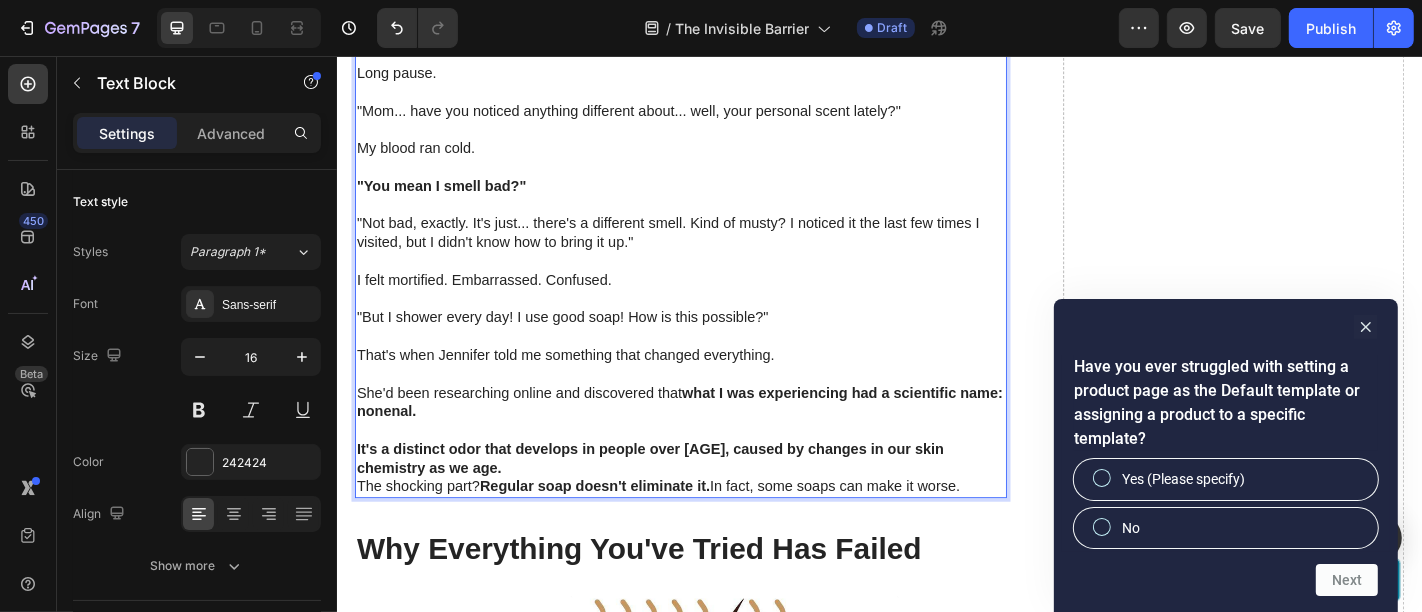 click on "It's a distinct odor that develops in people over 40, caused by changes in our skin chemistry as we age." at bounding box center (716, 502) 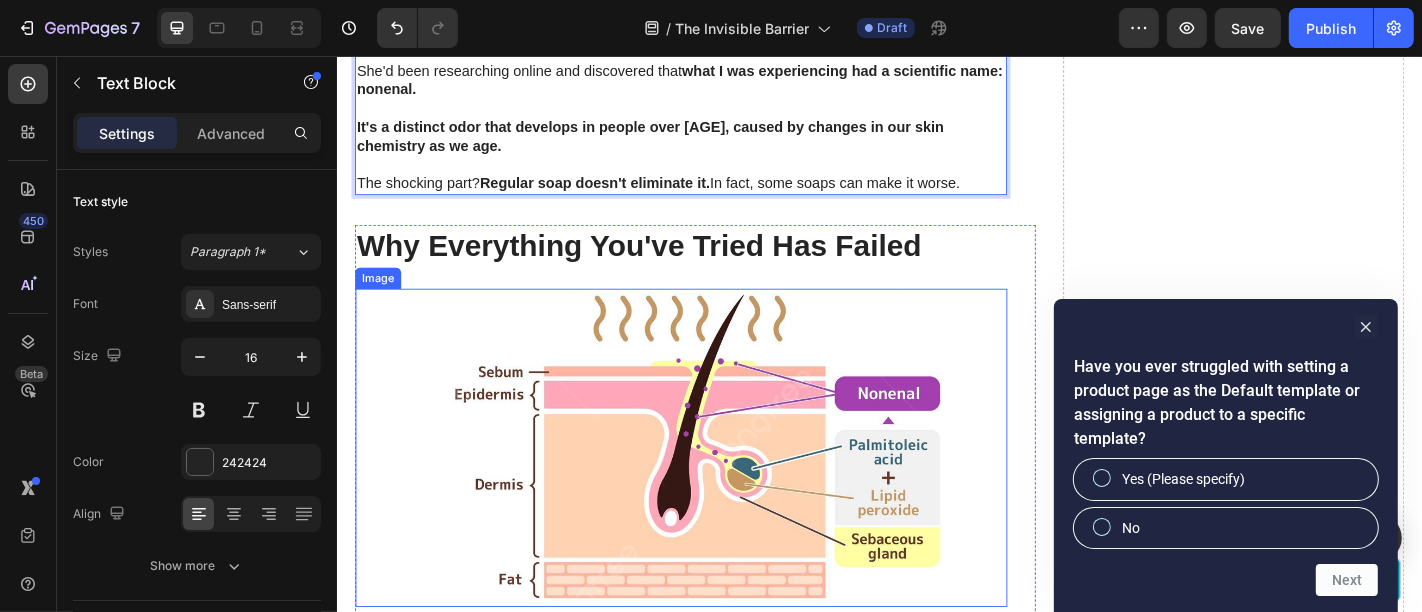 scroll, scrollTop: 3559, scrollLeft: 0, axis: vertical 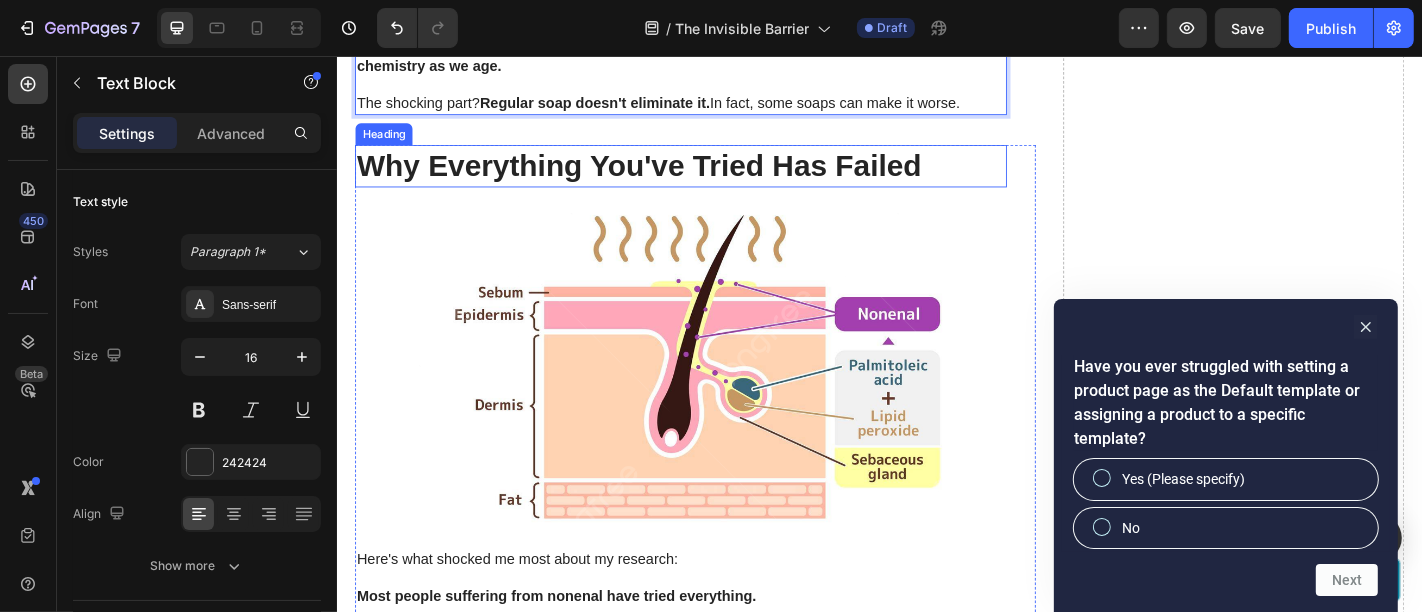 click on "Why Everything You've Tried Has Failed" at bounding box center (716, 177) 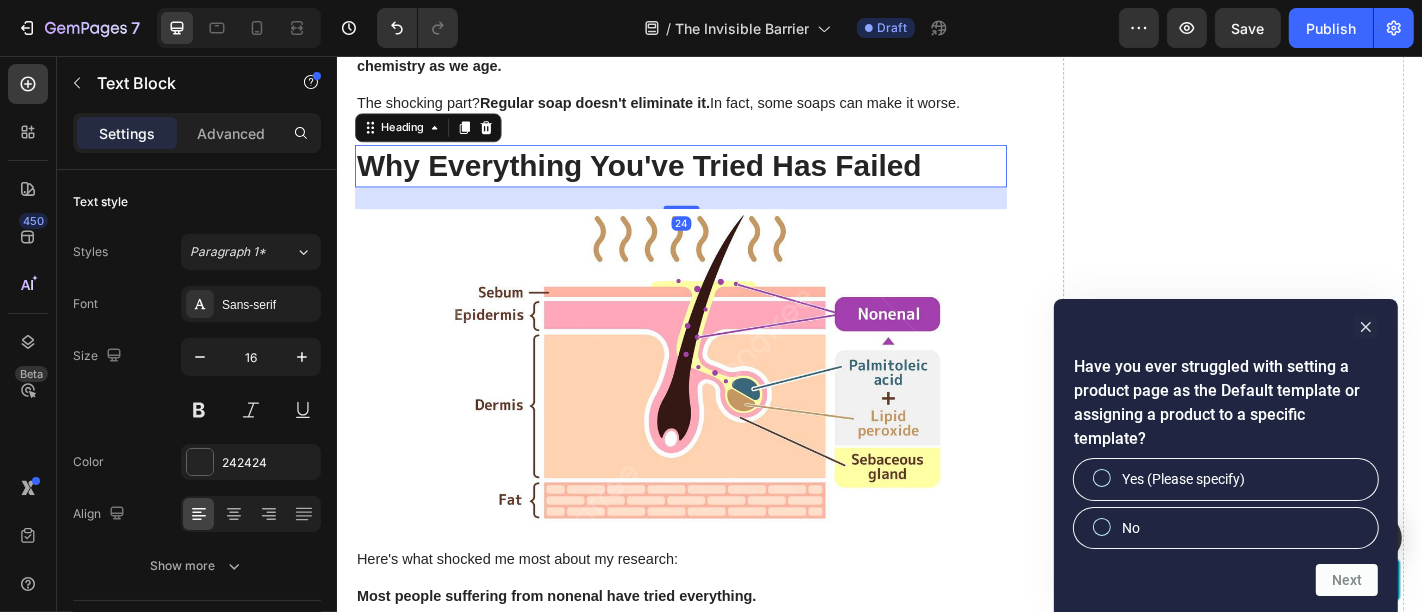 click on "Why Everything You've Tried Has Failed" at bounding box center (716, 177) 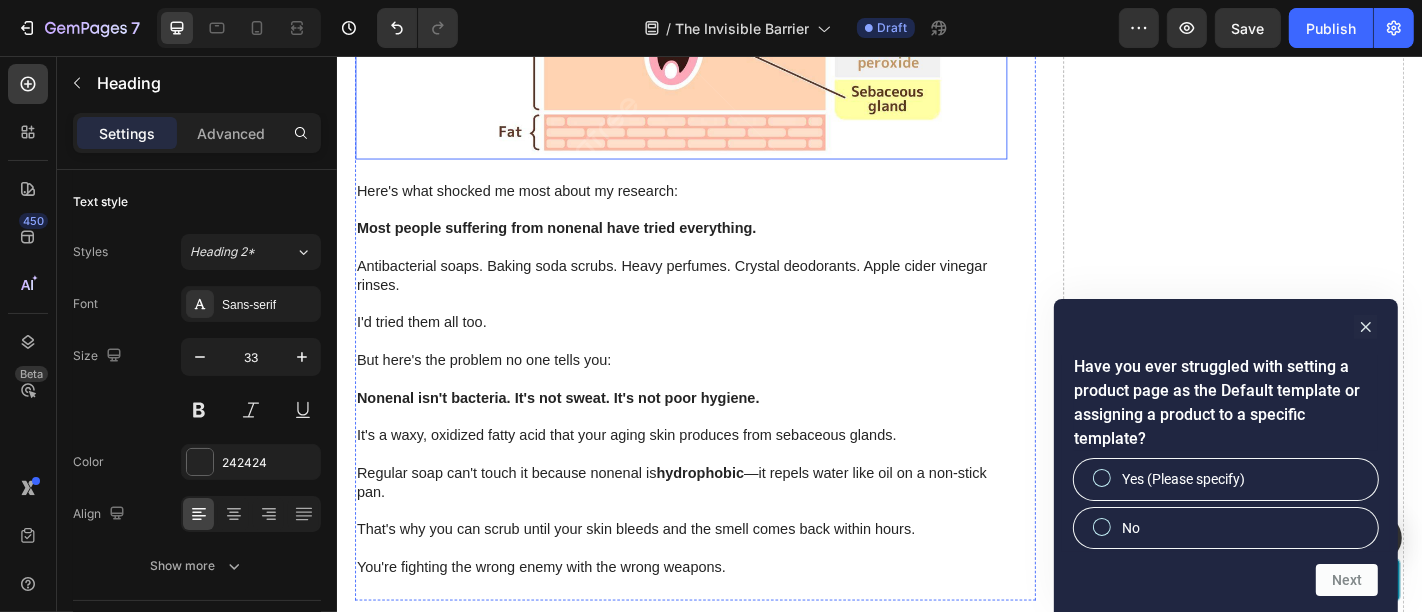 scroll, scrollTop: 4003, scrollLeft: 0, axis: vertical 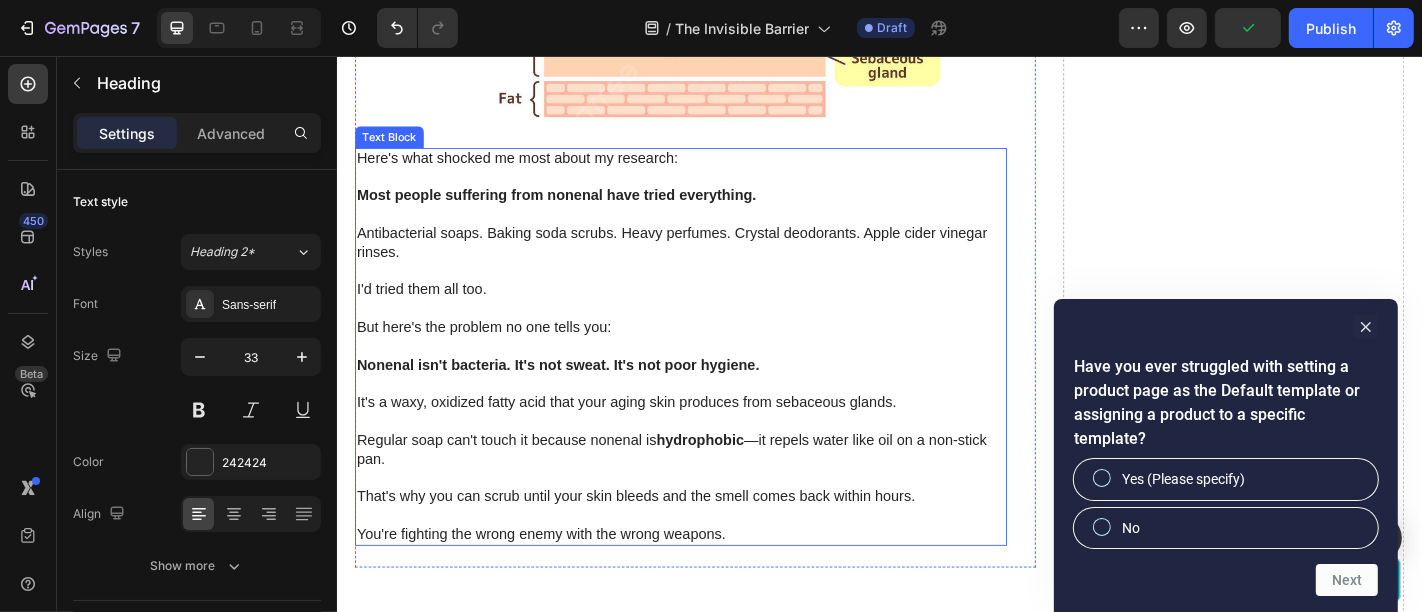 click at bounding box center [716, 377] 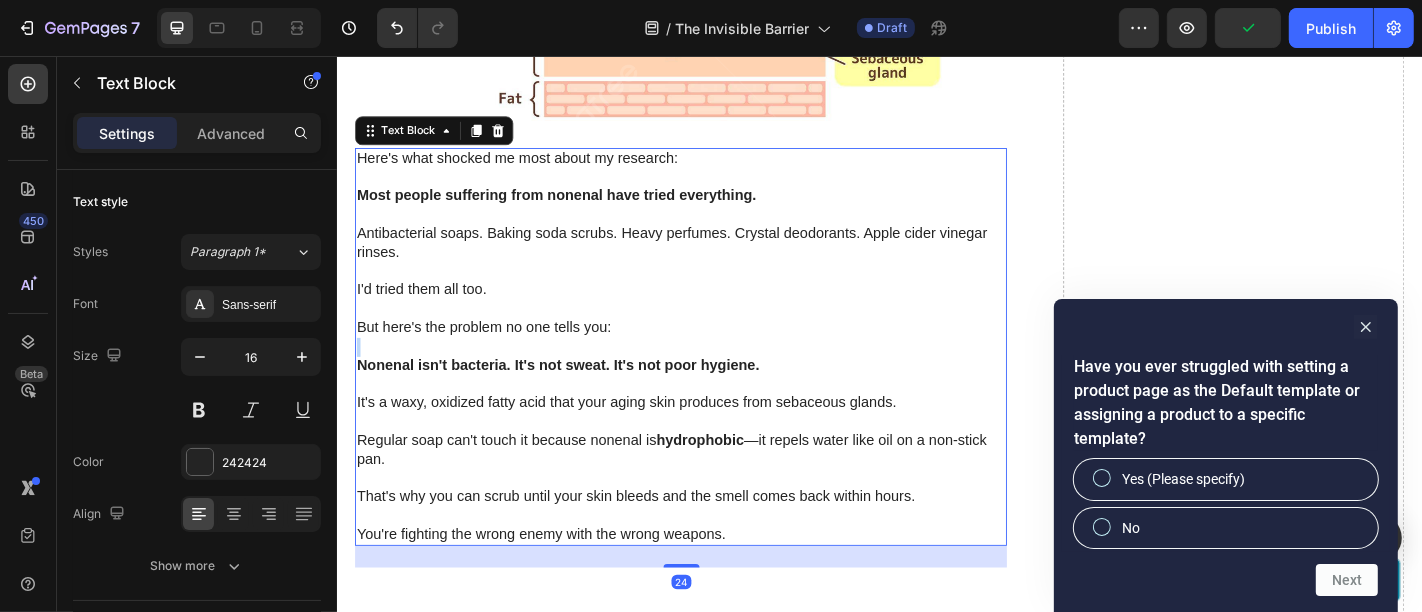 click at bounding box center [716, 377] 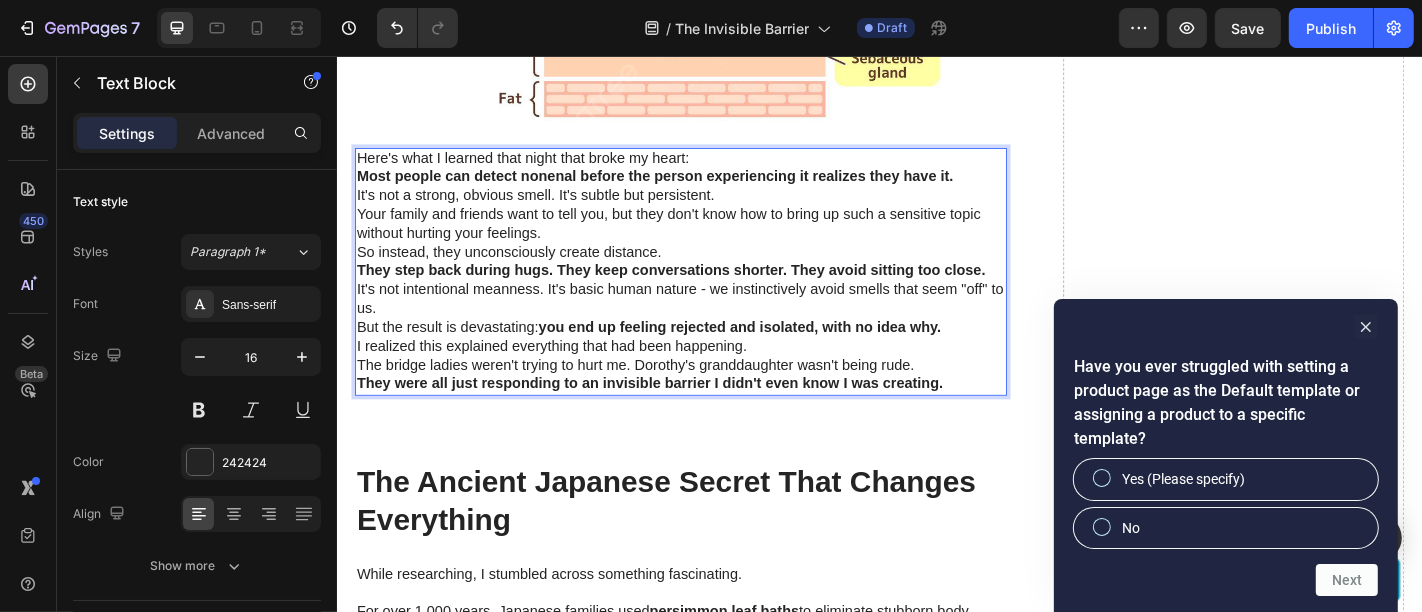click on "Here's what I learned that night that broke my heart:" at bounding box center (716, 169) 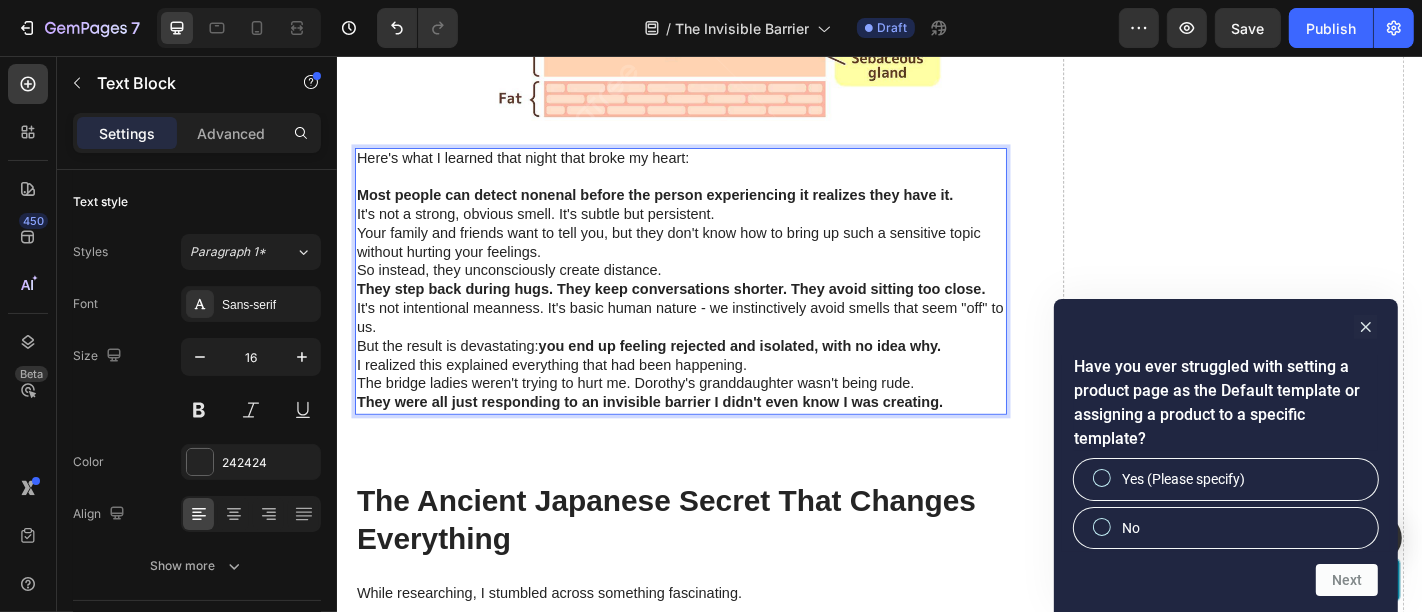 click on "It's not a strong, obvious smell. It's subtle but persistent." at bounding box center (716, 231) 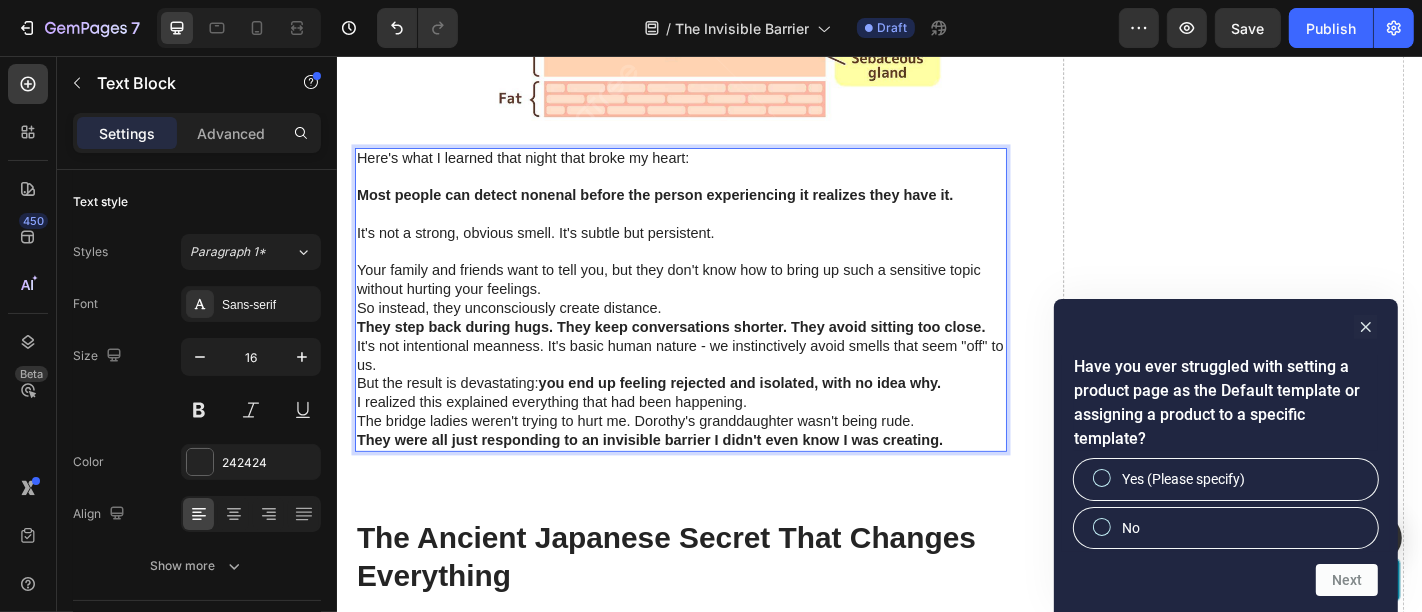 click on "Your family and friends want to tell you, but they don't know how to bring up such a sensitive topic without hurting your feelings." at bounding box center [716, 304] 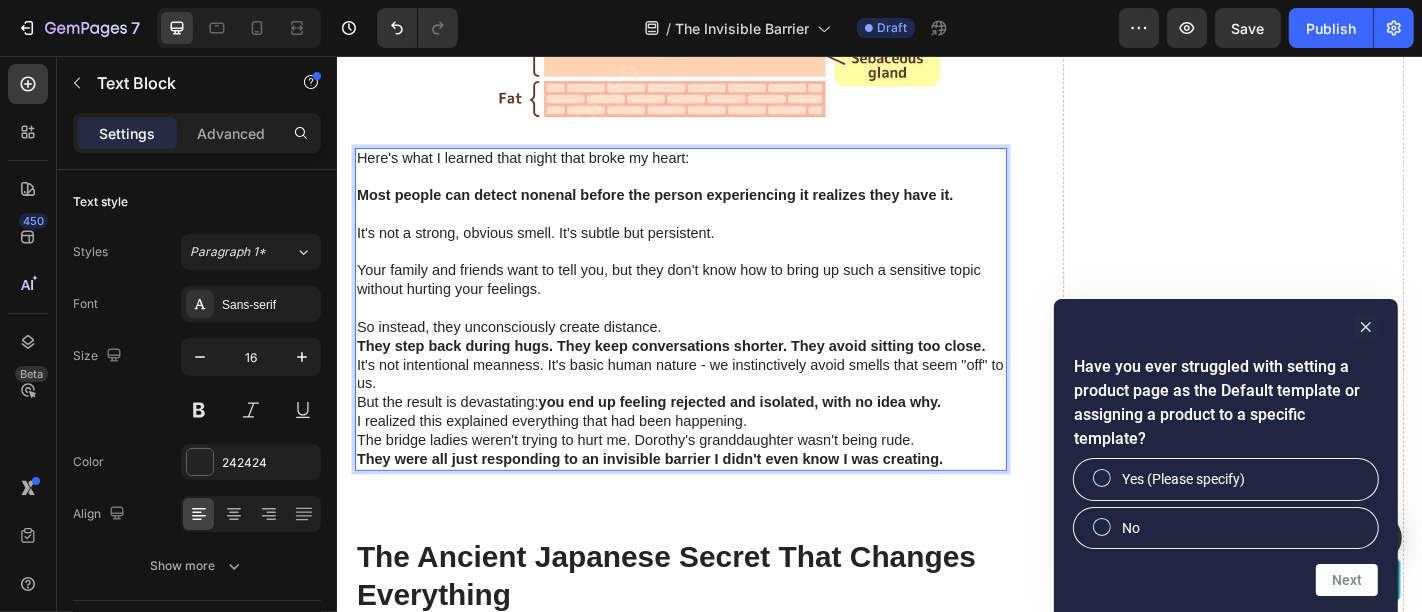 drag, startPoint x: 738, startPoint y: 335, endPoint x: 732, endPoint y: 353, distance: 18.973665 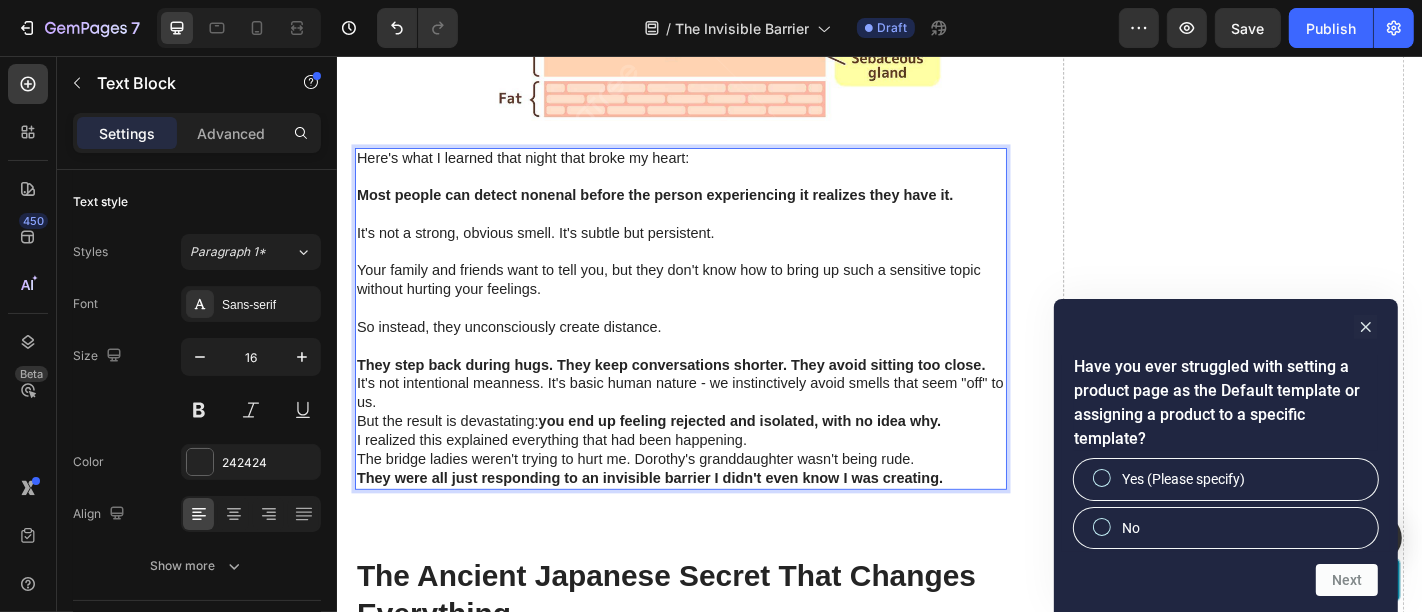 click on "They step back during hugs. They keep conversations shorter. They avoid sitting too close." at bounding box center [716, 397] 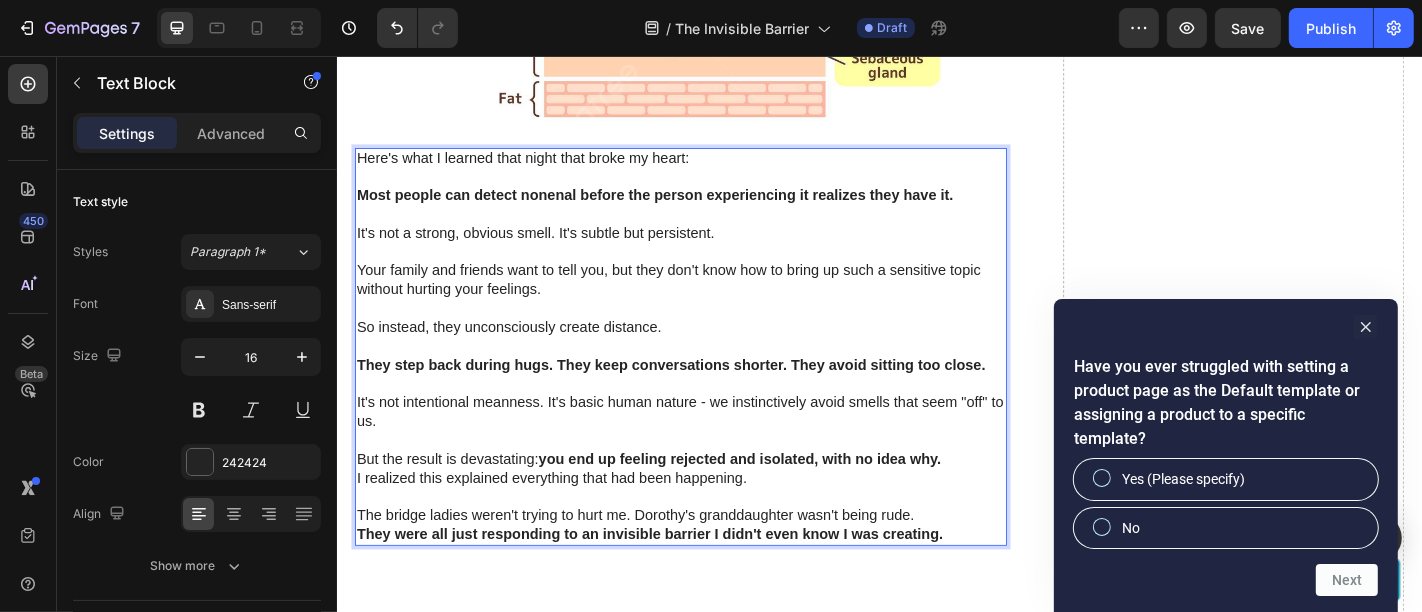 click on "The bridge ladies weren't trying to hurt me. Dorothy's granddaughter wasn't being rude." at bounding box center (716, 564) 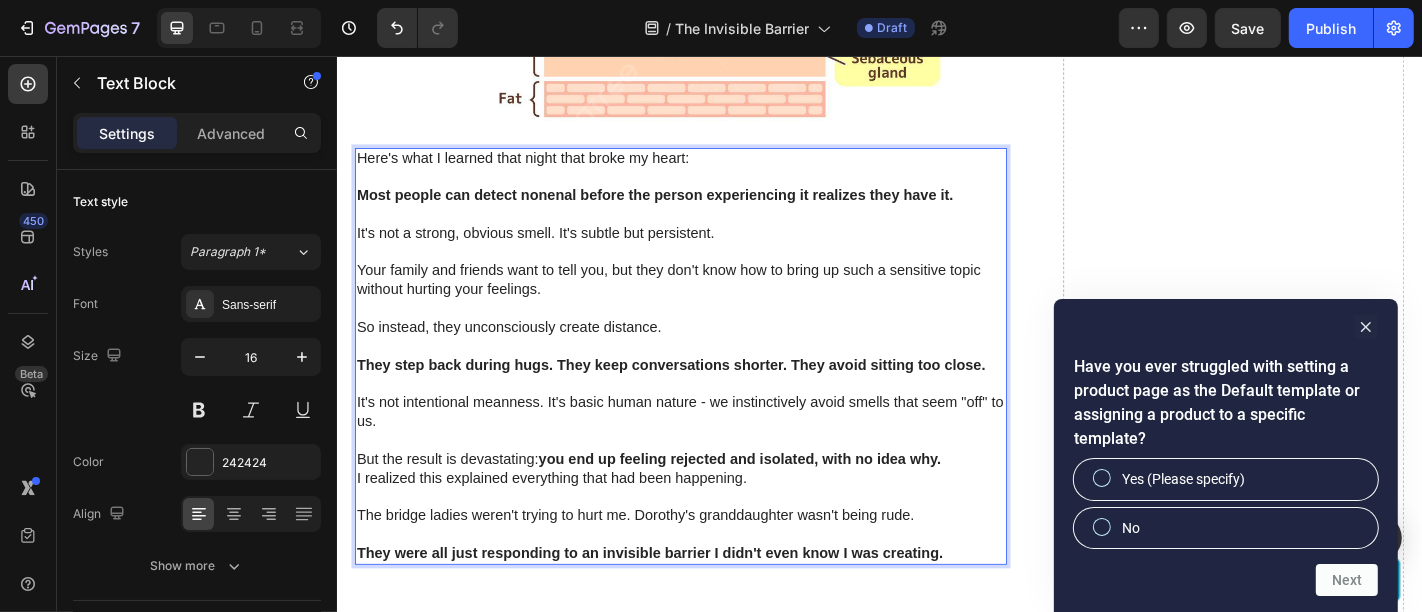 click on "But the result is devastating:  you end up feeling rejected and isolated, with no idea why." at bounding box center [716, 501] 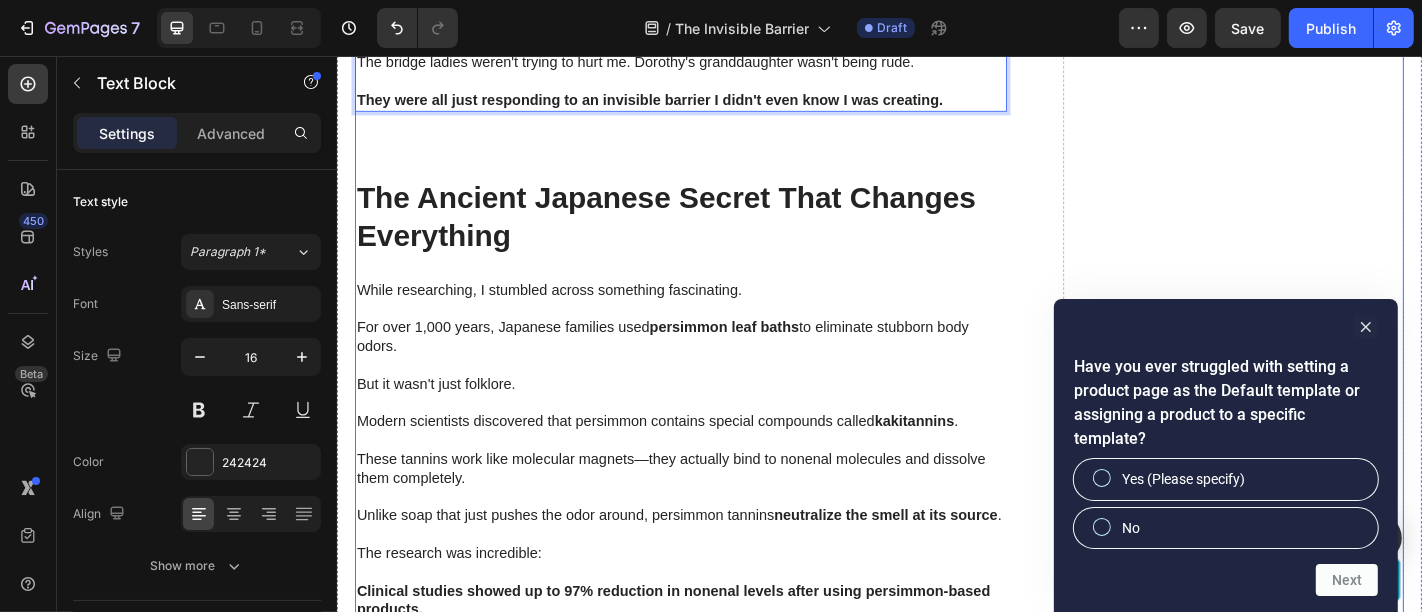 scroll, scrollTop: 4670, scrollLeft: 0, axis: vertical 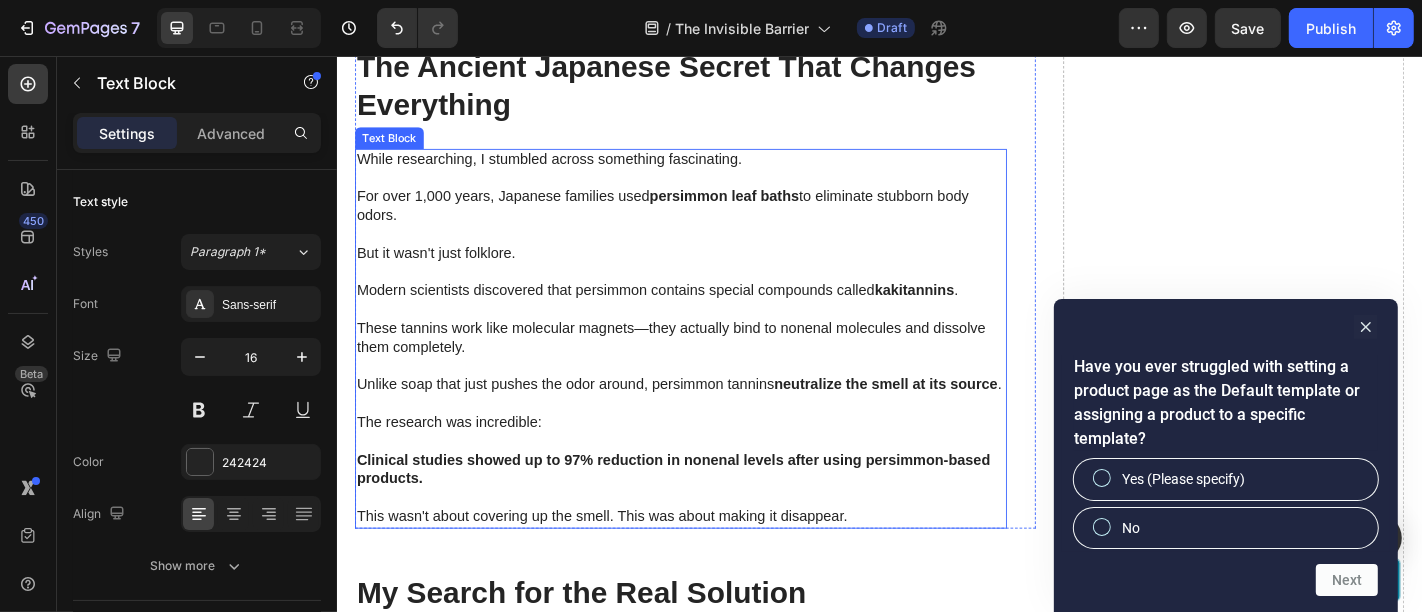 click at bounding box center (716, 336) 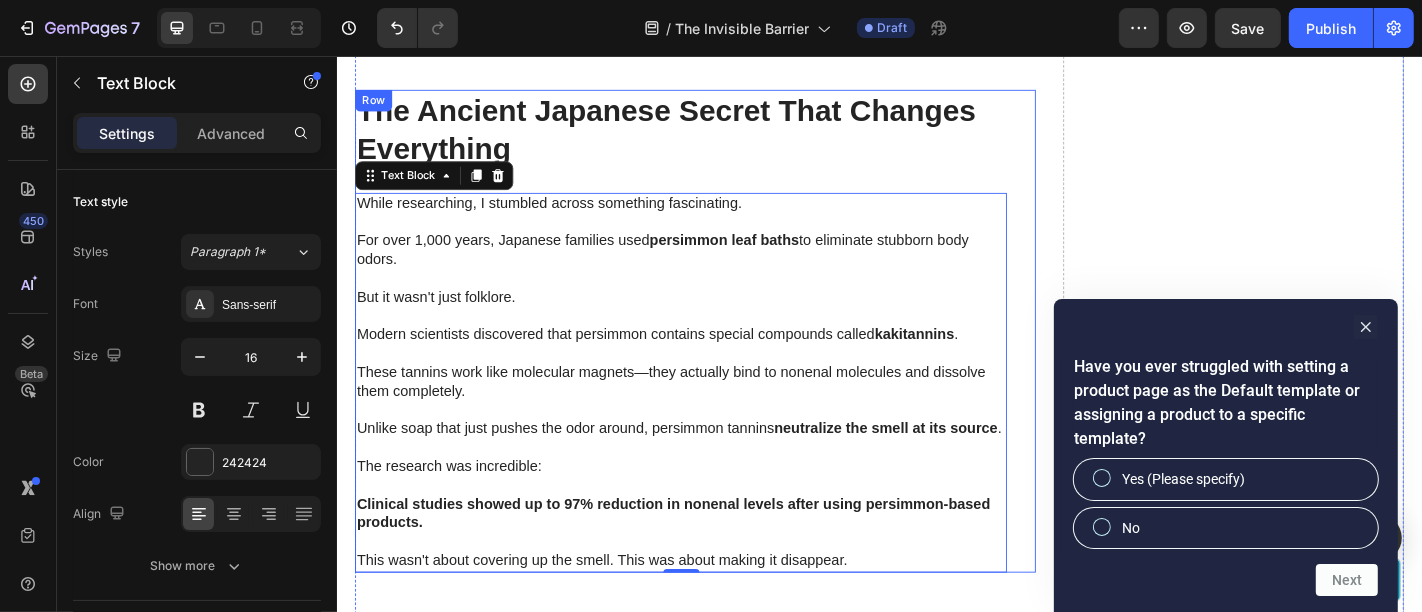 scroll, scrollTop: 4448, scrollLeft: 0, axis: vertical 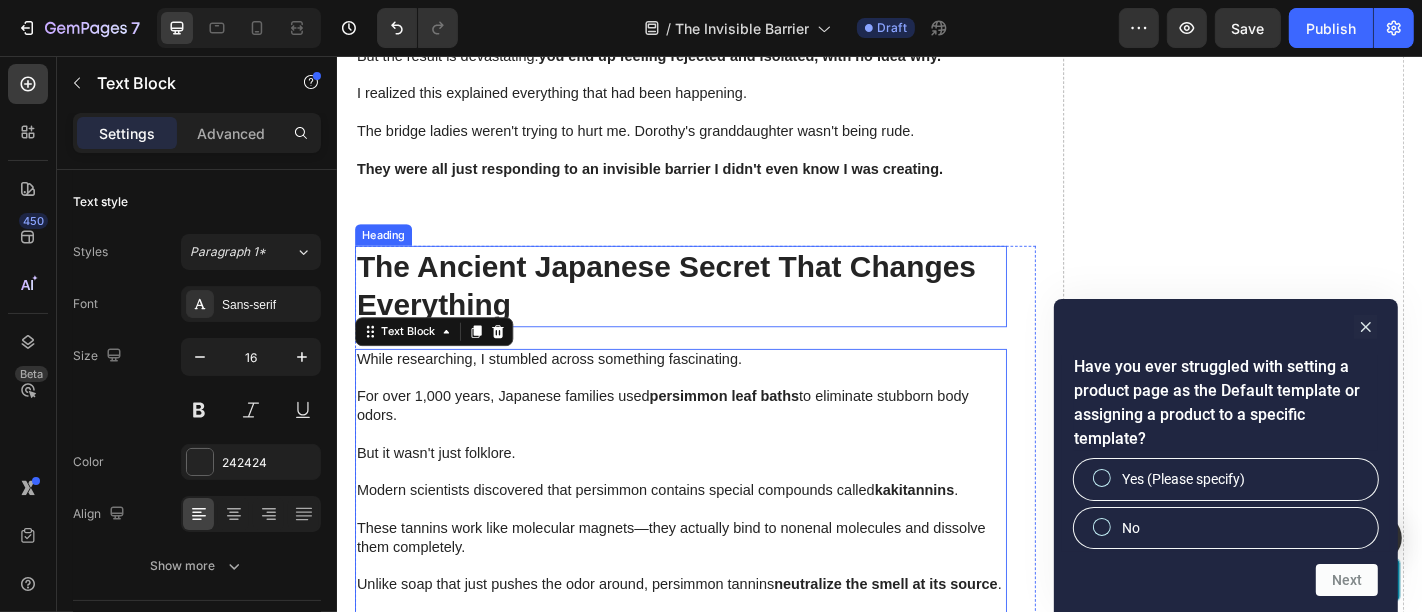 click on "The Ancient Japanese Secret That Changes Everything" at bounding box center (716, 311) 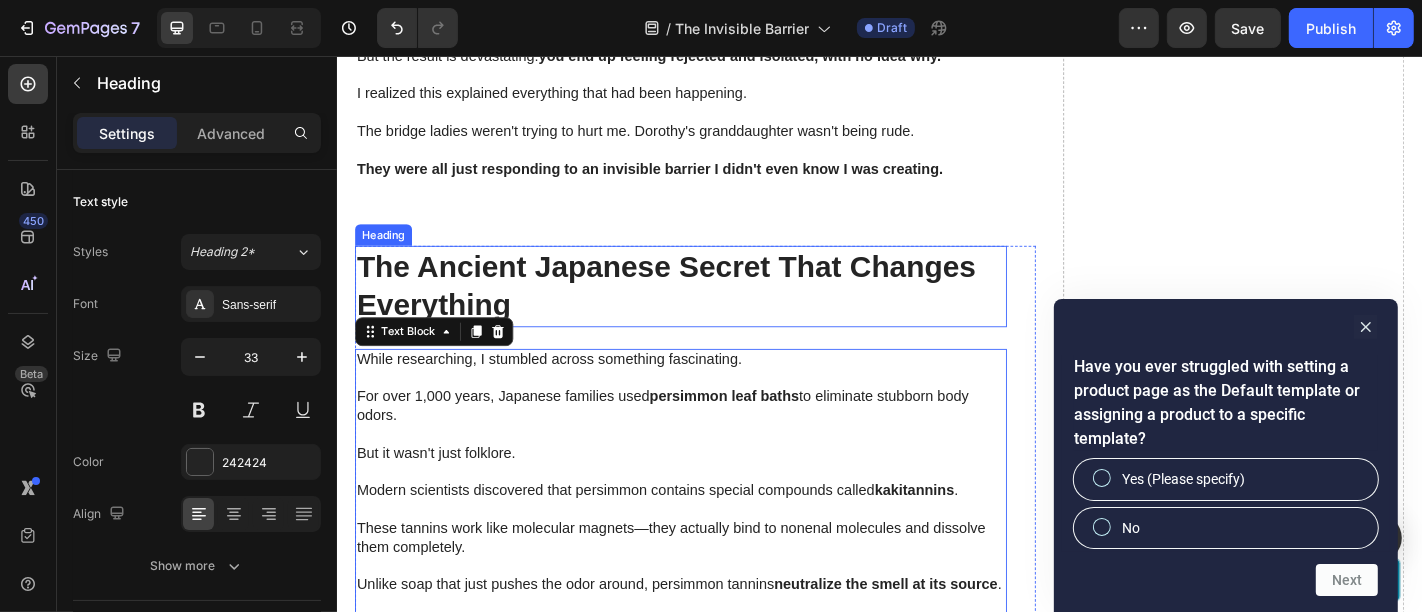 click on "The Ancient Japanese Secret That Changes Everything" at bounding box center [716, 311] 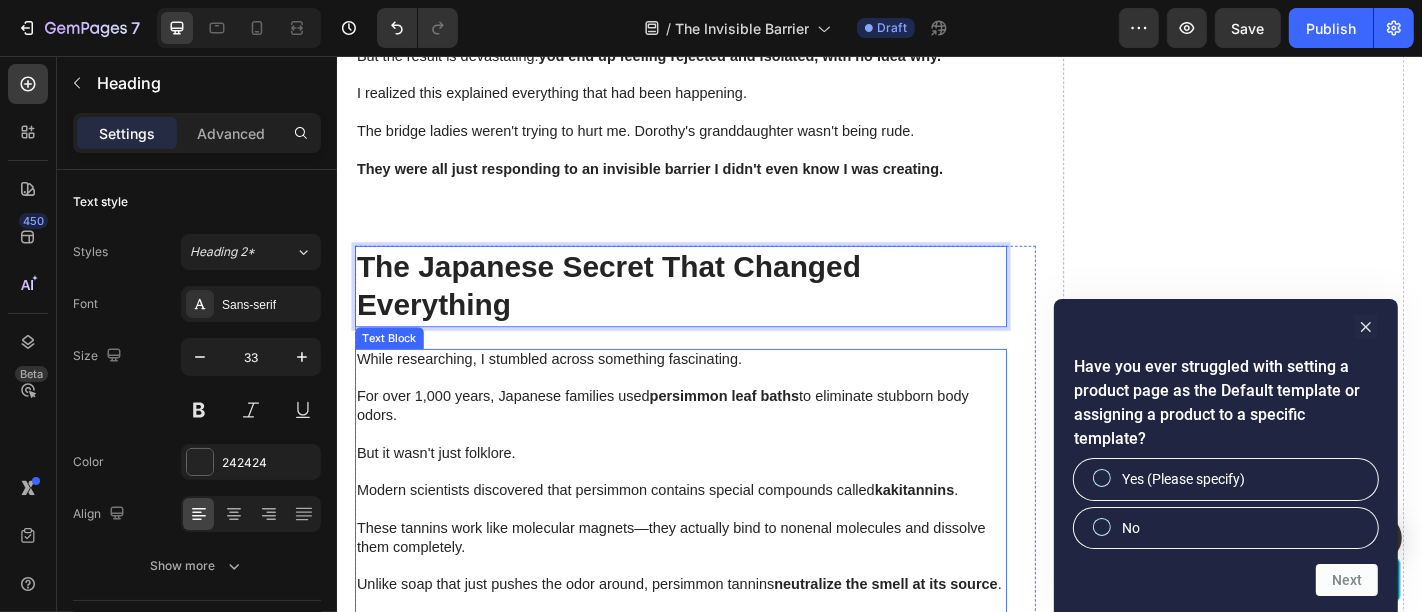 click on "For over 1,000 years, Japanese families used  persimmon leaf baths  to eliminate stubborn body odors." at bounding box center [716, 444] 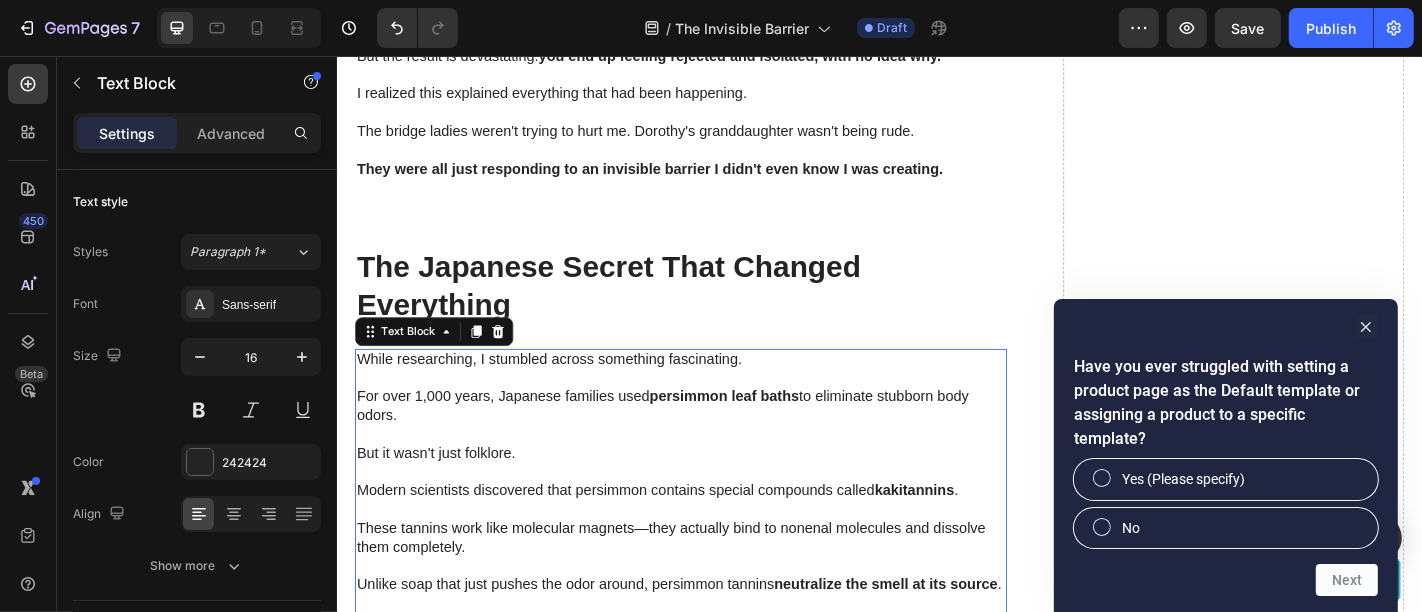 click on "For over 1,000 years, Japanese families used  persimmon leaf baths  to eliminate stubborn body odors." at bounding box center [716, 444] 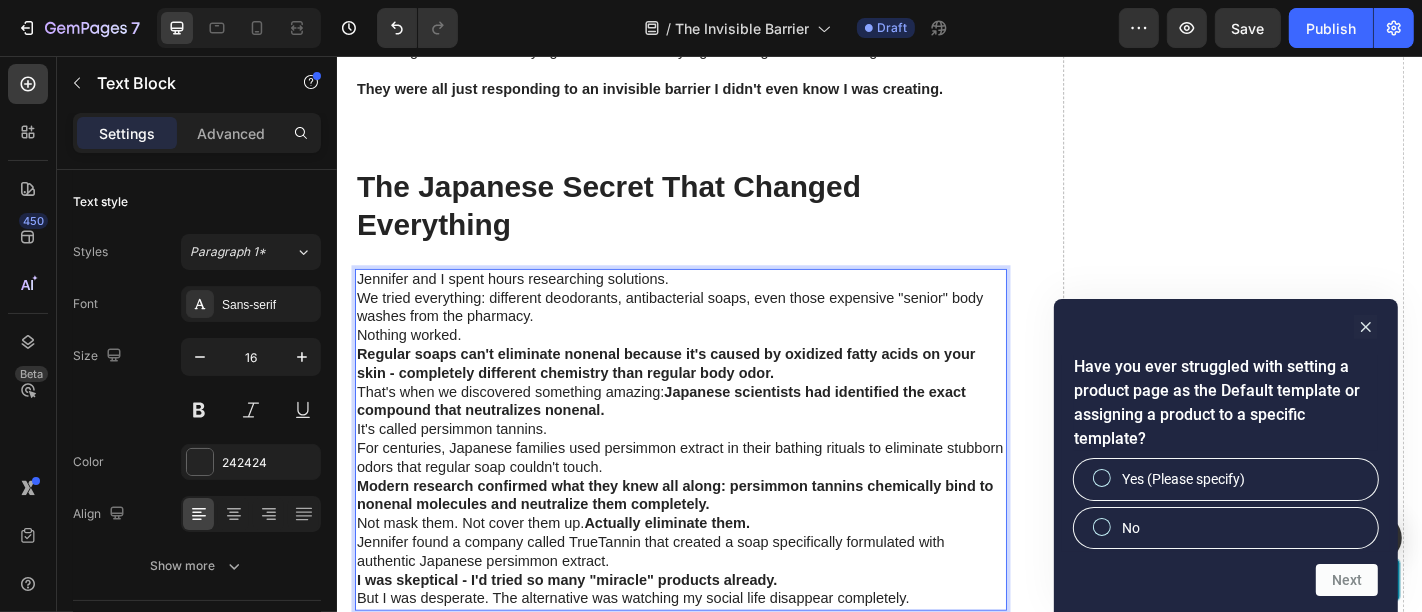 scroll, scrollTop: 4538, scrollLeft: 0, axis: vertical 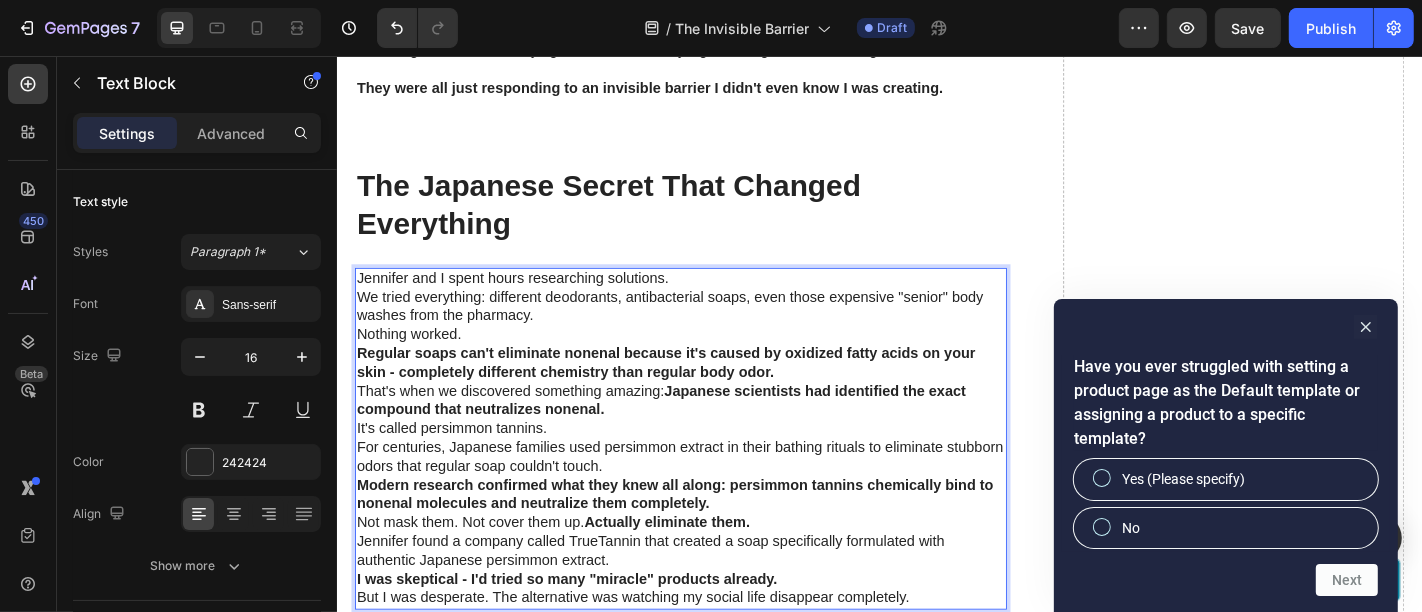 click on "Jennifer and I spent hours researching solutions." at bounding box center (716, 302) 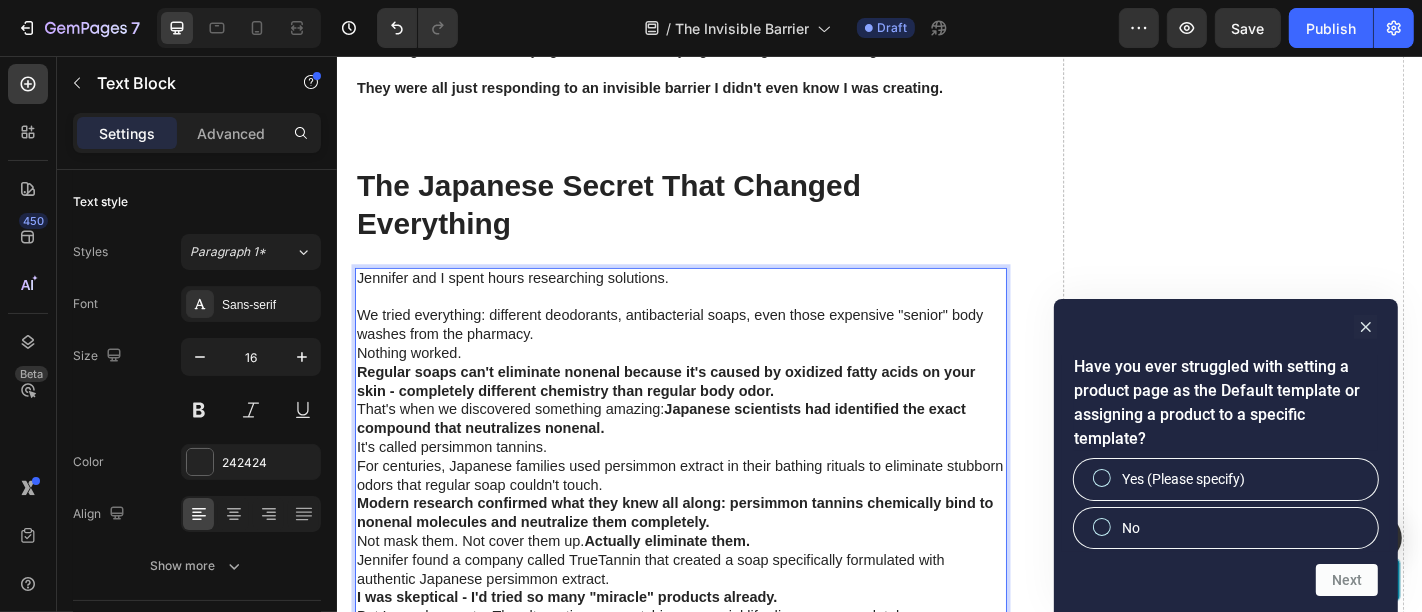 click on "We tried everything: different deodorants, antibacterial soaps, even those expensive "senior" body washes from the pharmacy." at bounding box center (716, 354) 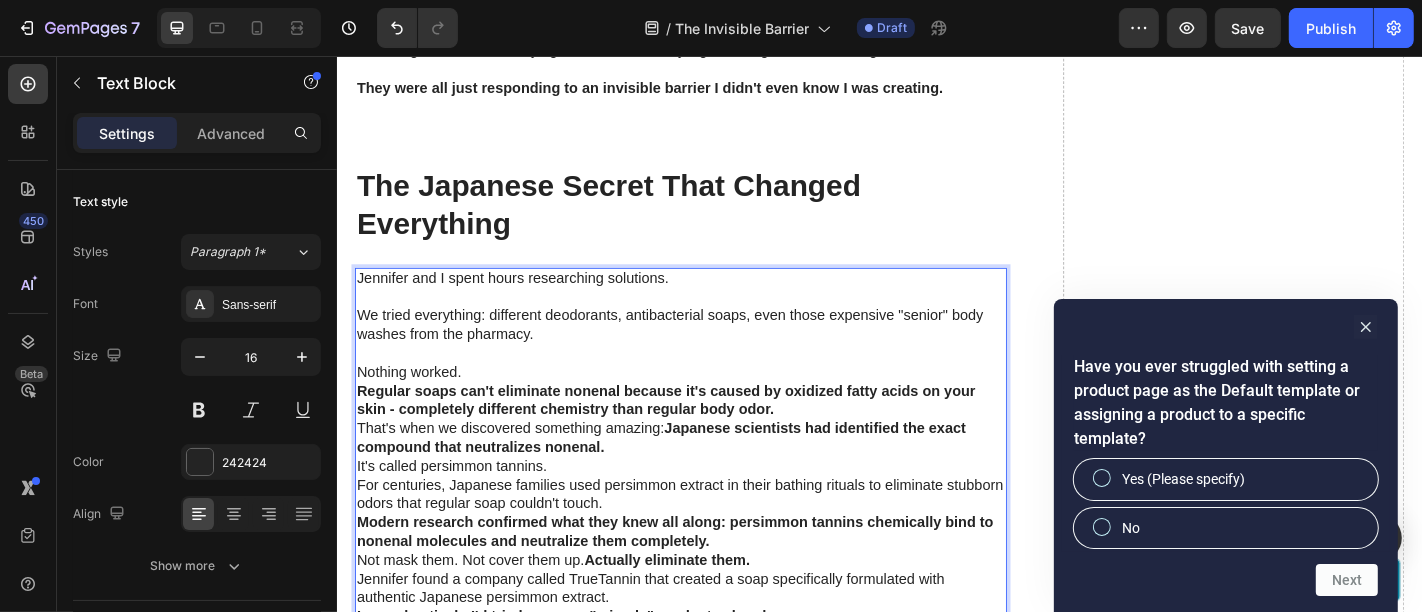 click on "Nothing worked." at bounding box center [716, 406] 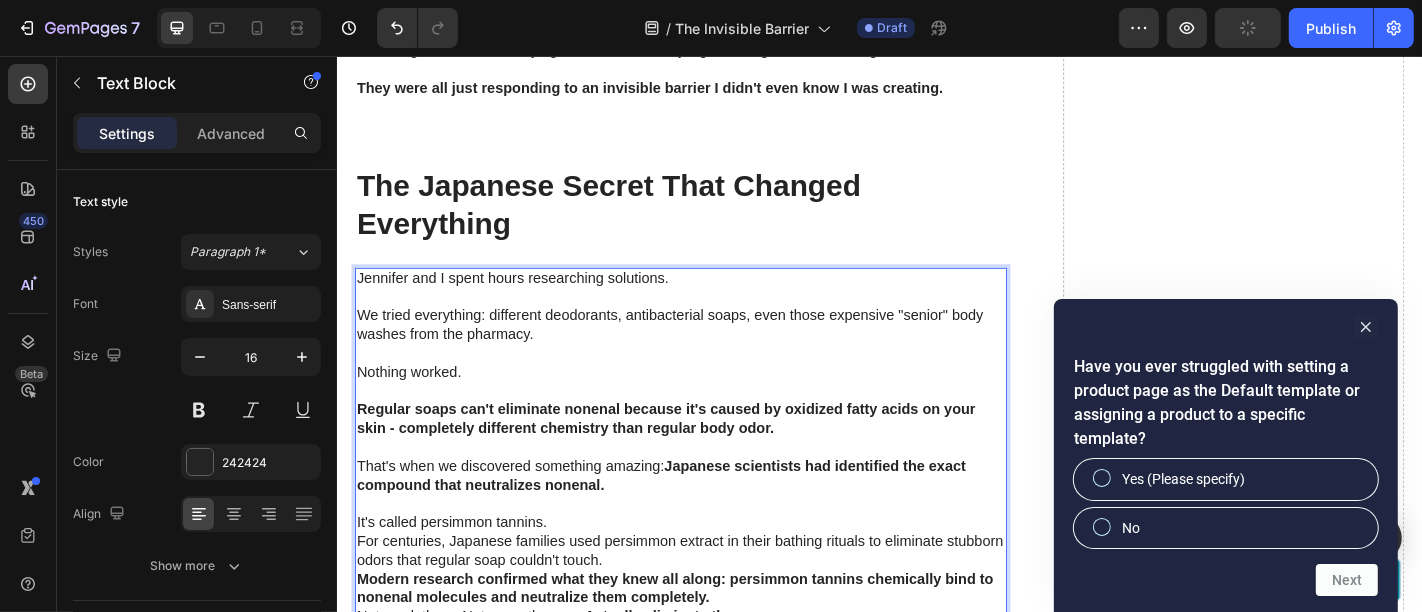 click on "It's called persimmon tannins." at bounding box center (716, 572) 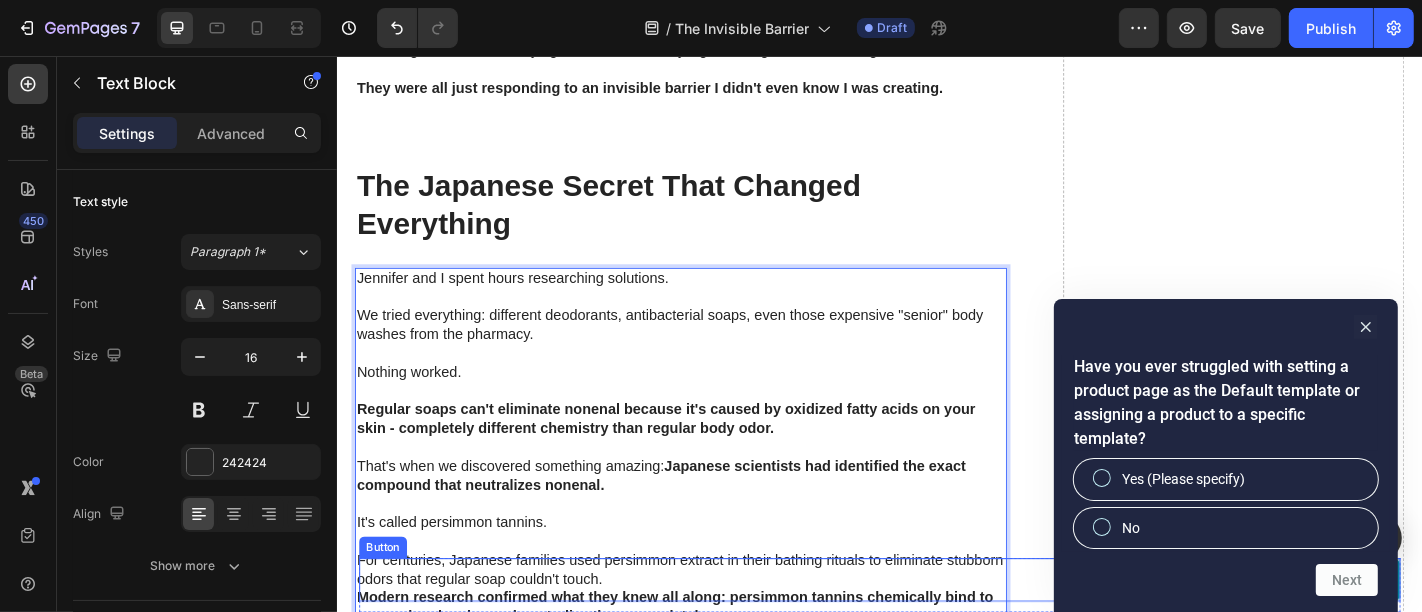 click on "Button" at bounding box center [936, 635] 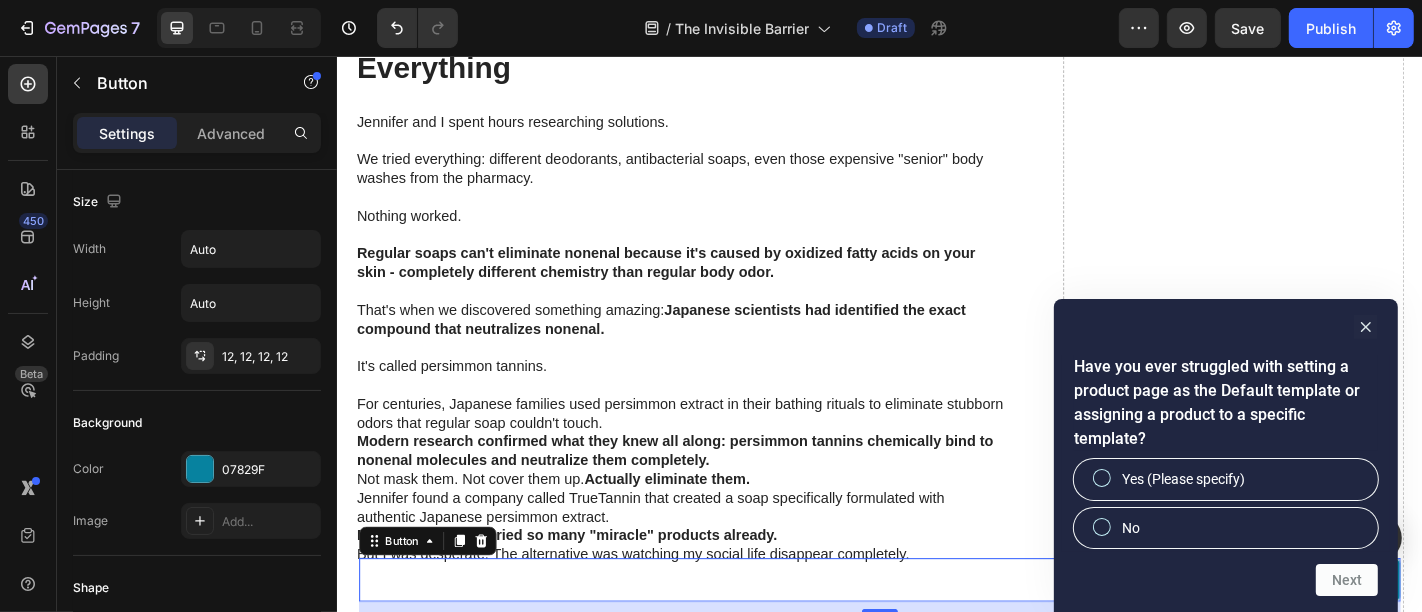 scroll, scrollTop: 4760, scrollLeft: 0, axis: vertical 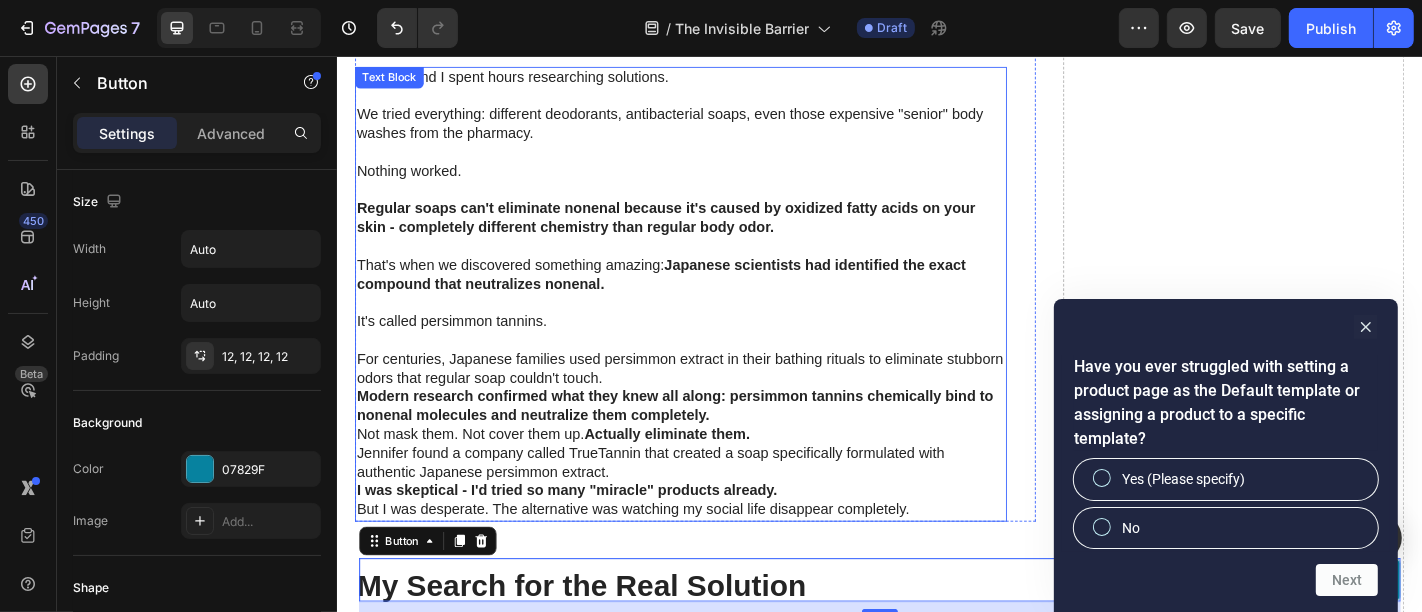 click on "For centuries, Japanese families used persimmon extract in their bathing rituals to eliminate stubborn odors that regular soap couldn't touch." at bounding box center [716, 403] 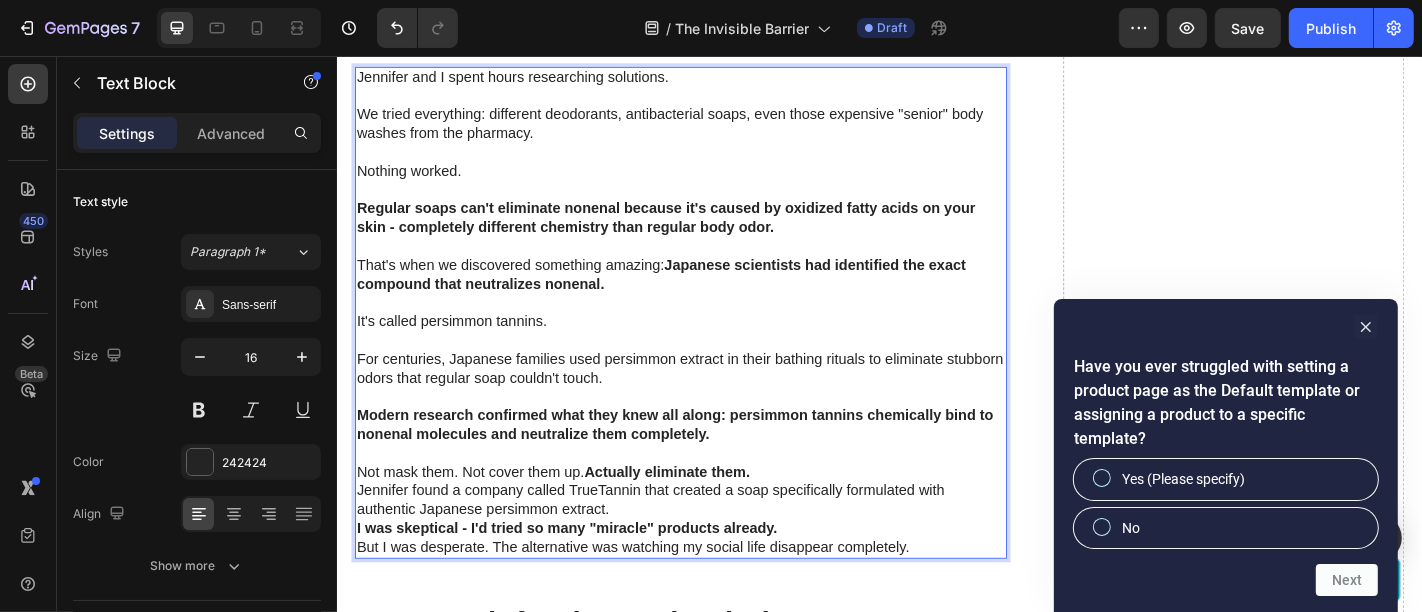 click on "Not mask them. Not cover them up.  Actually eliminate them." at bounding box center (716, 517) 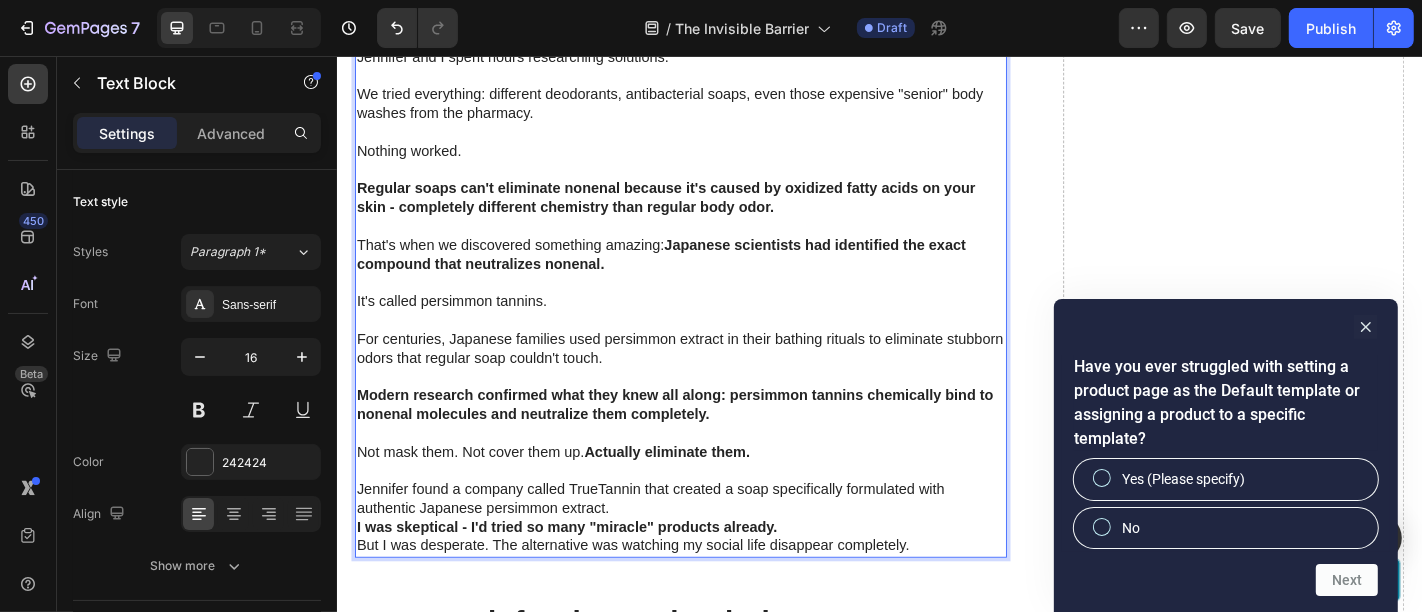 scroll, scrollTop: 4871, scrollLeft: 0, axis: vertical 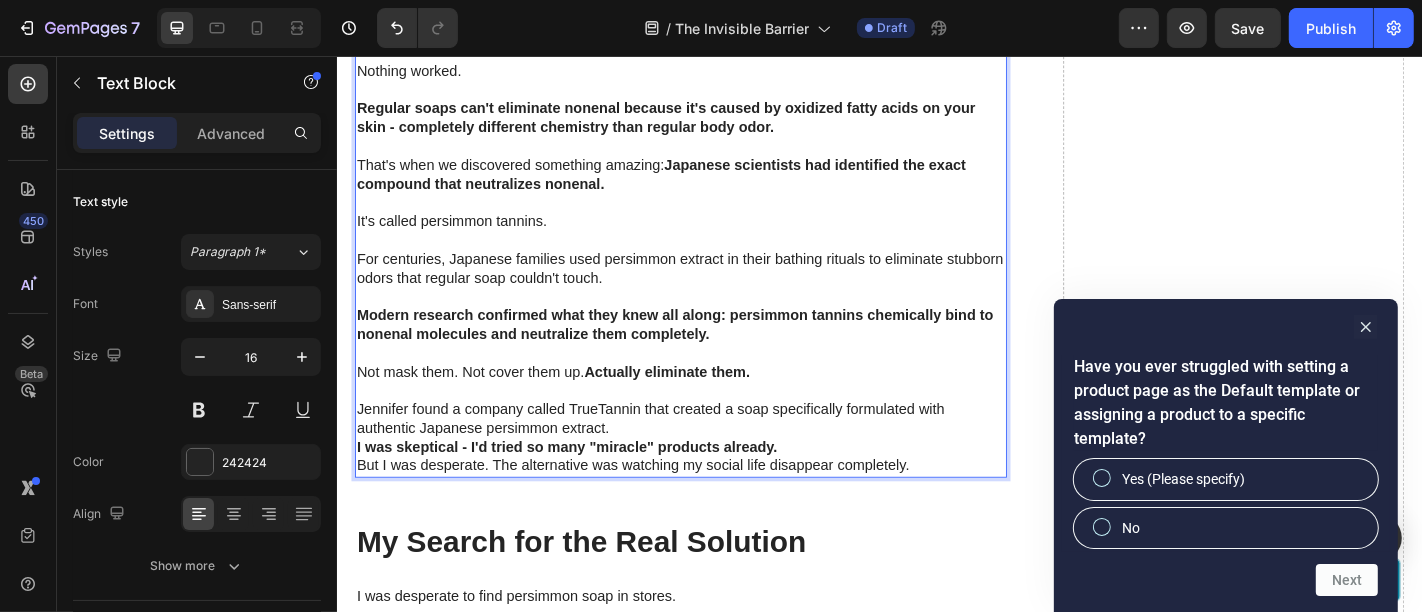 click on "Jennifer found a company called TrueTannin that created a soap specifically formulated with authentic Japanese persimmon extract." at bounding box center (716, 458) 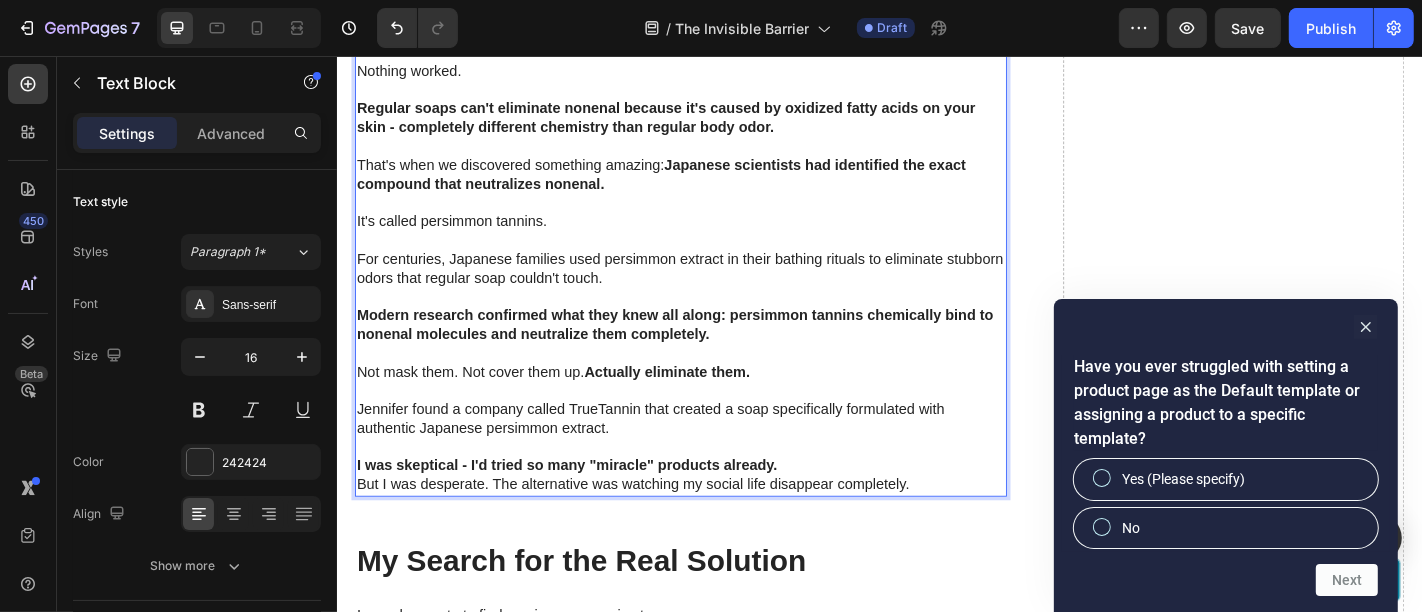 click on "I was skeptical - I'd tried so many "miracle" products already." at bounding box center [716, 509] 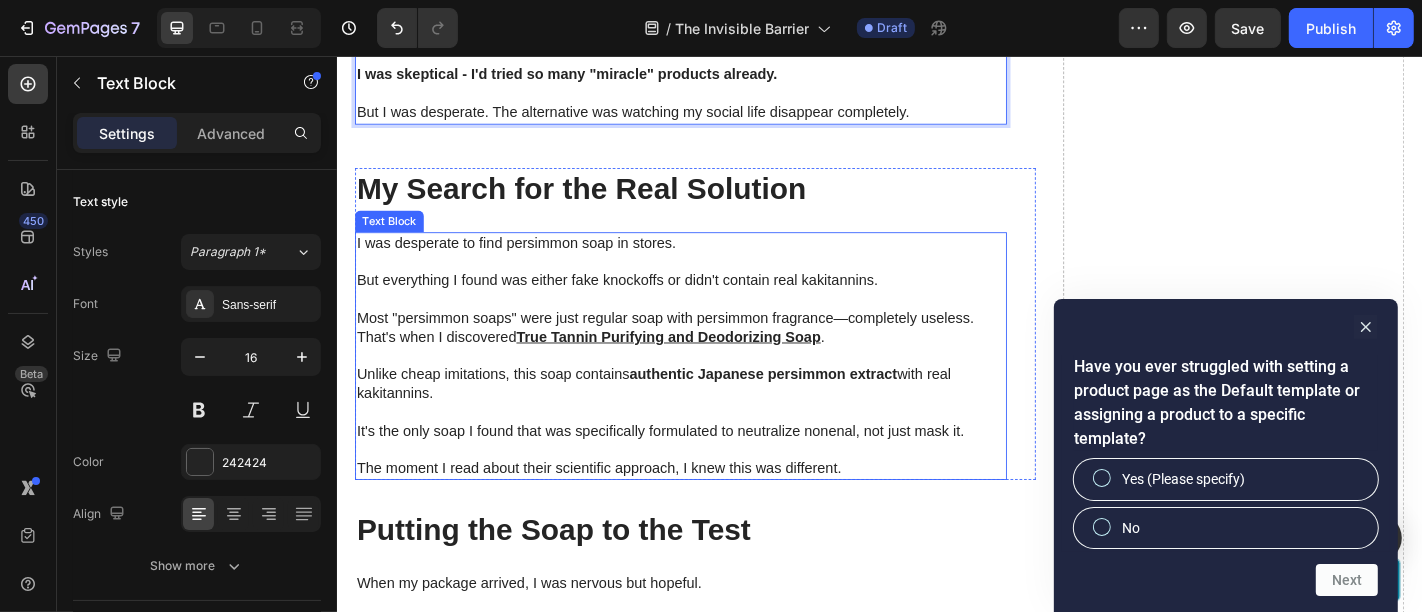 scroll, scrollTop: 5316, scrollLeft: 0, axis: vertical 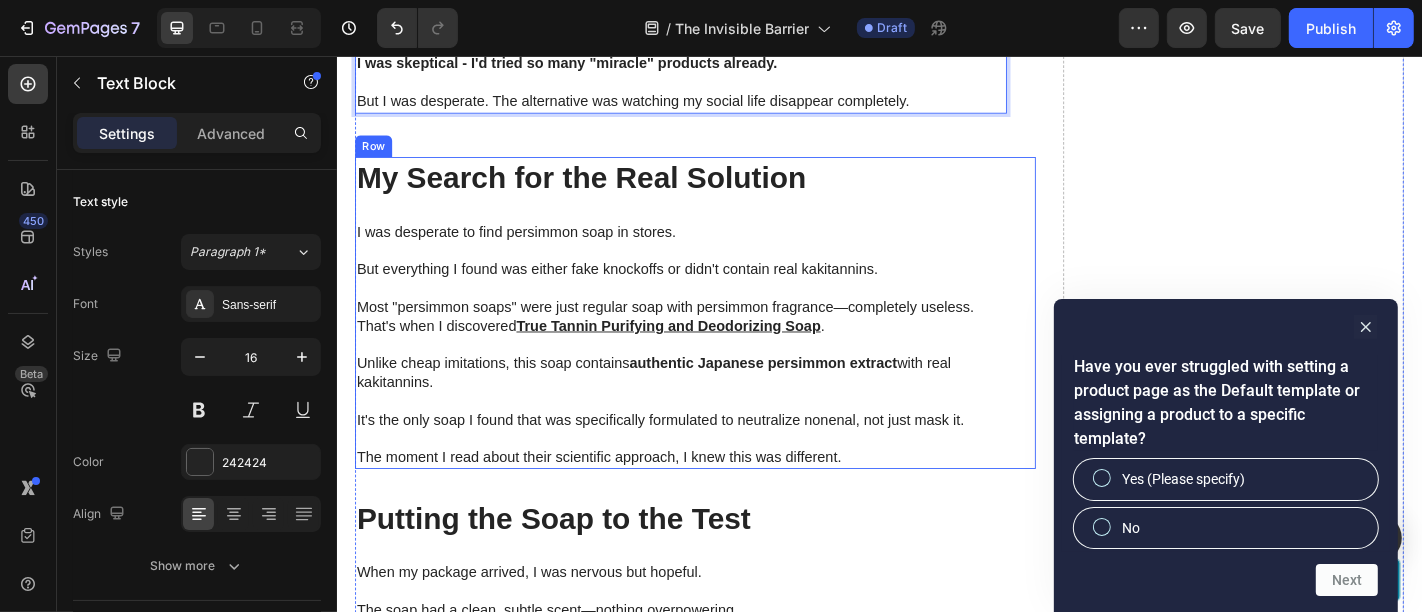 click on "My Search for the Real Solution" at bounding box center (716, 190) 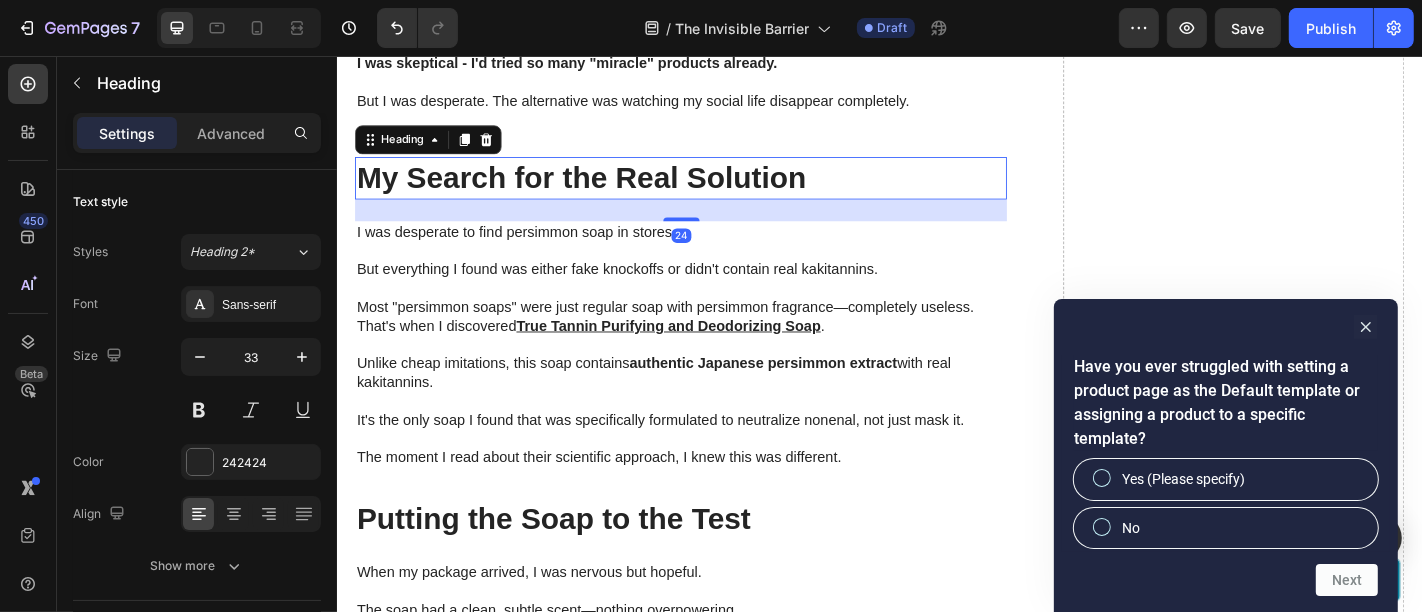 click on "My Search for the Real Solution" at bounding box center (716, 190) 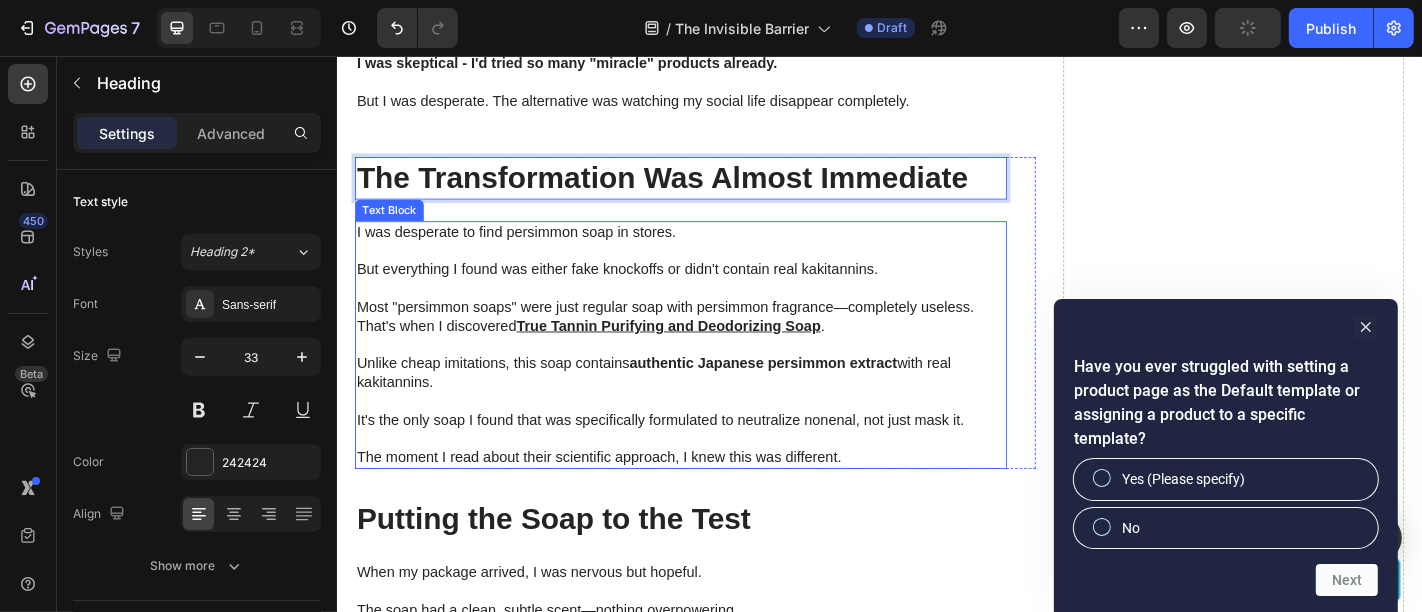 click at bounding box center [716, 375] 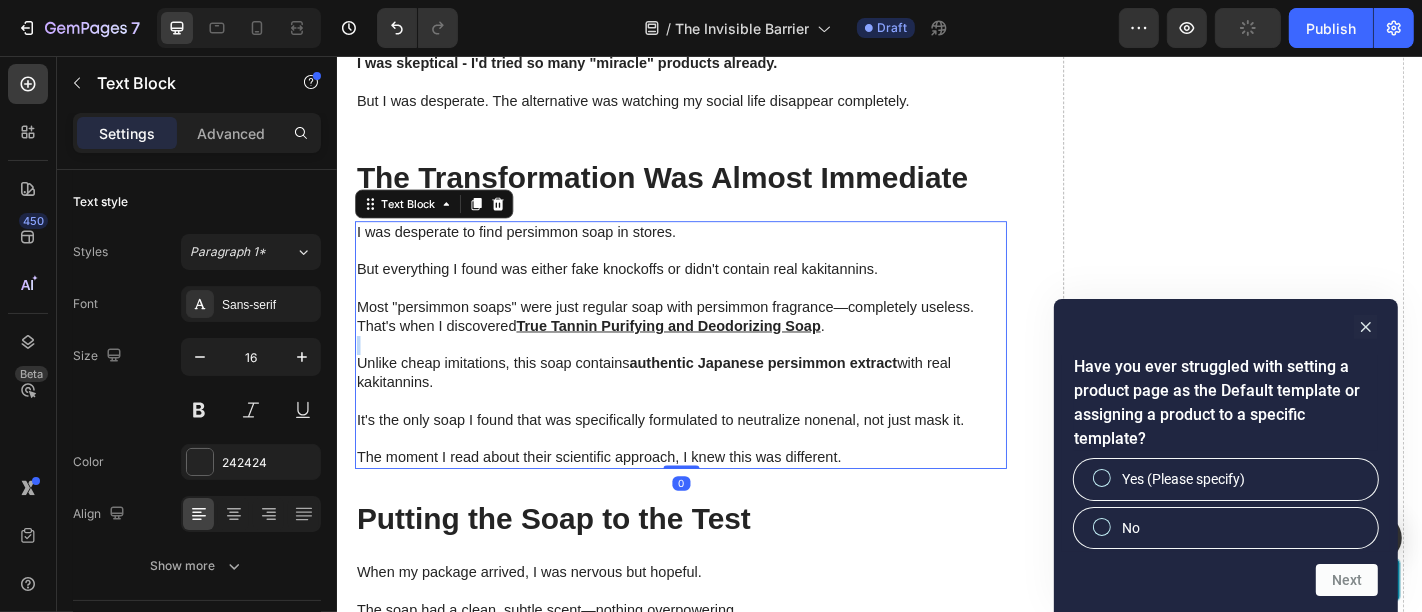 click at bounding box center [716, 375] 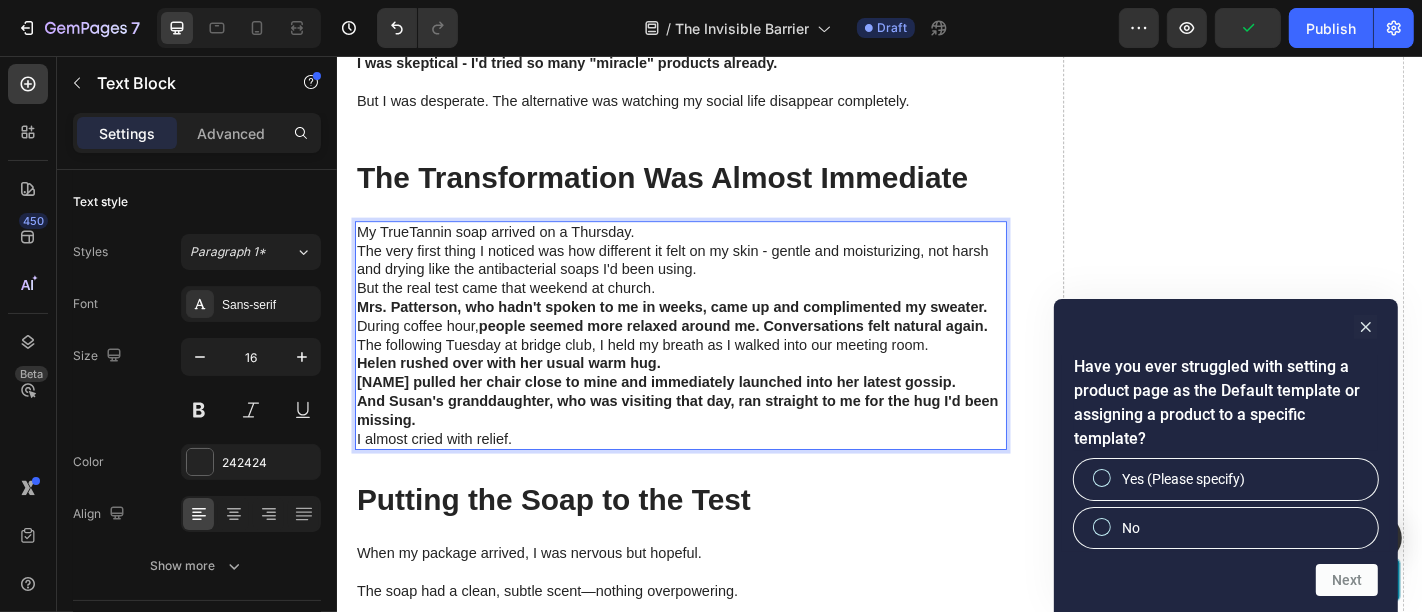 click on "My TrueTannin soap arrived on a Thursday." at bounding box center (716, 250) 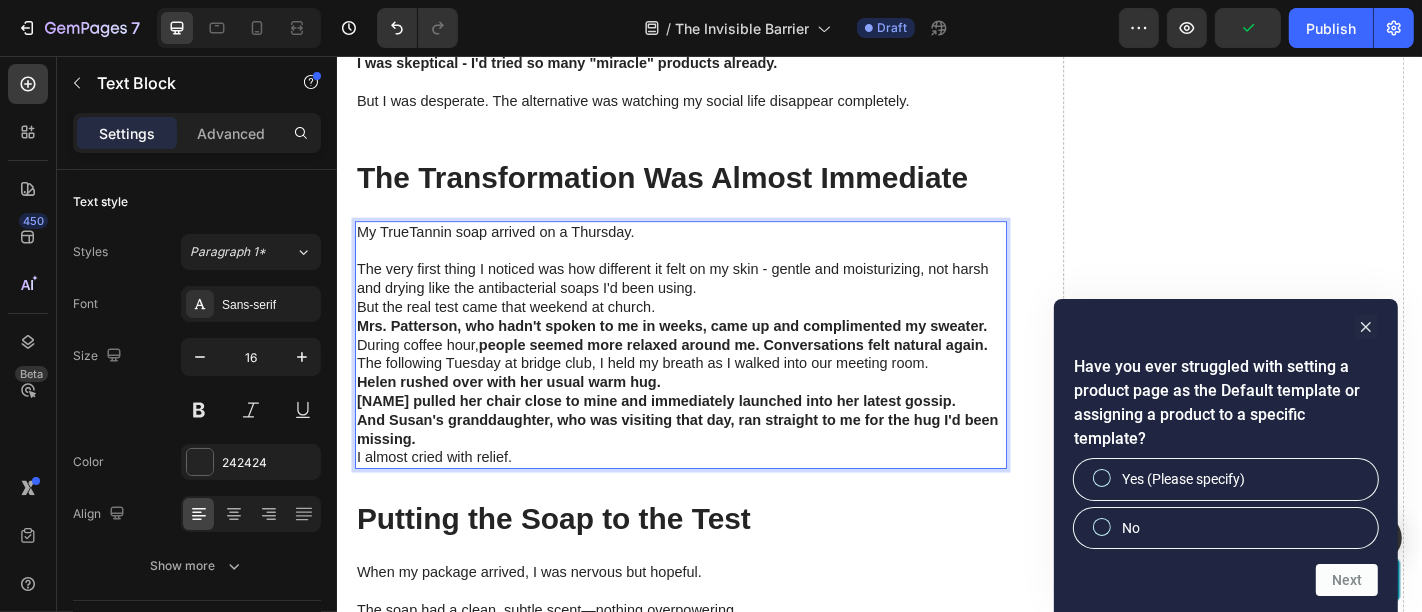 click on "The very first thing I noticed was how different it felt on my skin - gentle and moisturizing, not harsh and drying like the antibacterial soaps I'd been using." at bounding box center (716, 302) 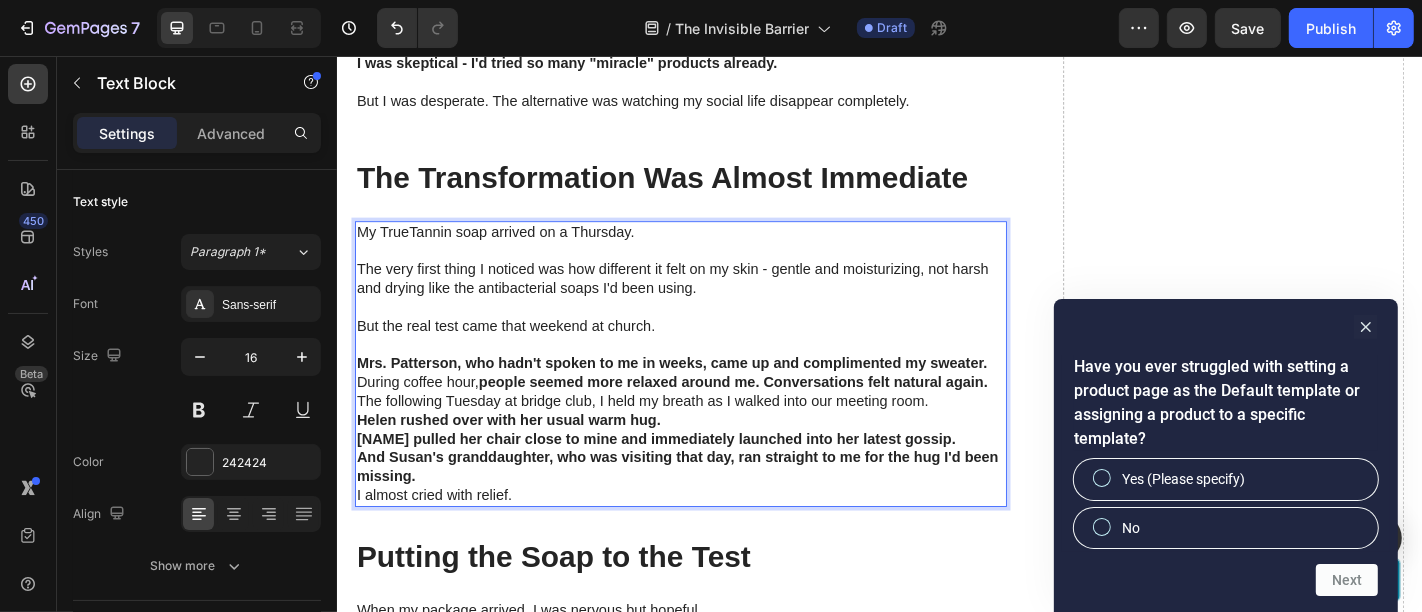 click on "people seemed more relaxed around me. Conversations felt natural again." at bounding box center [774, 415] 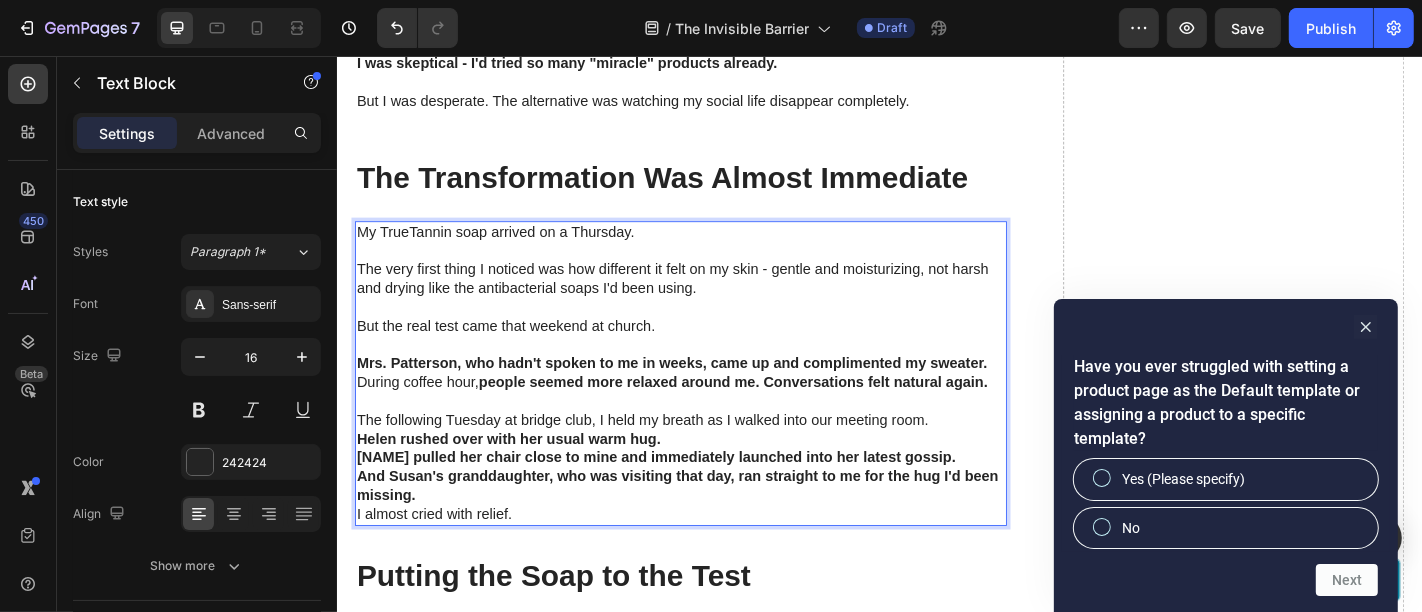 click on "The following Tuesday at bridge club, I held my breath as I walked into our meeting room." at bounding box center [716, 458] 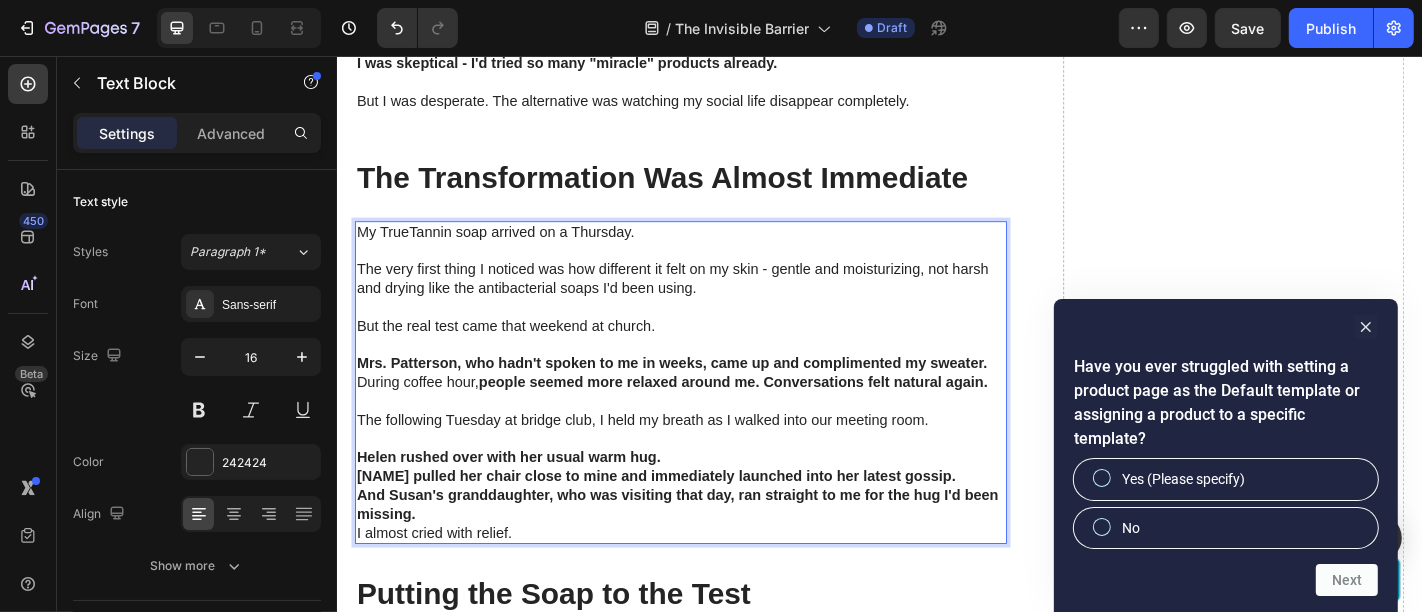click on "Helen rushed over with her usual warm hug." at bounding box center [716, 499] 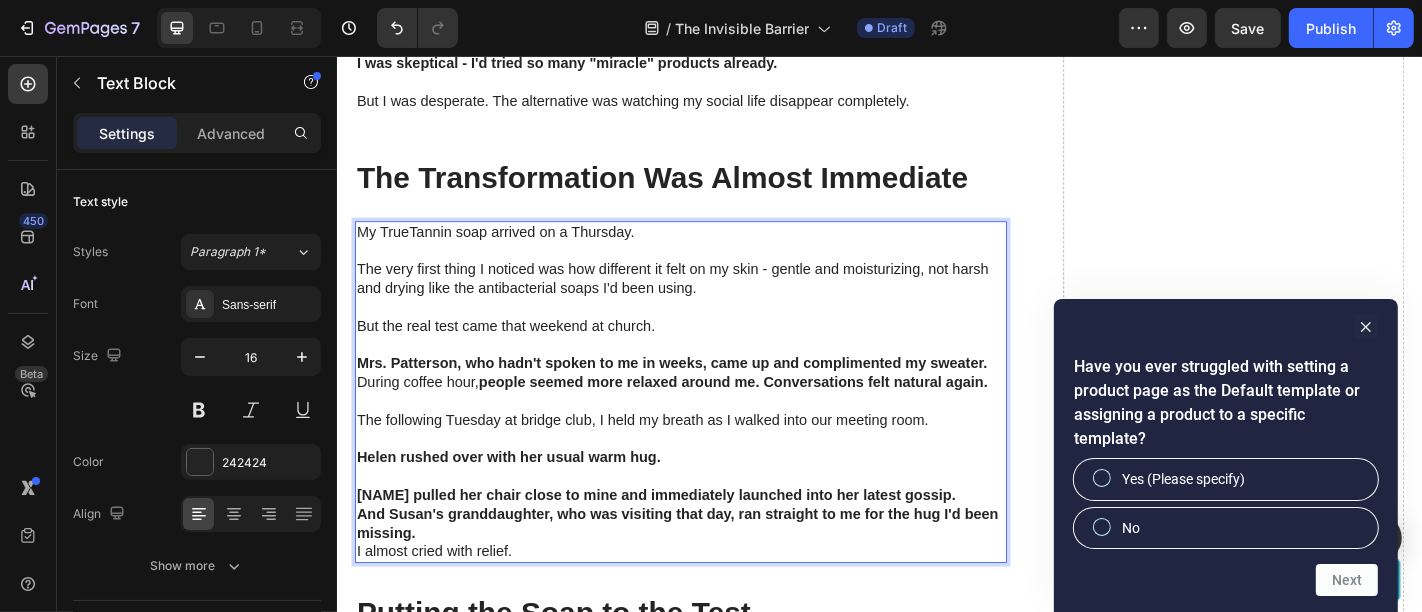 click on "Dorothy pulled her chair close to mine and immediately launched into her latest gossip." at bounding box center [716, 541] 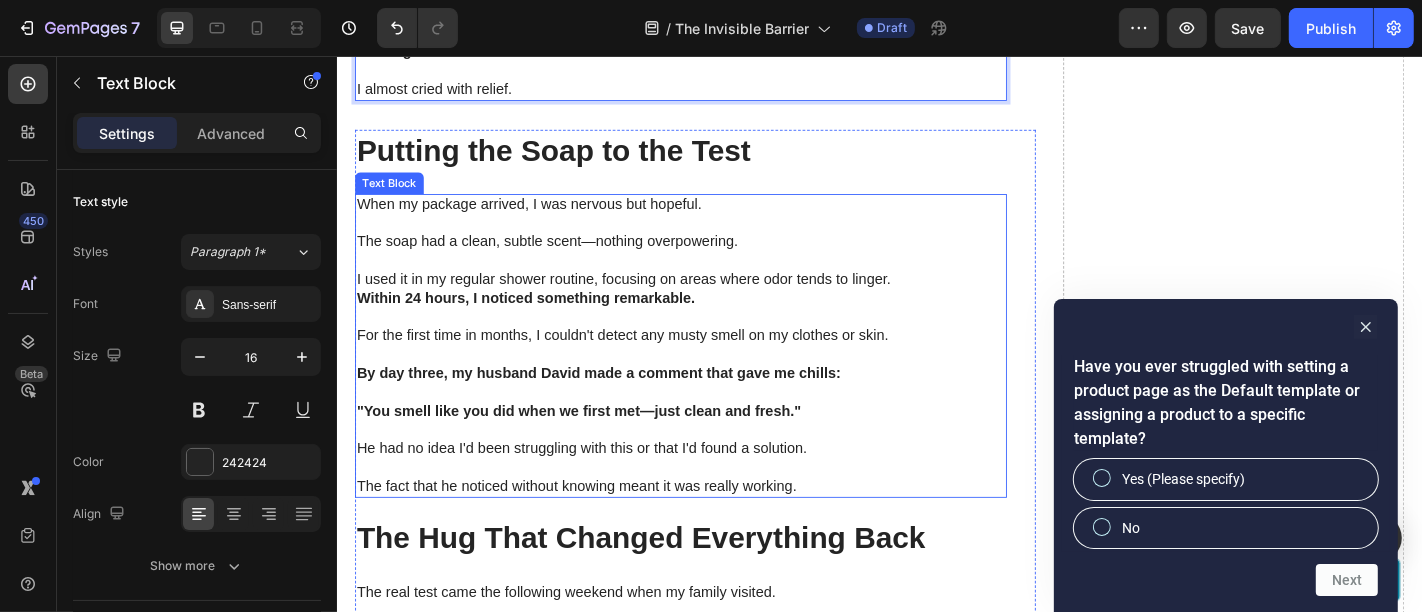 scroll, scrollTop: 5871, scrollLeft: 0, axis: vertical 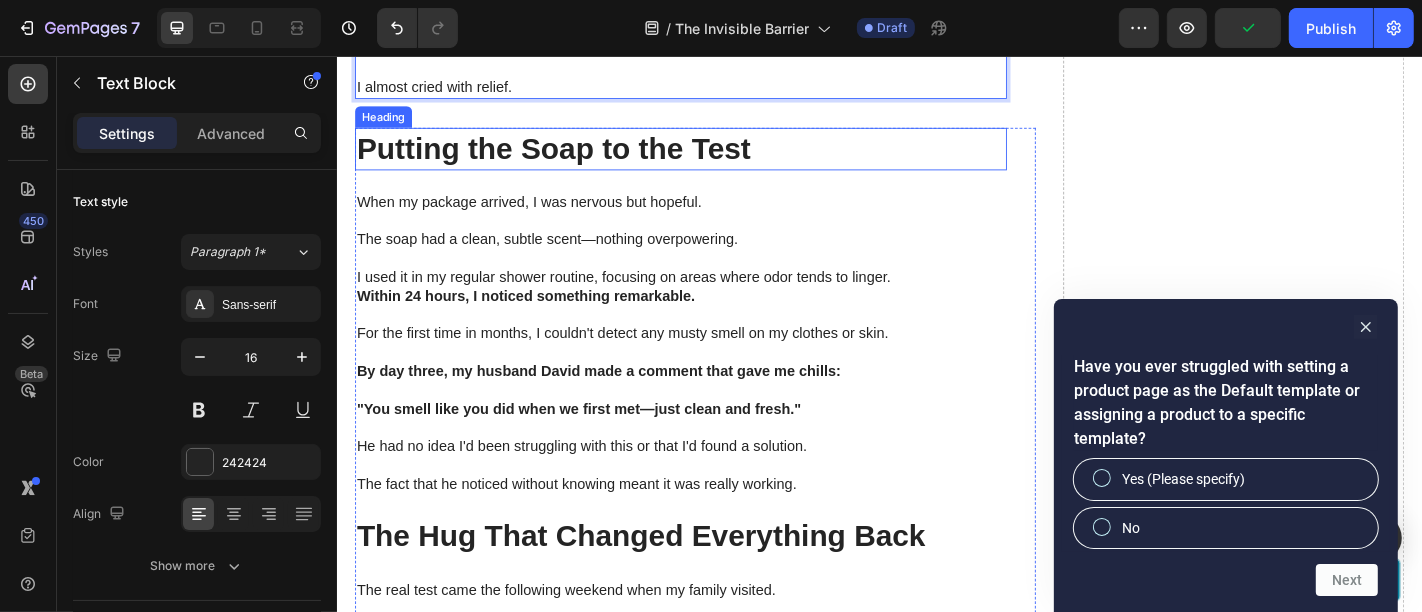 click on "Putting the Soap to the Test" at bounding box center [716, 158] 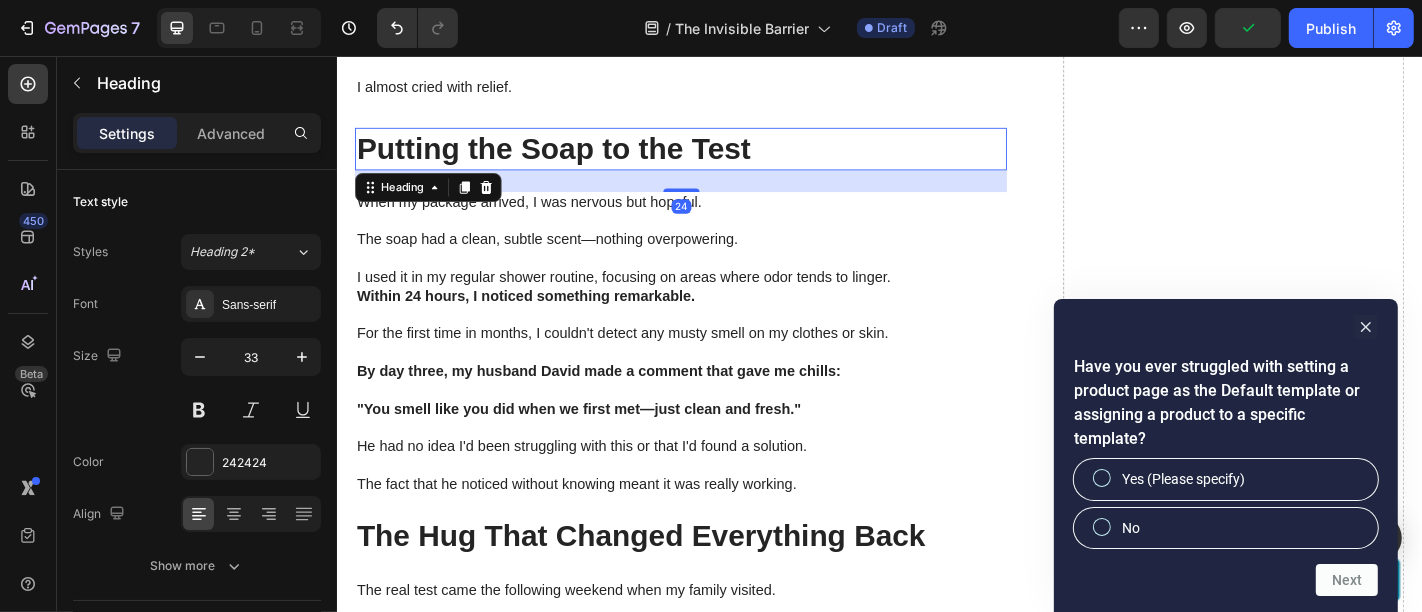 click on "Putting the Soap to the Test" at bounding box center (716, 158) 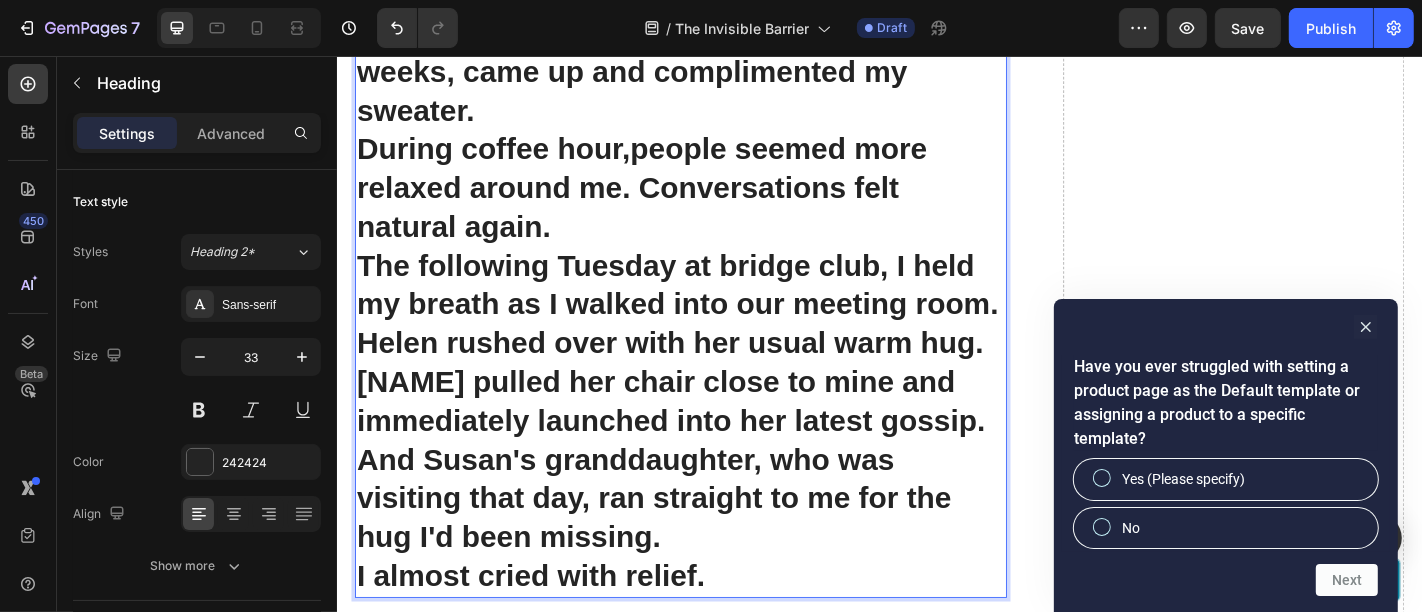 scroll, scrollTop: 6326, scrollLeft: 0, axis: vertical 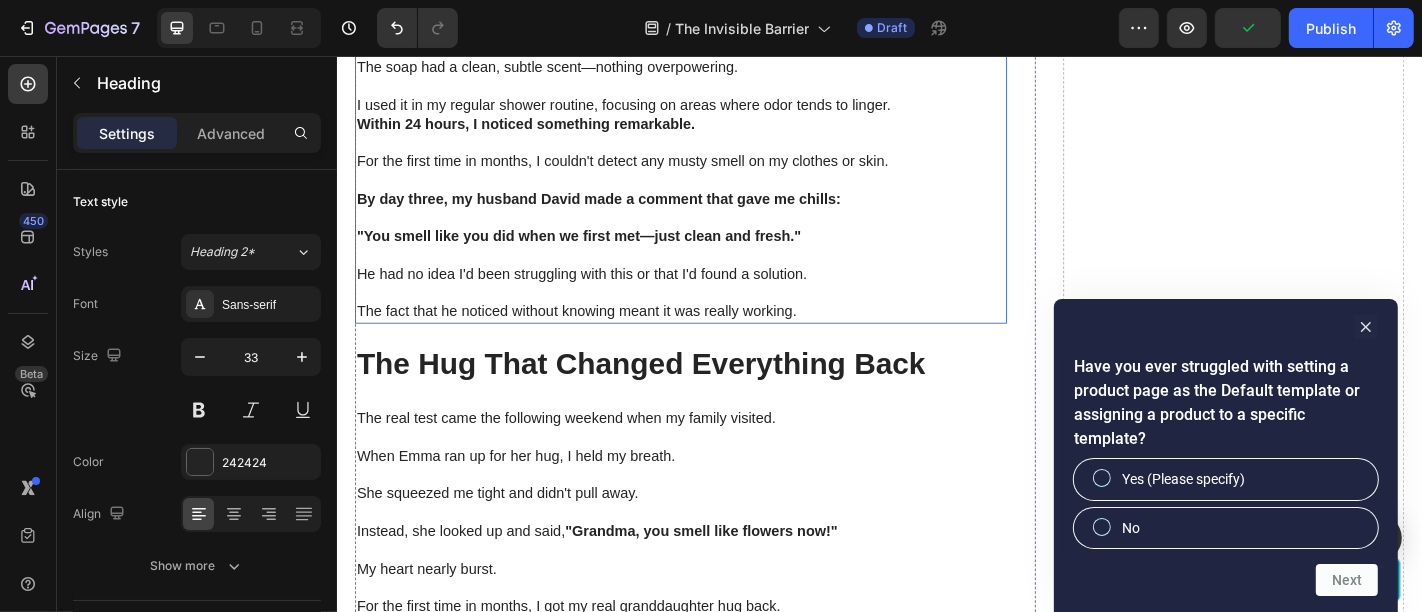 click at bounding box center (716, 277) 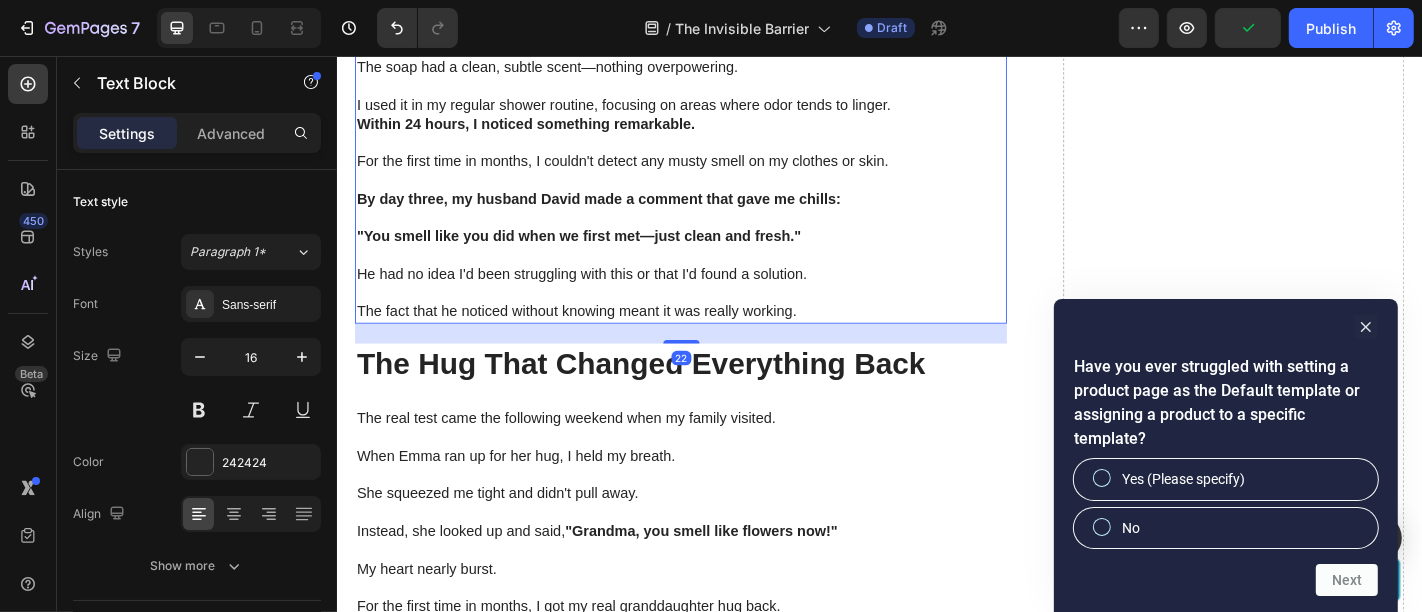 click at bounding box center [716, 277] 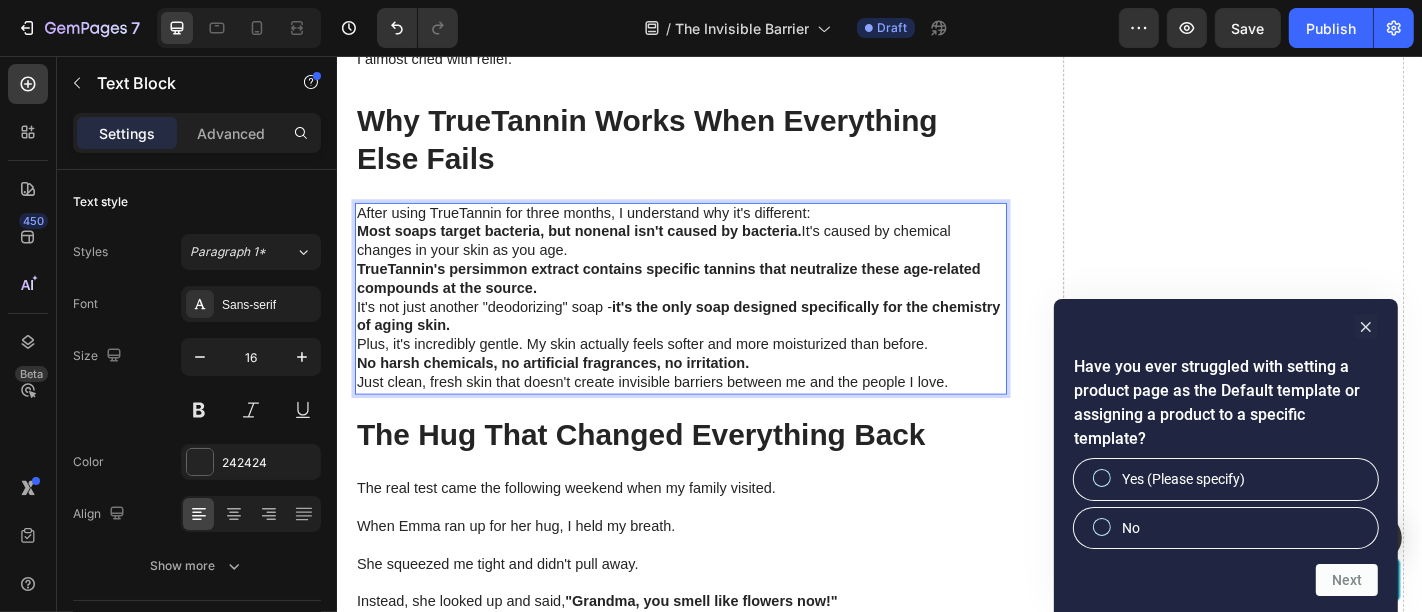 scroll, scrollTop: 5882, scrollLeft: 0, axis: vertical 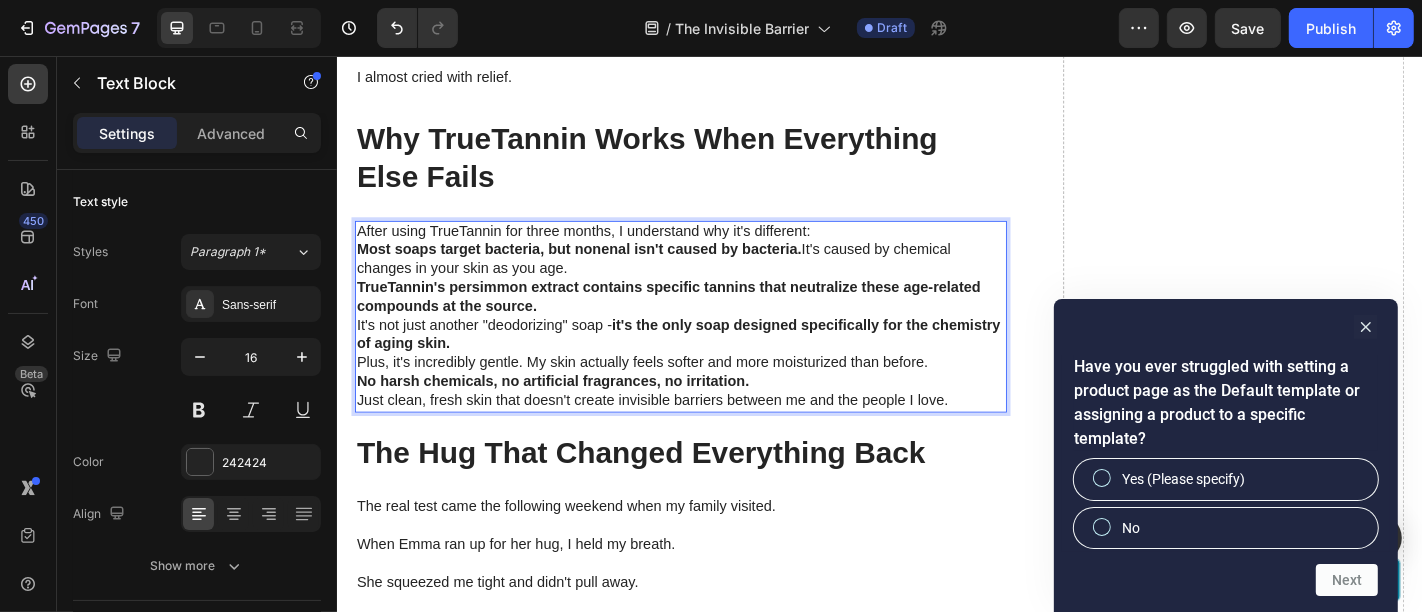 click on "After using TrueTannin for three months, I understand why it's different:" at bounding box center (716, 250) 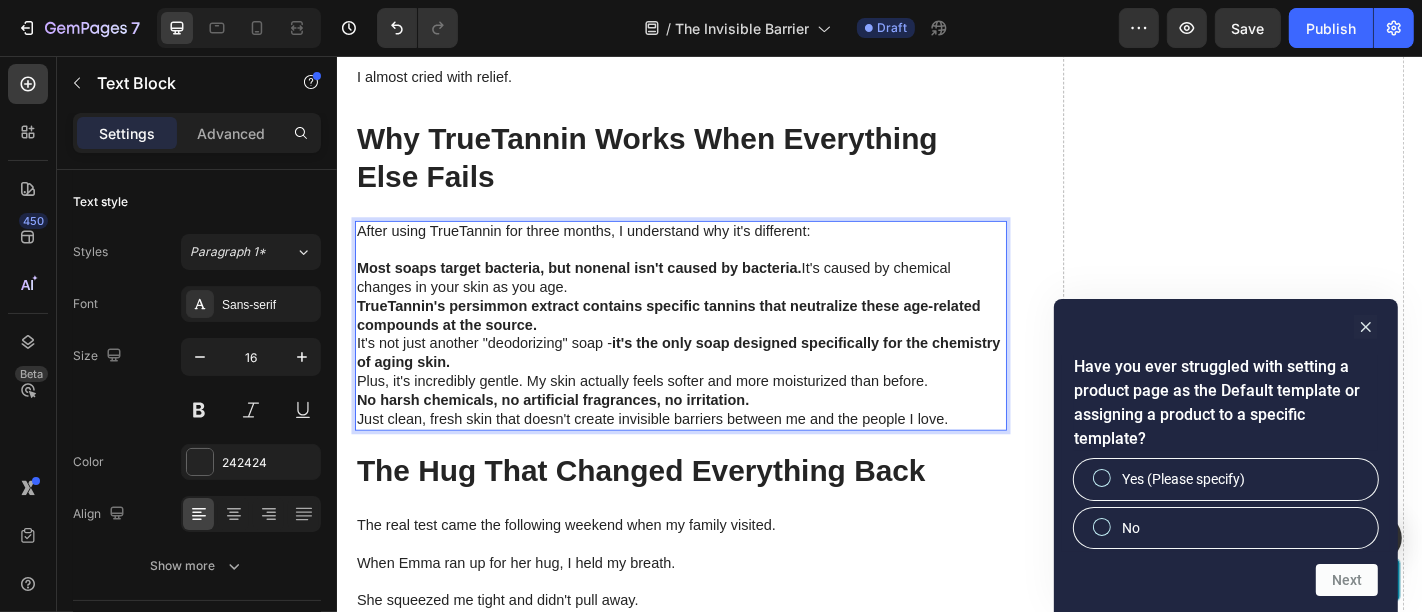 click on "Most soaps target bacteria, but nonenal isn't caused by bacteria.  It's caused by chemical changes in your skin as you age." at bounding box center (716, 302) 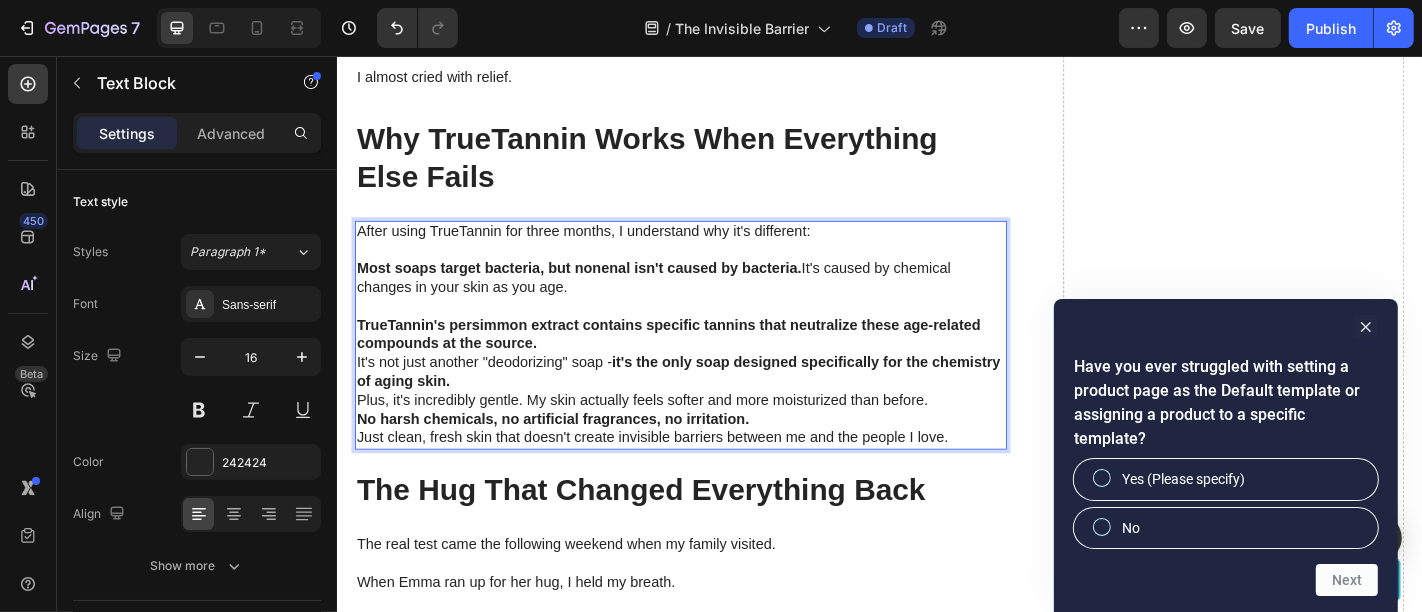 click on "TrueTannin's persimmon extract contains specific tannins that neutralize these age-related compounds at the source." at bounding box center [716, 365] 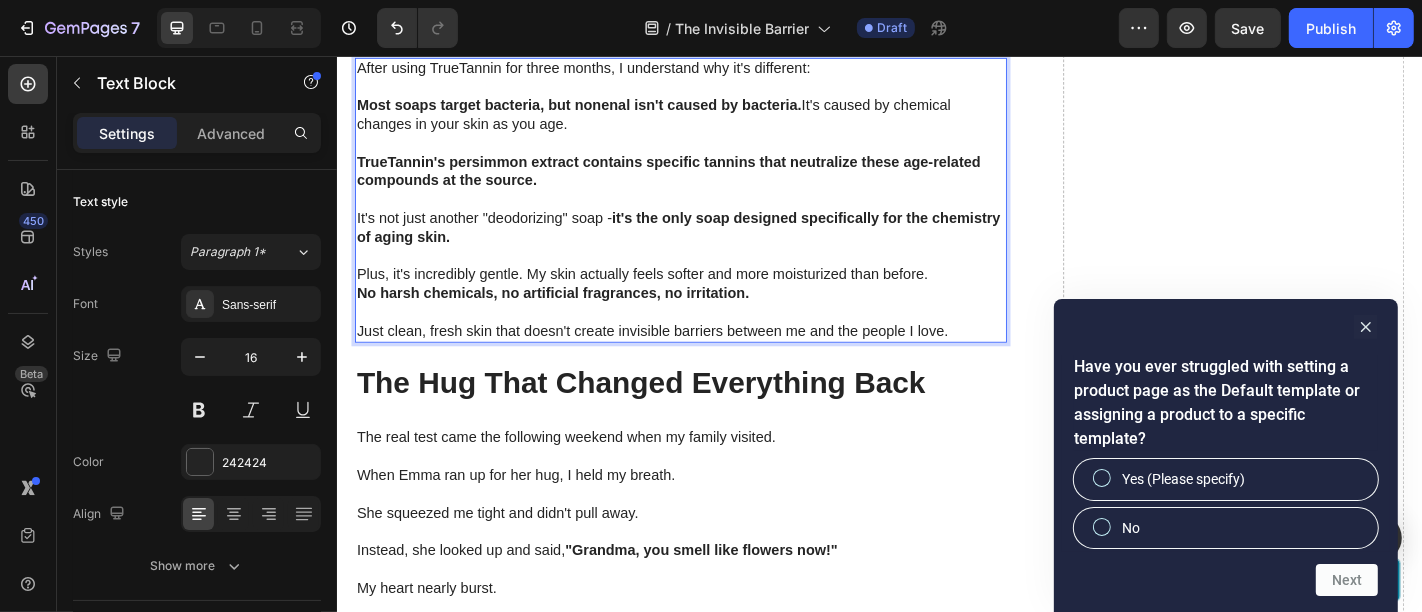 scroll, scrollTop: 6104, scrollLeft: 0, axis: vertical 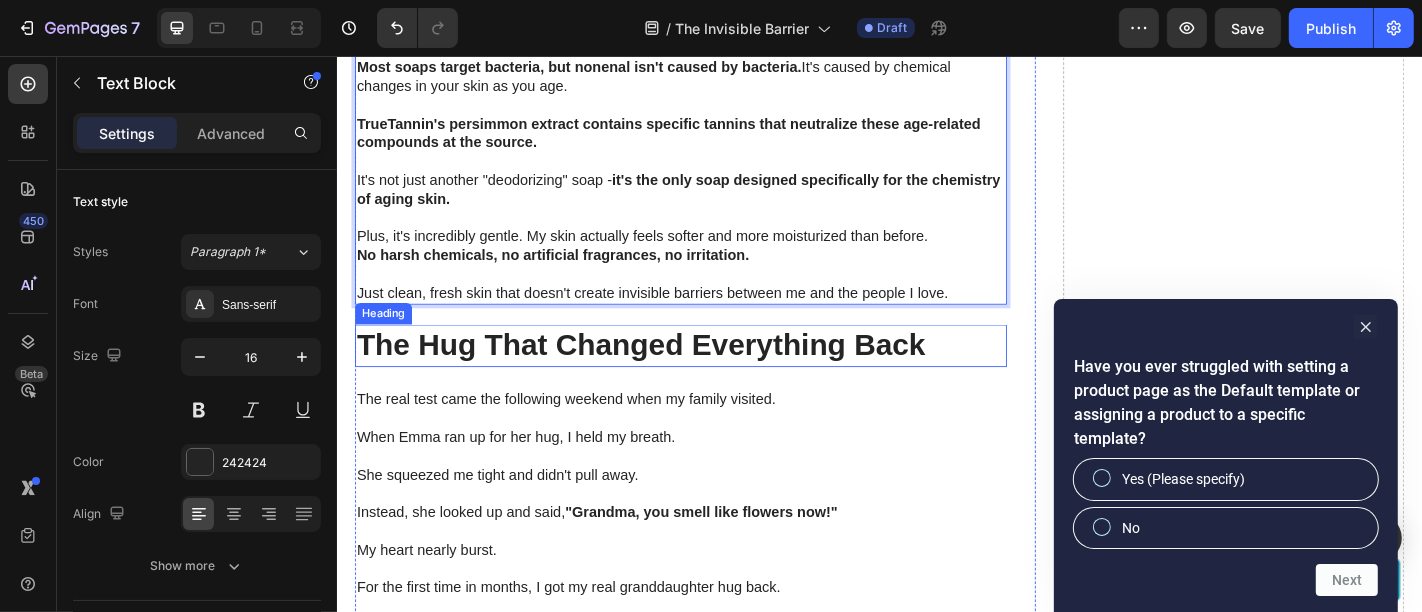click on "The Hug That Changed Everything Back" at bounding box center (716, 376) 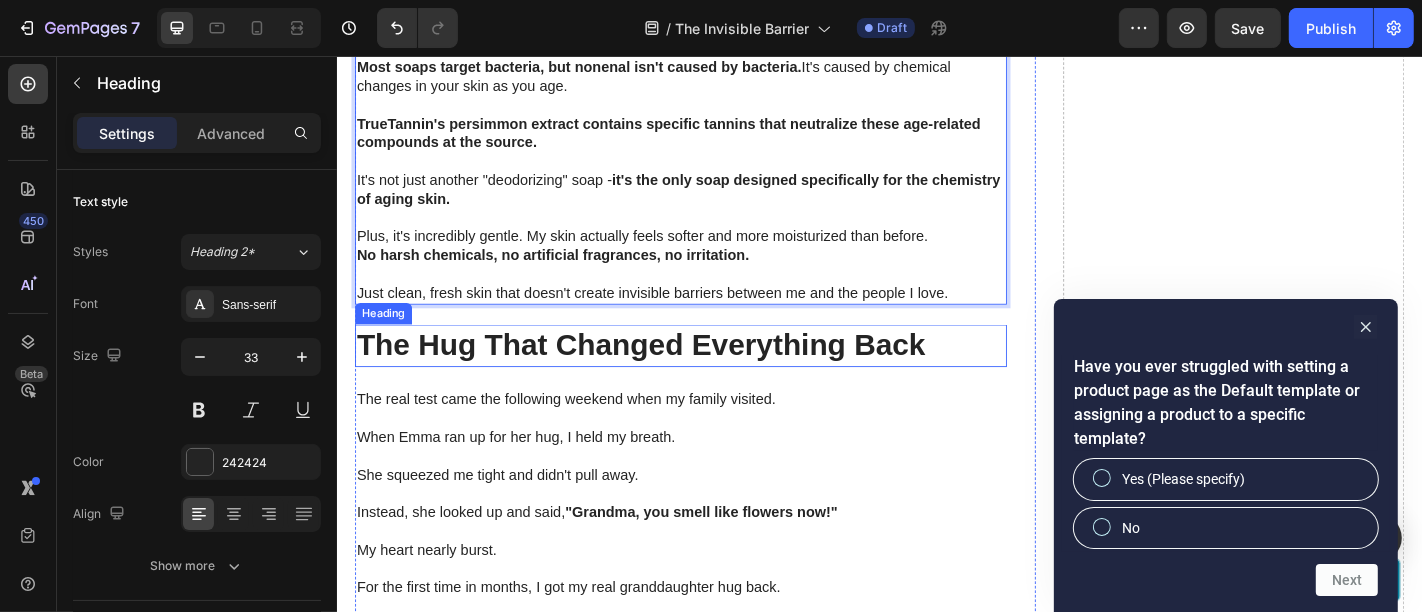 click on "The Hug That Changed Everything Back" at bounding box center [716, 376] 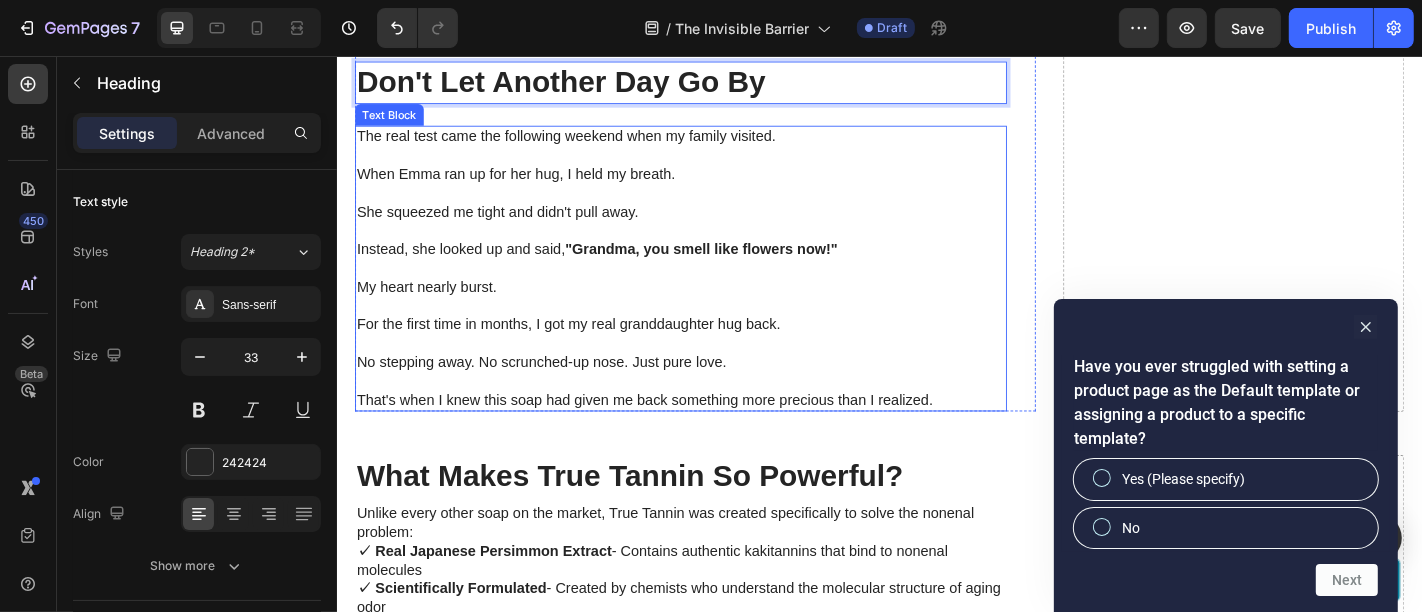 scroll, scrollTop: 6437, scrollLeft: 0, axis: vertical 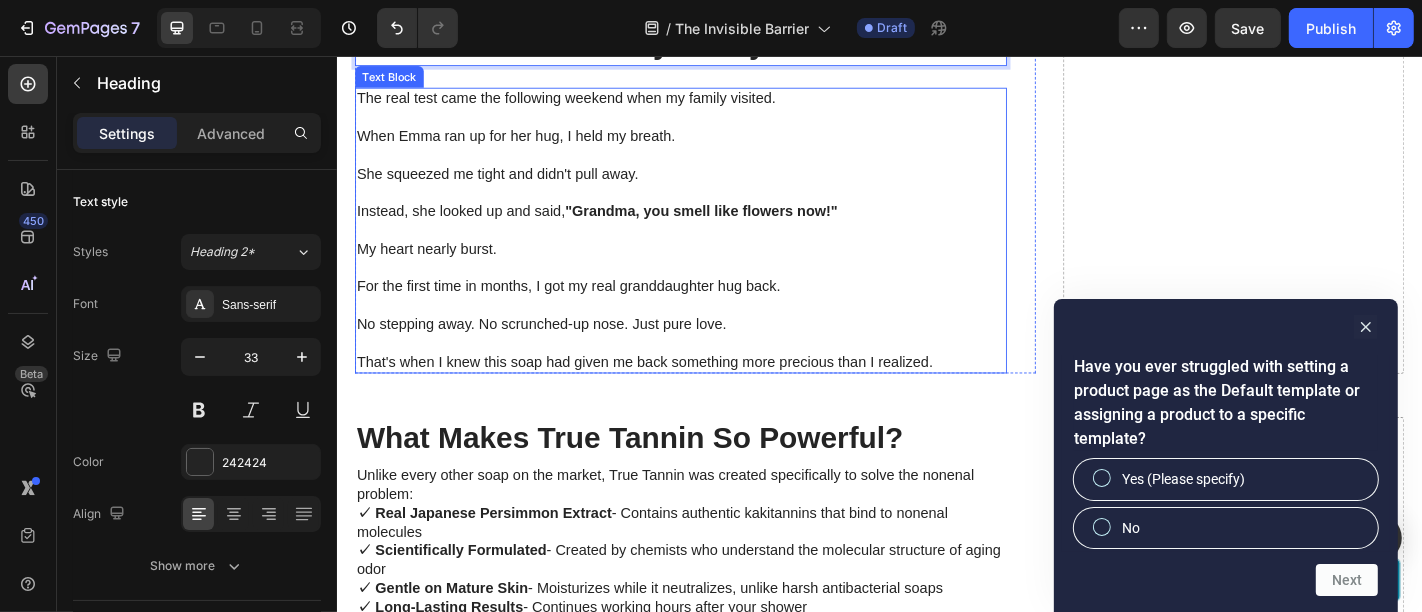 click on "That's when I knew this soap had given me back something more precious than I realized." at bounding box center (716, 395) 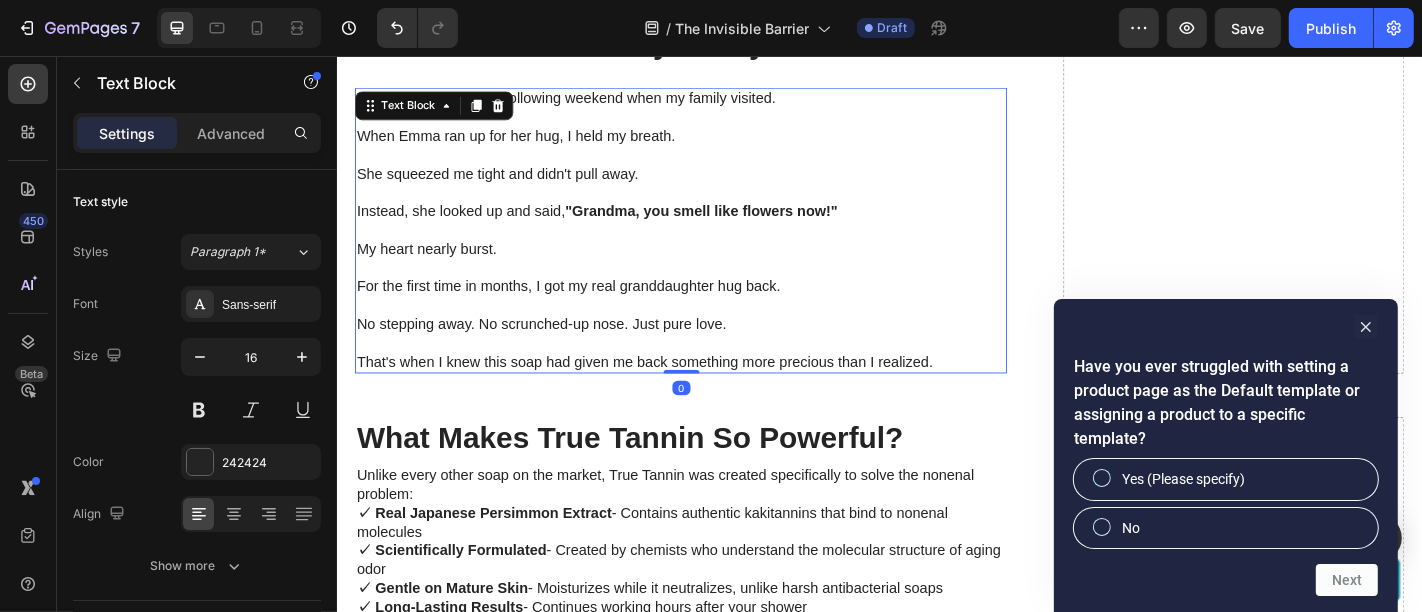 click on "That's when I knew this soap had given me back something more precious than I realized." at bounding box center [716, 395] 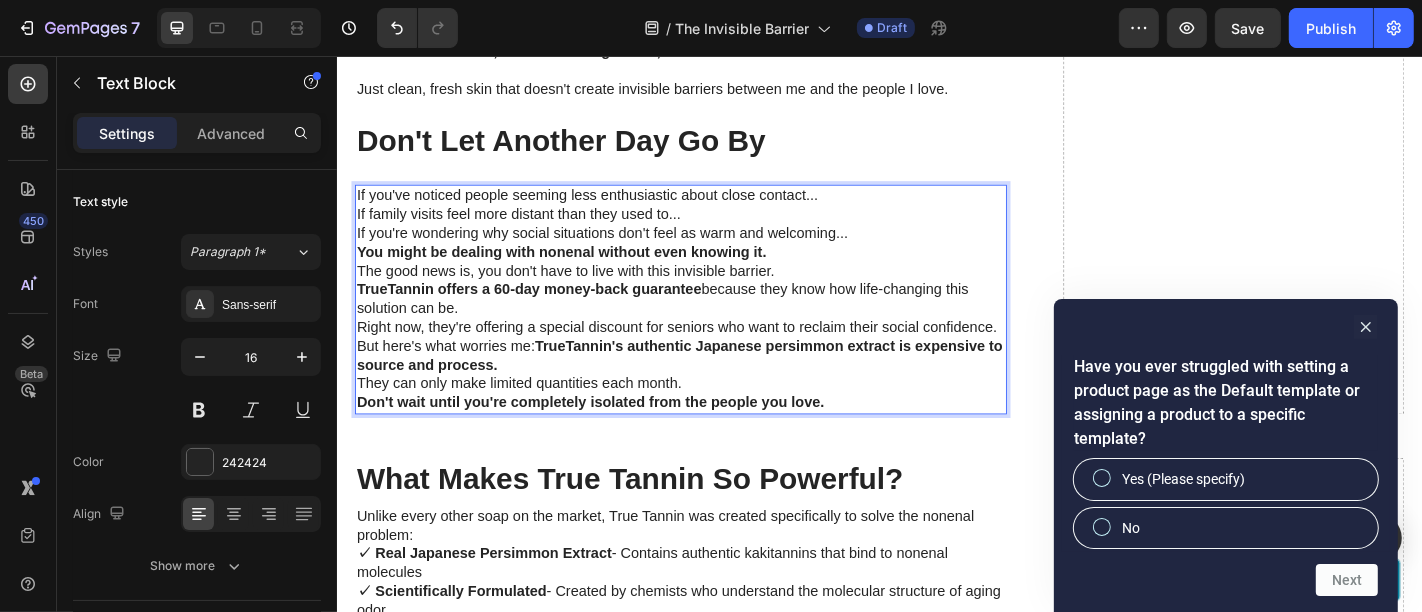 scroll, scrollTop: 6326, scrollLeft: 0, axis: vertical 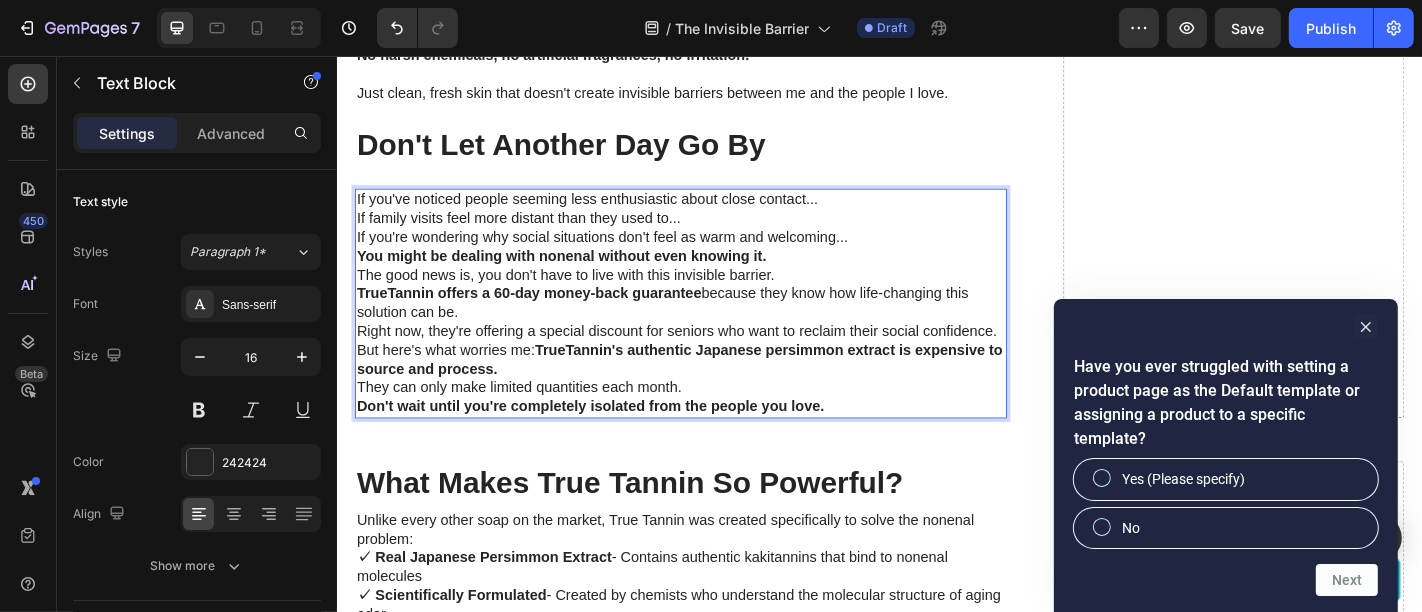 click on "If you've noticed people seeming less enthusiastic about close contact..." at bounding box center (716, 214) 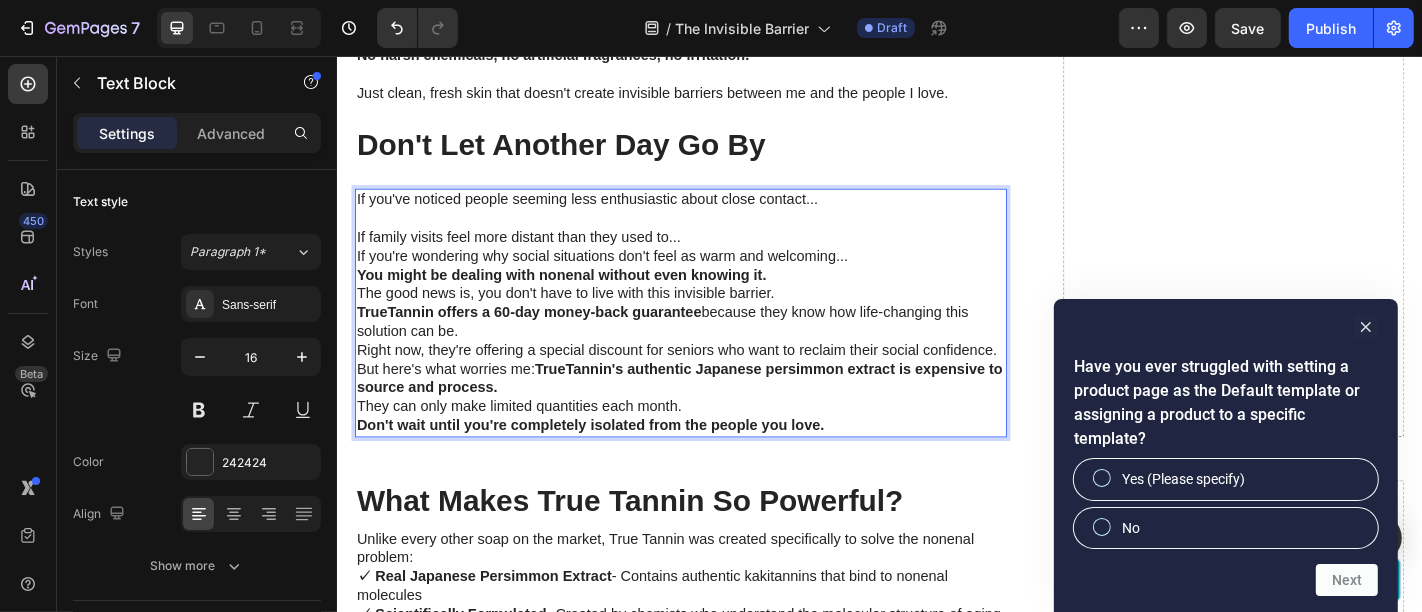 click on "If family visits feel more distant than they used to..." at bounding box center (716, 256) 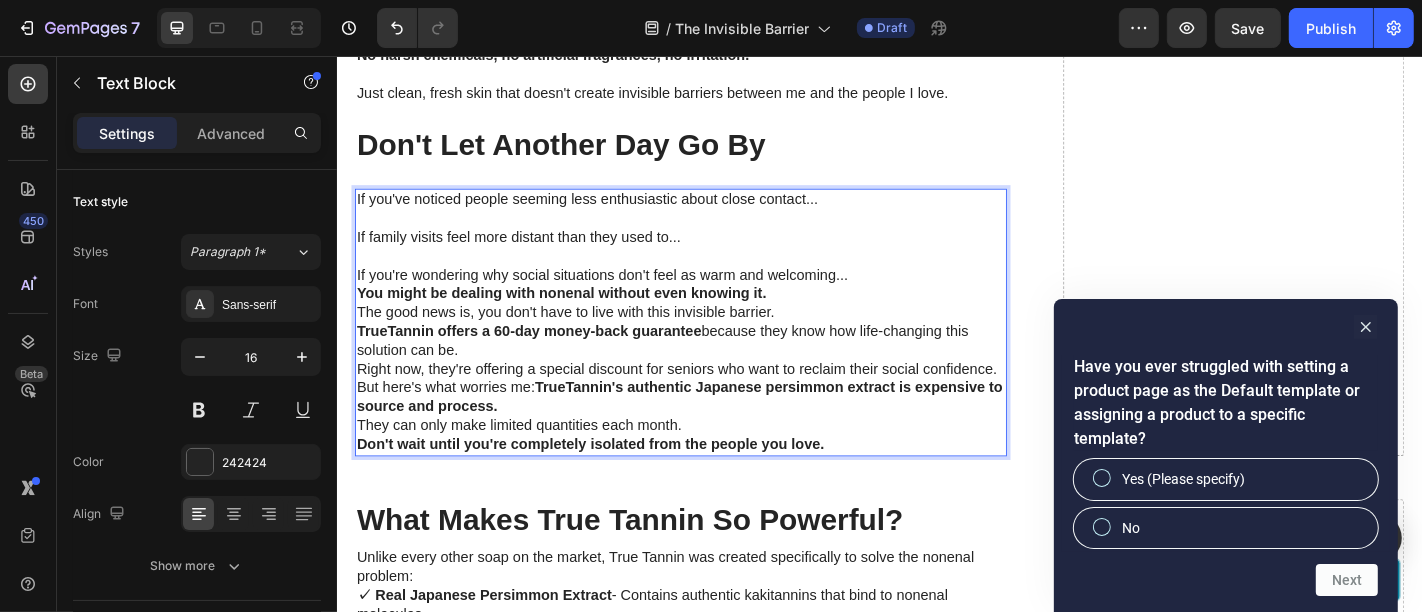 click on "If you're wondering why social situations don't feel as warm and welcoming..." at bounding box center (716, 298) 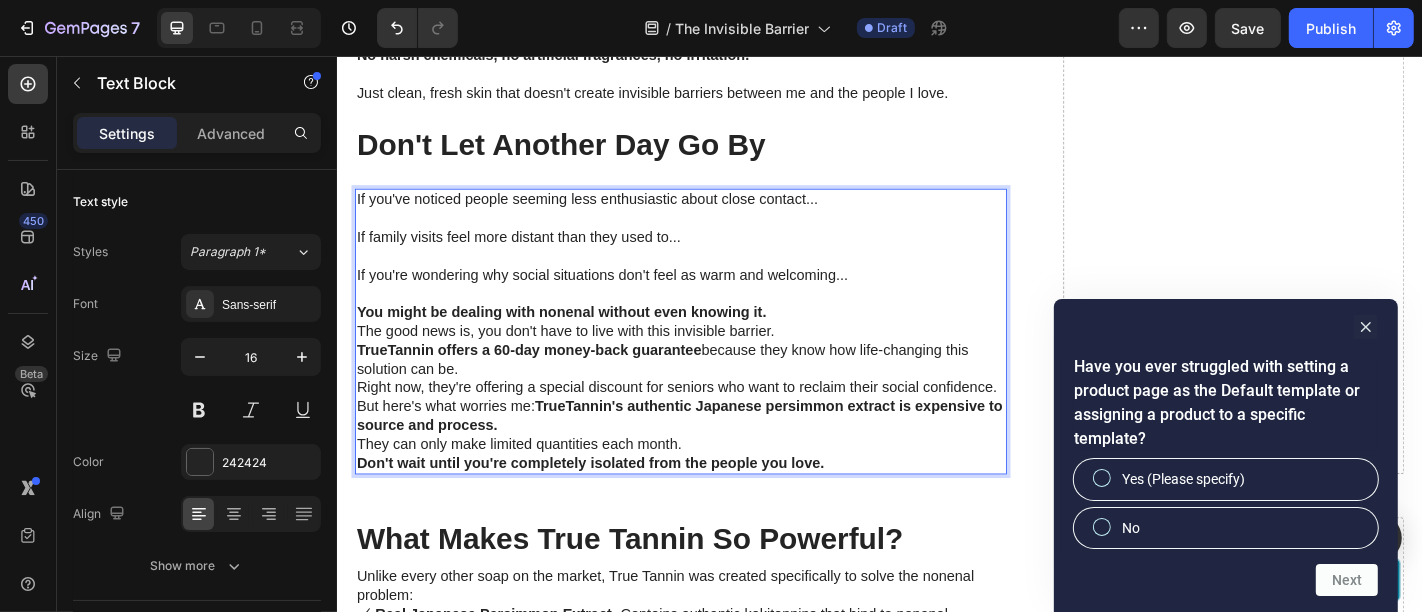 click on "You might be dealing with nonenal without even knowing it." at bounding box center (716, 339) 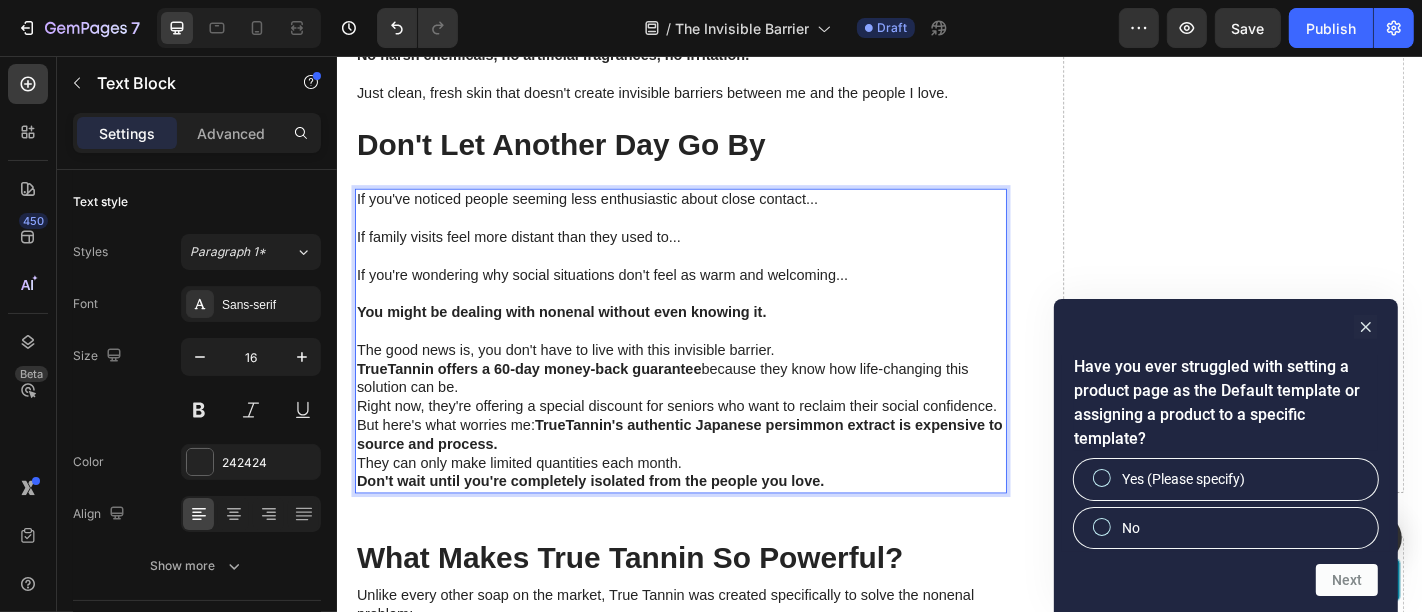 click on "The good news is, you don't have to live with this invisible barrier." at bounding box center [716, 381] 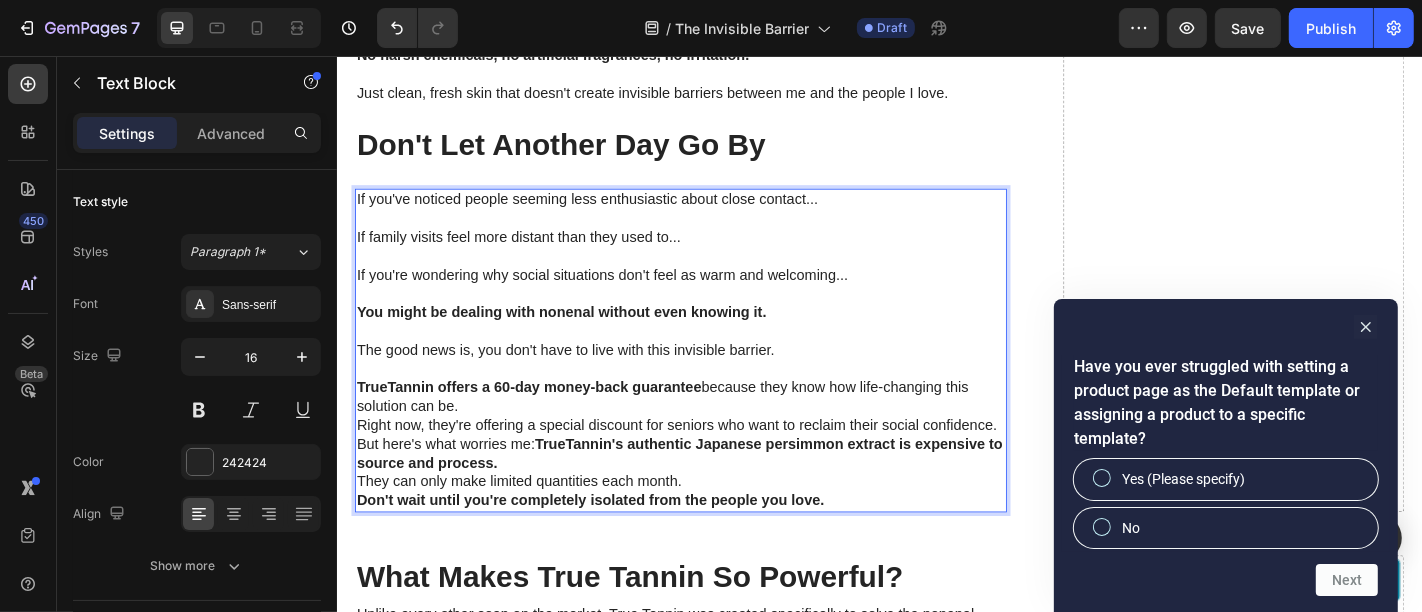 click on "TrueTannin offers a 60-day money-back guarantee  because they know how life-changing this solution can be." at bounding box center (716, 433) 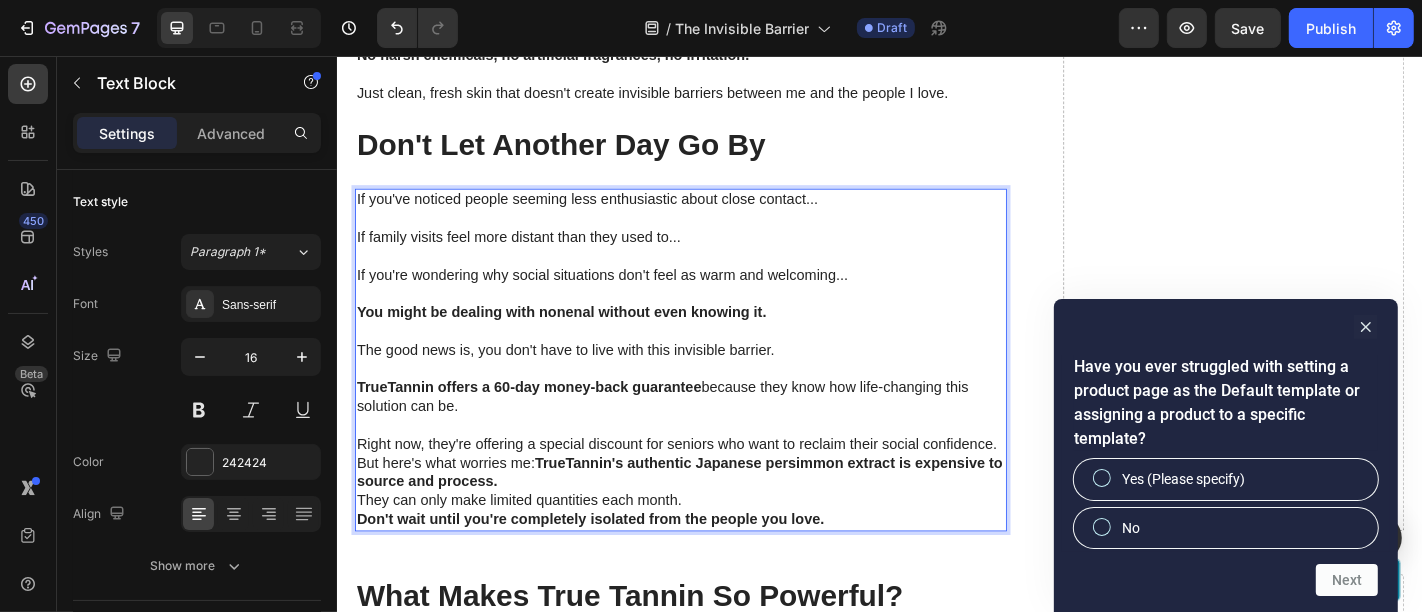 click on "Right now, they're offering a special discount for seniors who want to reclaim their social confidence." at bounding box center [716, 485] 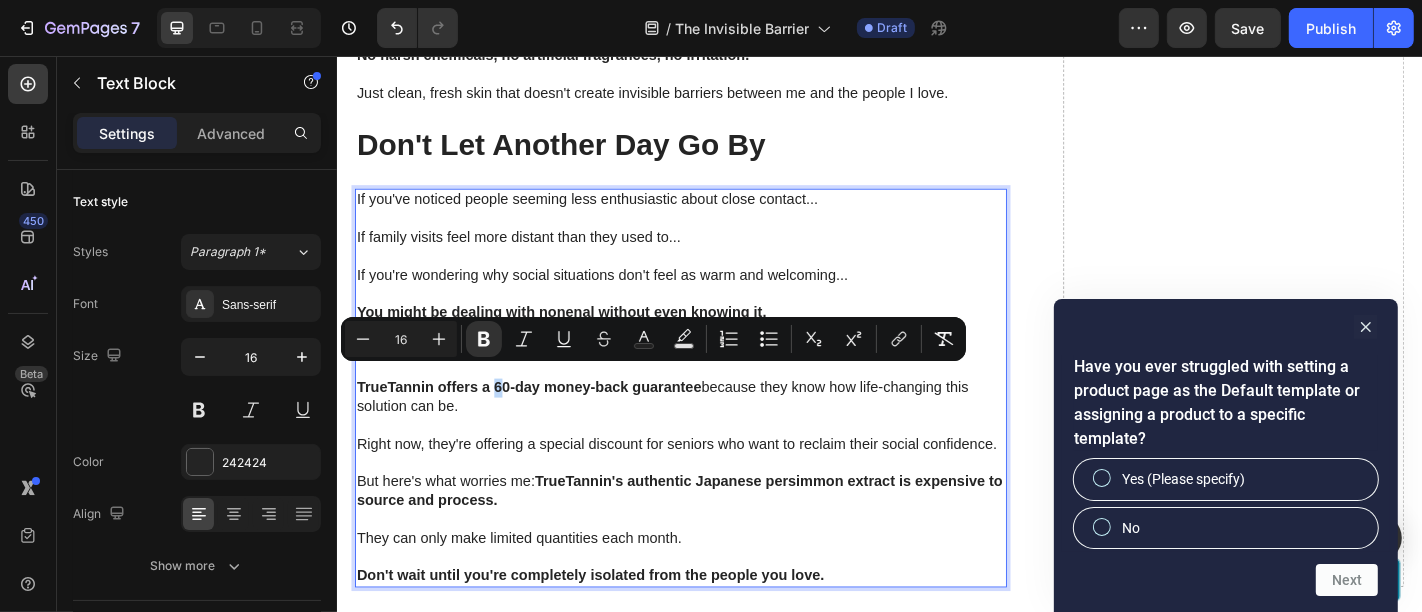 click on "TrueTannin offers a 60-day money-back guarantee" at bounding box center [548, 421] 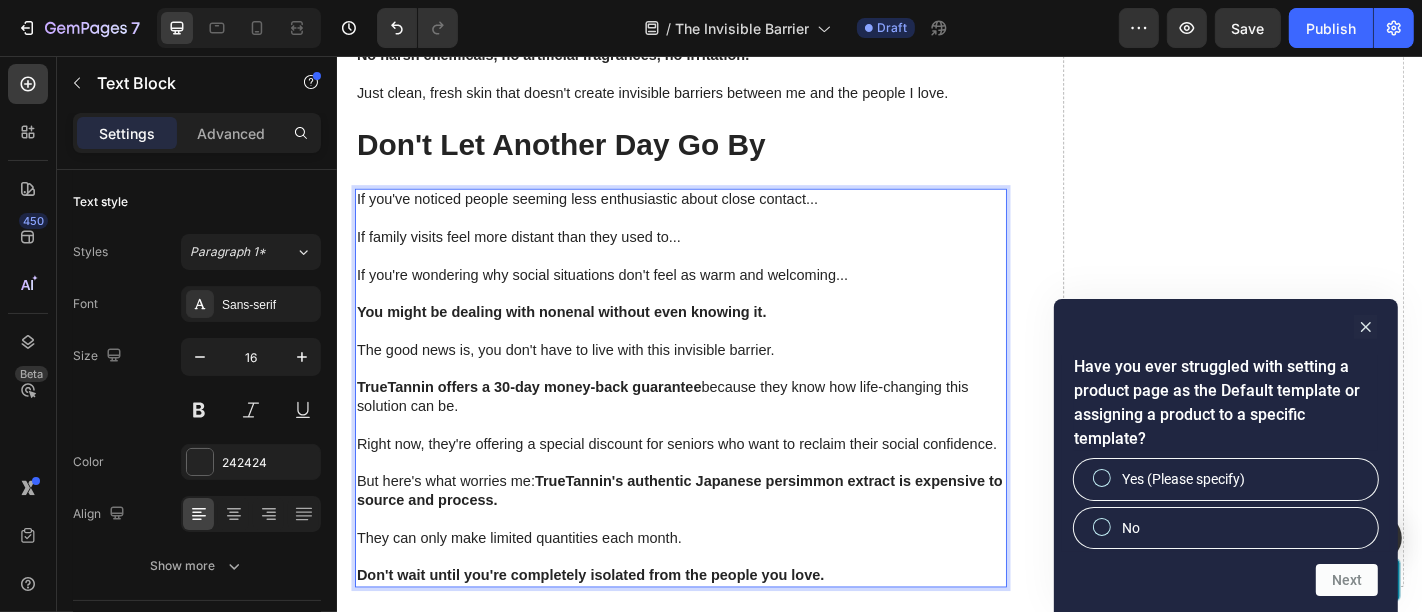 click at bounding box center [716, 464] 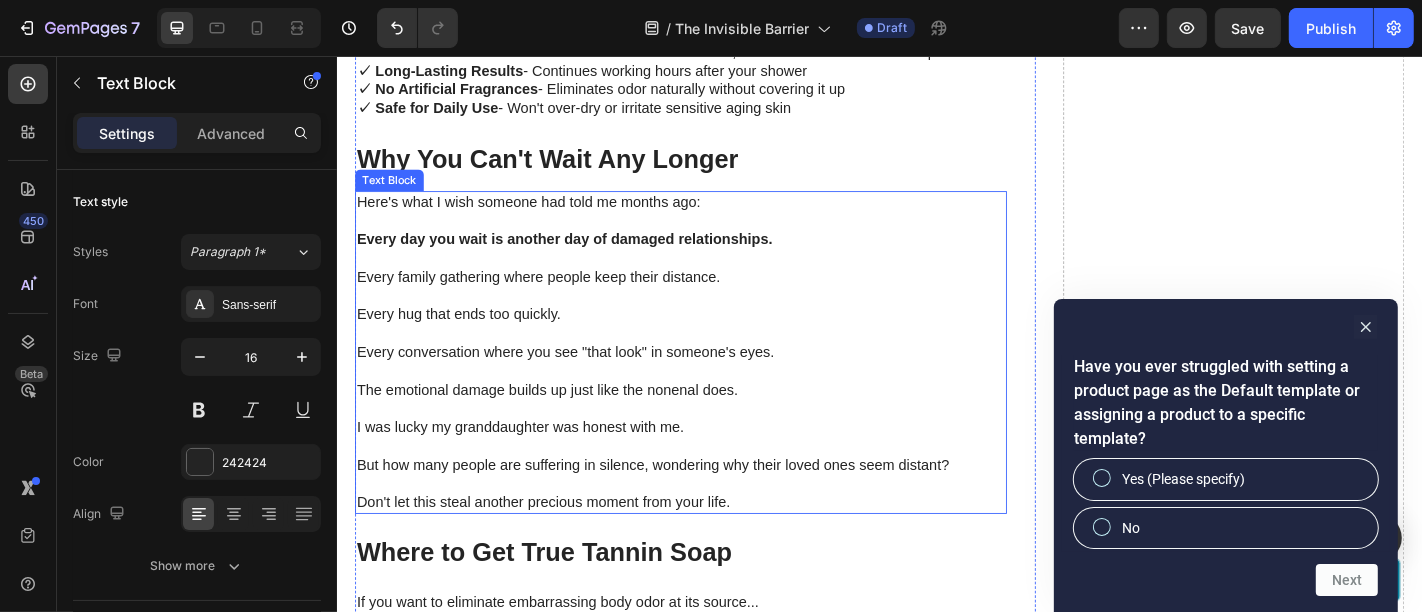 scroll, scrollTop: 7104, scrollLeft: 0, axis: vertical 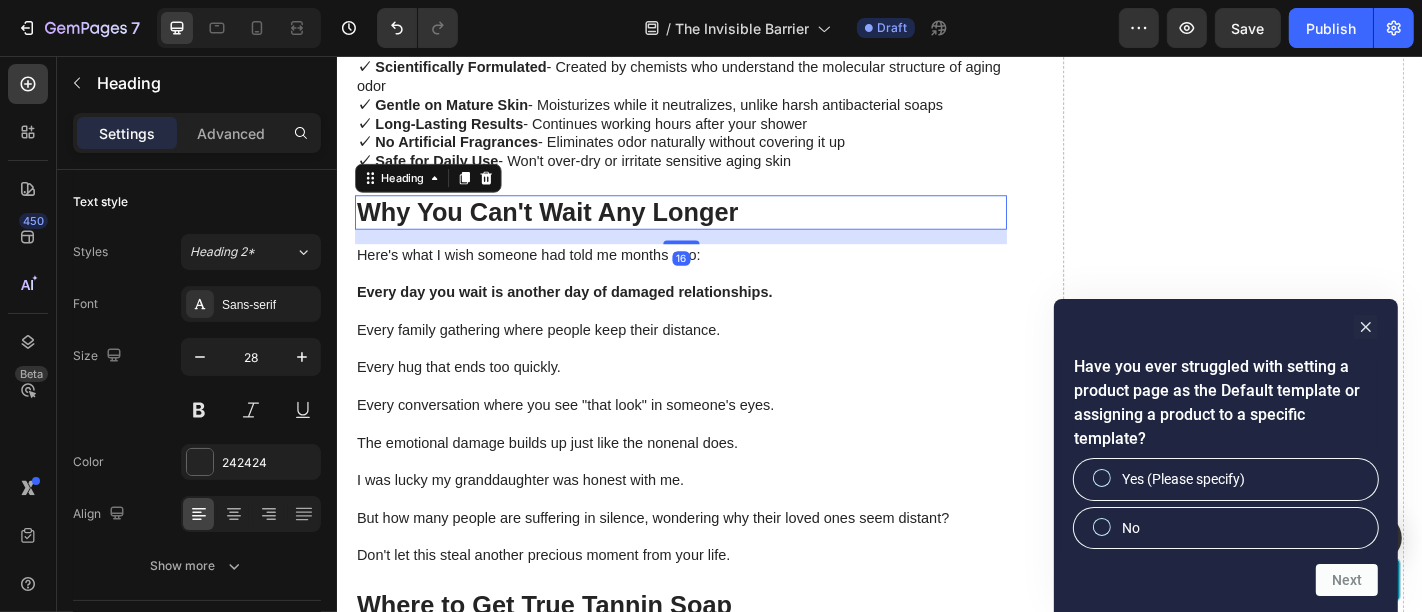 click on "Why You Can't Wait Any Longer" at bounding box center (716, 229) 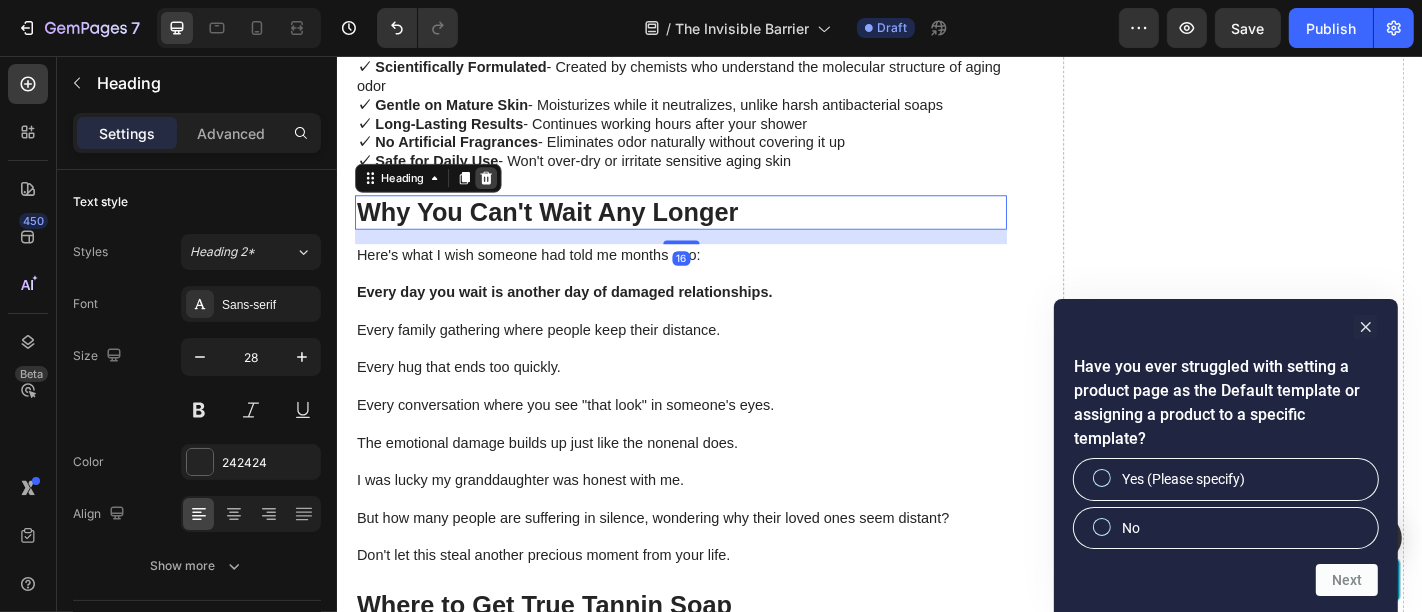 click at bounding box center (501, 191) 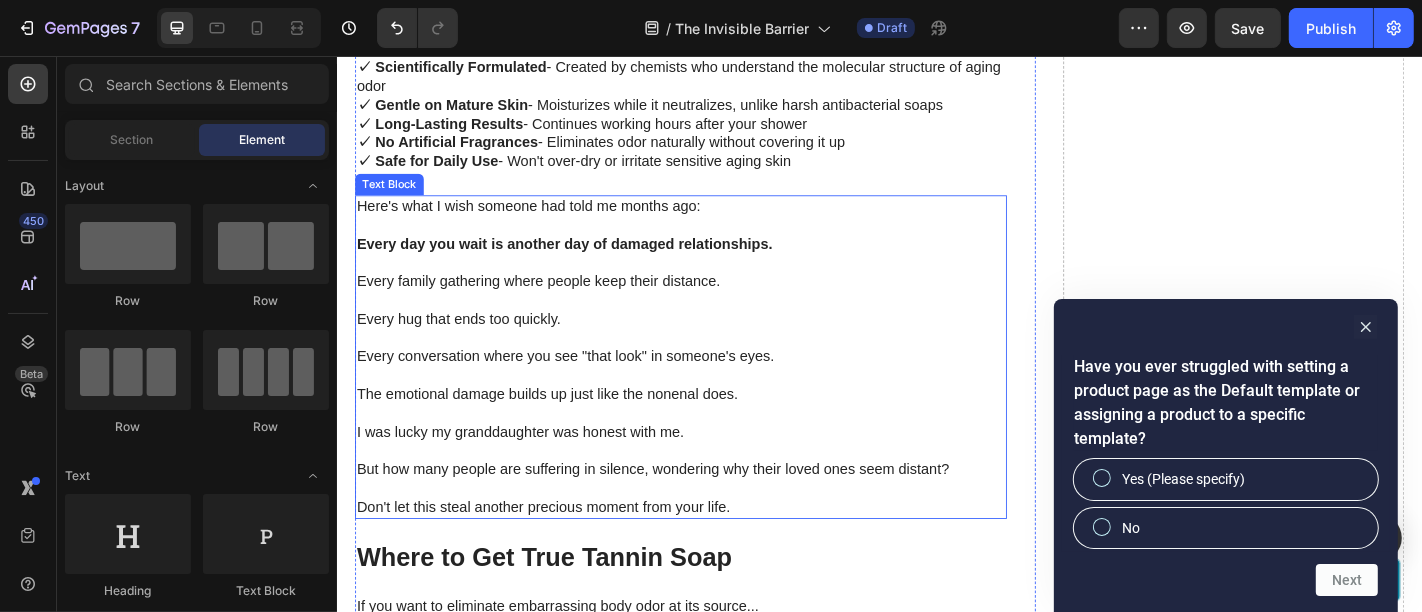 click on "Here's what I wish someone had told me months ago:" at bounding box center (716, 222) 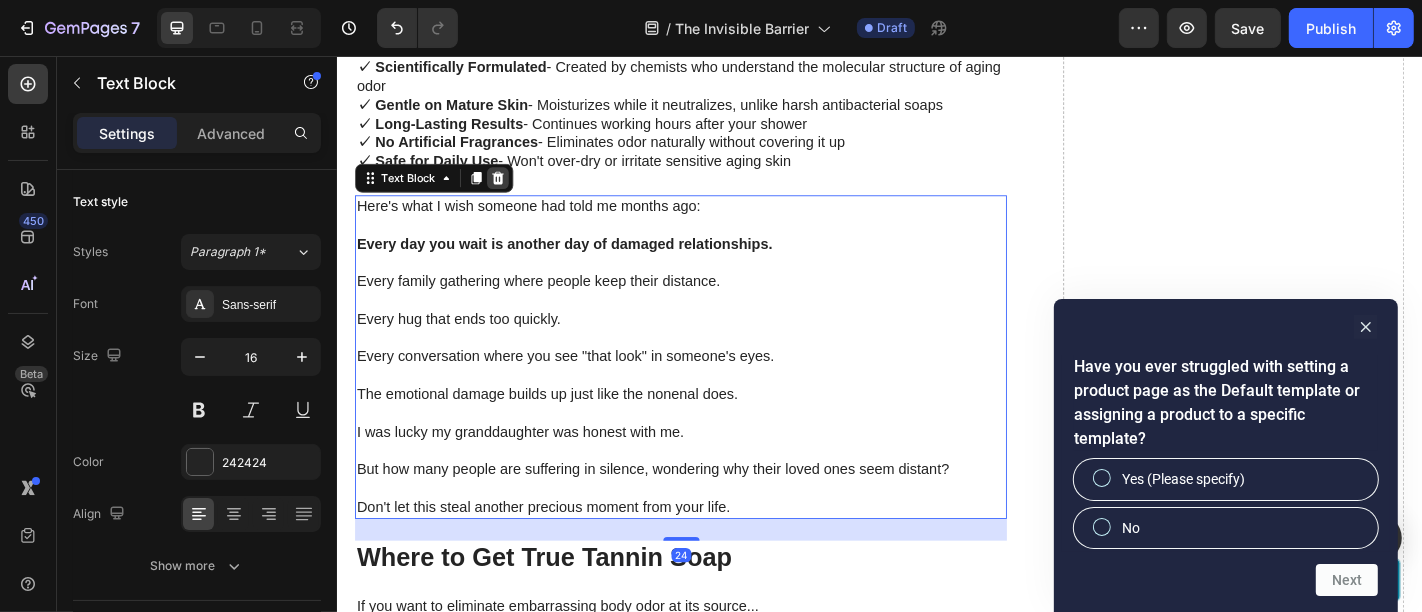 click at bounding box center [514, 191] 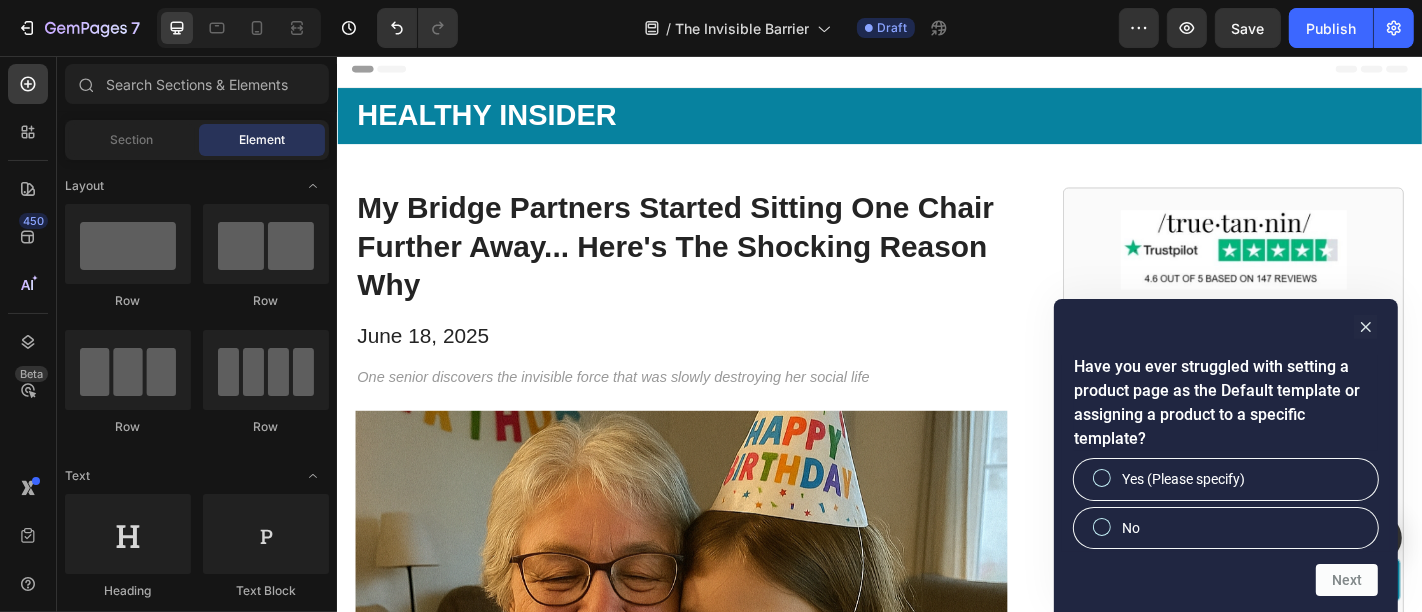 scroll, scrollTop: 0, scrollLeft: 0, axis: both 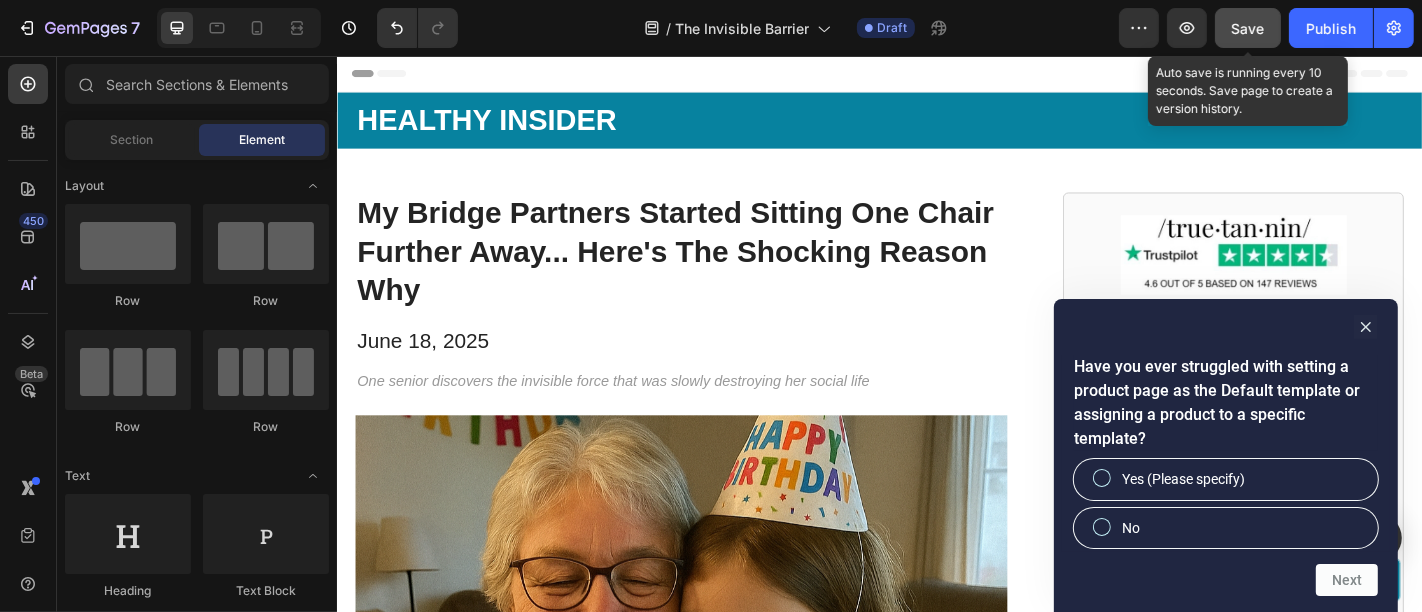 click on "Save" 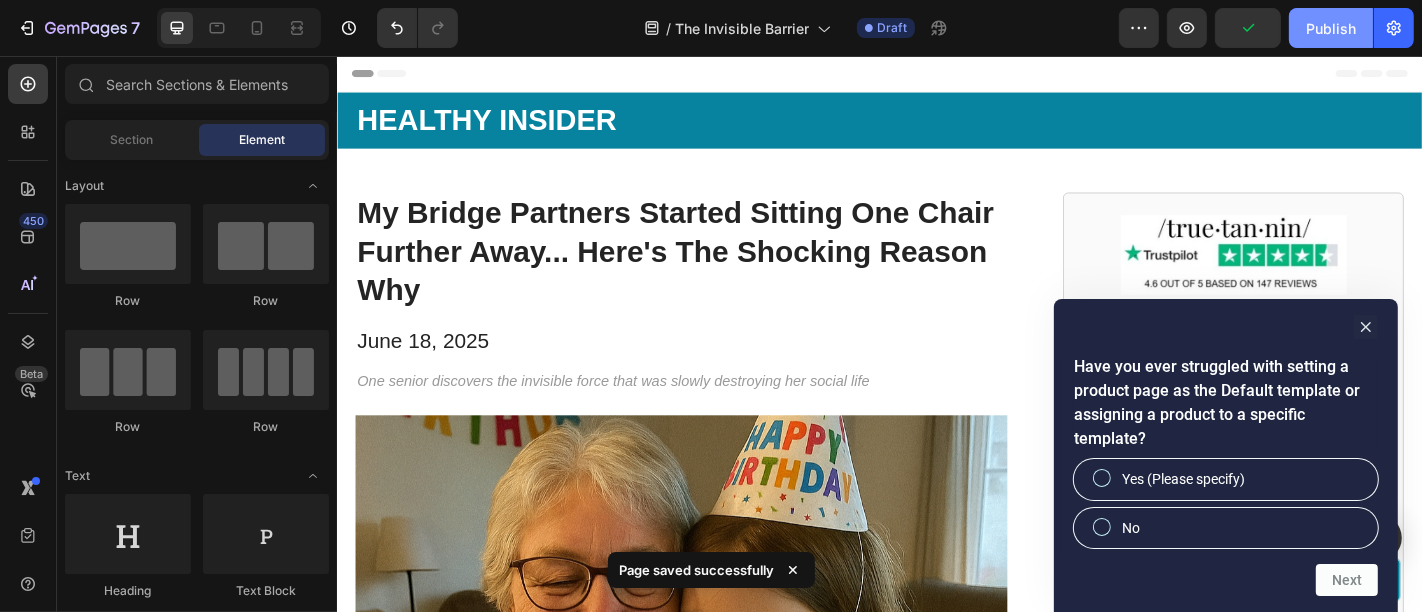 click on "Publish" 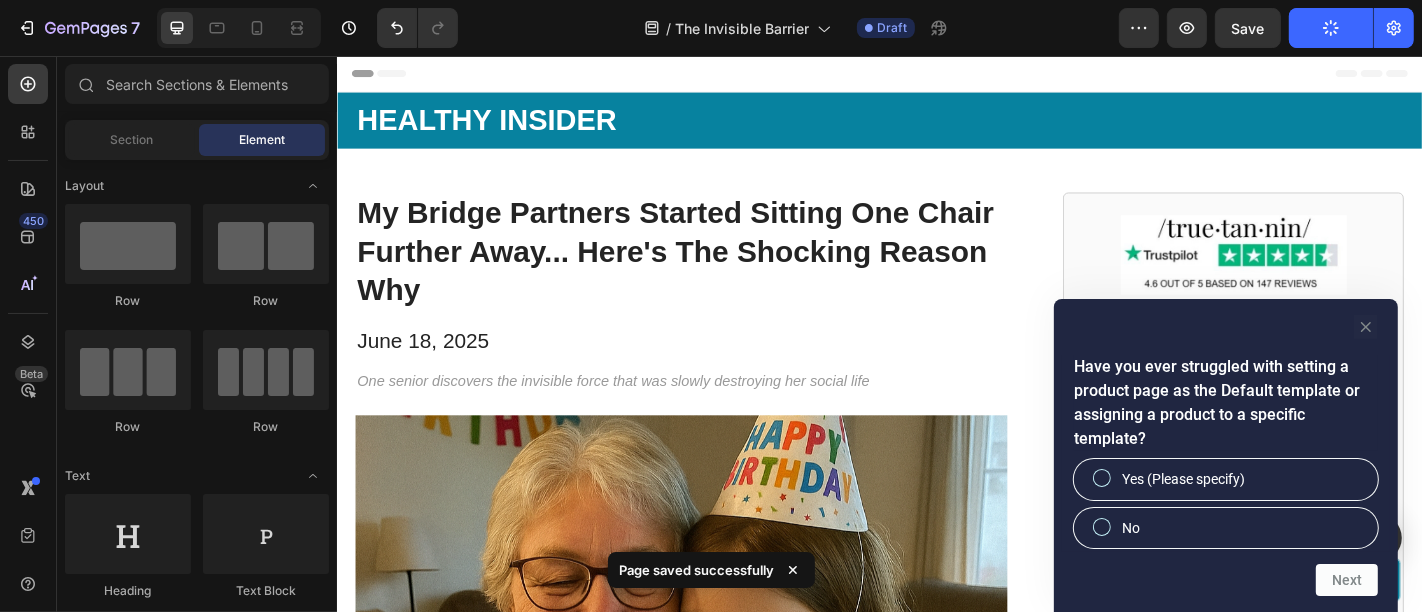 click 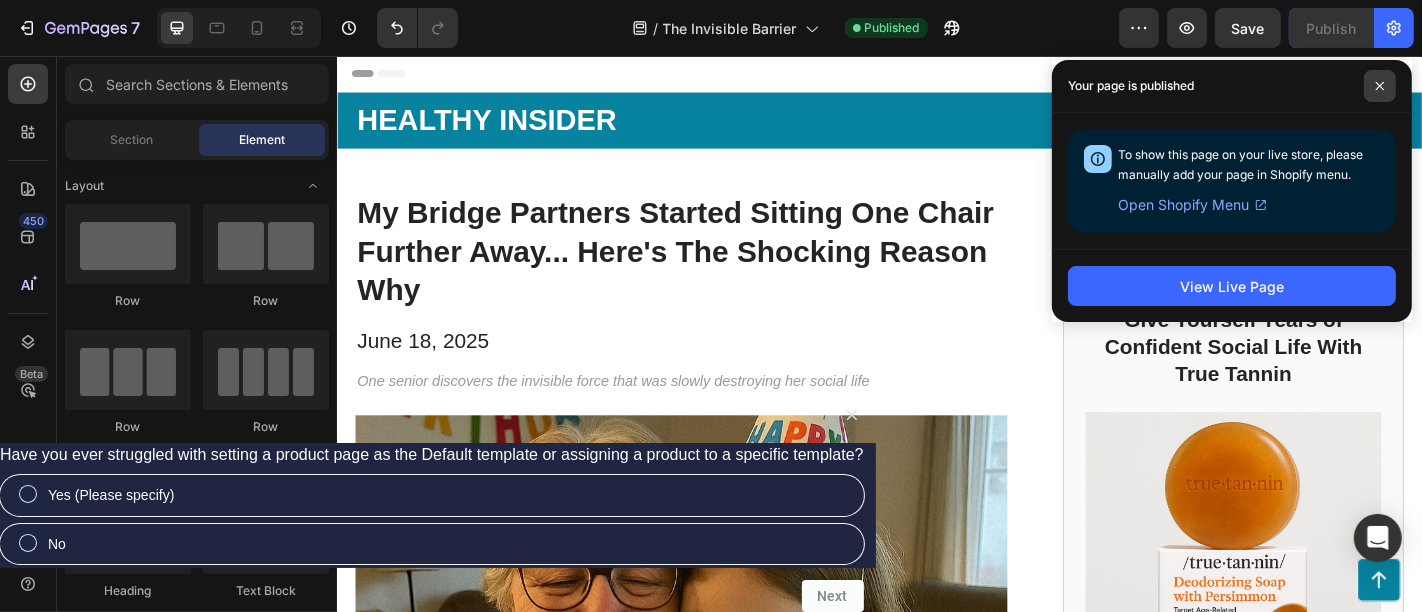 click at bounding box center [1380, 86] 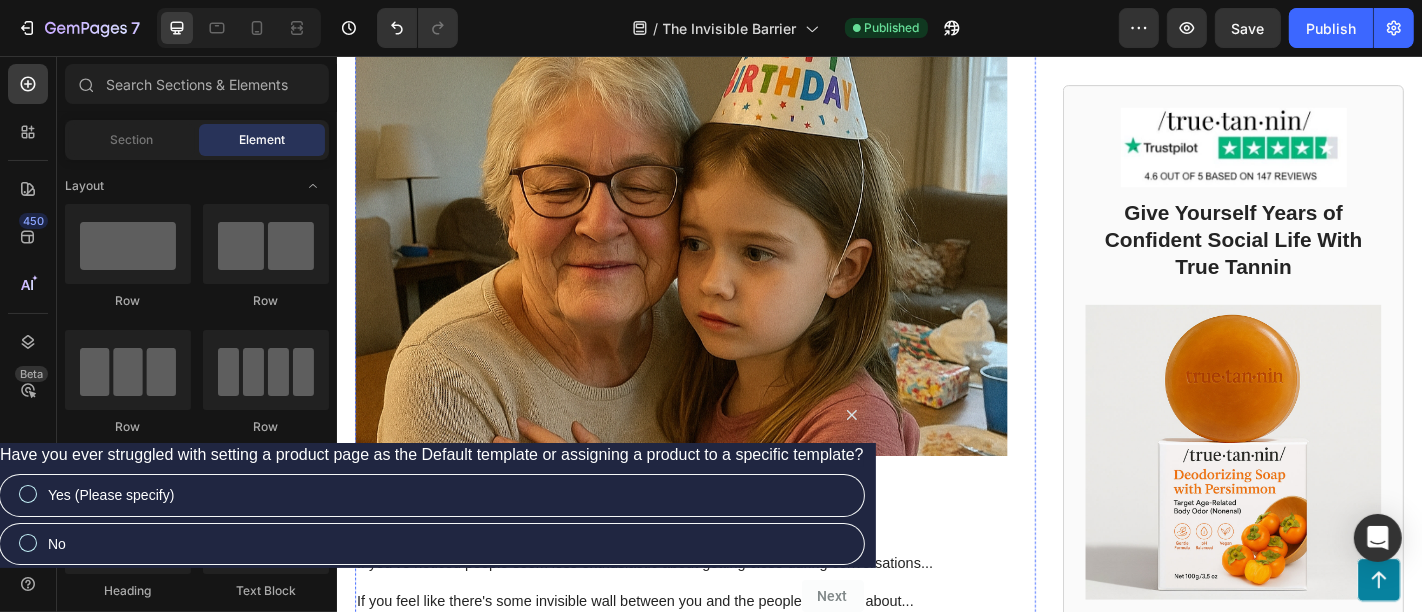 scroll, scrollTop: 444, scrollLeft: 0, axis: vertical 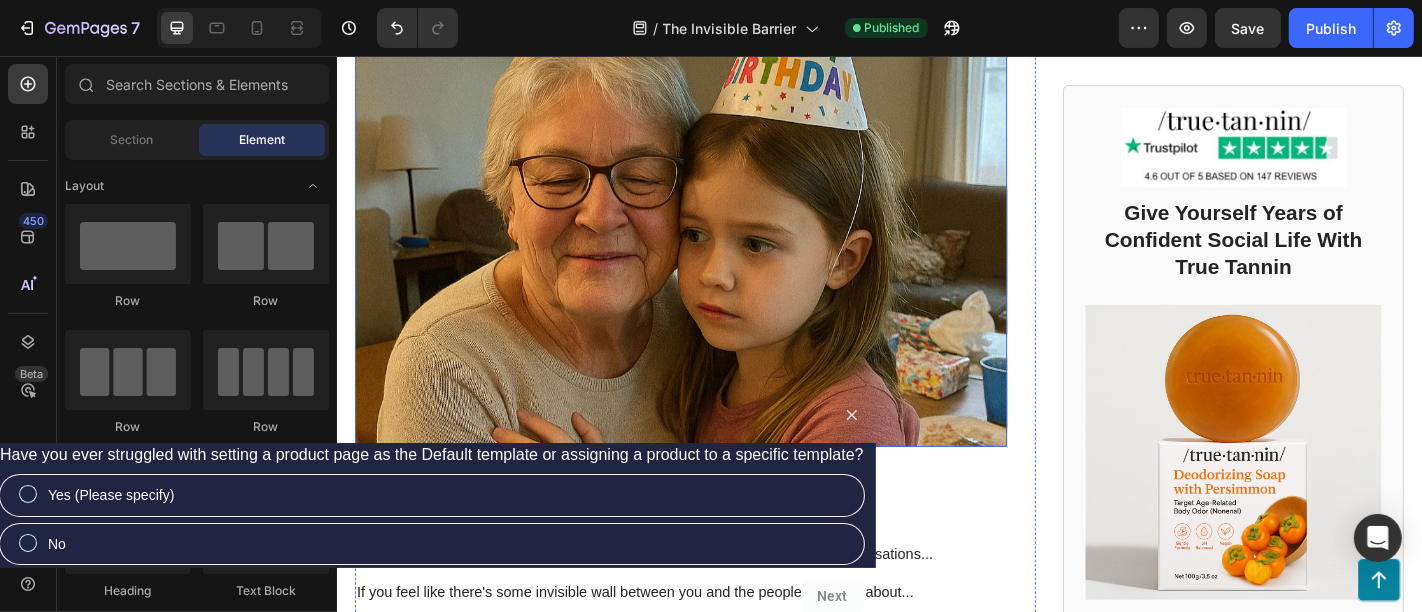 click at bounding box center [716, 248] 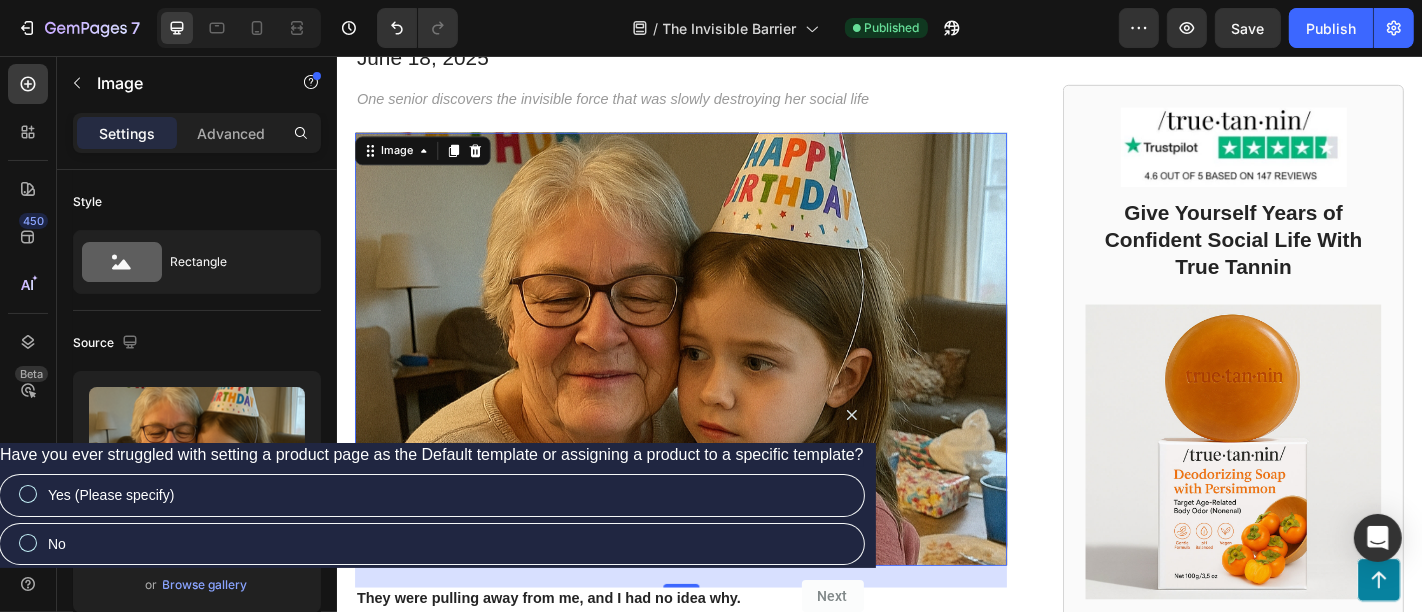 scroll, scrollTop: 111, scrollLeft: 0, axis: vertical 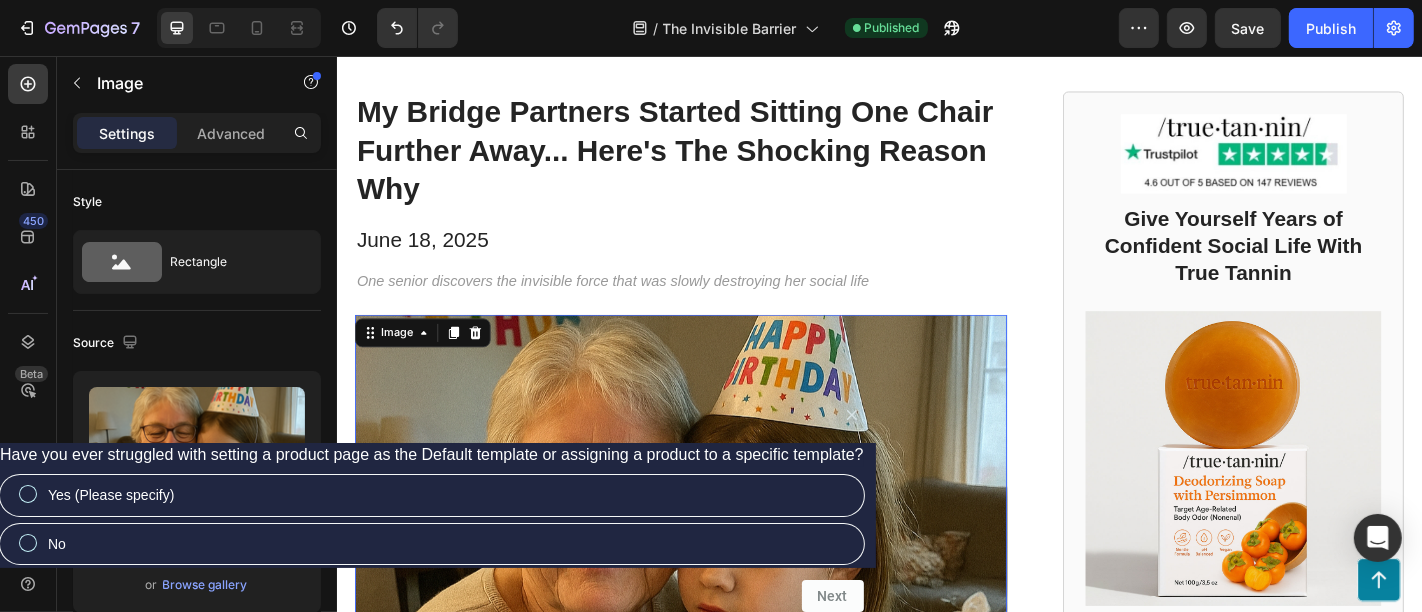 click at bounding box center [716, 581] 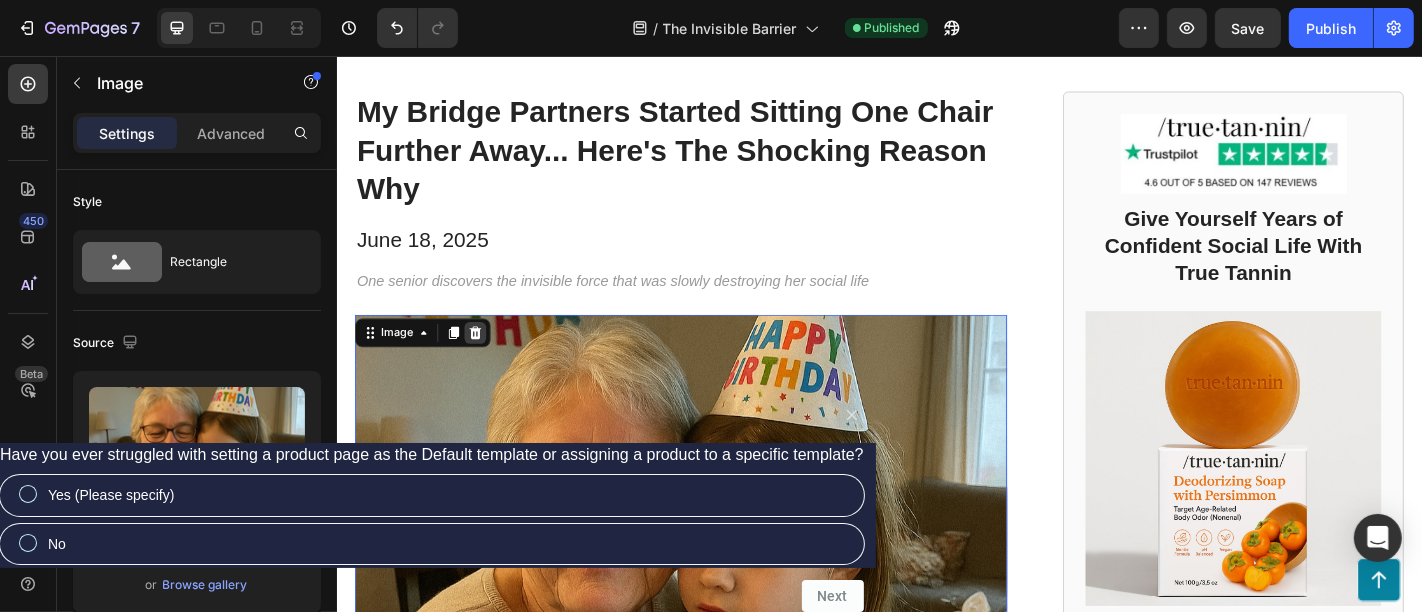 click 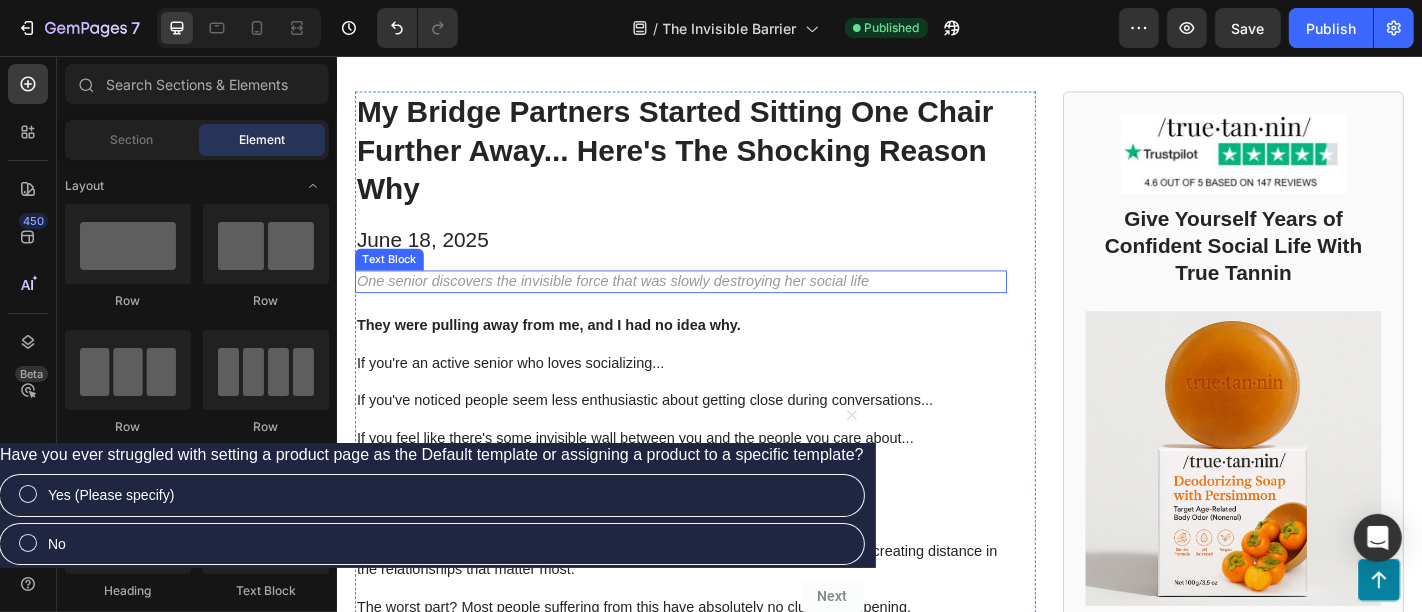 scroll, scrollTop: 111, scrollLeft: 0, axis: vertical 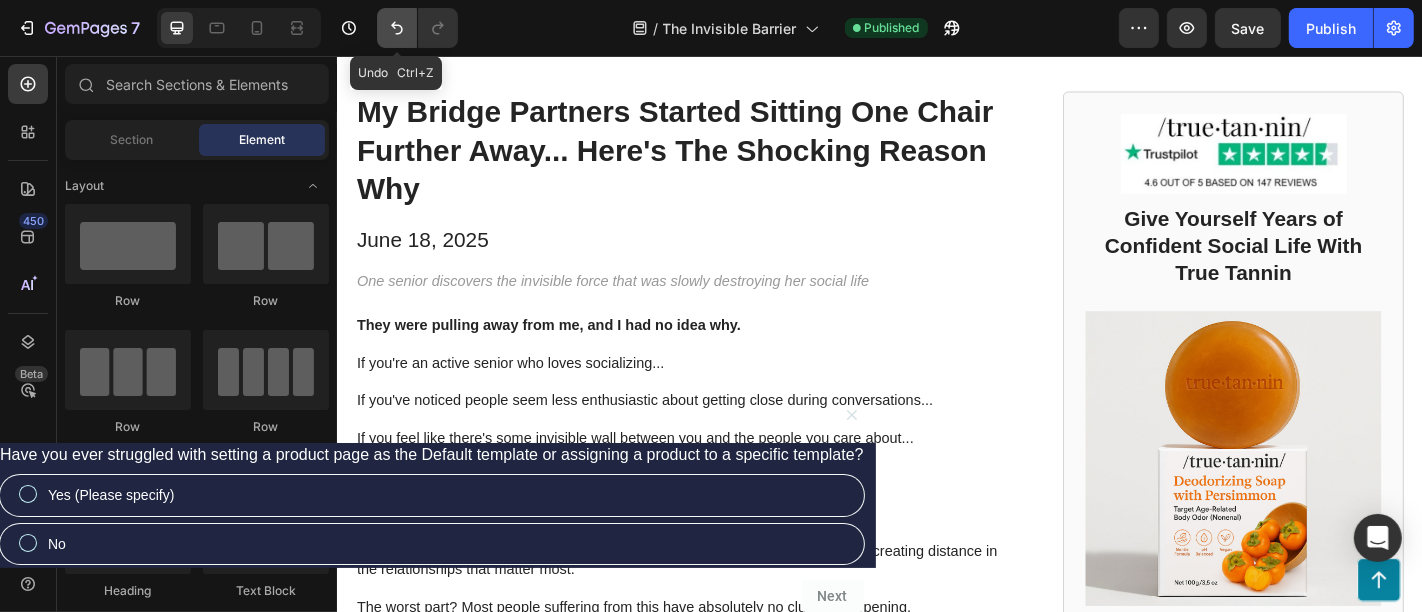 click 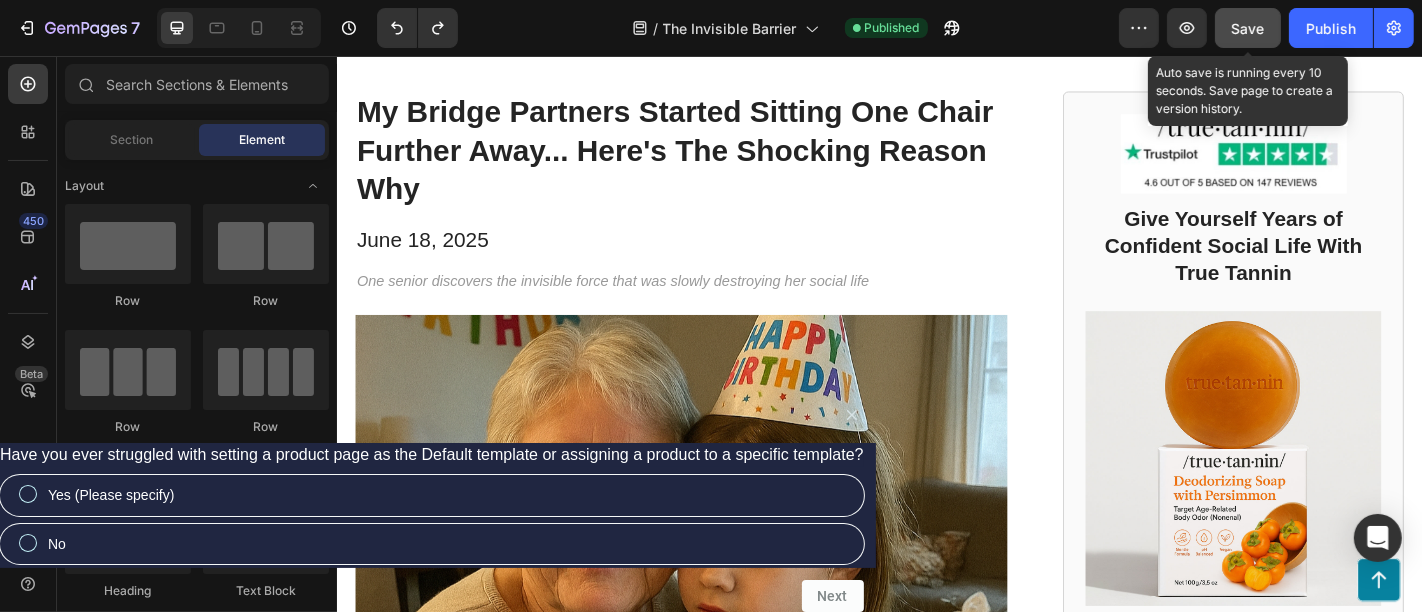 click on "Save" at bounding box center (1248, 28) 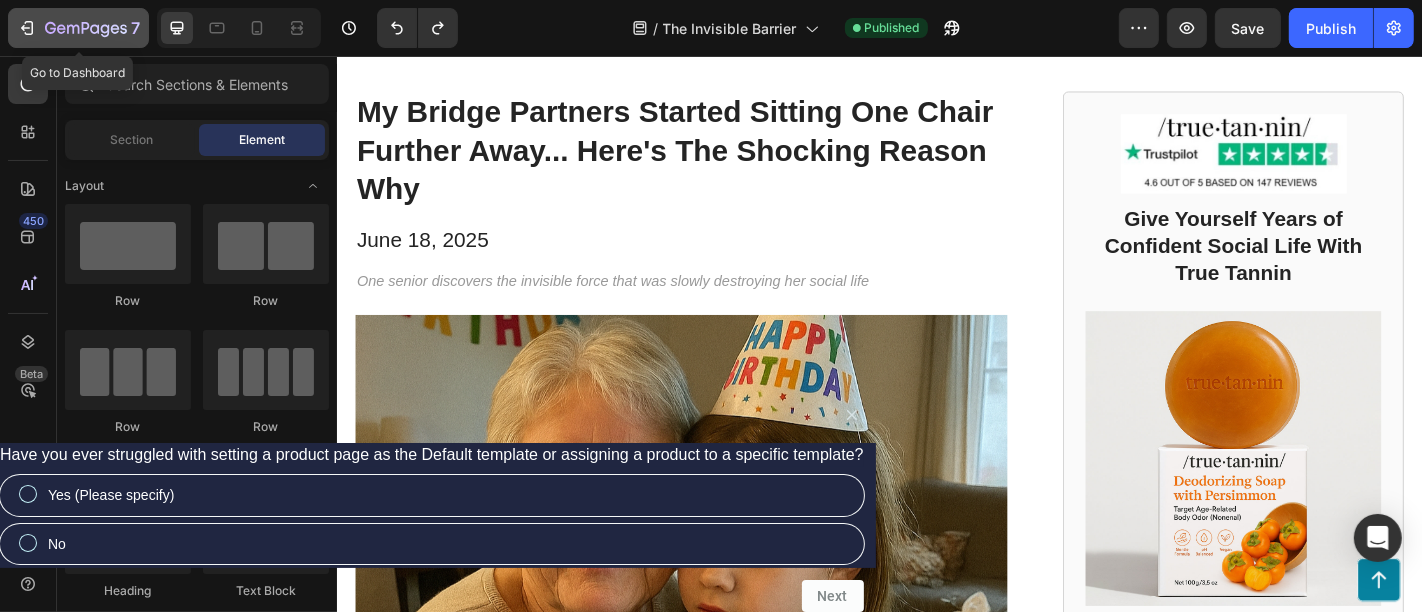 click 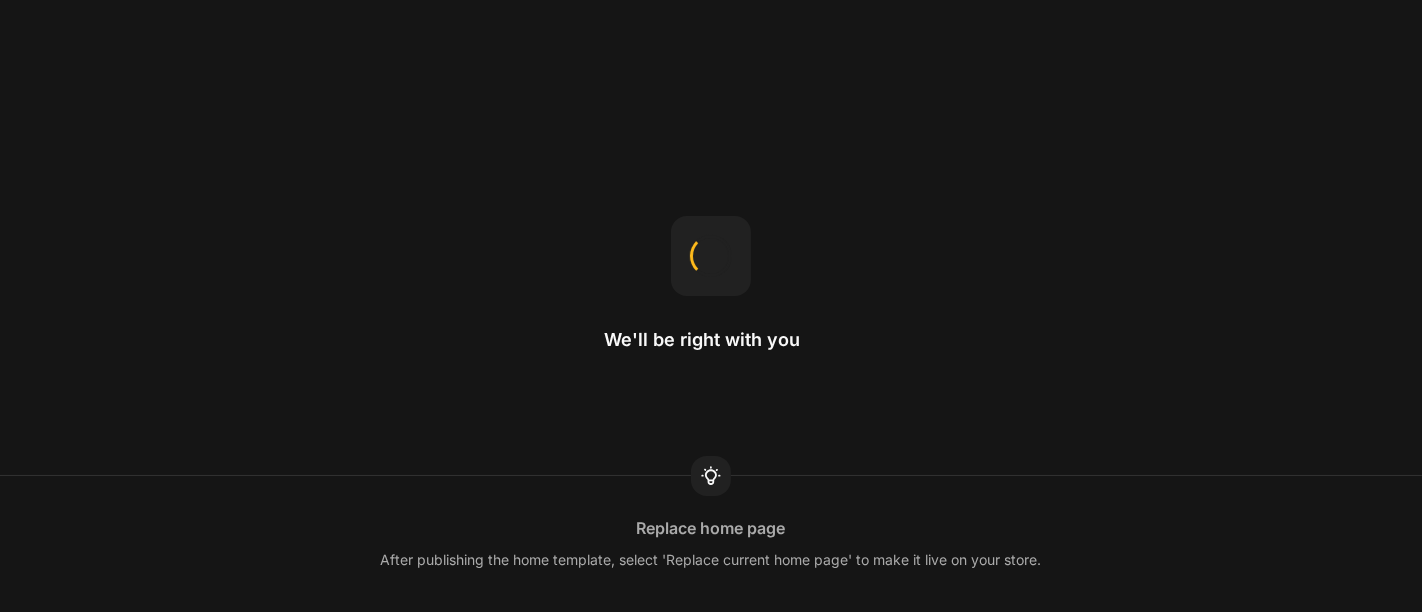 scroll, scrollTop: 0, scrollLeft: 0, axis: both 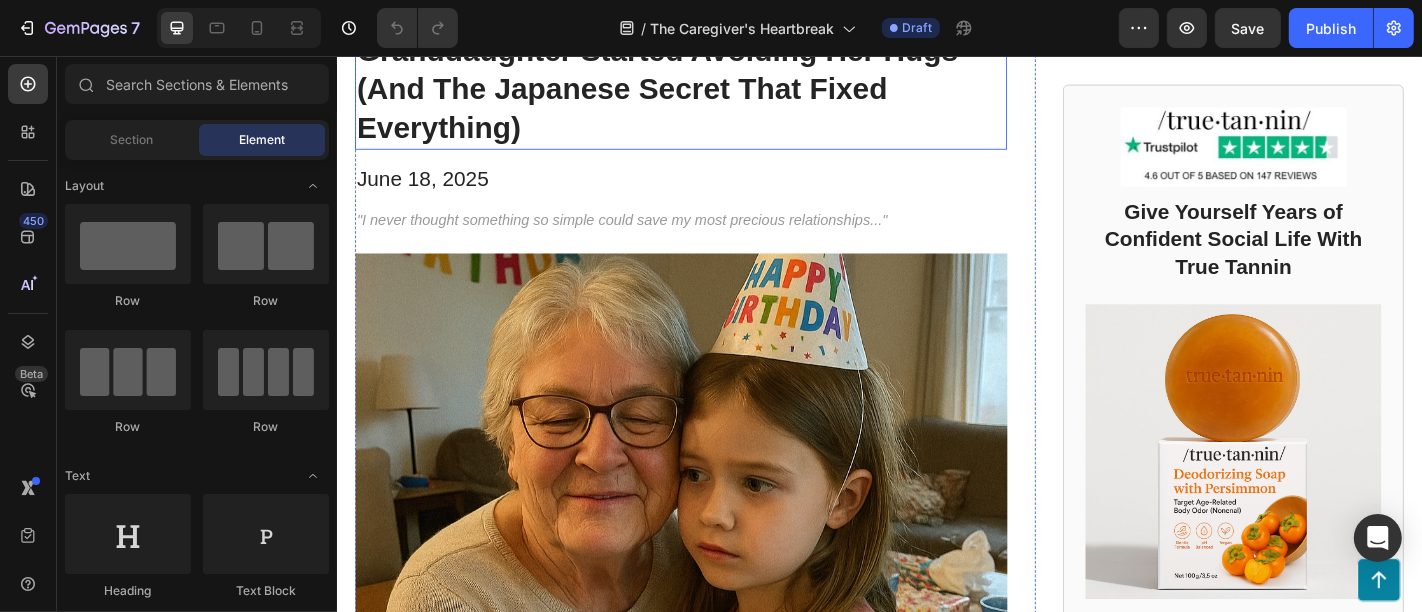 click on "Grandmother Discovers Why Her Granddaughter Started Avoiding Her Hugs (And The Japanese Secret That Fixed Everything)" at bounding box center [716, 72] 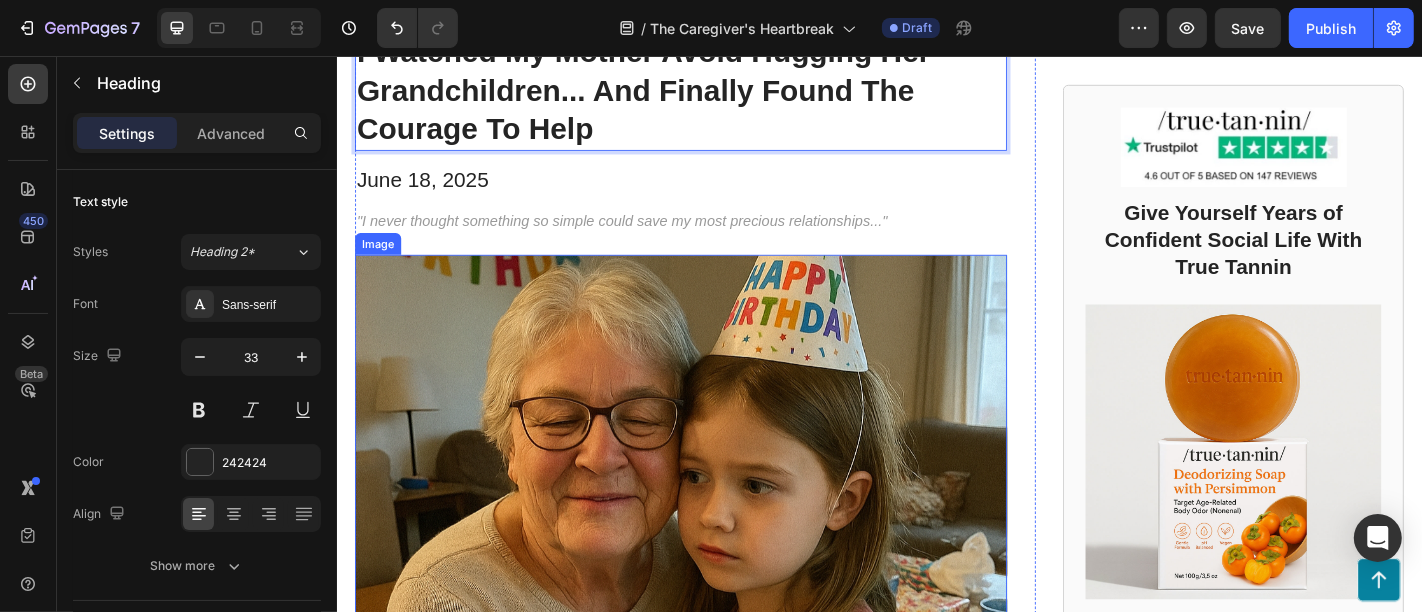 scroll, scrollTop: 109, scrollLeft: 0, axis: vertical 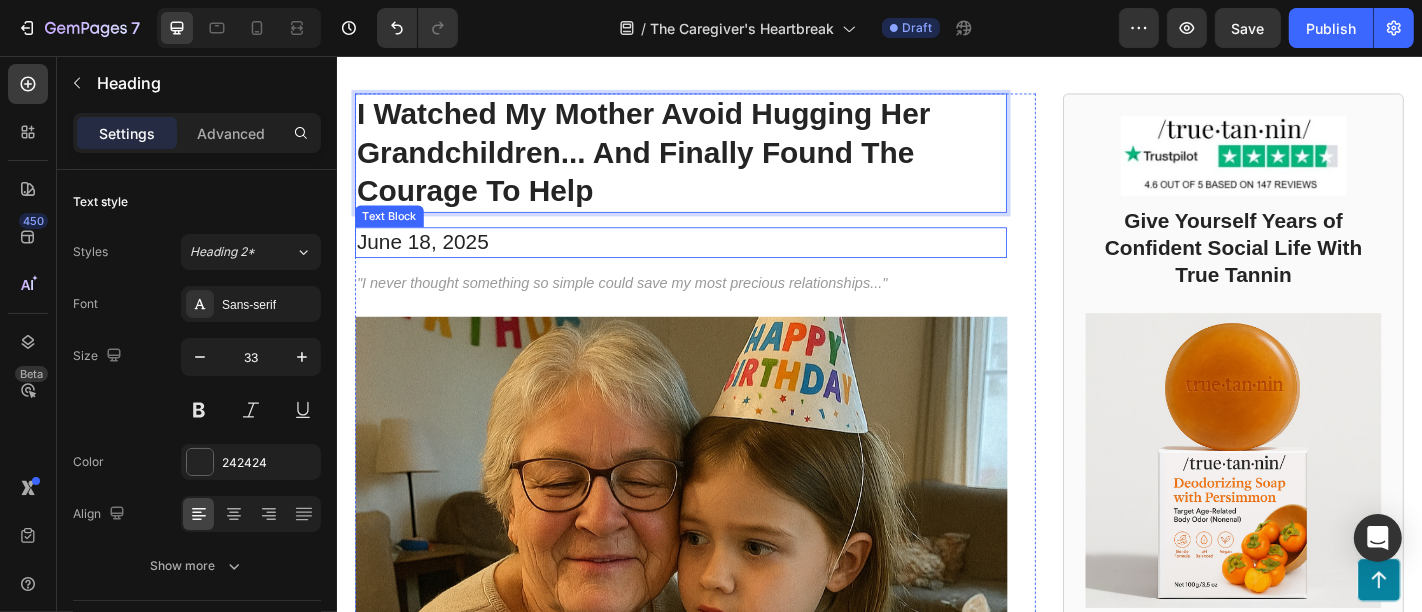 click on ""I never thought something so simple could save my most precious relationships..."" at bounding box center [716, 307] 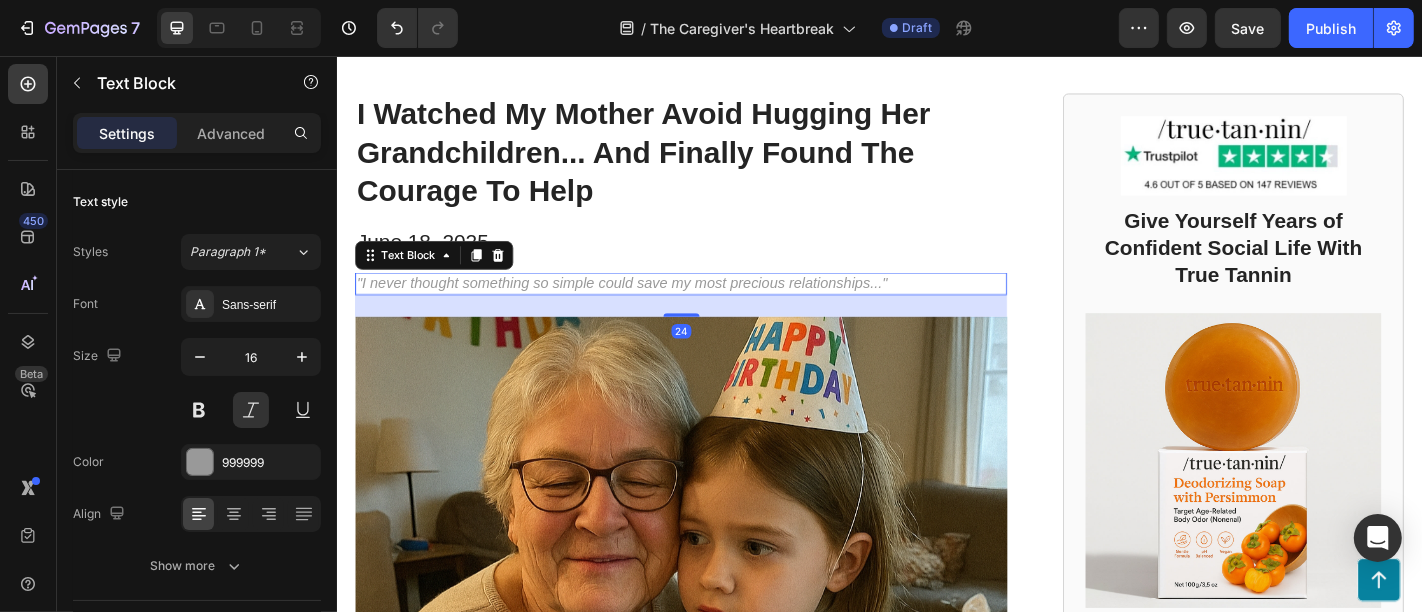 click on ""I never thought something so simple could save my most precious relationships..."" at bounding box center [716, 307] 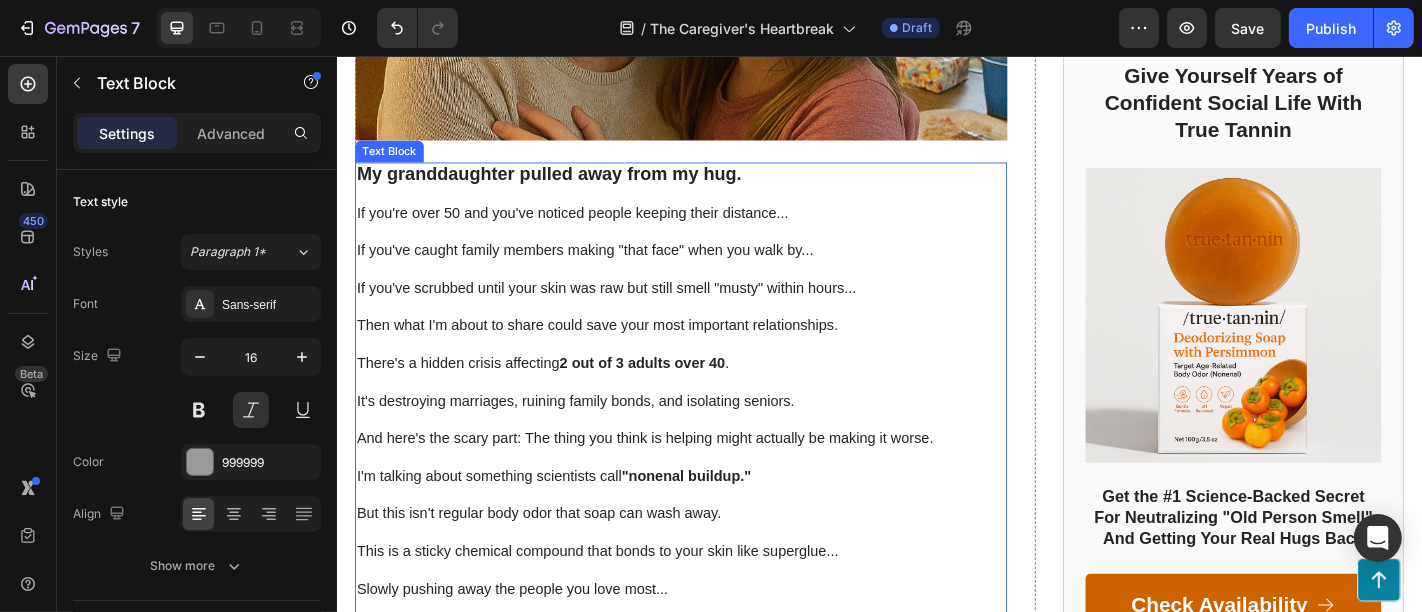 scroll, scrollTop: 887, scrollLeft: 0, axis: vertical 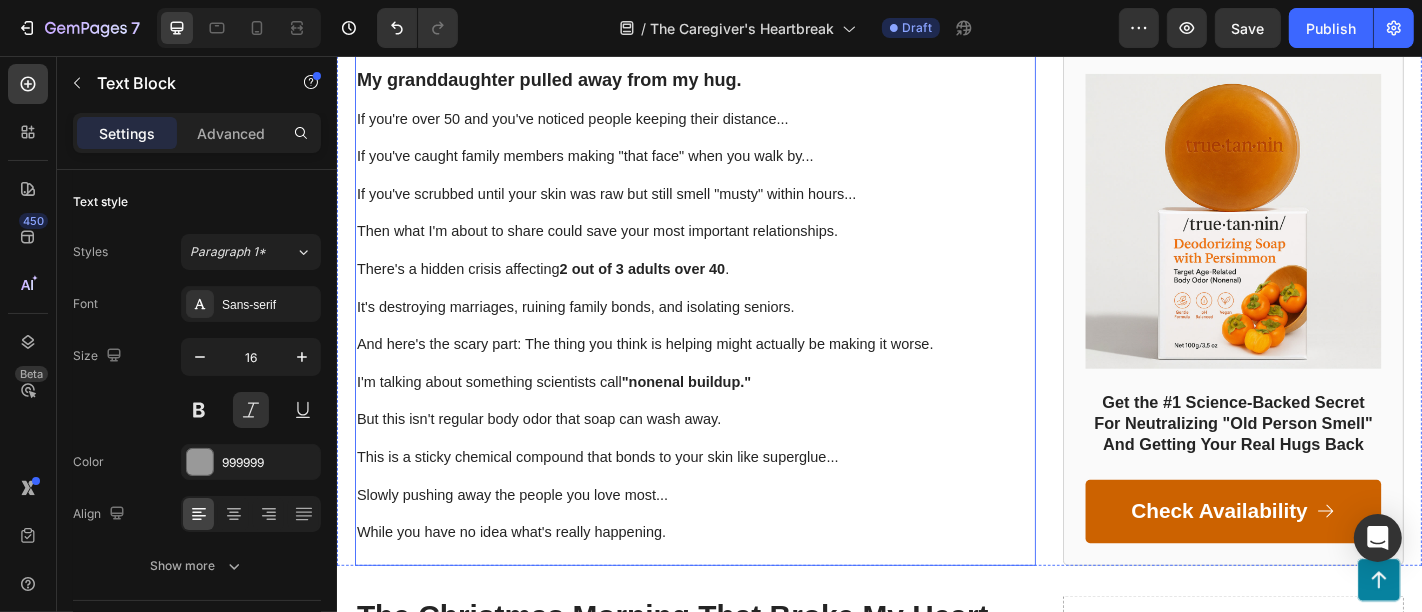 click on "My granddaughter pulled away from my hug." at bounding box center (571, 81) 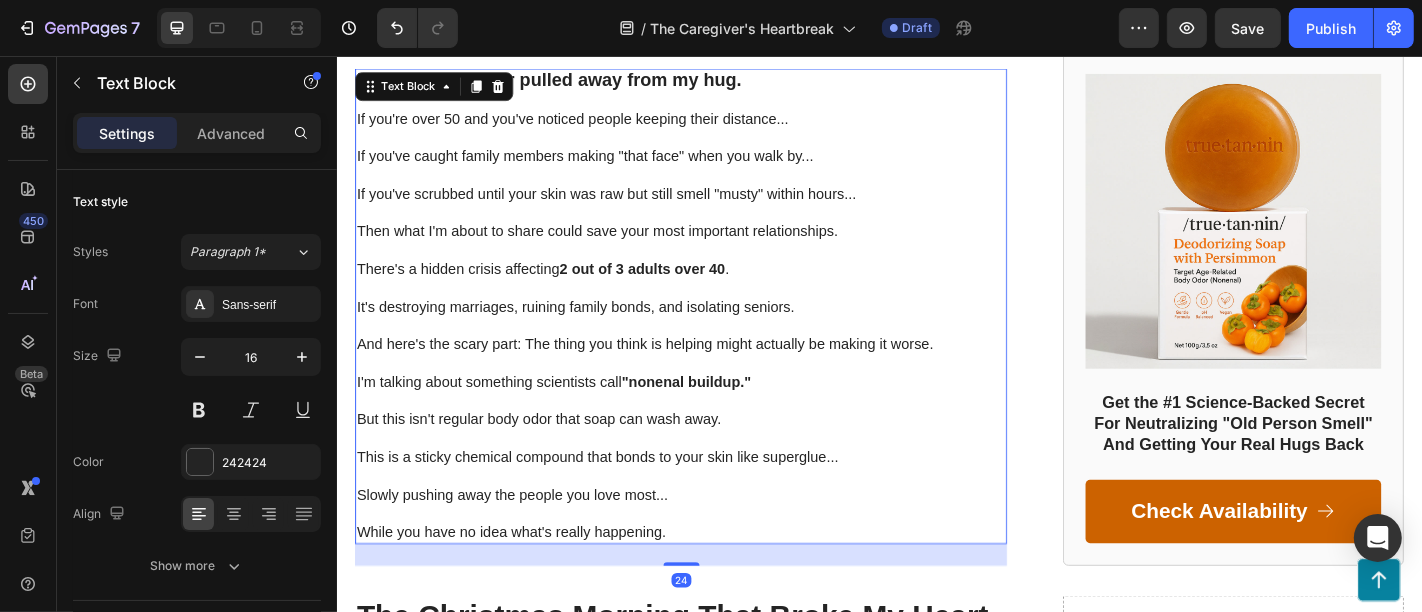 click on "My granddaughter pulled away from my hug." at bounding box center (571, 81) 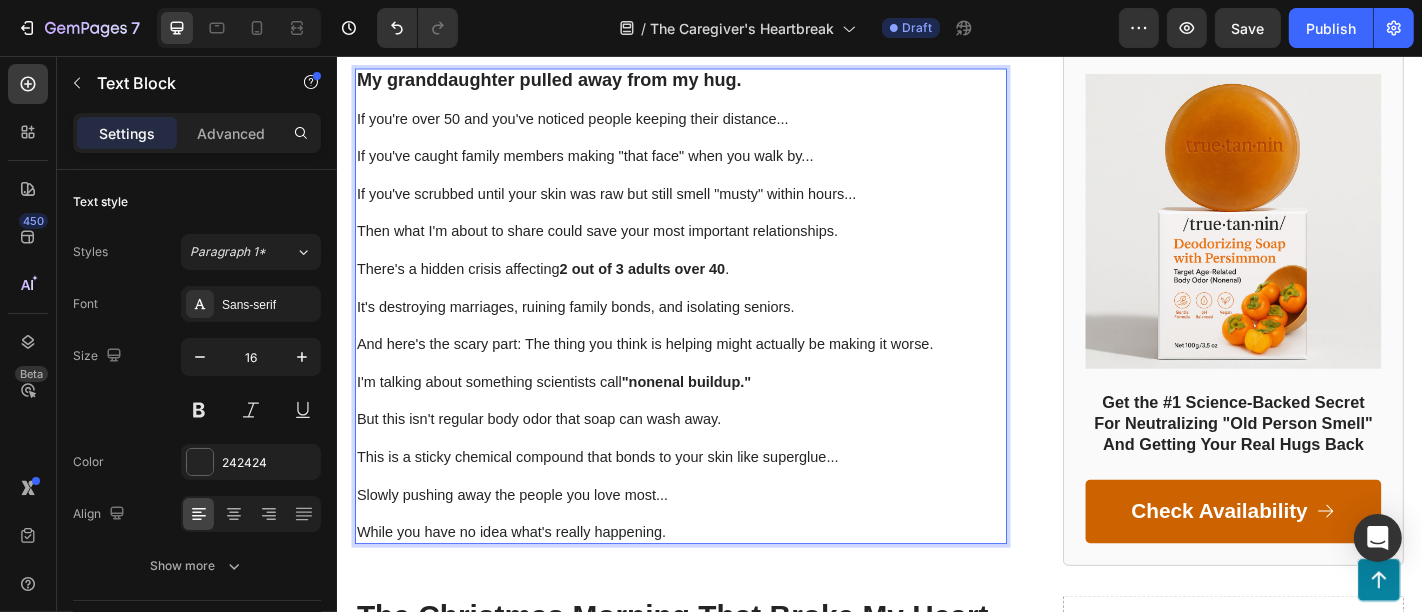 click on "And here's the scary part: The thing you think is helping might actually be making it worse." at bounding box center (716, 374) 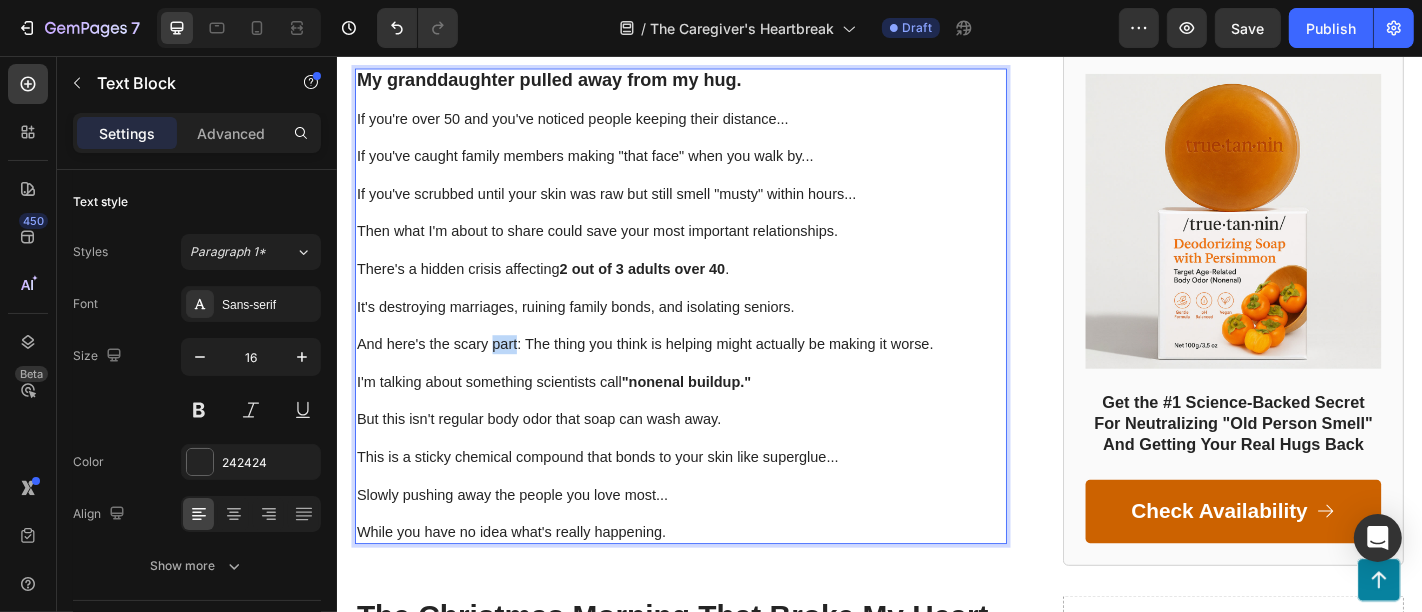 click on "And here's the scary part: The thing you think is helping might actually be making it worse." at bounding box center [716, 374] 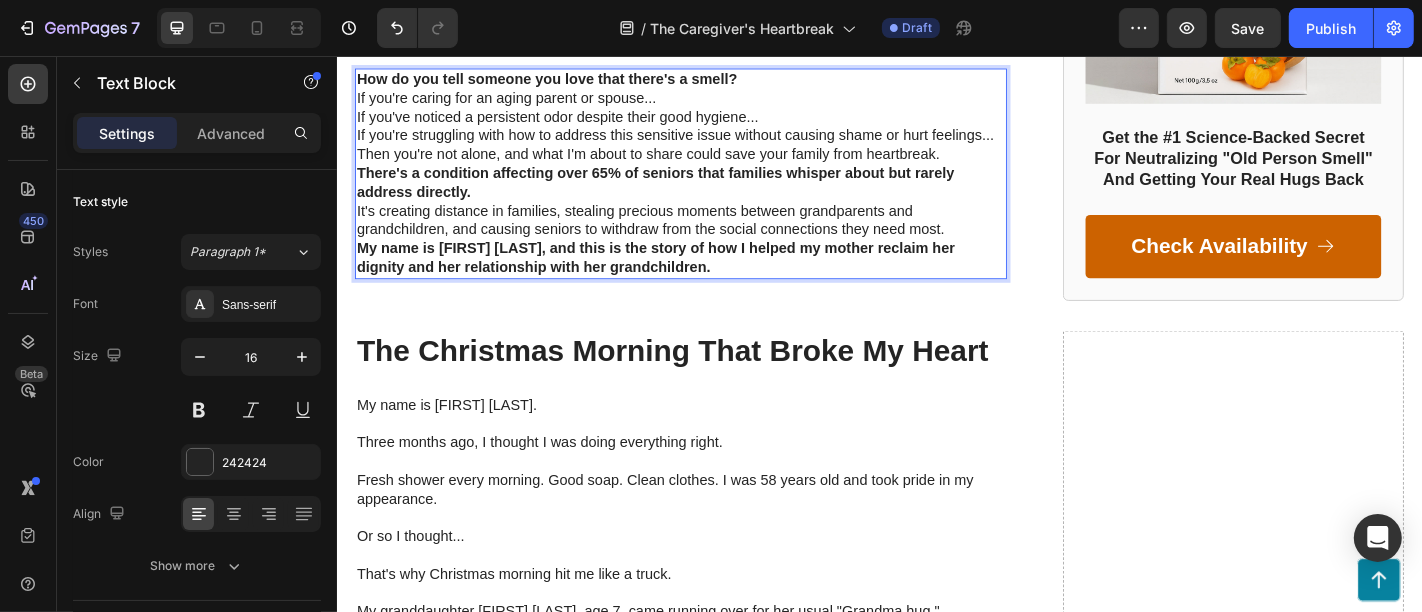 click on "How do you tell someone you love that there's a smell?" at bounding box center (716, 81) 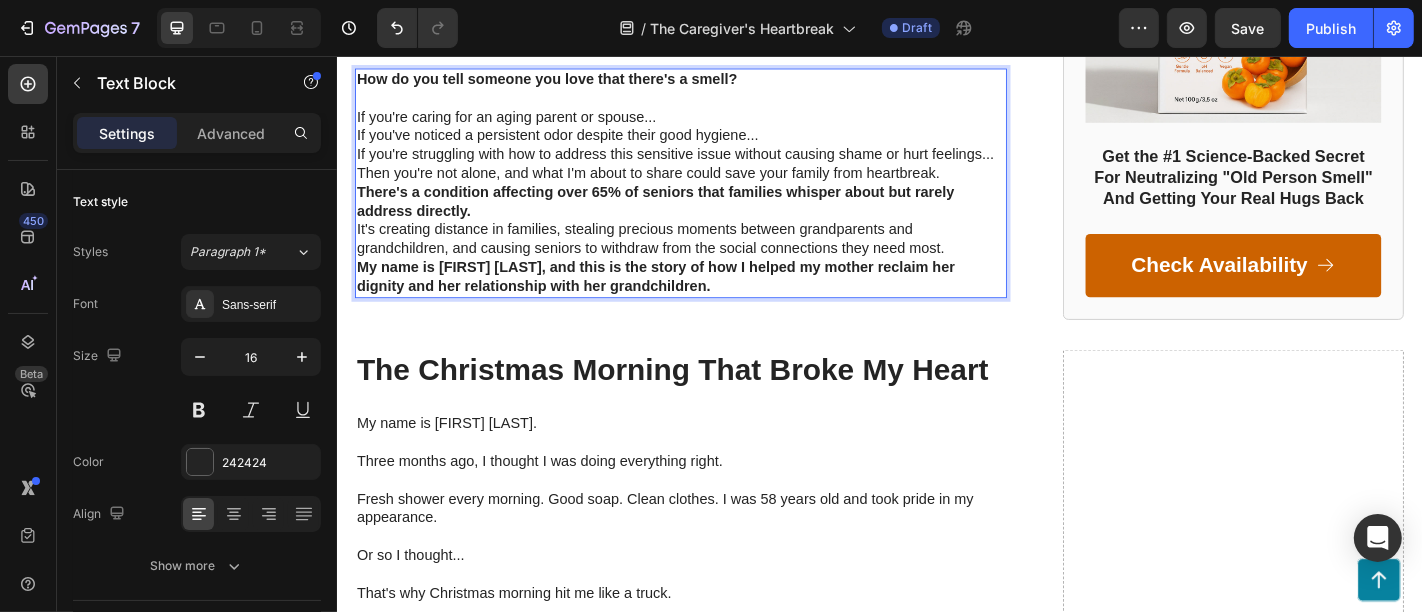 click on "If you're caring for an aging parent or spouse..." at bounding box center [716, 123] 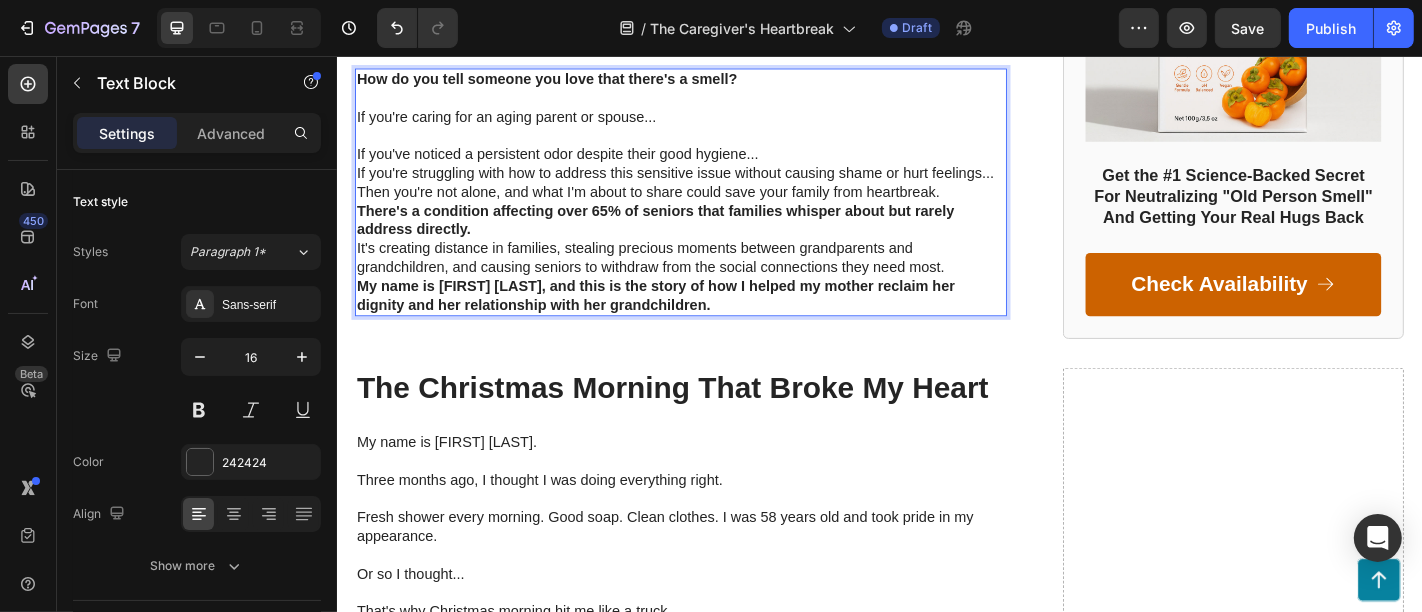 click on "If you've noticed a persistent odor despite their good hygiene..." at bounding box center [716, 164] 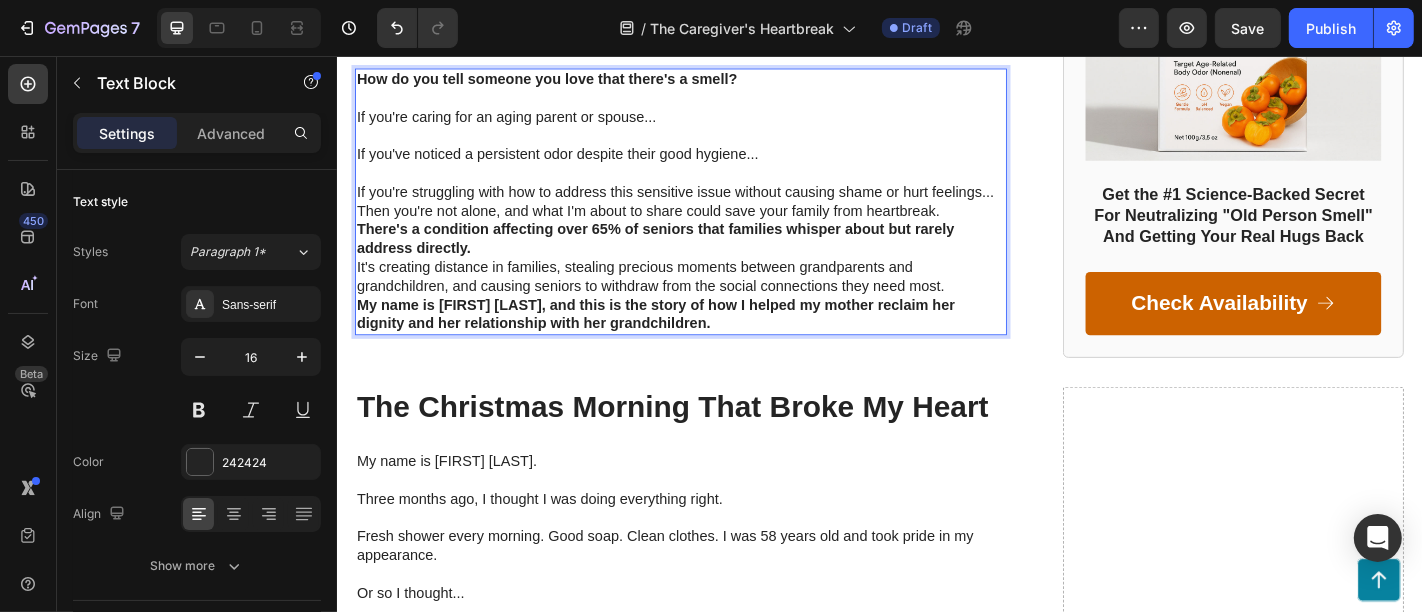 click on "If you're struggling with how to address this sensitive issue without causing shame or hurt feelings..." at bounding box center [716, 206] 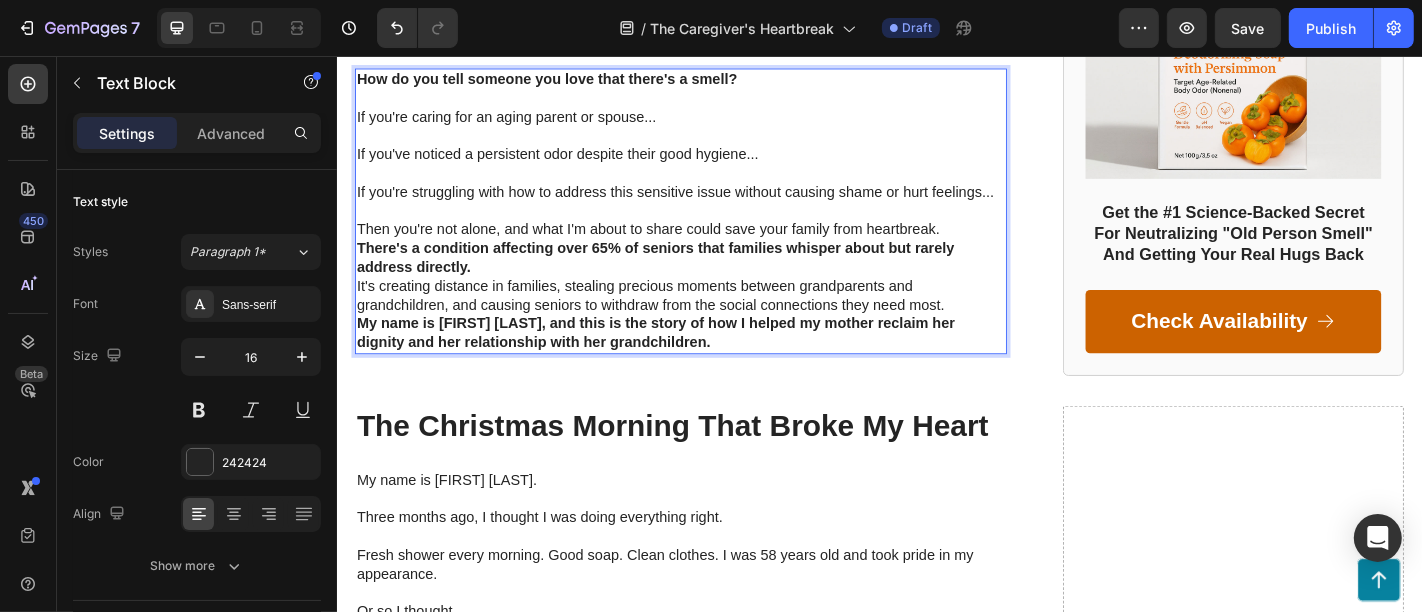 click on "Then you're not alone, and what I'm about to share could save your family from heartbreak." at bounding box center (716, 247) 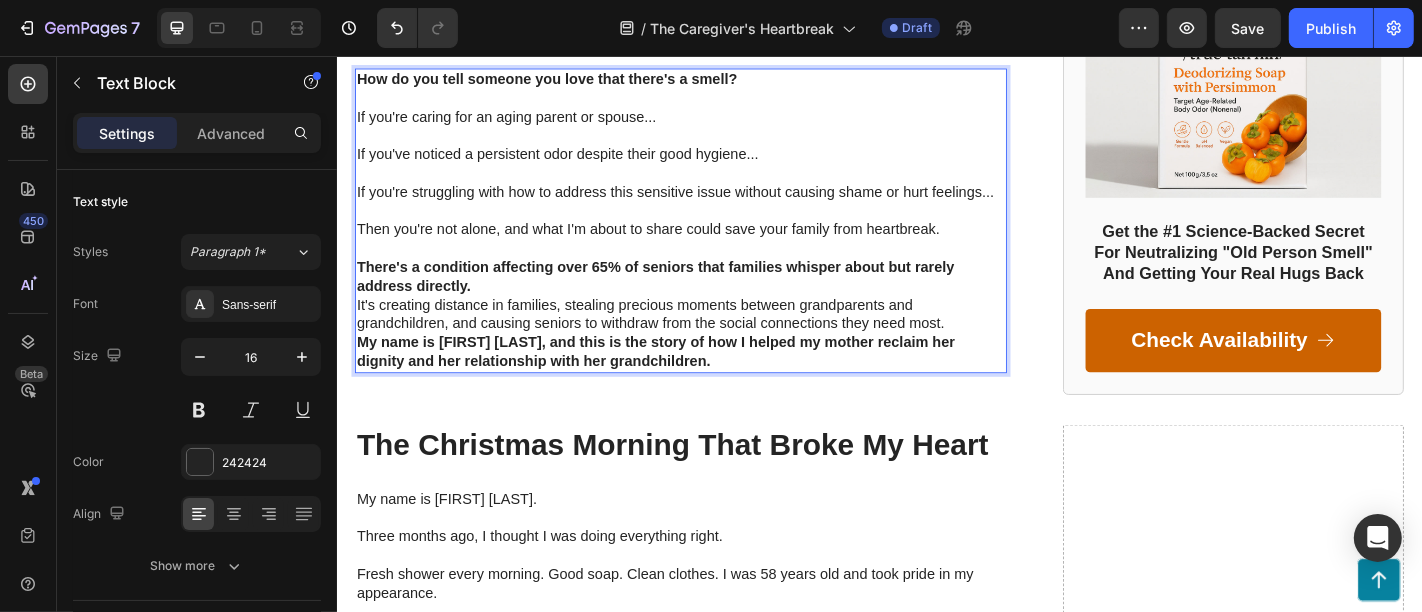 click on "There's a condition affecting over 65% of seniors that families whisper about but rarely address directly." at bounding box center [716, 300] 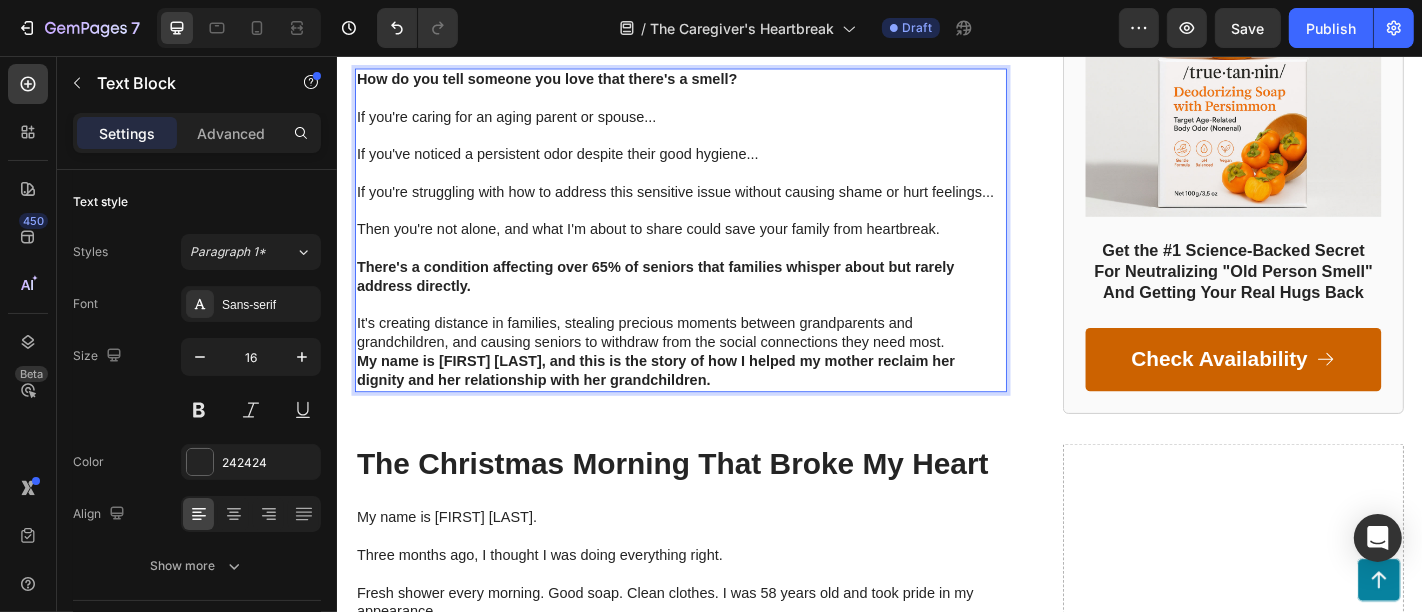 click on "My name is Jennifer Chen, and this is the story of how I helped my mother reclaim her dignity and her relationship with her grandchildren." at bounding box center (716, 404) 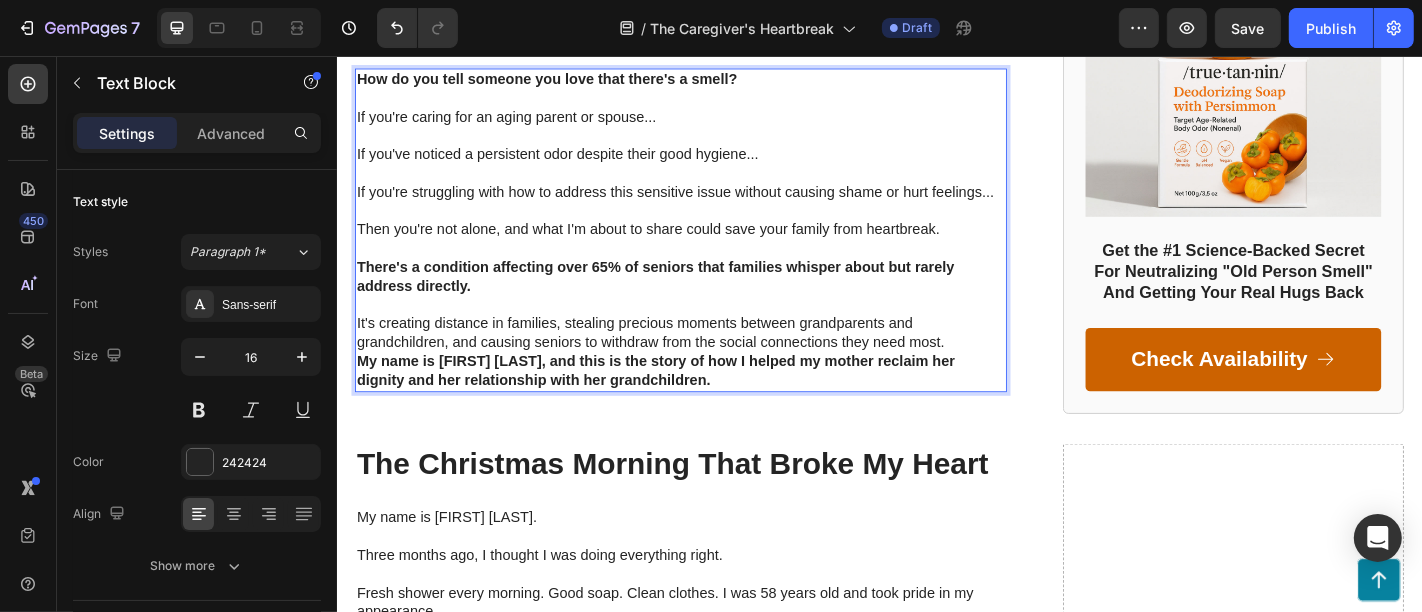 click on "It's creating distance in families, stealing precious moments between grandparents and grandchildren, and causing seniors to withdraw from the social connections they need most." at bounding box center [716, 362] 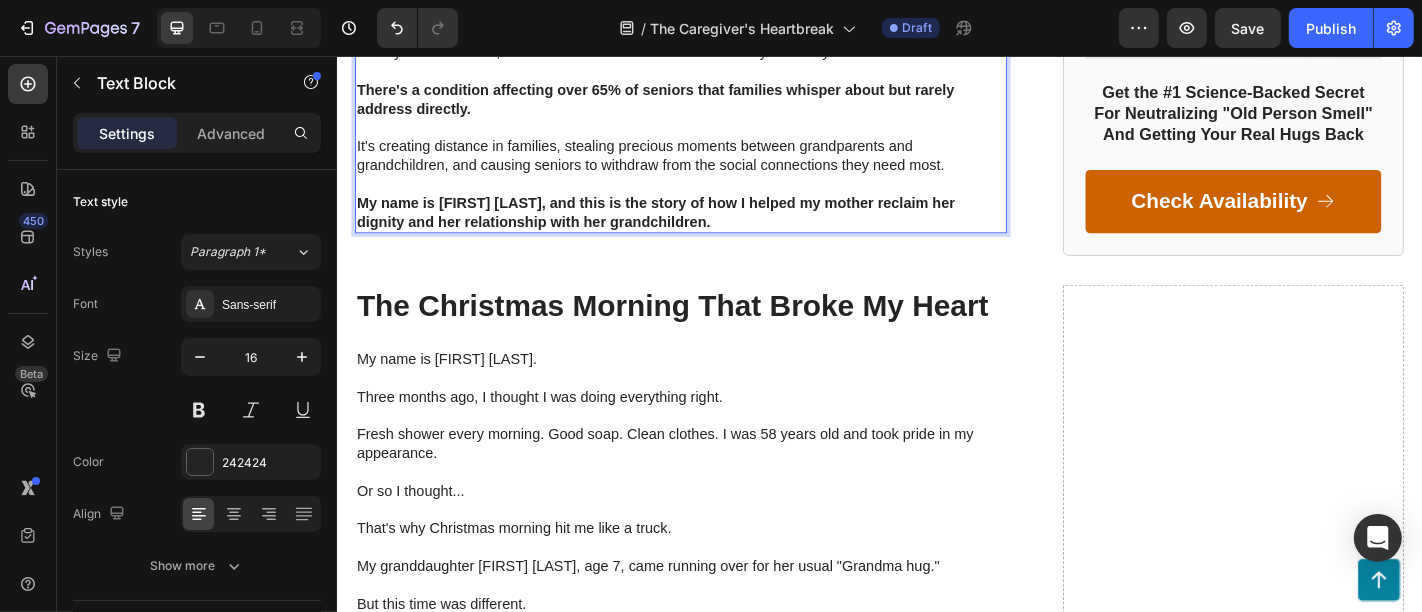 scroll, scrollTop: 1109, scrollLeft: 0, axis: vertical 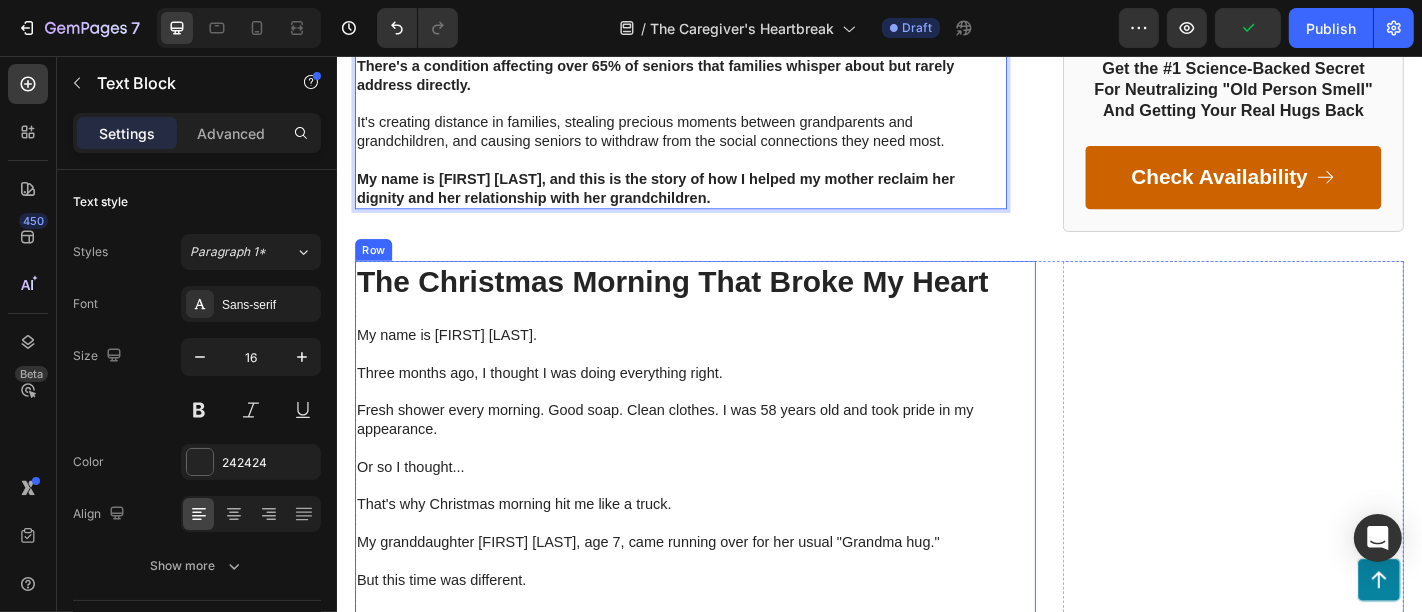 click on "The Christmas Morning That Broke My Heart" at bounding box center (716, 305) 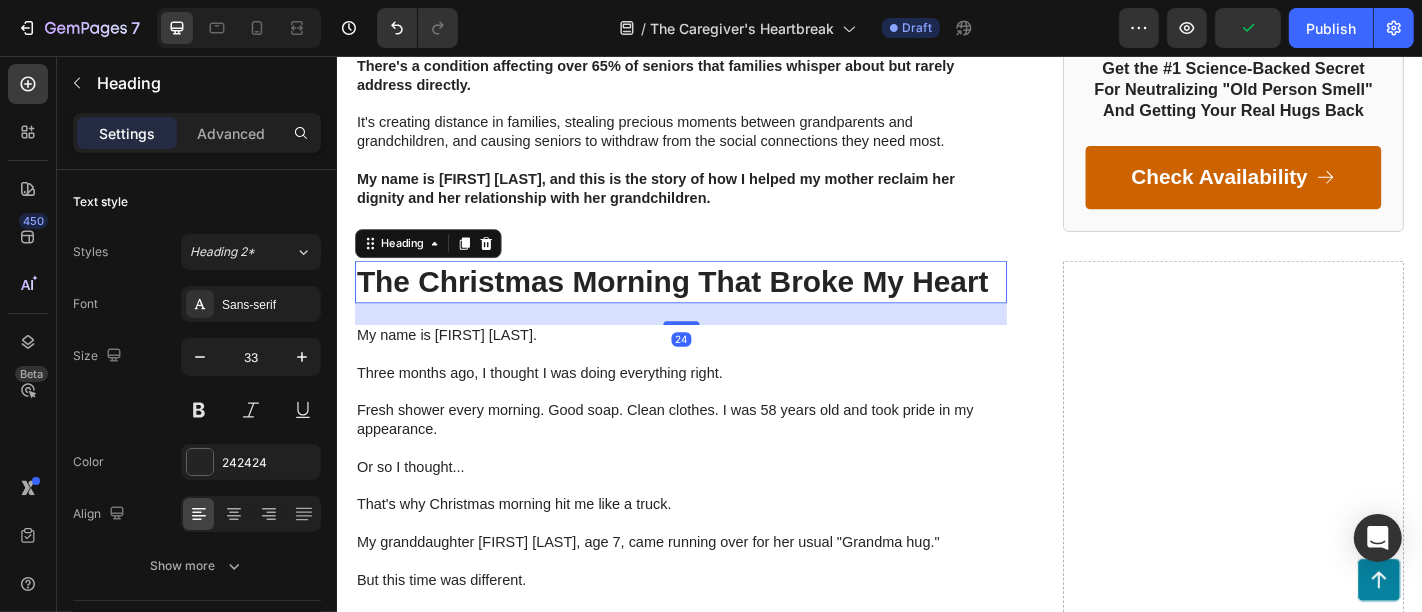 click on "The Christmas Morning That Broke My Heart" at bounding box center [716, 305] 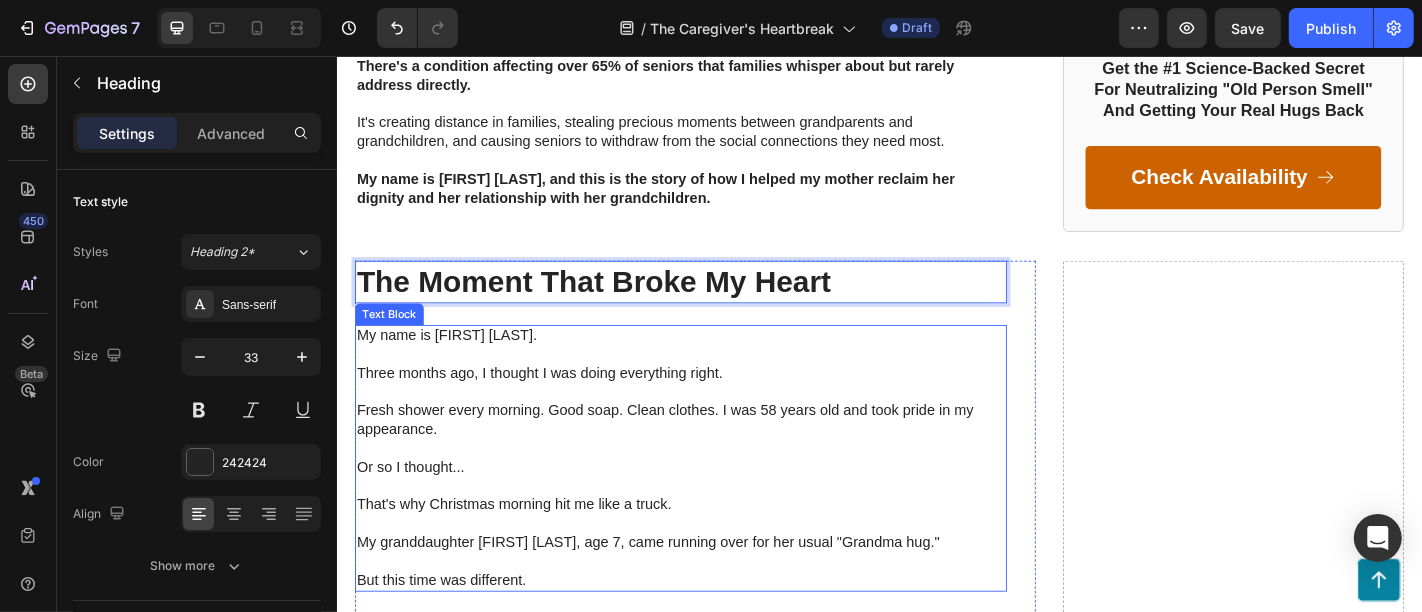 click at bounding box center (716, 386) 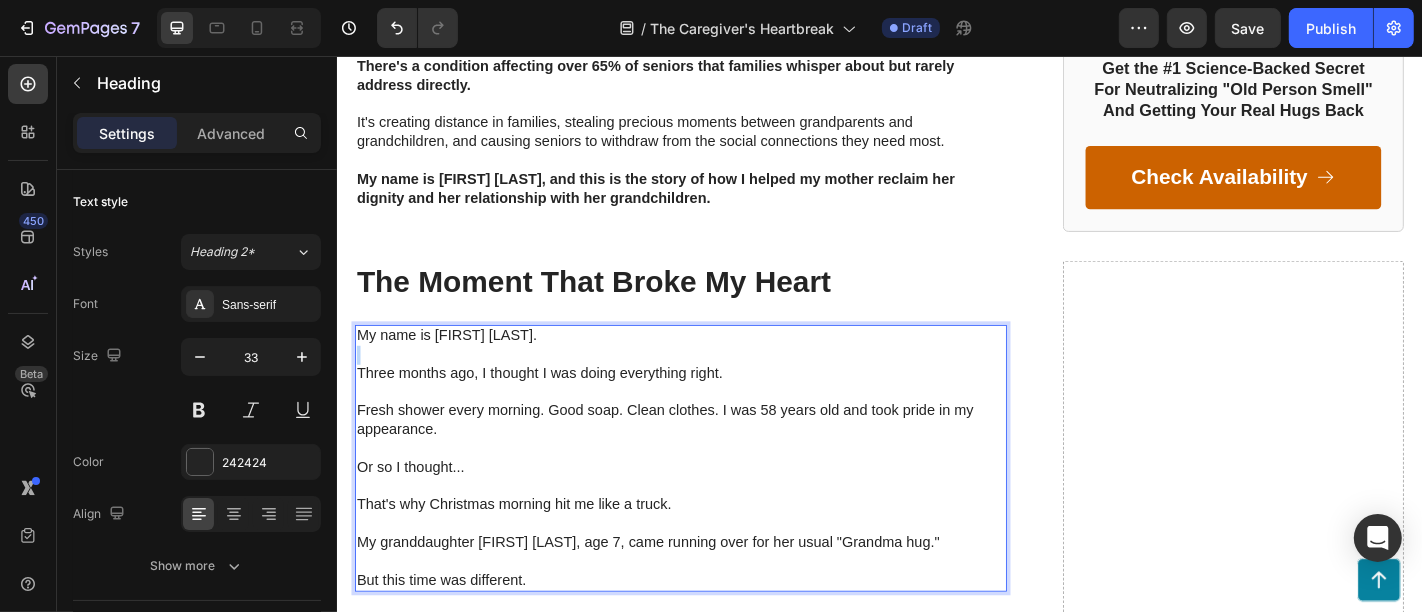 click at bounding box center (716, 386) 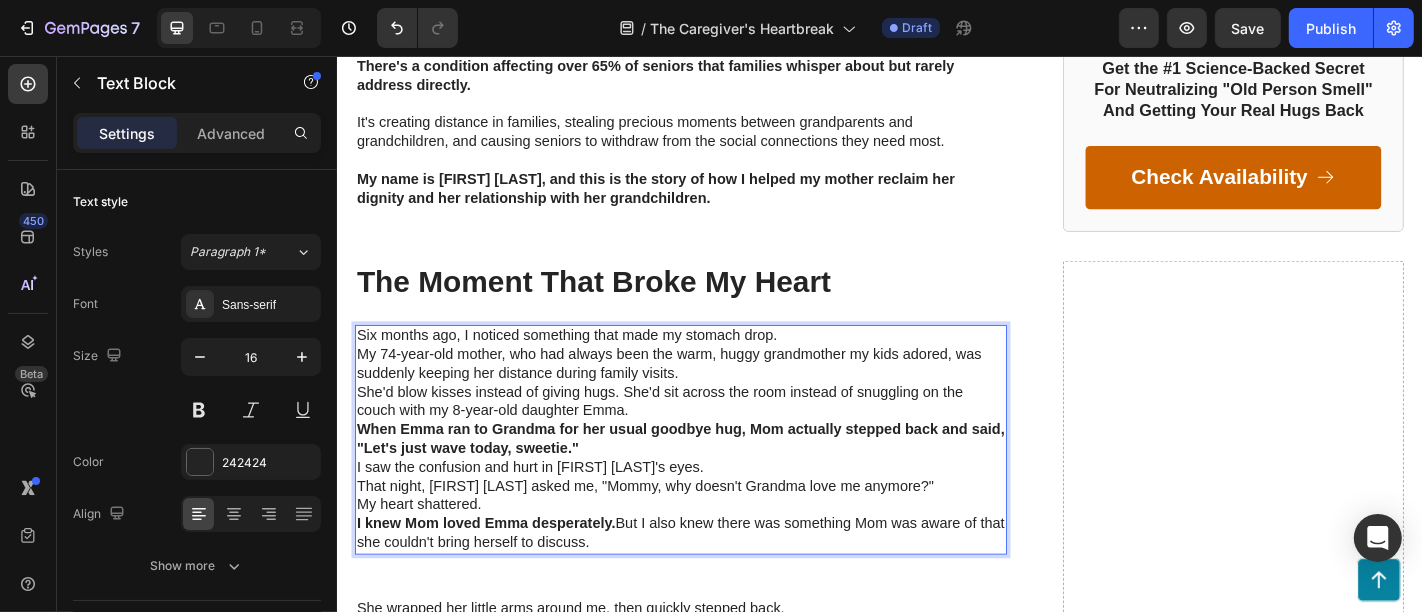 click on "Six months ago, I noticed something that made my stomach drop." at bounding box center (716, 365) 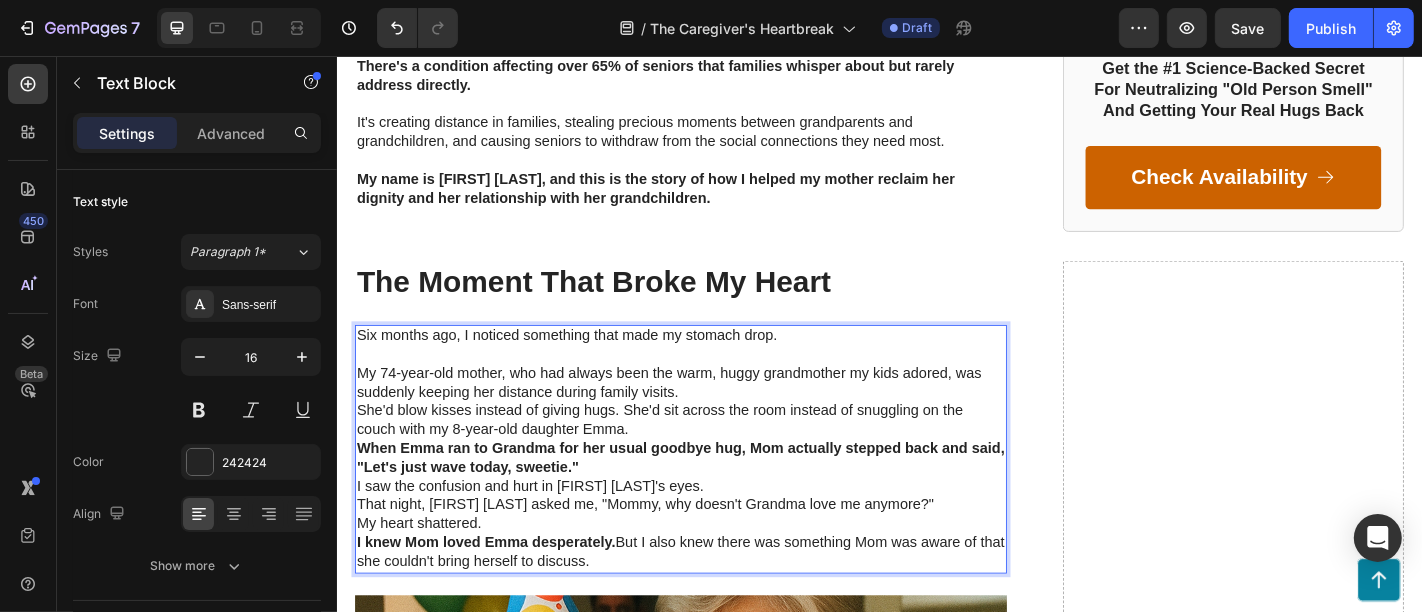 click on "My 74-year-old mother, who had always been the warm, huggy grandmother my kids adored, was suddenly keeping her distance during family visits." at bounding box center (716, 418) 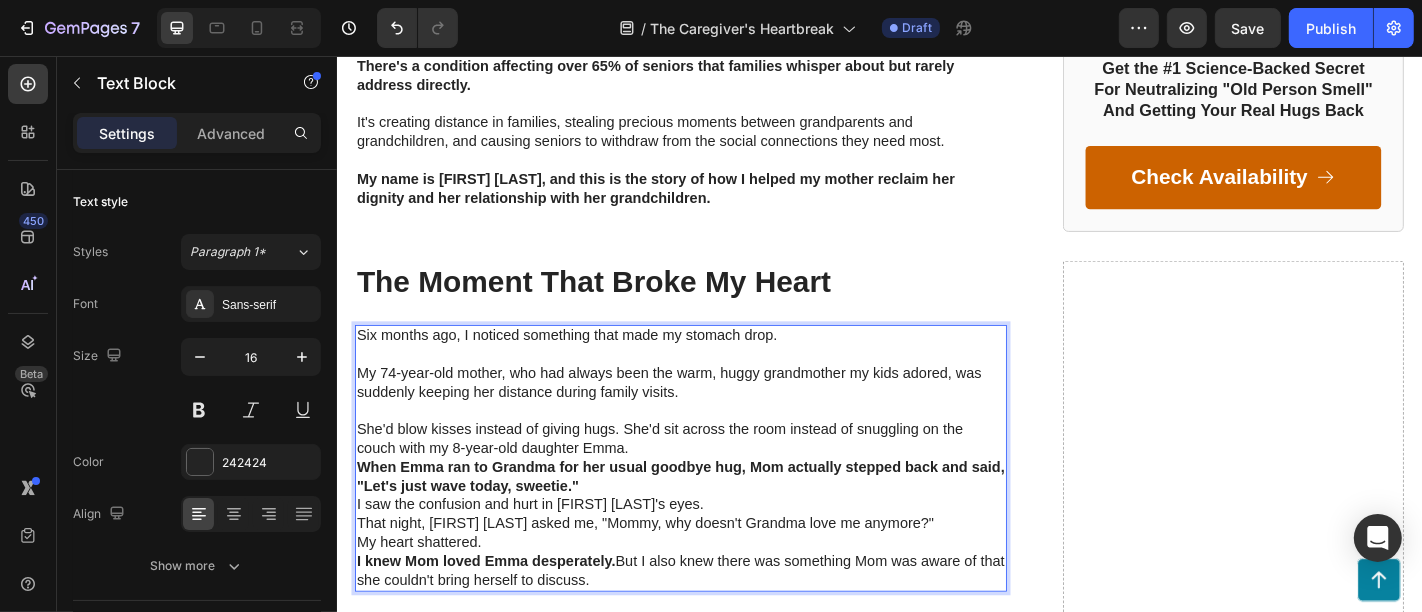 click on "She'd blow kisses instead of giving hugs. She'd sit across the room instead of snuggling on the couch with my 8-year-old daughter Emma." at bounding box center [716, 480] 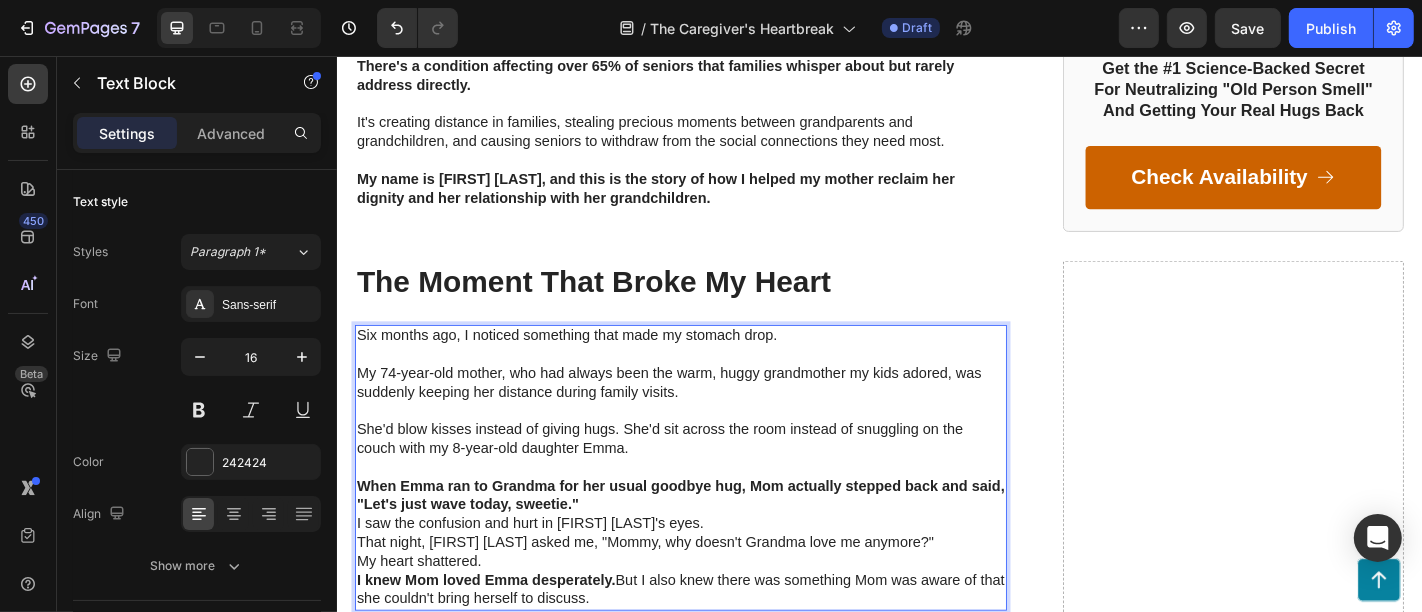 click on "I saw the confusion and hurt in Emma's eyes." at bounding box center (716, 573) 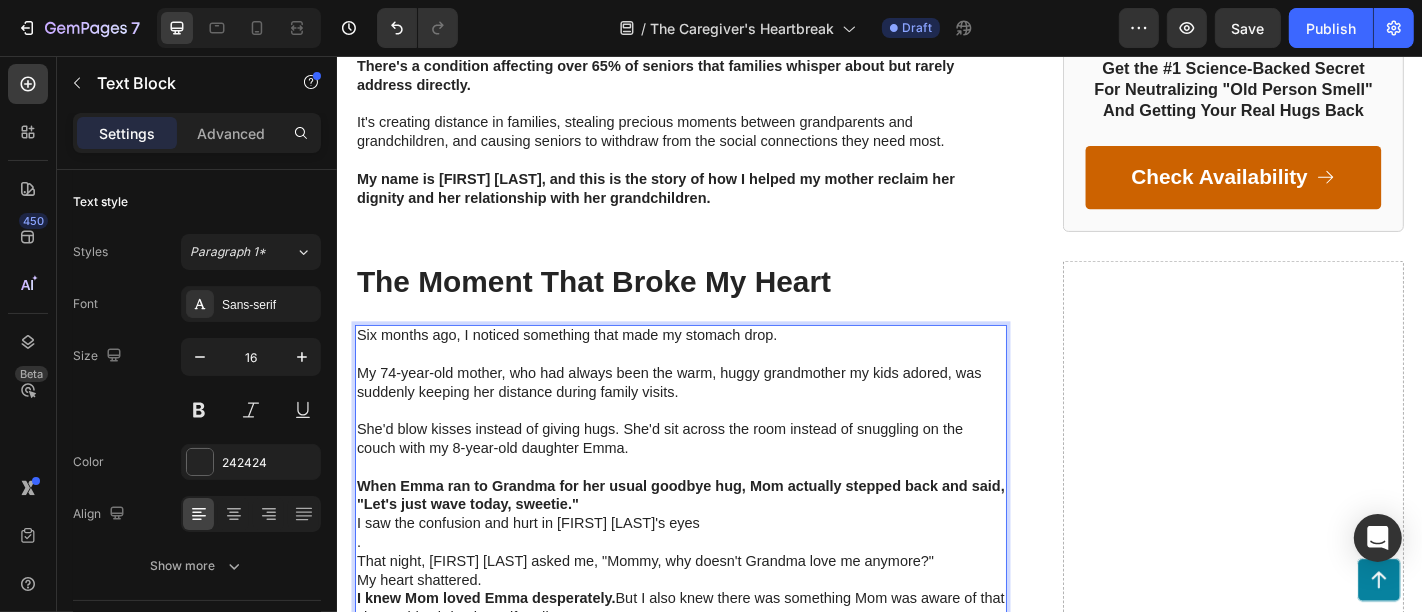 click on "When Emma ran to Grandma for her usual goodbye hug, Mom actually stepped back and said, "Let's just wave today, sweetie."" at bounding box center [716, 543] 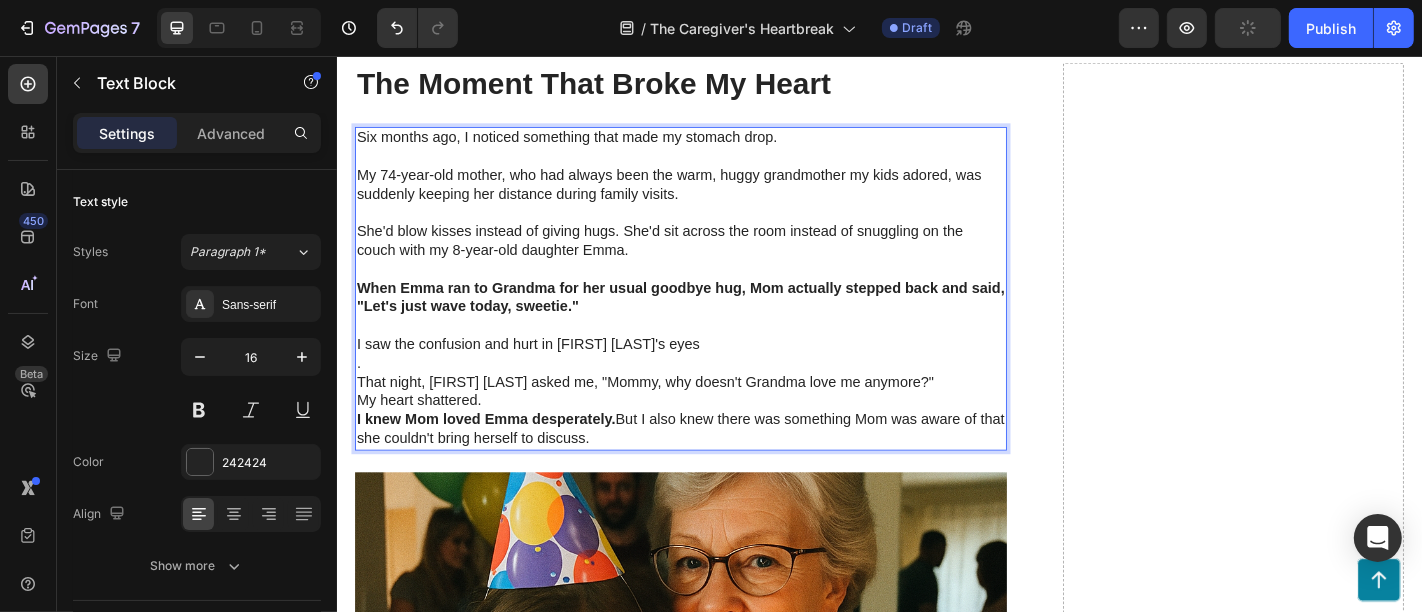 scroll, scrollTop: 1331, scrollLeft: 0, axis: vertical 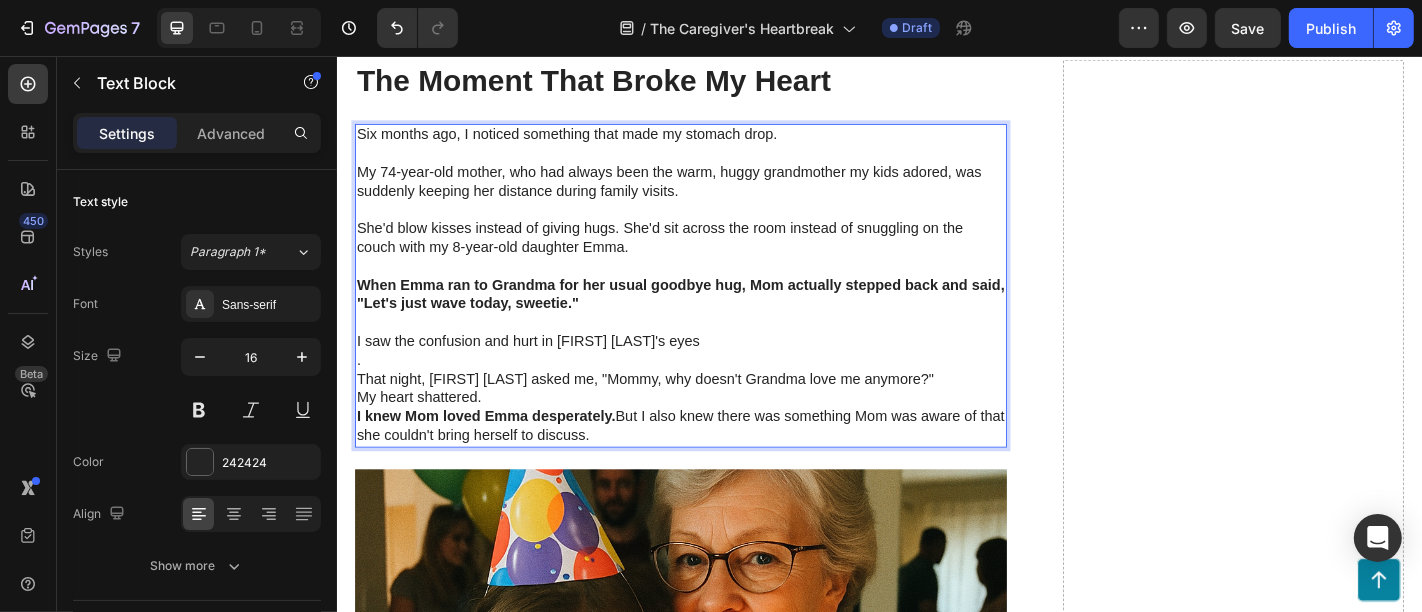 click on "That night, Emma asked me, "Mommy, why doesn't Grandma love me anymore?"" at bounding box center [716, 414] 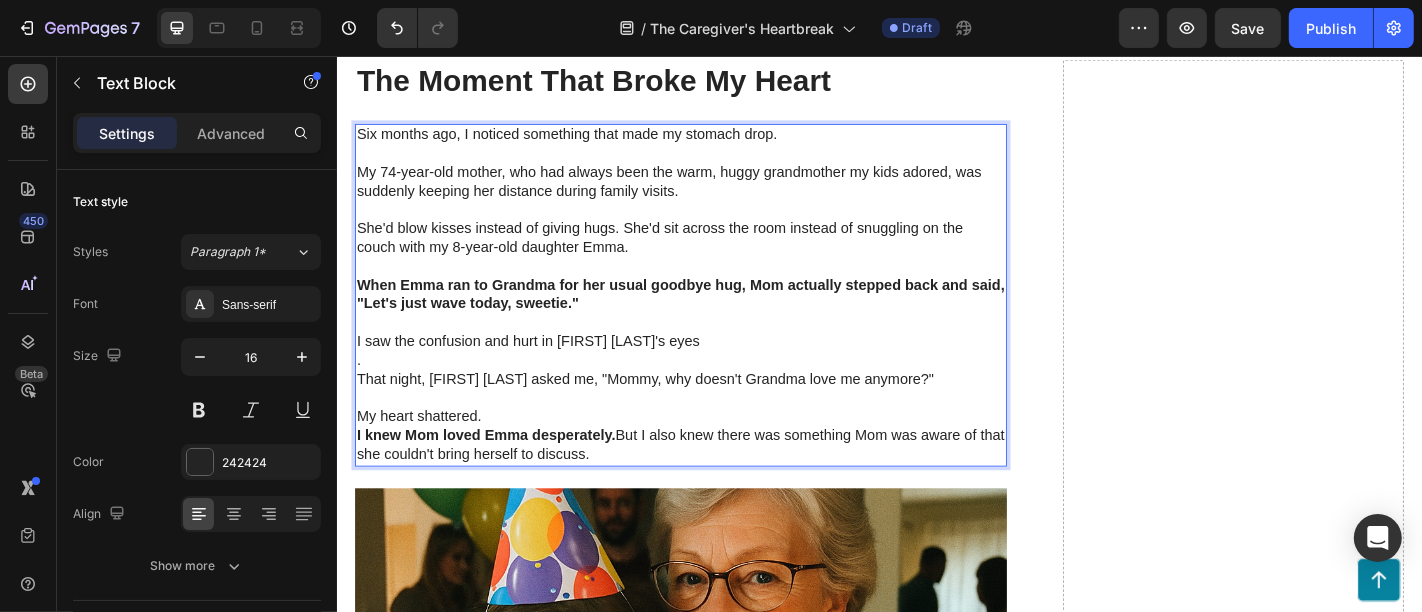click on "My heart shattered." at bounding box center (716, 455) 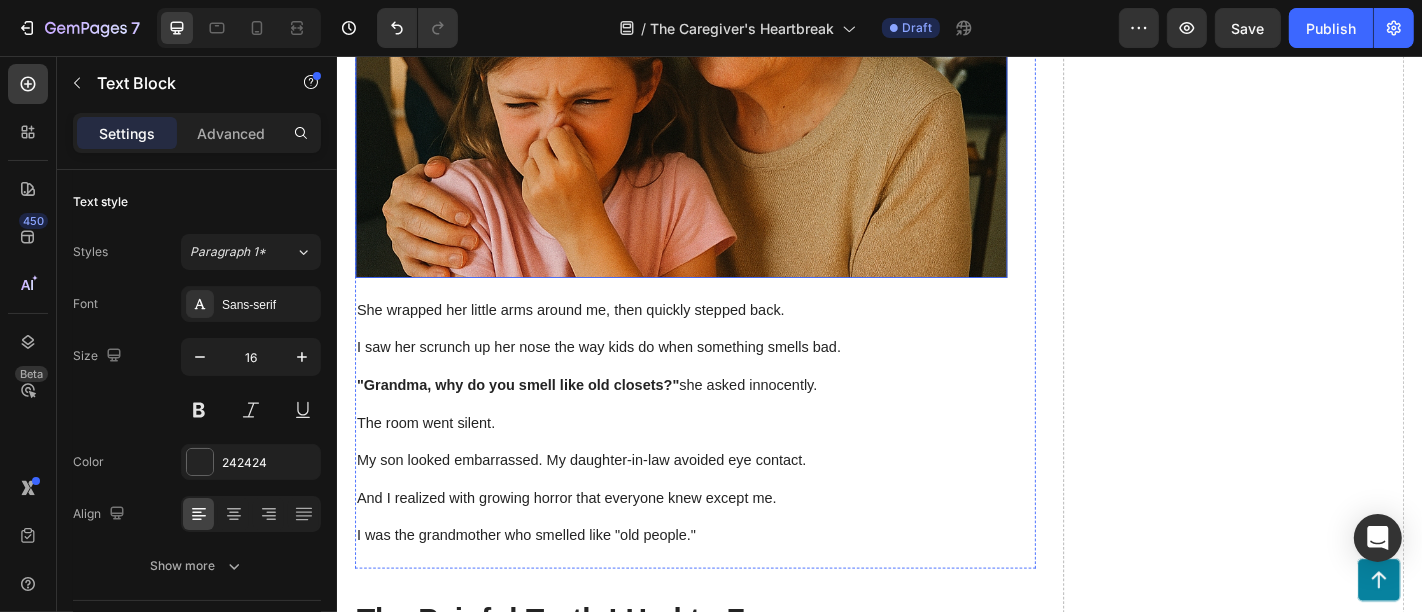 scroll, scrollTop: 2109, scrollLeft: 0, axis: vertical 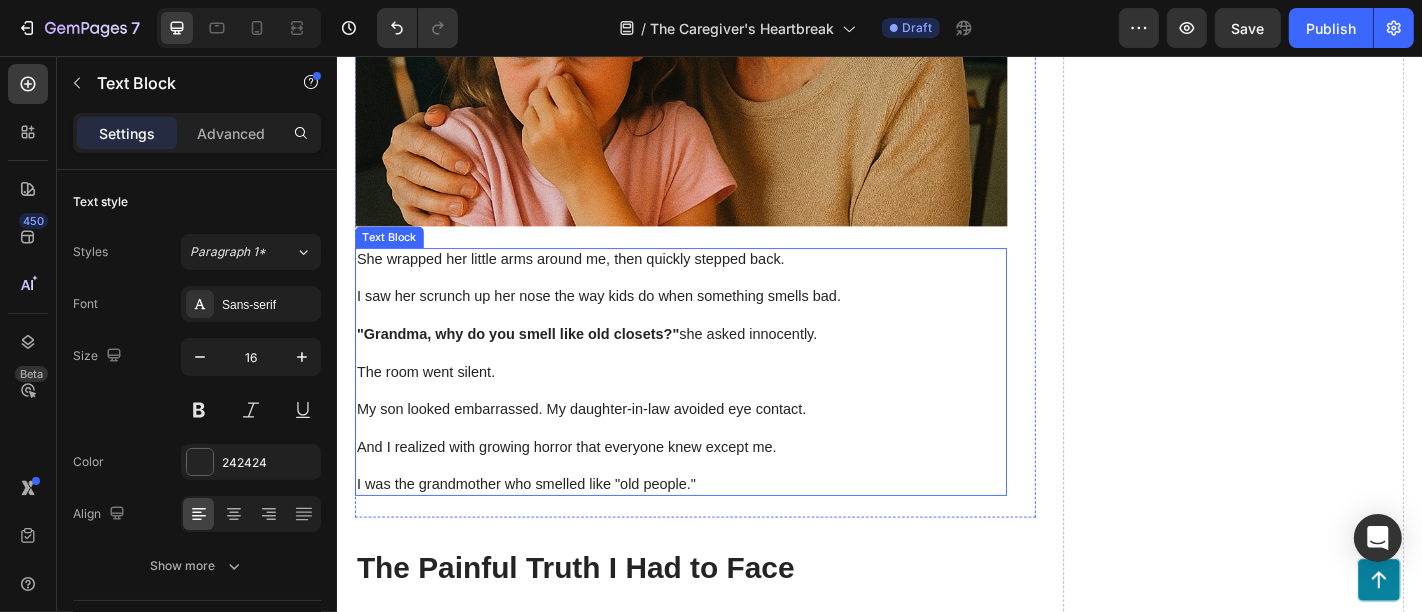 click on ""Grandma, why do you smell like old closets?"" at bounding box center [536, 362] 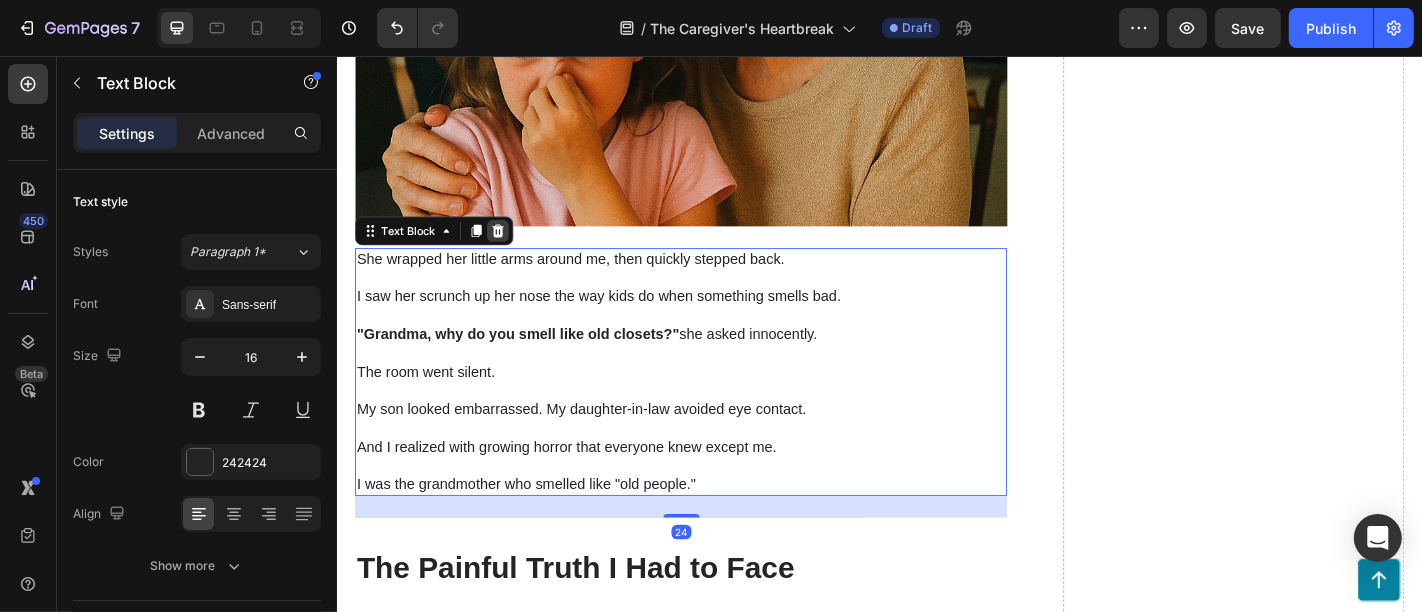 click 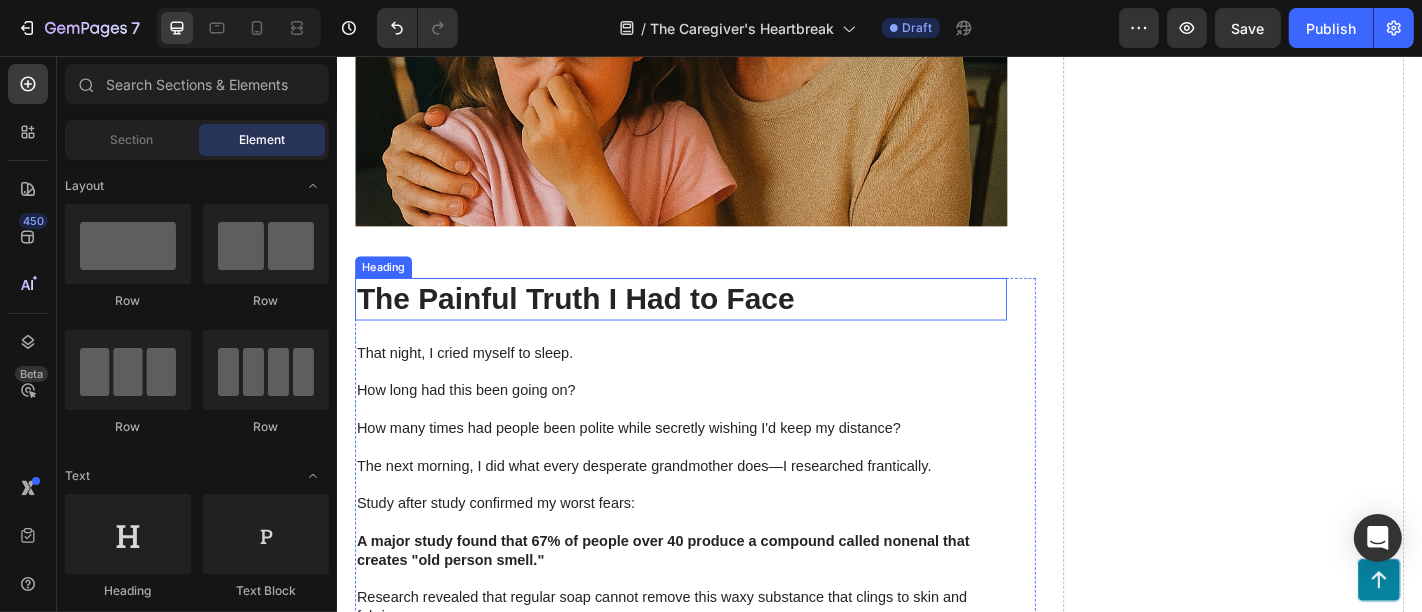 click on "The Painful Truth I Had to Face" at bounding box center [716, 324] 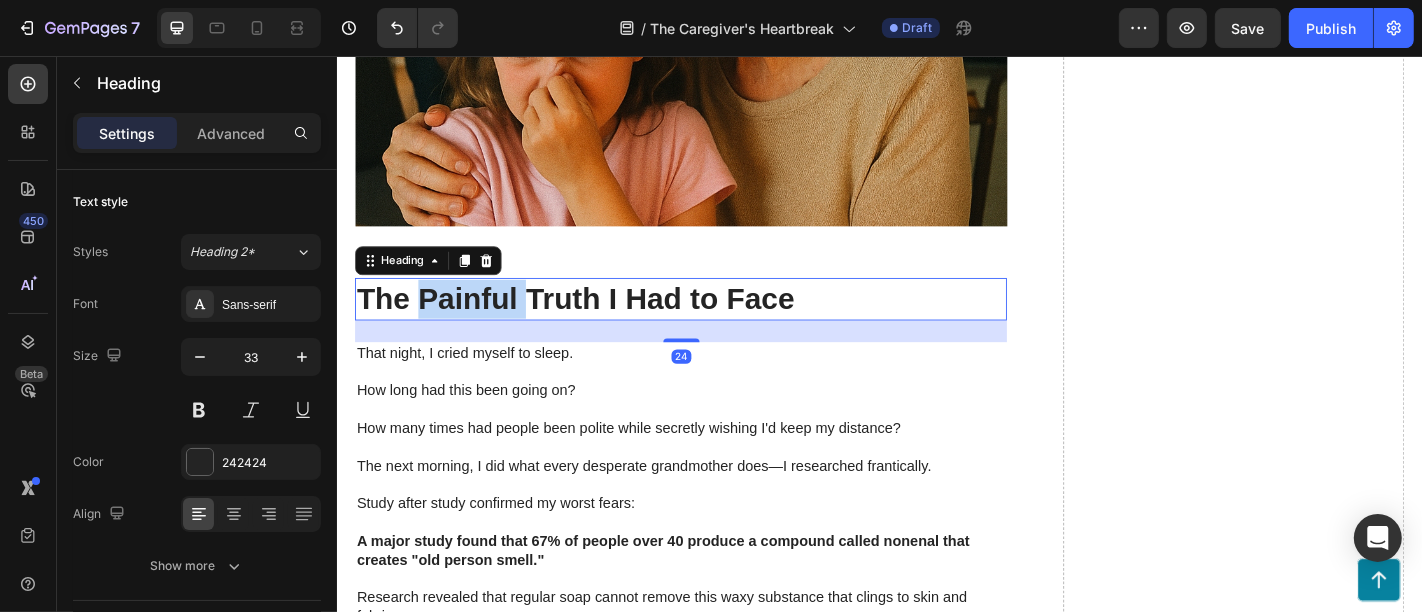 click on "The Painful Truth I Had to Face" at bounding box center (716, 324) 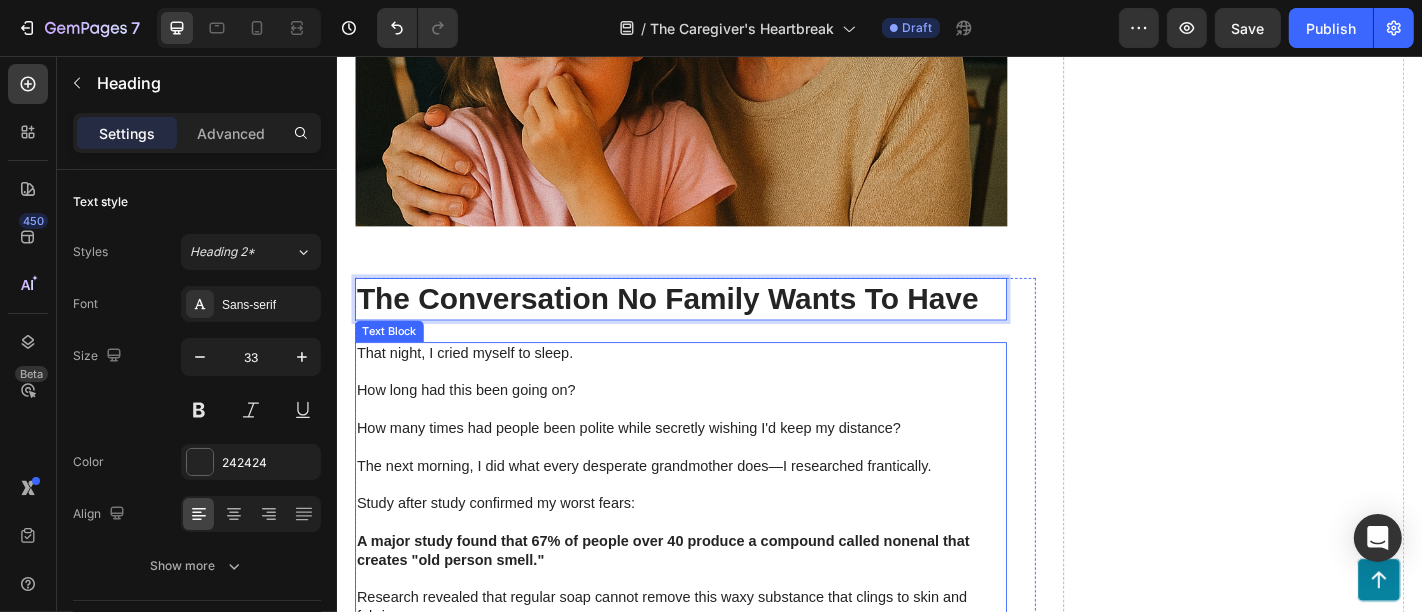 click at bounding box center [716, 446] 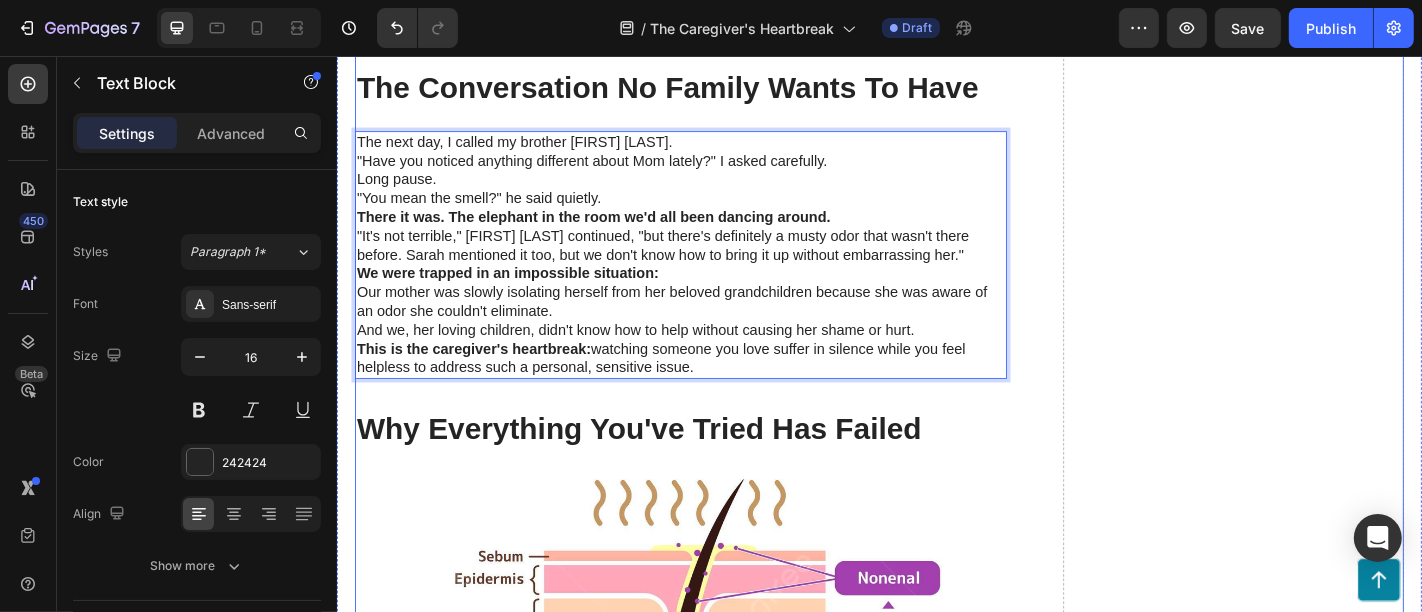 scroll, scrollTop: 2331, scrollLeft: 0, axis: vertical 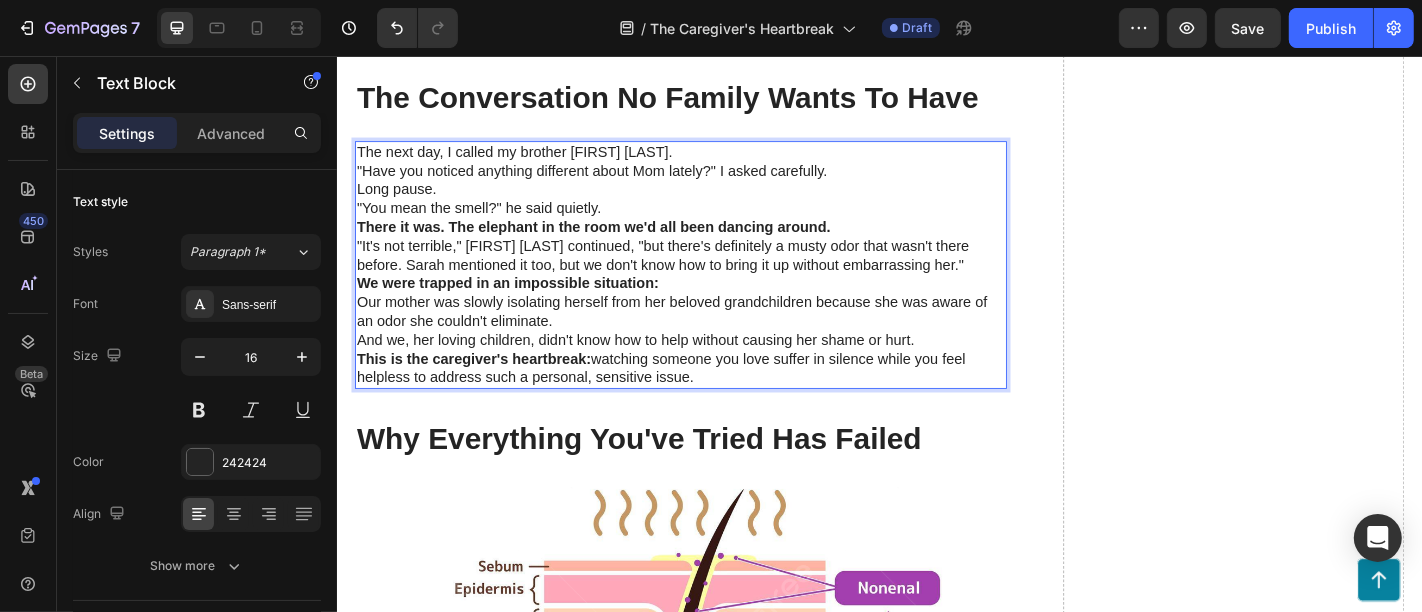 click on "The next day, I called my brother David." at bounding box center (716, 162) 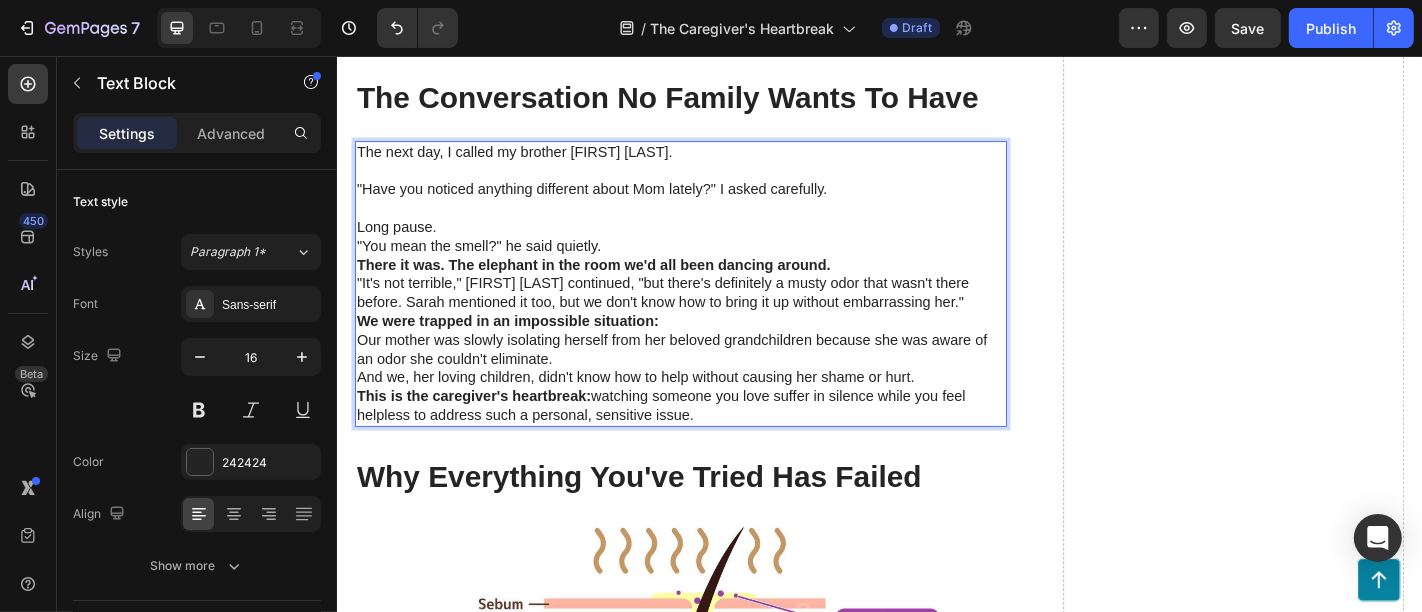 click on "Long pause." at bounding box center [716, 245] 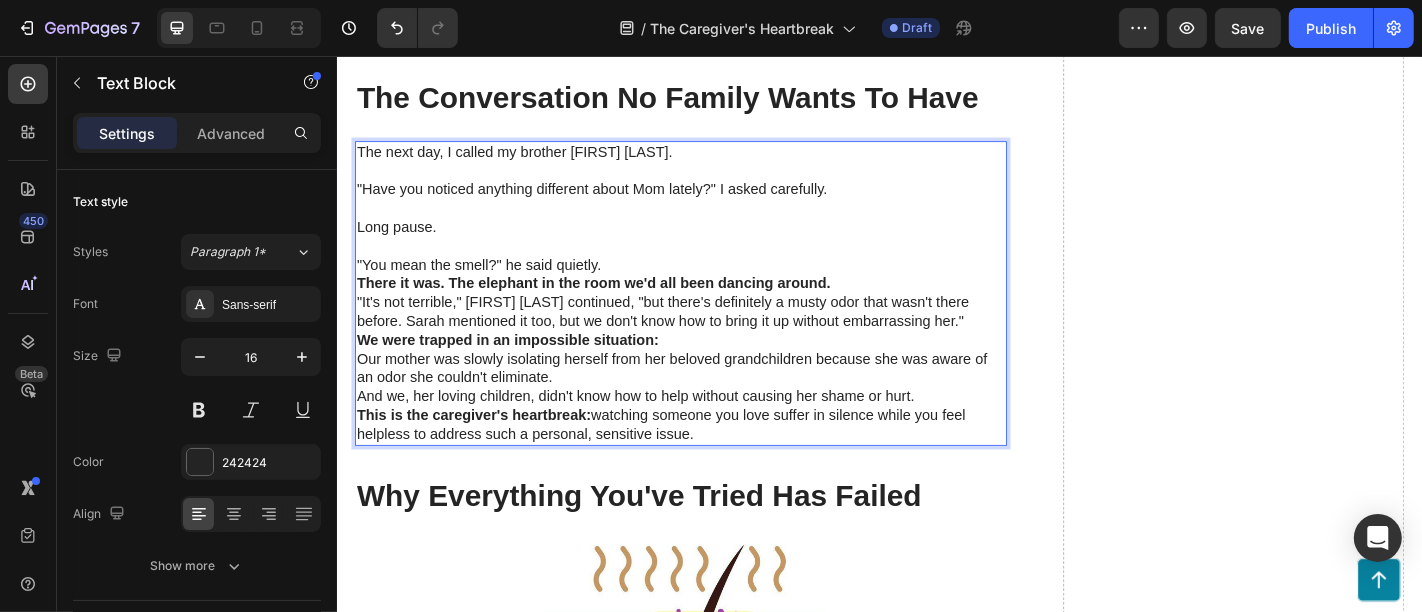 click on ""You mean the smell?" he said quietly." at bounding box center [716, 287] 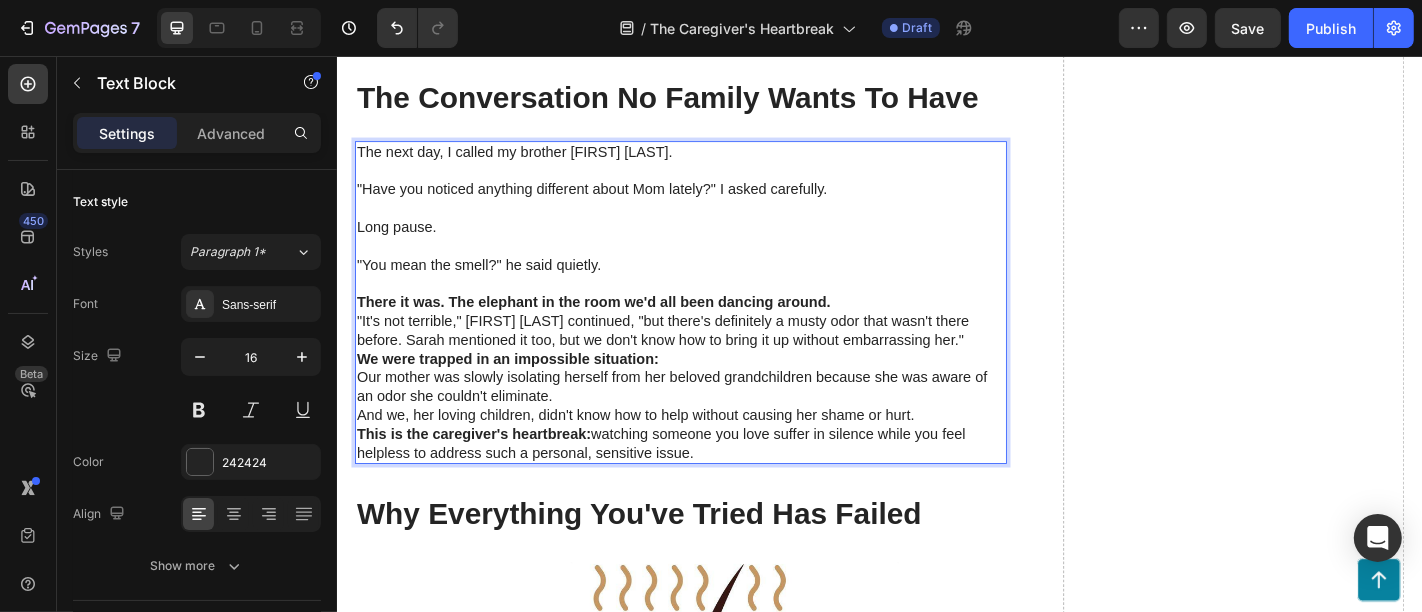 click on "There it was. The elephant in the room we'd all been dancing around." at bounding box center [716, 328] 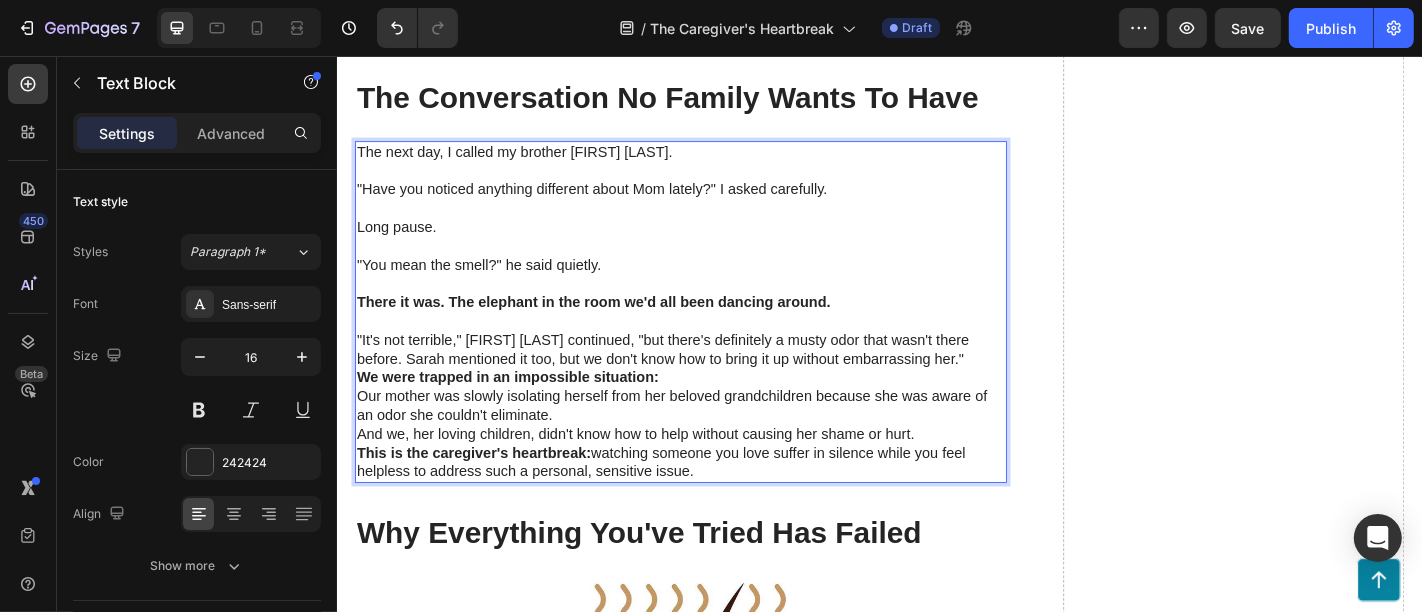 click on ""It's not terrible," David continued, "but there's definitely a musty odor that wasn't there before. Sarah mentioned it too, but we don't know how to bring it up without embarrassing her."" at bounding box center [716, 381] 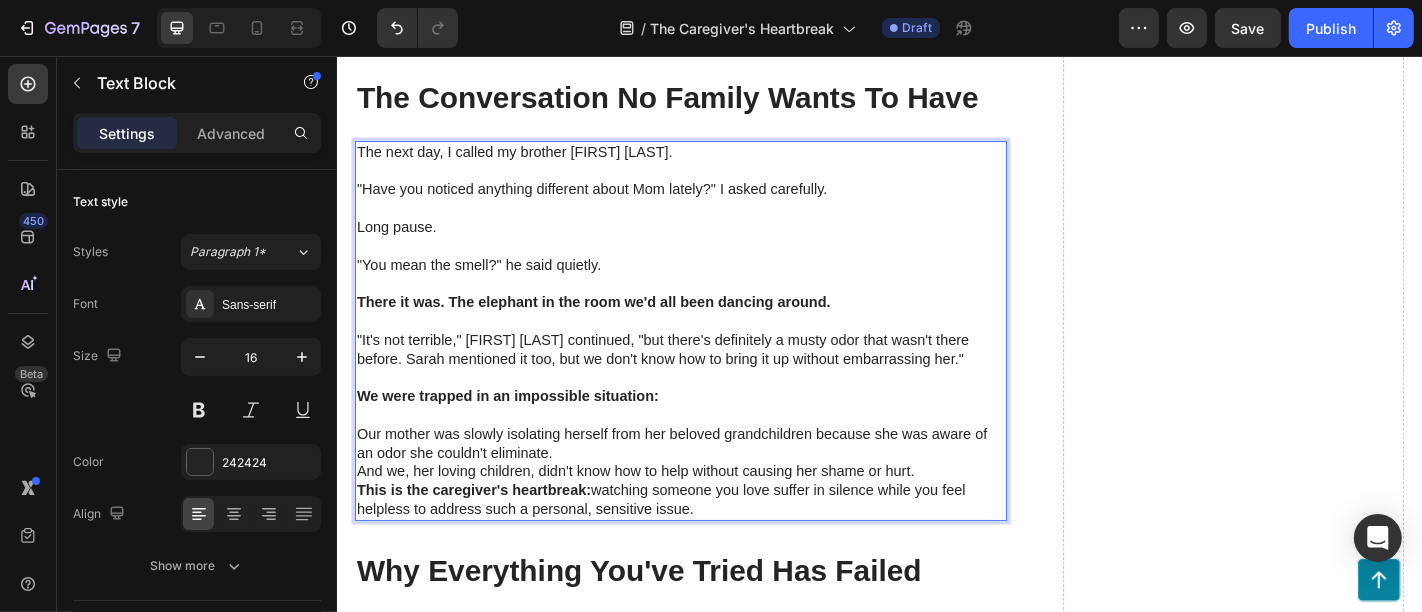click on "Our mother was slowly isolating herself from her beloved grandchildren because she was aware of an odor she couldn't eliminate." at bounding box center (716, 485) 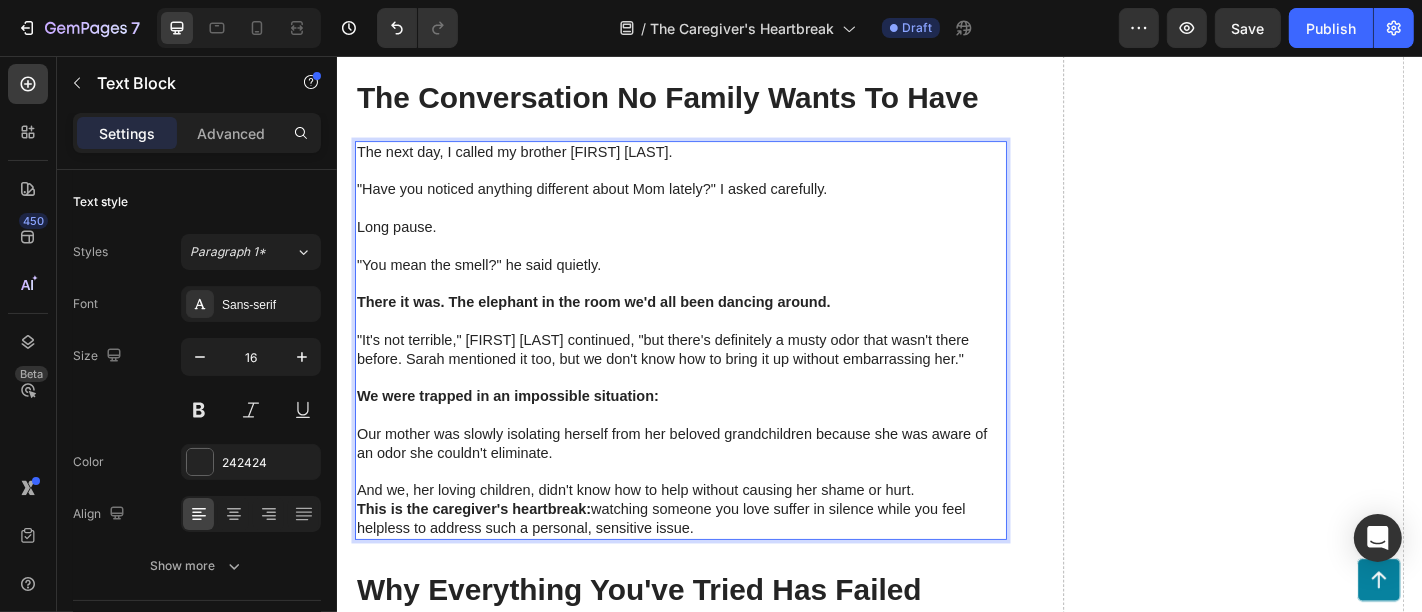 click on "And we, her loving children, didn't know how to help without causing her shame or hurt." at bounding box center [716, 536] 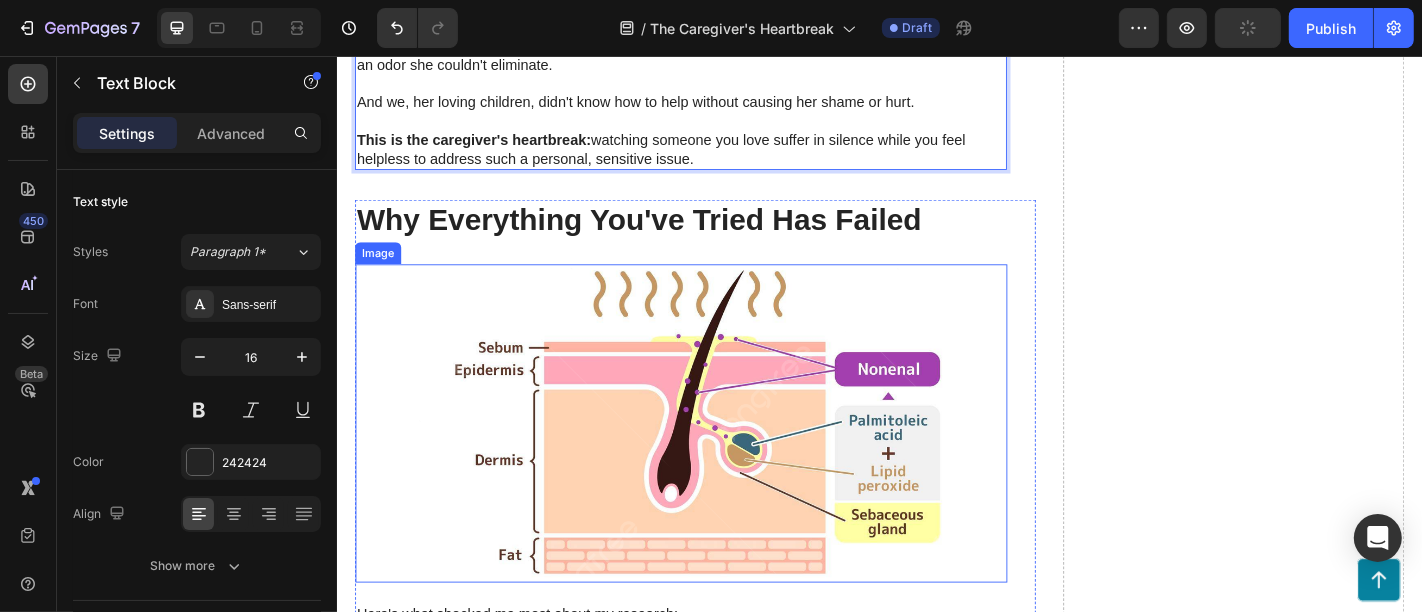 scroll, scrollTop: 2776, scrollLeft: 0, axis: vertical 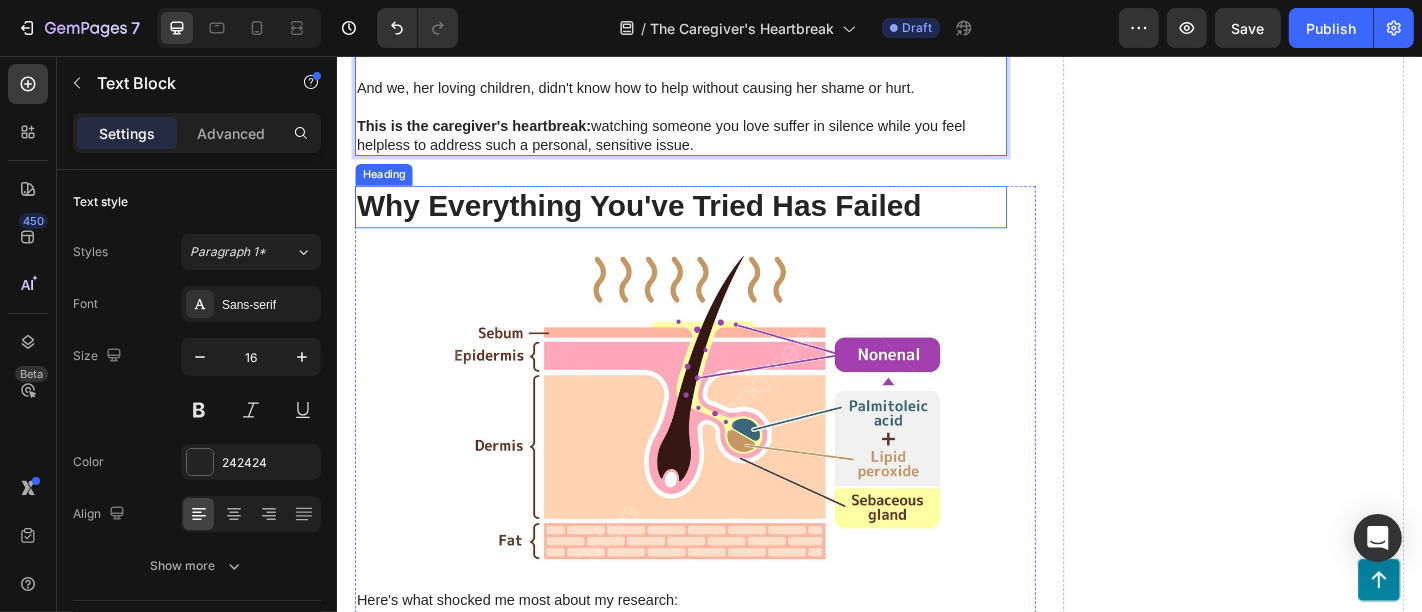 click on "Why Everything You've Tried Has Failed" at bounding box center (716, 222) 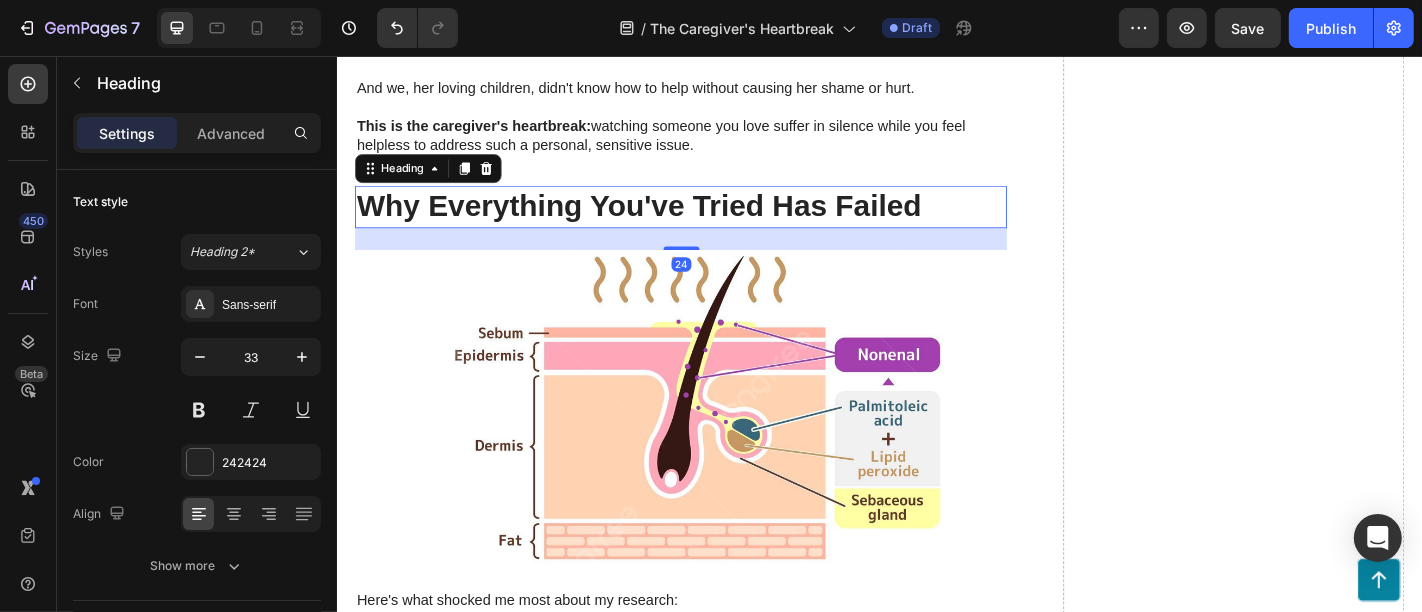 click on "Why Everything You've Tried Has Failed" at bounding box center [716, 222] 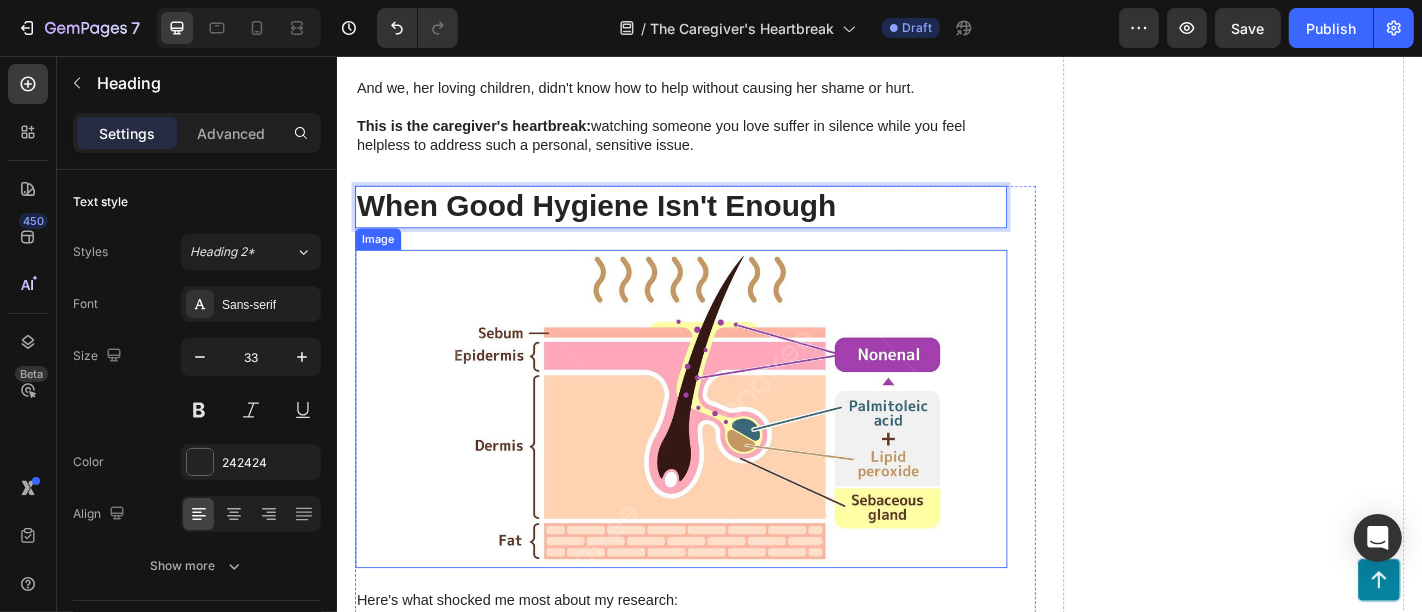 click at bounding box center (716, 446) 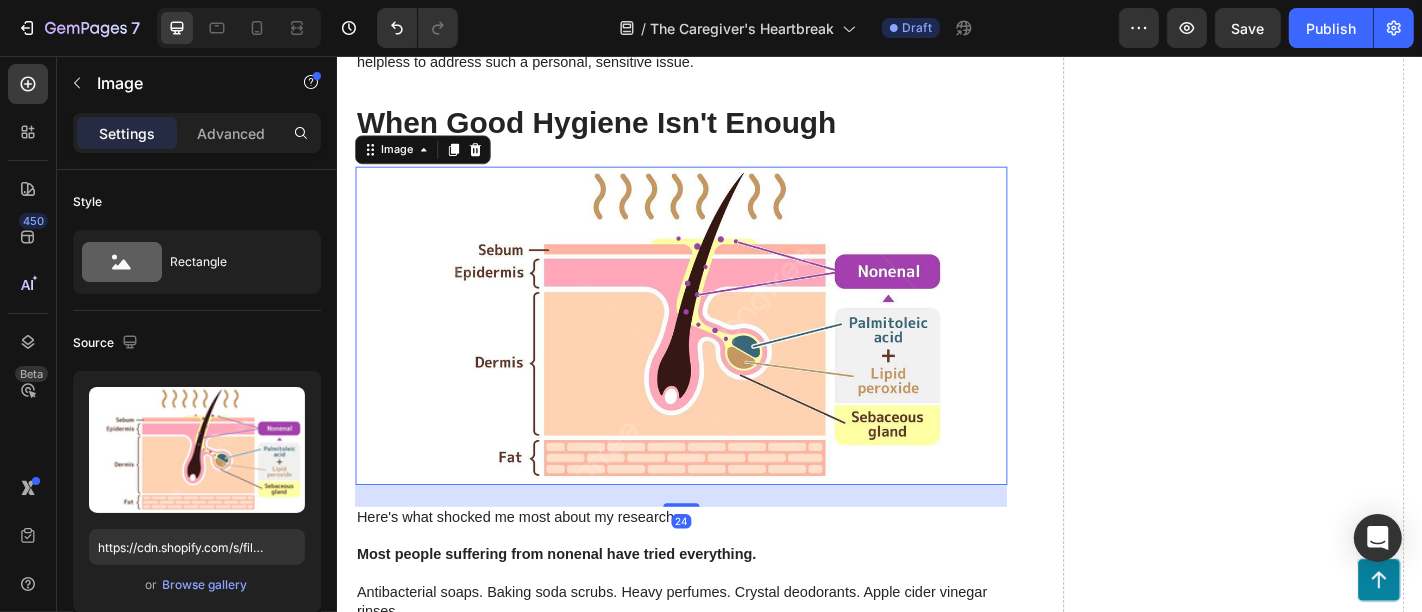 scroll, scrollTop: 3109, scrollLeft: 0, axis: vertical 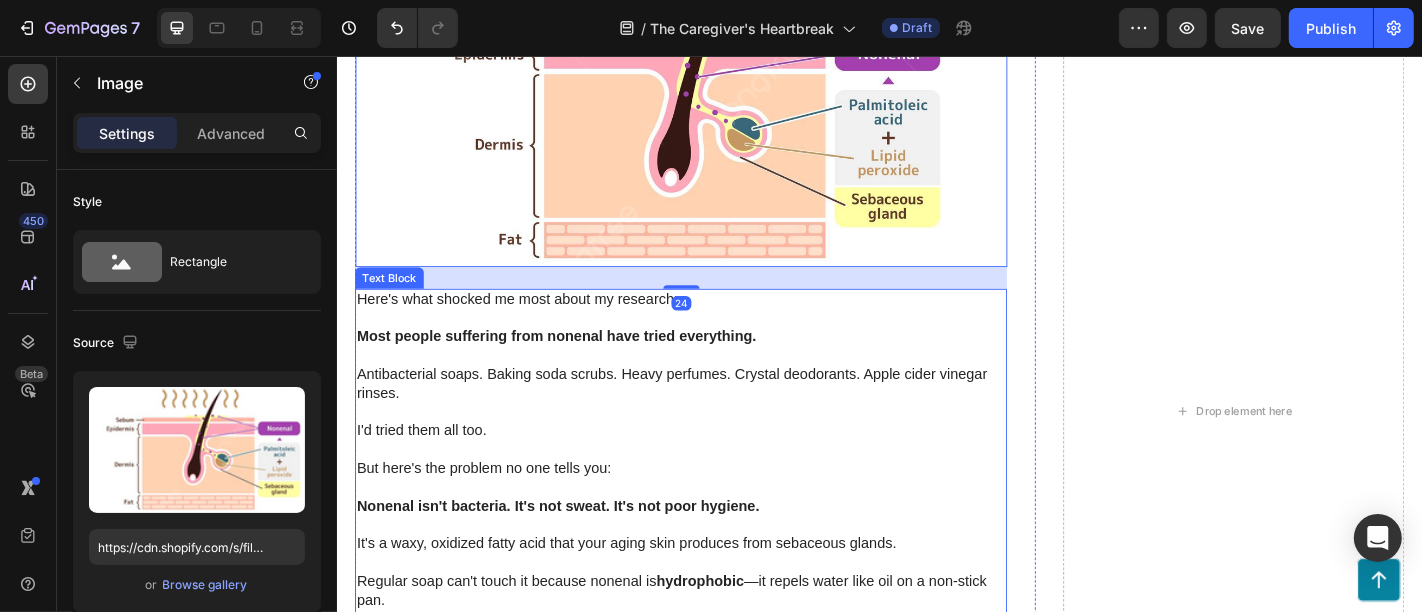 click on "I'd tried them all too." at bounding box center [716, 470] 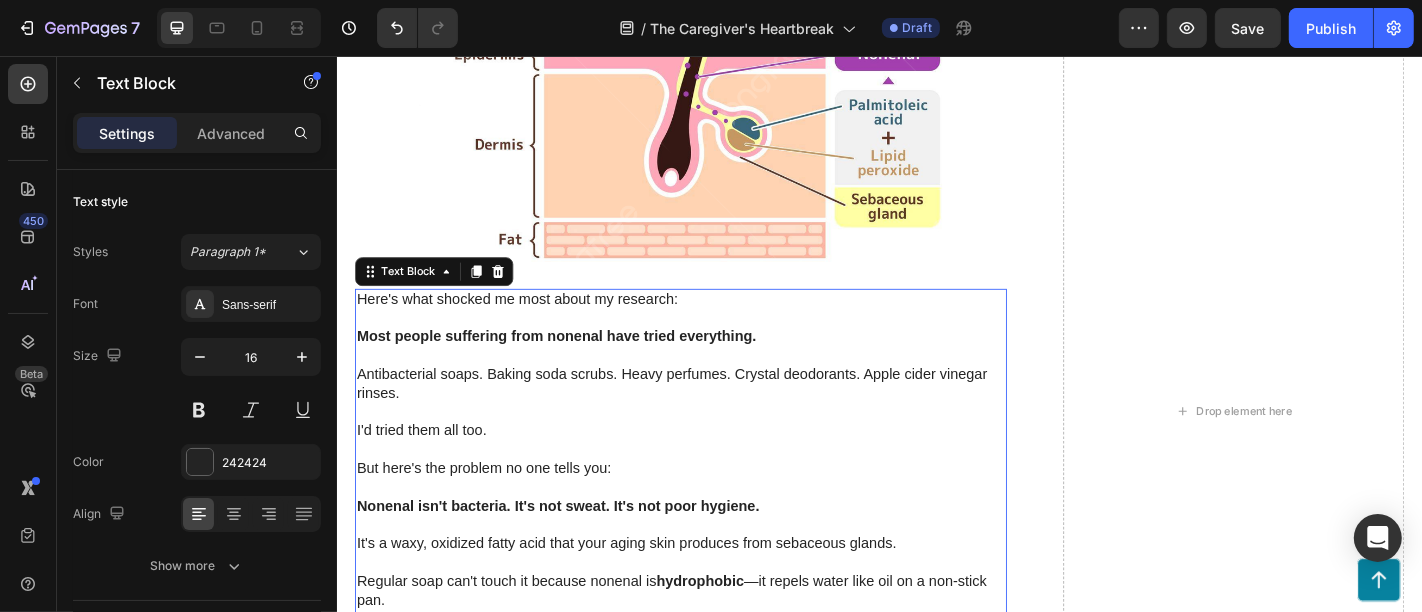 click on "I'd tried them all too." at bounding box center [716, 470] 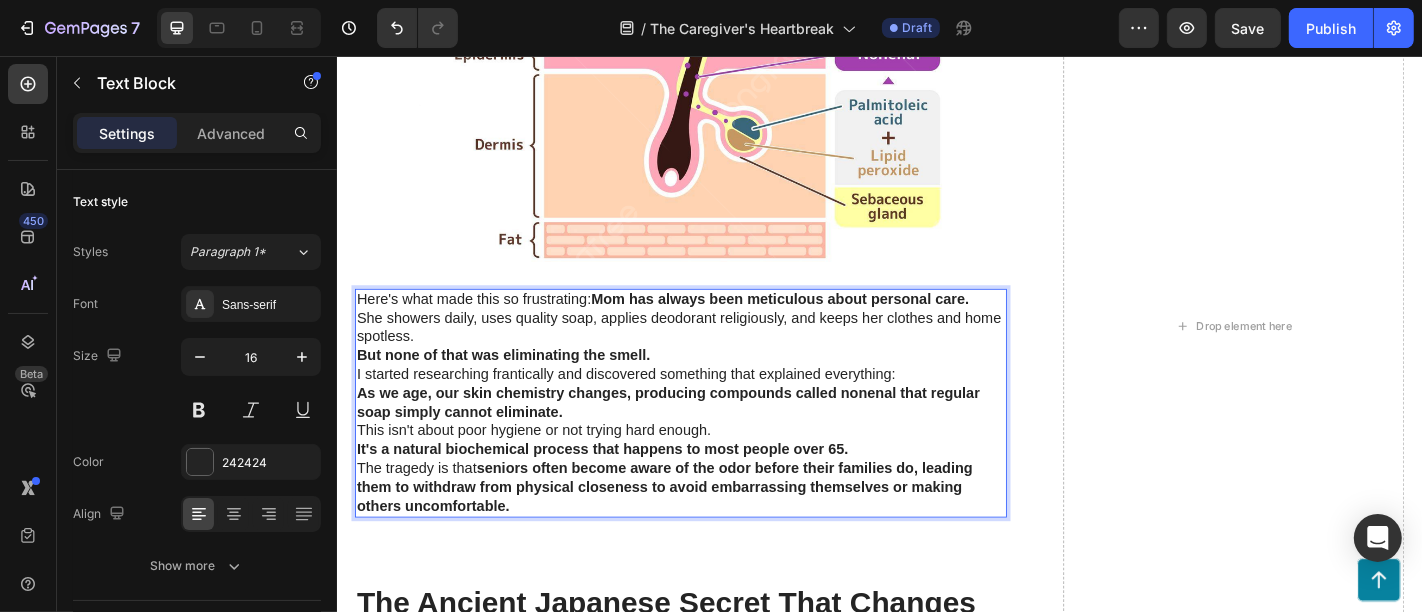 click on "Here's what made this so frustrating:  Mom has always been meticulous about personal care." at bounding box center (716, 325) 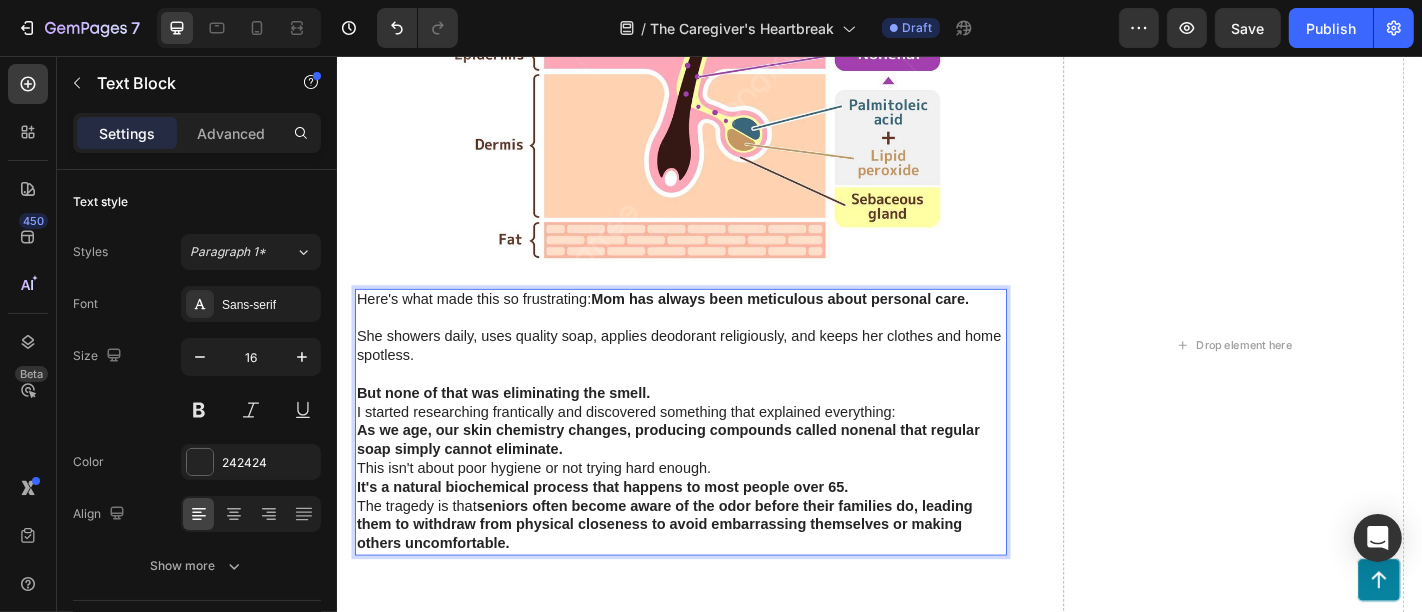 click on "But none of that was eliminating the smell." at bounding box center (716, 429) 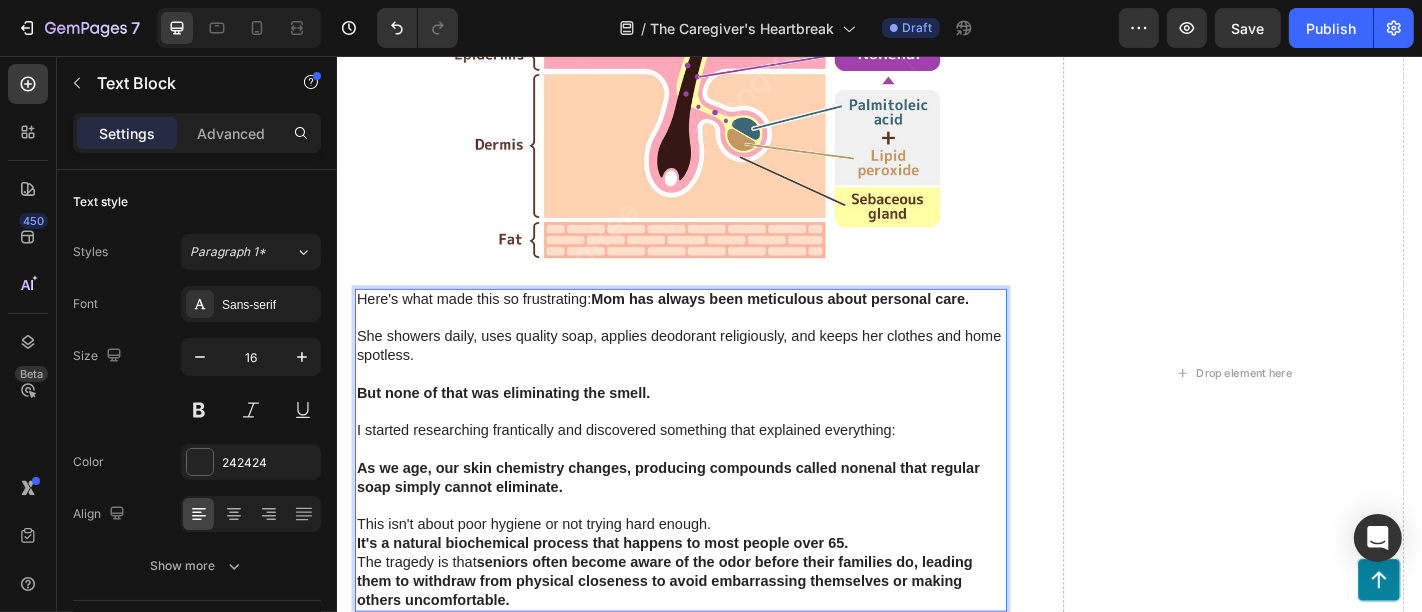 click on "This isn't about poor hygiene or not trying hard enough." at bounding box center [716, 574] 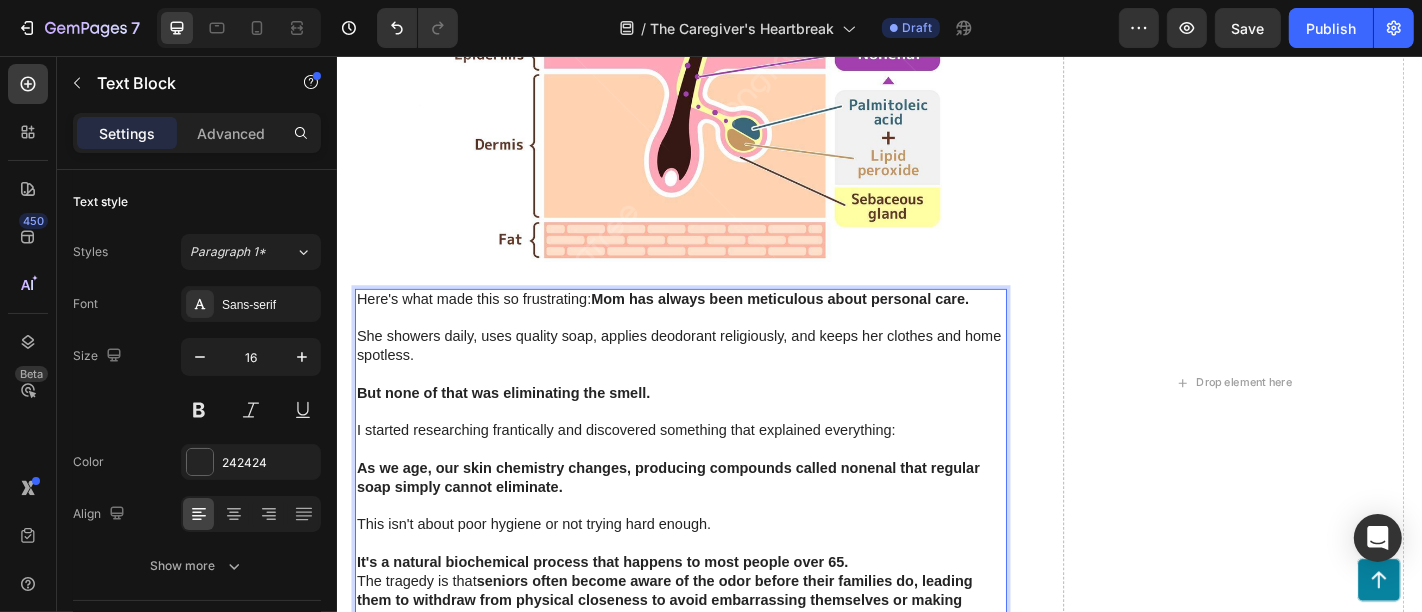 click on "Button" at bounding box center (936, 635) 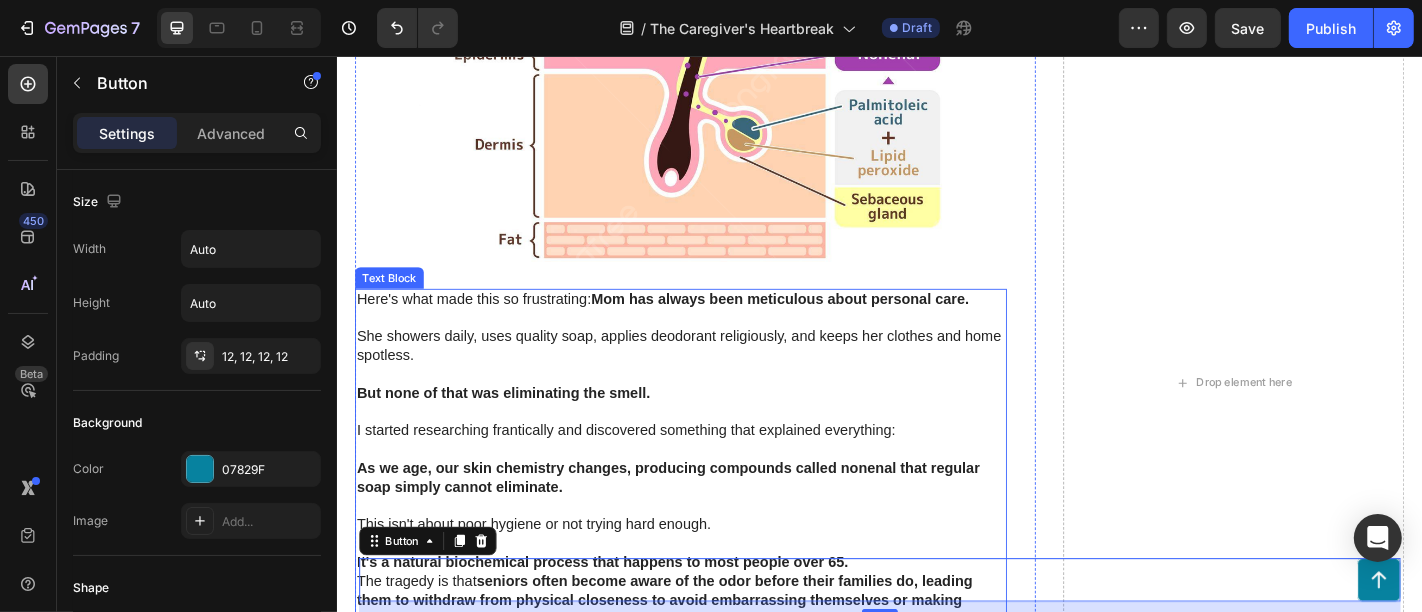 click on "It's a natural biochemical process that happens to most people over 65." at bounding box center (716, 616) 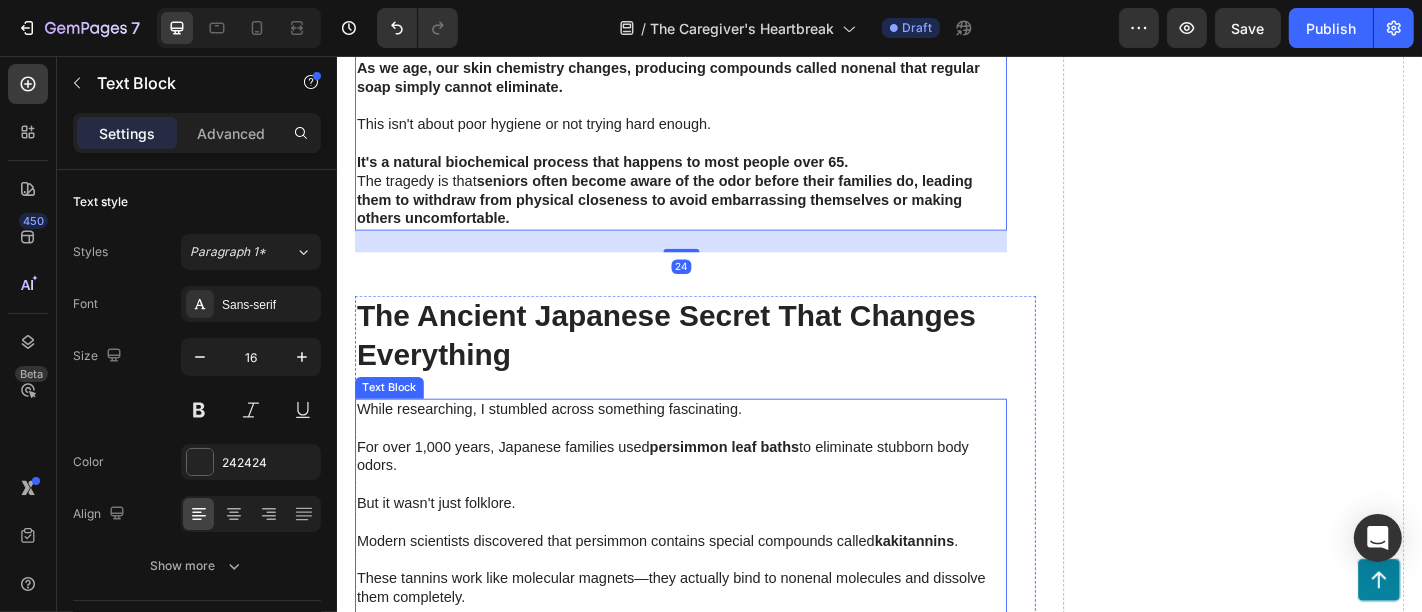 scroll, scrollTop: 3554, scrollLeft: 0, axis: vertical 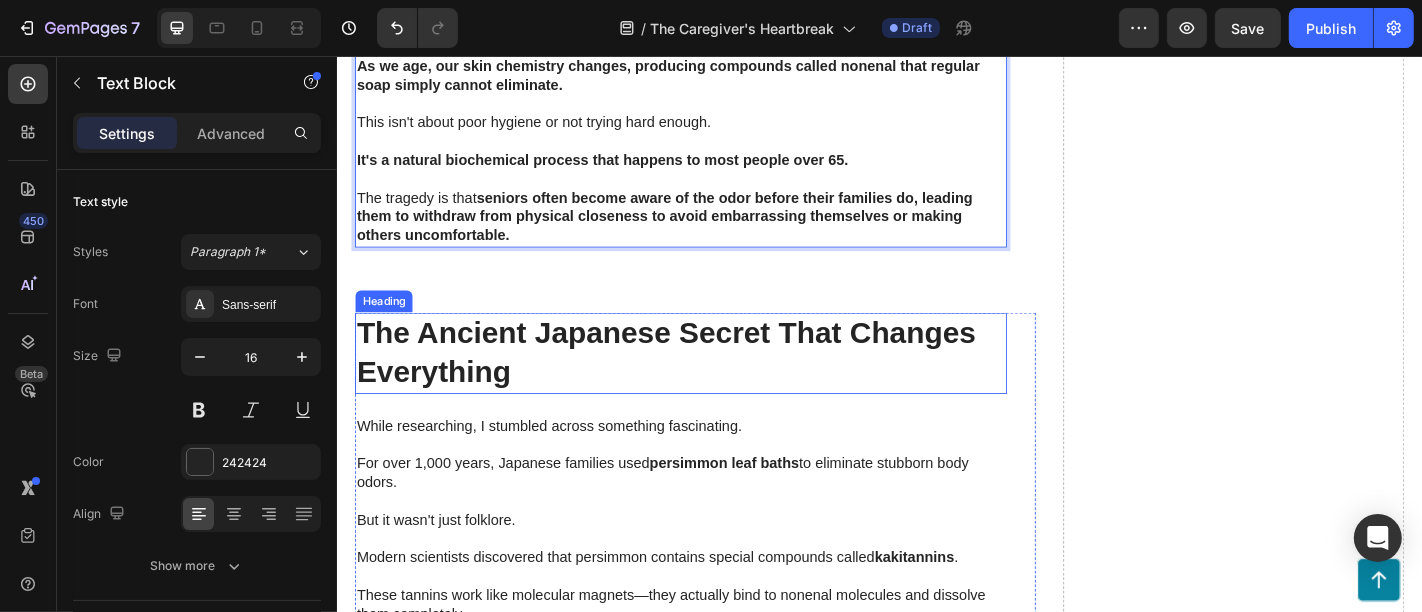 click on "The Ancient Japanese Secret That Changes Everything" at bounding box center (716, 384) 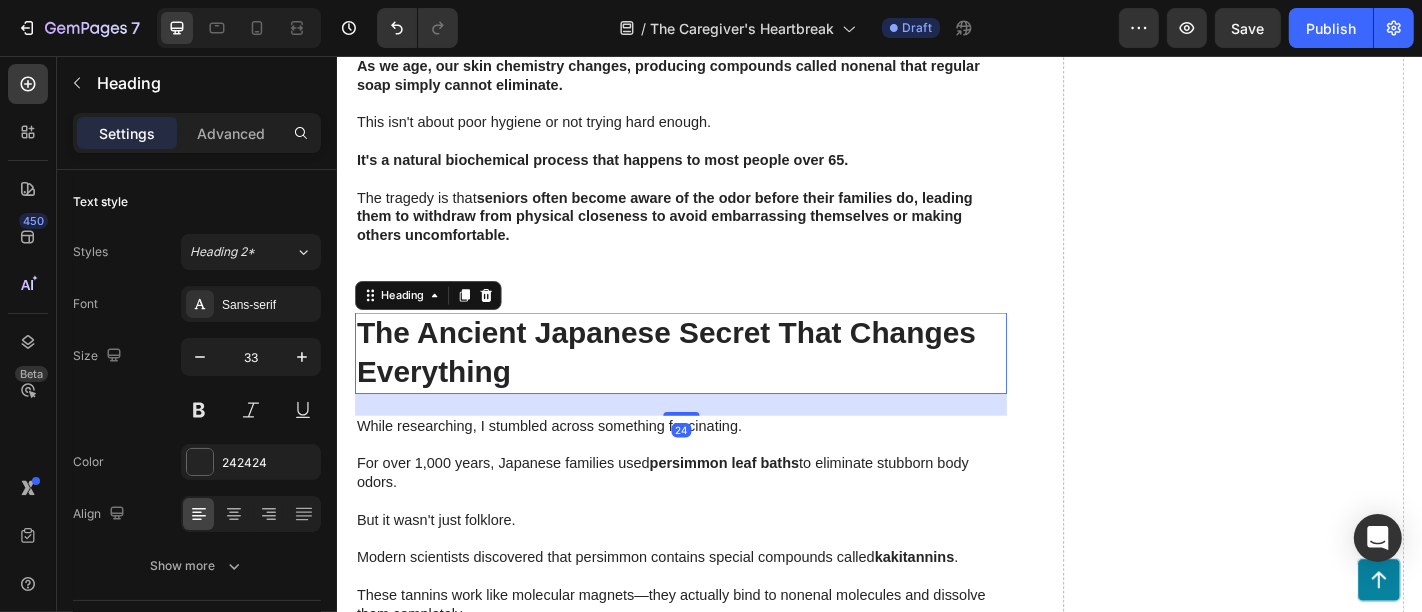 click on "The Ancient Japanese Secret That Changes Everything" at bounding box center (716, 384) 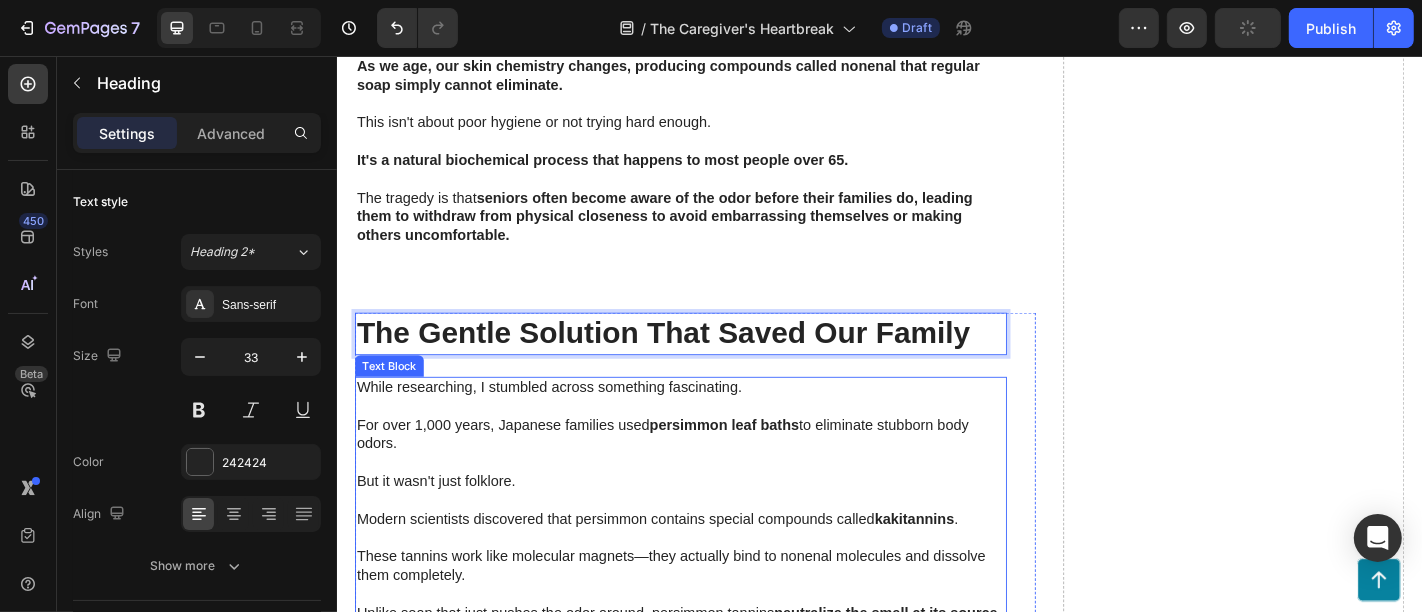 click on "For over 1,000 years, Japanese families used  persimmon leaf baths  to eliminate stubborn body odors." at bounding box center (716, 475) 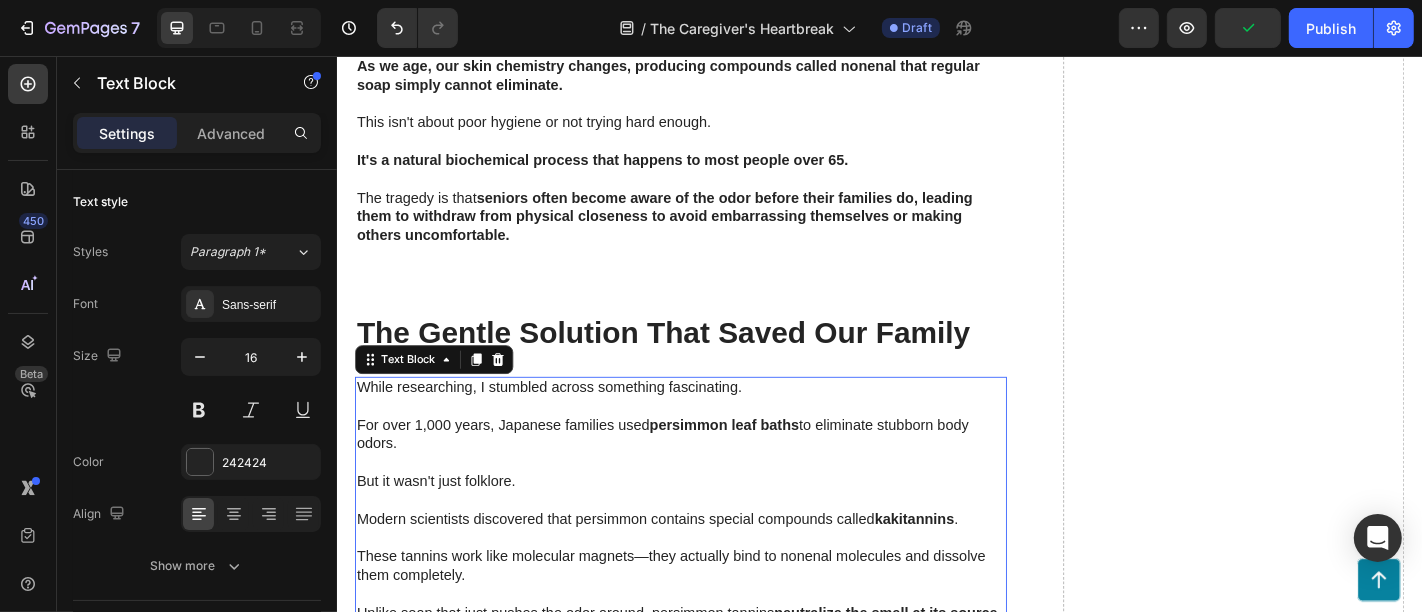click on "For over 1,000 years, Japanese families used  persimmon leaf baths  to eliminate stubborn body odors." at bounding box center [716, 475] 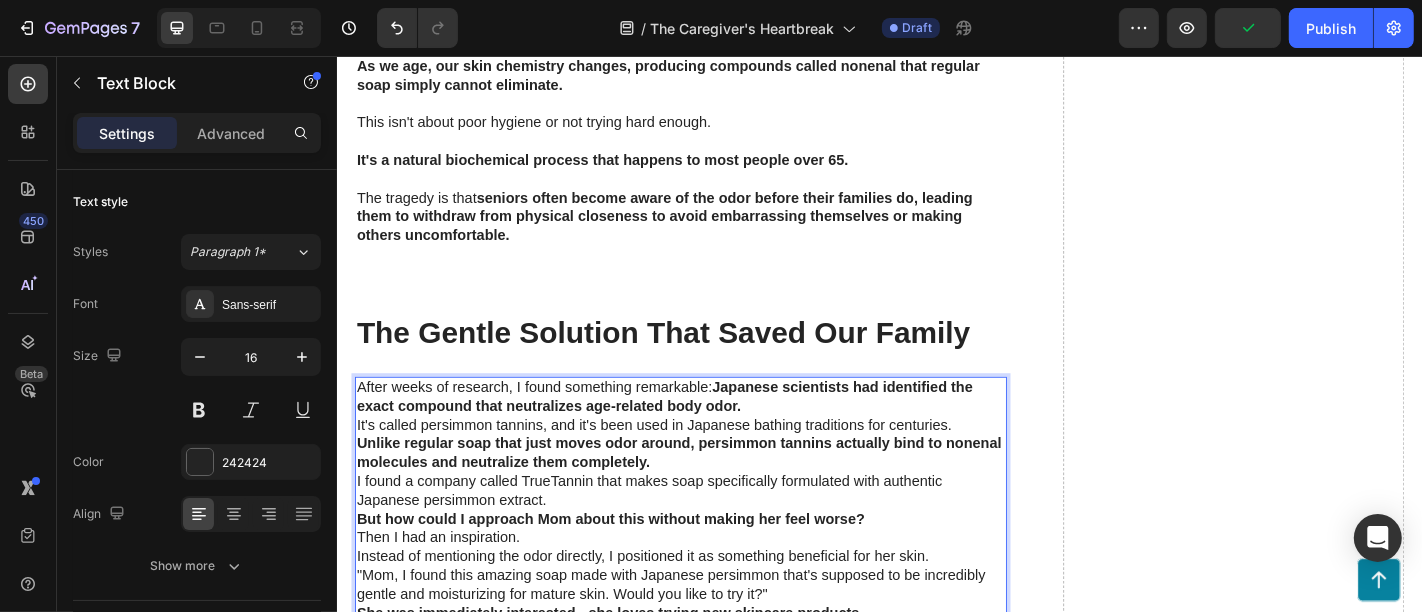 scroll, scrollTop: 3570, scrollLeft: 0, axis: vertical 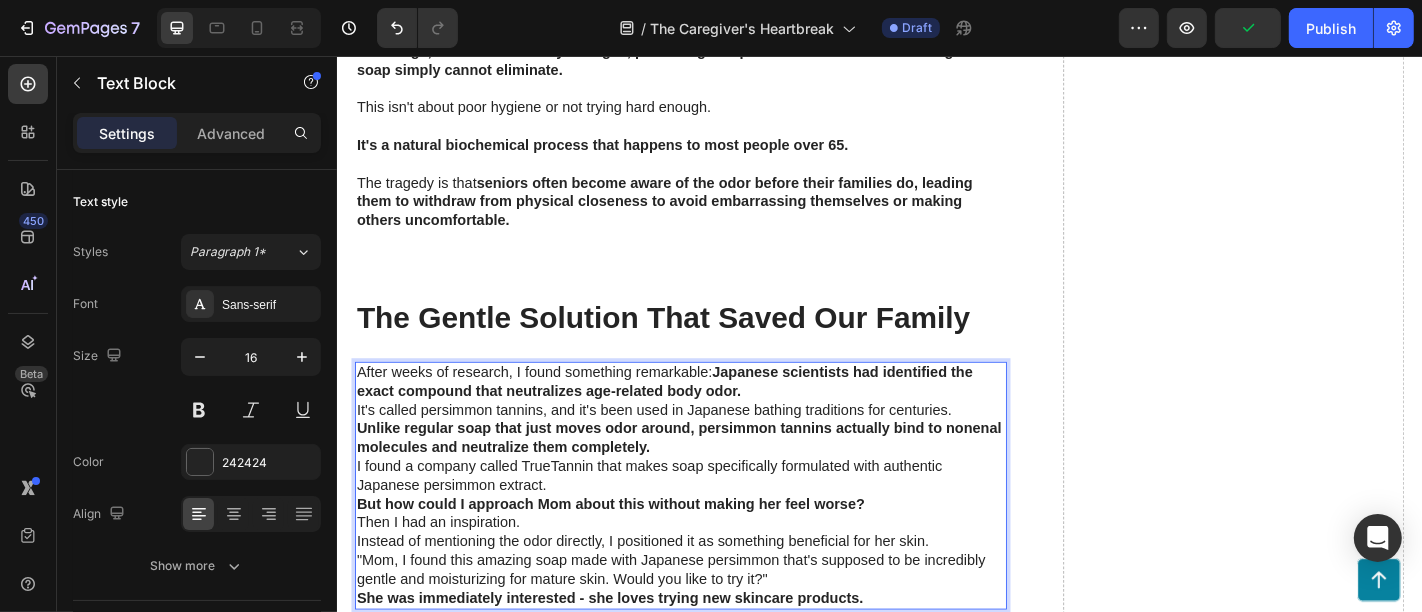 click on "After weeks of research, I found something remarkable:  Japanese scientists had identified the exact compound that neutralizes age-related body odor." at bounding box center (716, 417) 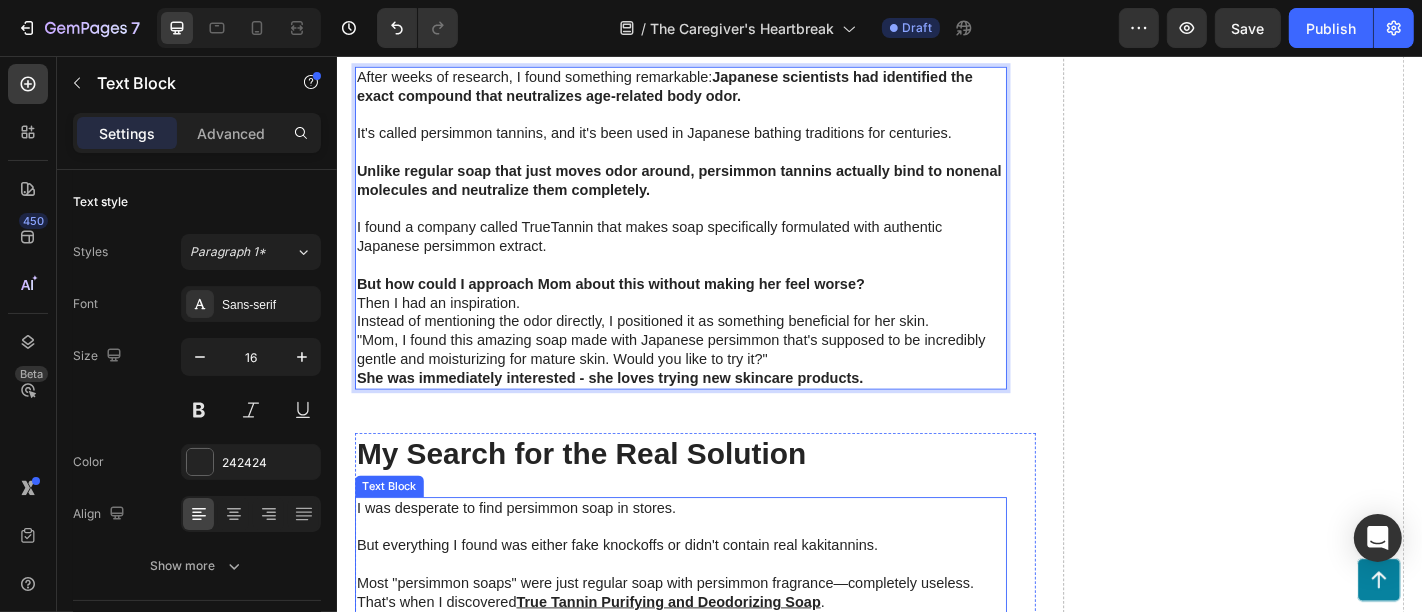 scroll, scrollTop: 3903, scrollLeft: 0, axis: vertical 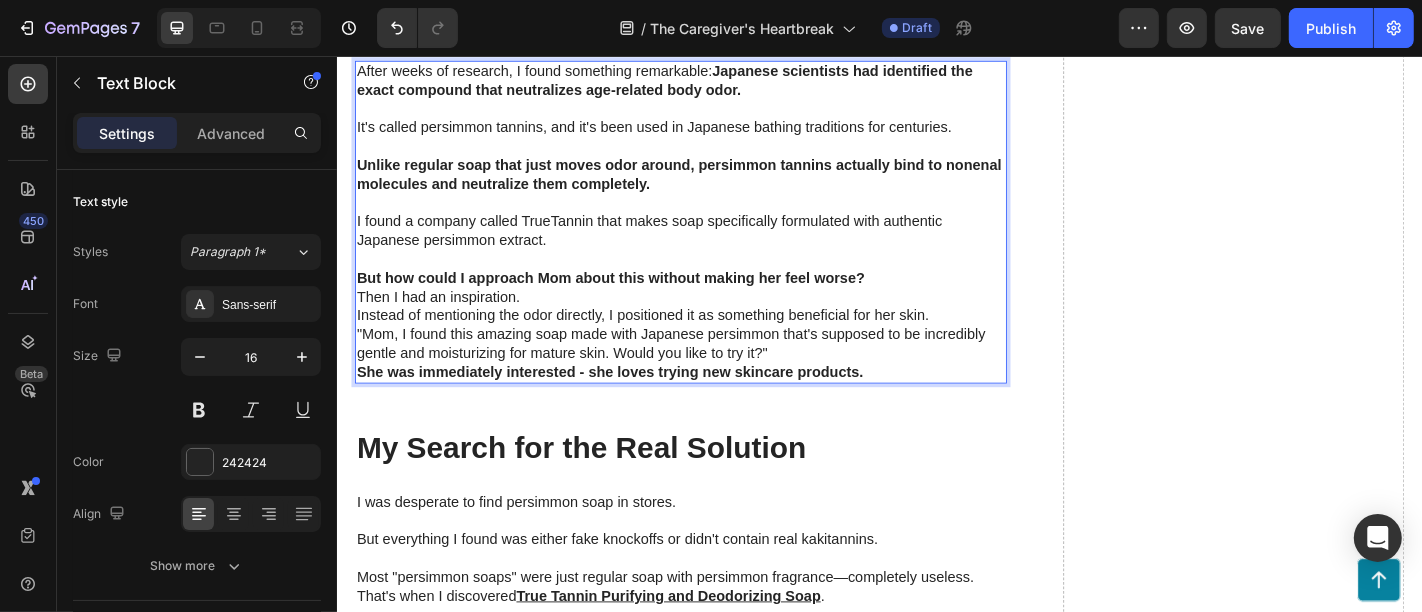 click on "But how could I approach Mom about this without making her feel worse?" at bounding box center (716, 302) 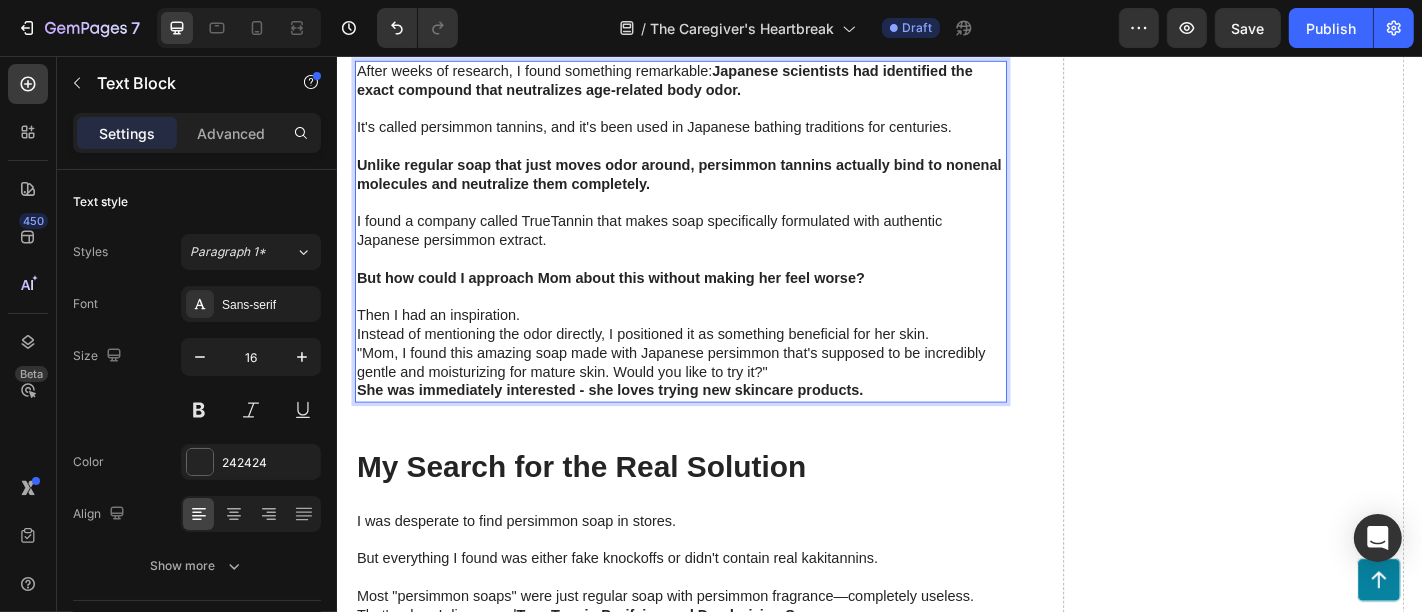 click on "Then I had an inspiration." at bounding box center [716, 343] 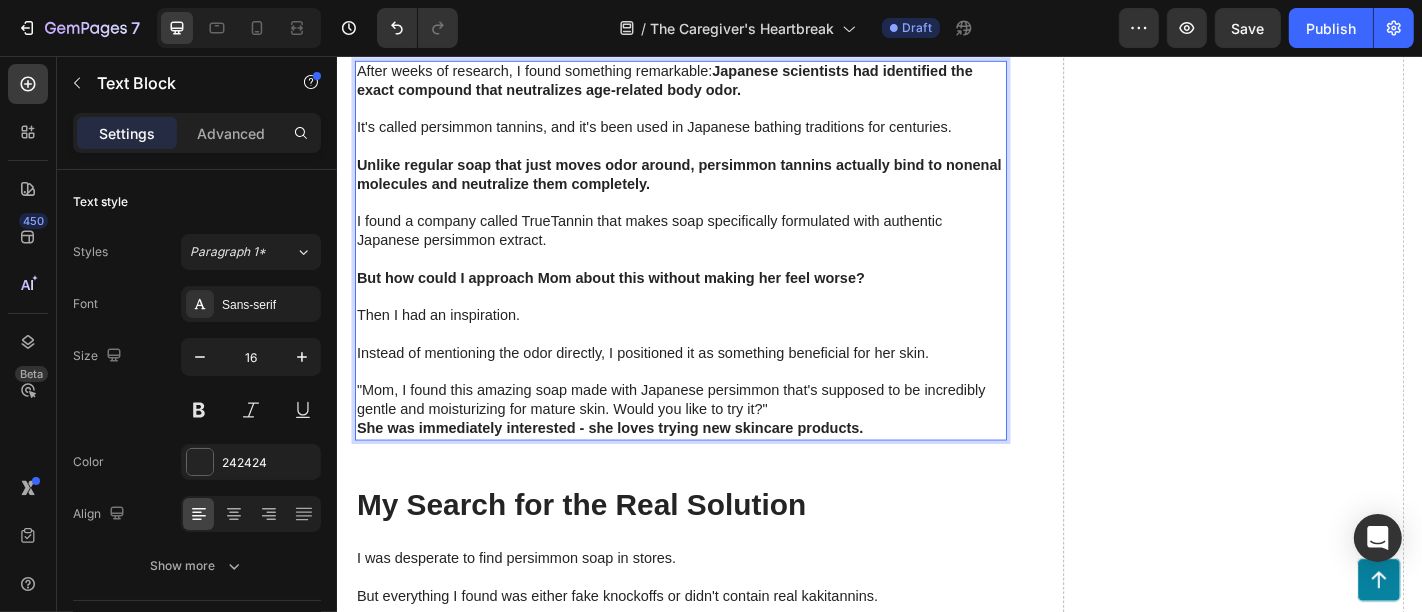 click on ""Mom, I found this amazing soap made with Japanese persimmon that's supposed to be incredibly gentle and moisturizing for mature skin. Would you like to try it?"" at bounding box center (716, 437) 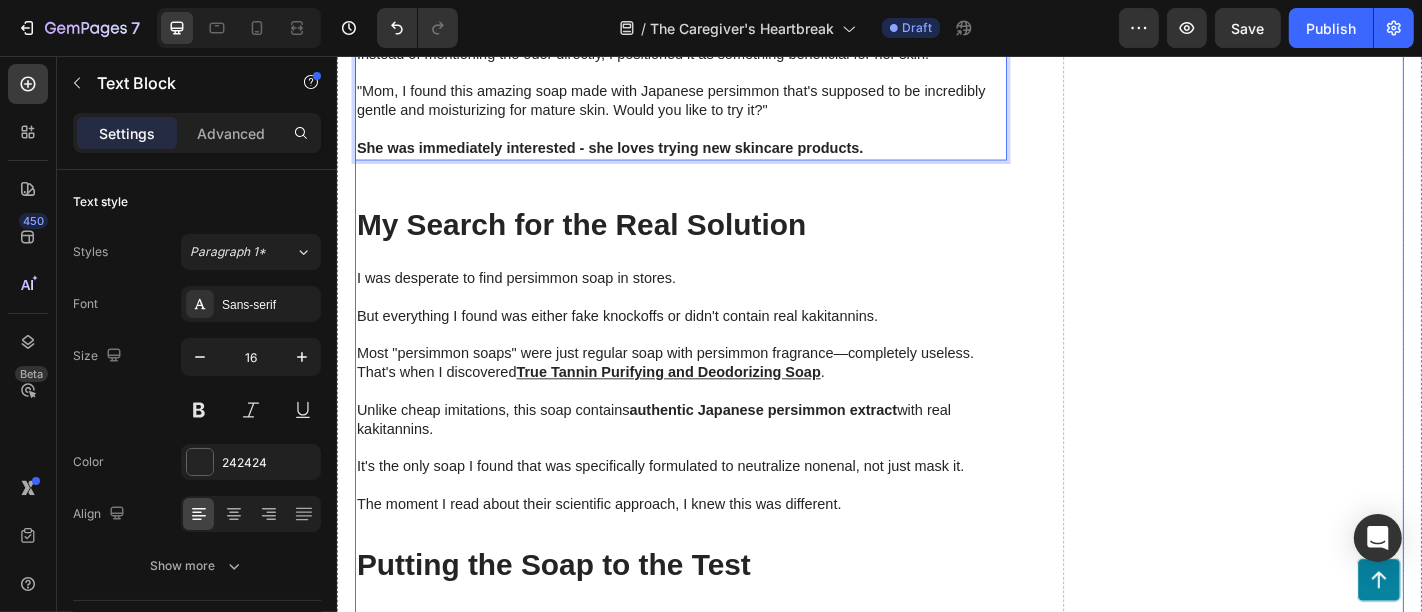 scroll, scrollTop: 4237, scrollLeft: 0, axis: vertical 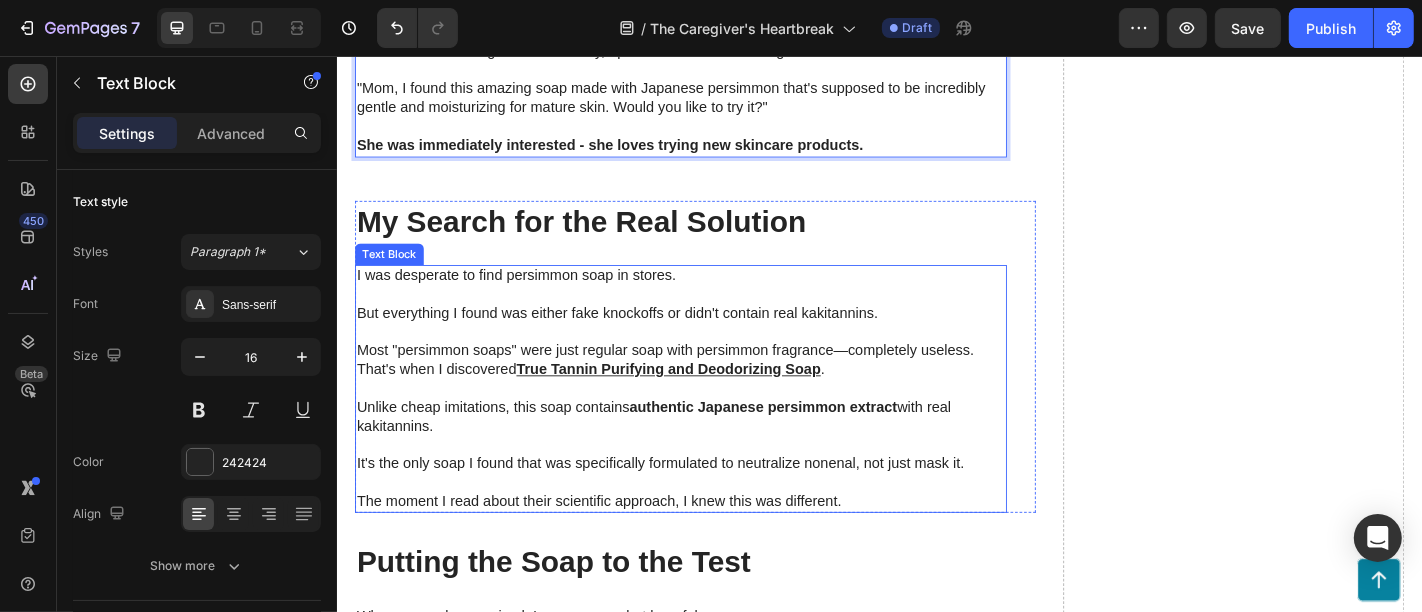 click on "My Search for the Real Solution" at bounding box center [716, 239] 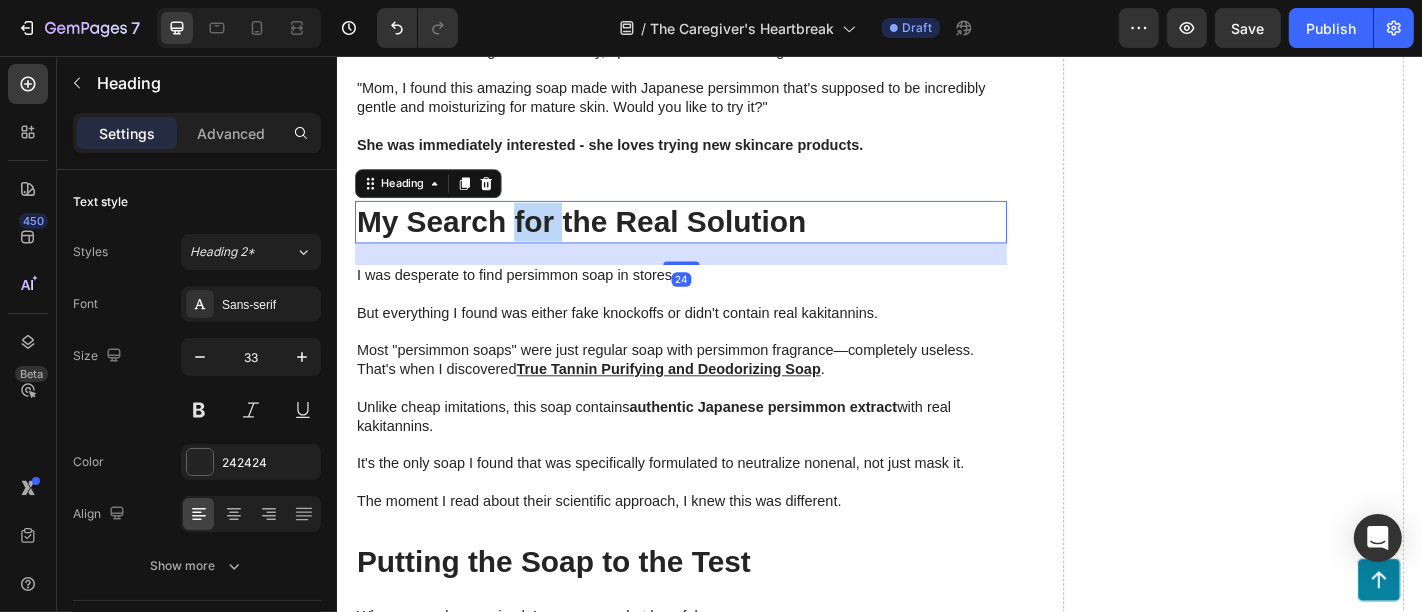 click on "My Search for the Real Solution" at bounding box center [716, 239] 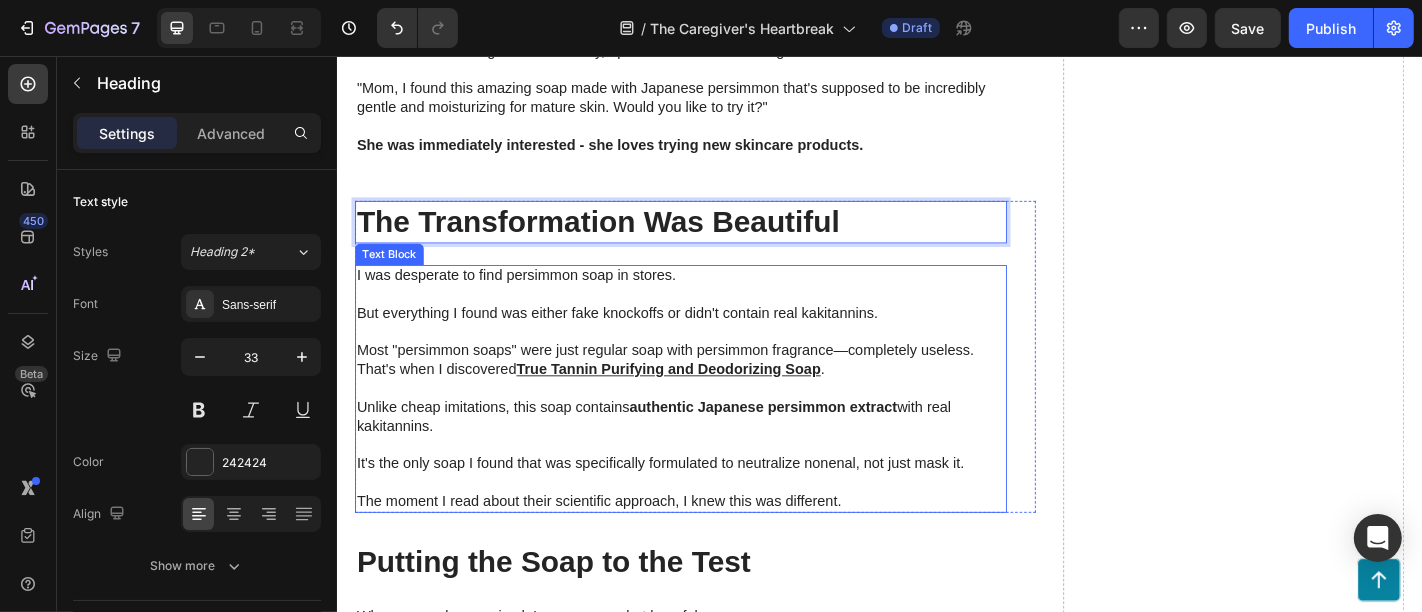 click on "True Tannin Purifying and Deodorizing Soap" at bounding box center [702, 402] 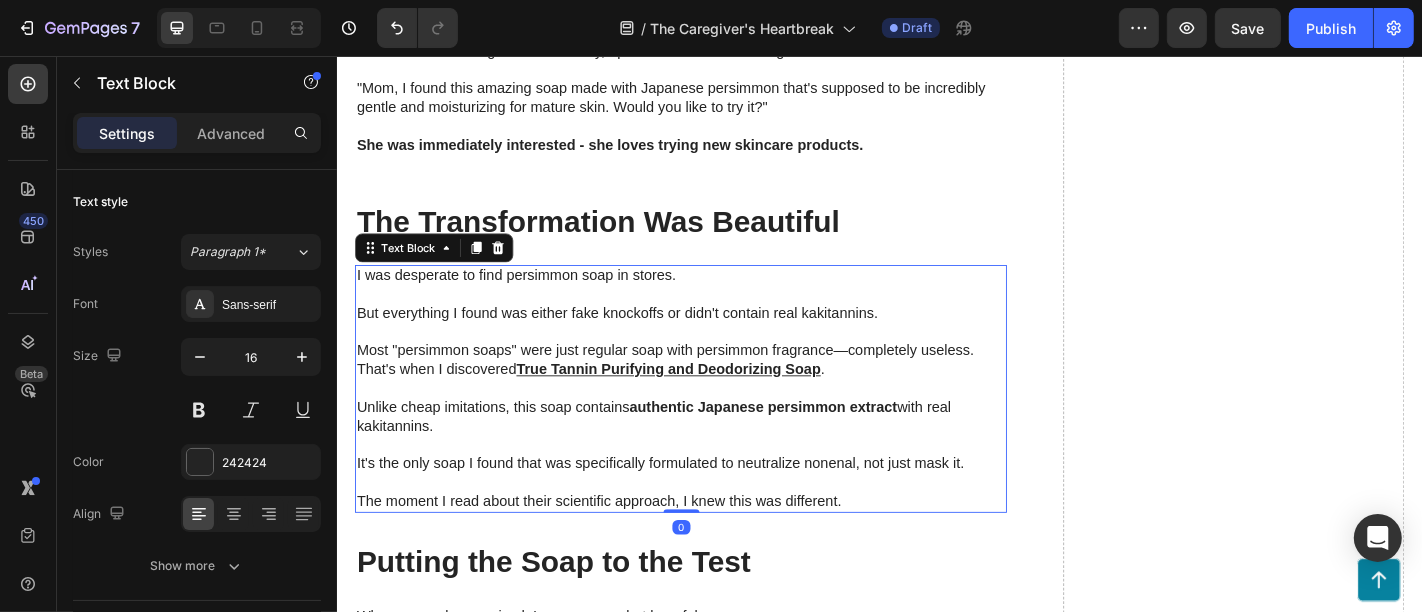 click on "True Tannin Purifying and Deodorizing Soap" at bounding box center (702, 402) 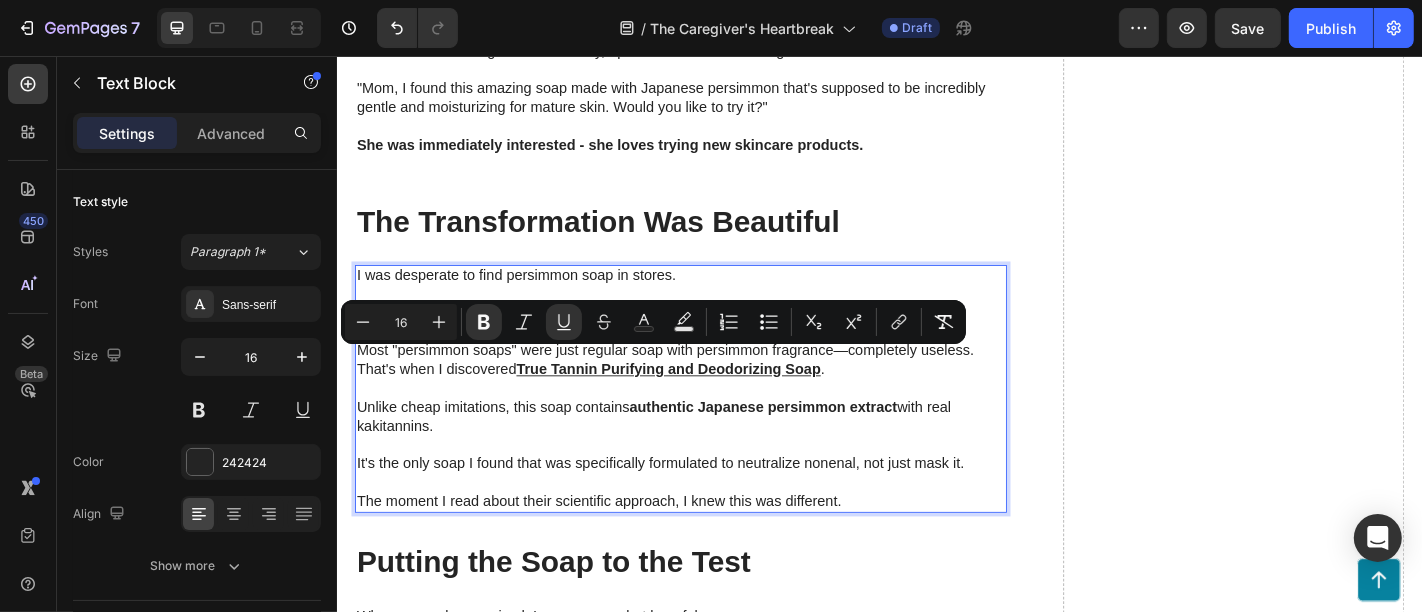 click at bounding box center [716, 319] 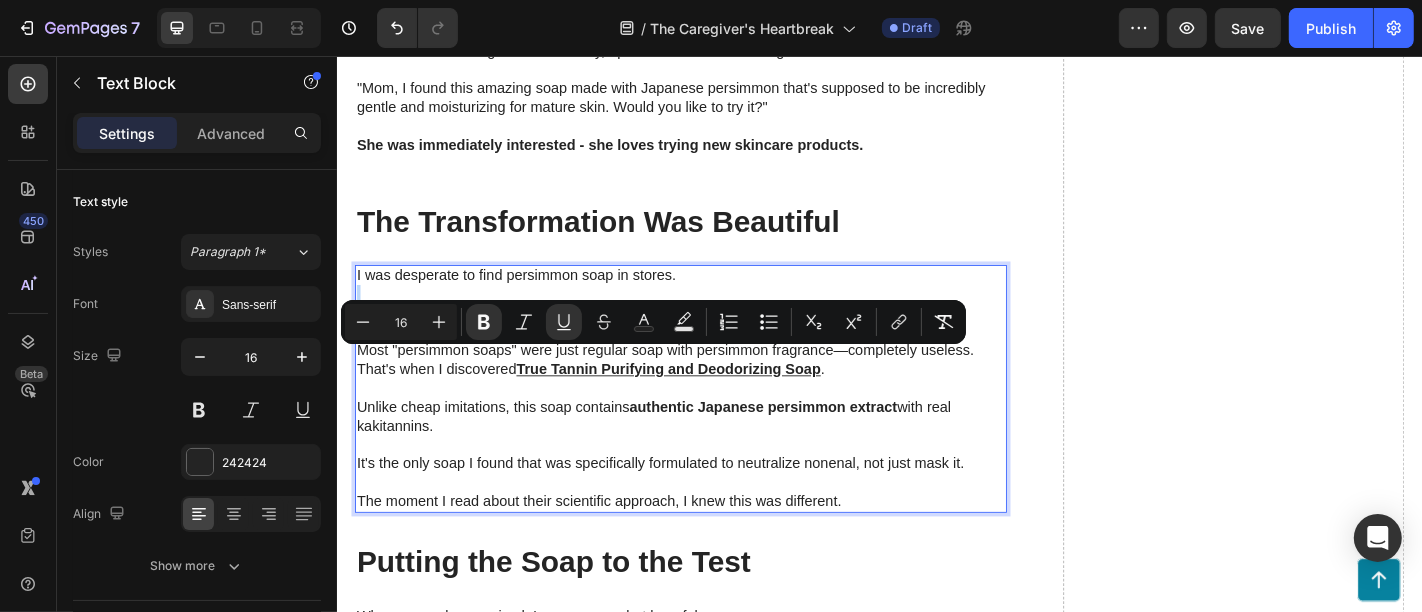 click at bounding box center (716, 319) 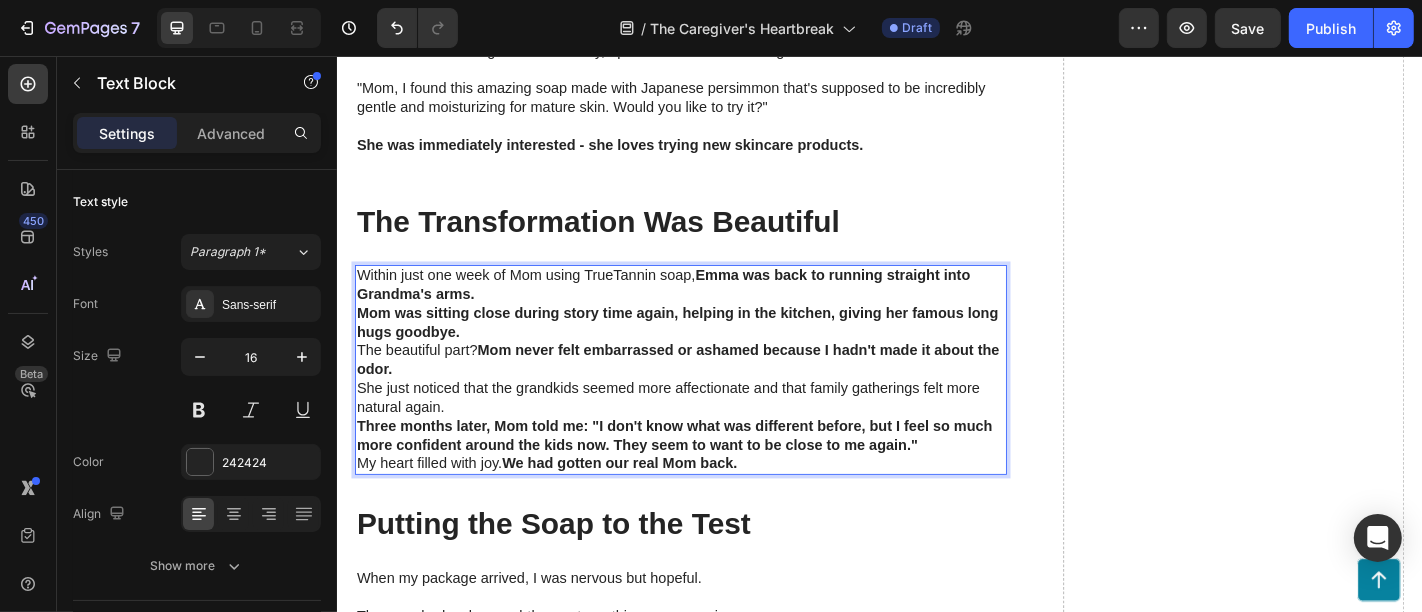 click on "Within just one week of Mom using TrueTannin soap,  Emma was back to running straight into Grandma's arms." at bounding box center (716, 310) 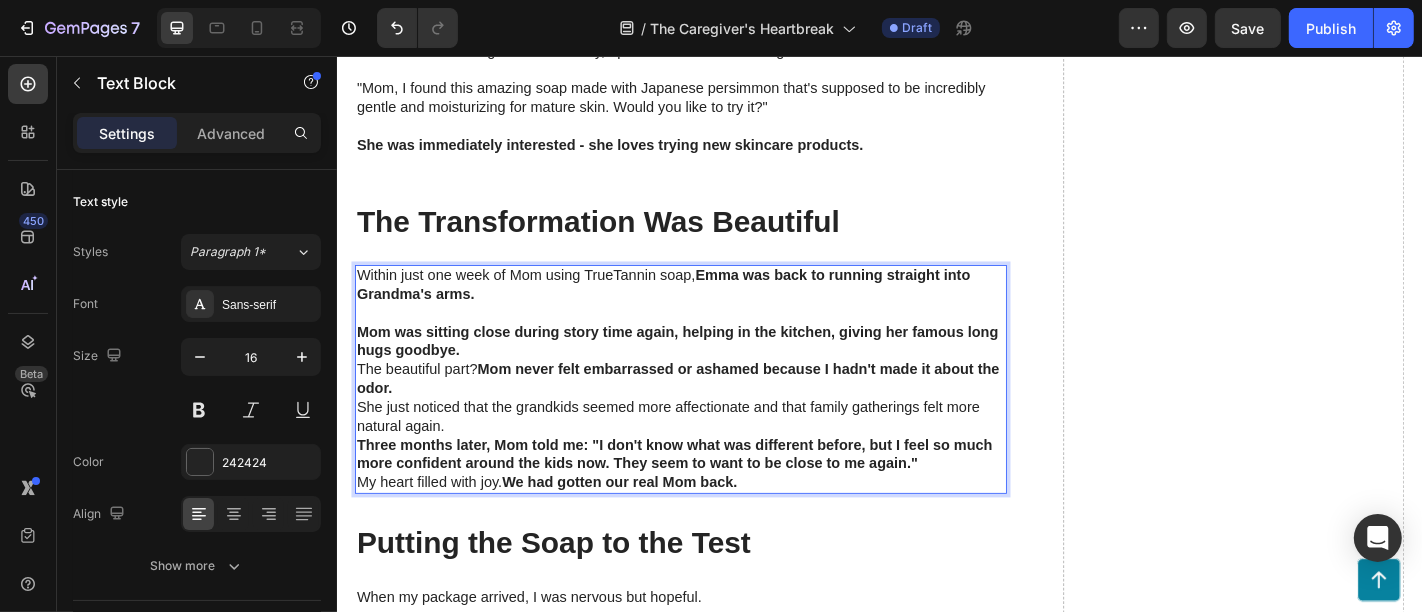 click on "Mom was sitting close during story time again, helping in the kitchen, giving her famous long hugs goodbye." at bounding box center [716, 372] 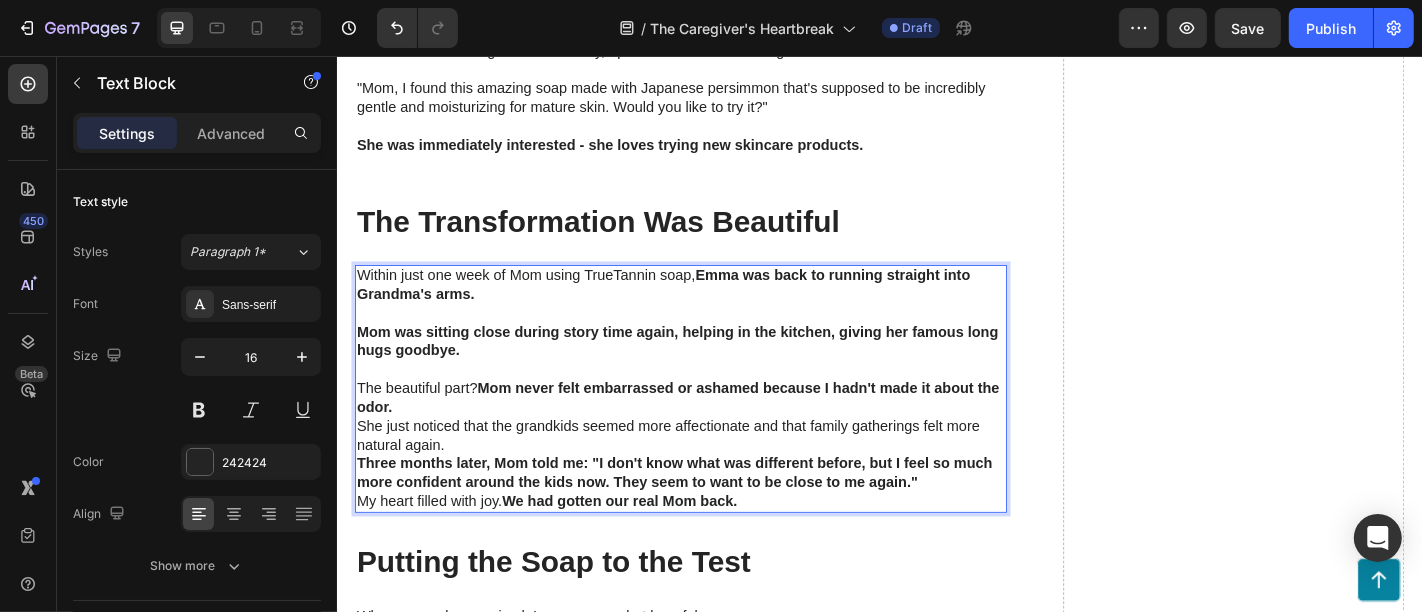 click on "Mom never felt embarrassed or ashamed because I hadn't made it about the odor." at bounding box center [713, 433] 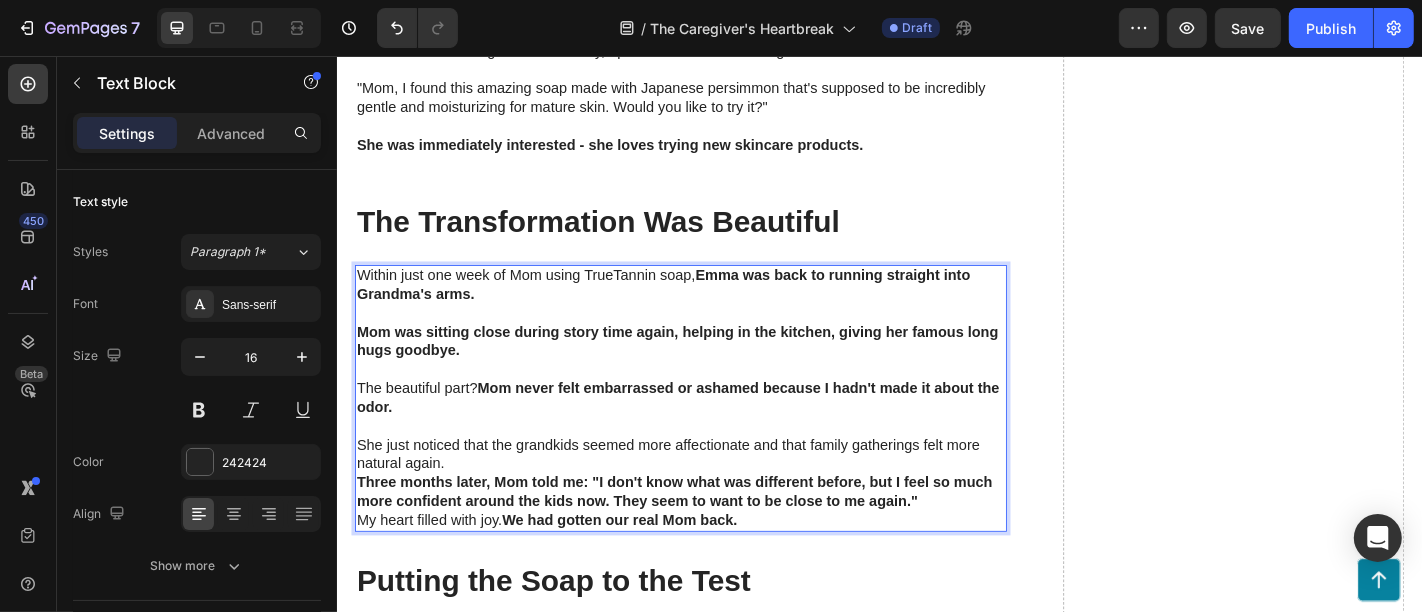 click on "She just noticed that the grandkids seemed more affectionate and that family gatherings felt more natural again." at bounding box center (716, 497) 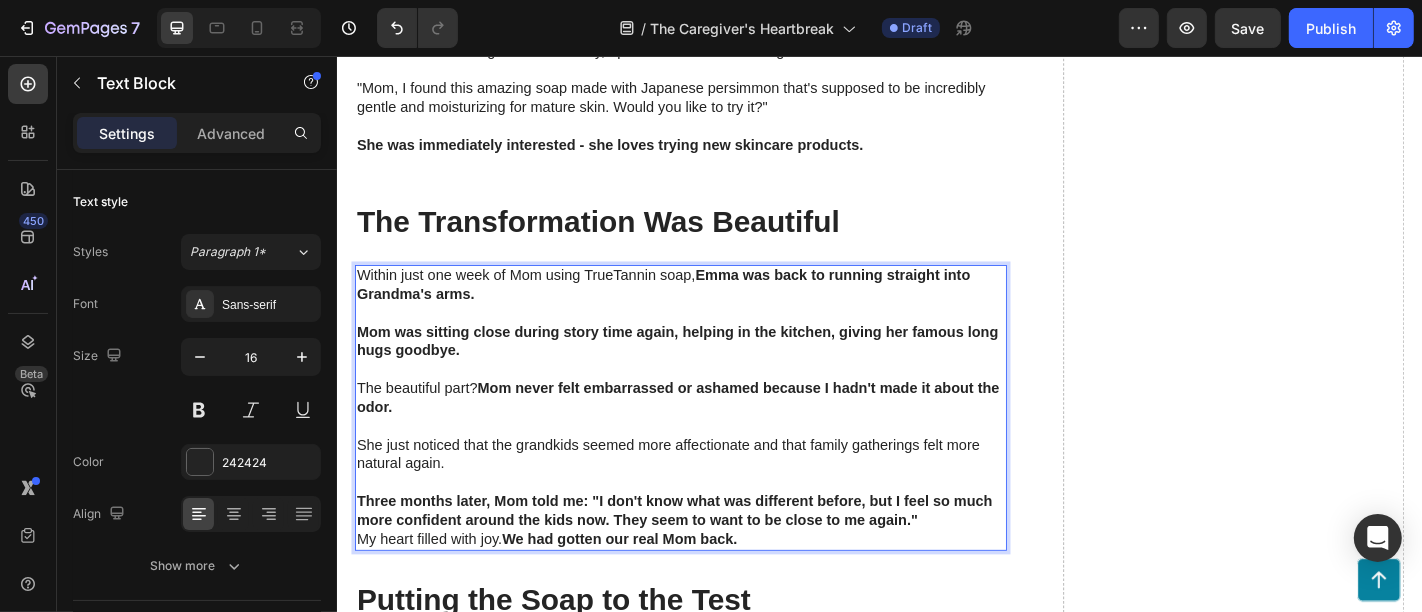 click on "My heart filled with joy.  We had gotten our real Mom back." at bounding box center (716, 590) 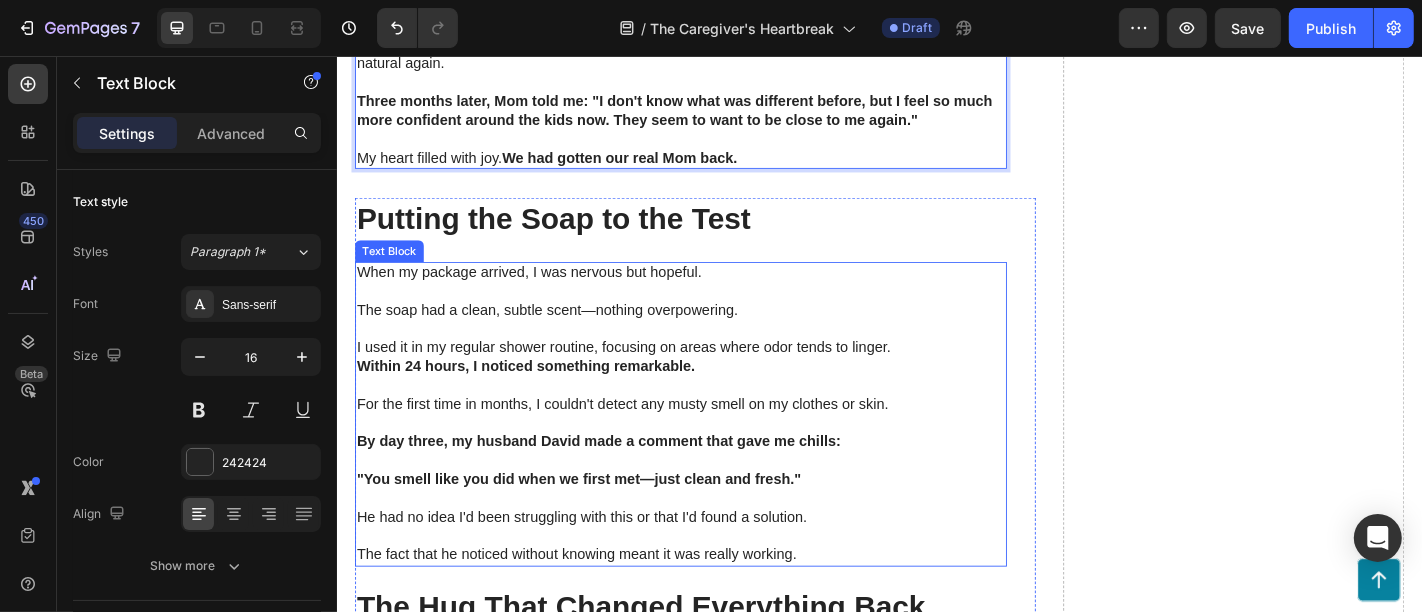 scroll, scrollTop: 4681, scrollLeft: 0, axis: vertical 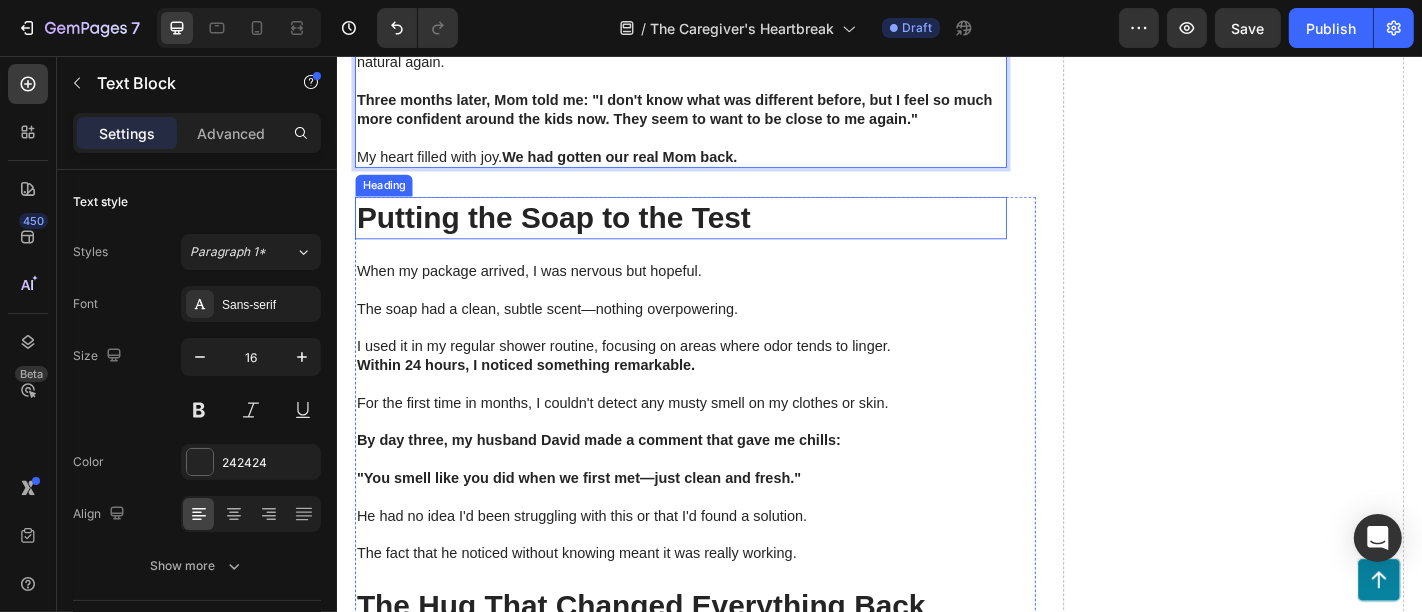 click on "Putting the Soap to the Test" at bounding box center [716, 234] 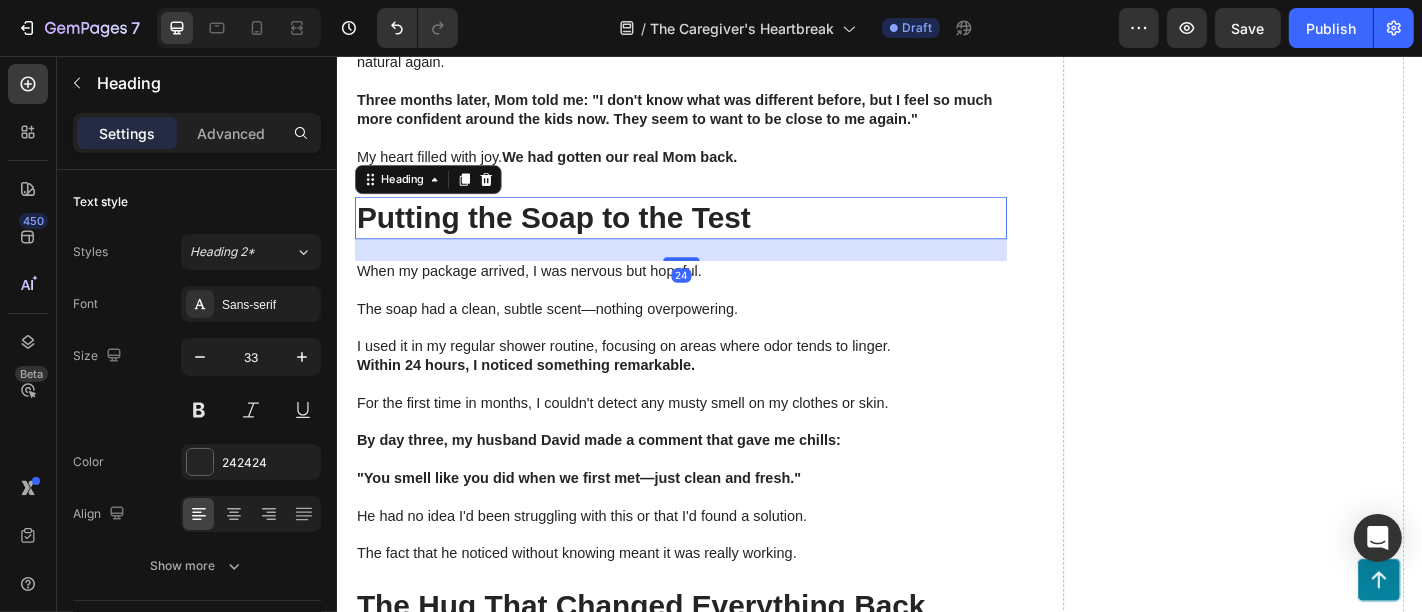 click on "Putting the Soap to the Test" at bounding box center [716, 234] 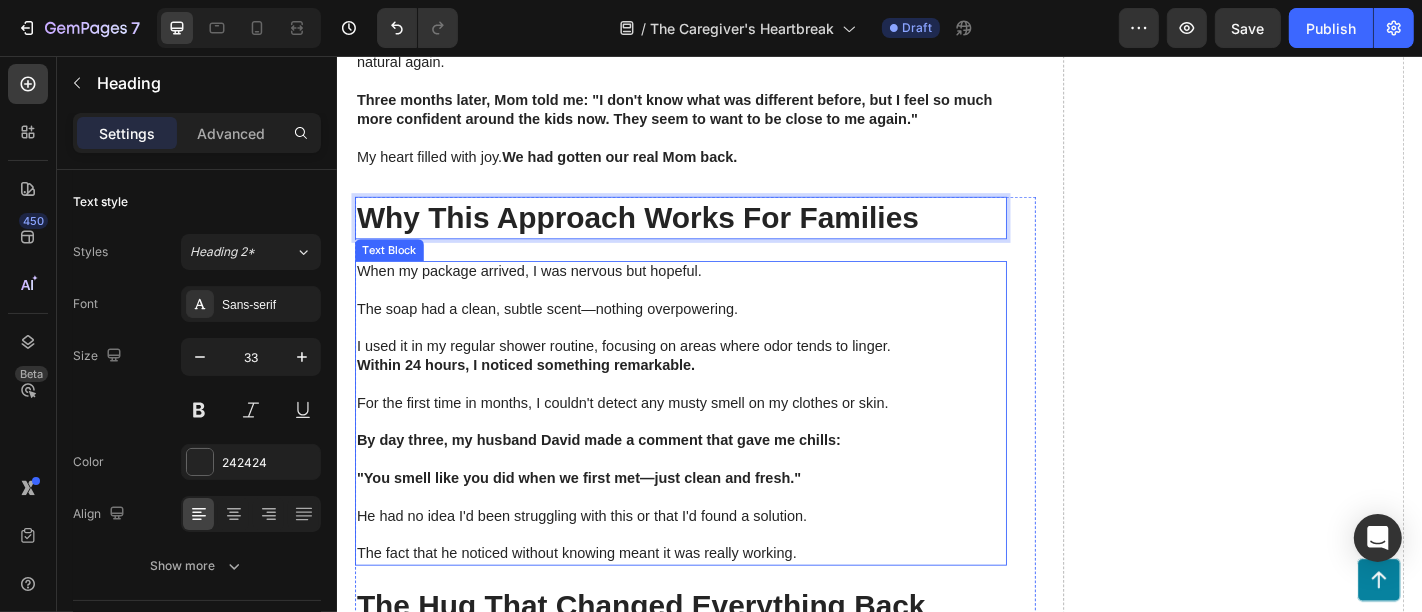 click on "By day three, my husband David made a comment that gave me chills:" at bounding box center (625, 480) 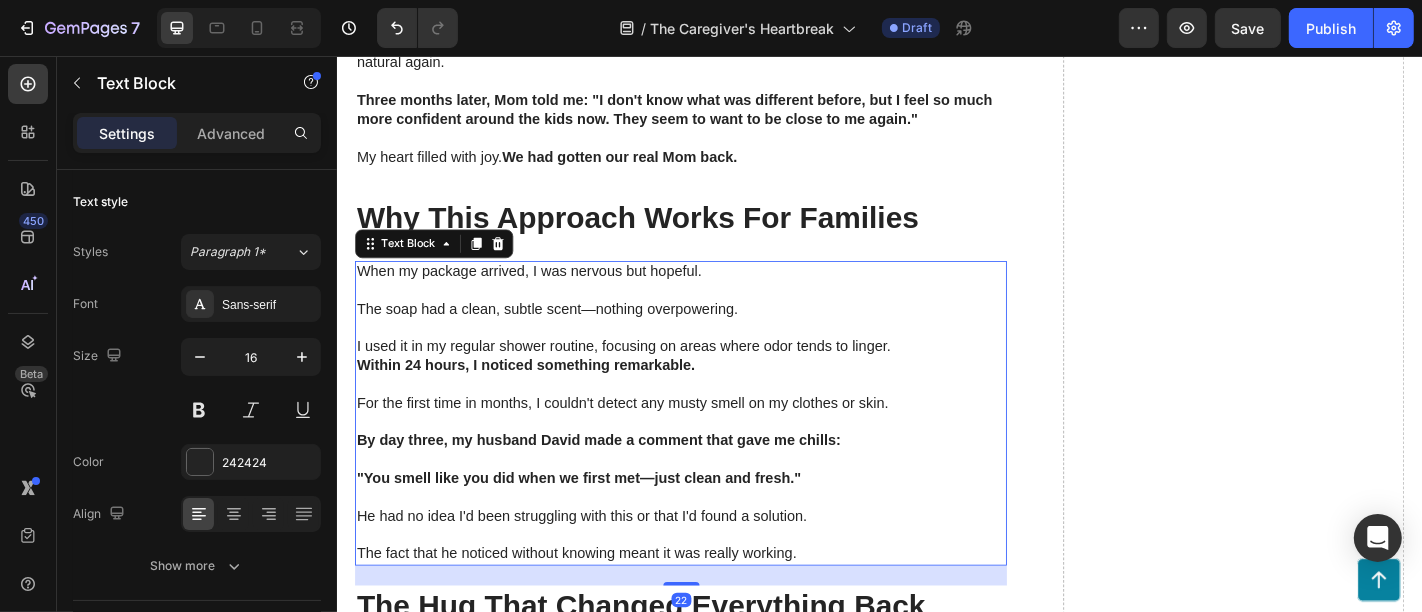 click on "By day three, my husband David made a comment that gave me chills:" at bounding box center (625, 480) 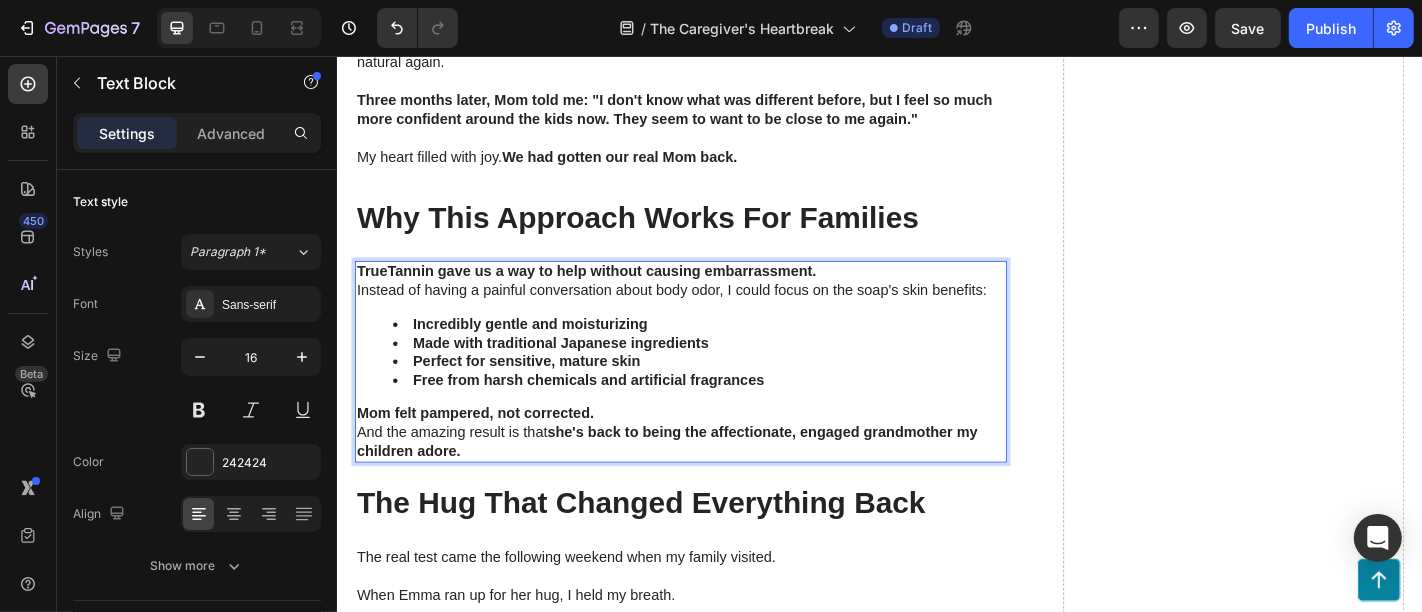 click on "TrueTannin gave us a way to help without causing embarrassment." at bounding box center (716, 294) 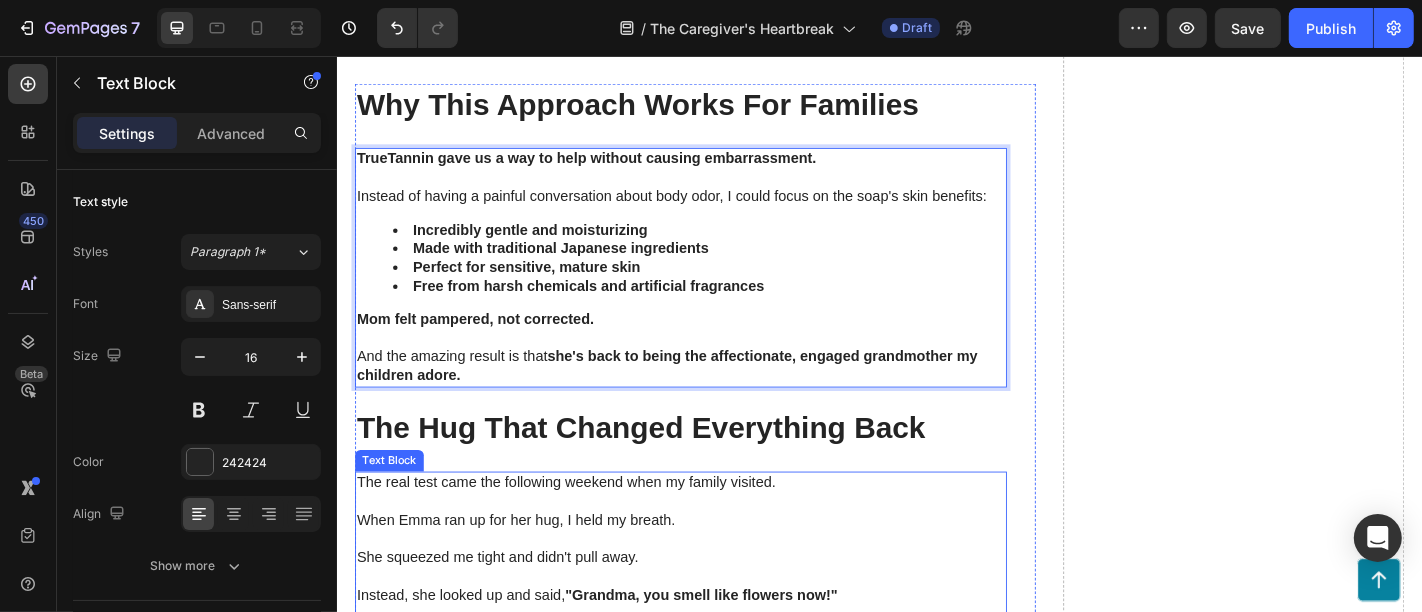 scroll, scrollTop: 5125, scrollLeft: 0, axis: vertical 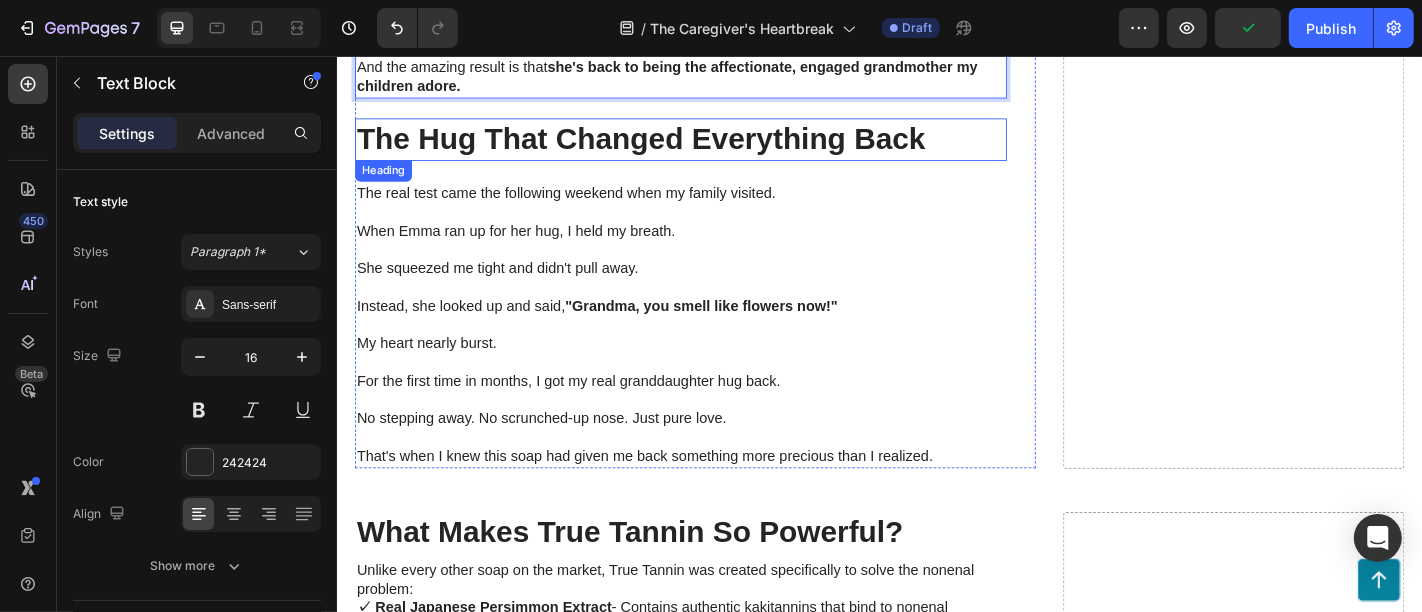 click on "The Hug That Changed Everything Back" at bounding box center (716, 148) 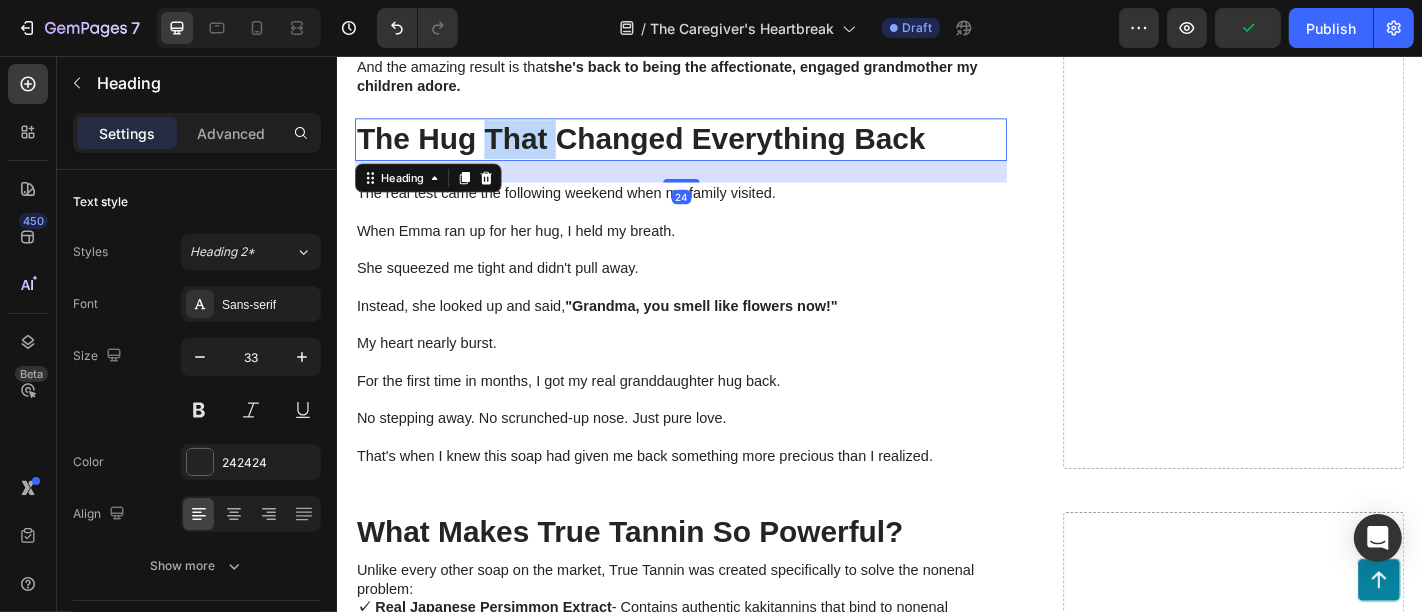 click on "The Hug That Changed Everything Back" at bounding box center [716, 148] 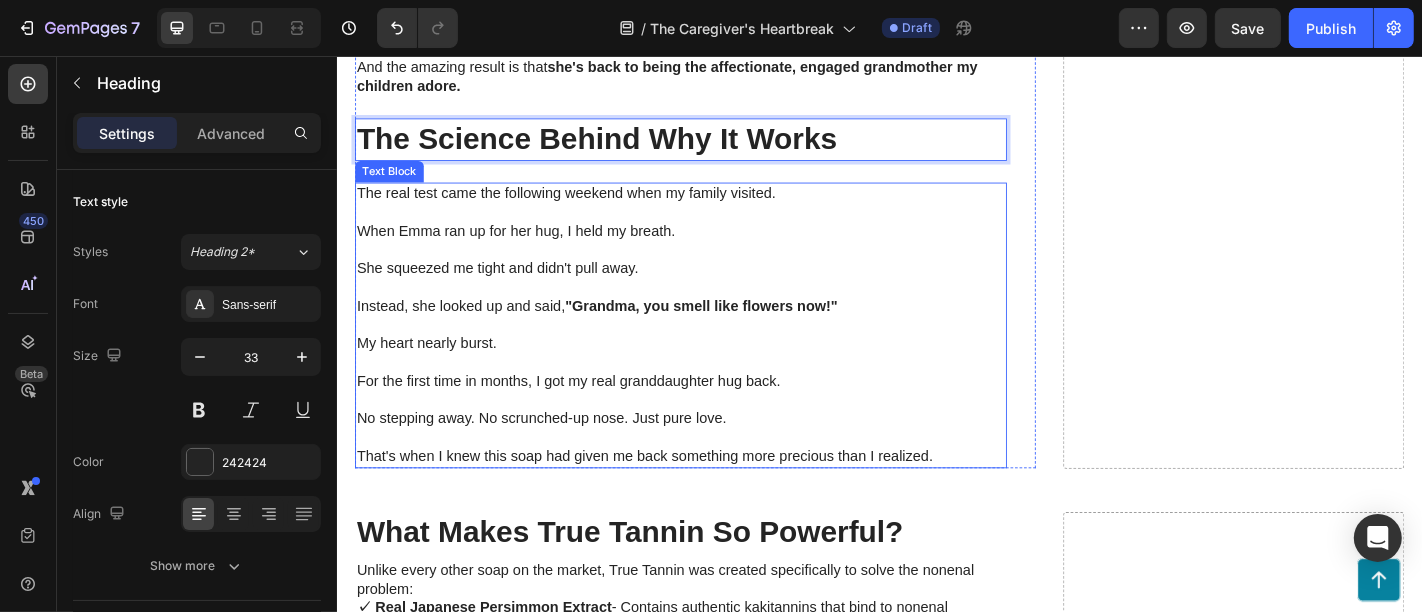 click on ""Grandma, you smell like flowers now!"" at bounding box center (738, 332) 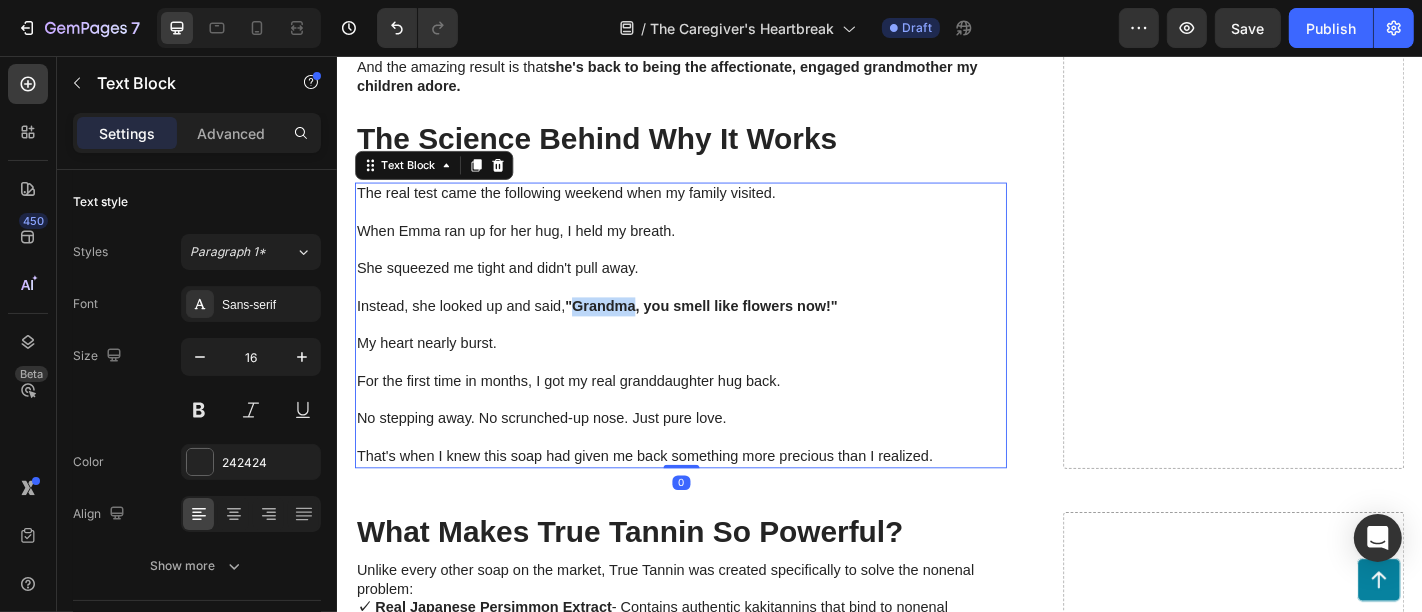 click on ""Grandma, you smell like flowers now!"" at bounding box center (738, 332) 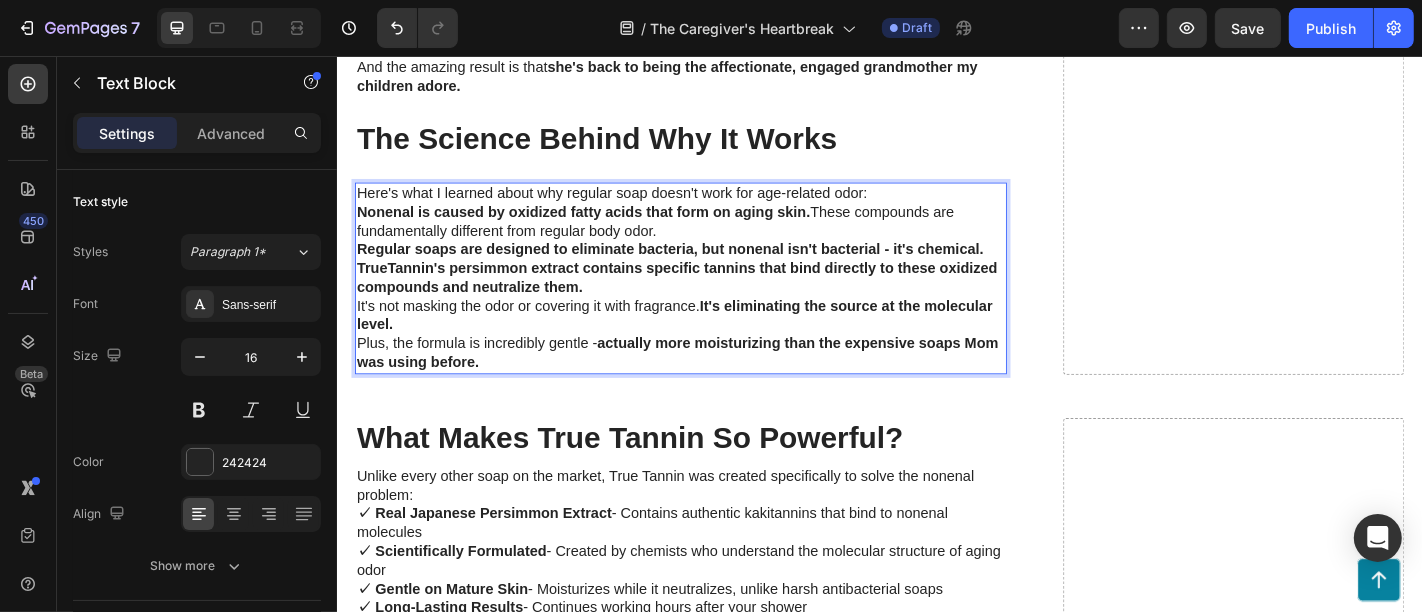 click on "Here's what I learned about why regular soap doesn't work for age-related odor:" at bounding box center [716, 208] 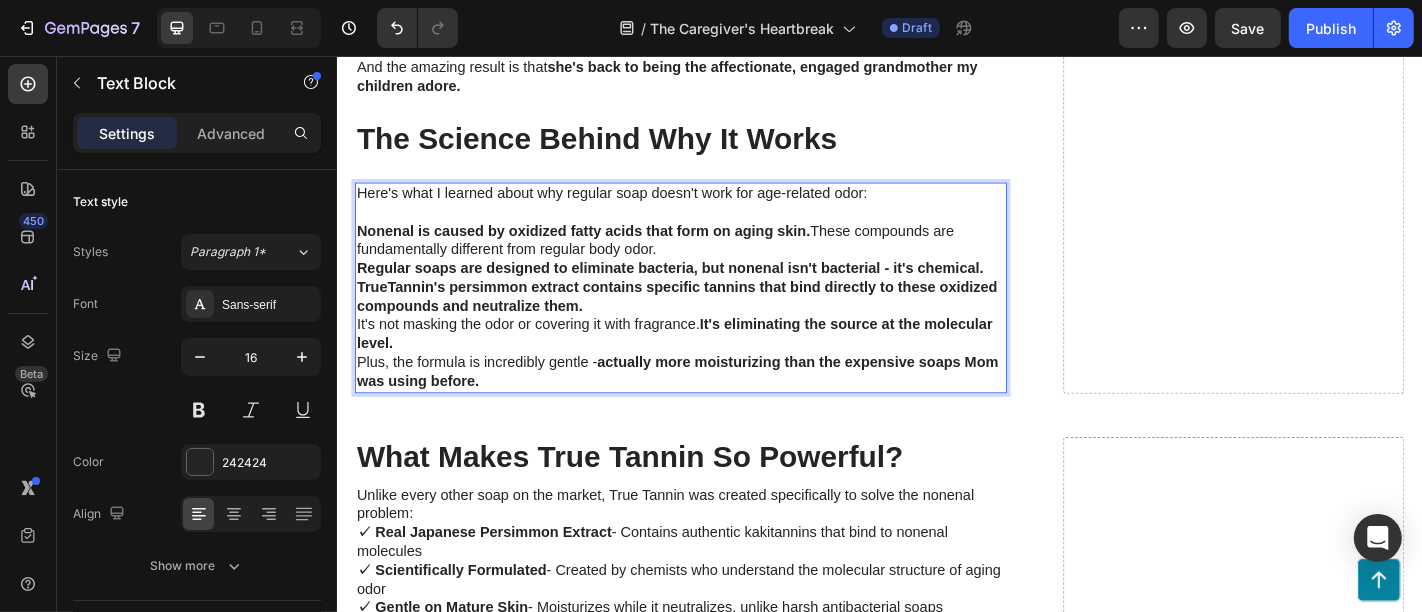 click on "Nonenal is caused by oxidized fatty acids that form on aging skin.  These compounds are fundamentally different from regular body odor." at bounding box center (716, 261) 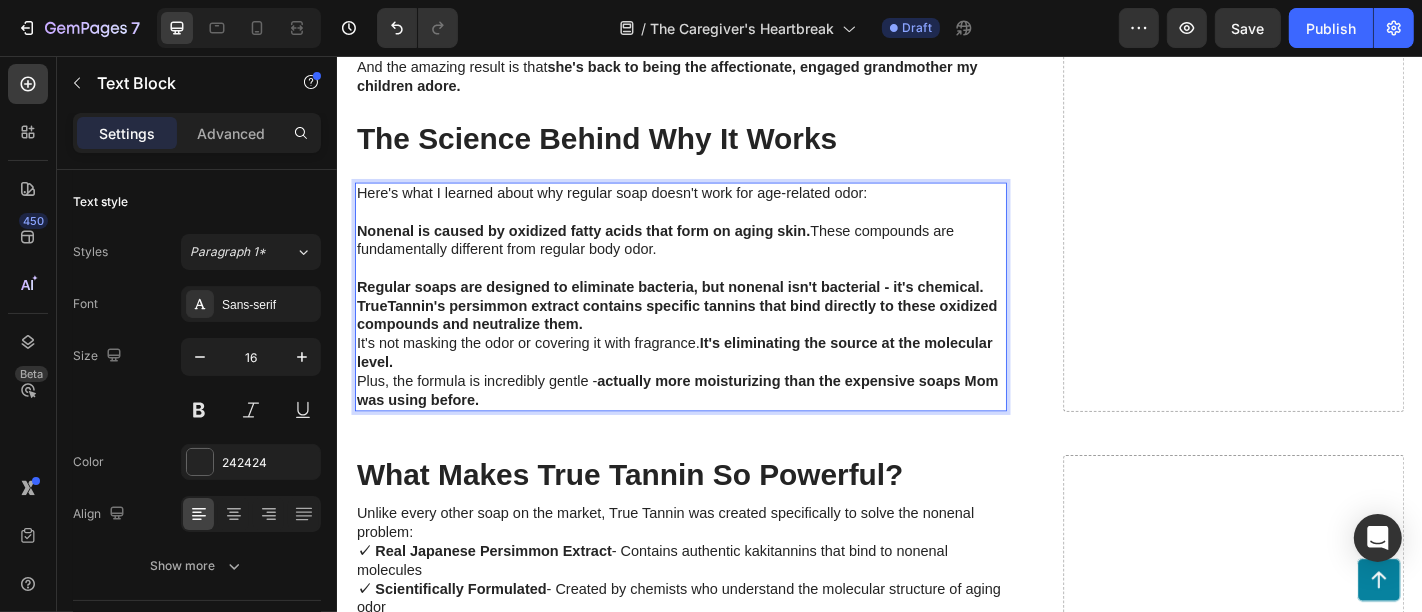 click on "TrueTannin's persimmon extract contains specific tannins that bind directly to these oxidized compounds and neutralize them." at bounding box center [716, 344] 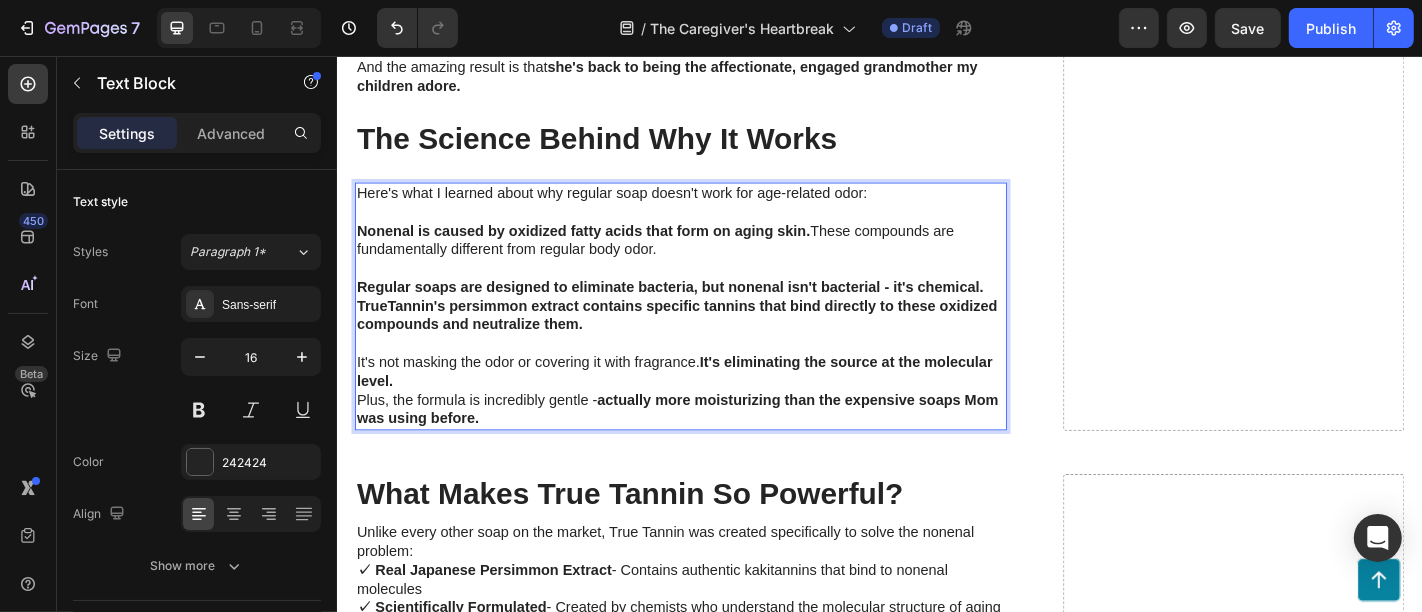 drag, startPoint x: 662, startPoint y: 403, endPoint x: 654, endPoint y: 414, distance: 13.601471 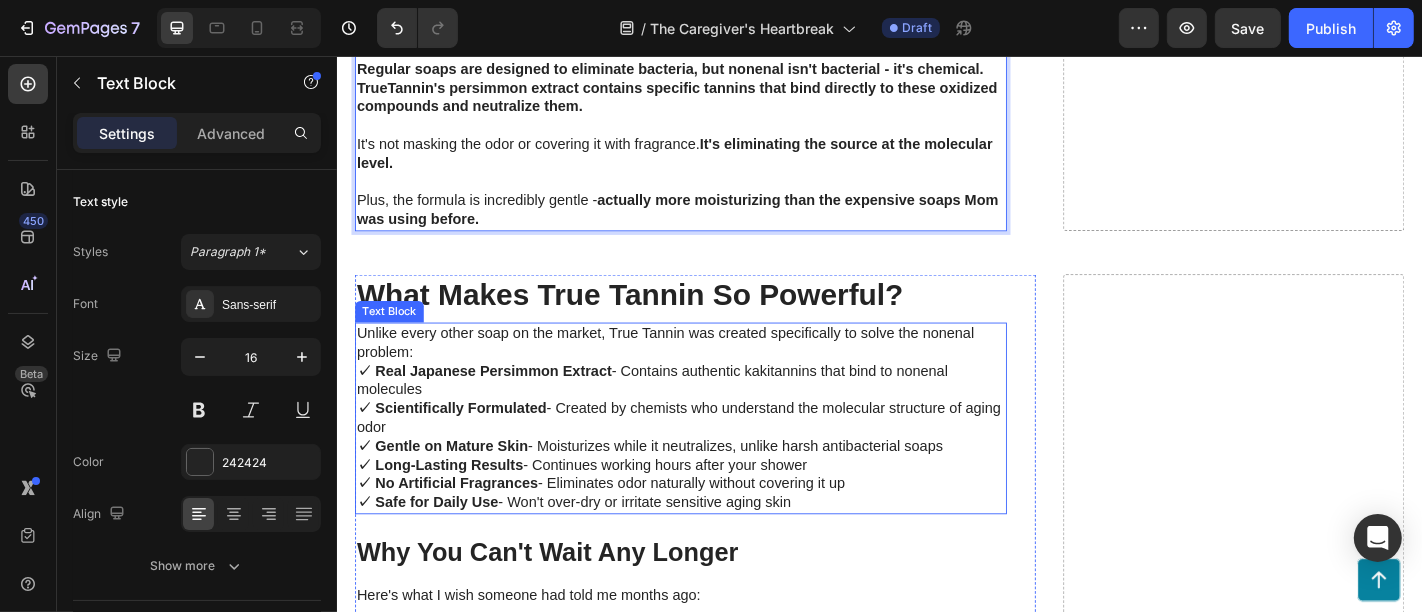 scroll, scrollTop: 5459, scrollLeft: 0, axis: vertical 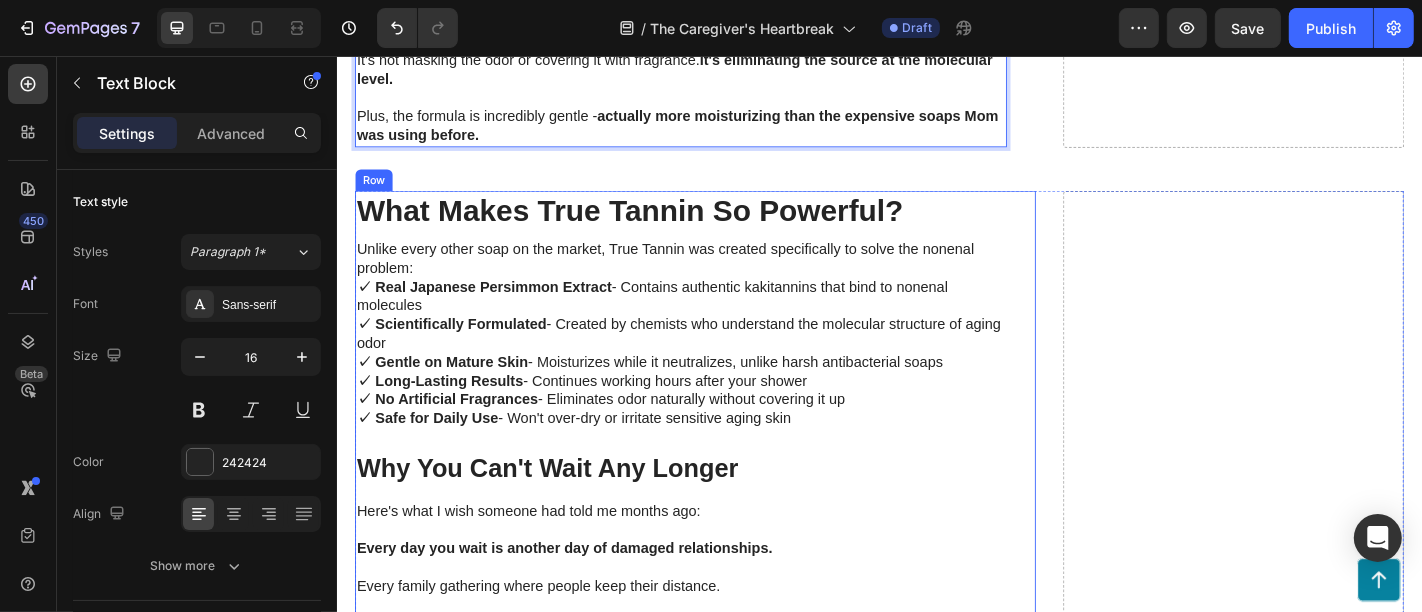 click on "What Makes True Tannin So Powerful?" at bounding box center [716, 228] 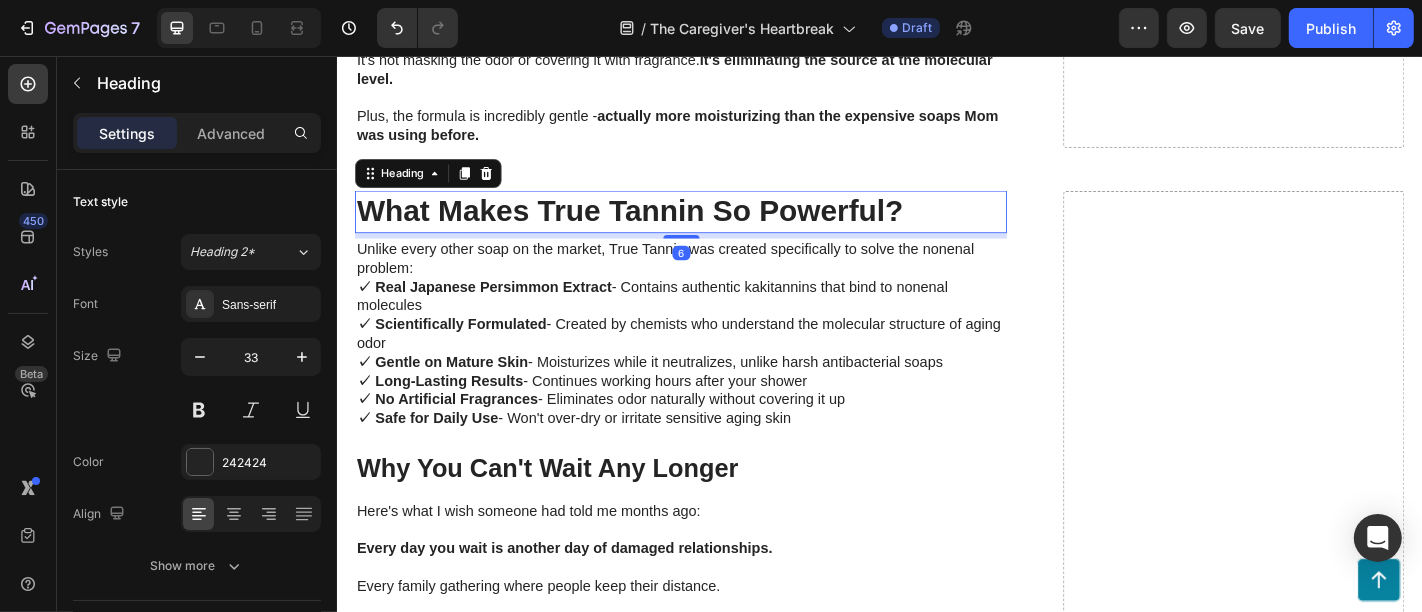 click on "What Makes True Tannin So Powerful?" at bounding box center [716, 228] 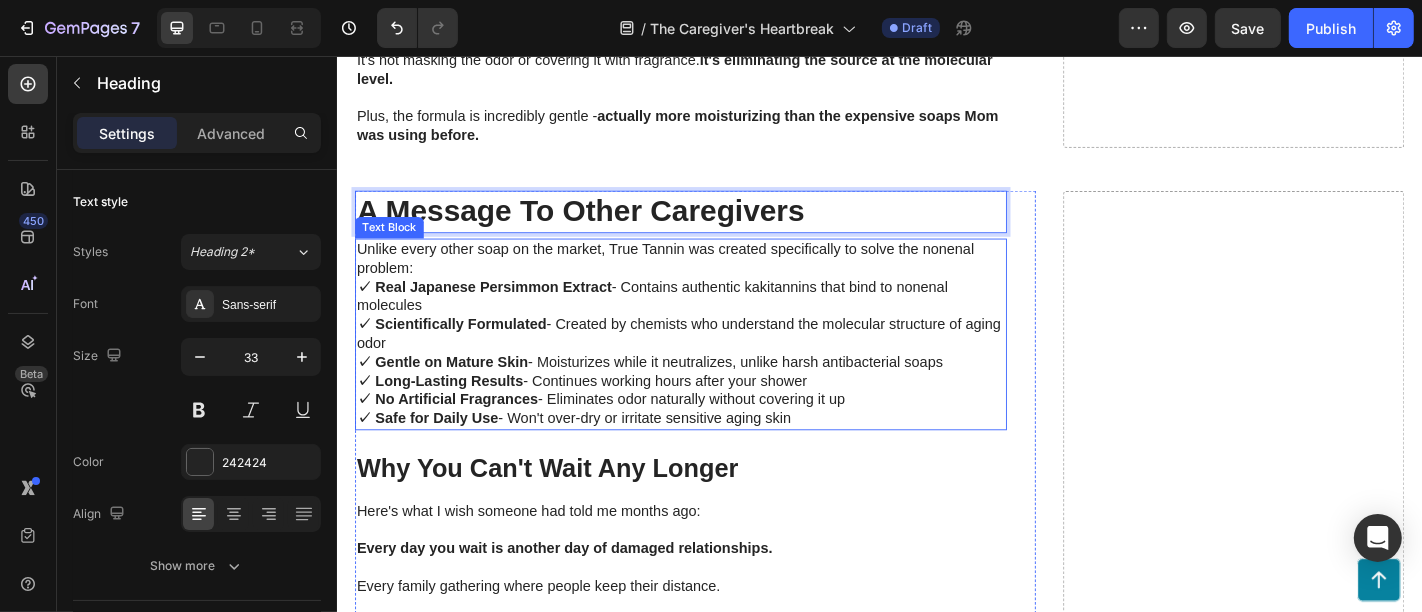 click on "✓ Scientifically Formulated  - Created by chemists who understand the molecular structure of aging odor" at bounding box center (716, 364) 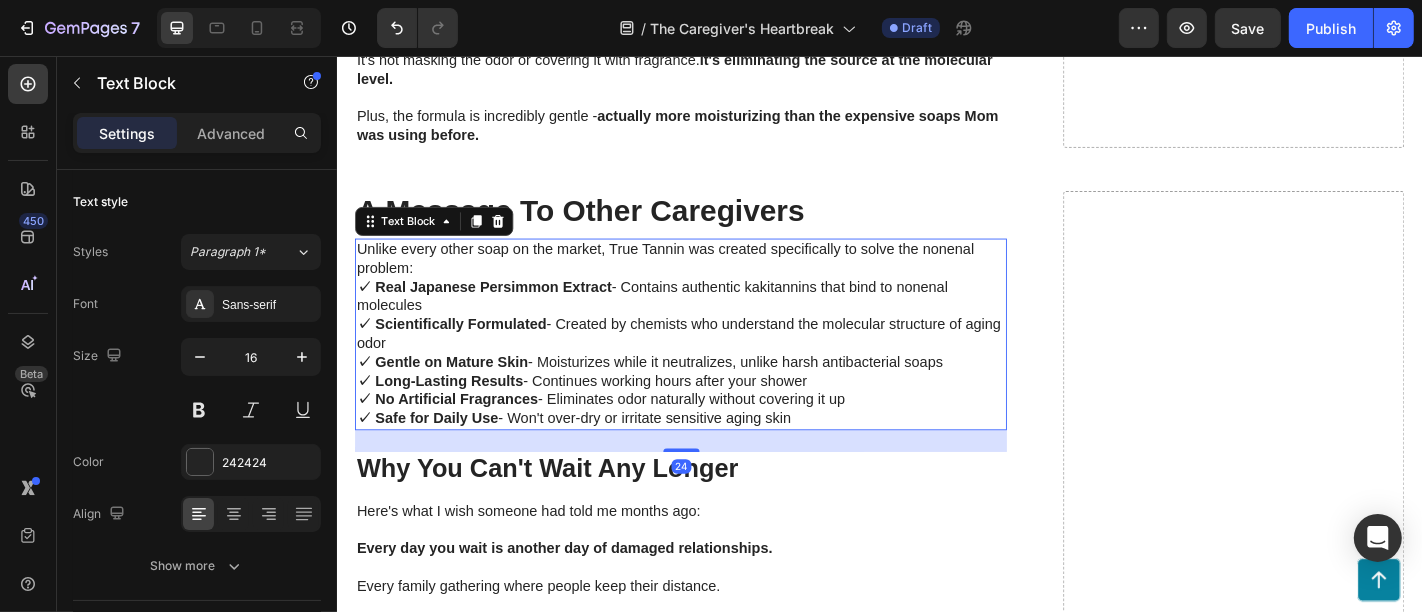 click on "✓ Scientifically Formulated  - Created by chemists who understand the molecular structure of aging odor" at bounding box center [716, 364] 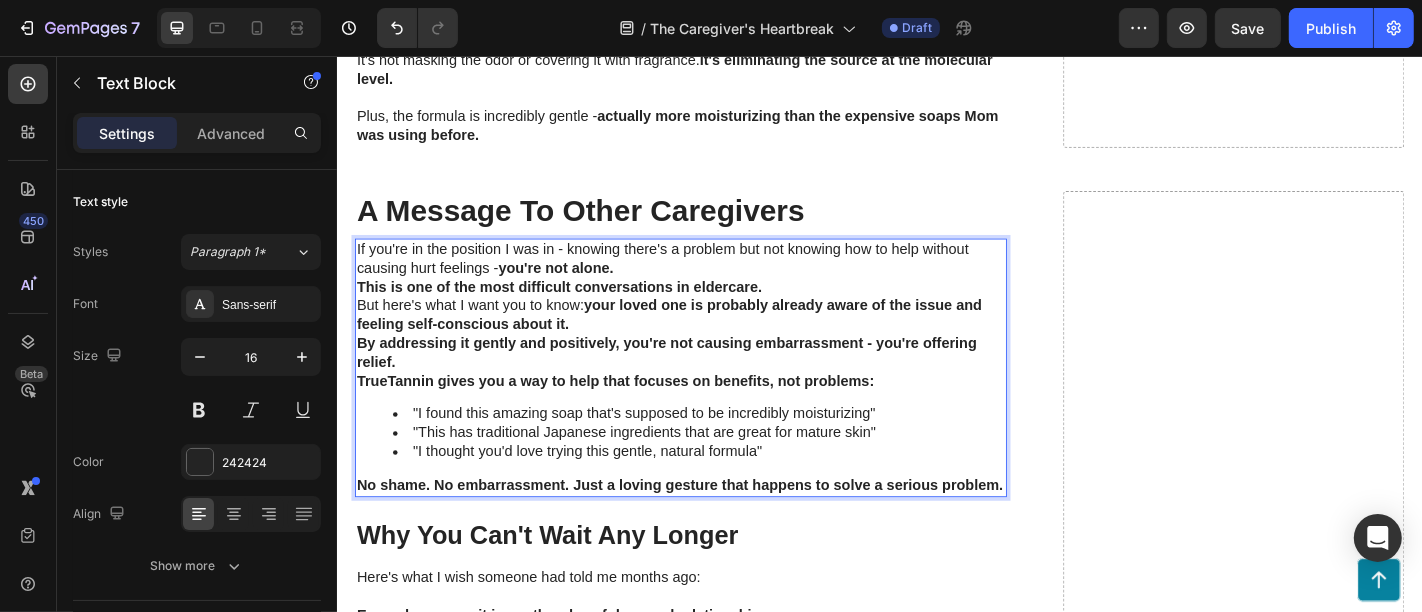 click on "If you're in the position I was in - knowing there's a problem but not knowing how to help without causing hurt feelings -  you're not alone." at bounding box center [716, 281] 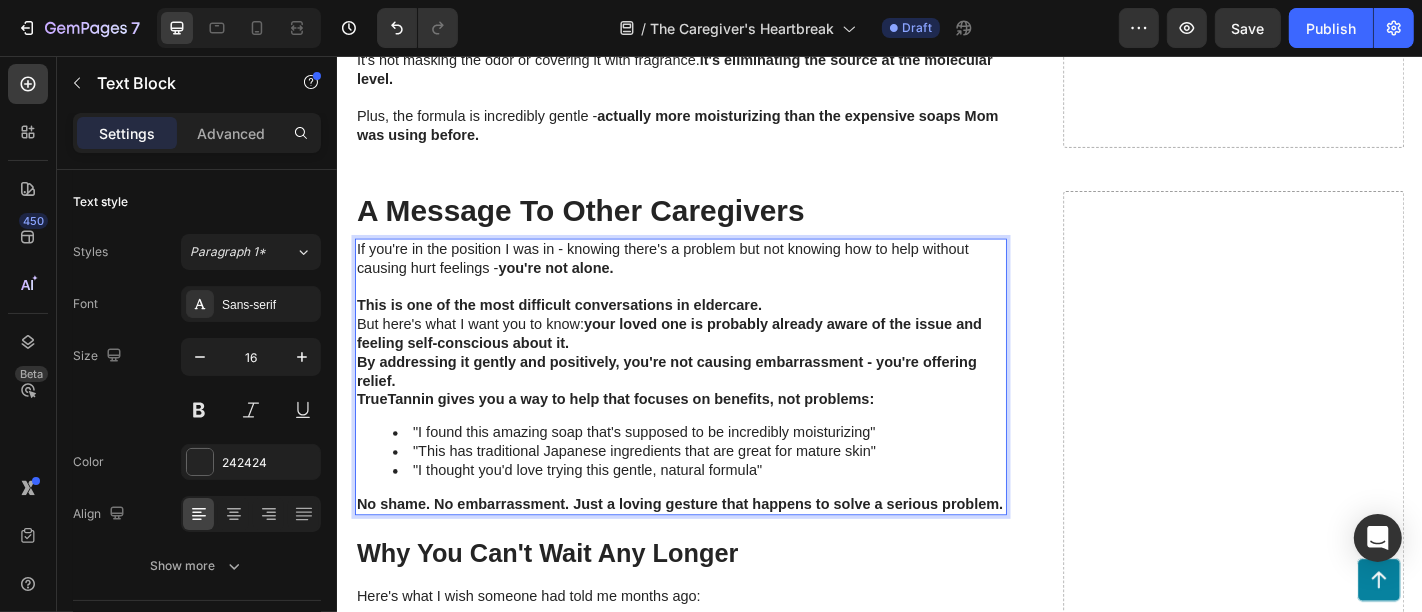 click on "This is one of the most difficult conversations in eldercare." at bounding box center (716, 332) 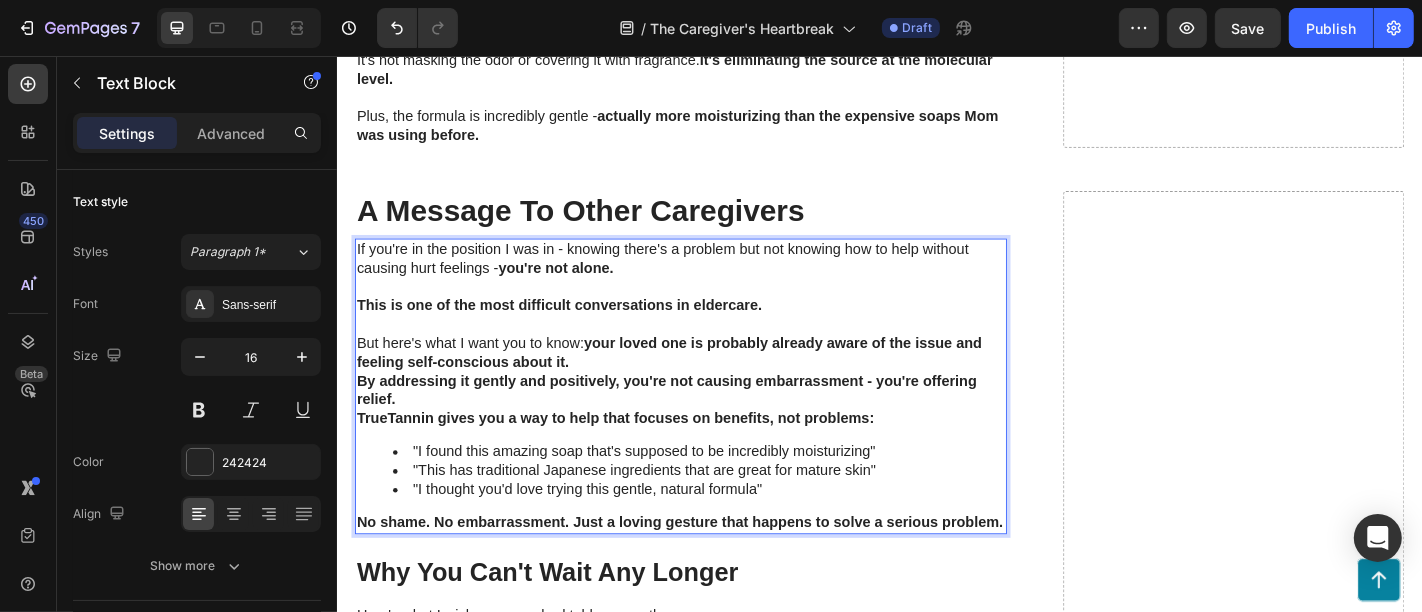 click on "But here's what I want you to know:  your loved one is probably already aware of the issue and feeling self-conscious about it." at bounding box center (716, 385) 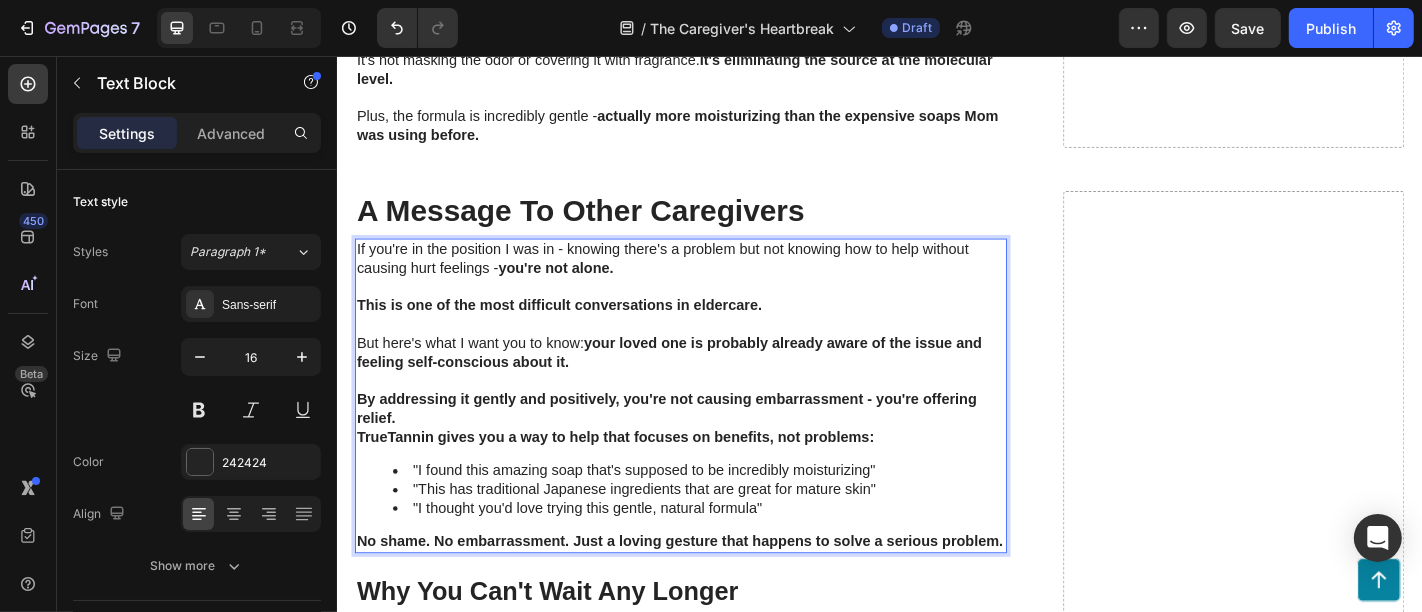 click on "By addressing it gently and positively, you're not causing embarrassment - you're offering relief." at bounding box center [716, 447] 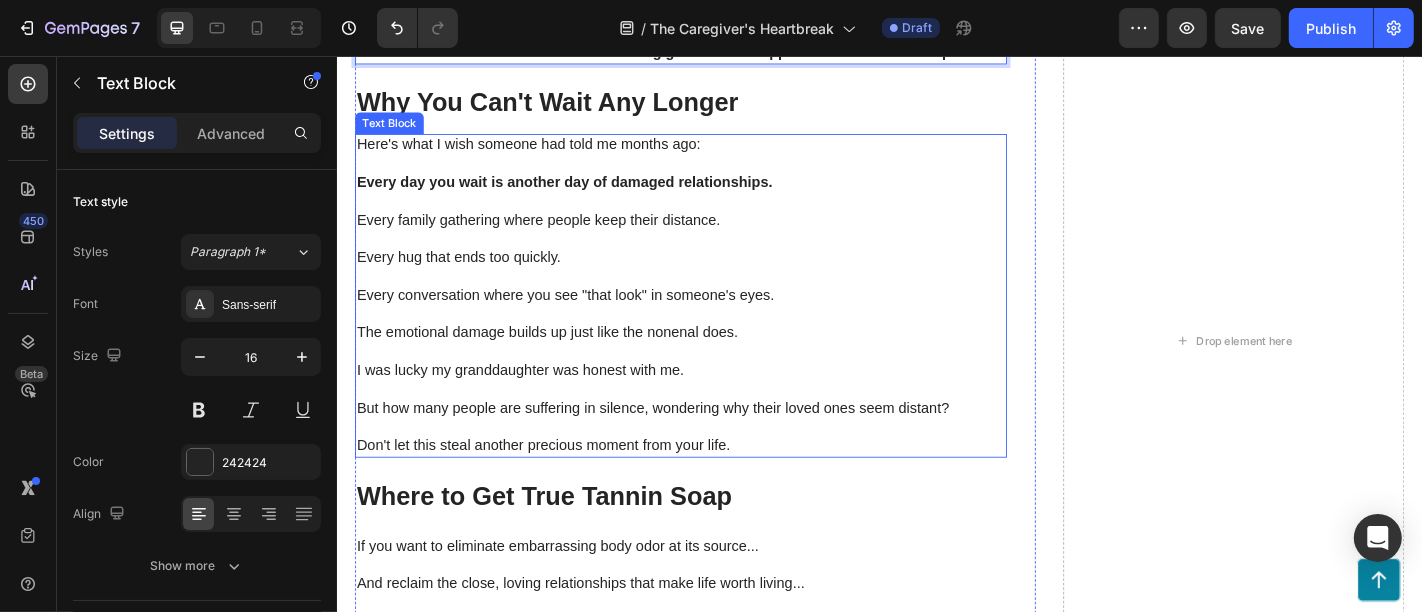 scroll, scrollTop: 6014, scrollLeft: 0, axis: vertical 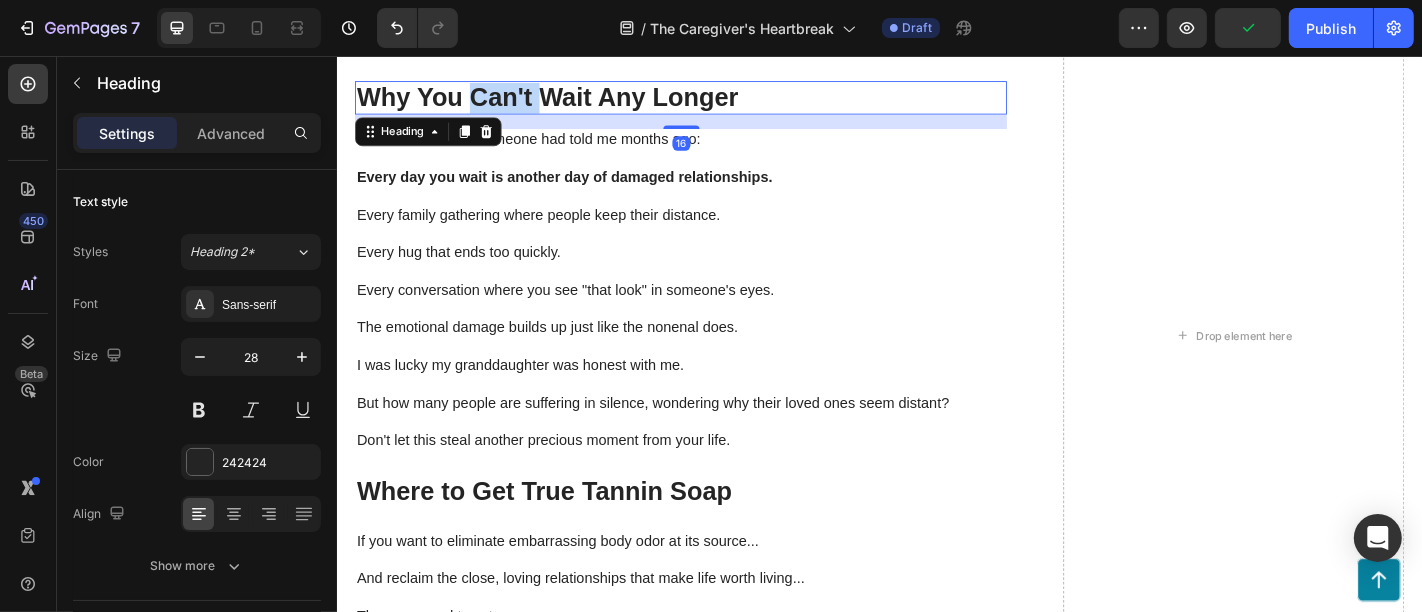 click on "Why You Can't Wait Any Longer" at bounding box center (716, 102) 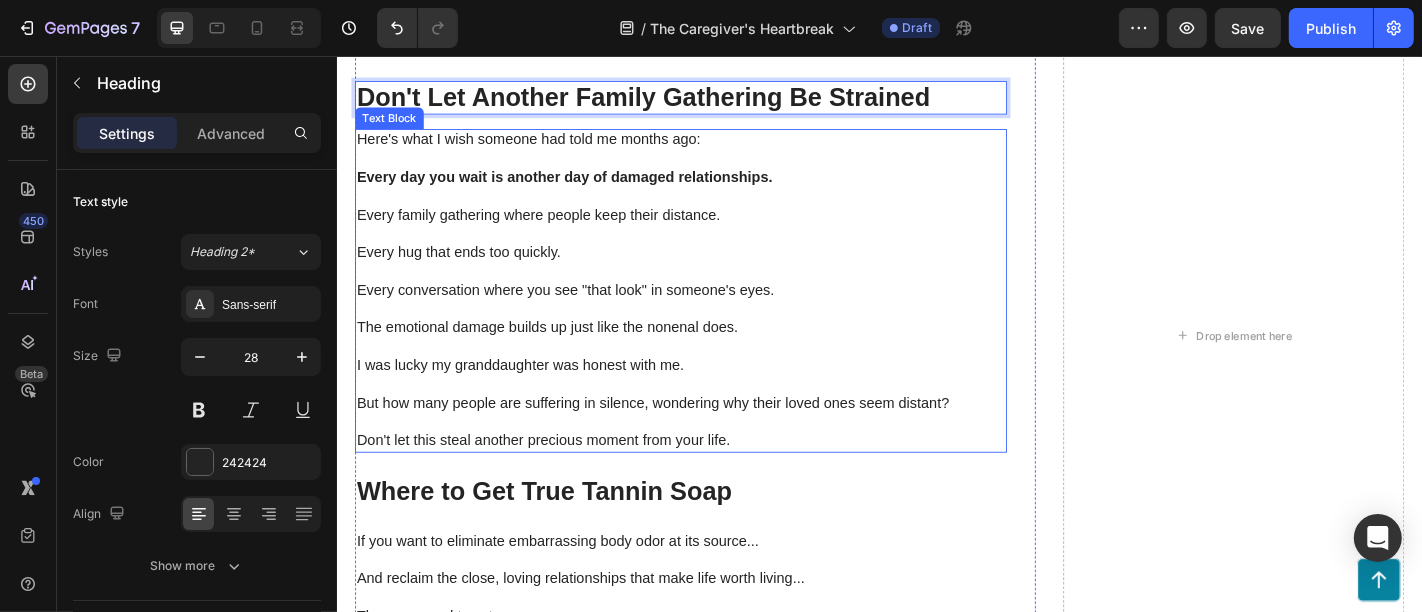 click at bounding box center (716, 294) 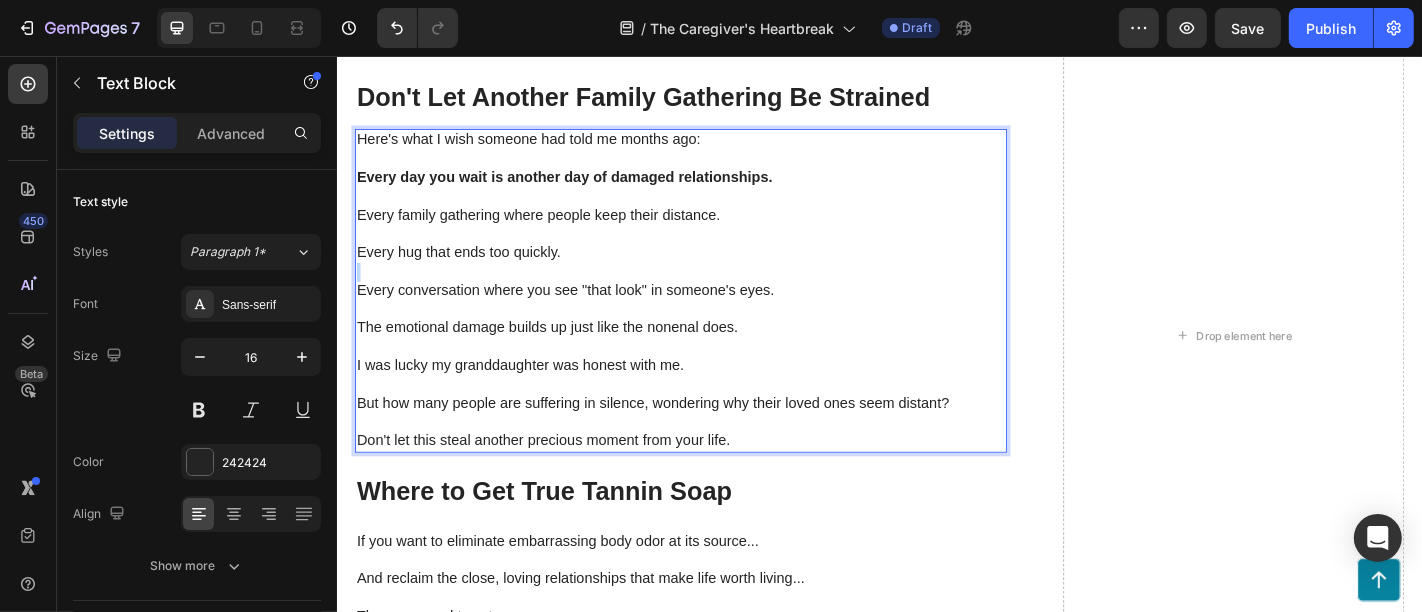 click at bounding box center (716, 294) 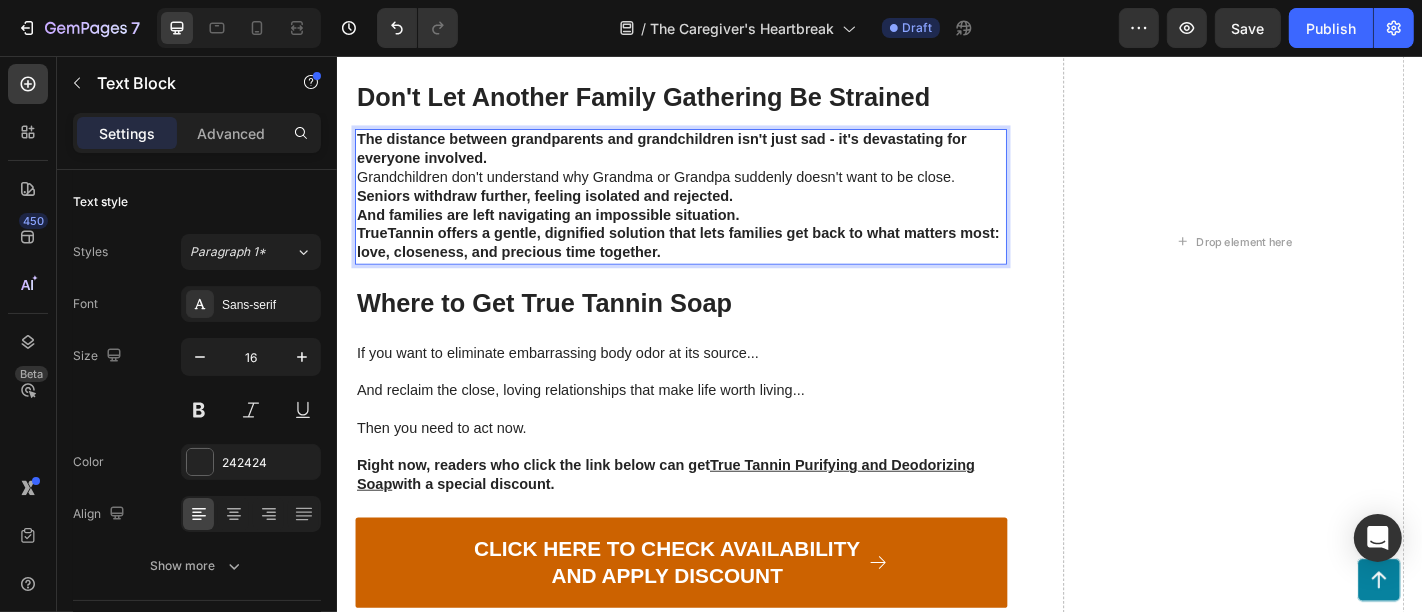 click on "The distance between grandparents and grandchildren isn't just sad - it's devastating for everyone involved." at bounding box center (716, 159) 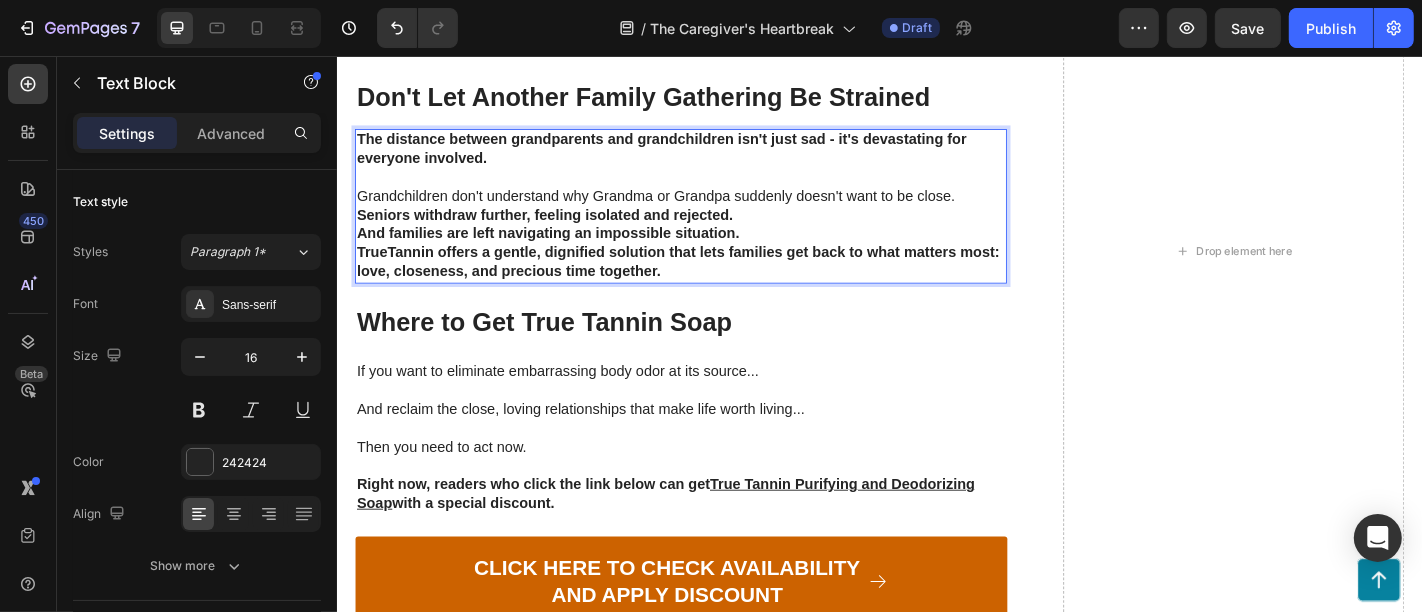 click on "Seniors withdraw further, feeling isolated and rejected." at bounding box center [716, 232] 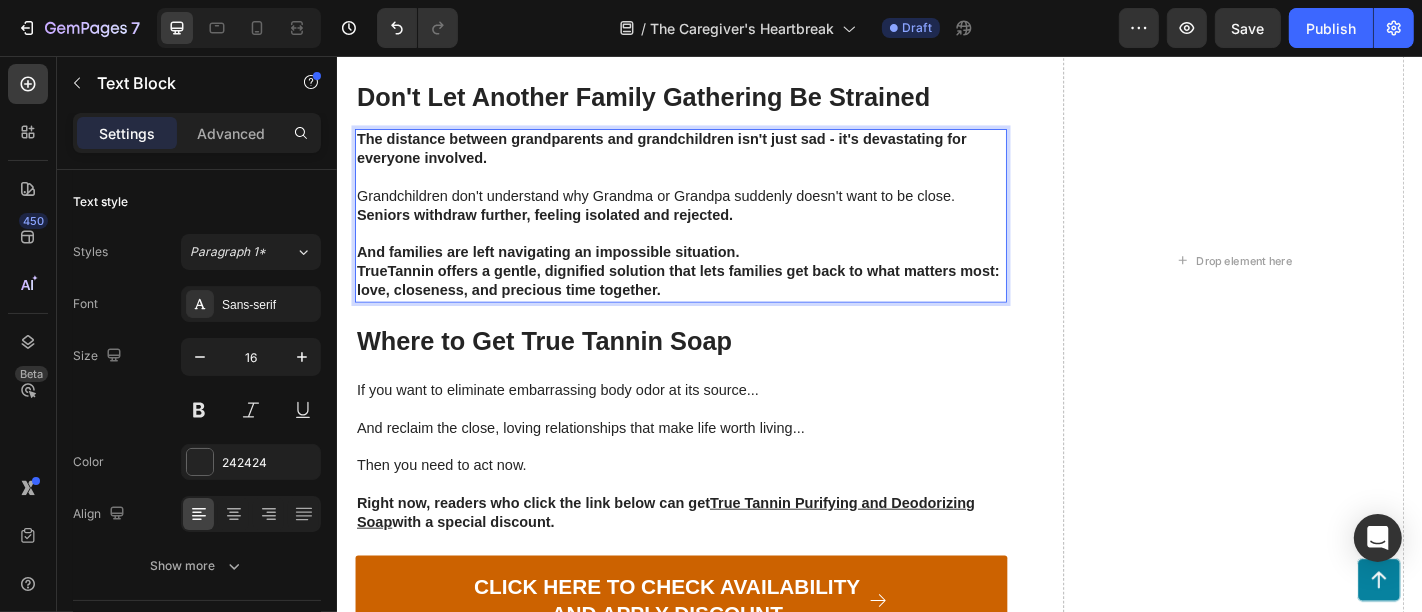 click on "And families are left navigating an impossible situation." at bounding box center [716, 273] 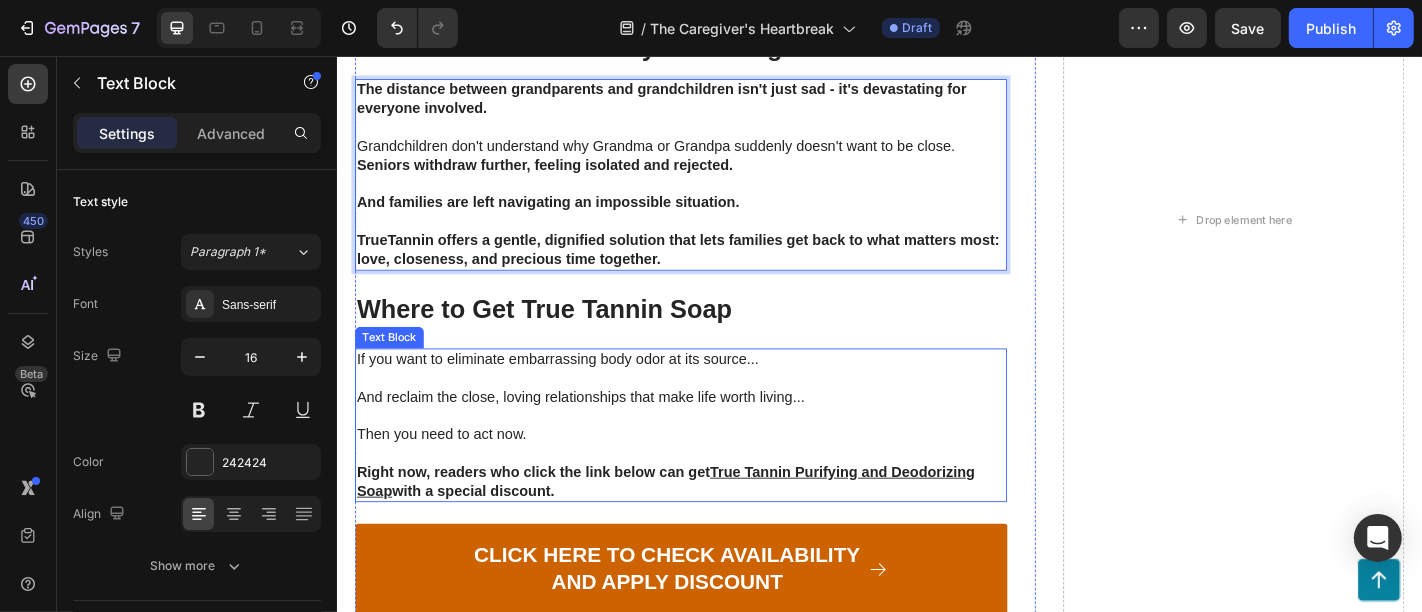 scroll, scrollTop: 6237, scrollLeft: 0, axis: vertical 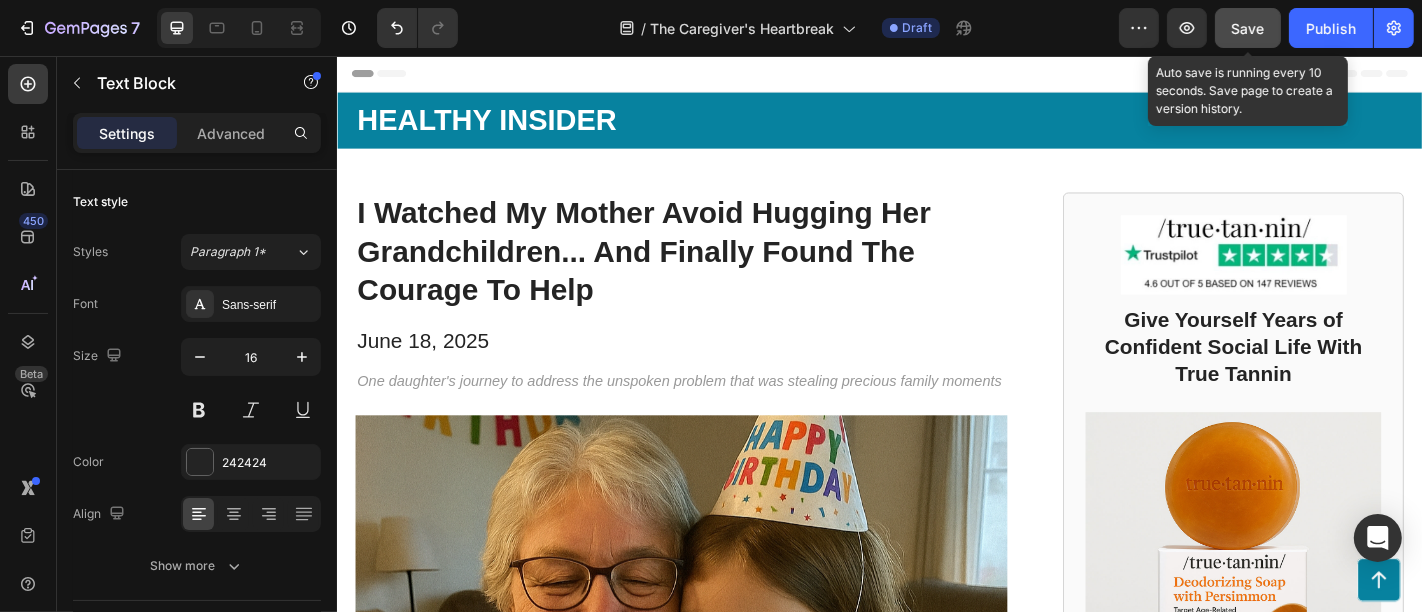 click on "Save" 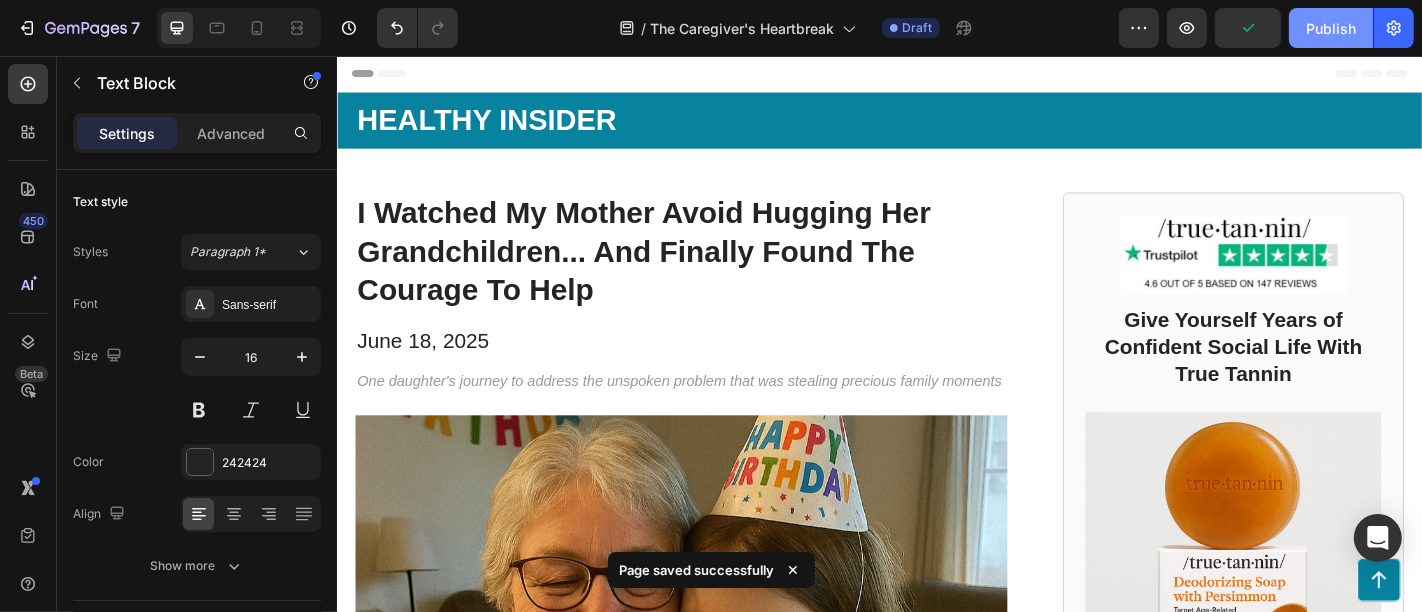click on "Publish" 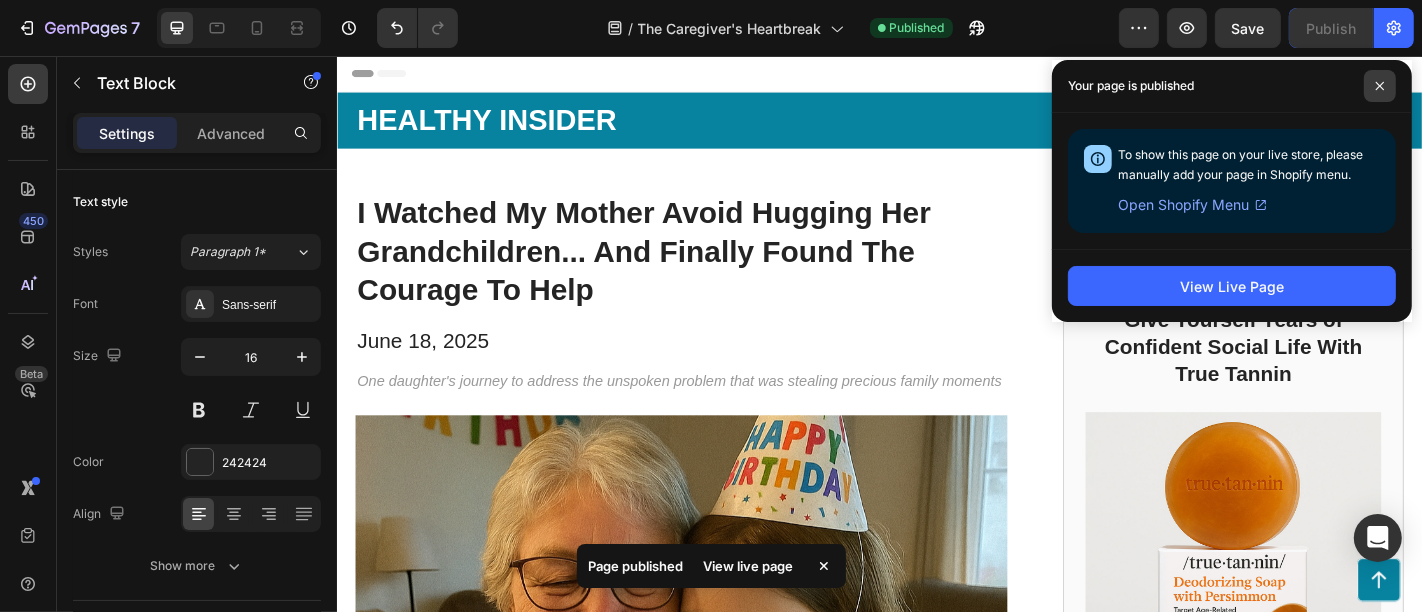 click 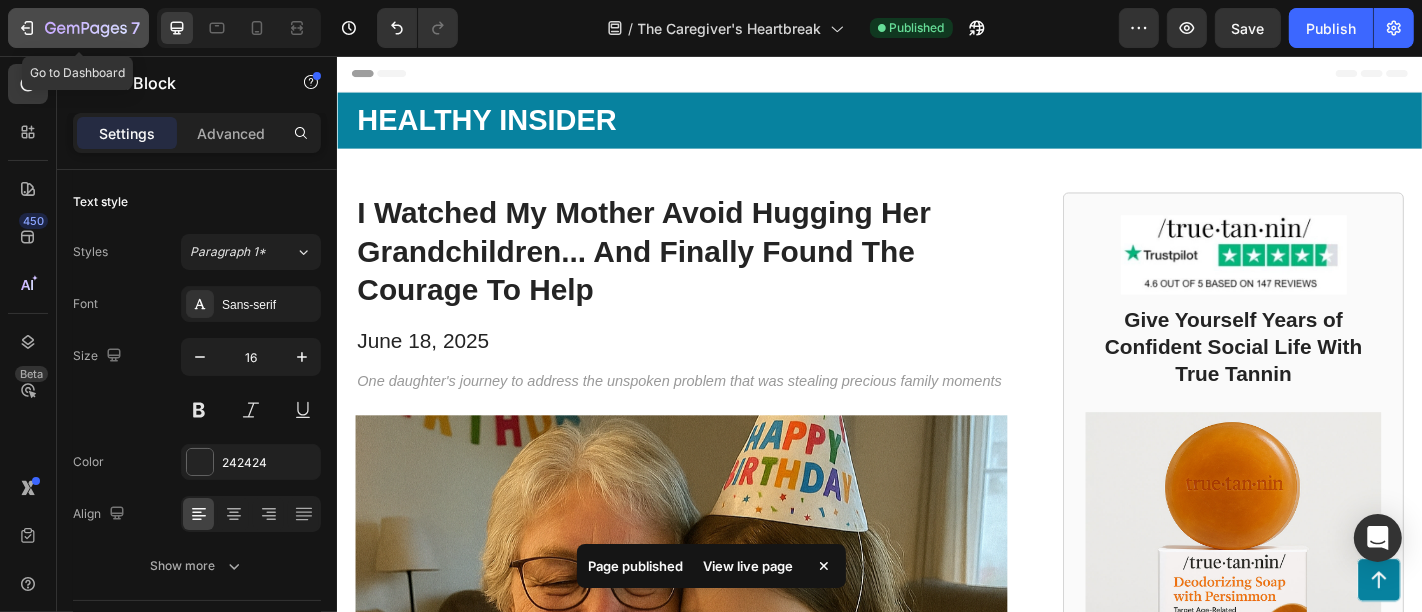 click 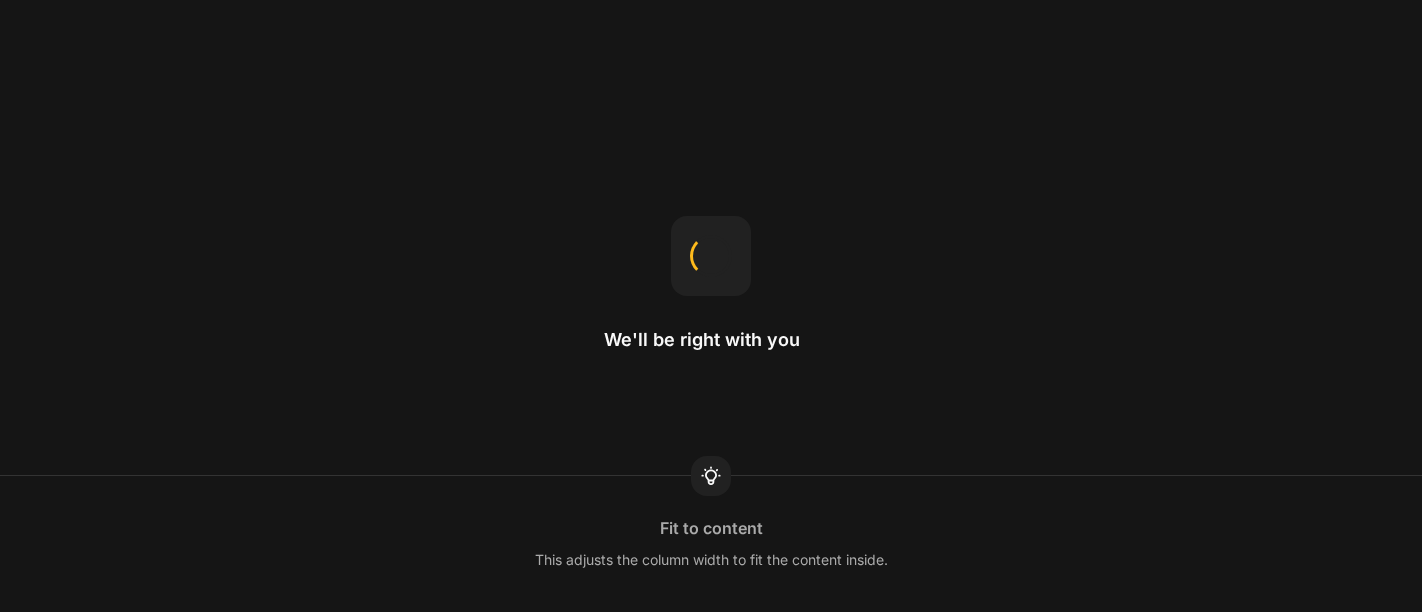 scroll, scrollTop: 0, scrollLeft: 0, axis: both 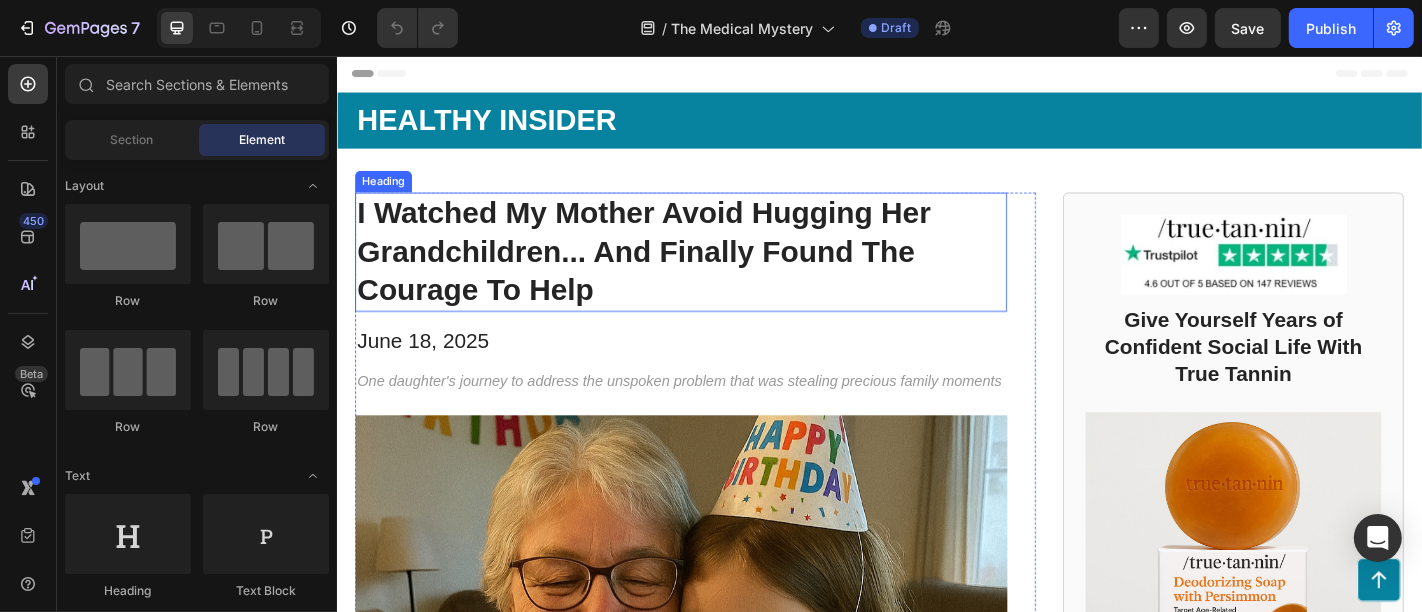 click on "I Watched My Mother Avoid Hugging Her Grandchildren... And Finally Found The Courage To Help" at bounding box center (716, 272) 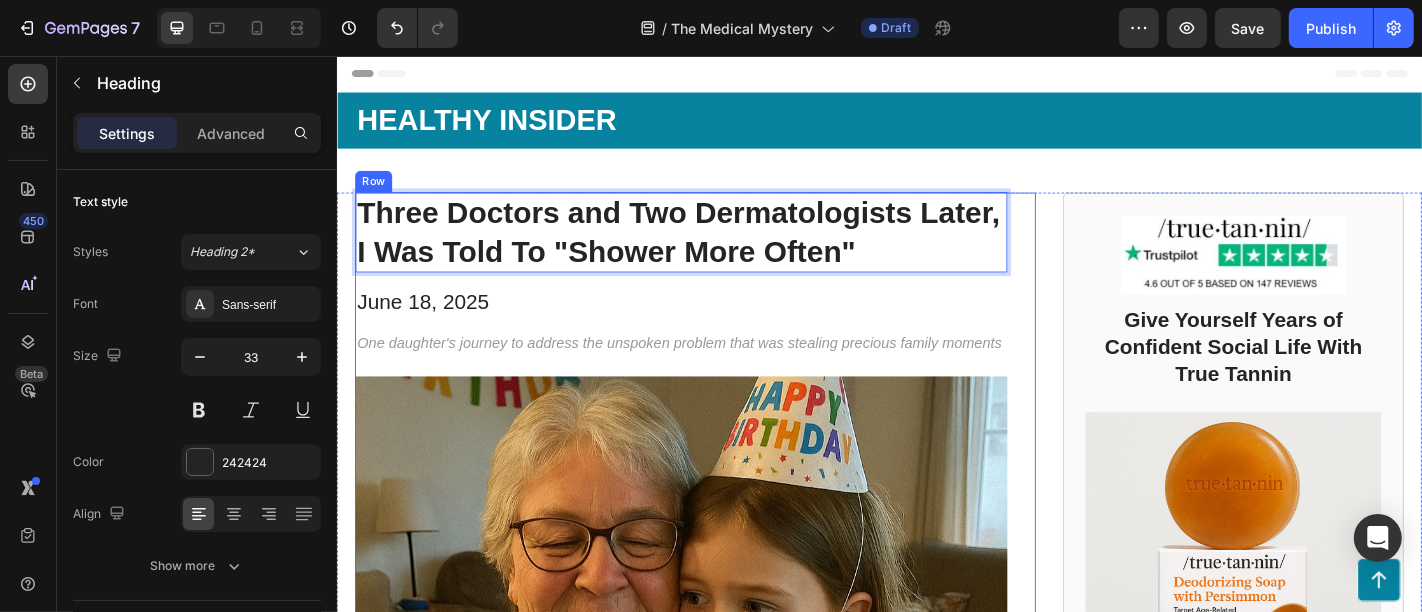 click on "One daughter's journey to address the unspoken problem that was stealing precious family moments" at bounding box center (714, 372) 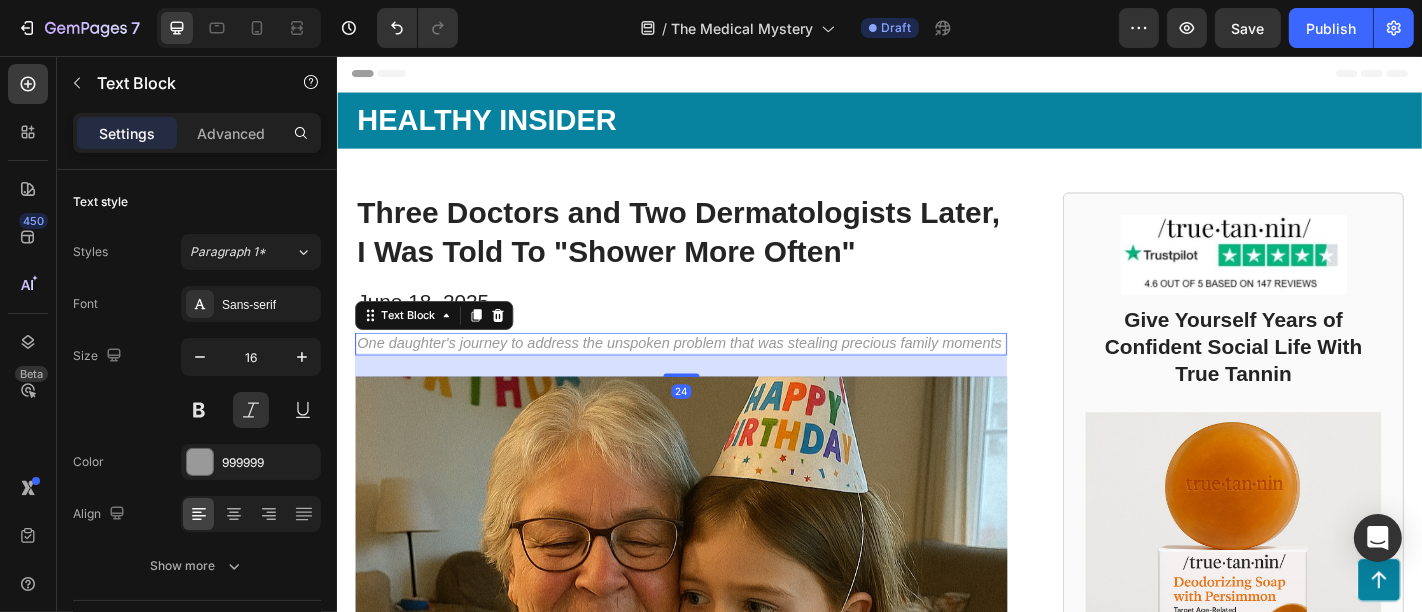 click on "One daughter's journey to address the unspoken problem that was stealing precious family moments" at bounding box center (714, 372) 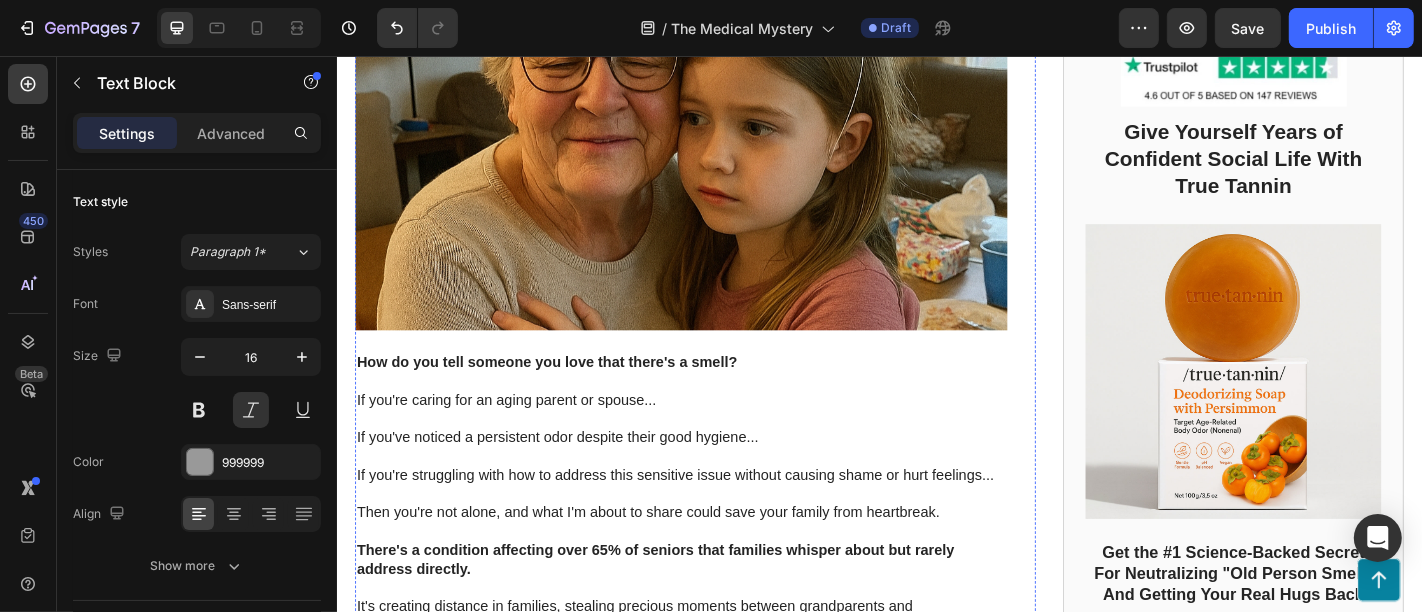scroll, scrollTop: 555, scrollLeft: 0, axis: vertical 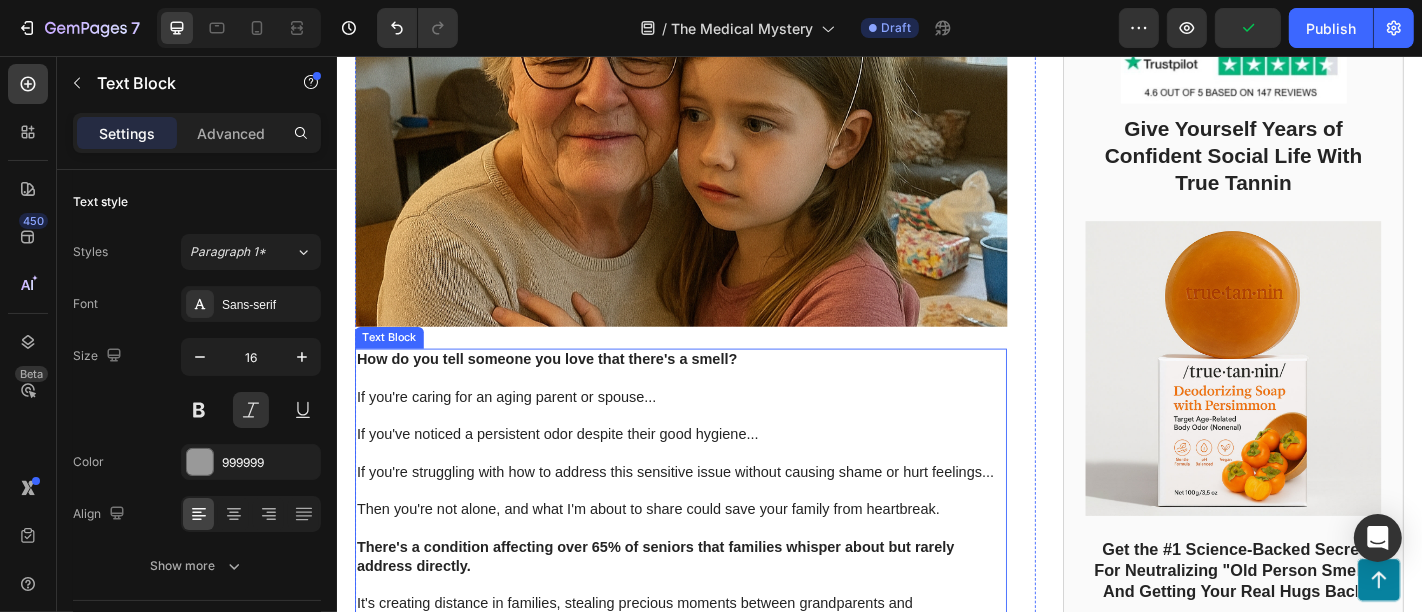 click at bounding box center (716, 412) 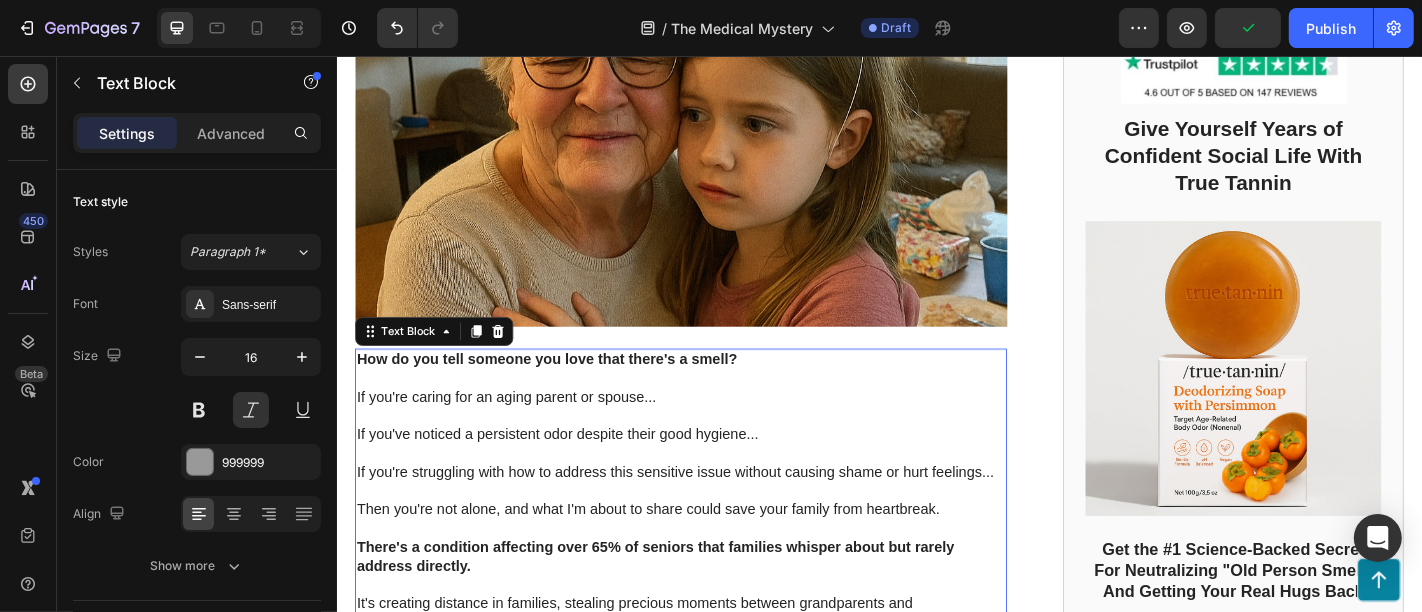 click at bounding box center (716, 412) 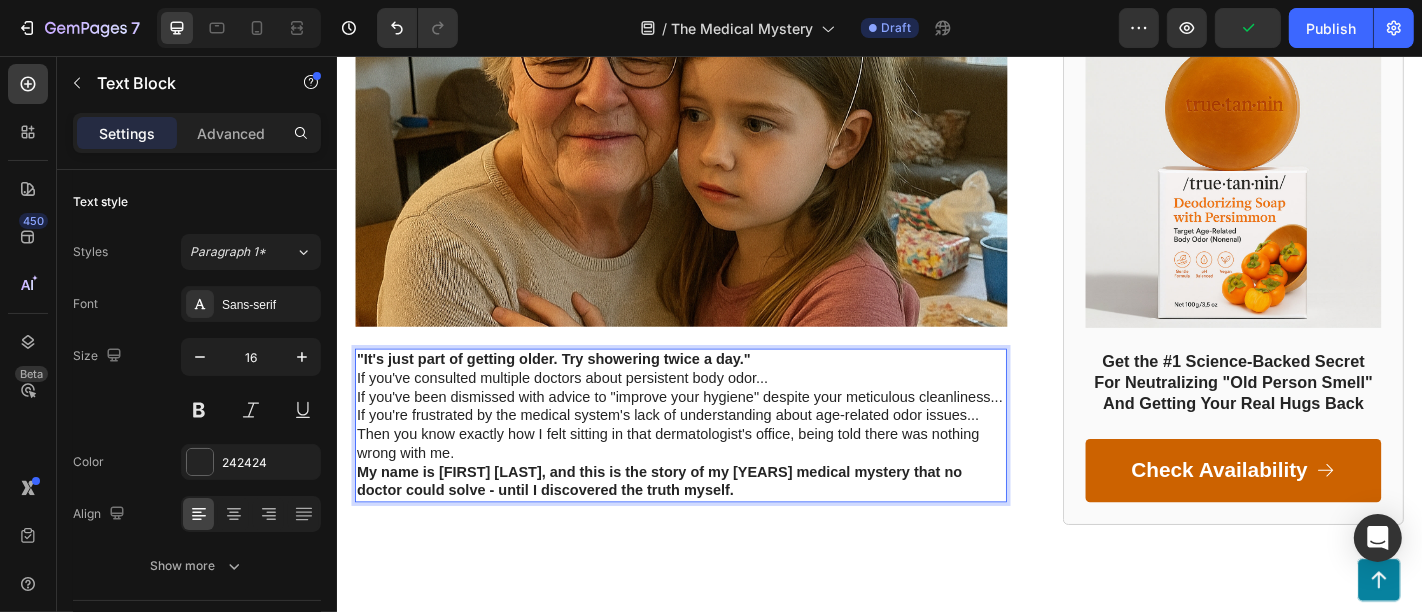 click on ""It's just part of getting older. Try showering twice a day."" at bounding box center (716, 391) 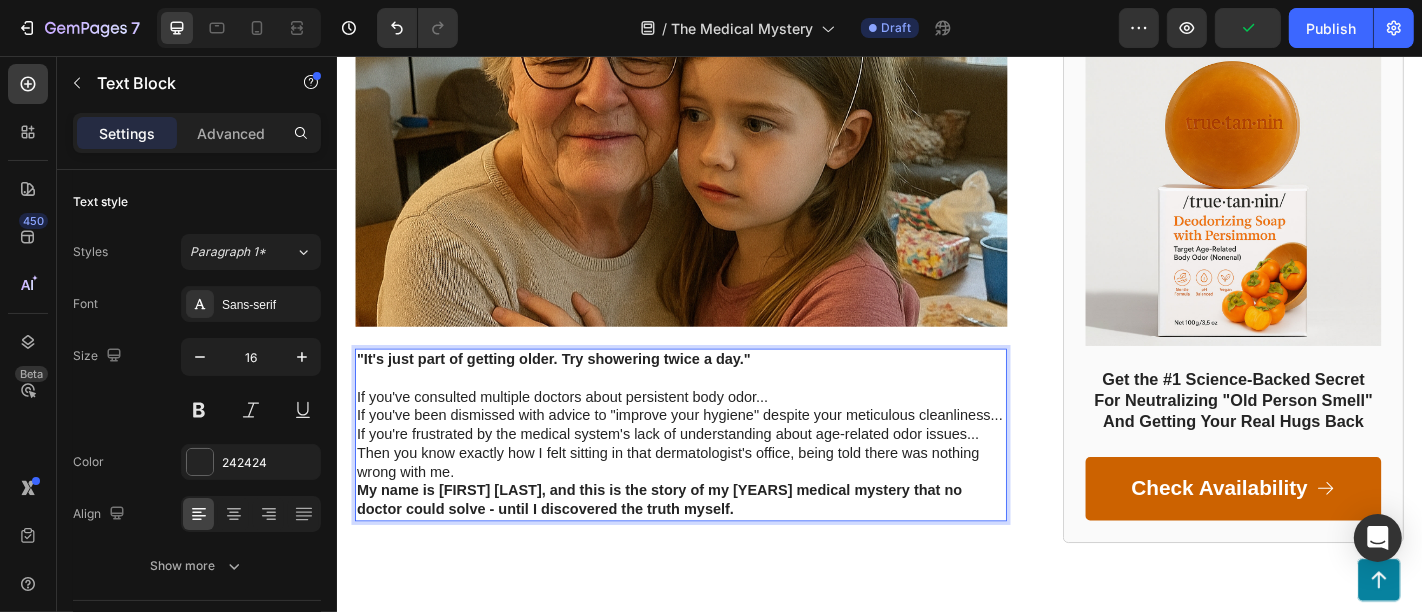 click on "If you've consulted multiple doctors about persistent body odor..." at bounding box center (716, 433) 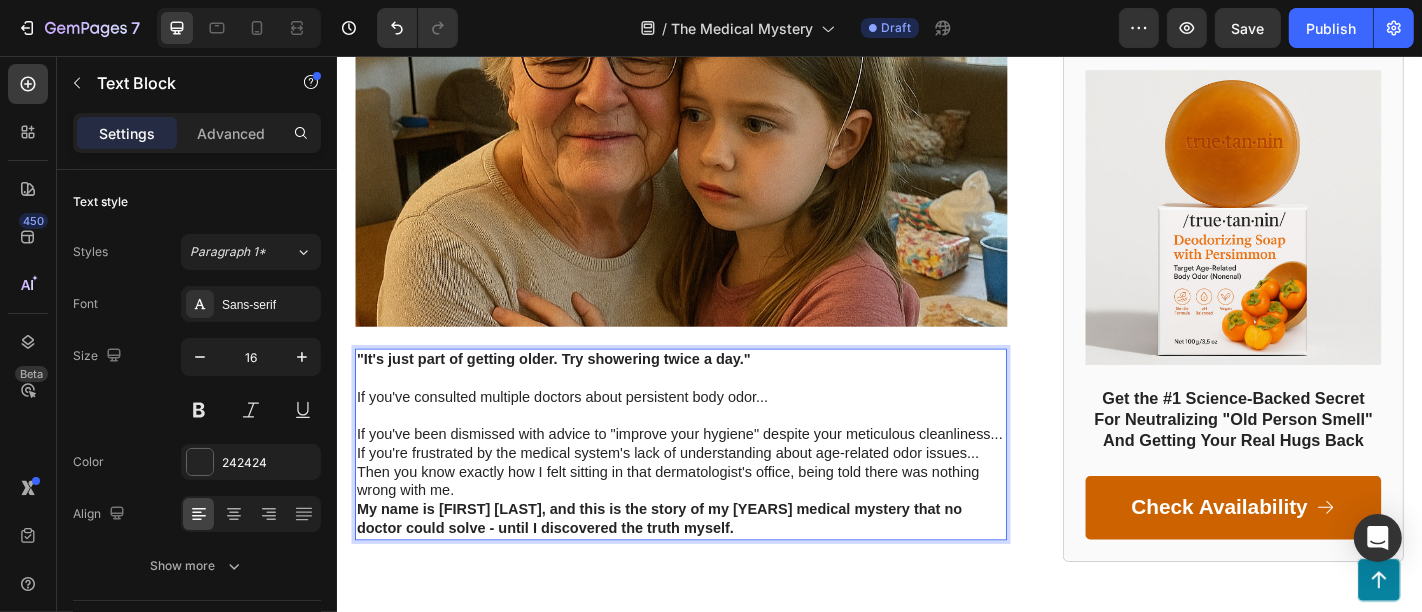 click on "If you've been dismissed with advice to "improve your hygiene" despite your meticulous cleanliness..." at bounding box center (716, 474) 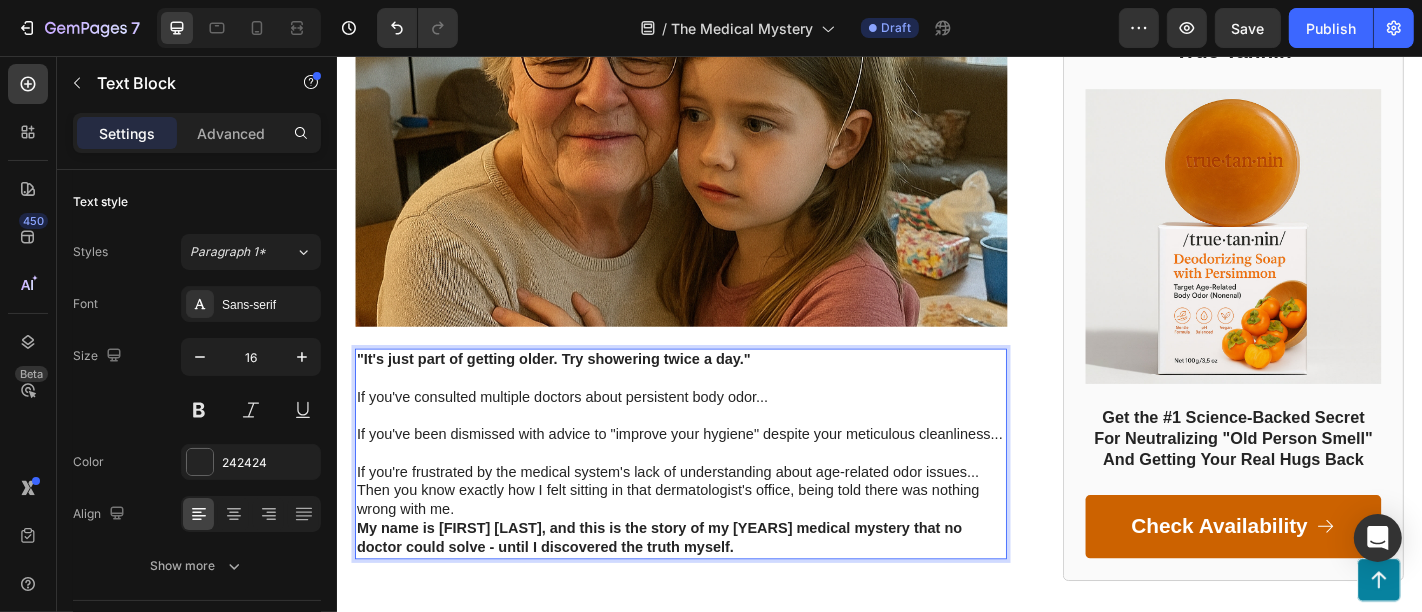 click on "If you're frustrated by the medical system's lack of understanding about age-related odor issues..." at bounding box center (716, 516) 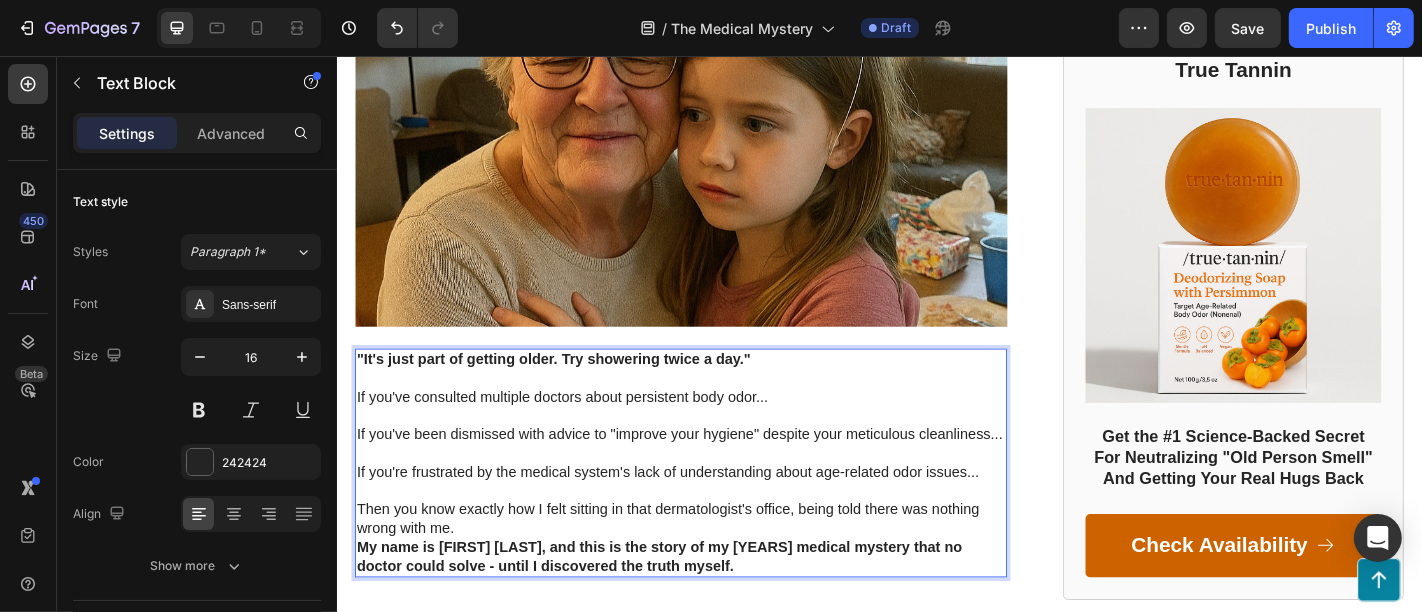 click on "Then you know exactly how I felt sitting in that dermatologist's office, being told there was nothing wrong with me." at bounding box center (716, 568) 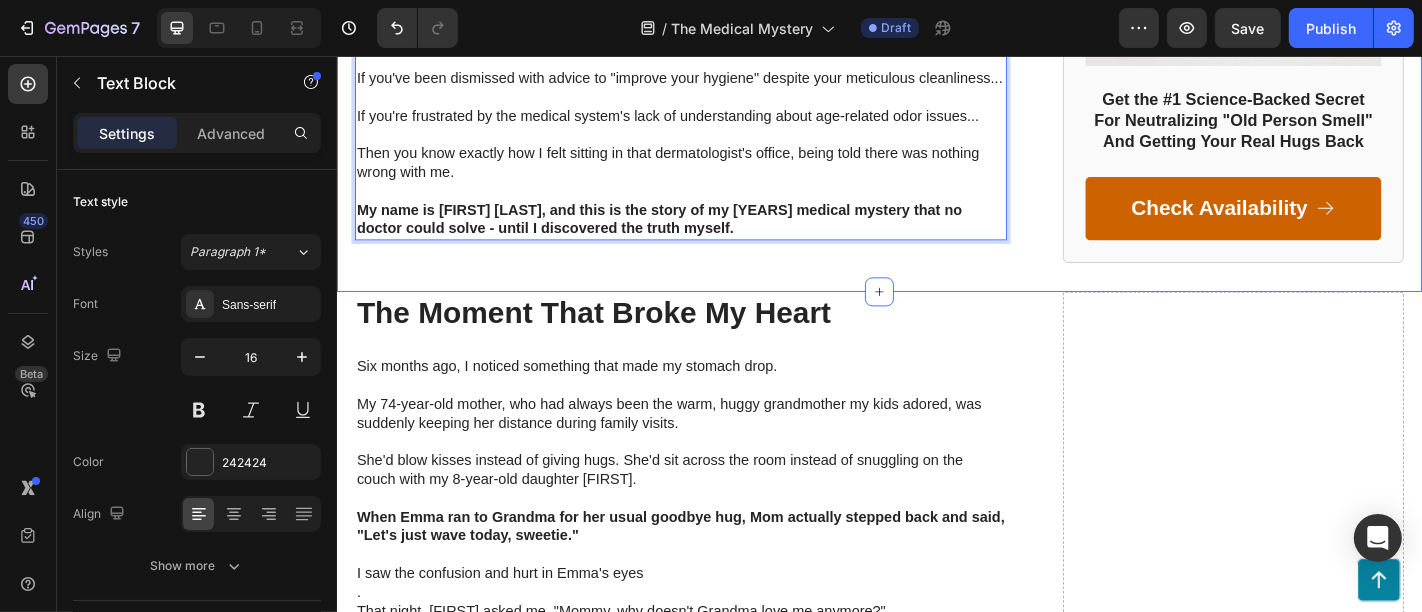 scroll, scrollTop: 1111, scrollLeft: 0, axis: vertical 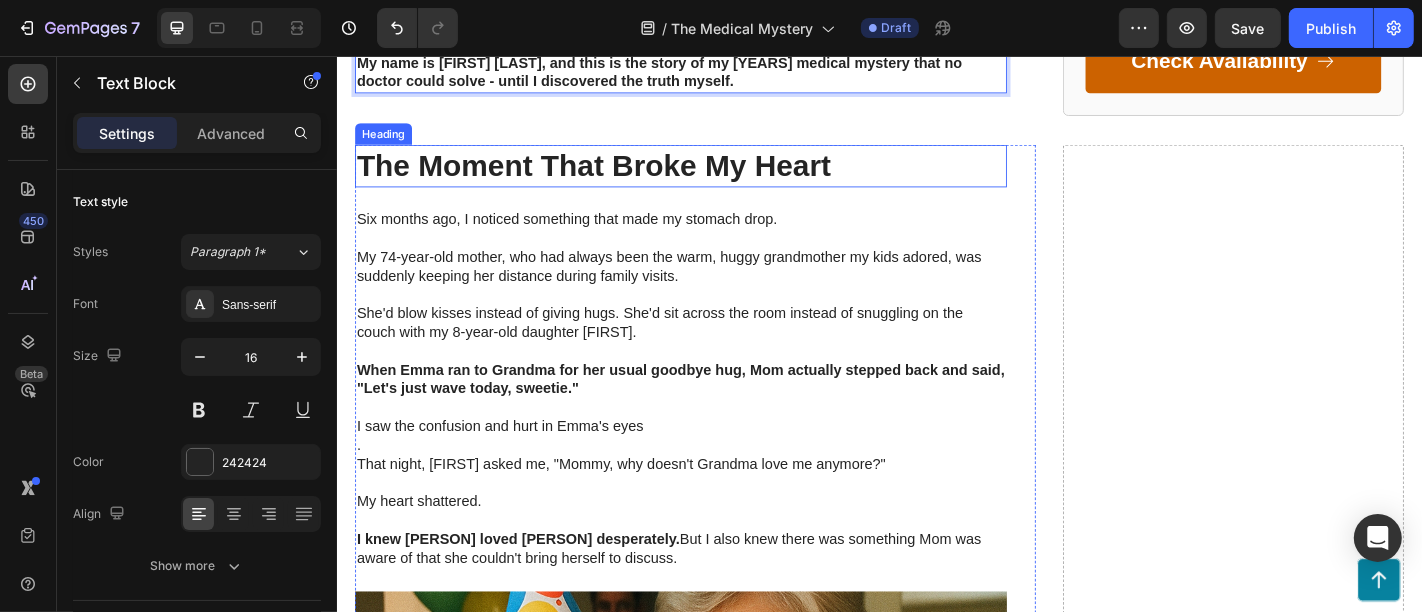 click on "The Moment That Broke My Heart" at bounding box center [620, 176] 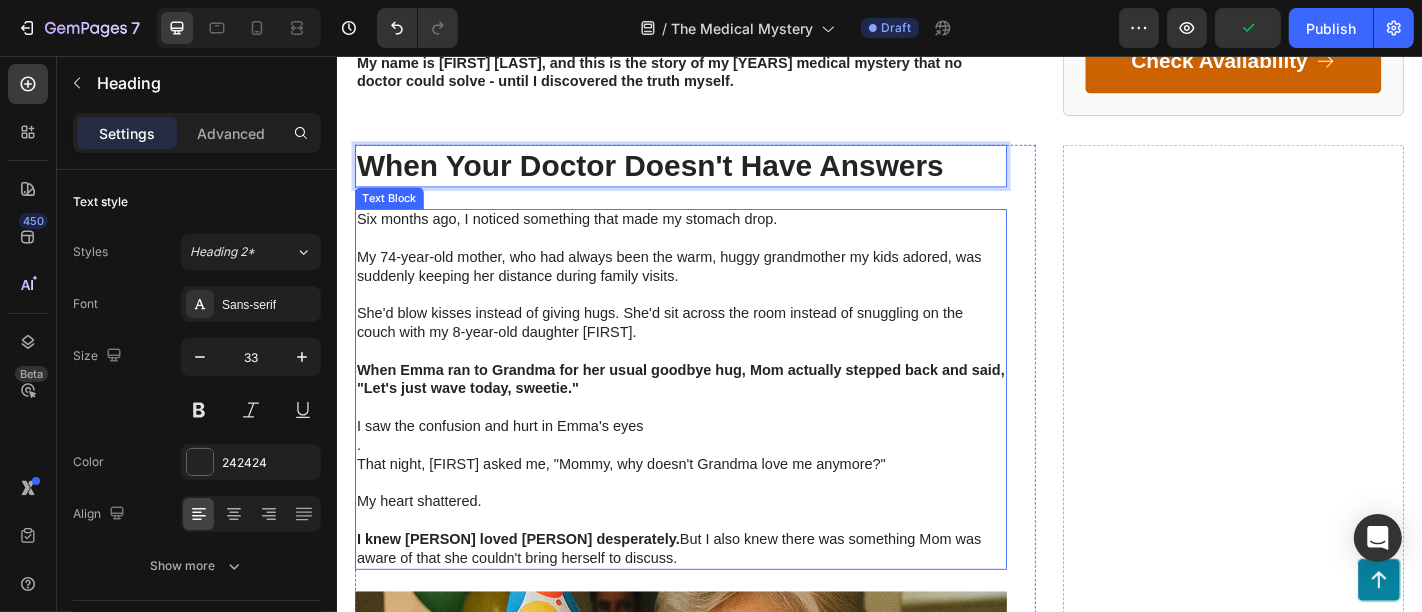 click on "When Emma ran to Grandma for her usual goodbye hug, Mom actually stepped back and said, "Let's just wave today, sweetie."" at bounding box center [716, 414] 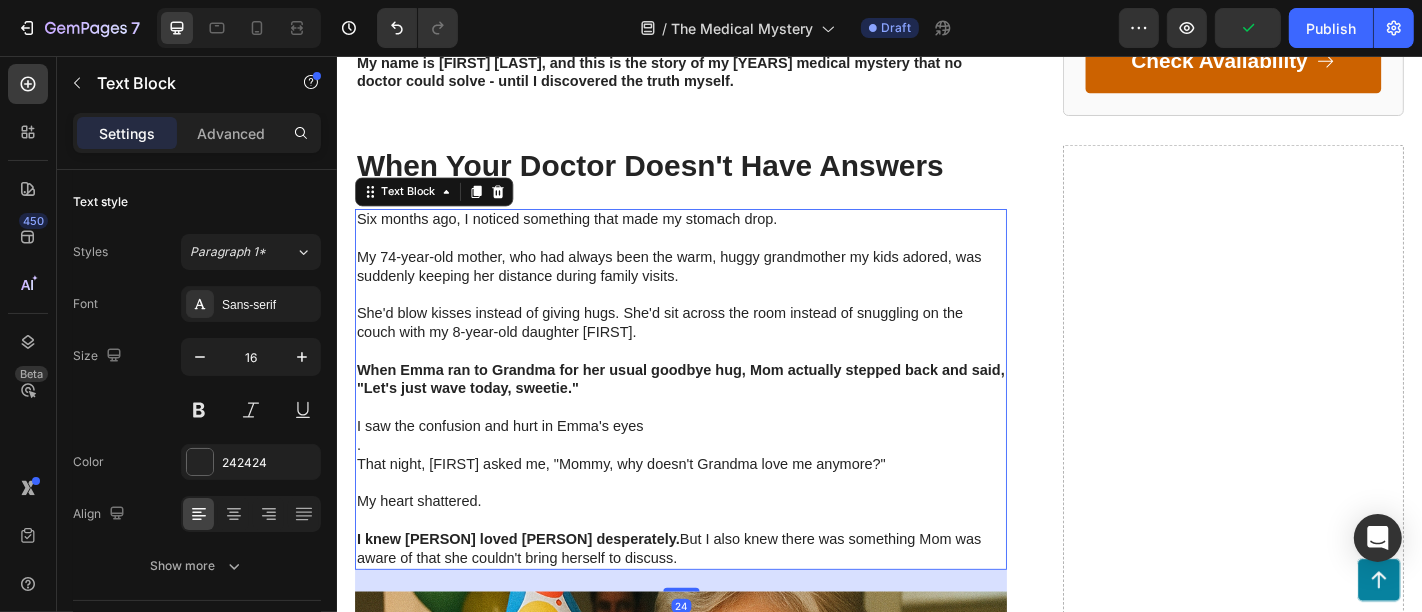 click on "When Emma ran to Grandma for her usual goodbye hug, Mom actually stepped back and said, "Let's just wave today, sweetie."" at bounding box center [716, 414] 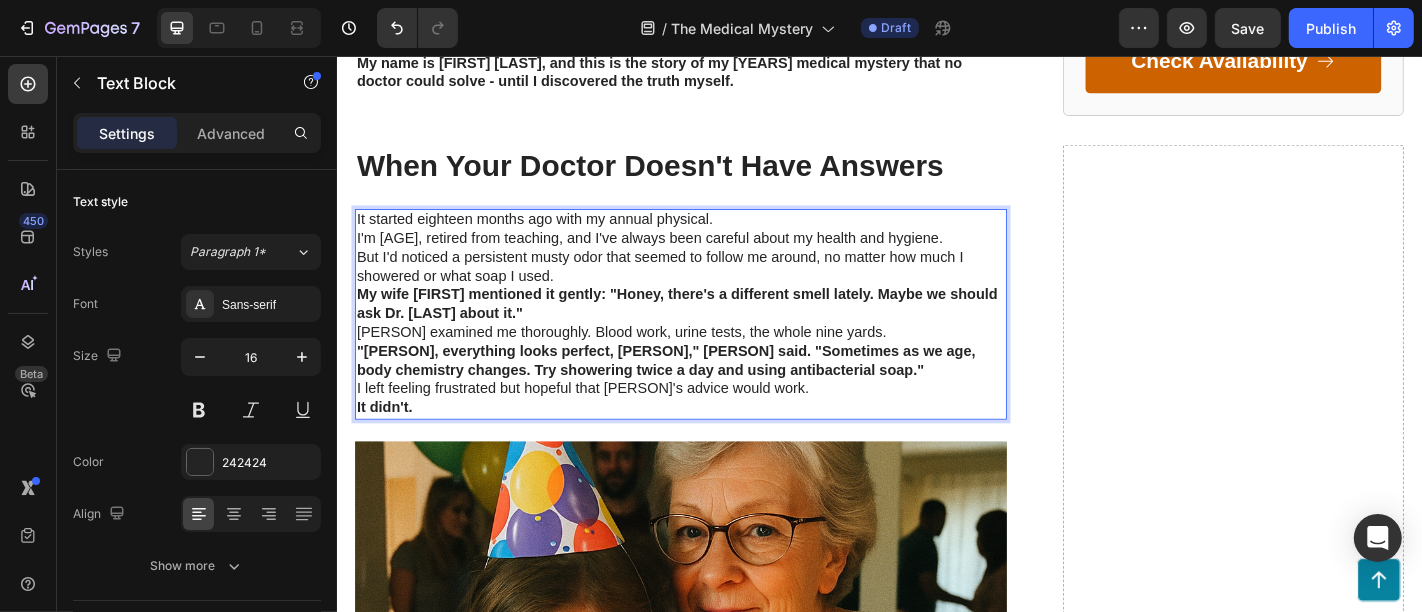 click on "It started eighteen months ago with my annual physical." at bounding box center (716, 237) 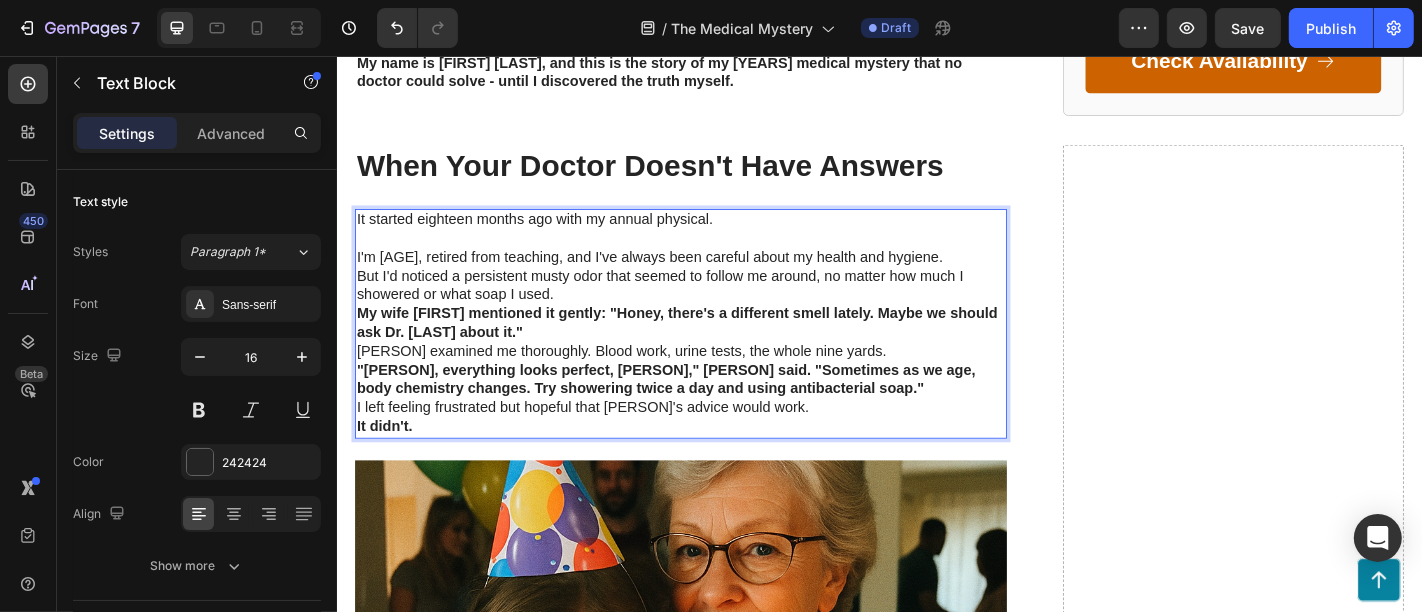 click on "I'm 69, retired from teaching, and I've always been careful about my health and hygiene." at bounding box center [716, 279] 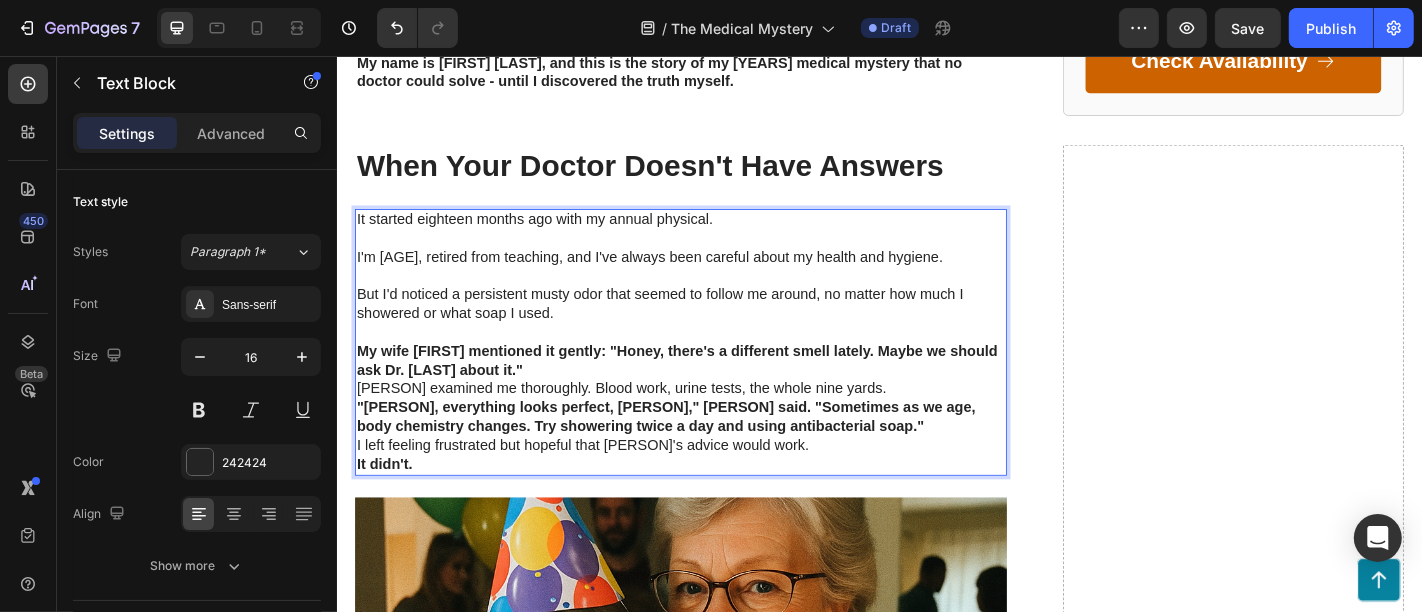 click on "My wife Patricia mentioned it gently: "Honey, there's a different smell lately. Maybe we should ask Dr. Williams about it."" at bounding box center (716, 394) 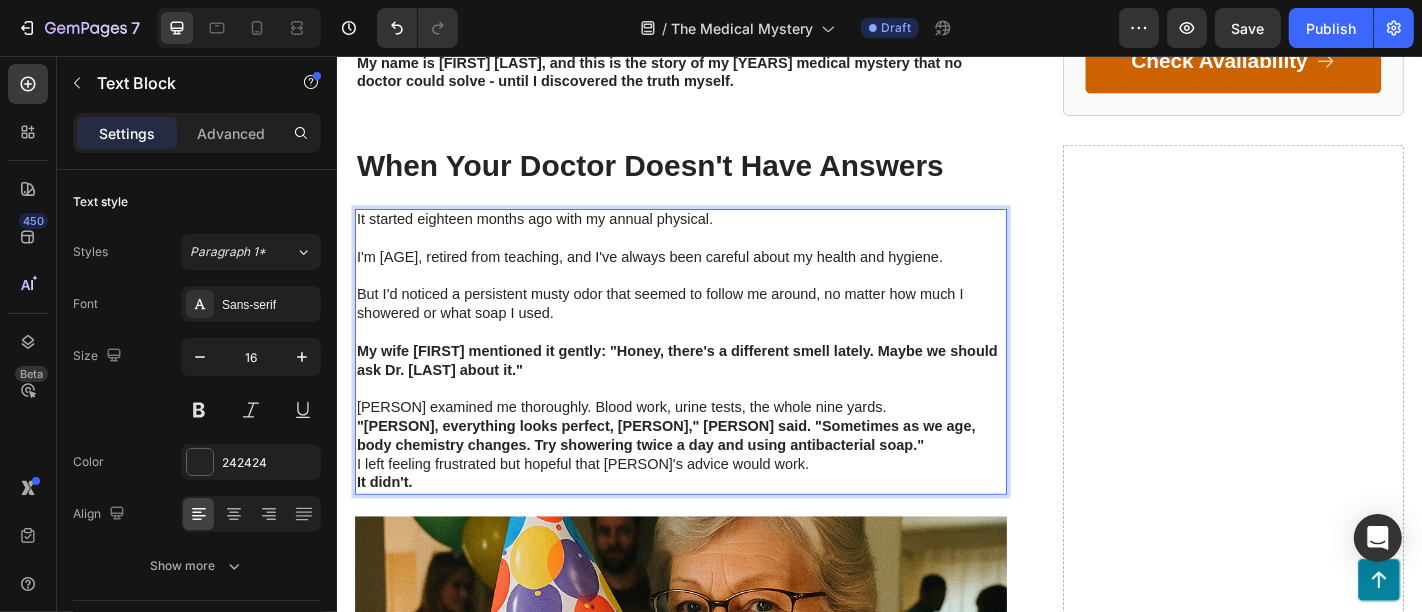 click on "Dr. Williams examined me thoroughly. Blood work, urine tests, the whole nine yards." at bounding box center [716, 445] 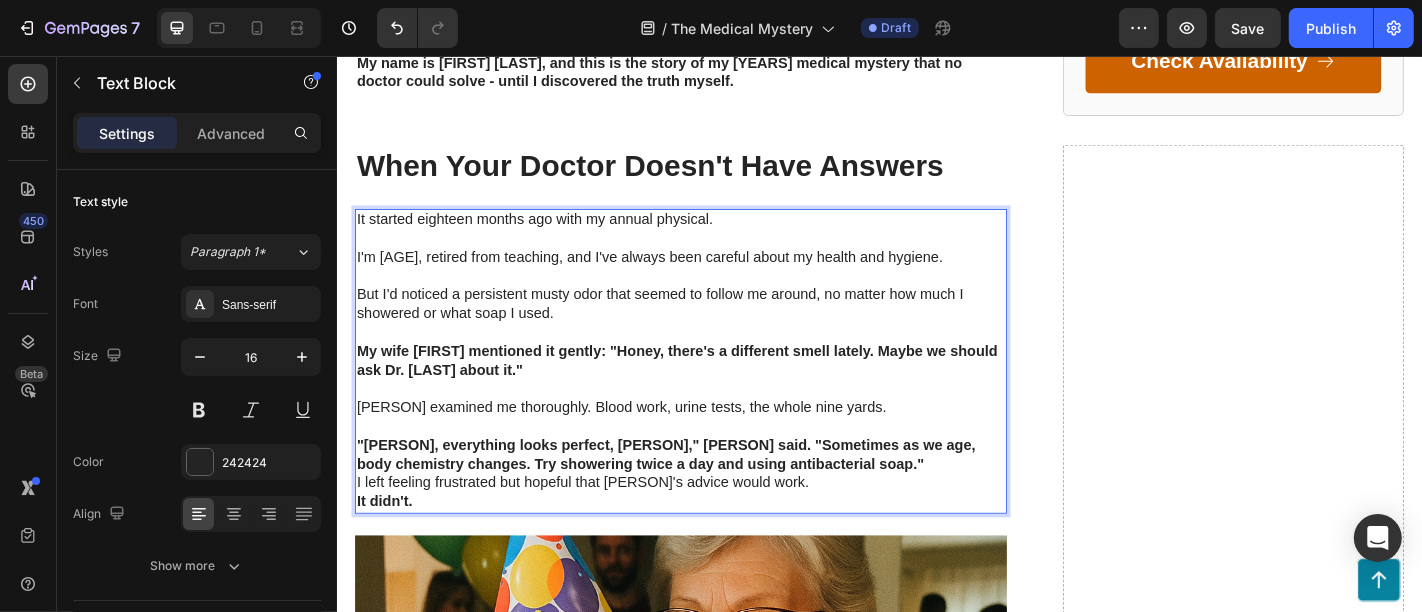 click on ""Everything looks perfect, Robert," he said. "Sometimes as we age, body chemistry changes. Try showering twice a day and using antibacterial soap."" at bounding box center [716, 498] 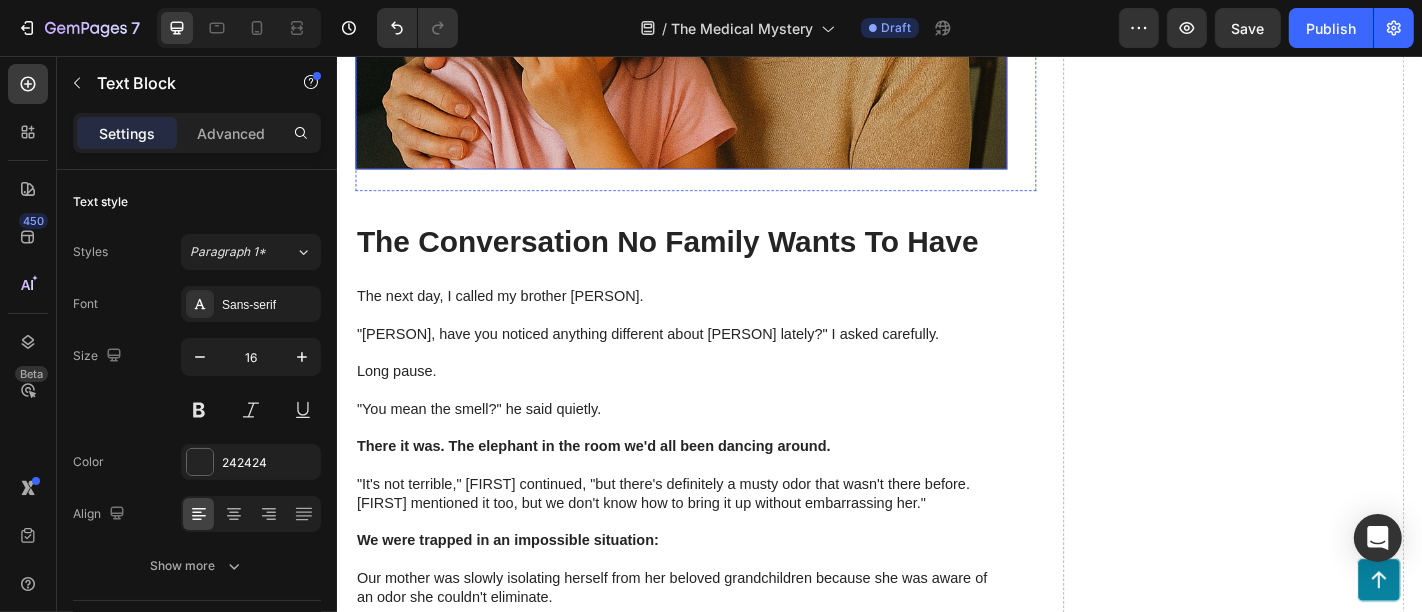 scroll, scrollTop: 2111, scrollLeft: 0, axis: vertical 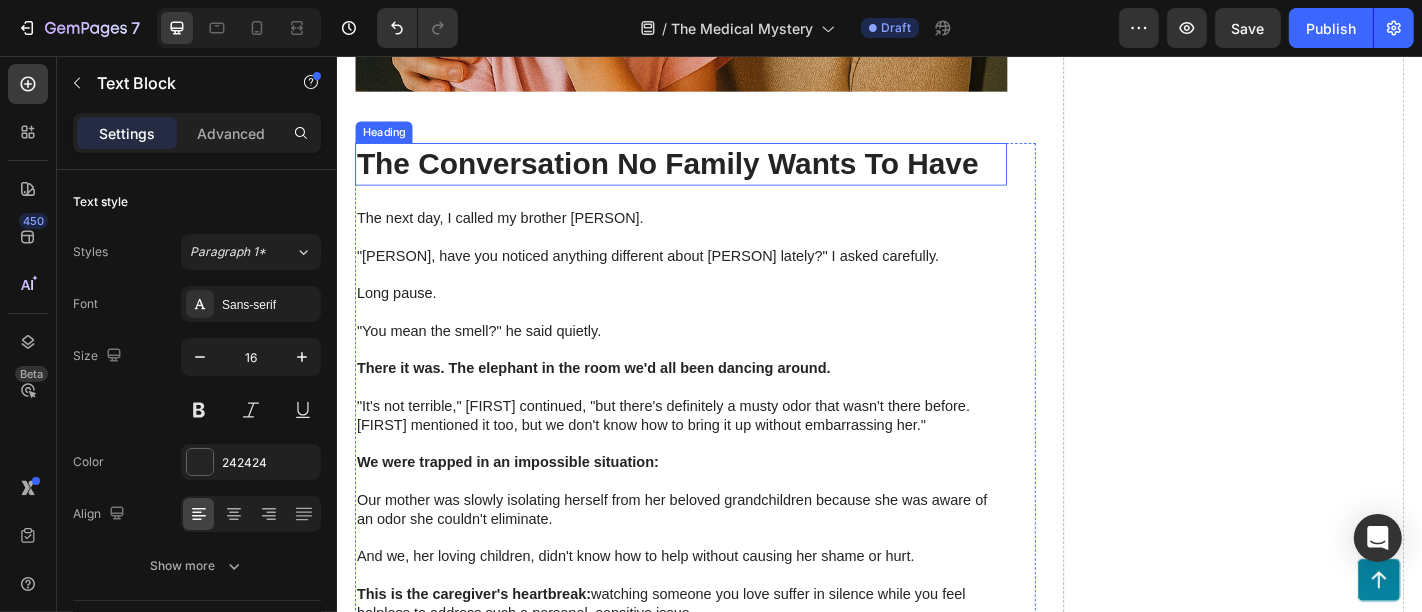 click on "The Conversation No Family Wants To Have" at bounding box center (702, 174) 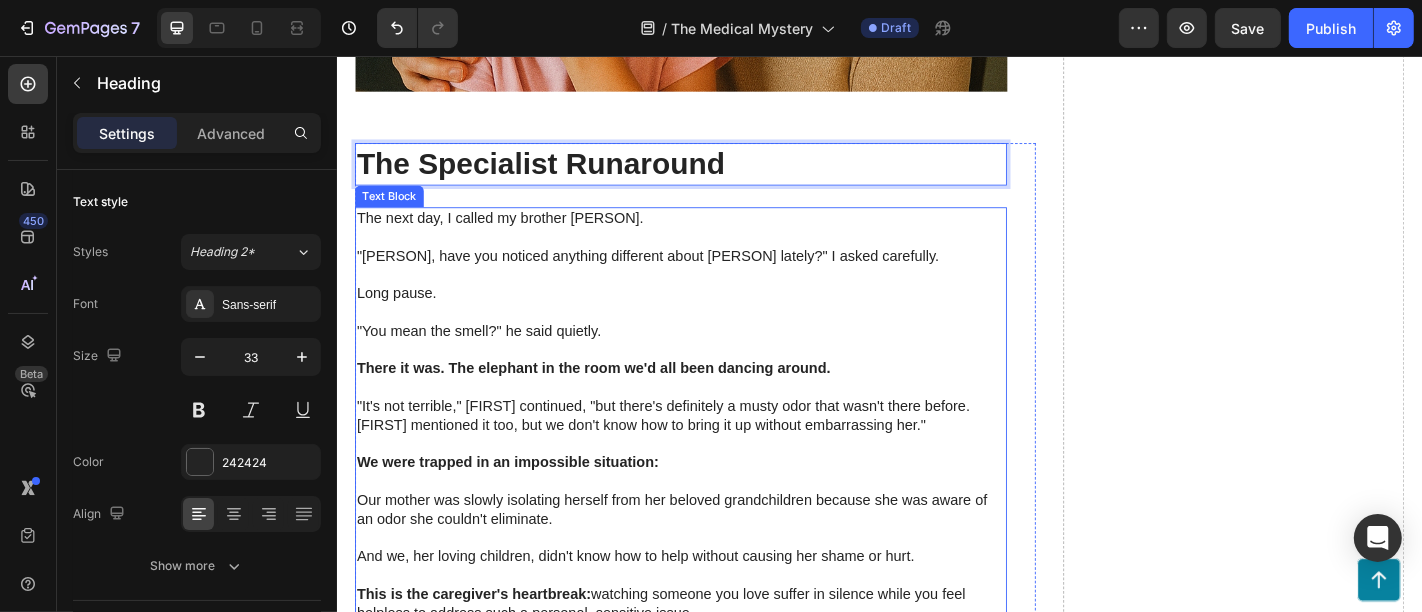 click at bounding box center (716, 256) 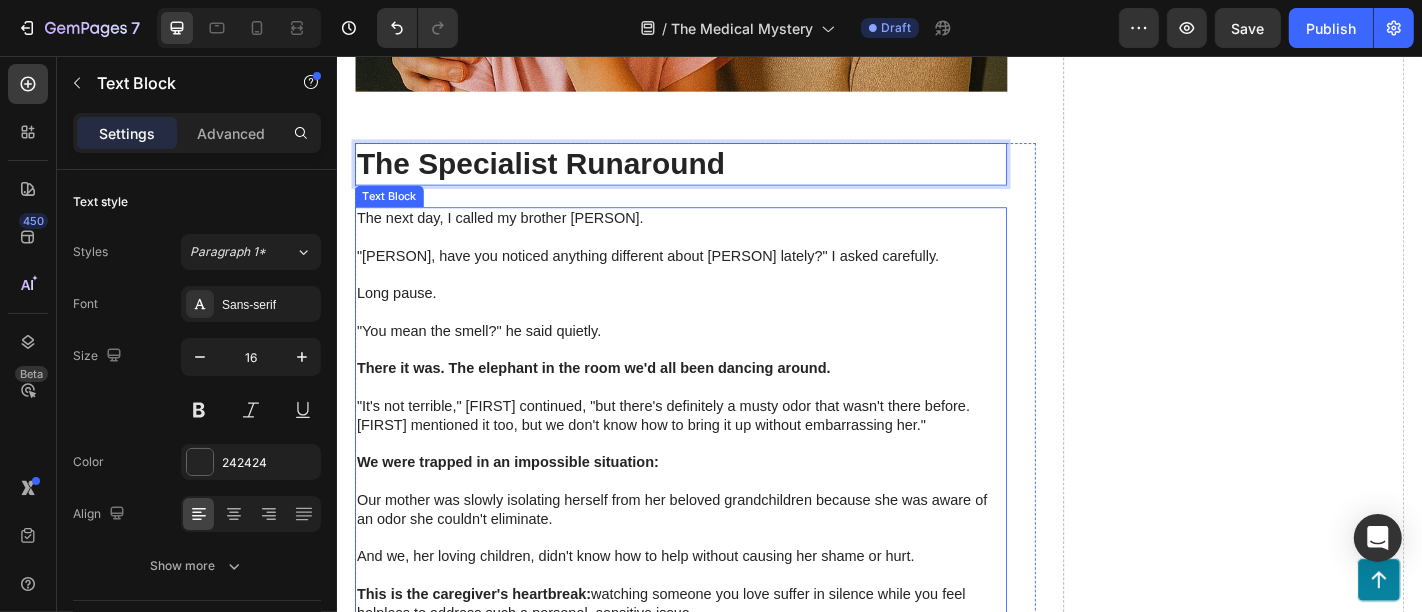 click at bounding box center [716, 256] 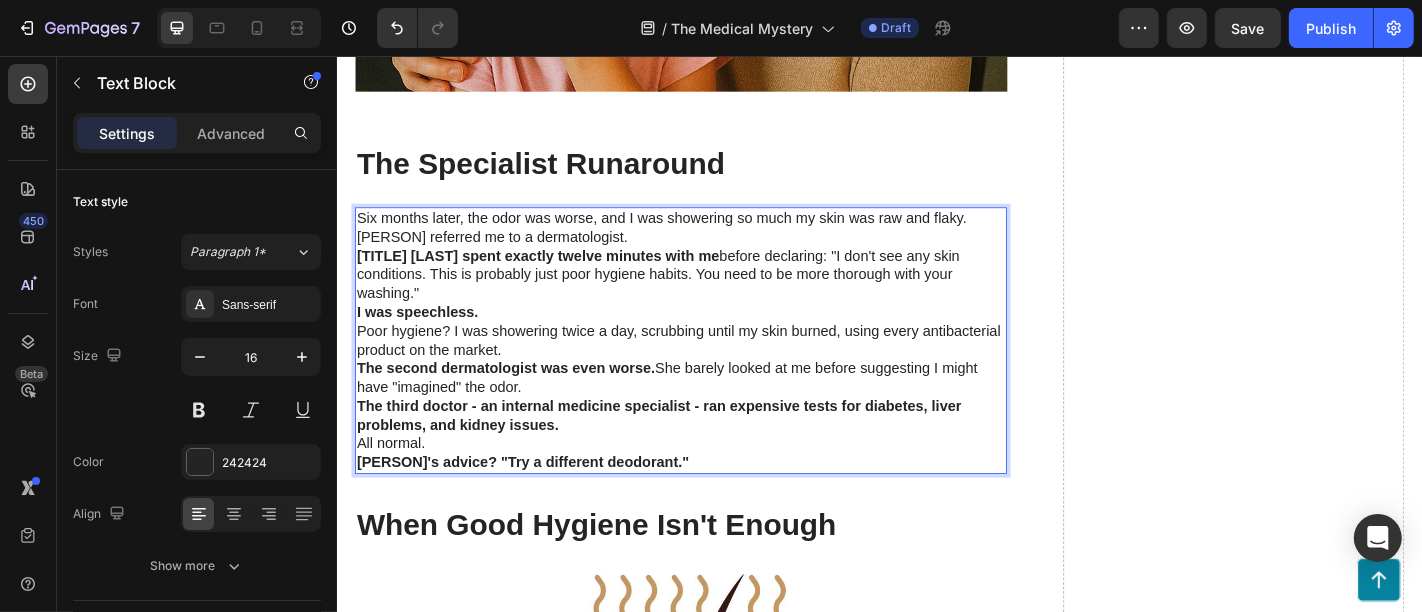click on "Dr. Williams referred me to a dermatologist." at bounding box center [716, 256] 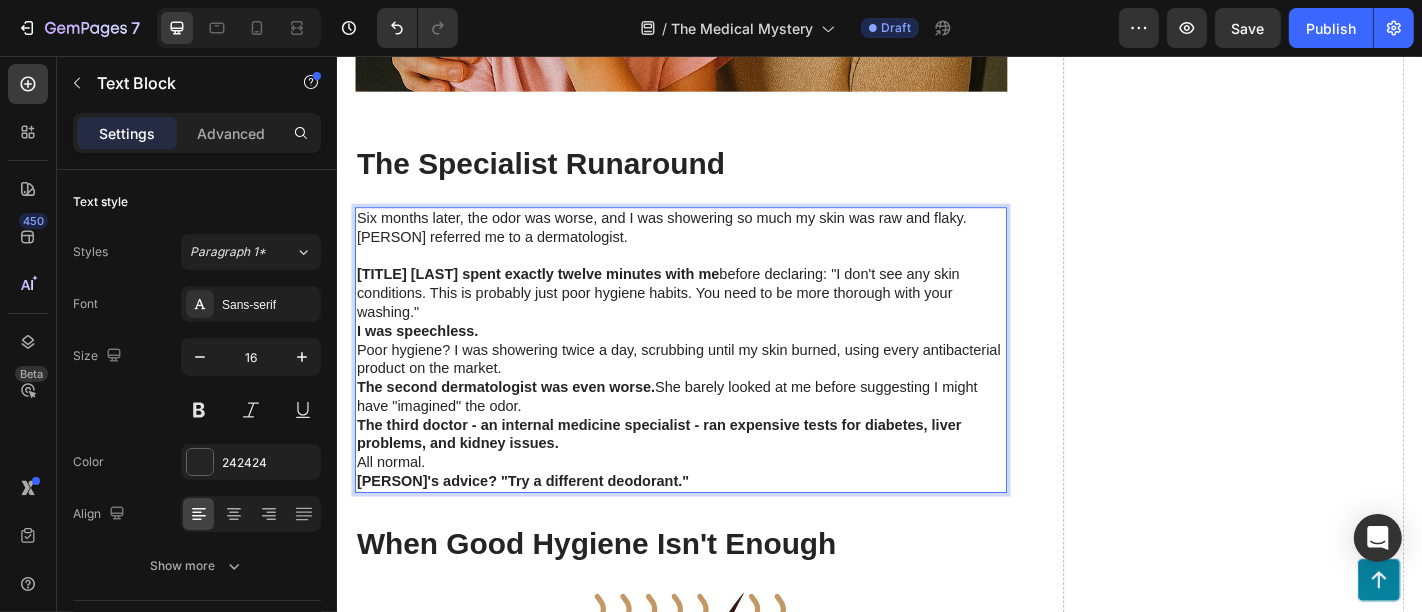 click on "Dr. Peterson spent exactly twelve minutes with me  before declaring: "I don't see any skin conditions. This is probably just poor hygiene habits. You need to be more thorough with your washing."" at bounding box center (716, 318) 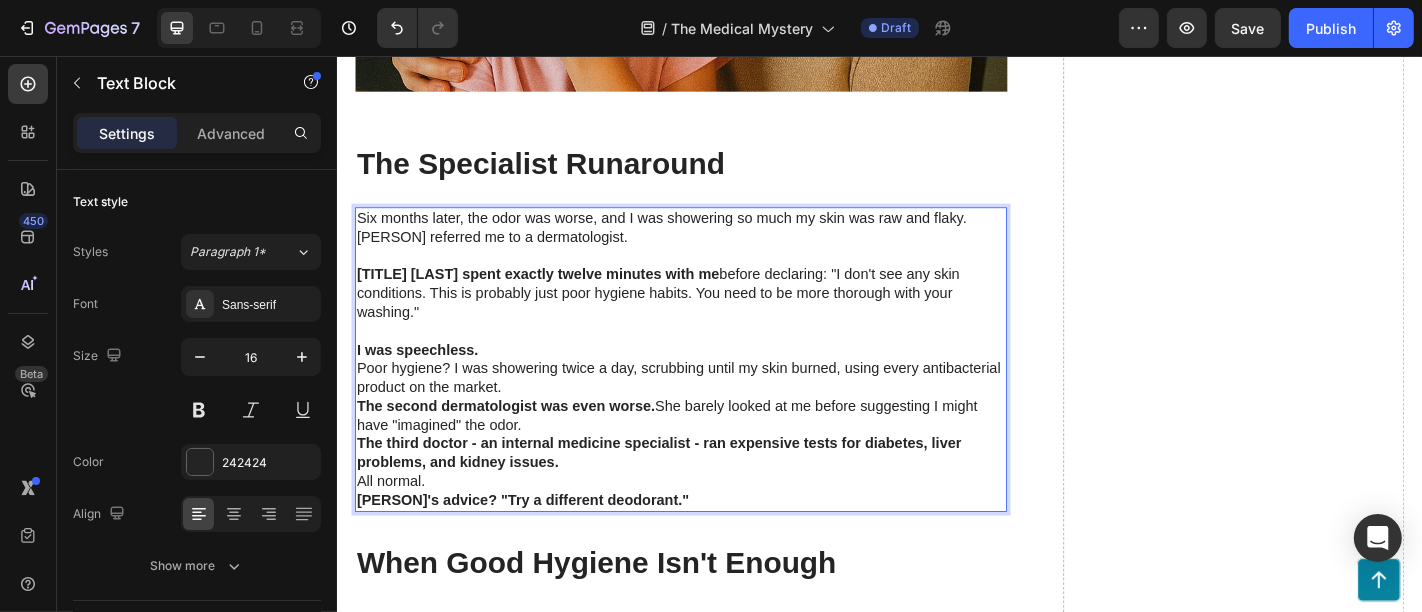 click on "I was speechless." at bounding box center [716, 381] 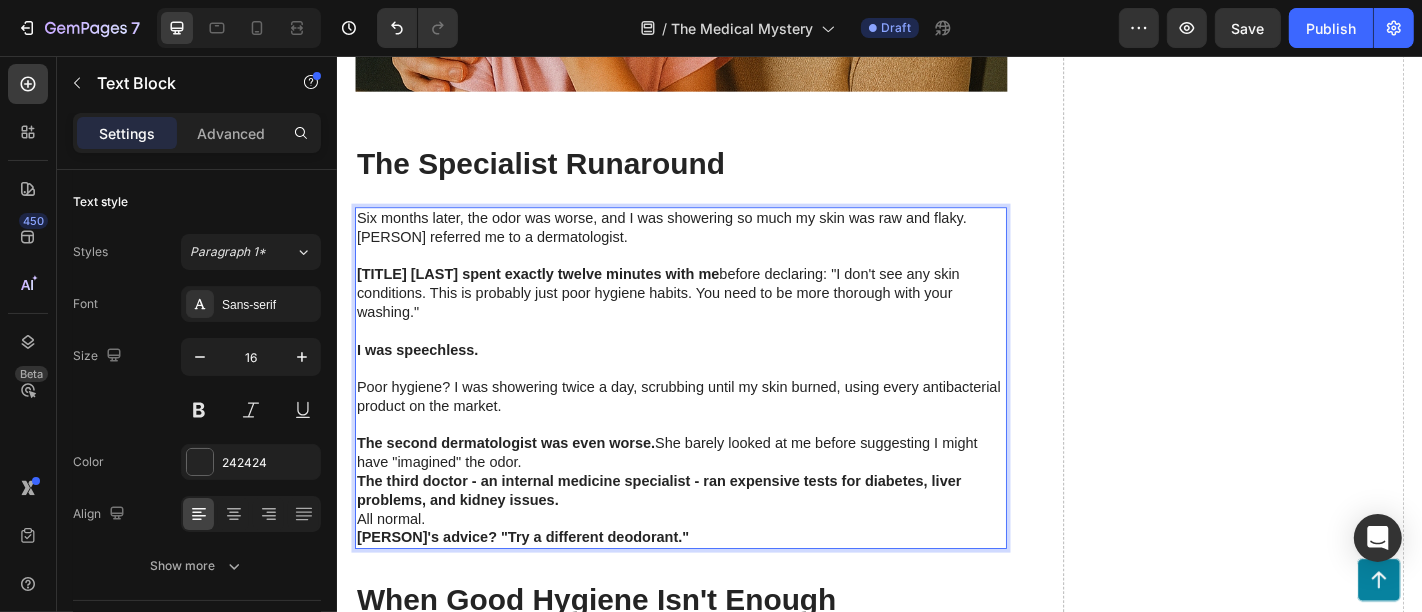 click on "The second dermatologist was even worse.  She barely looked at me before suggesting I might have "imagined" the odor." at bounding box center (716, 495) 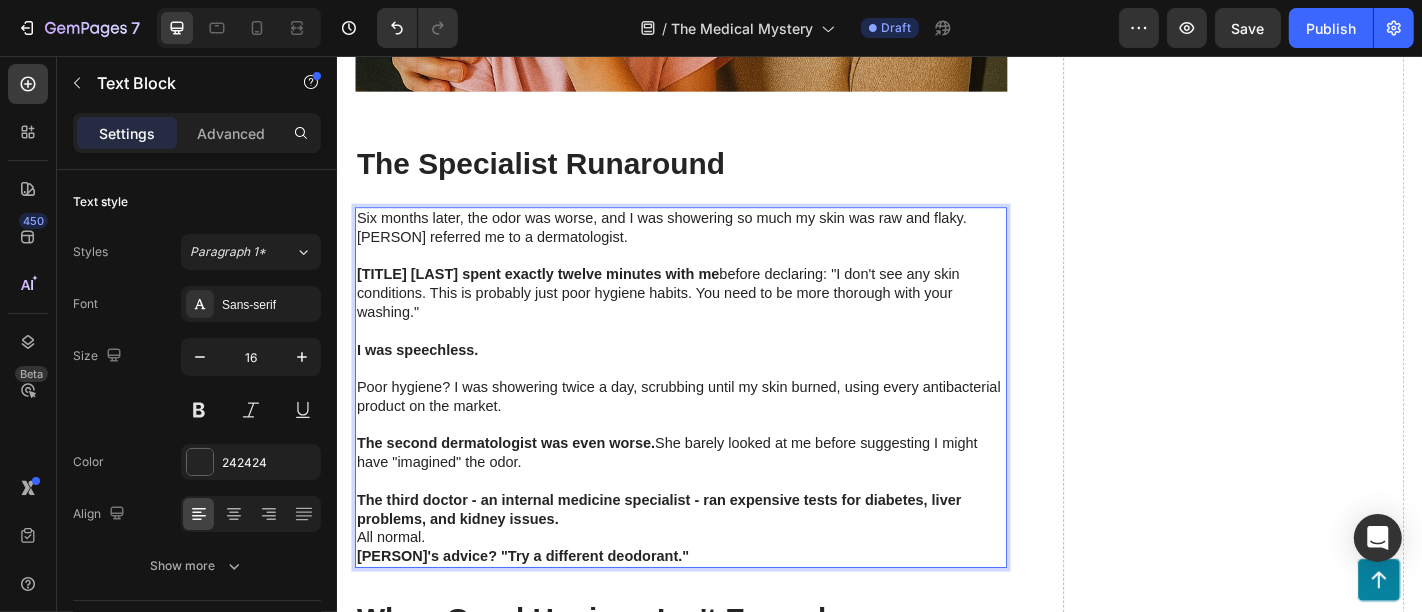 click on "The third doctor - an internal medicine specialist - ran expensive tests for diabetes, liver problems, and kidney issues." at bounding box center [716, 558] 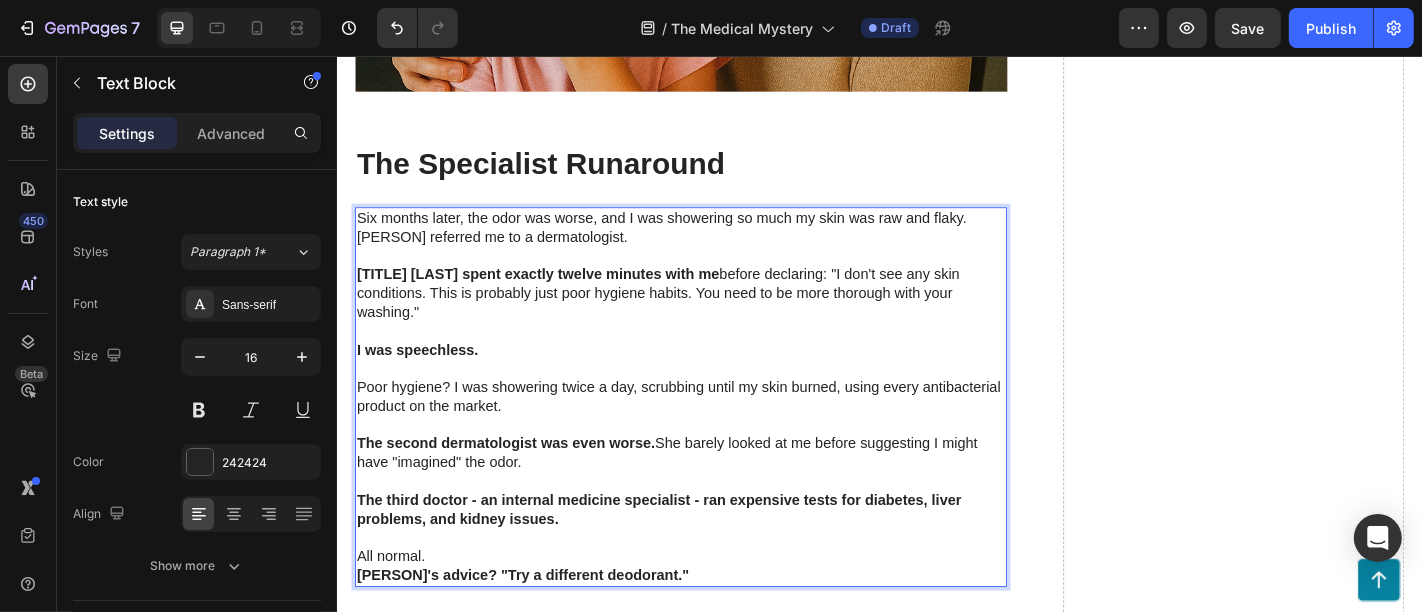 click on "All normal." at bounding box center [716, 609] 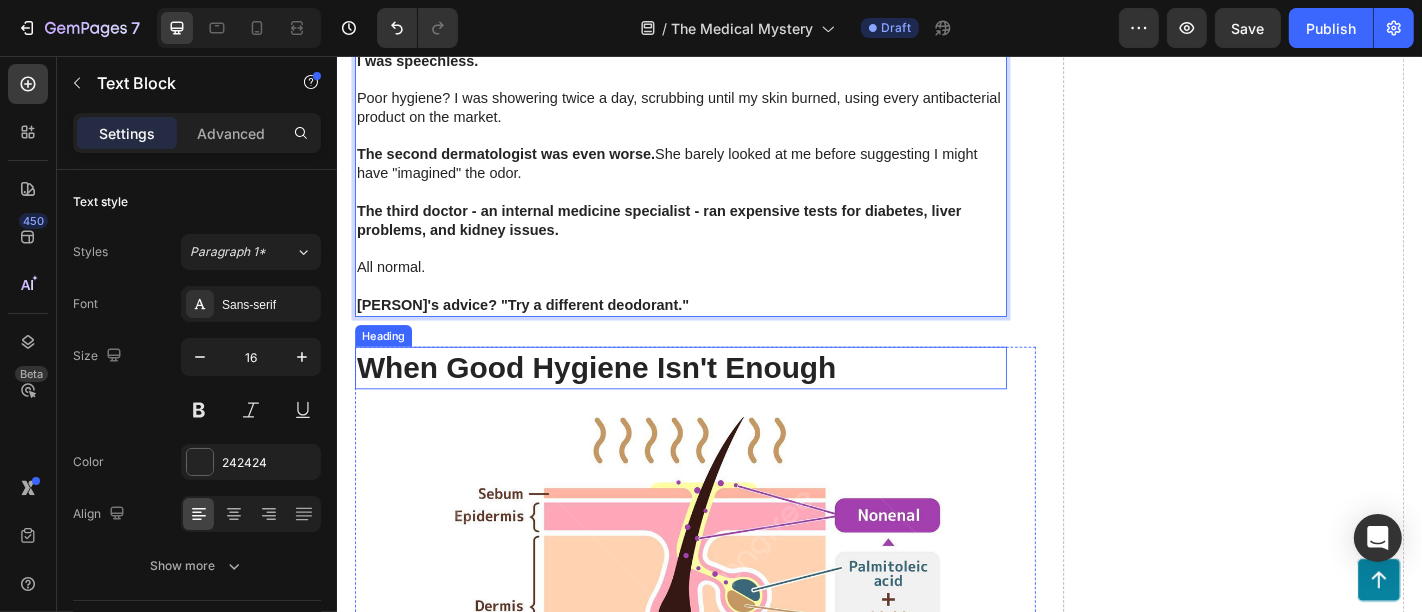 scroll, scrollTop: 2666, scrollLeft: 0, axis: vertical 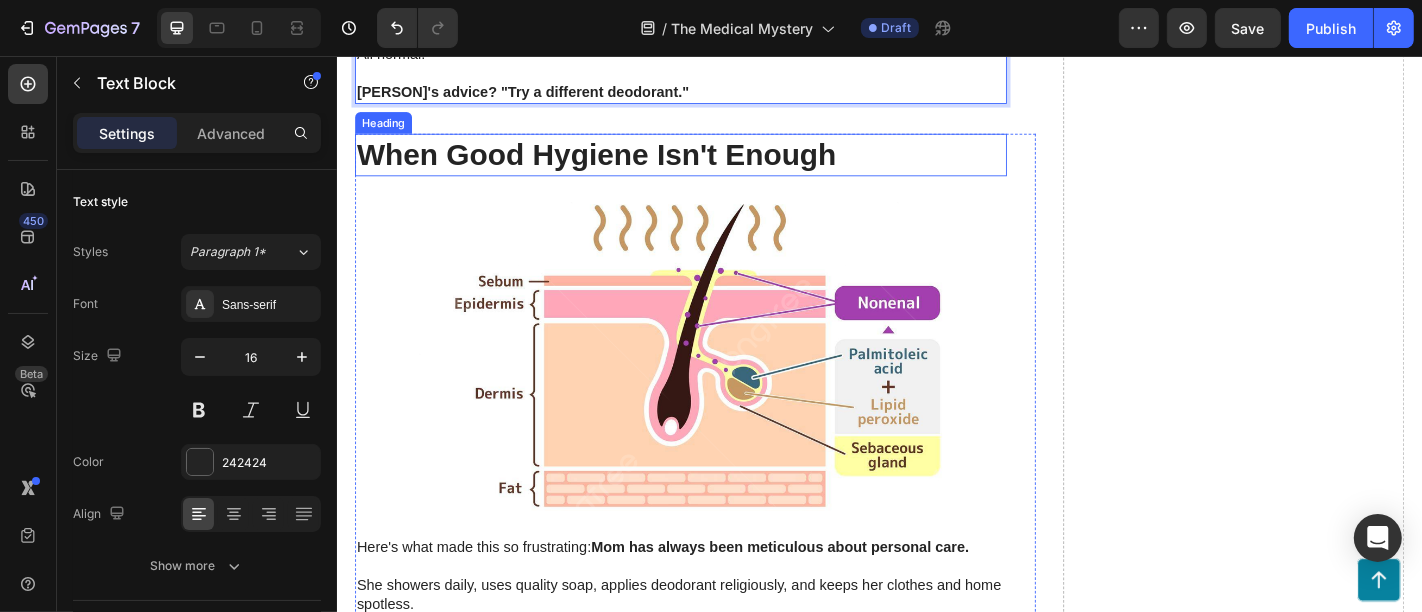 click on "When Good Hygiene Isn't Enough" at bounding box center (623, 164) 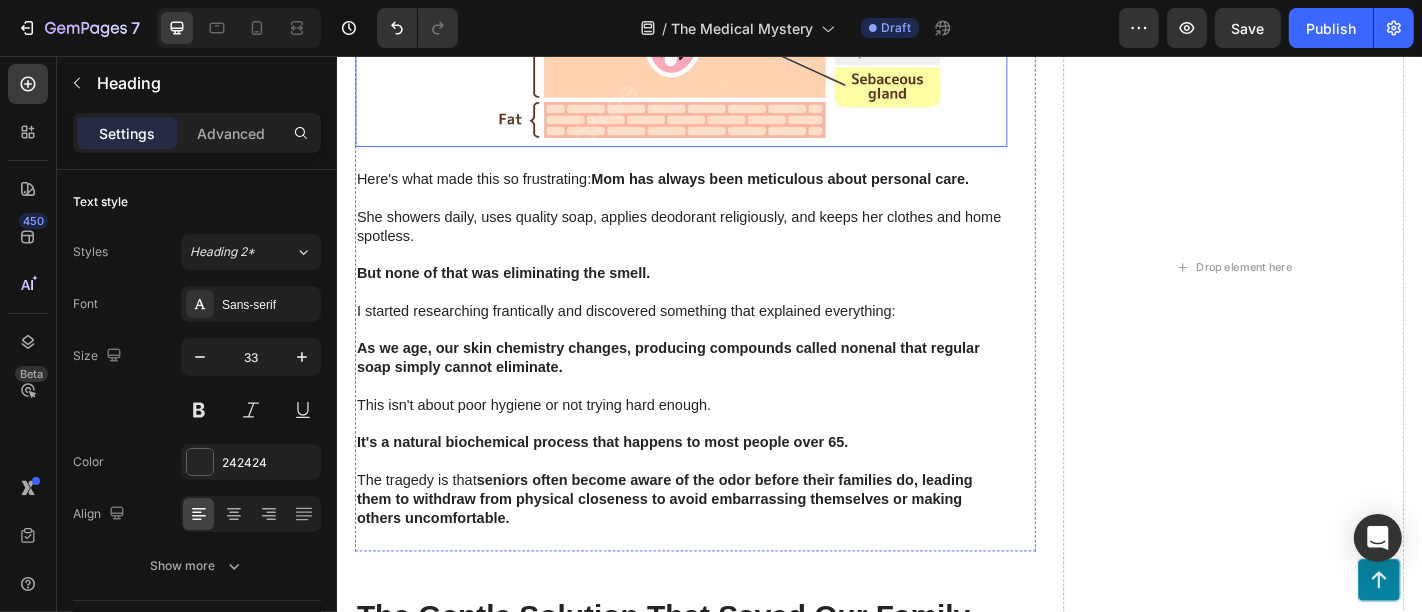 scroll, scrollTop: 3111, scrollLeft: 0, axis: vertical 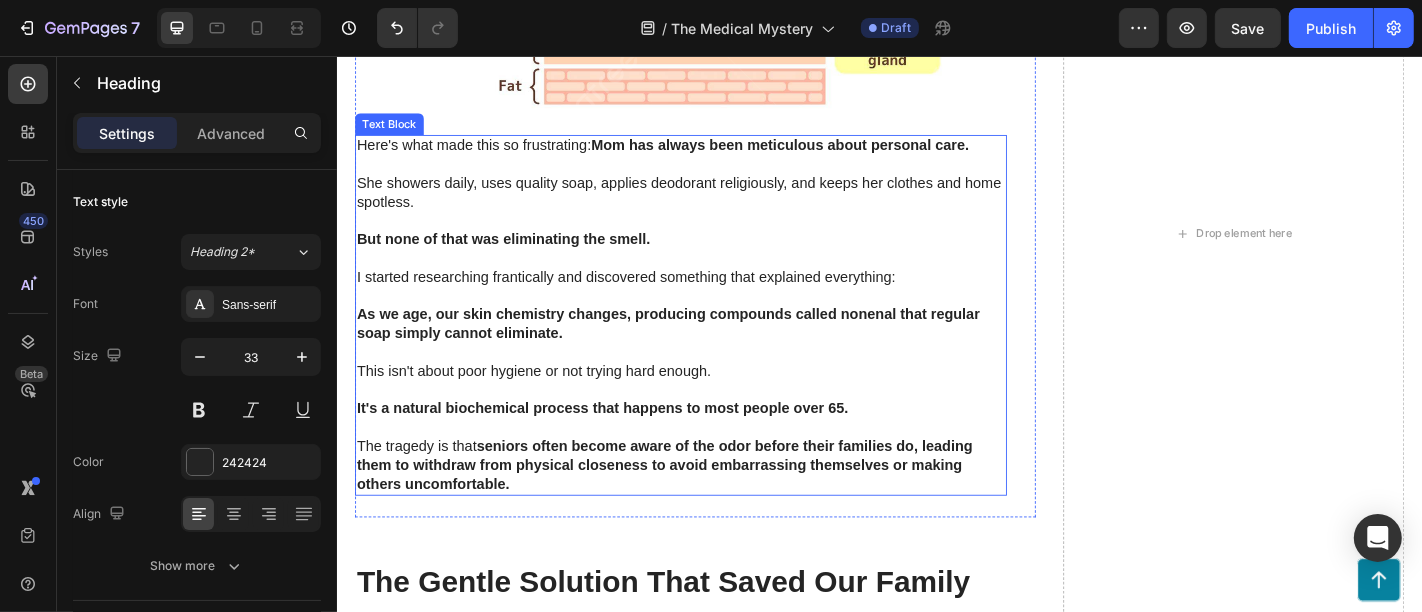 click at bounding box center (716, 322) 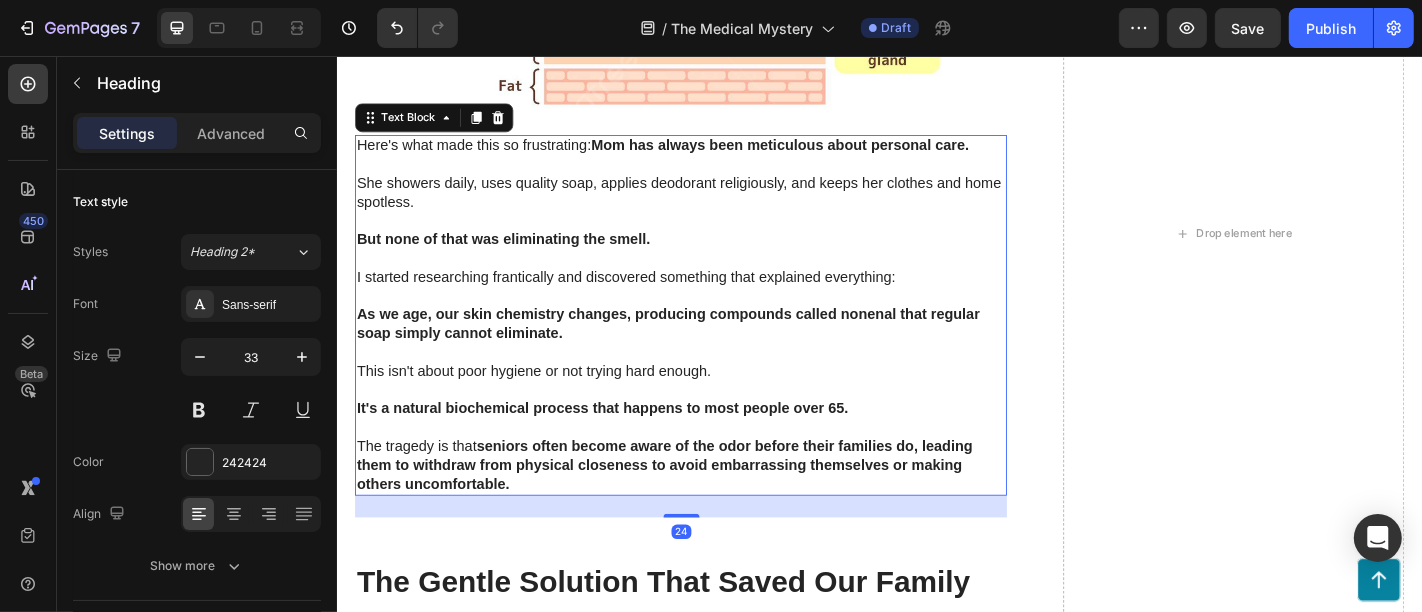 click at bounding box center [716, 322] 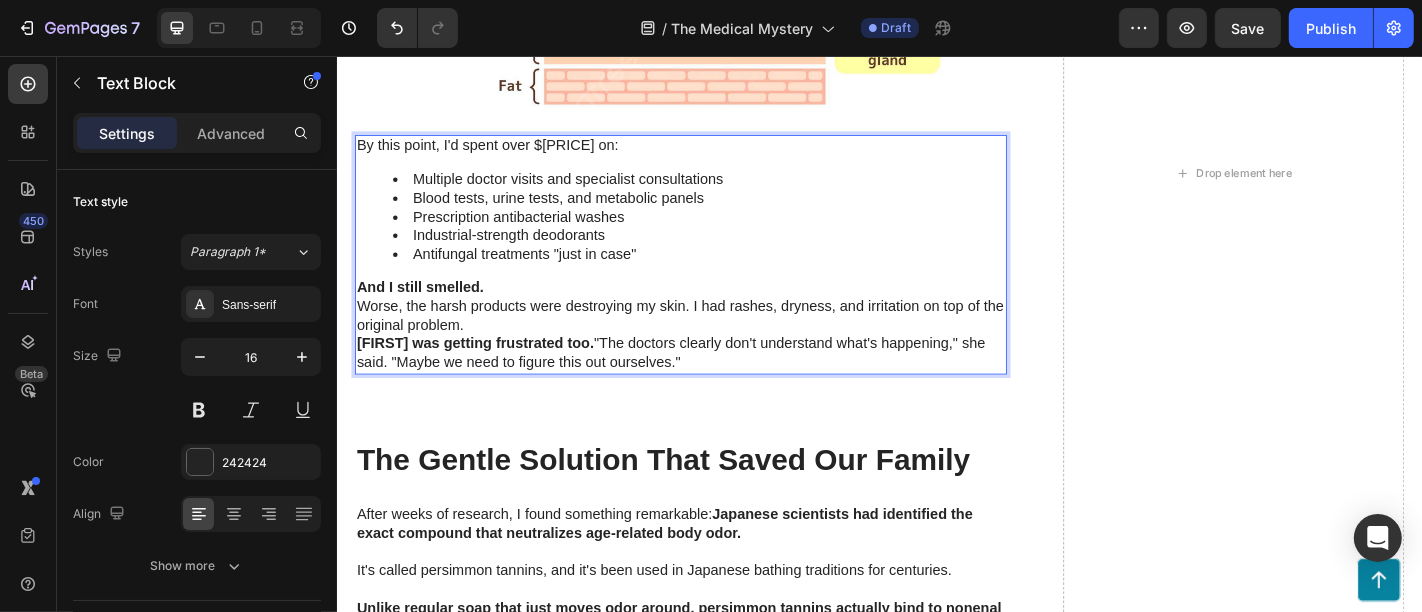 click on "By this point, I'd spent over $1,200 on:" at bounding box center (716, 155) 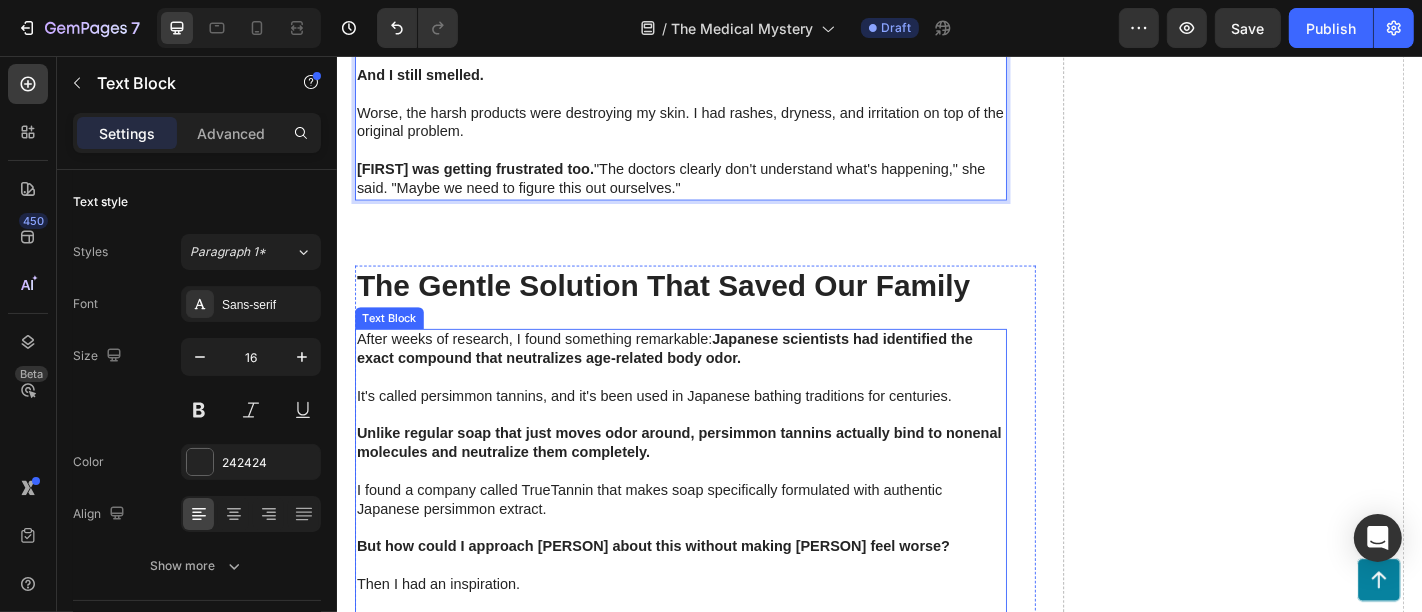 scroll, scrollTop: 3555, scrollLeft: 0, axis: vertical 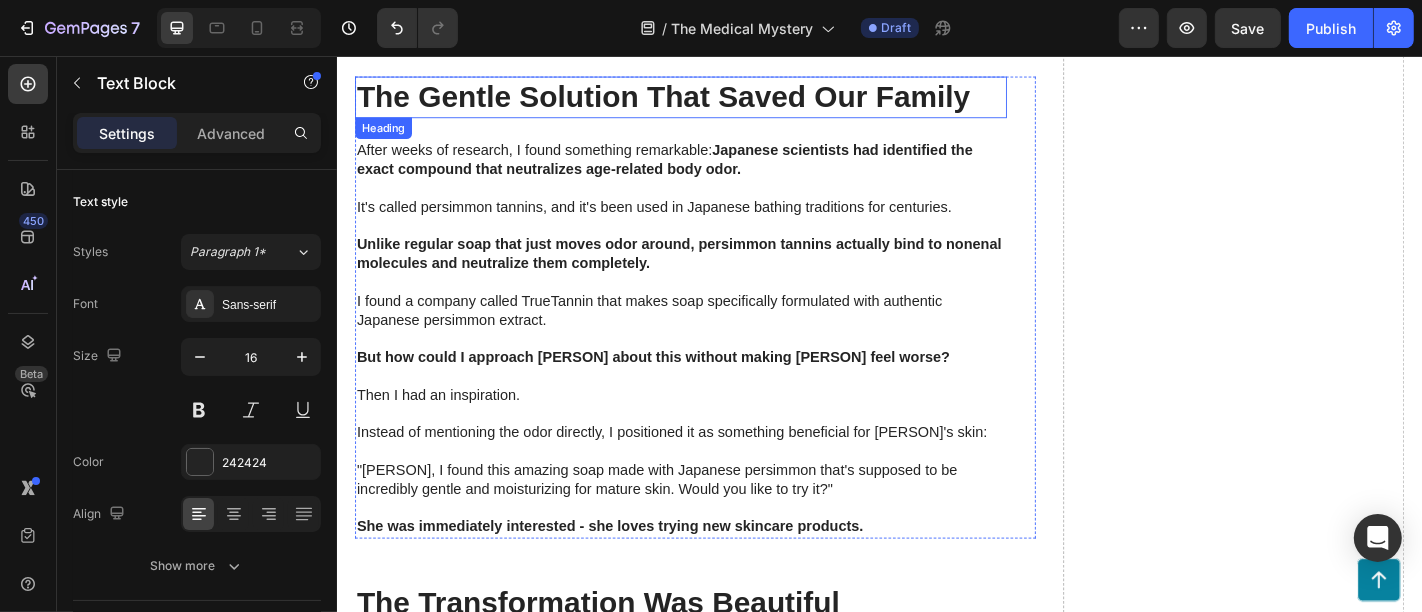click on "The Gentle Solution That Saved Our Family" at bounding box center (697, 100) 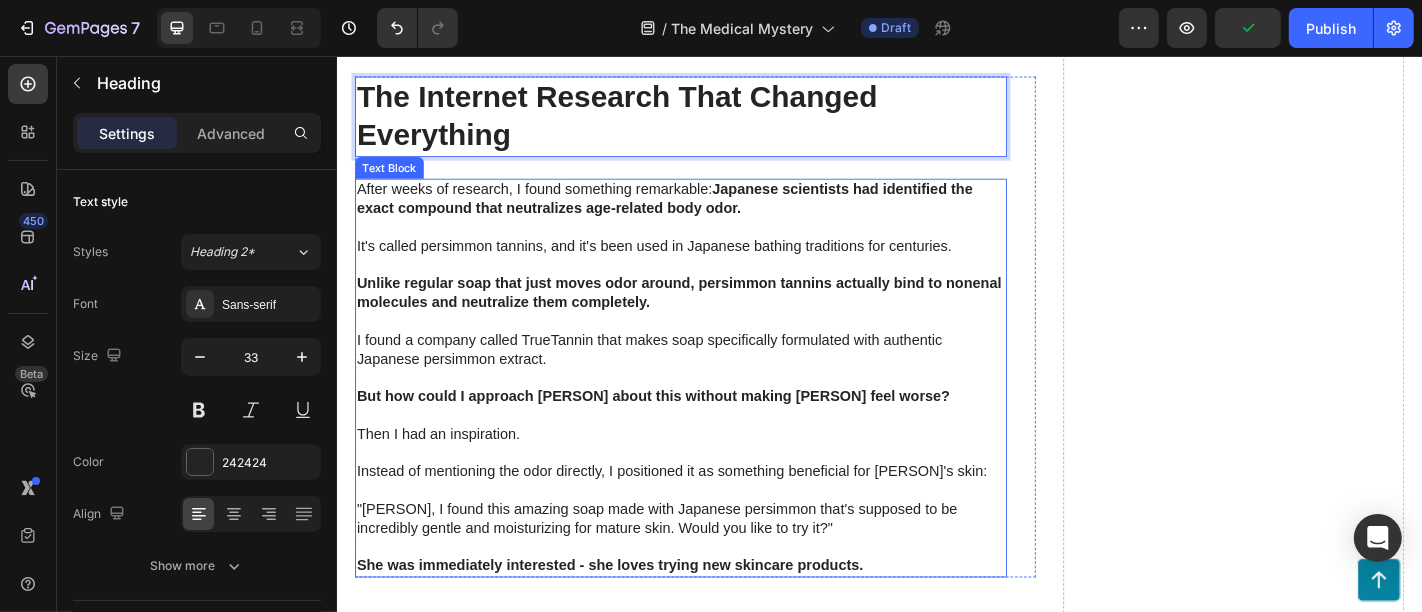 click at bounding box center (716, 349) 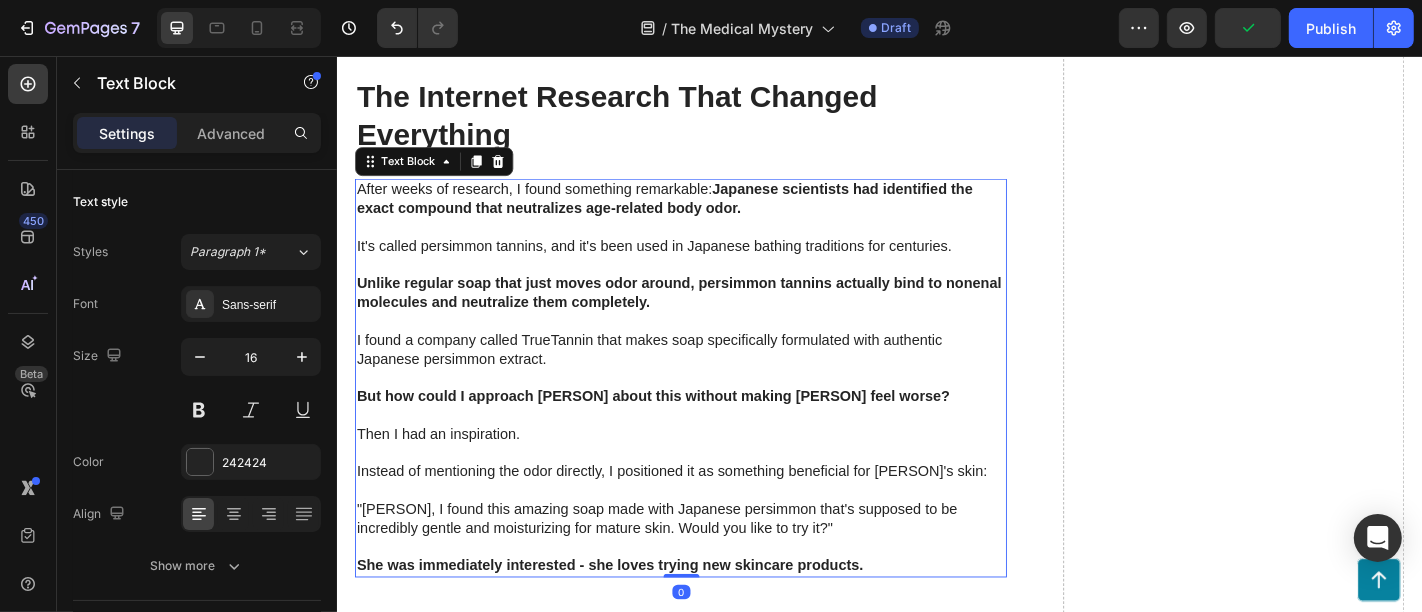 click at bounding box center (716, 349) 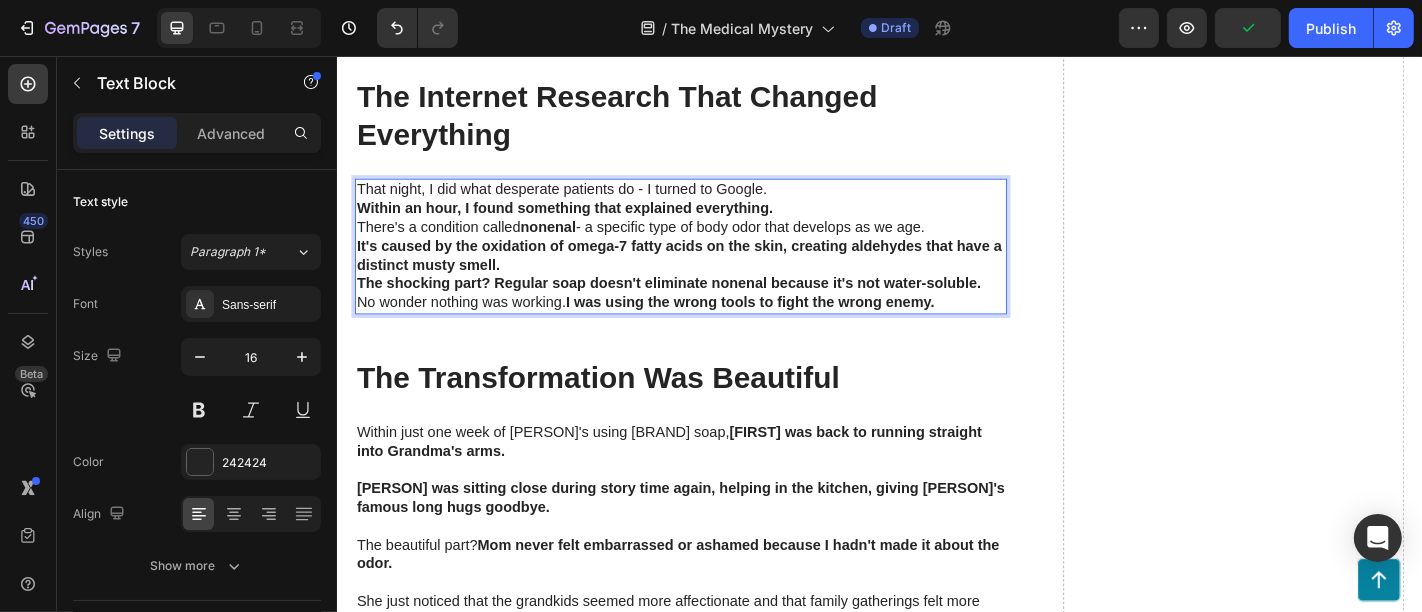 click on "That night, I did what desperate patients do - I turned to Google." at bounding box center [716, 203] 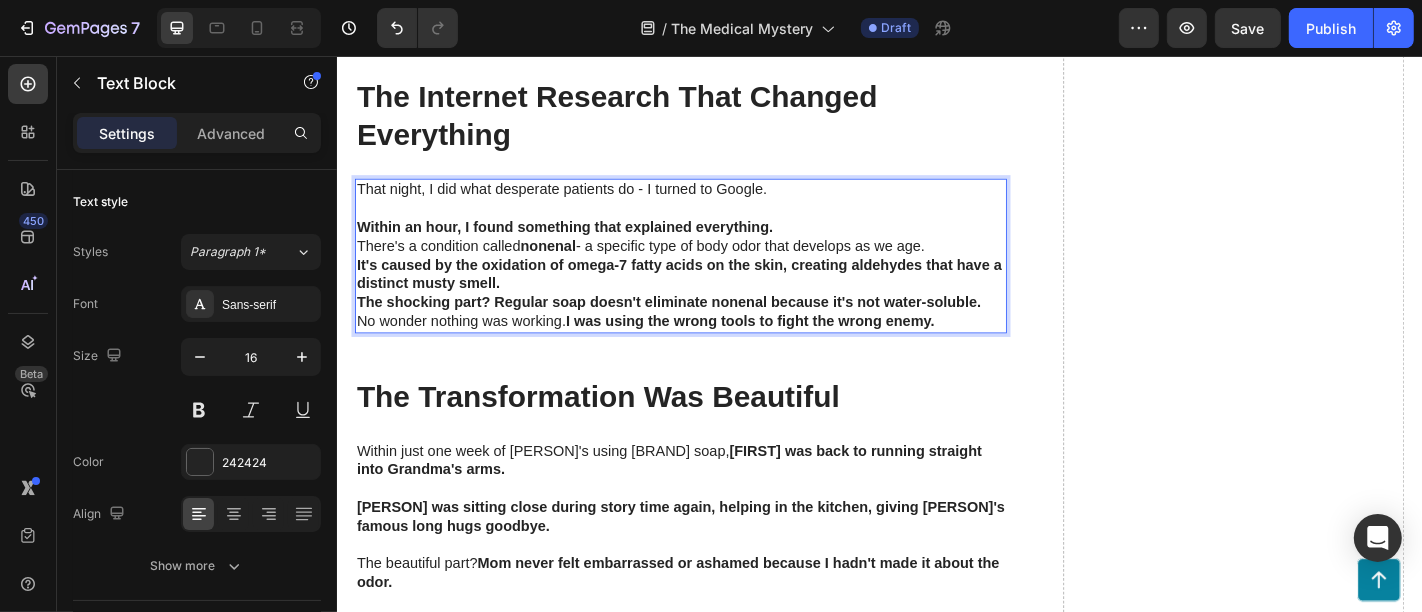 drag, startPoint x: 836, startPoint y: 232, endPoint x: 834, endPoint y: 244, distance: 12.165525 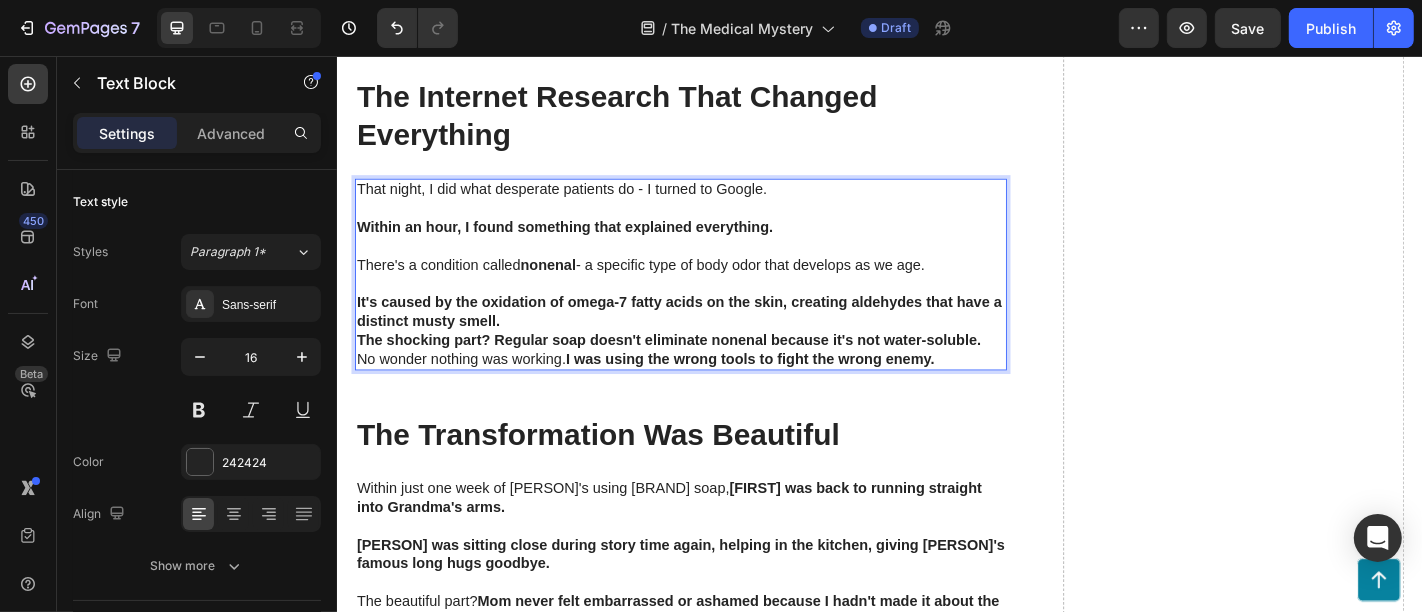 click on "It's caused by the oxidation of omega-7 fatty acids on the skin, creating aldehydes that have a distinct musty smell." at bounding box center [716, 339] 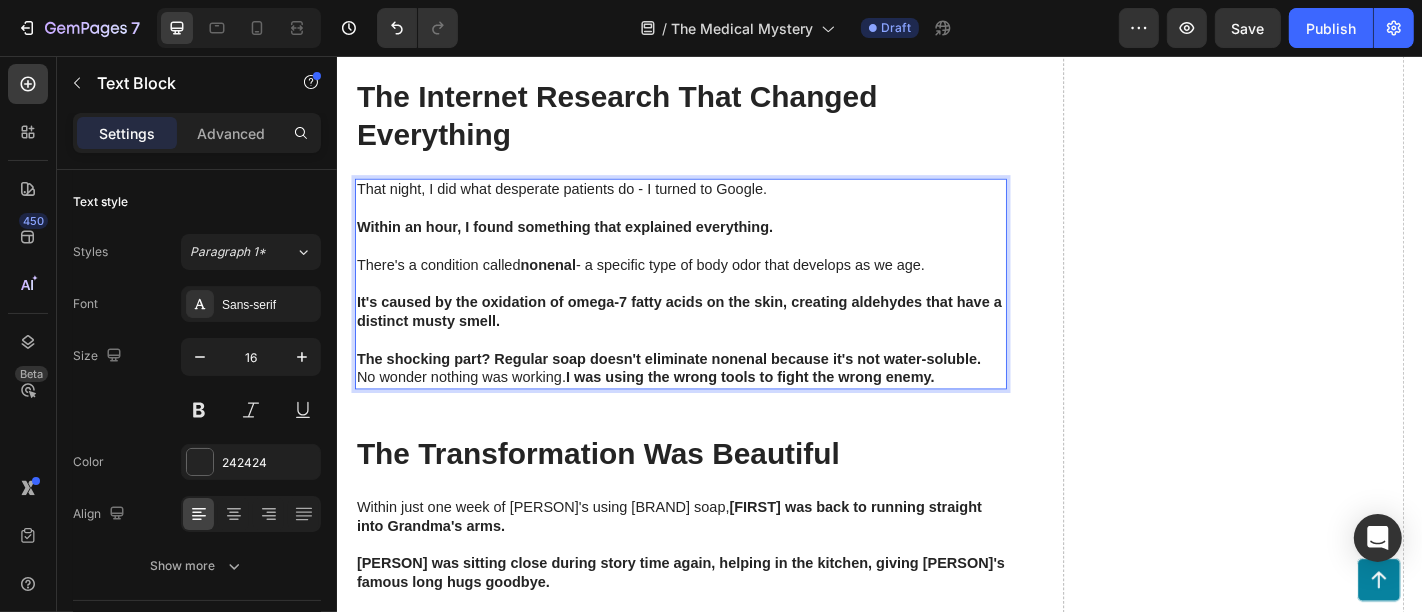 click on "The shocking part? Regular soap doesn't eliminate nonenal because it's not water-soluble." at bounding box center (716, 391) 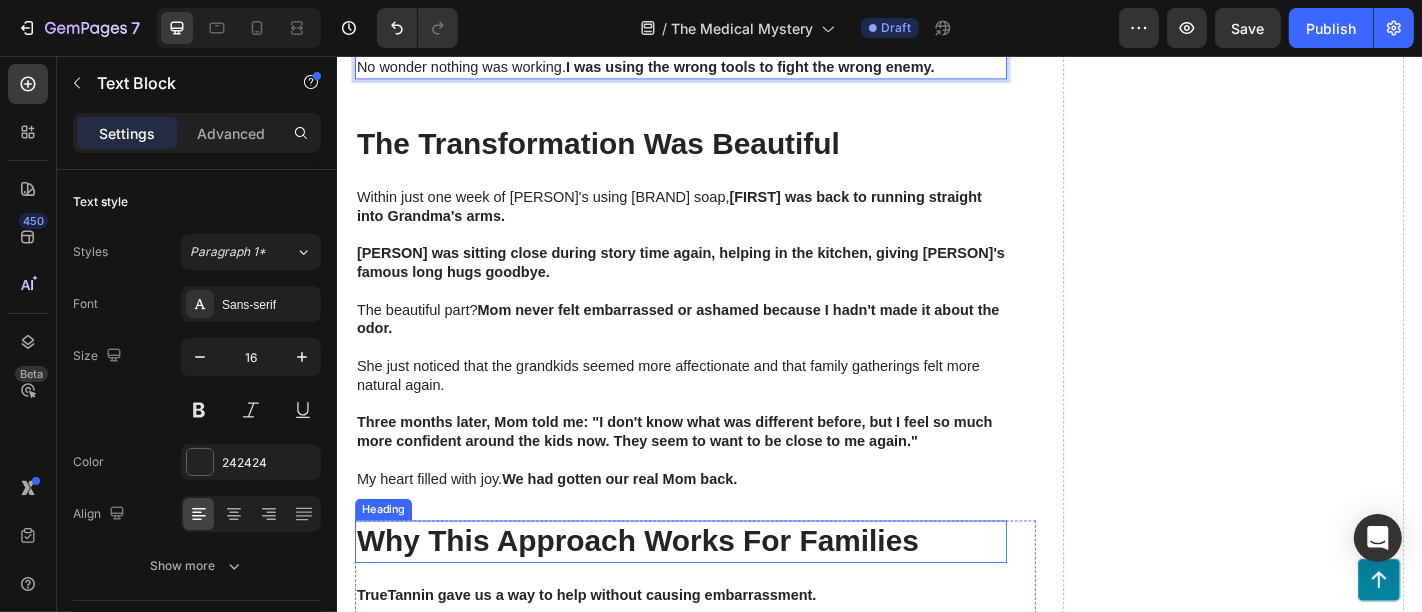 scroll, scrollTop: 3888, scrollLeft: 0, axis: vertical 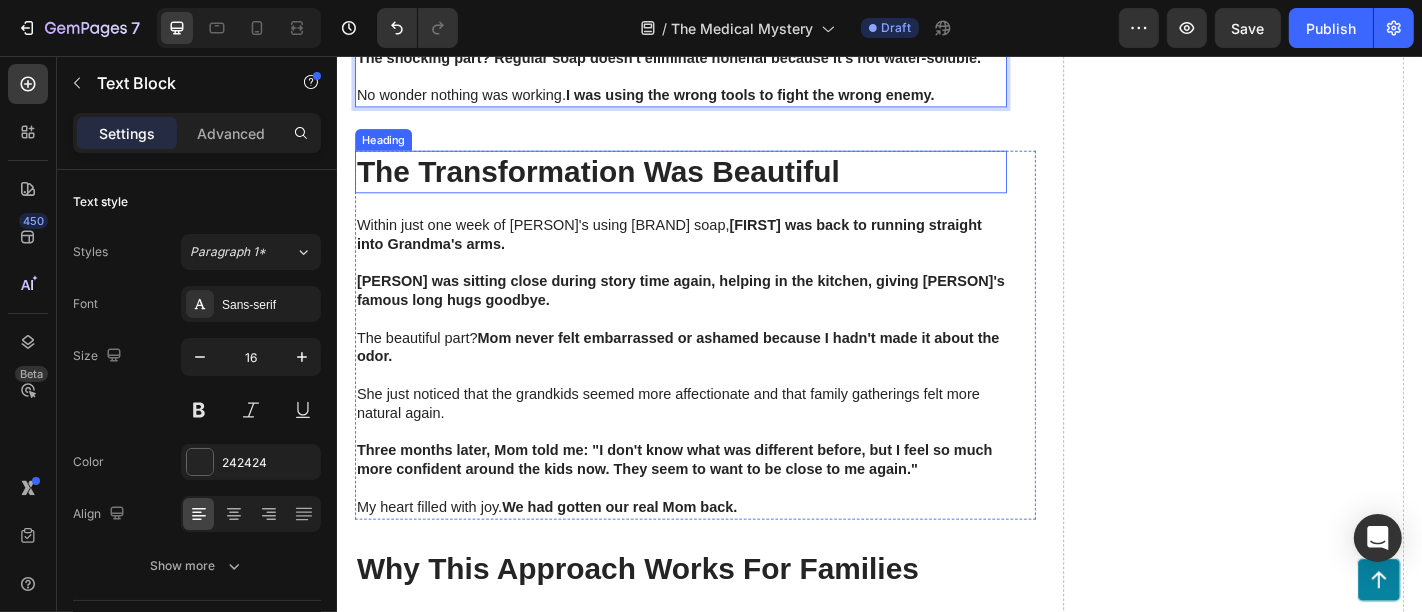 click on "The Transformation Was Beautiful" at bounding box center (625, 182) 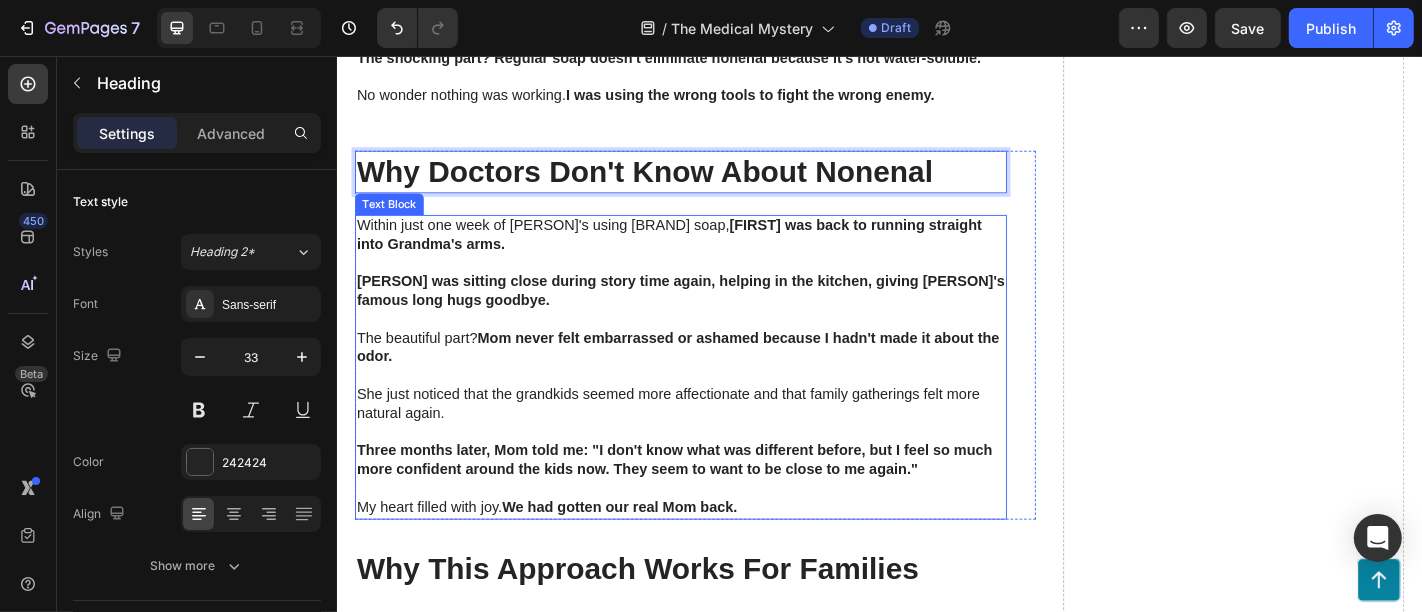 click on "Mom was sitting close during story time again, helping in the kitchen, giving her famous long hugs goodbye." at bounding box center (716, 315) 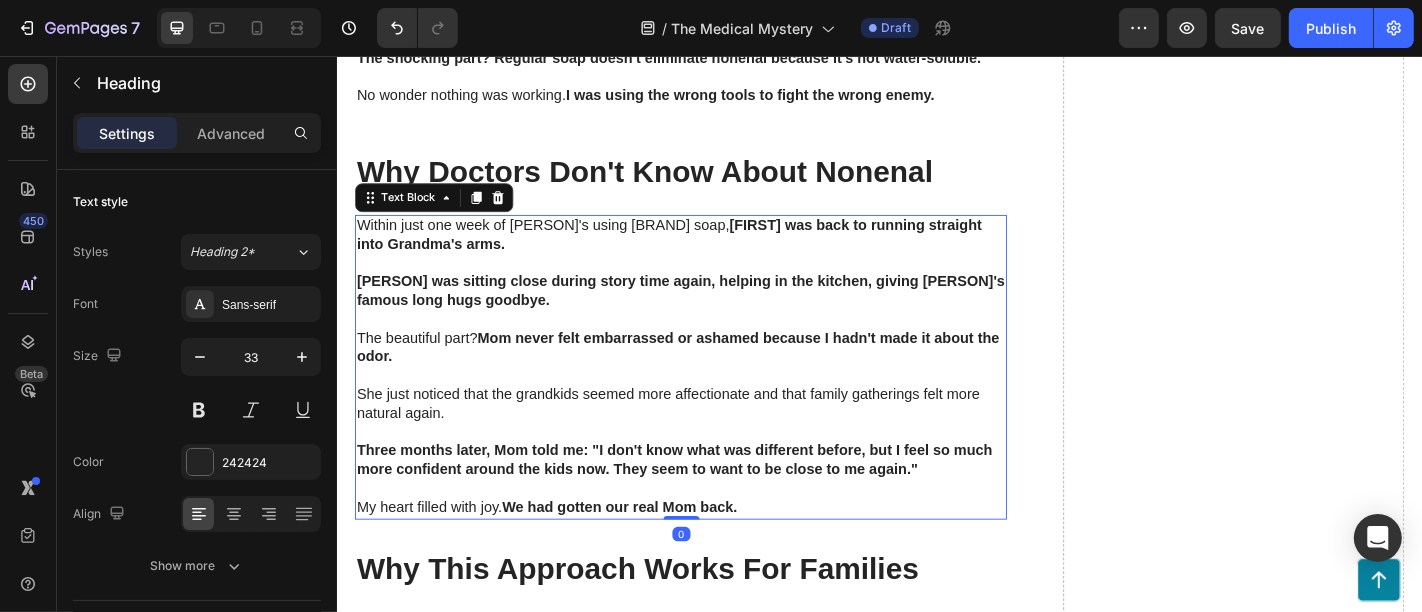 click on "Mom was sitting close during story time again, helping in the kitchen, giving her famous long hugs goodbye." at bounding box center [716, 315] 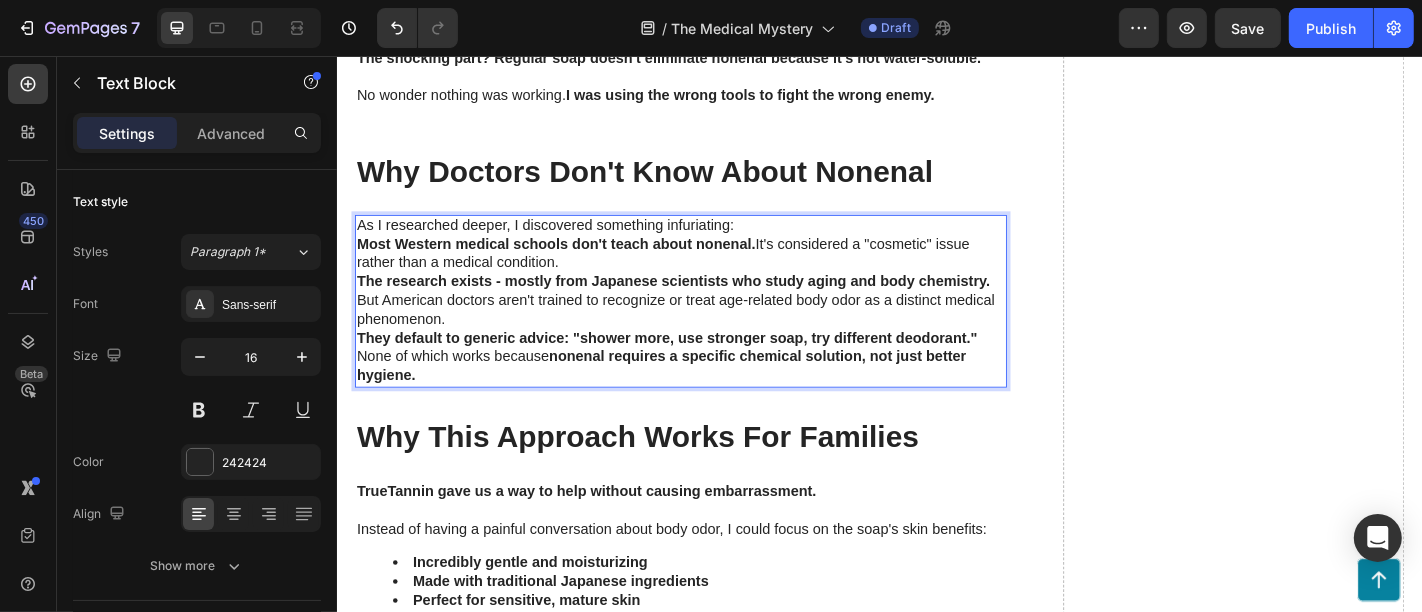 click on "As I researched deeper, I discovered something infuriating:" at bounding box center [716, 243] 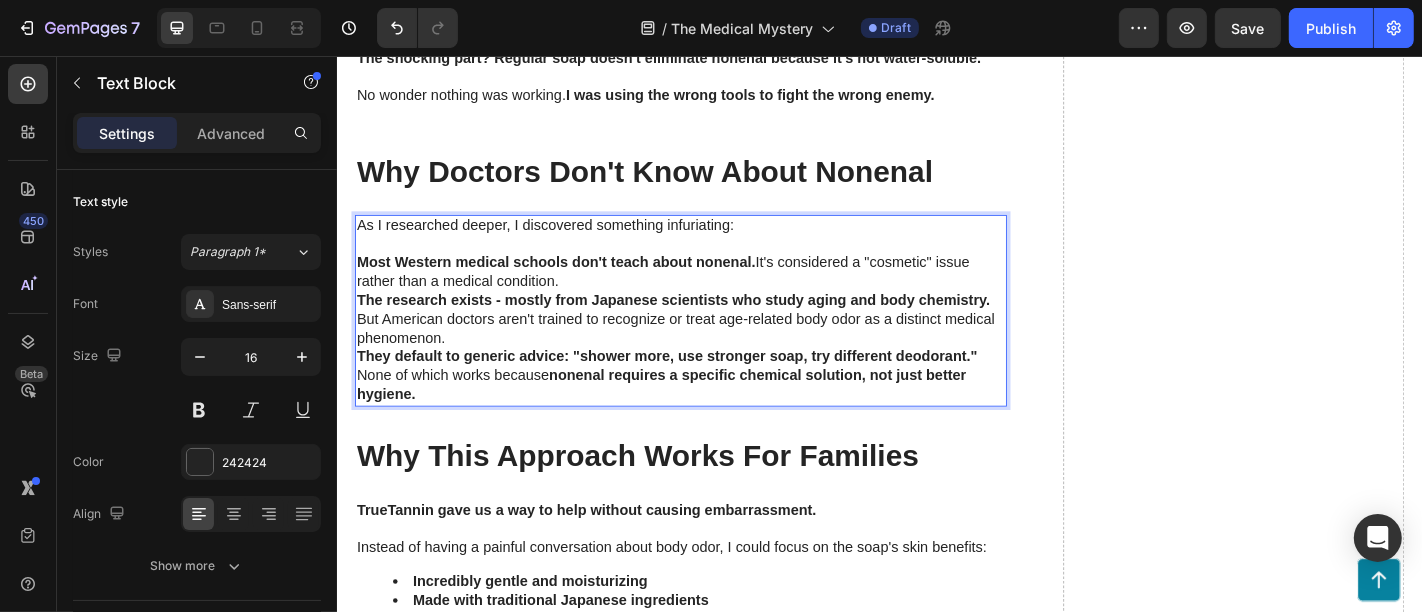 click on "The research exists - mostly from Japanese scientists who study aging and body chemistry." at bounding box center (708, 325) 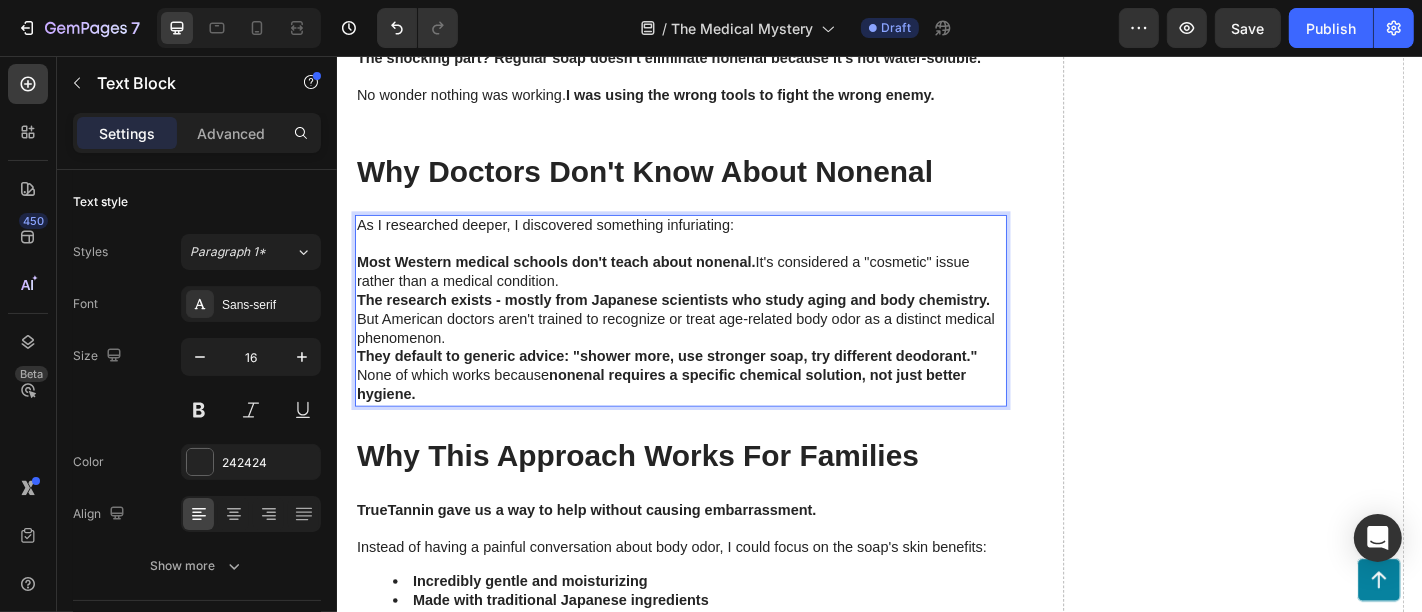 click on "Most Western medical schools don't teach about nonenal.  It's considered a "cosmetic" issue rather than a medical condition." at bounding box center [716, 295] 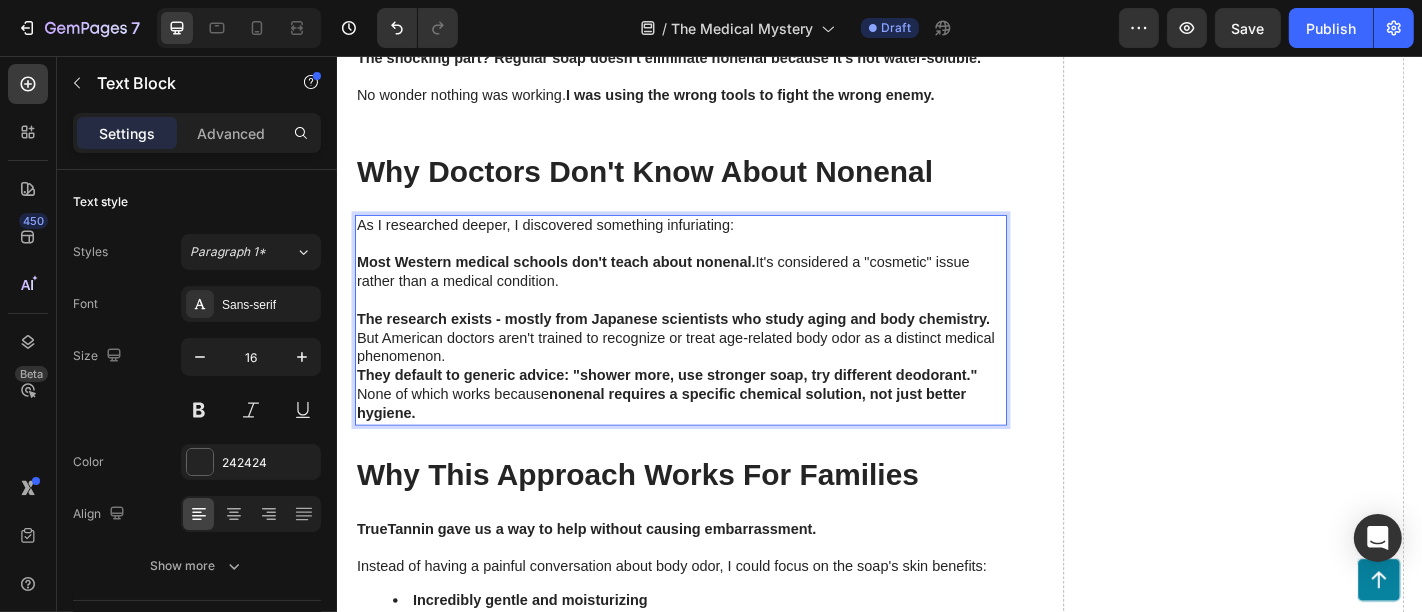 click on "The research exists - mostly from Japanese scientists who study aging and body chemistry." at bounding box center [716, 347] 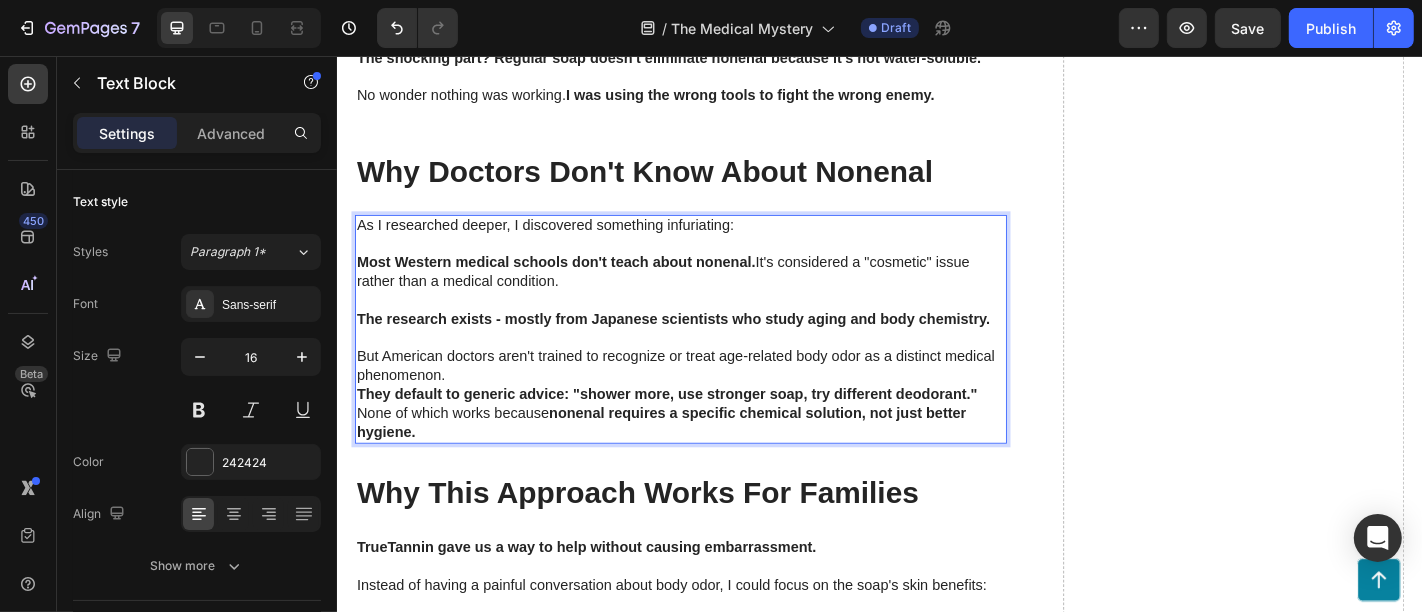 click on "But American doctors aren't trained to recognize or treat age-related body odor as a distinct medical phenomenon." at bounding box center [716, 399] 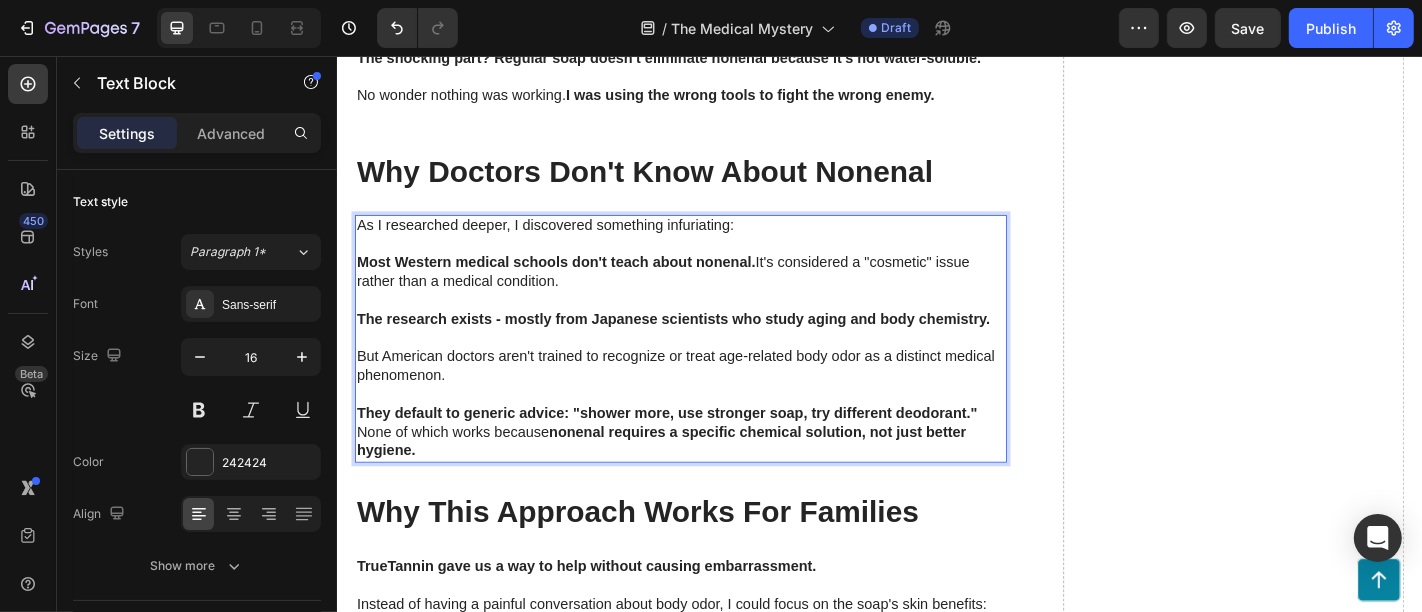 click on "They default to generic advice: "shower more, use stronger soap, try different deodorant."" at bounding box center [716, 451] 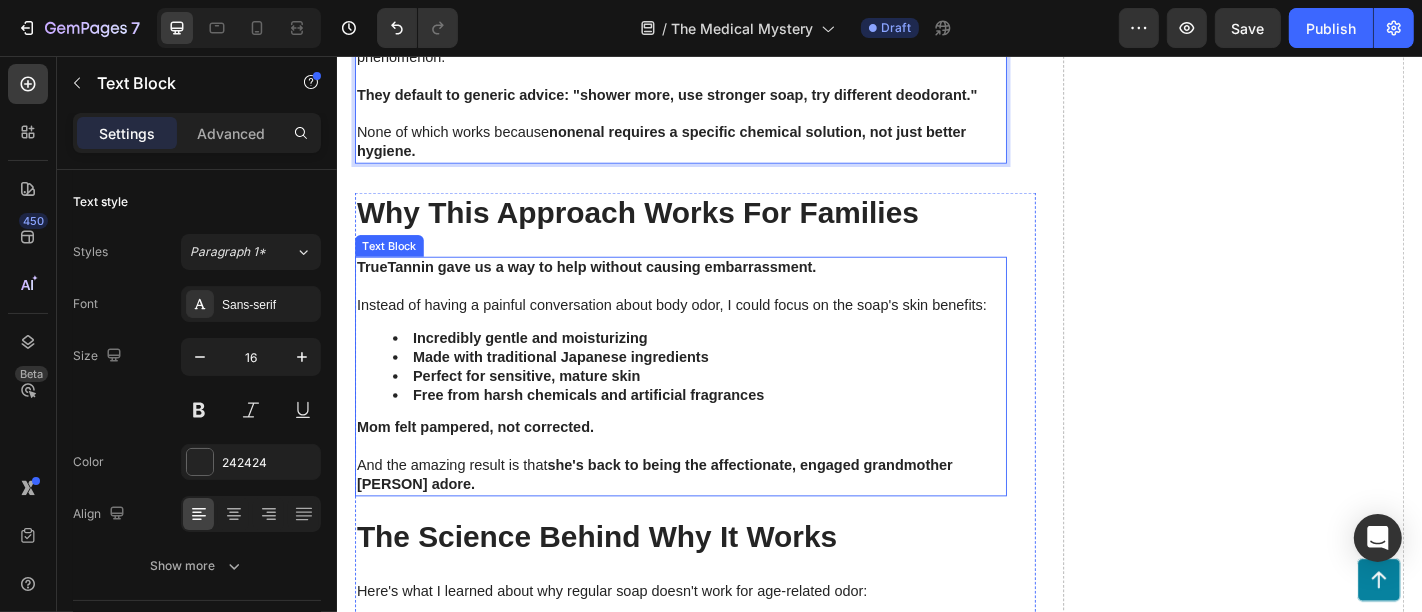 scroll, scrollTop: 4333, scrollLeft: 0, axis: vertical 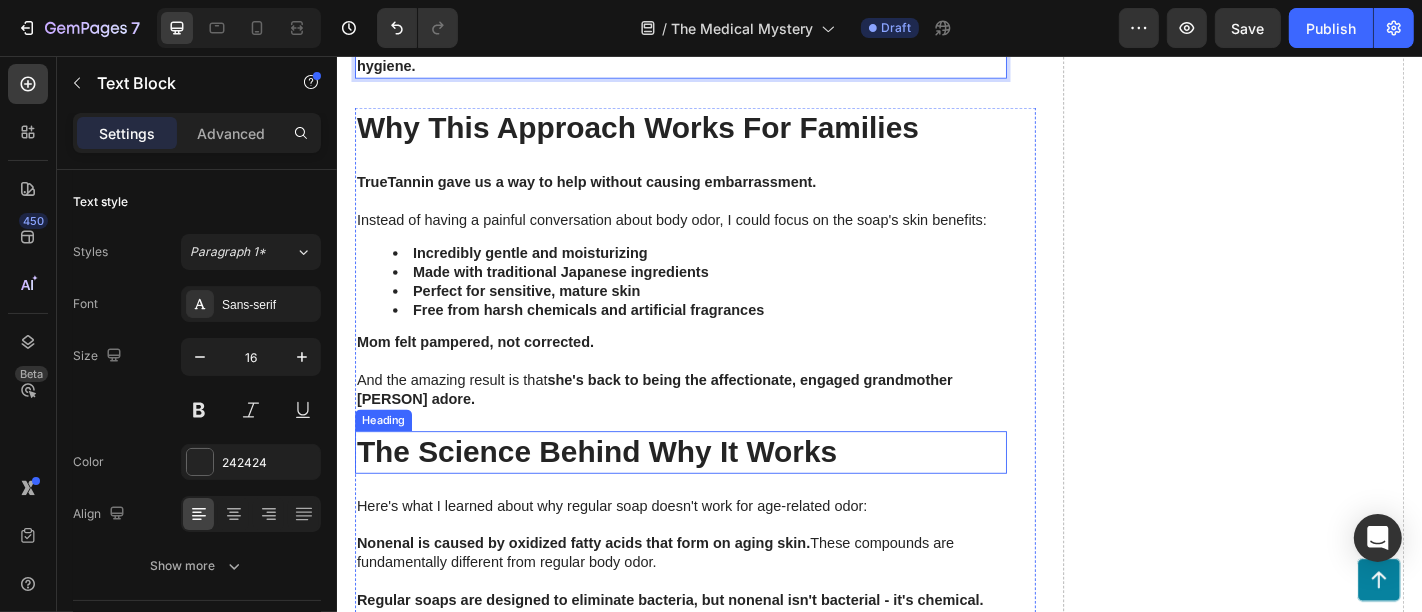 click on "The Science Behind Why It Works" at bounding box center (623, 493) 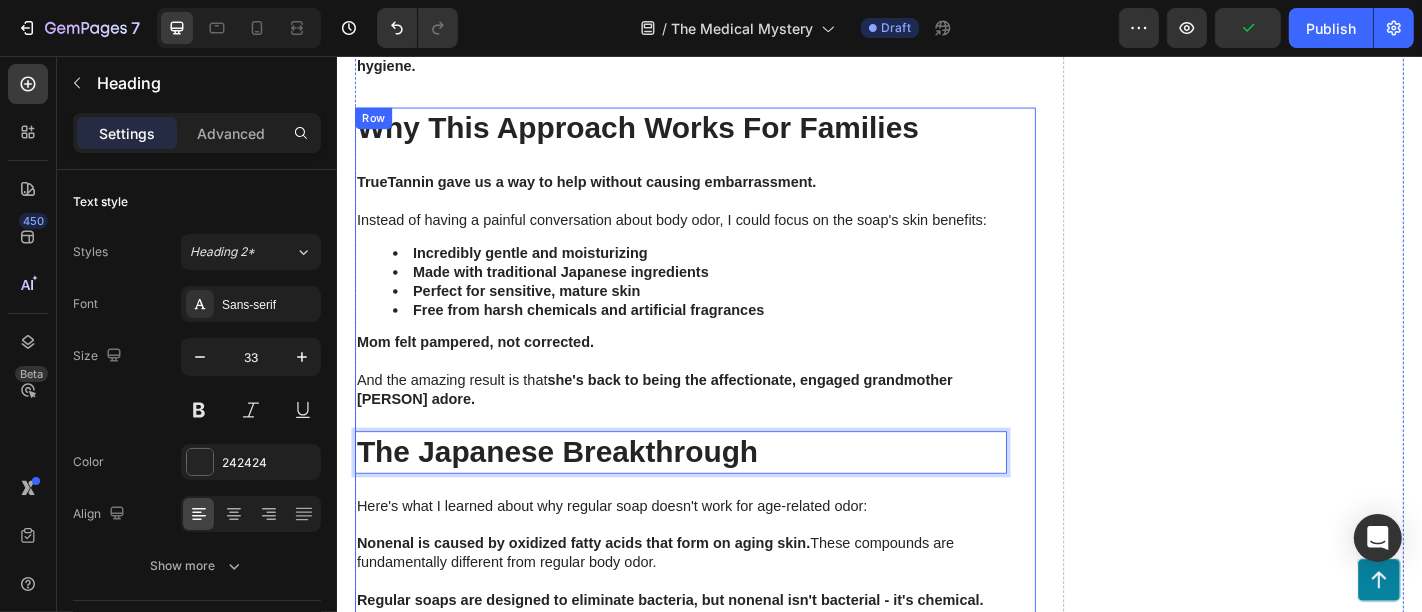 click on "Why This Approach Works For Families" at bounding box center (669, 135) 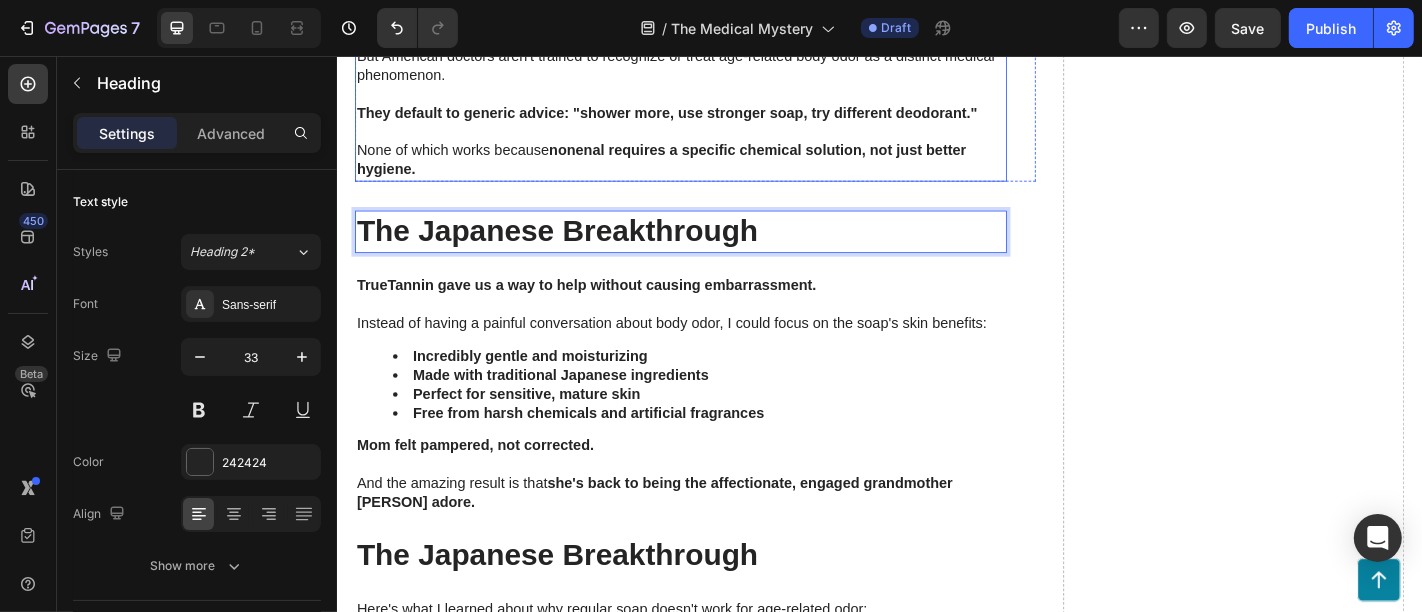 scroll, scrollTop: 4222, scrollLeft: 0, axis: vertical 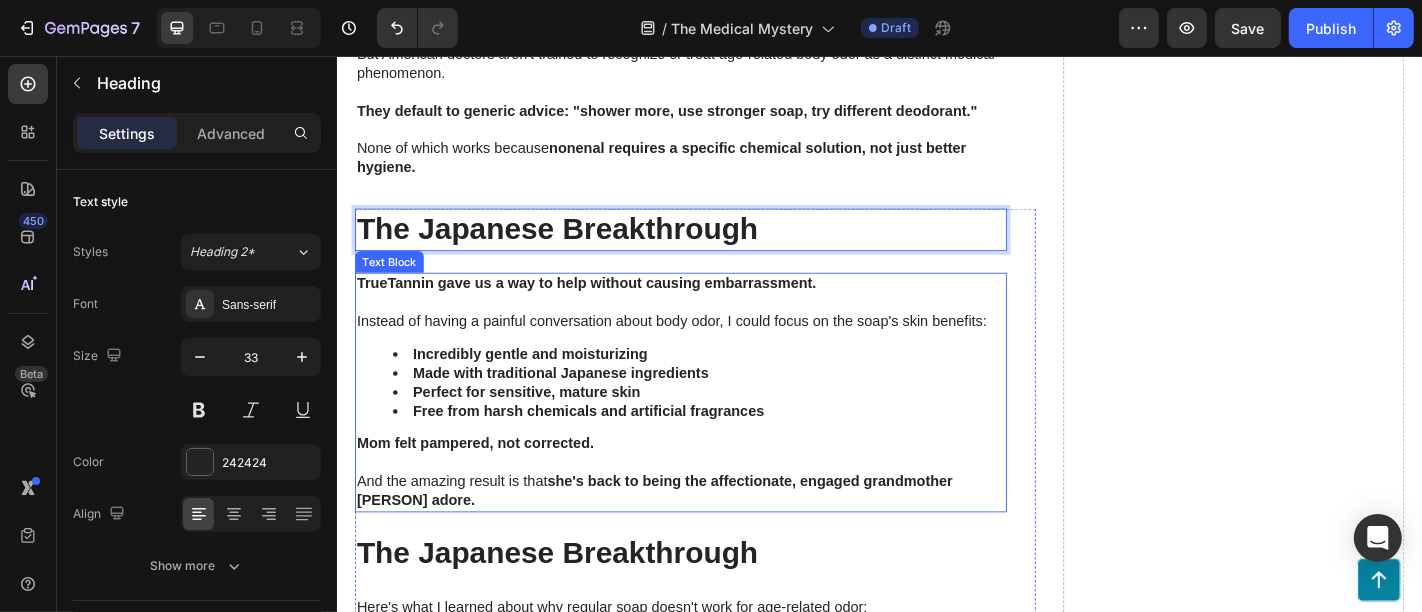 click on "Incredibly gentle and moisturizing" at bounding box center (550, 384) 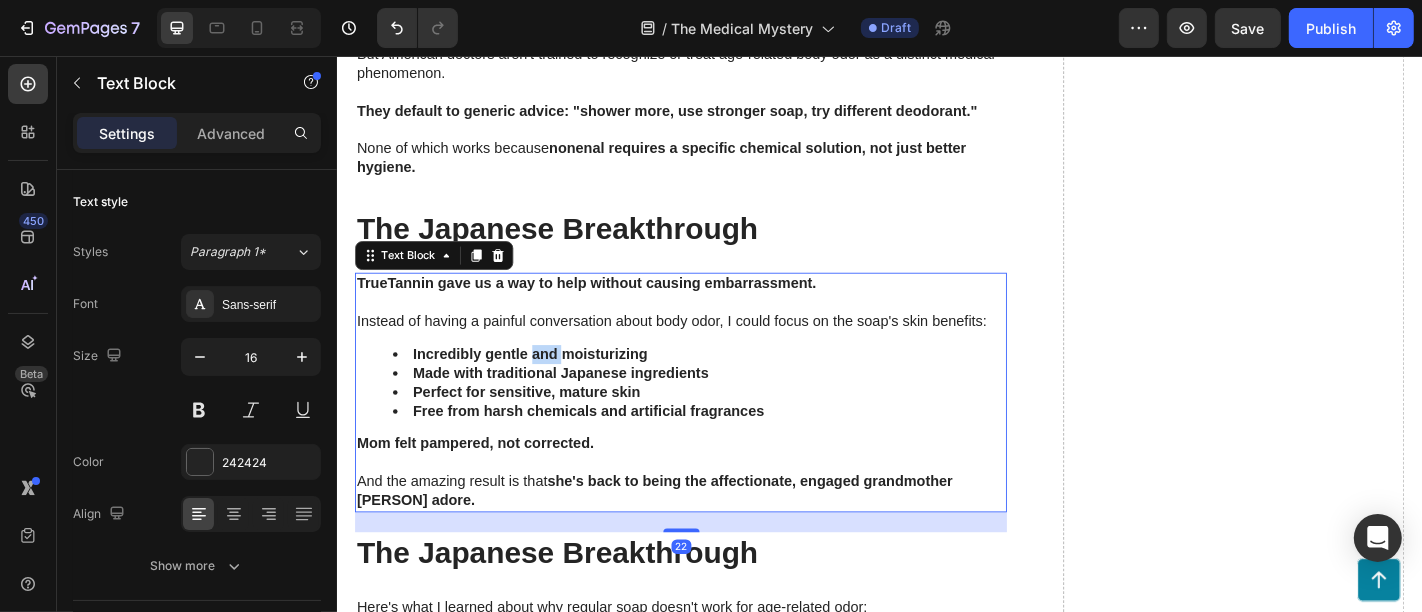 click on "Incredibly gentle and moisturizing" at bounding box center [550, 384] 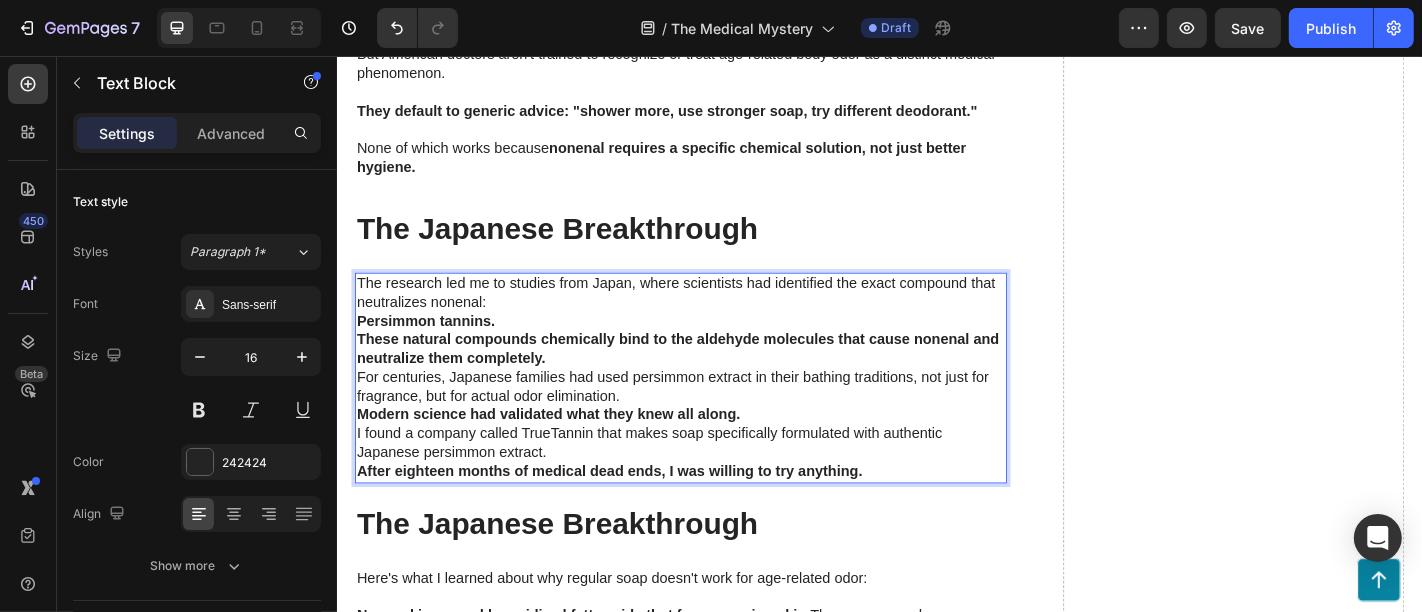 click on "The research led me to studies from Japan, where scientists had identified the exact compound that neutralizes nonenal:" at bounding box center [716, 318] 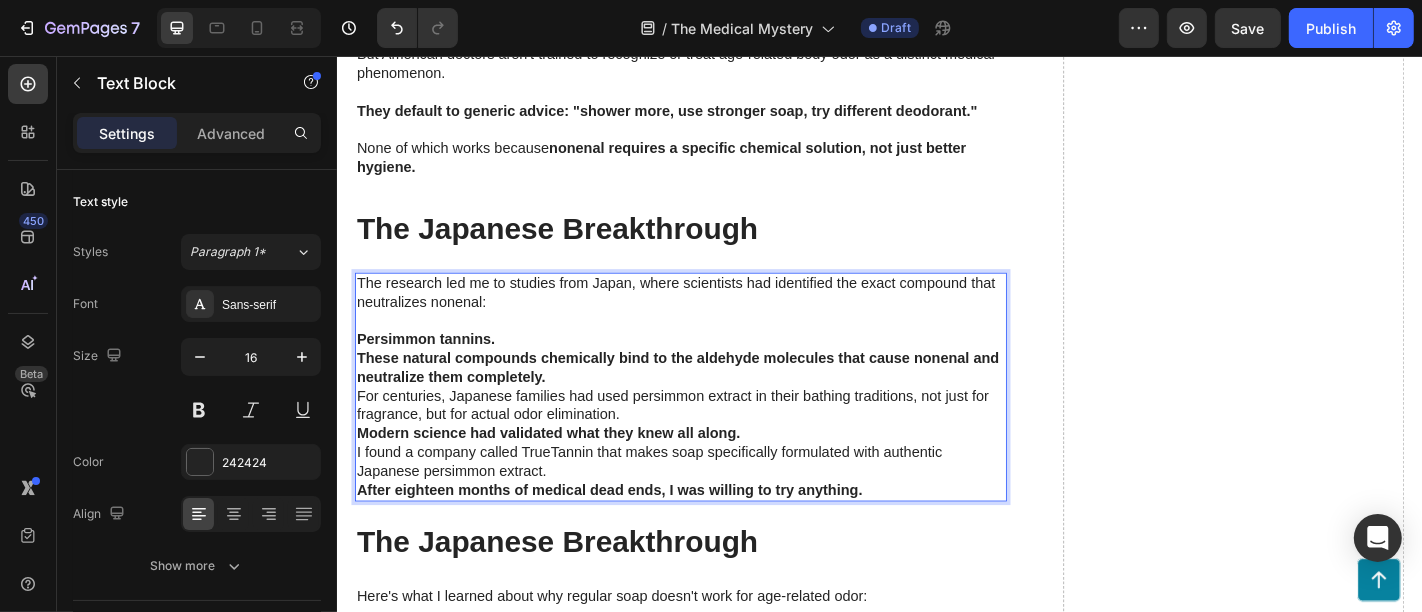 click on "Persimmon tannins." at bounding box center (716, 369) 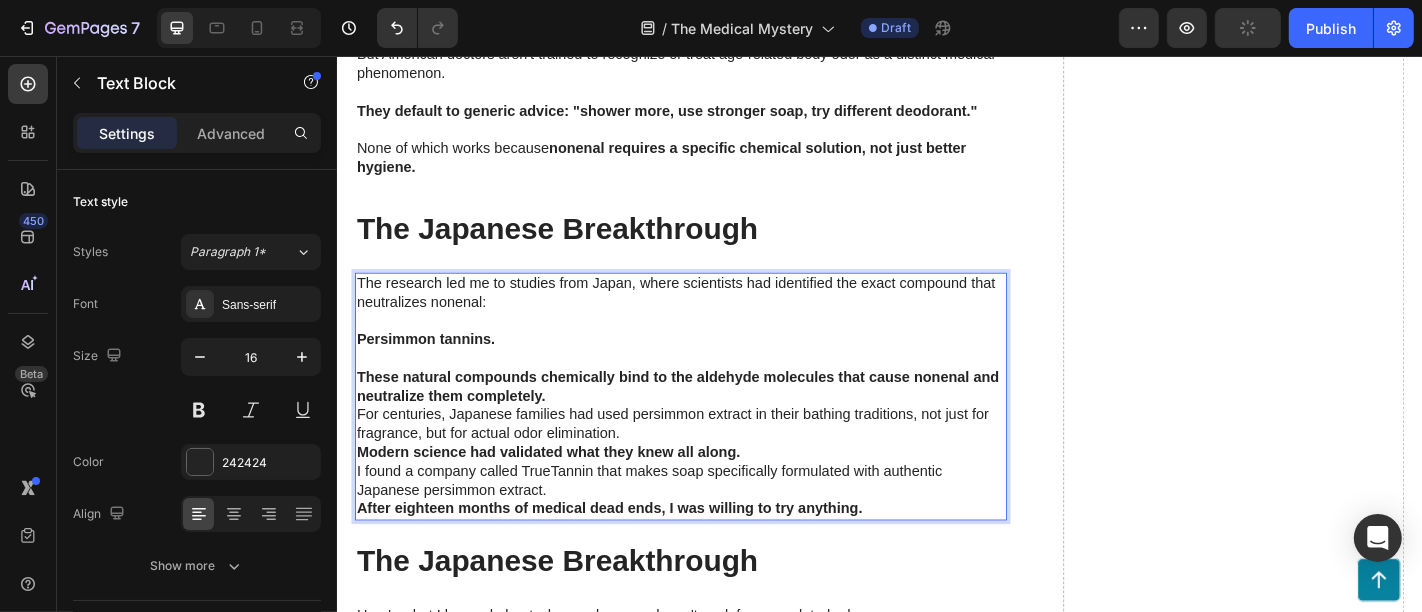 click on "These natural compounds chemically bind to the aldehyde molecules that cause nonenal and neutralize them completely." at bounding box center [716, 422] 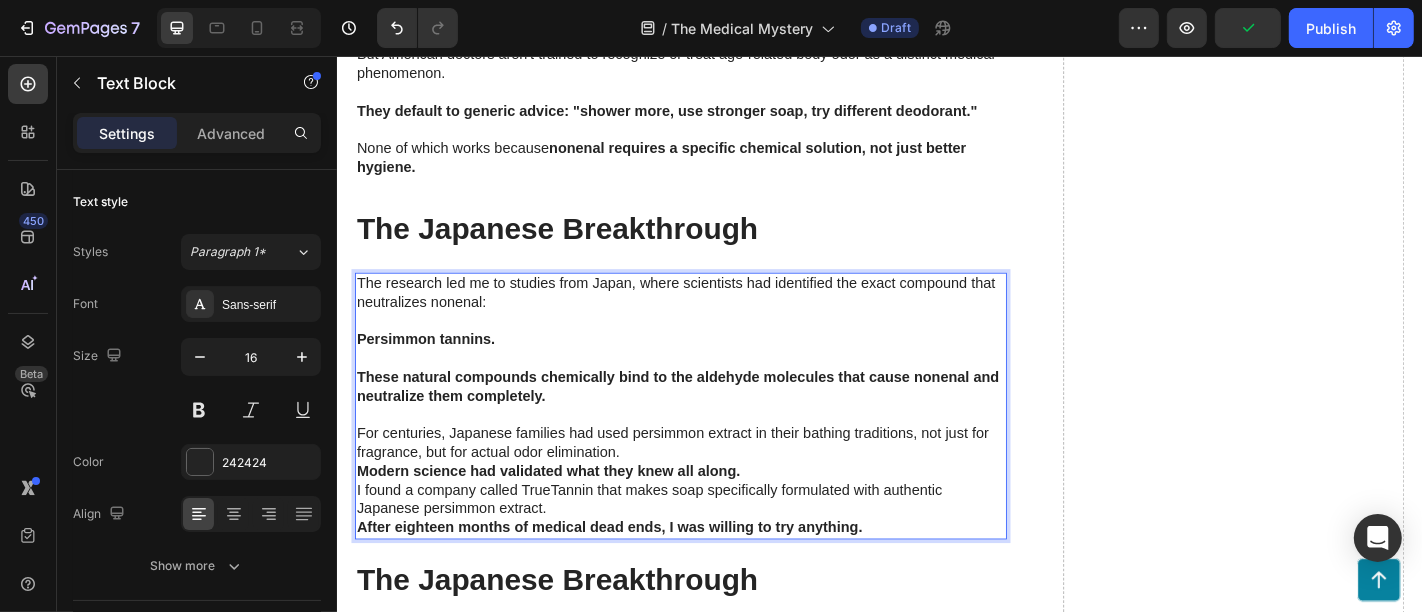 click on "For centuries, Japanese families had used persimmon extract in their bathing traditions, not just for fragrance, but for actual odor elimination." at bounding box center [716, 484] 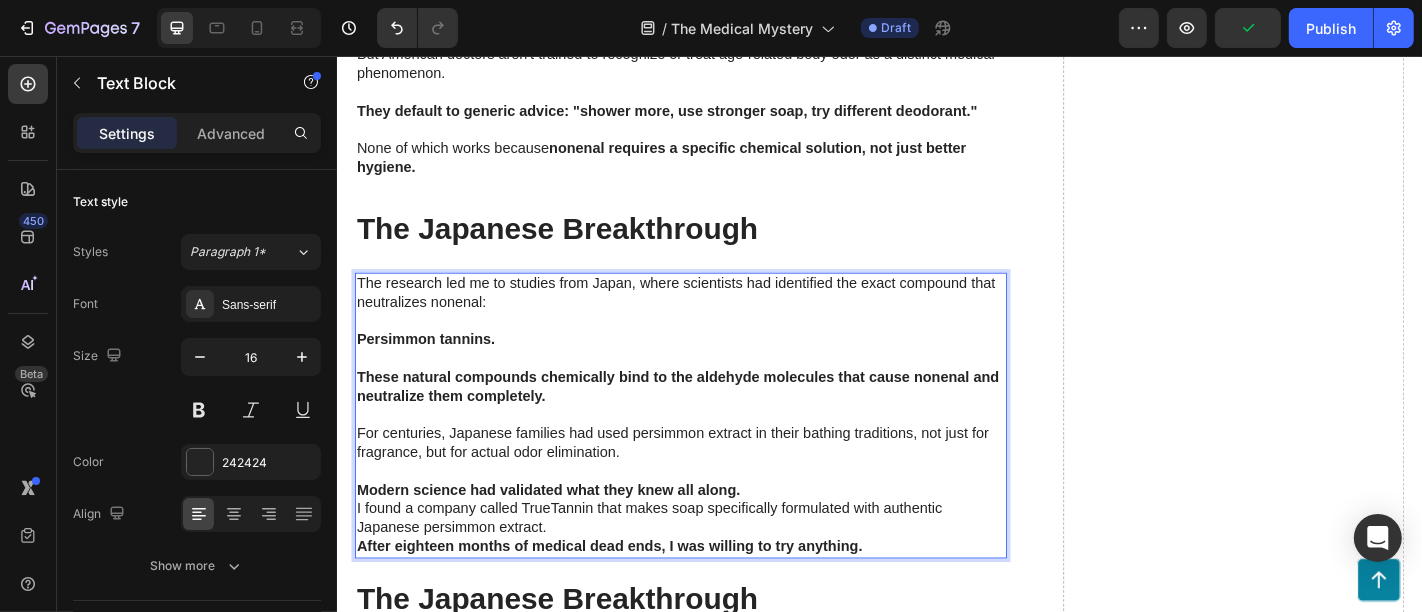 click on "Modern science had validated what they knew all along." at bounding box center (716, 536) 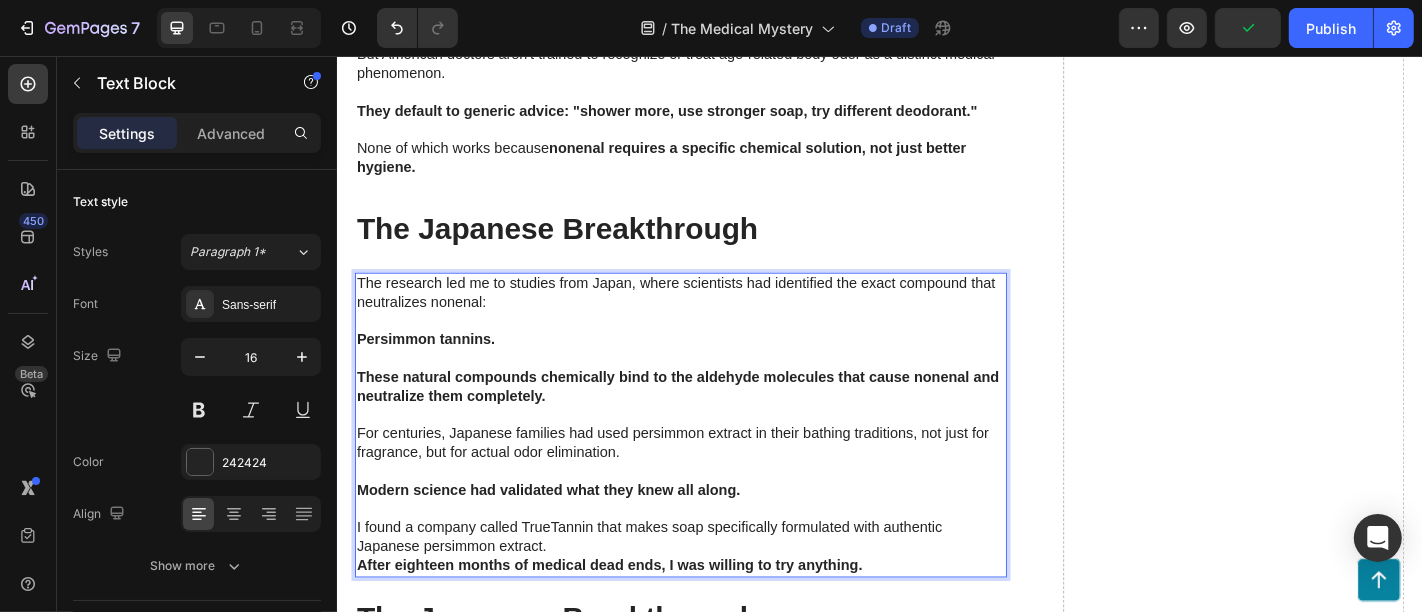 click on "I found a company called TrueTannin that makes soap specifically formulated with authentic Japanese persimmon extract." at bounding box center [716, 588] 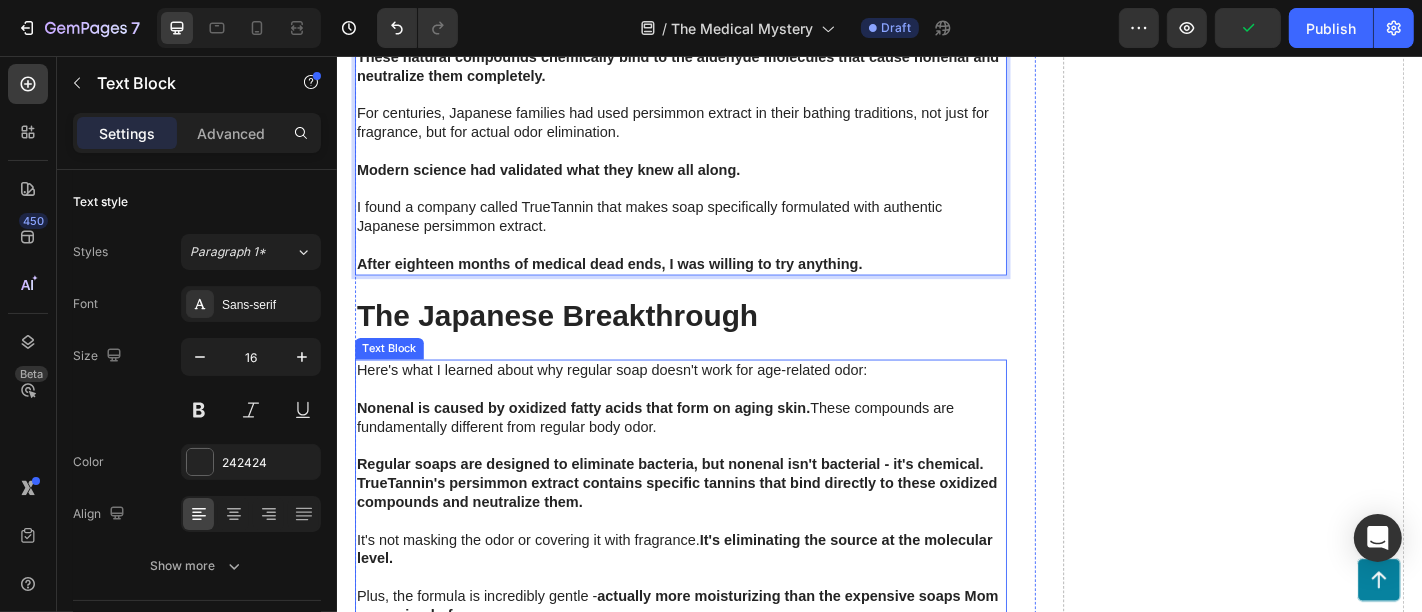 scroll, scrollTop: 4666, scrollLeft: 0, axis: vertical 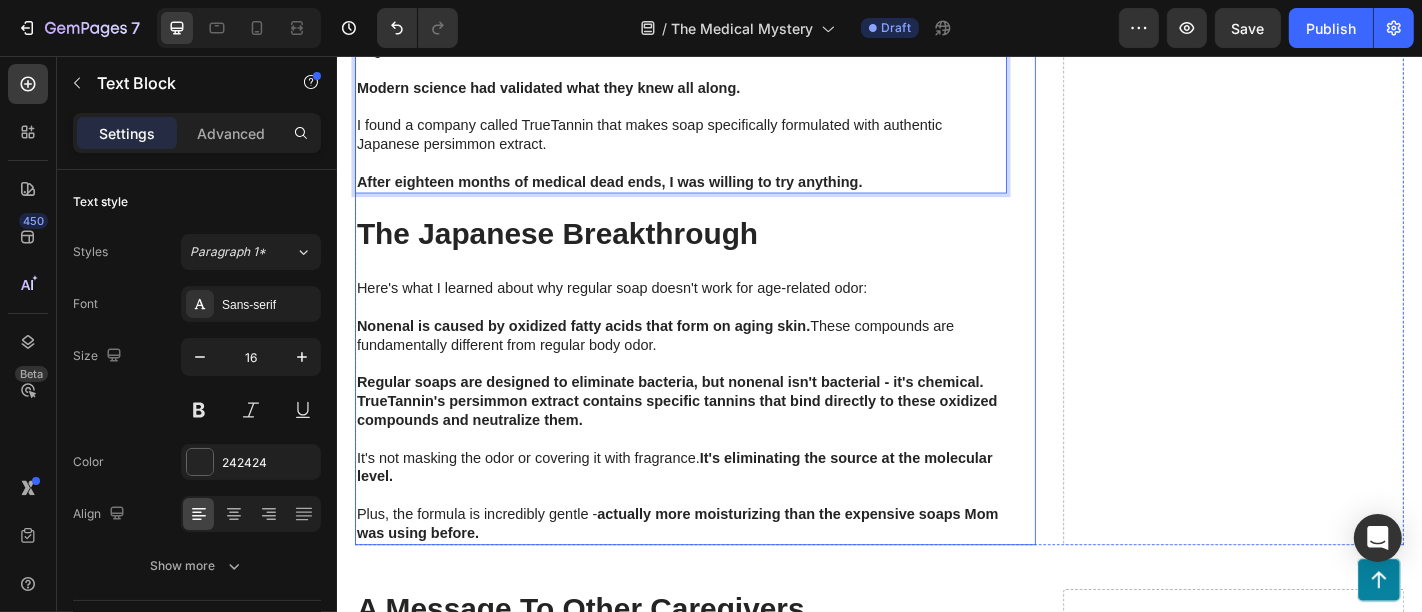click on "The Japanese Breakthrough" at bounding box center (580, 252) 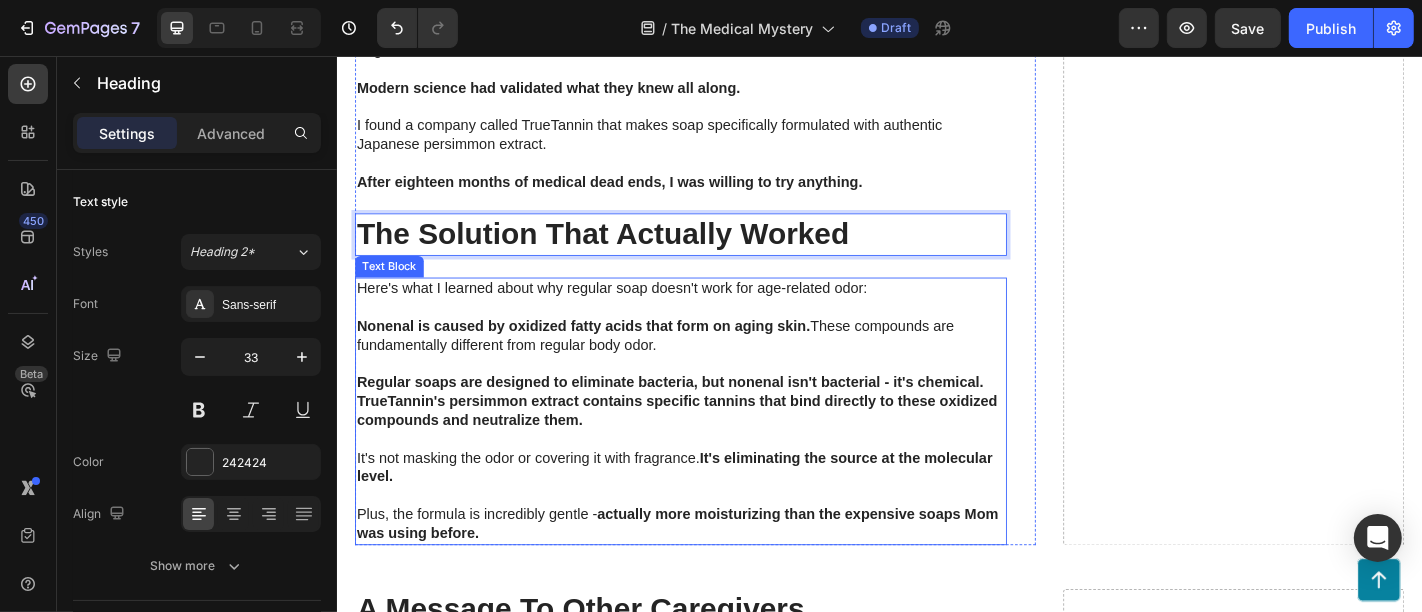 click on "Nonenal is caused by oxidized fatty acids that form on aging skin." at bounding box center [608, 354] 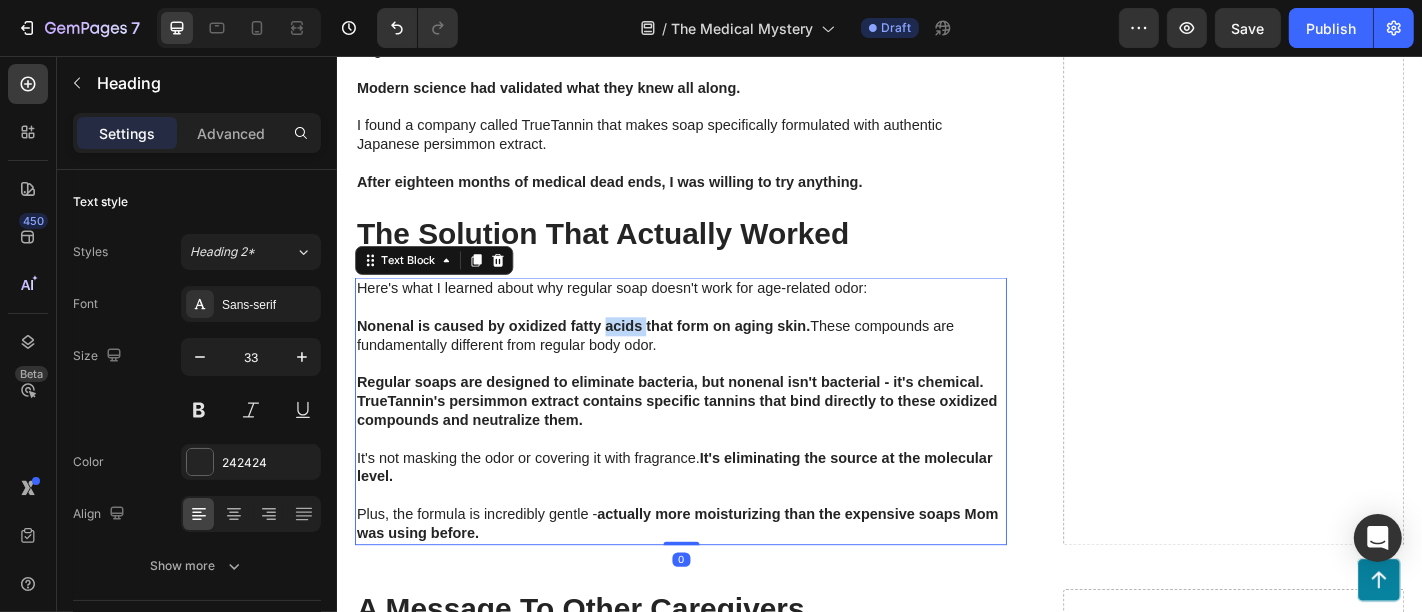 click on "Nonenal is caused by oxidized fatty acids that form on aging skin." at bounding box center (608, 354) 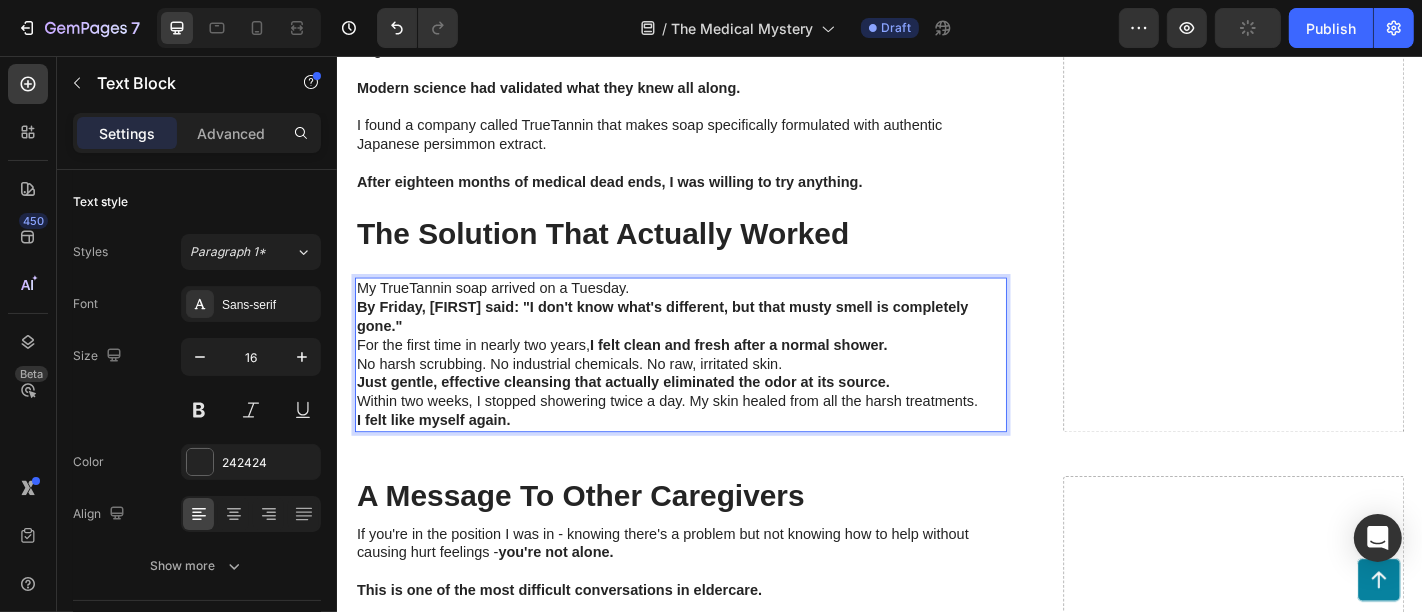 click on "My TrueTannin soap arrived on a Tuesday." at bounding box center (716, 313) 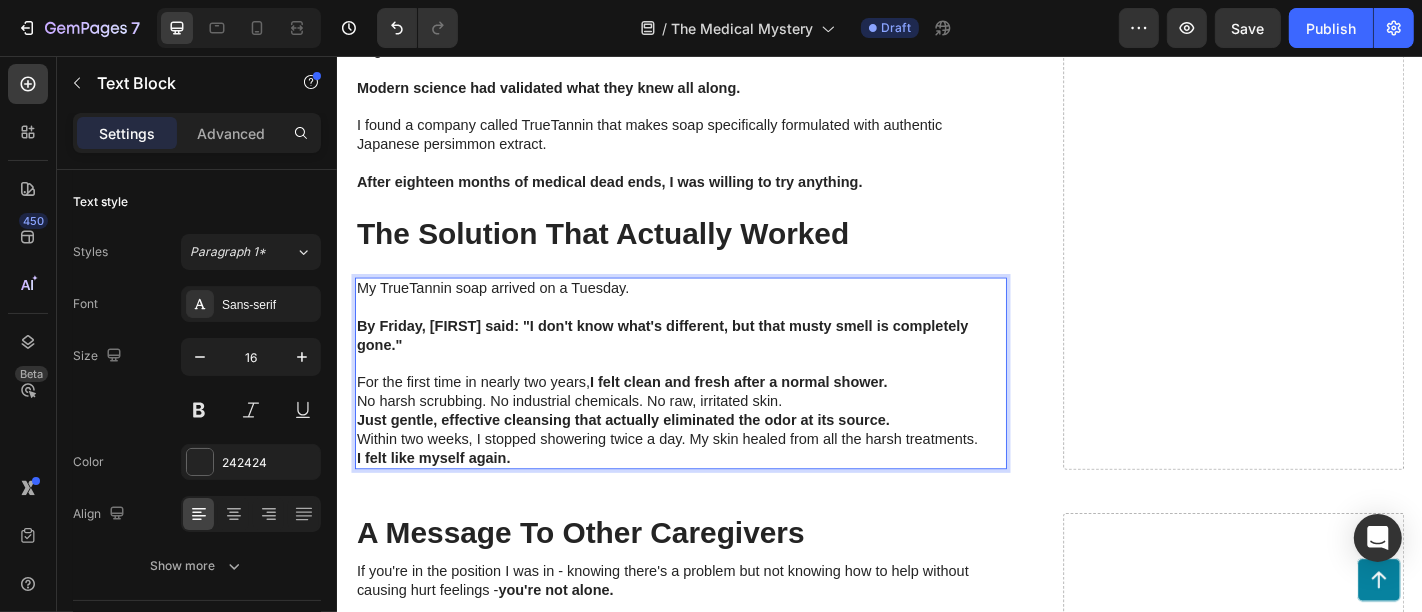 click on "For the first time in nearly two years,  I felt clean and fresh after a normal shower." at bounding box center [716, 417] 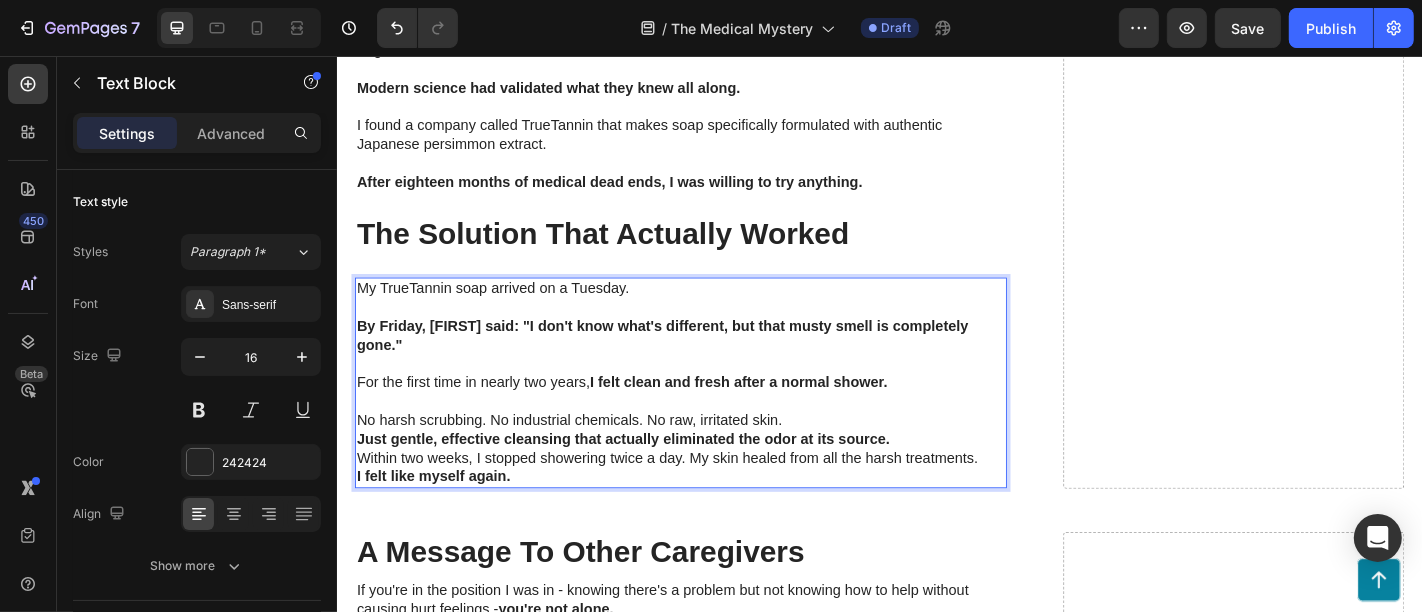 click on "No harsh scrubbing. No industrial chemicals. No raw, irritated skin." at bounding box center [716, 459] 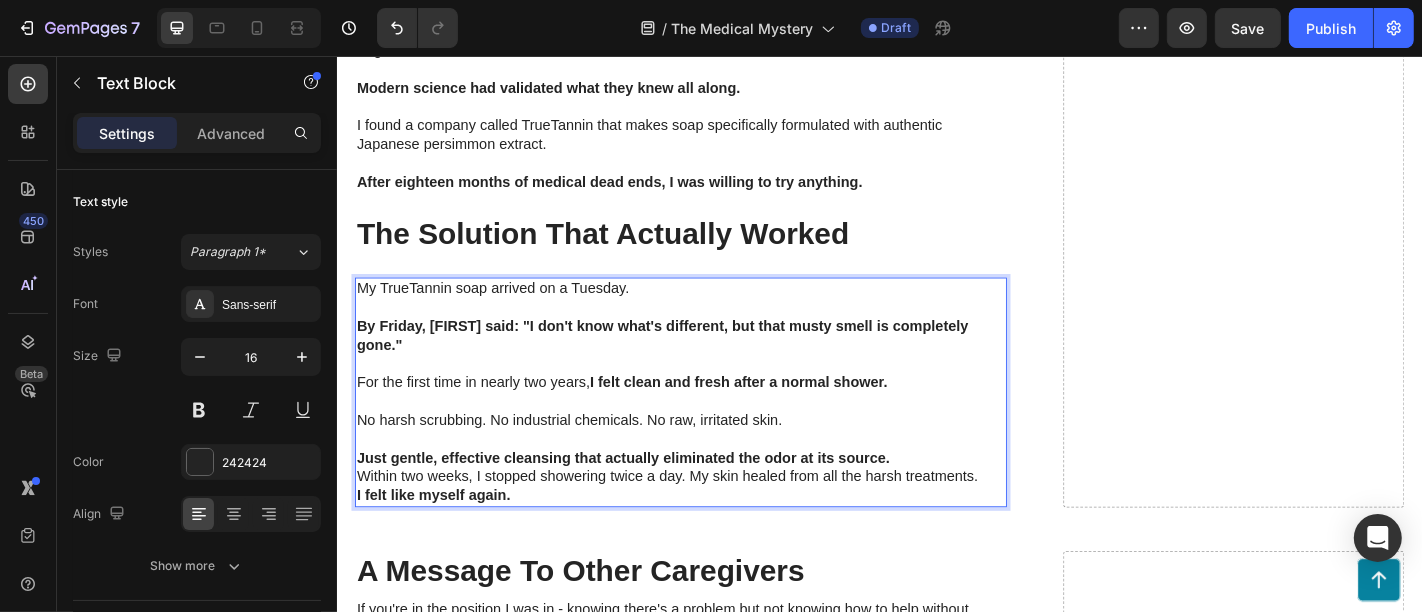 click on "Just gentle, effective cleansing that actually eliminated the odor at its source." at bounding box center [716, 501] 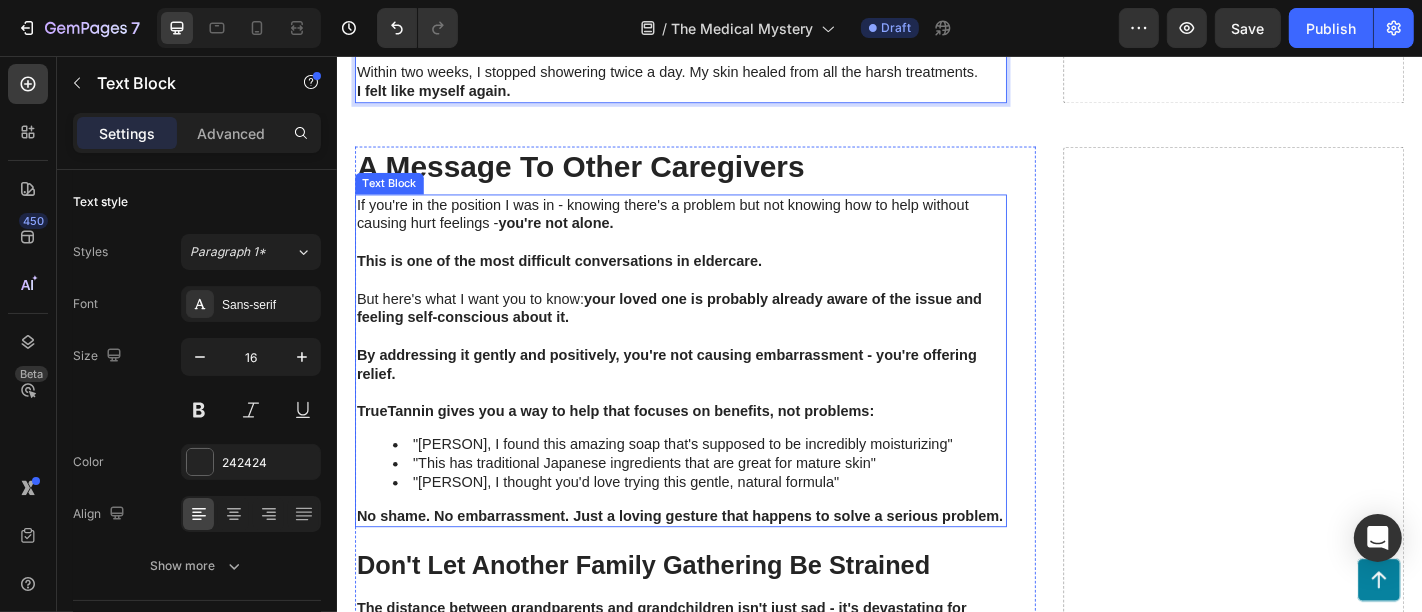 scroll, scrollTop: 5222, scrollLeft: 0, axis: vertical 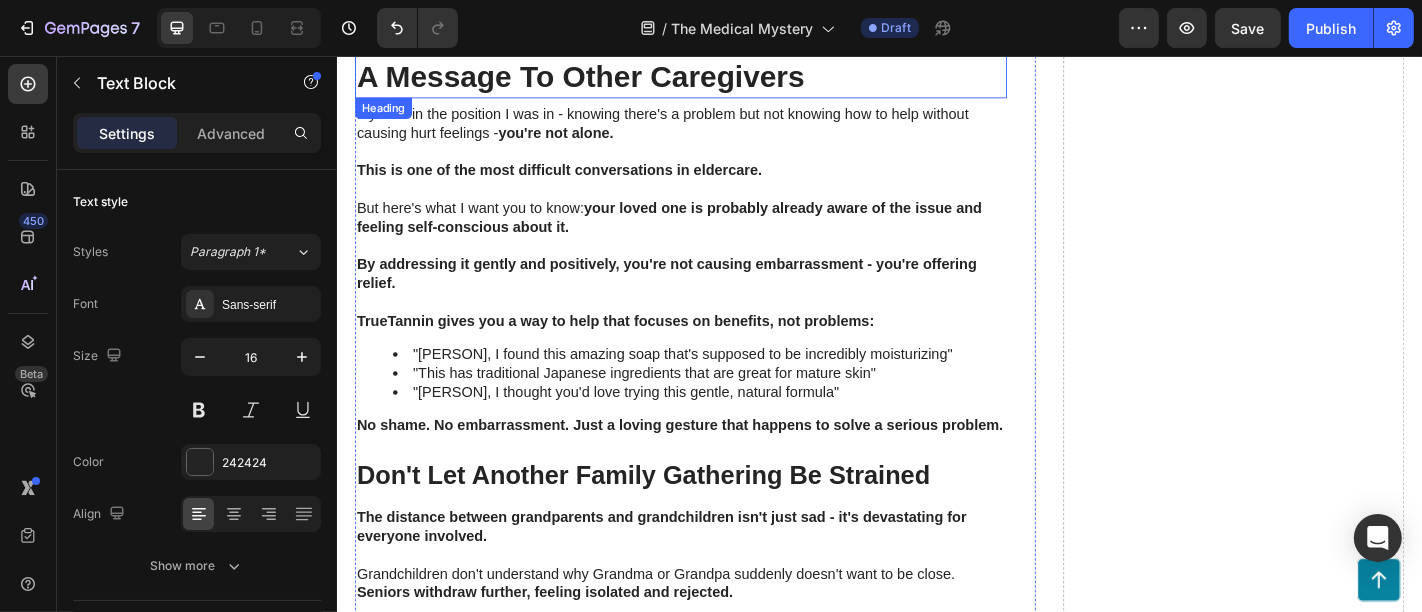 click on "A Message To Other Caregivers" at bounding box center (605, 77) 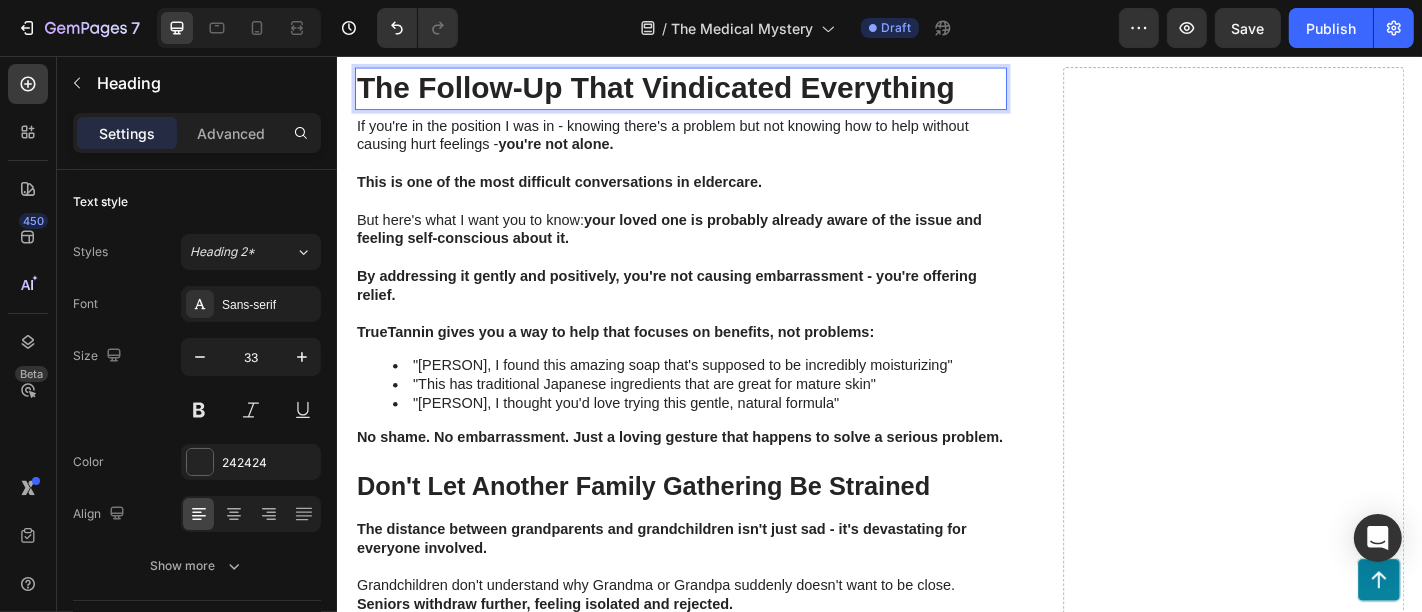 scroll, scrollTop: 5205, scrollLeft: 0, axis: vertical 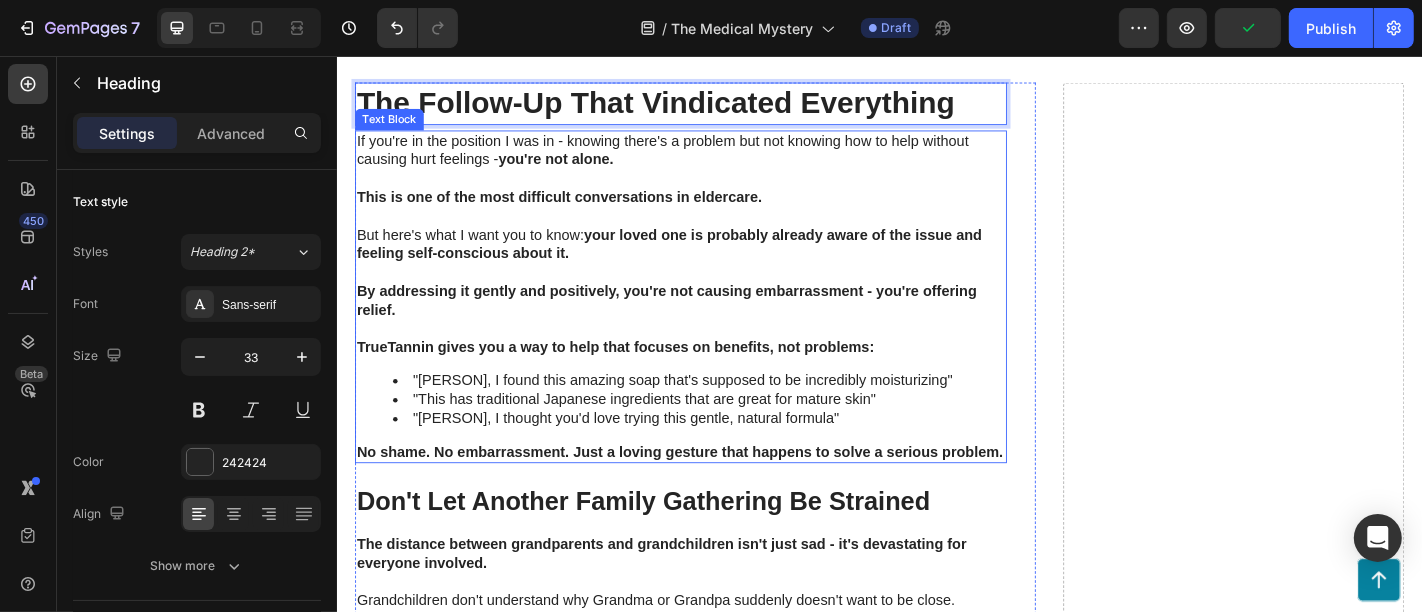 click at bounding box center [716, 358] 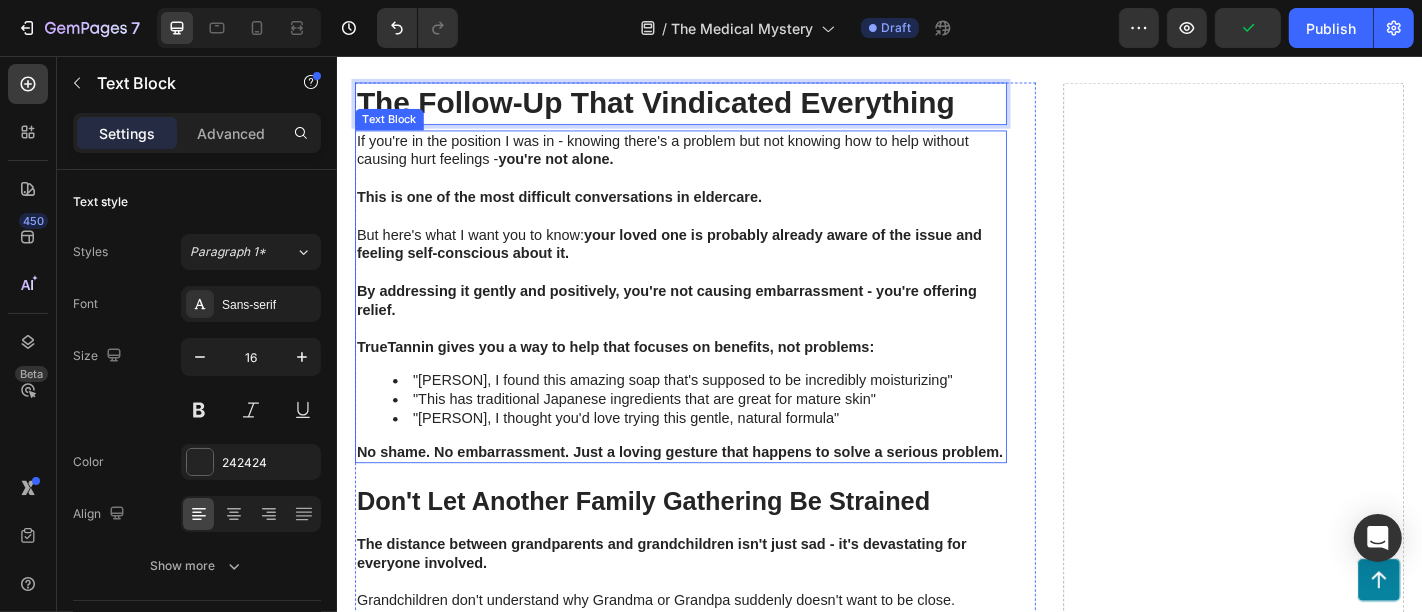 click at bounding box center [716, 358] 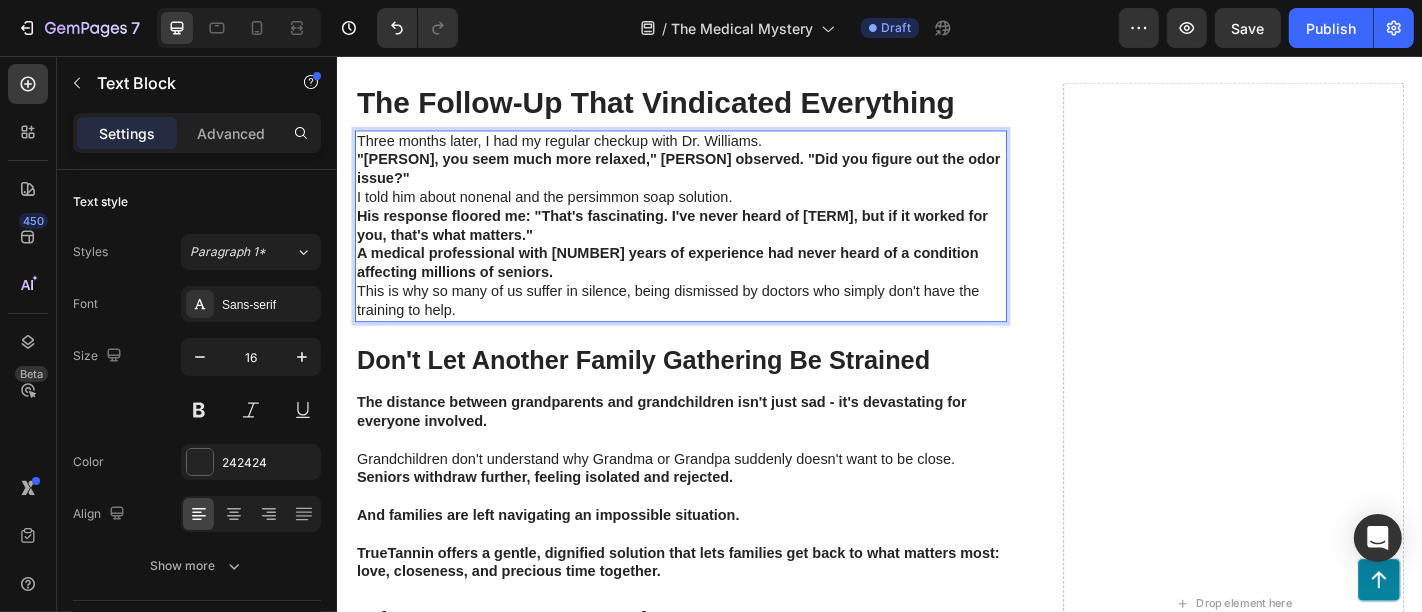 click on "Three months later, I had my regular checkup with Dr. Williams." at bounding box center [716, 150] 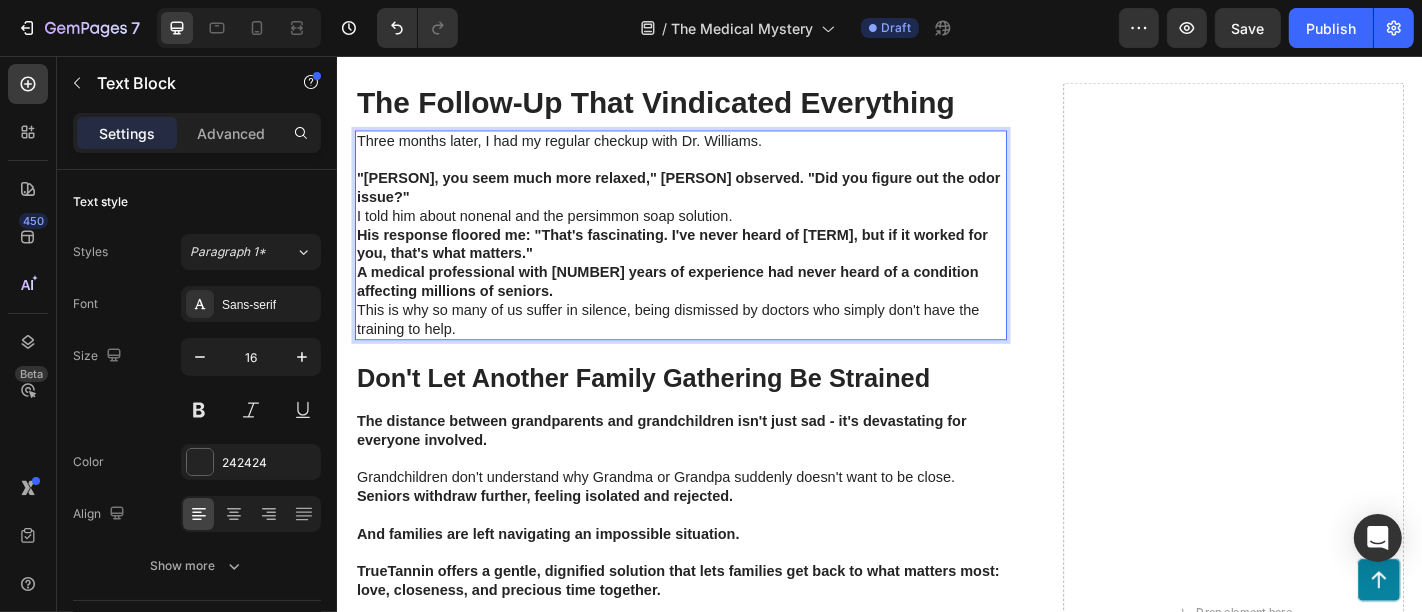 click on ""You seem much more relaxed," he observed. "Did you figure out the odor issue?"" at bounding box center [714, 201] 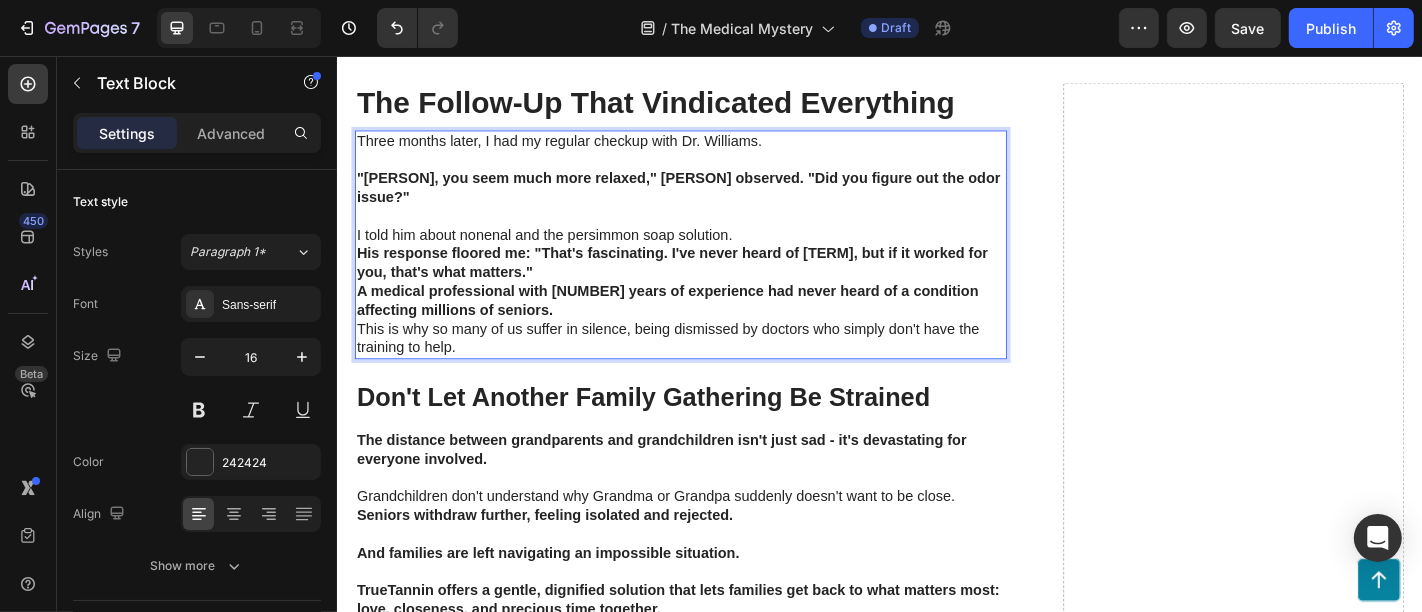 click on "I told him about nonenal and the persimmon soap solution." at bounding box center [716, 254] 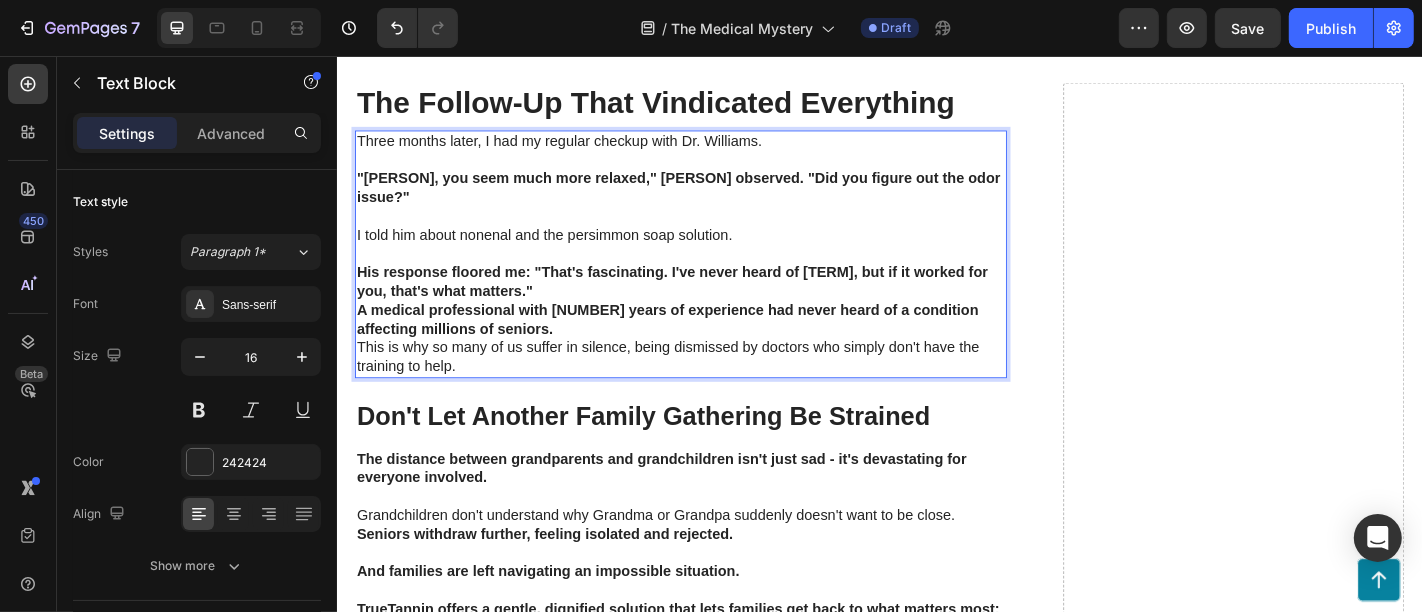 click on "His response floored me: "That's fascinating. I've never heard of nonenal, but if it worked for you, that's what matters."" at bounding box center [716, 306] 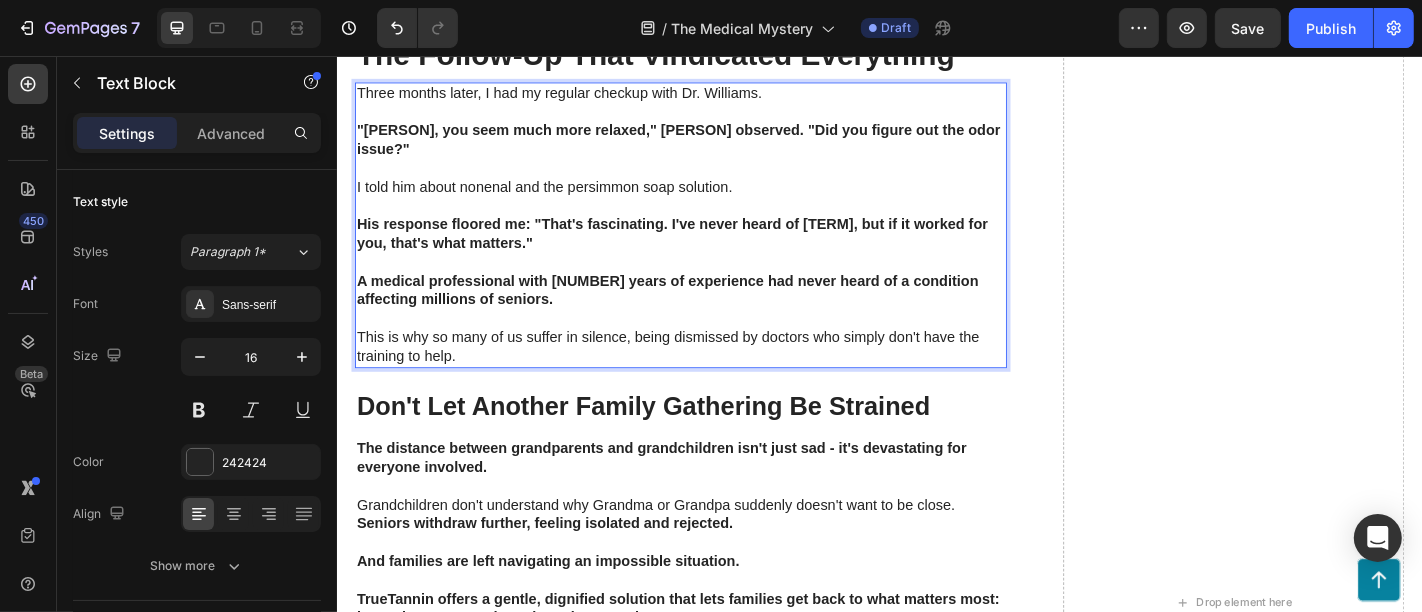 scroll, scrollTop: 5428, scrollLeft: 0, axis: vertical 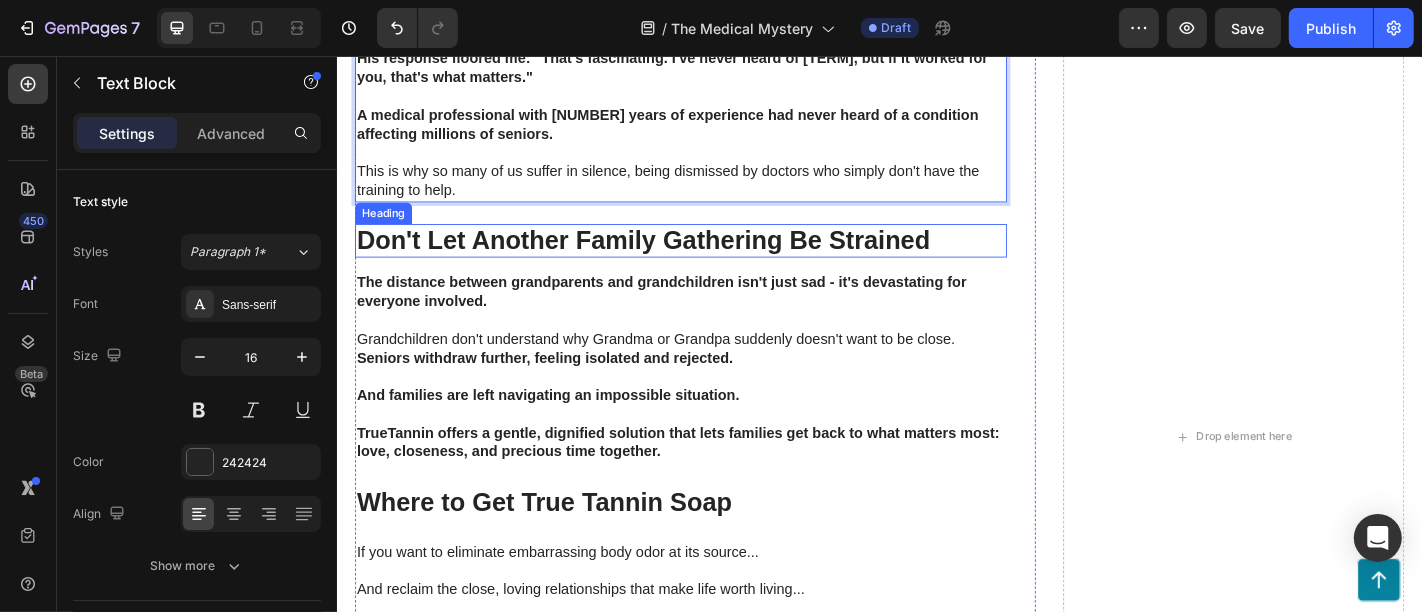 click on "Don't Let Another Family Gathering Be Strained" at bounding box center (675, 260) 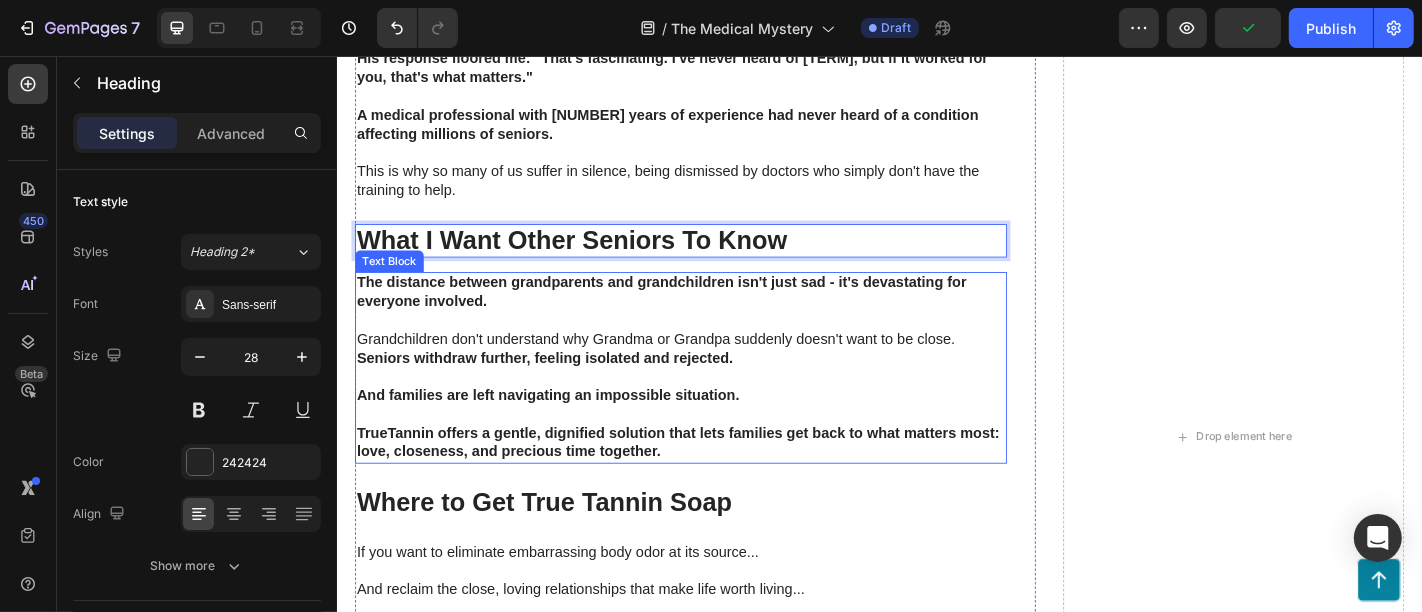 click on "Seniors withdraw further, feeling isolated and rejected." at bounding box center [566, 390] 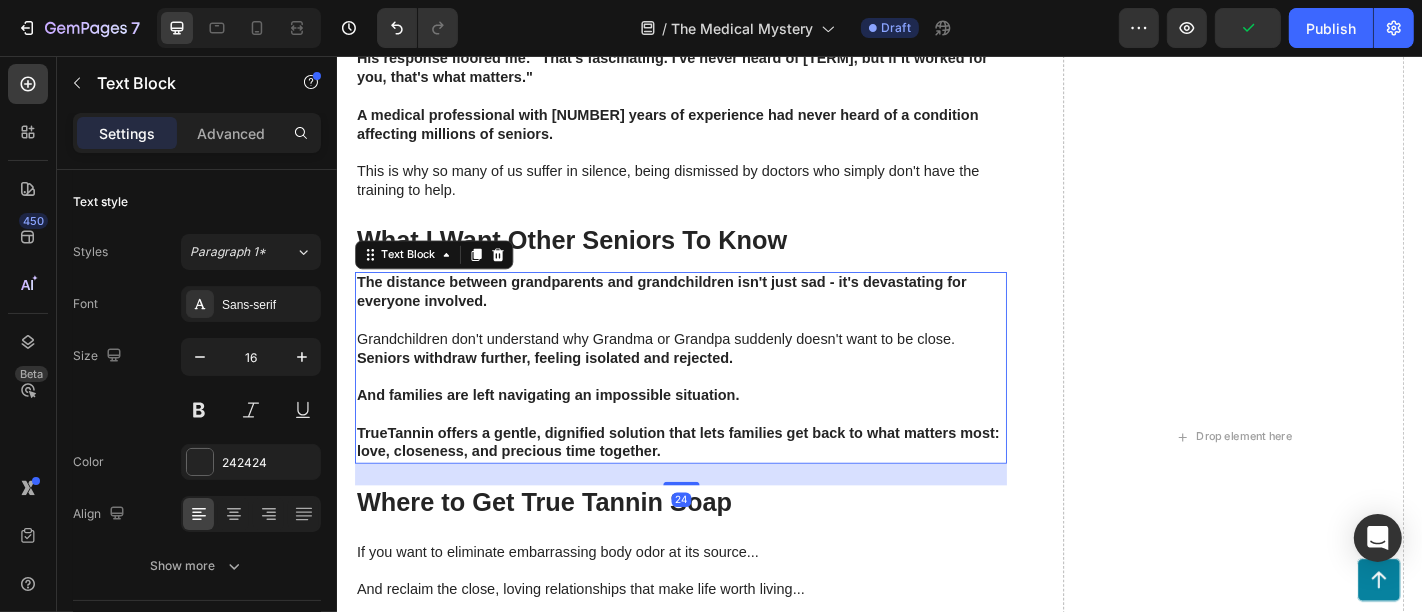 click on "Seniors withdraw further, feeling isolated and rejected." at bounding box center (566, 390) 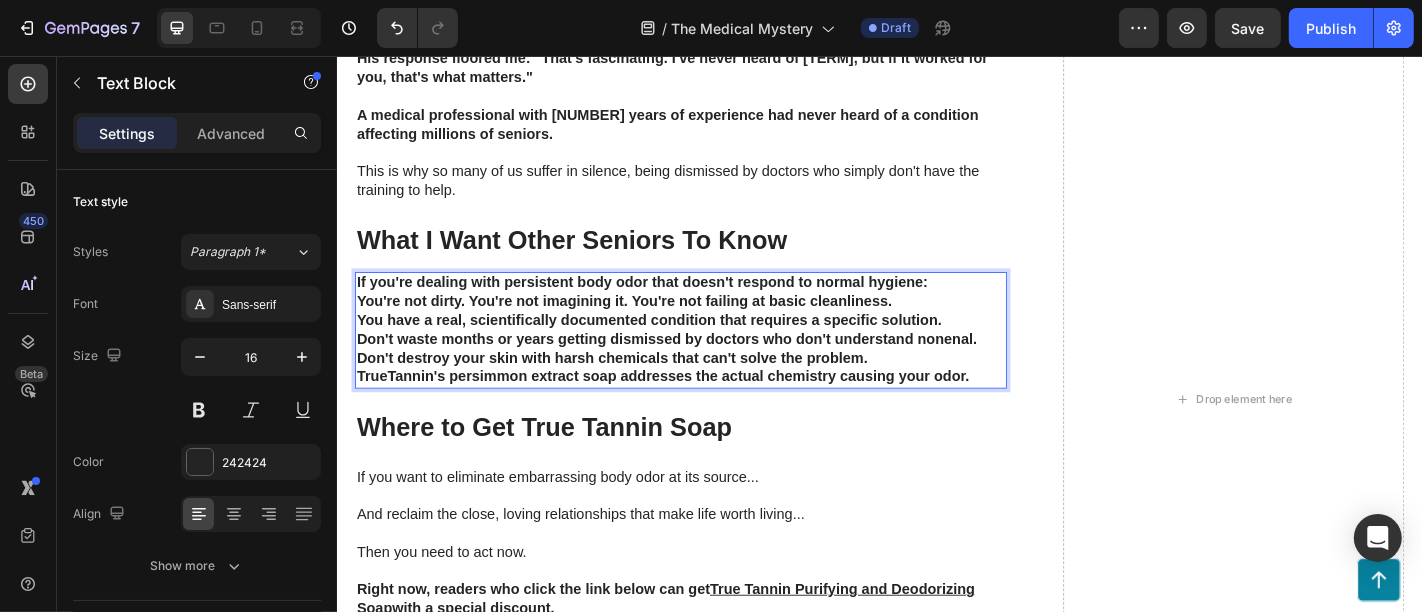 click on "If you're dealing with persistent body odor that doesn't respond to normal hygiene:" at bounding box center [716, 307] 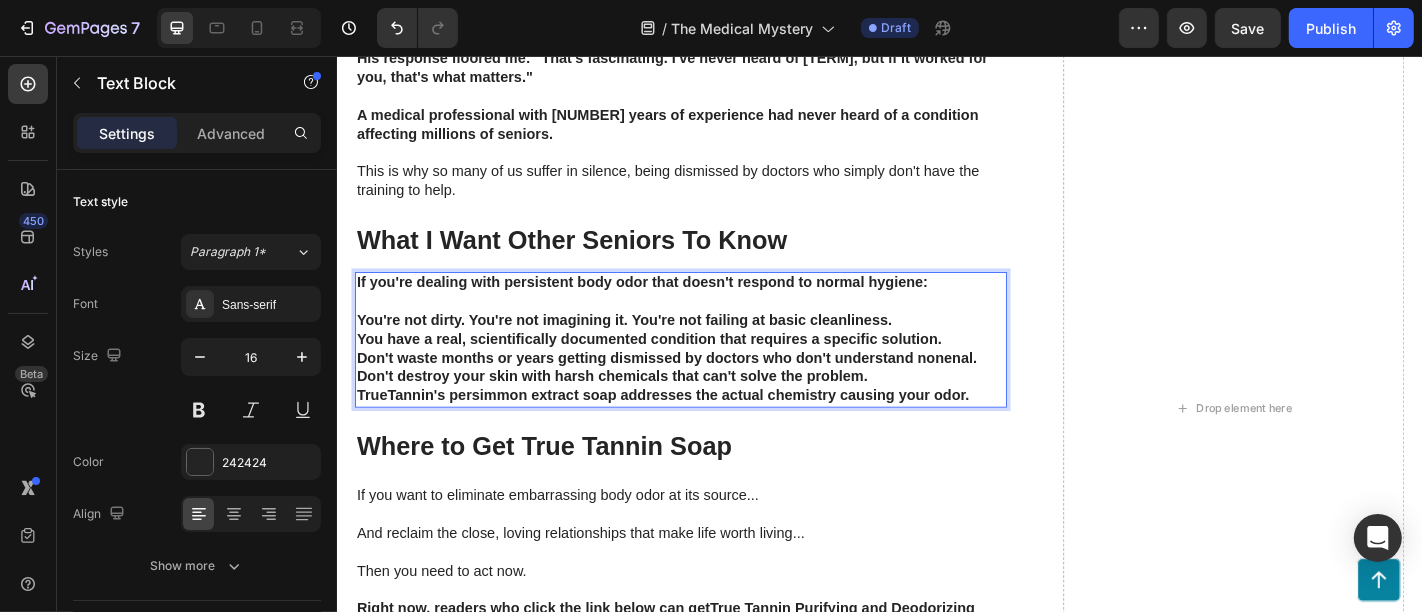 click on "You're not dirty. You're not imagining it. You're not failing at basic cleanliness." at bounding box center [716, 349] 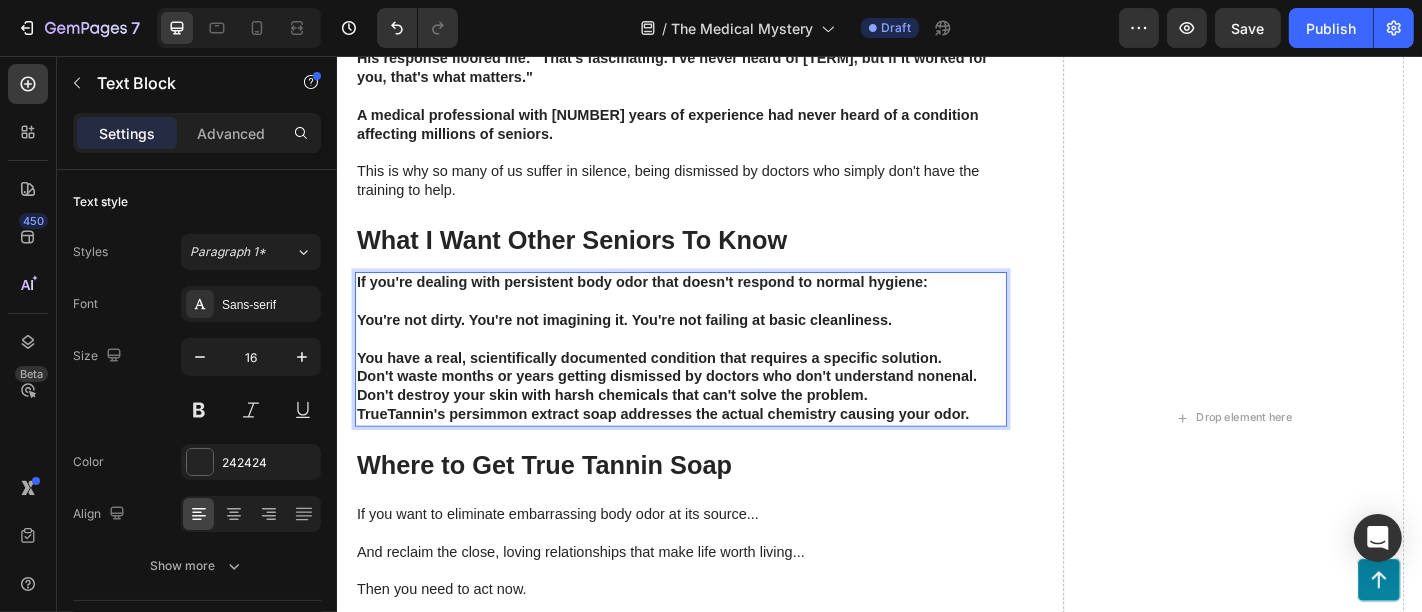 click on "You have a real, scientifically documented condition that requires a specific solution." at bounding box center (716, 391) 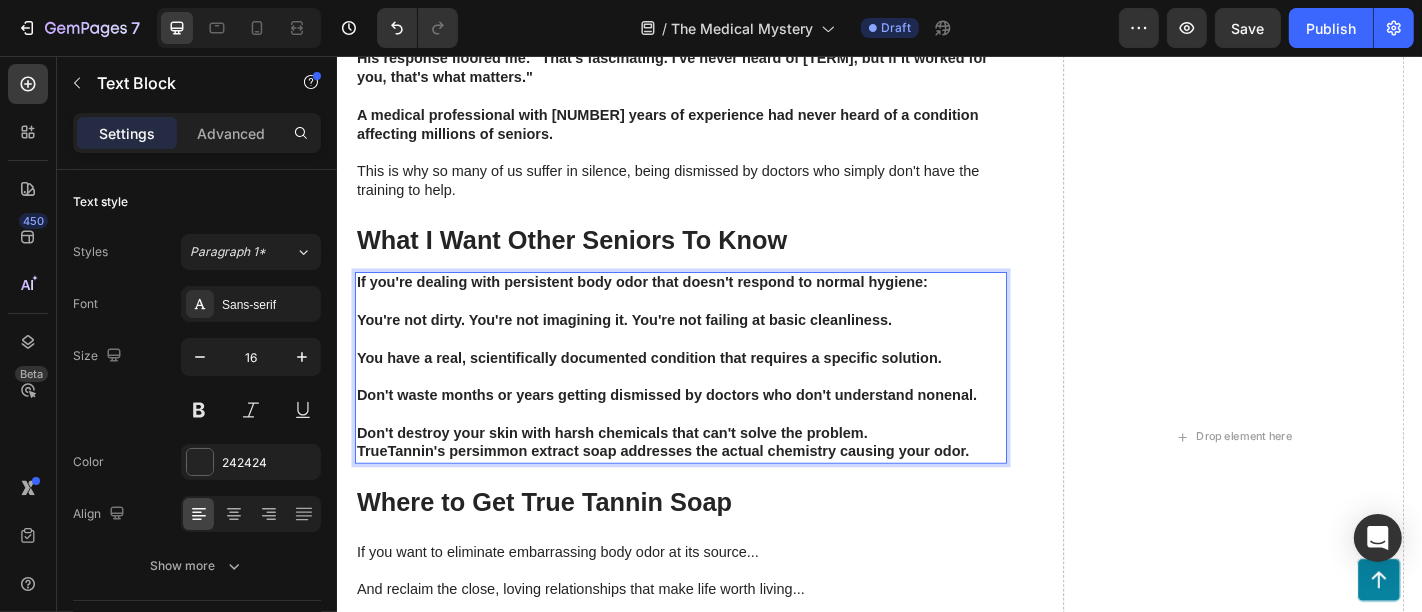 click on "Don't destroy your skin with harsh chemicals that can't solve the problem." at bounding box center [716, 474] 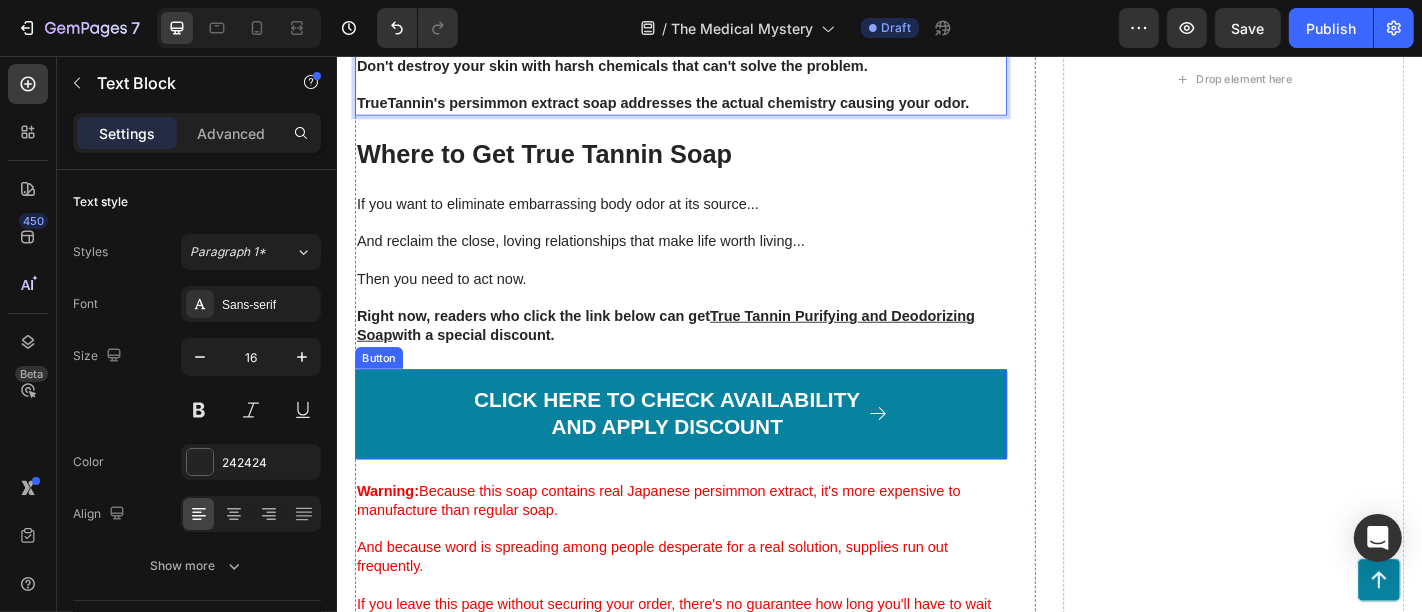 scroll, scrollTop: 5872, scrollLeft: 0, axis: vertical 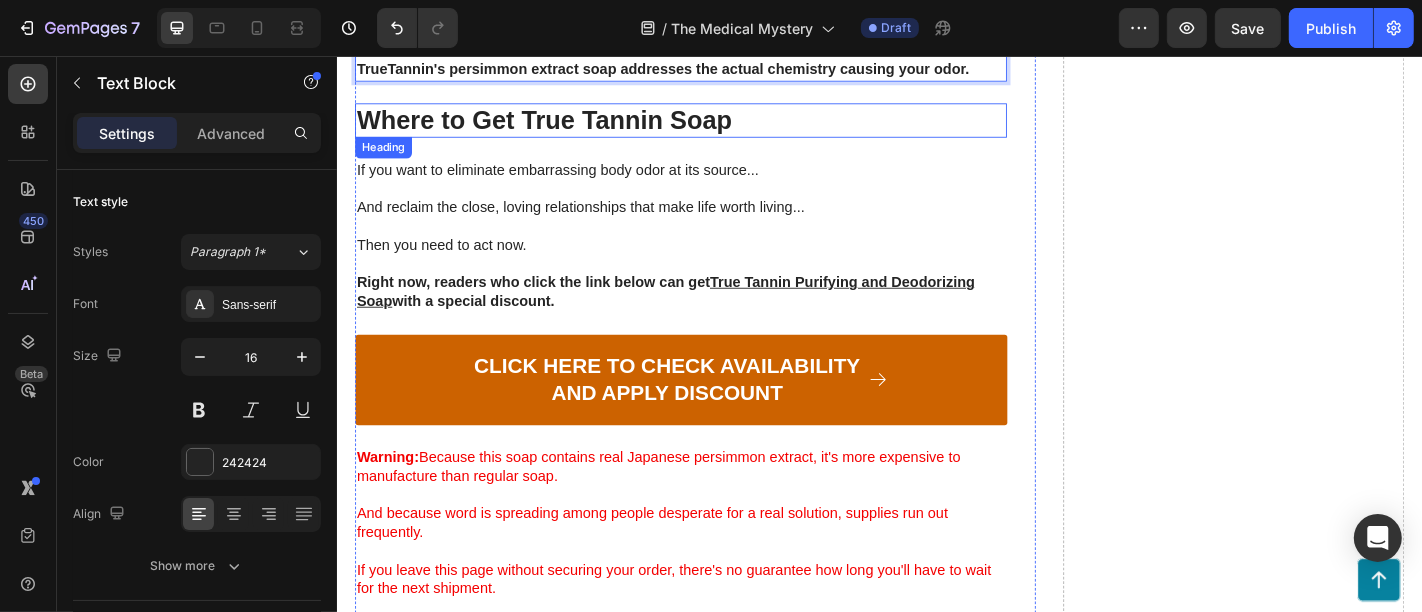 click on "Where to Get True Tannin Soap" at bounding box center (716, 127) 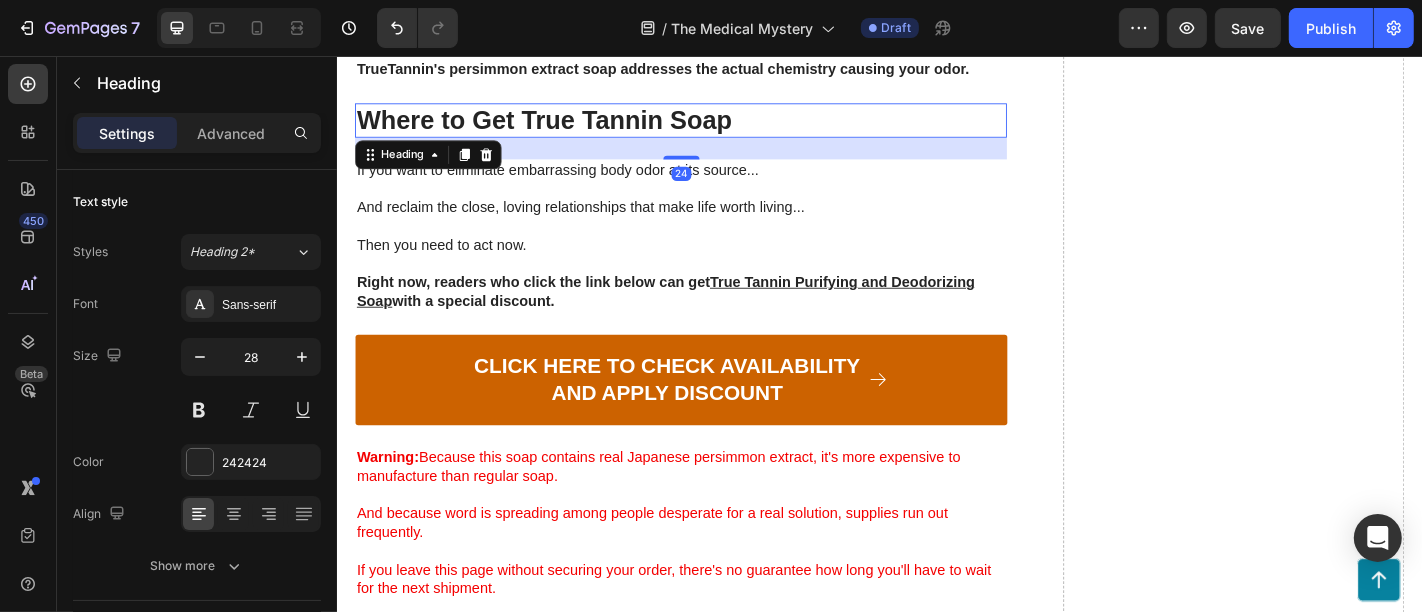 click on "Where to Get True Tannin Soap" at bounding box center (716, 127) 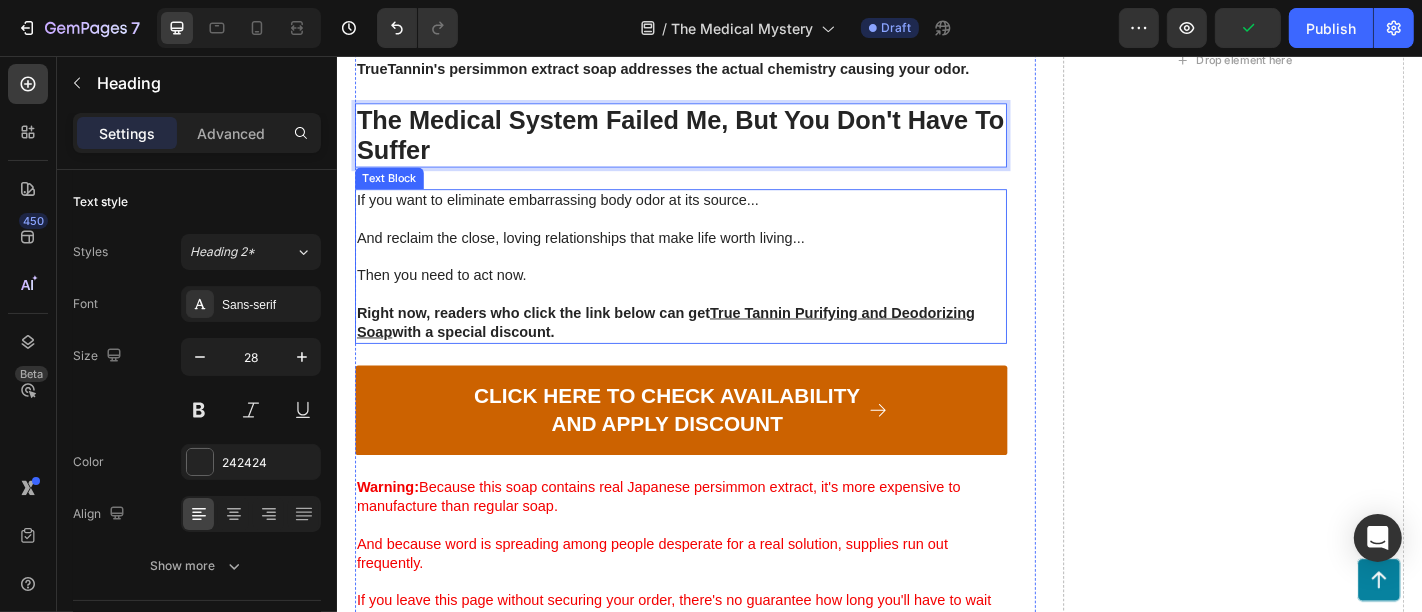 click at bounding box center (716, 278) 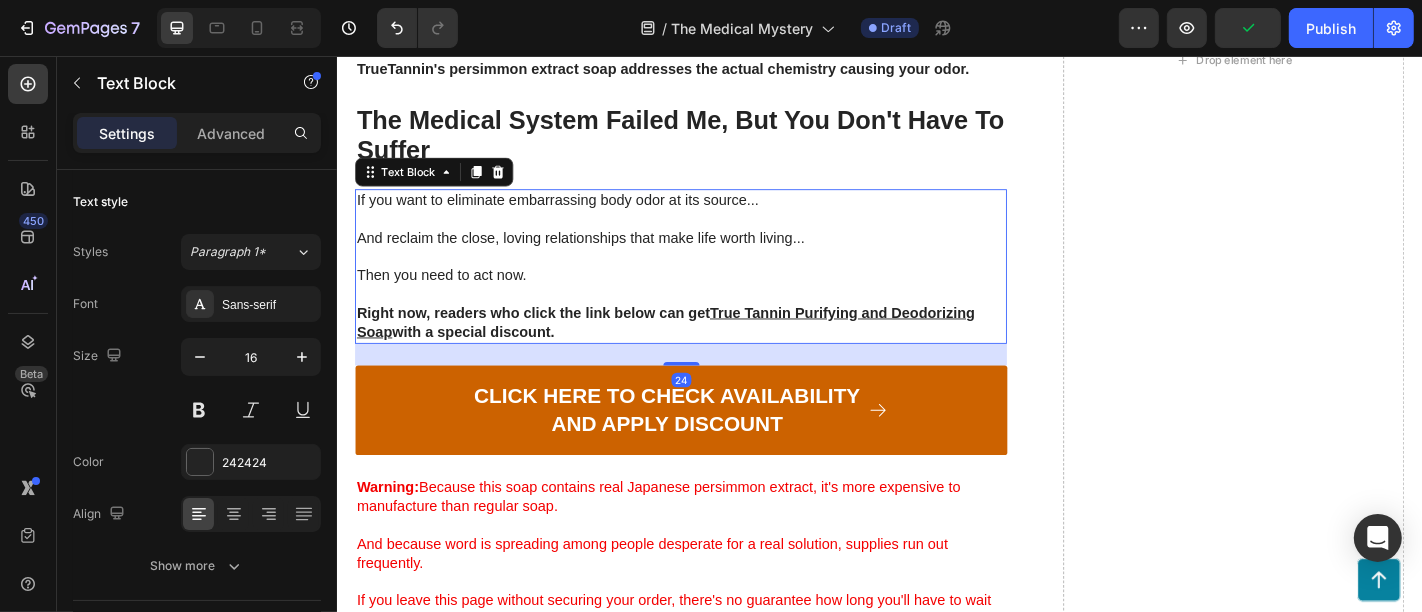 click at bounding box center [716, 278] 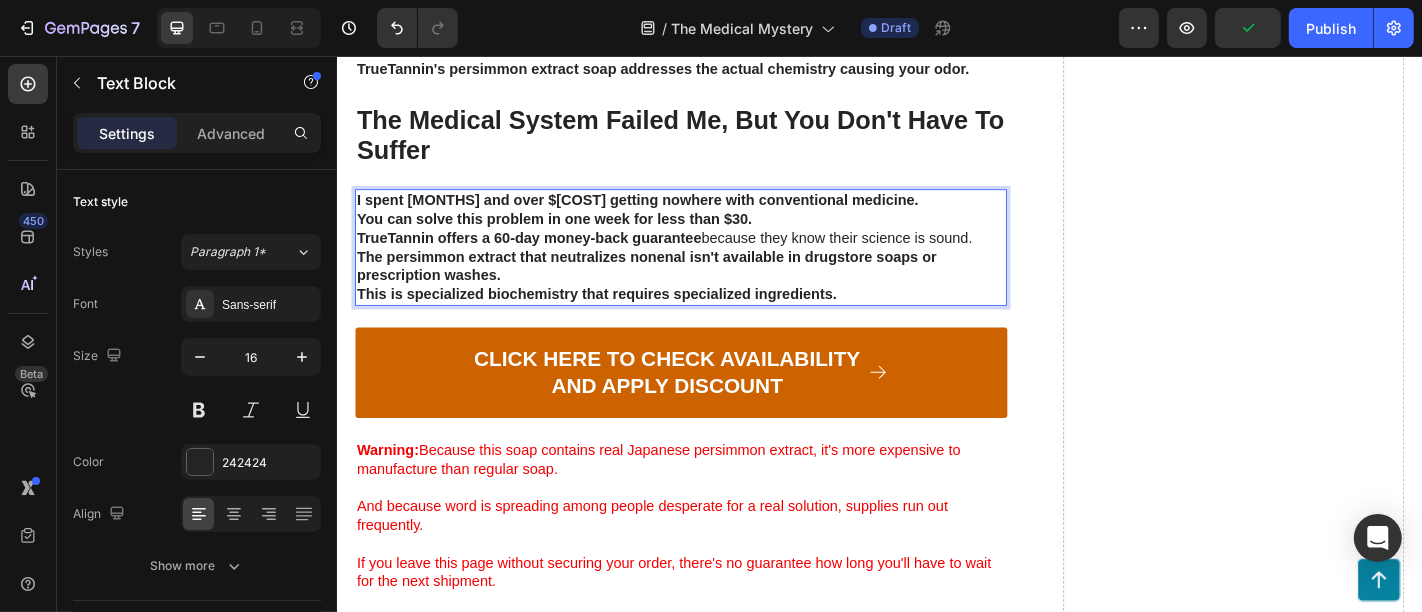 click on "I spent 18 months and over $1,200 getting nowhere with conventional medicine." at bounding box center (716, 215) 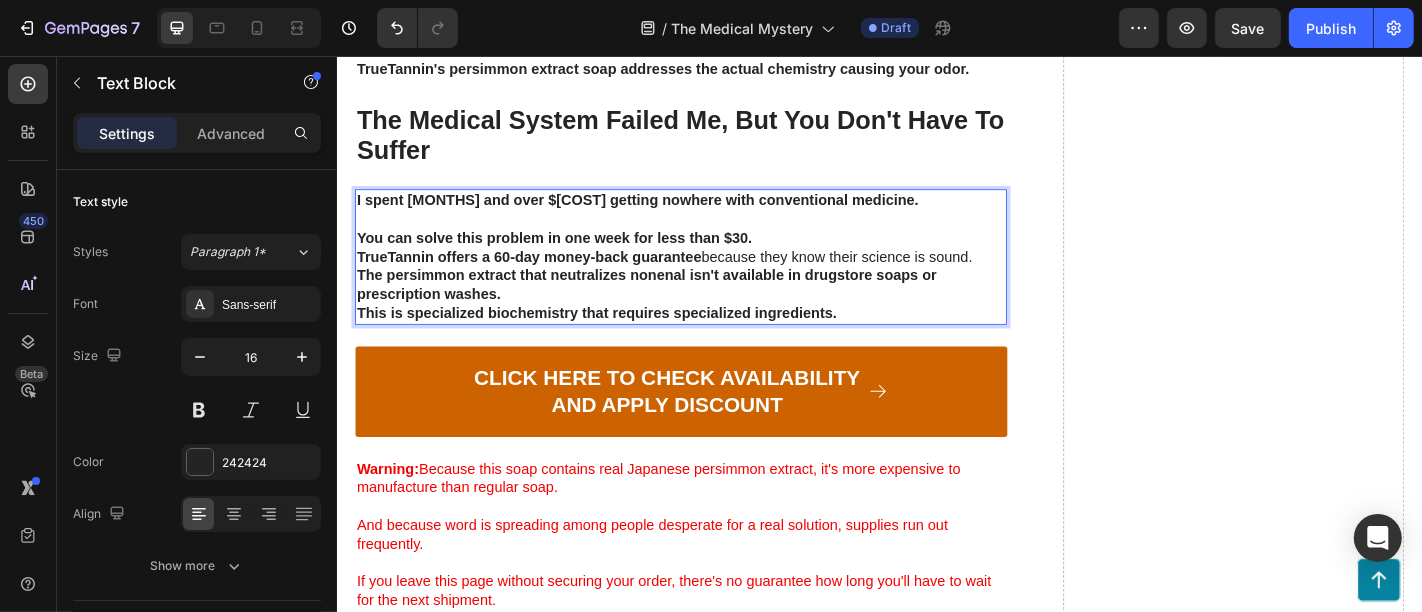 click on "You can solve this problem in one week for less than $30." at bounding box center [716, 257] 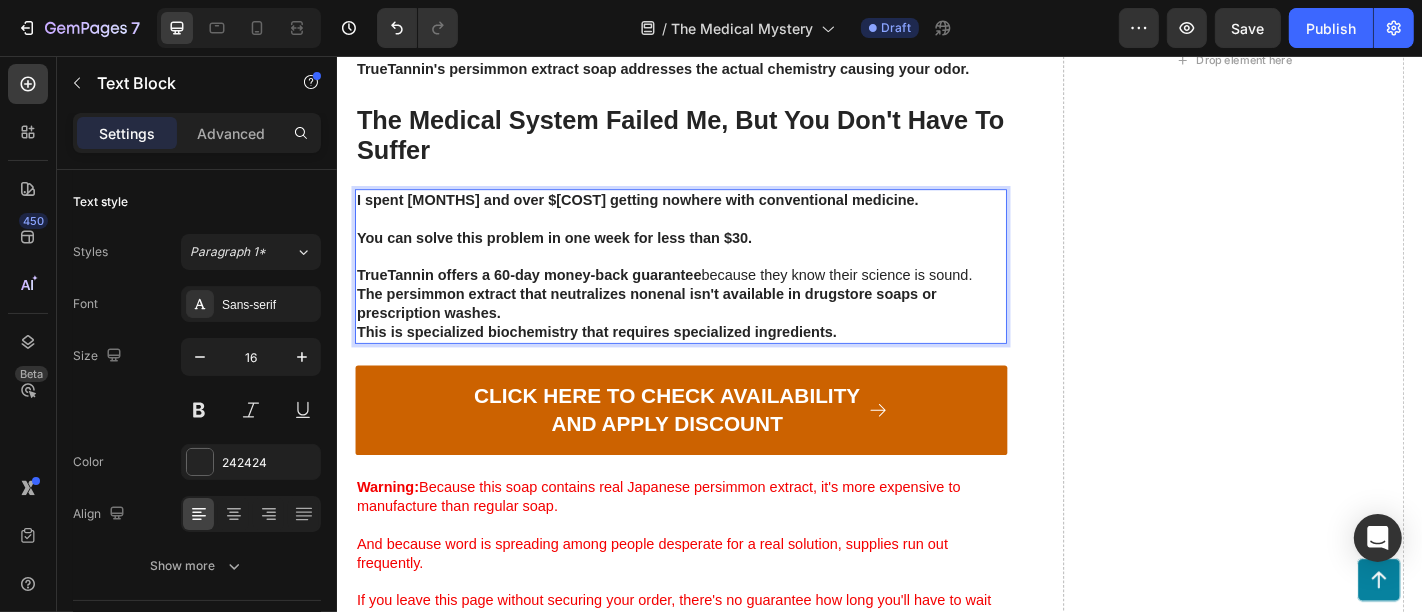 click on "TrueTannin offers a 60-day money-back guarantee  because they know their science is sound." at bounding box center [716, 298] 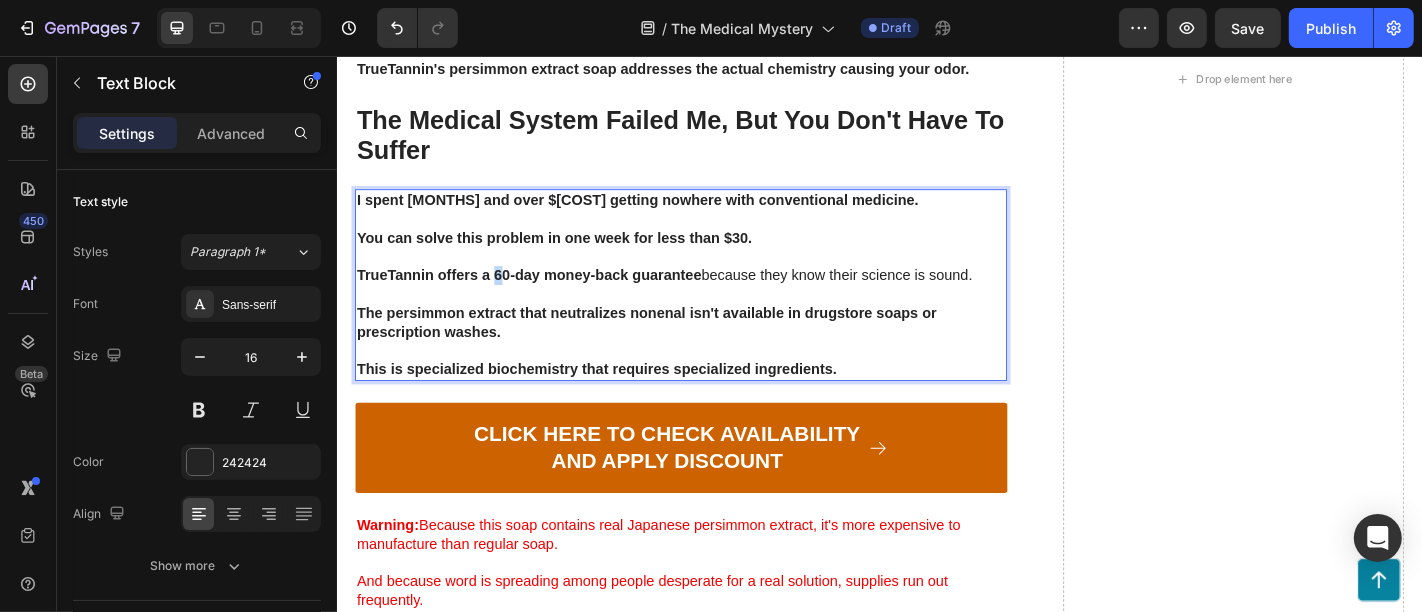 click on "TrueTannin offers a 60-day money-back guarantee" at bounding box center [548, 297] 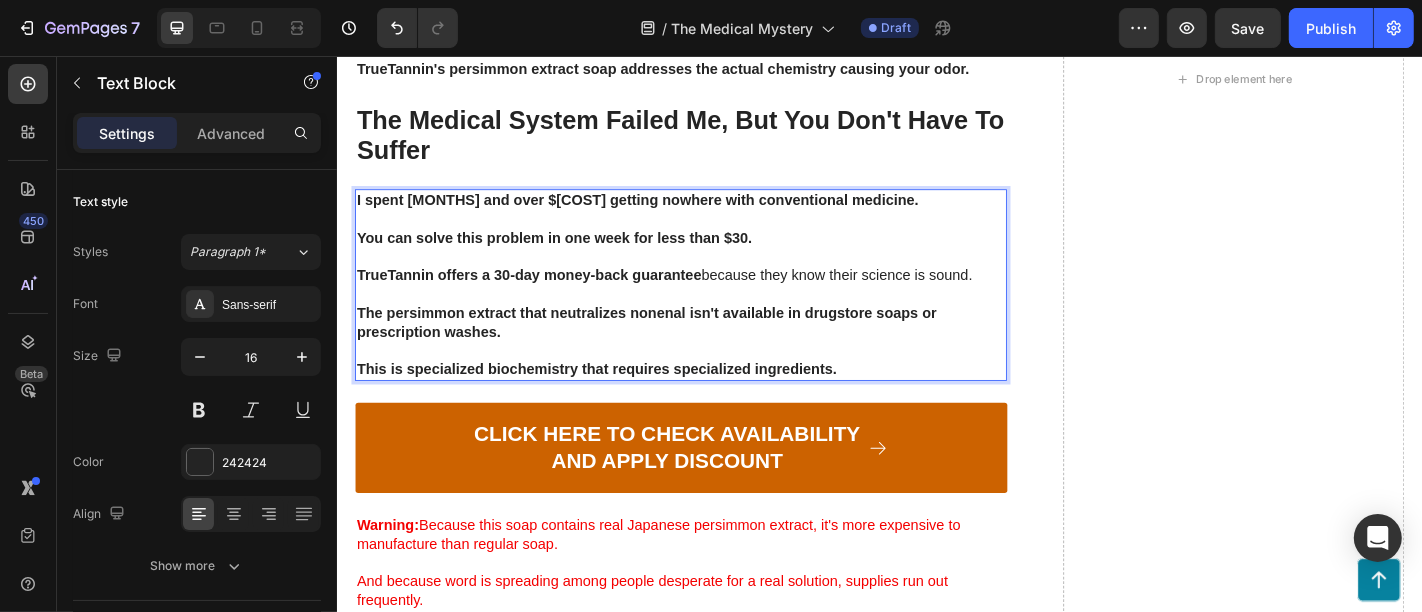 click on "The persimmon extract that neutralizes nonenal isn't available in drugstore soaps or prescription washes." at bounding box center [678, 350] 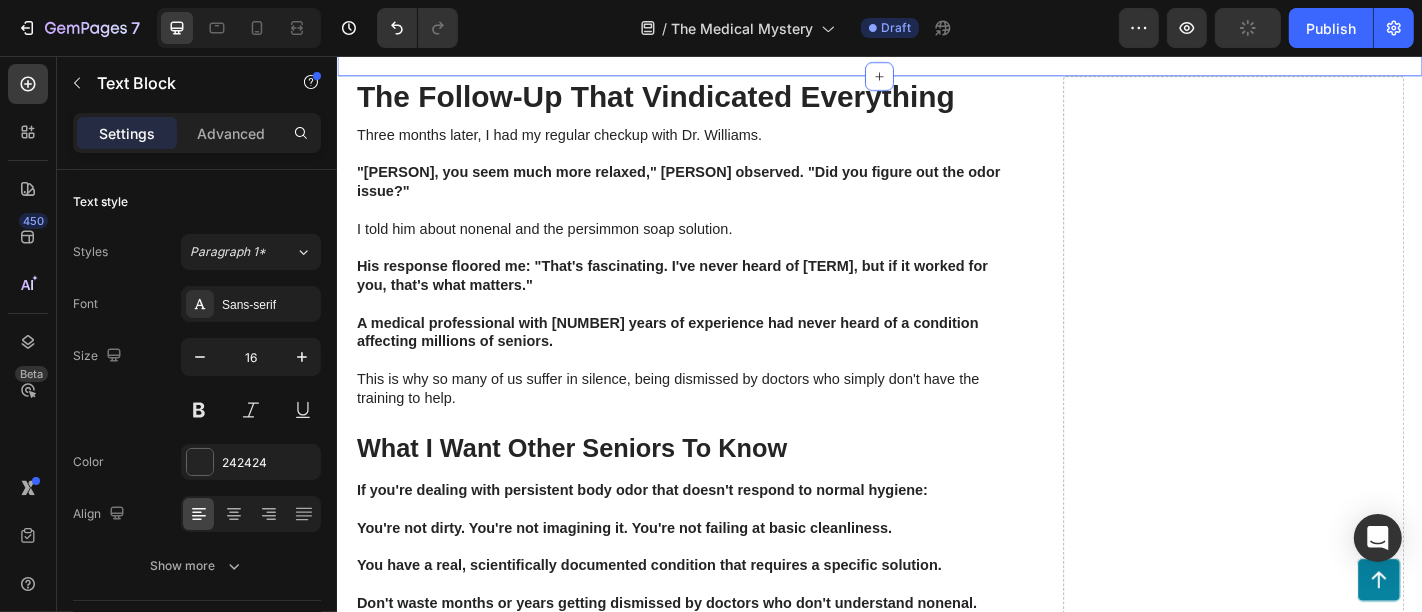 scroll, scrollTop: 5192, scrollLeft: 0, axis: vertical 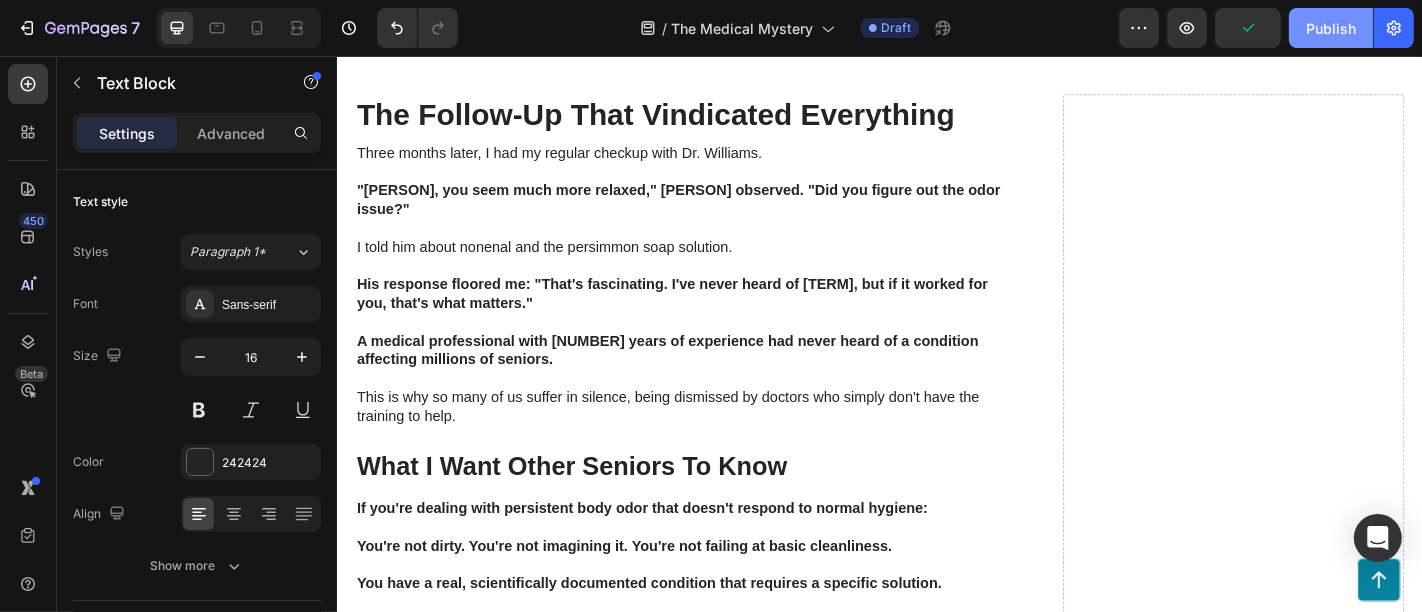 click on "Publish" 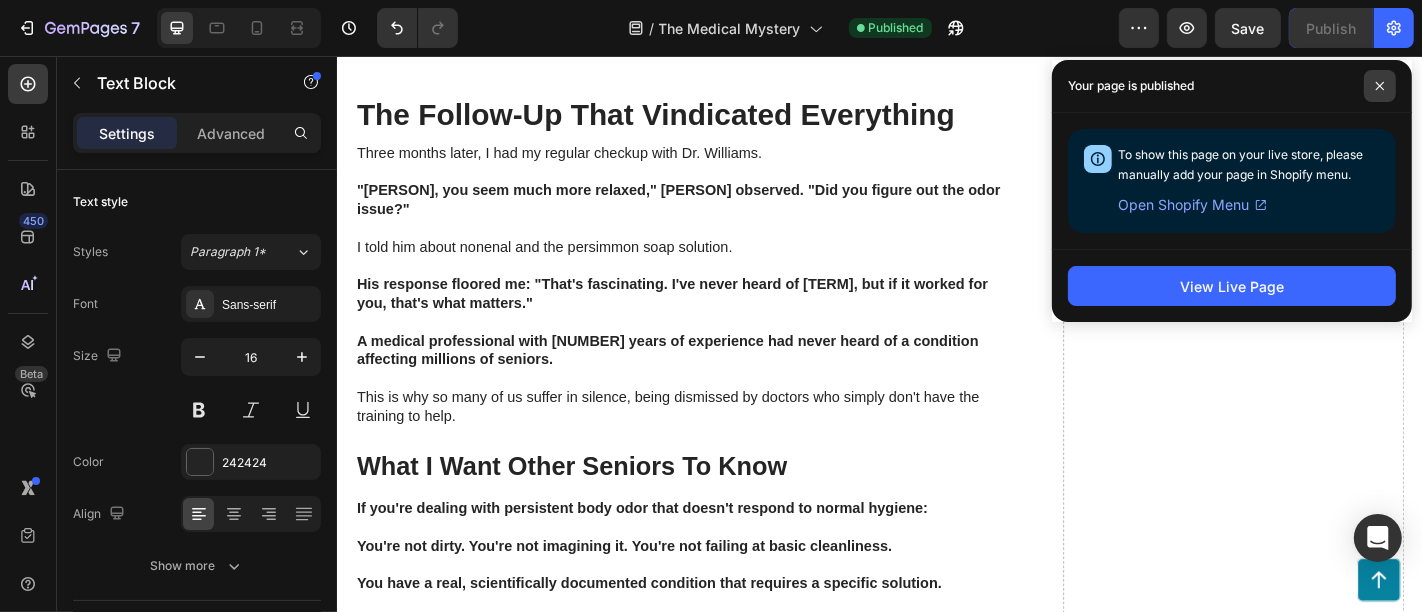 click 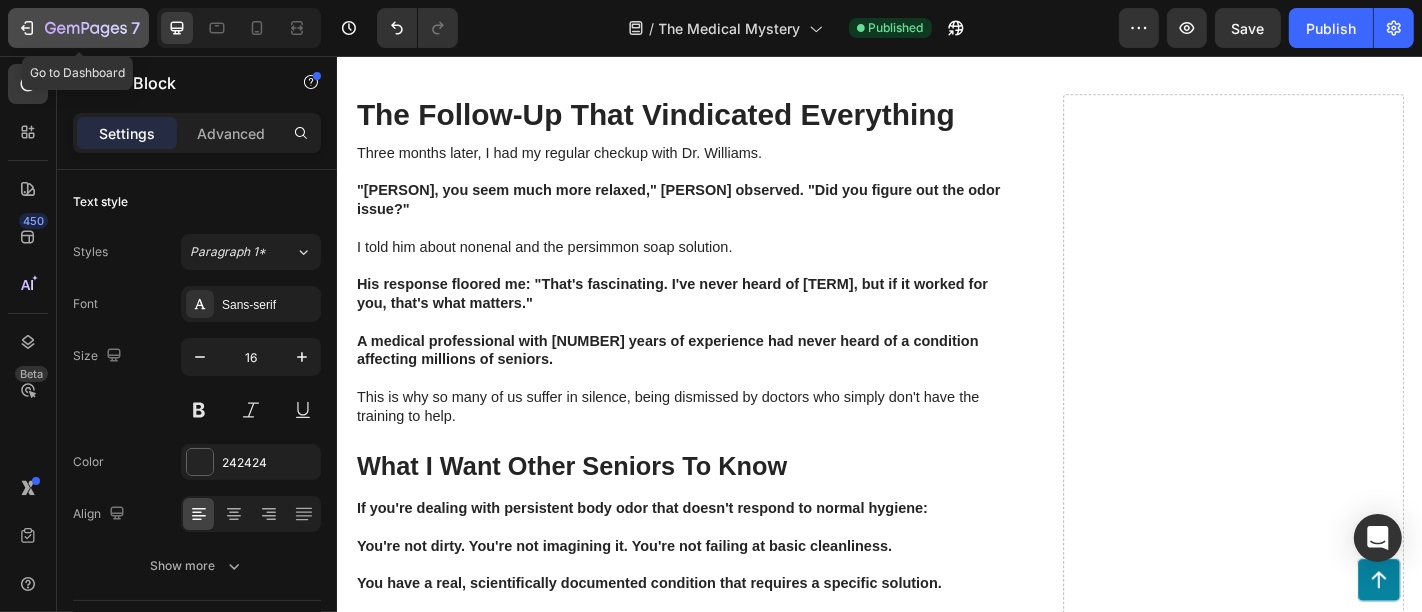 click 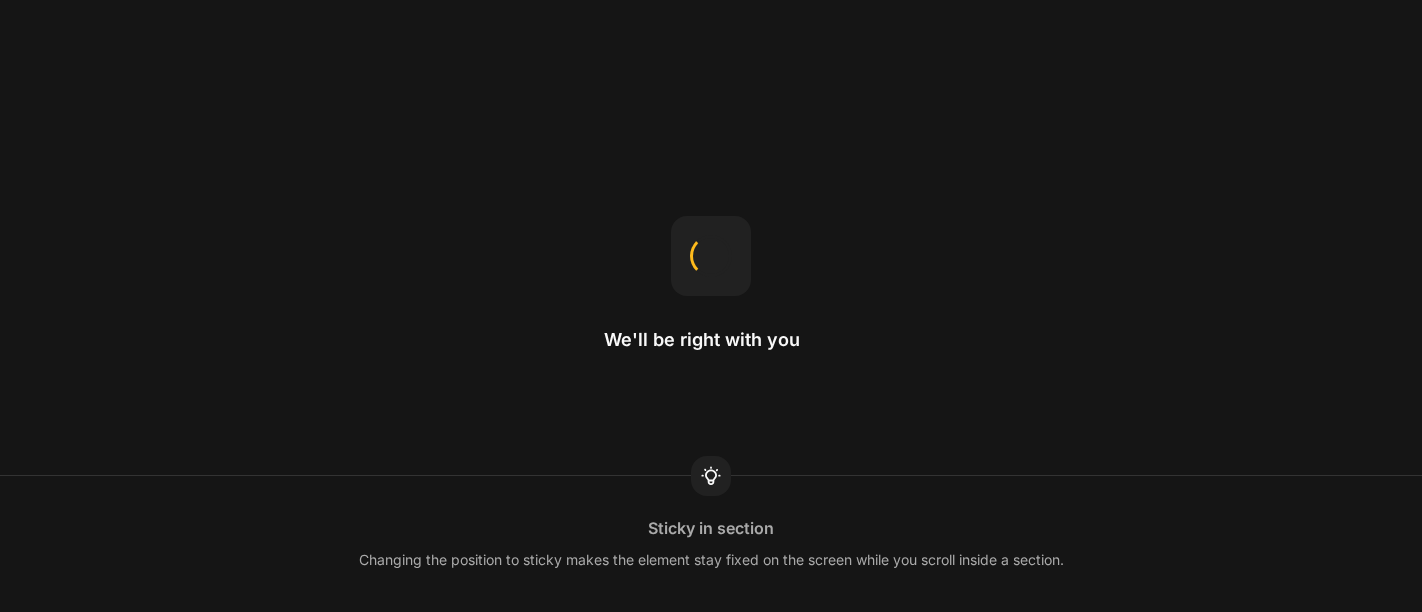 scroll, scrollTop: 0, scrollLeft: 0, axis: both 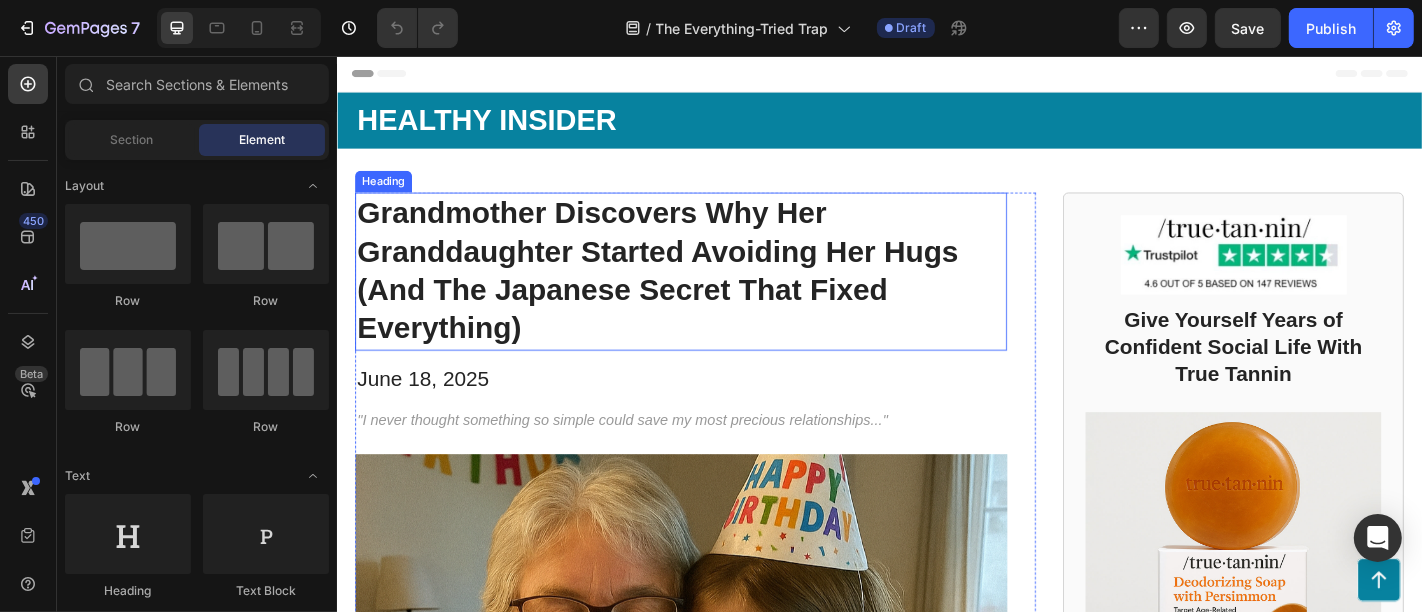 click on "Grandmother Discovers Why Her Granddaughter Started Avoiding Her Hugs (And The Japanese Secret That Fixed Everything)" at bounding box center [716, 294] 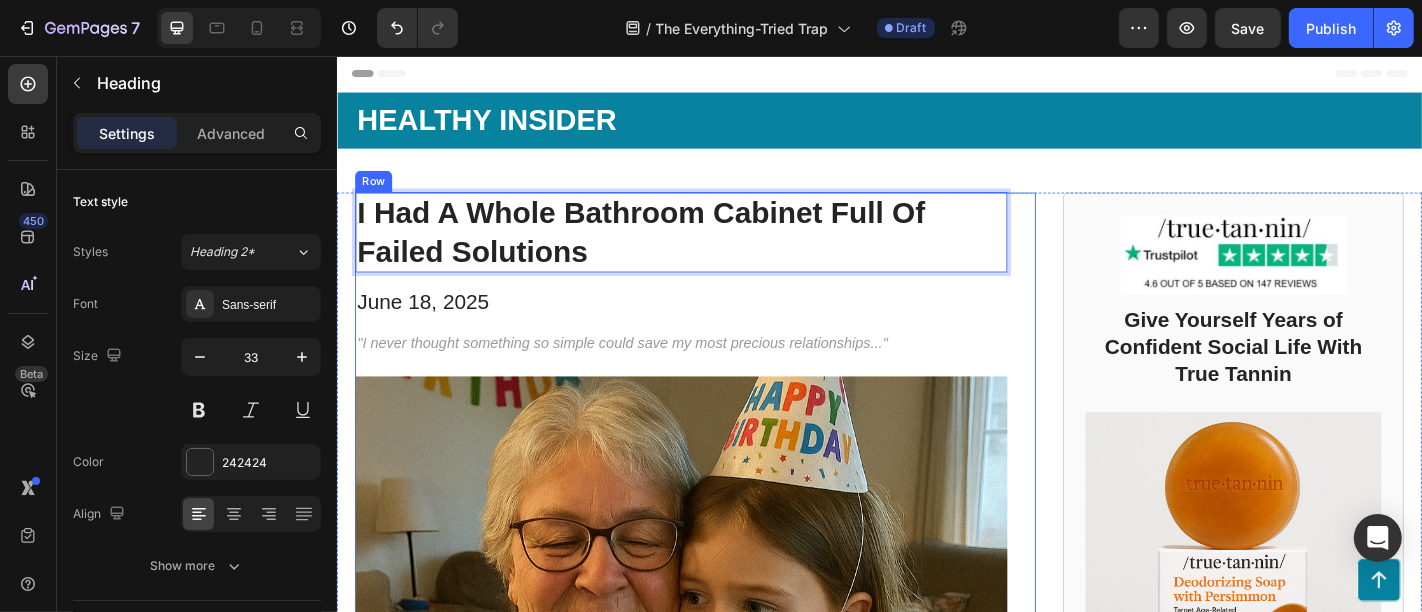 click on ""I never thought something so simple could save my most precious relationships..."" at bounding box center (716, 373) 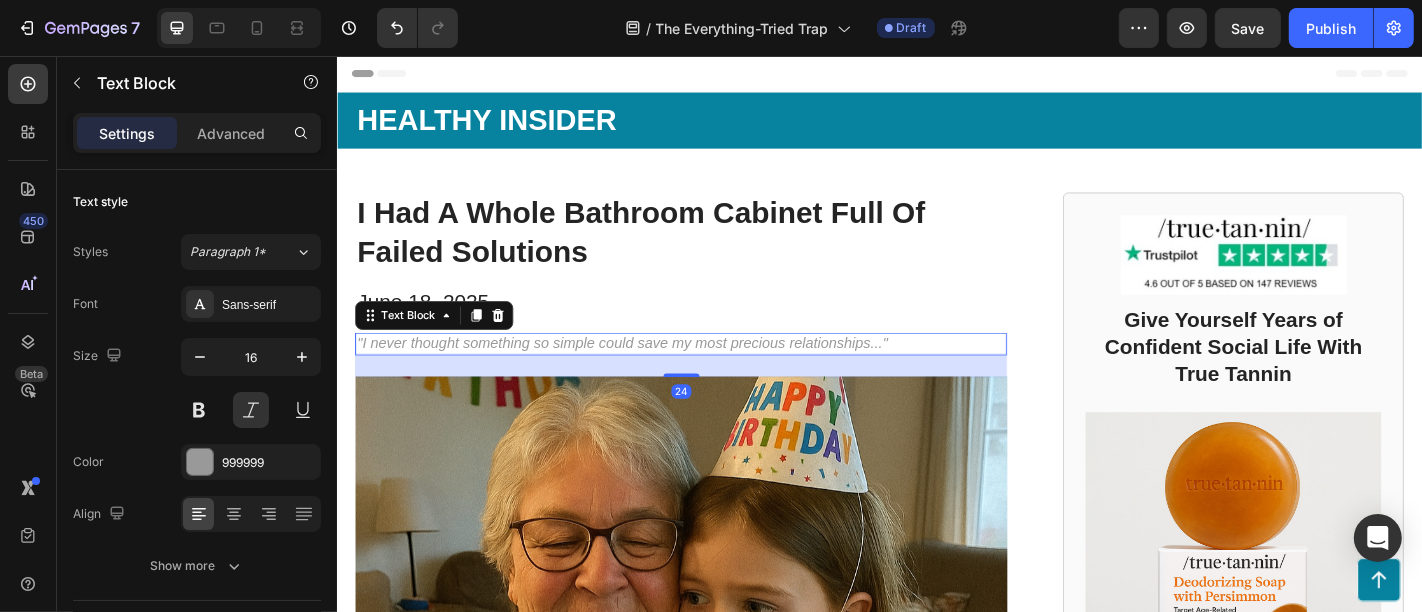 click on ""I never thought something so simple could save my most precious relationships..."" at bounding box center [716, 373] 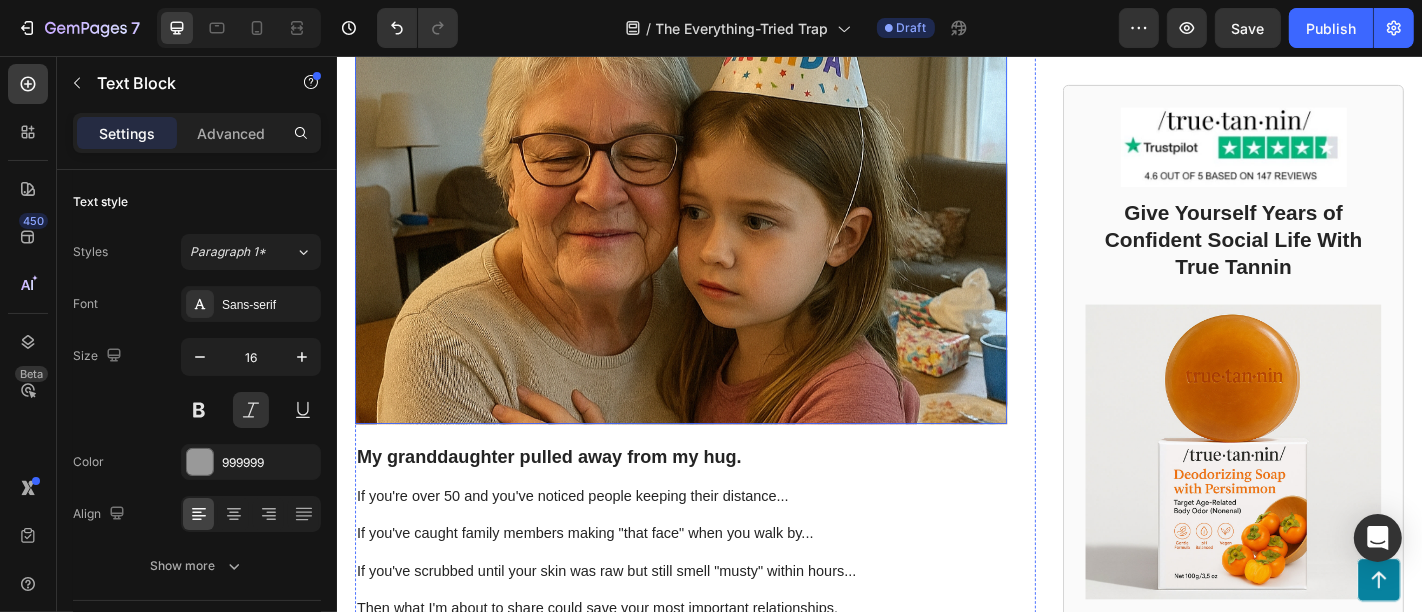 scroll, scrollTop: 666, scrollLeft: 0, axis: vertical 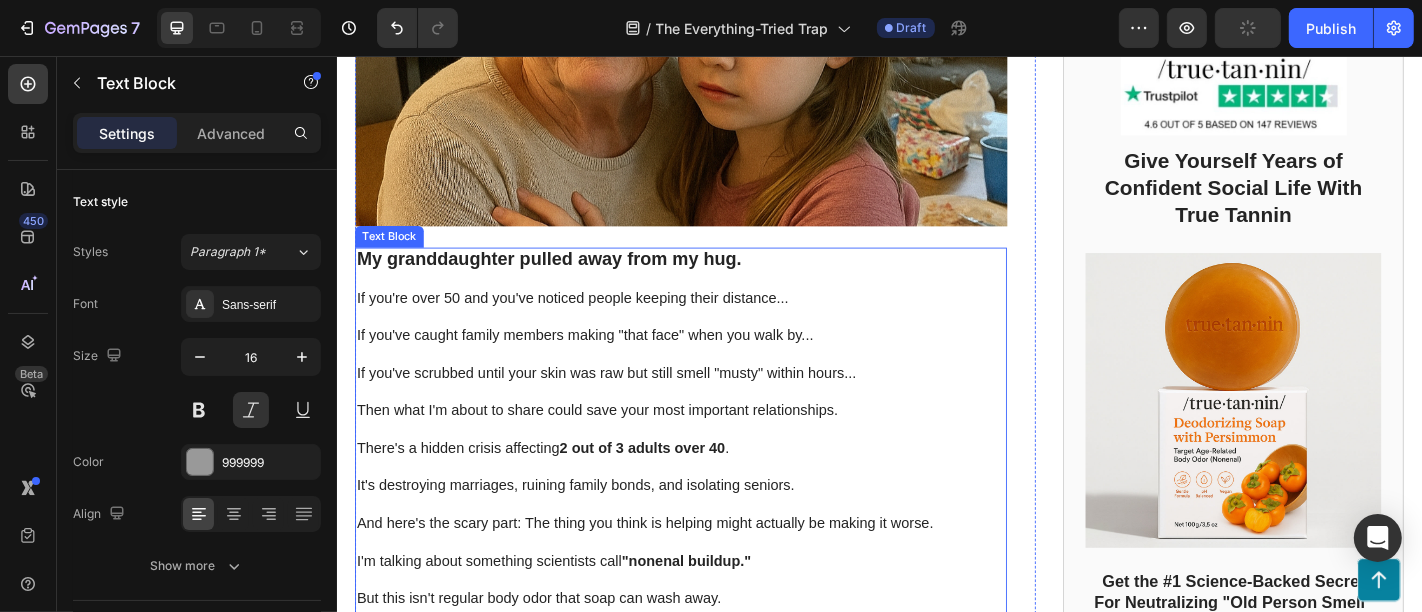click on "If you've scrubbed until your skin was raw but still smell "musty" within hours..." at bounding box center (716, 407) 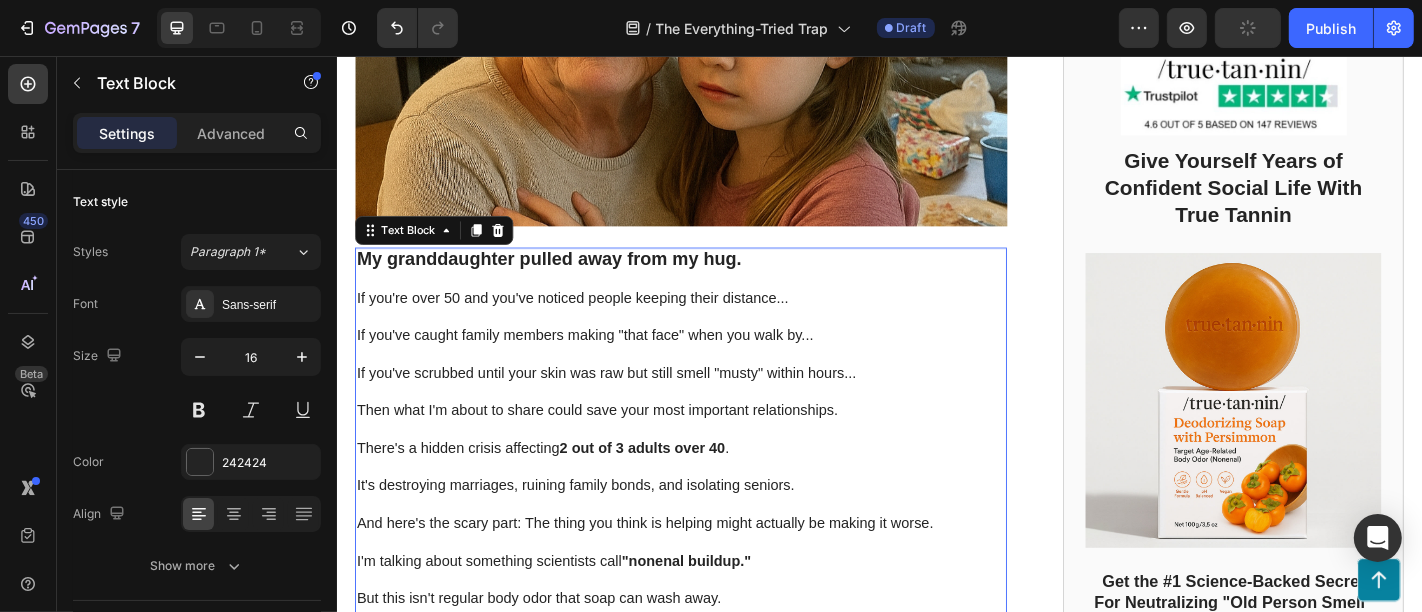 click on "If you've scrubbed until your skin was raw but still smell "musty" within hours..." at bounding box center [716, 407] 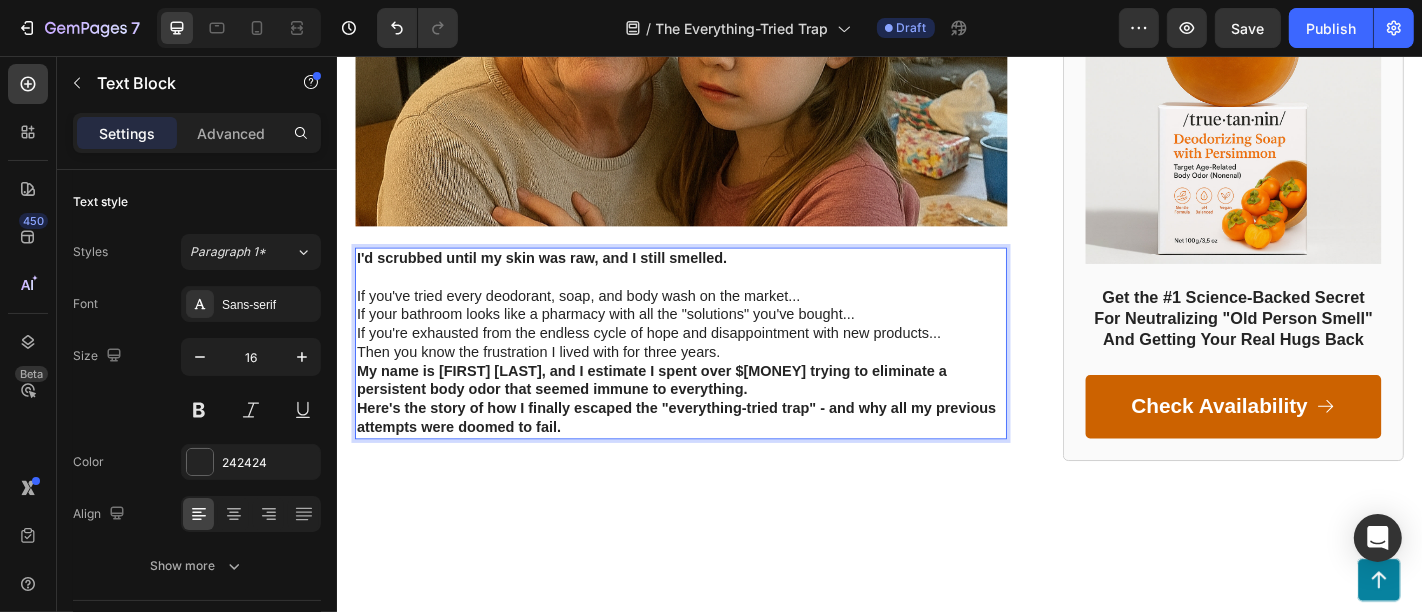 click on "If you've tried every deodorant, soap, and body wash on the market..." at bounding box center (716, 322) 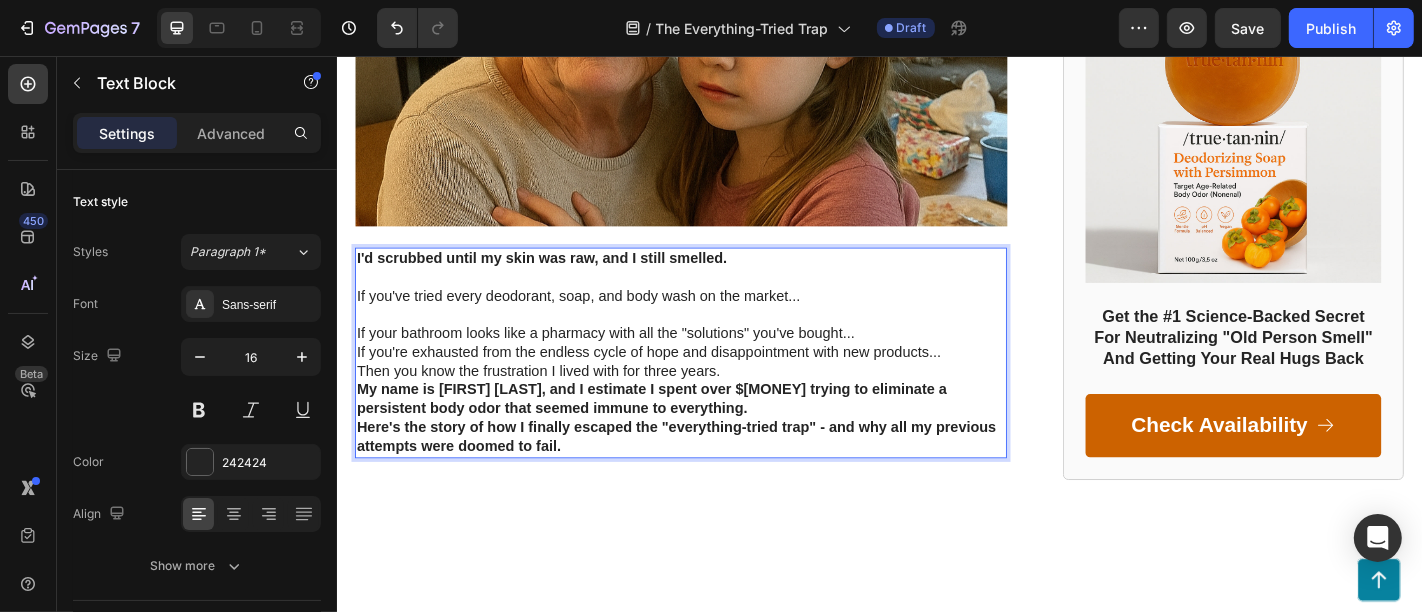 click on "If your bathroom looks like a pharmacy with all the "solutions" you've bought..." at bounding box center (716, 363) 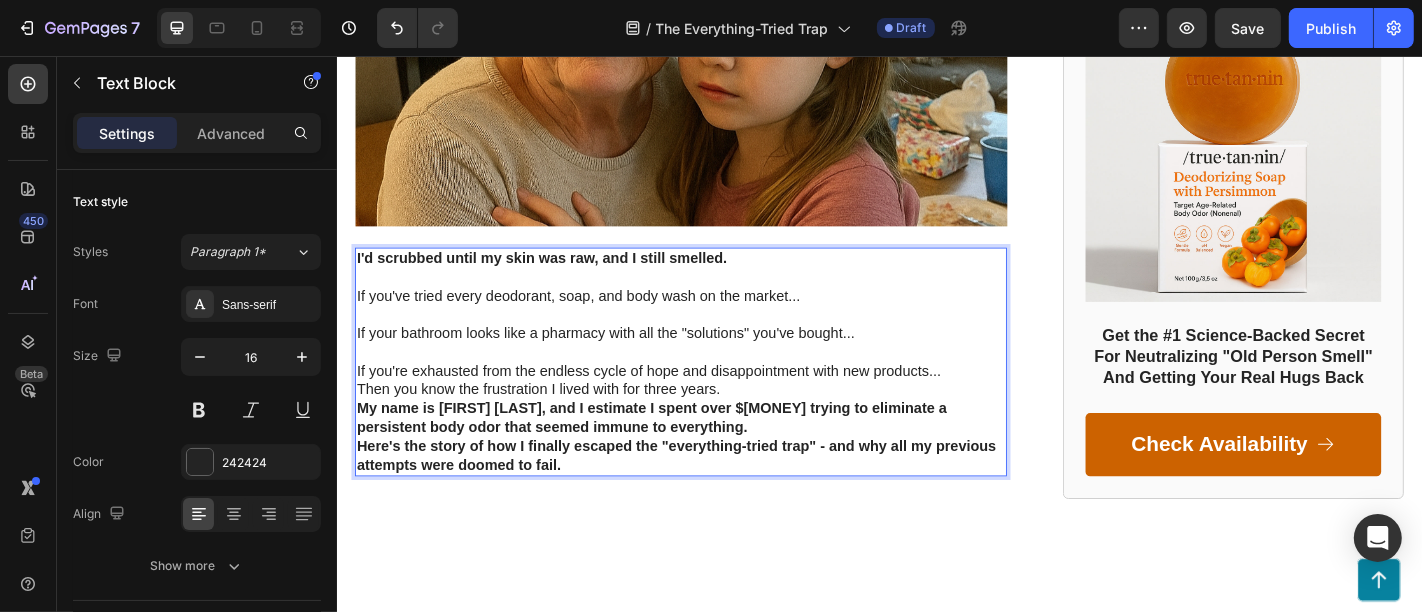 click on "If you're exhausted from the endless cycle of hope and disappointment with new products..." at bounding box center (716, 405) 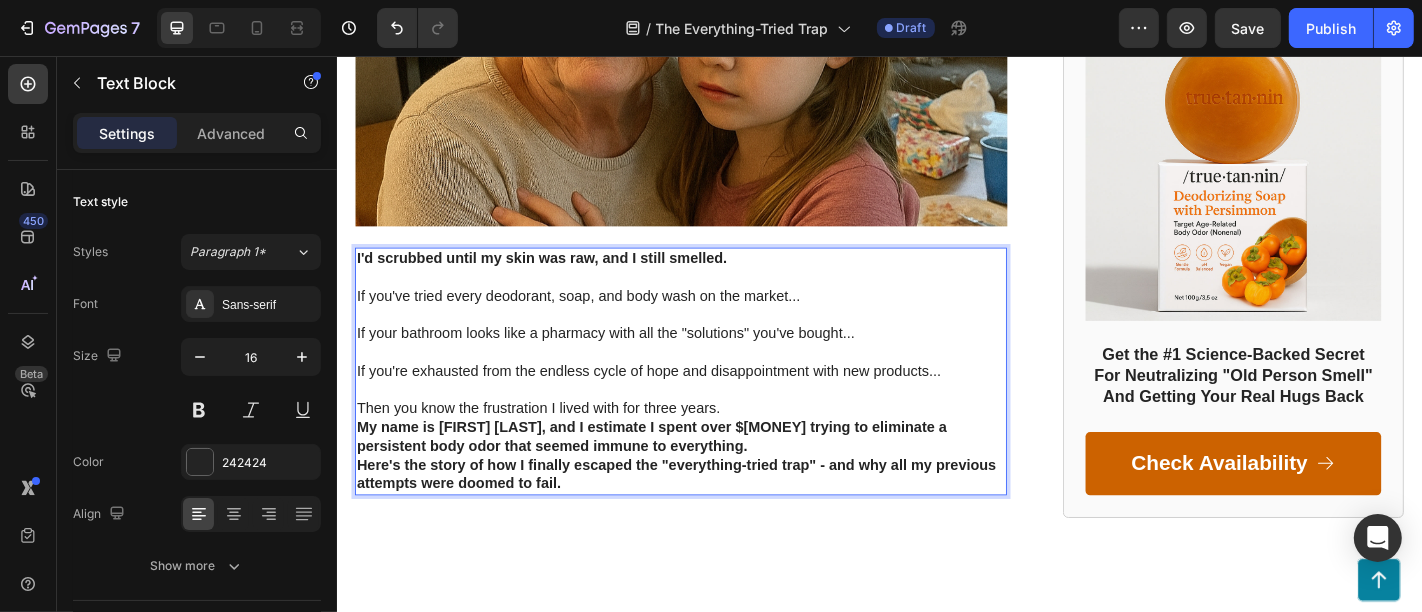 click on "Then you know the frustration I lived with for three years." at bounding box center (716, 446) 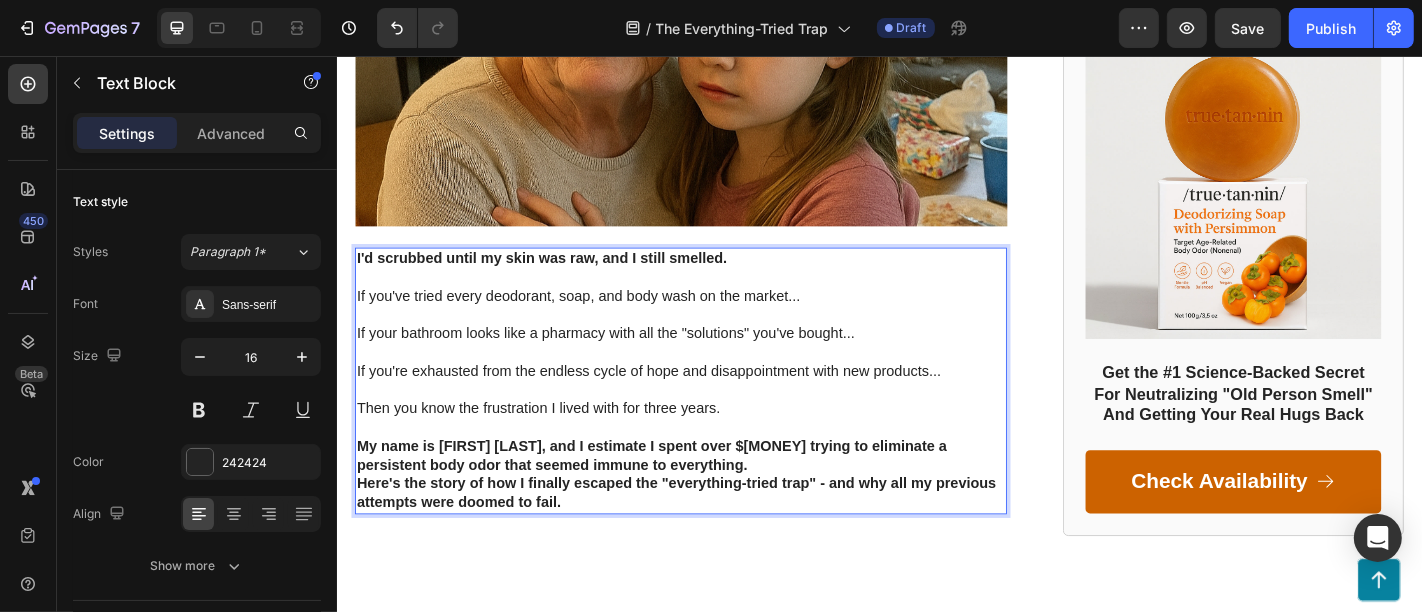 click on "My name is [FIRST] [LAST], and I estimate I spent over $[MONEY] trying to eliminate a persistent body odor that seemed immune to everything." at bounding box center [716, 499] 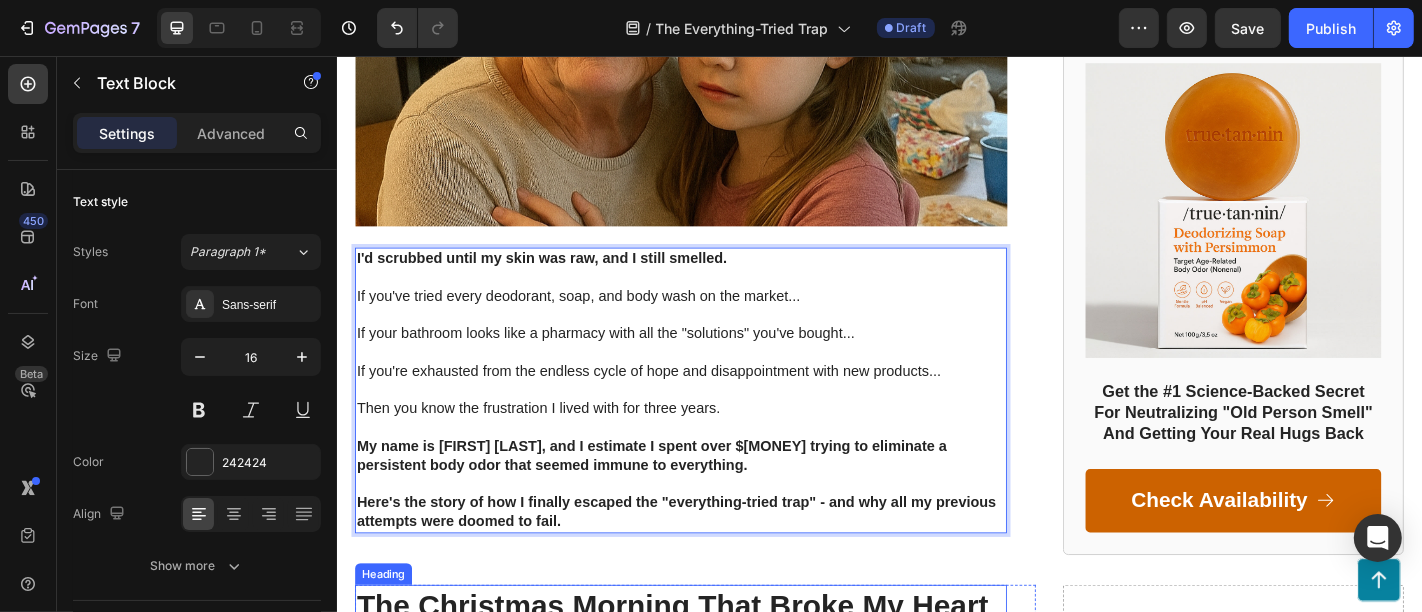 scroll, scrollTop: 1111, scrollLeft: 0, axis: vertical 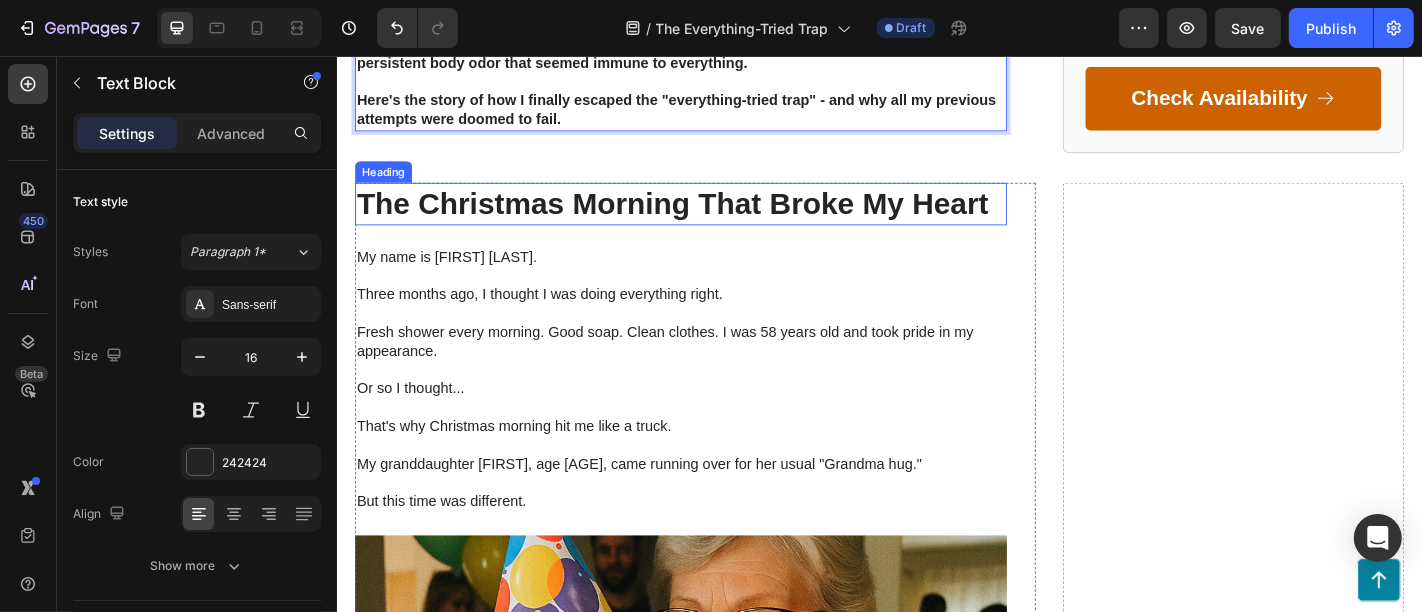 click on "The Christmas Morning That Broke My Heart" at bounding box center (716, 219) 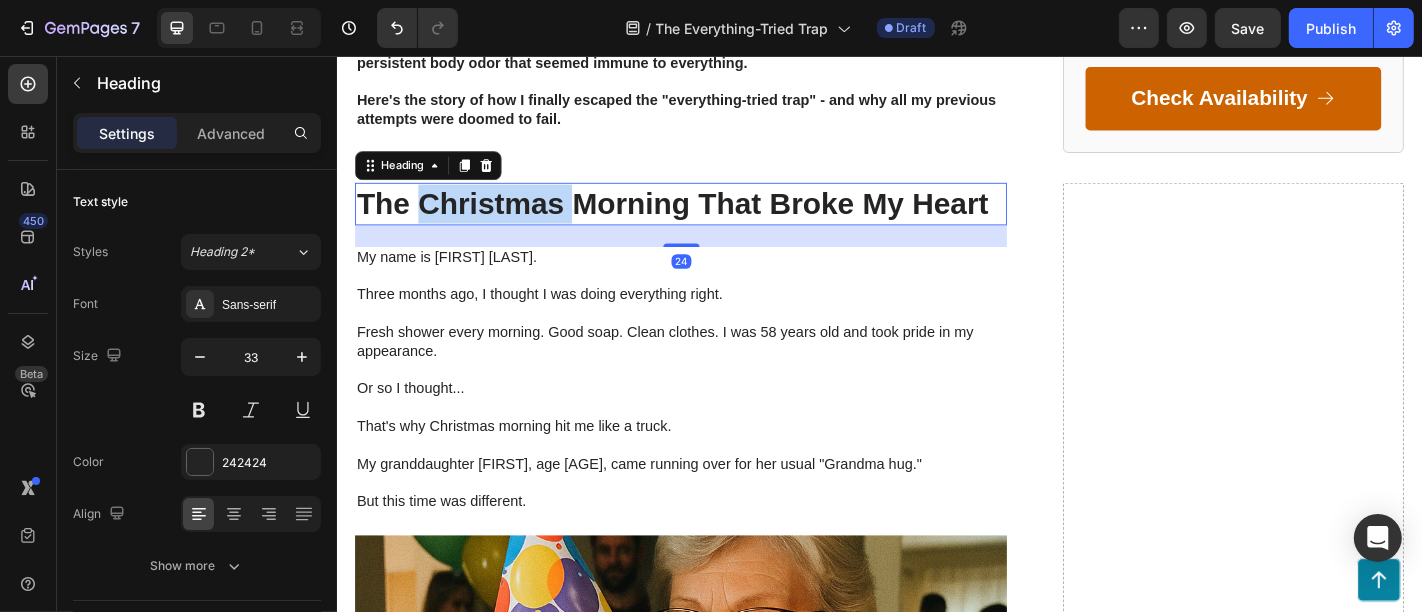 click on "The Christmas Morning That Broke My Heart" at bounding box center (716, 219) 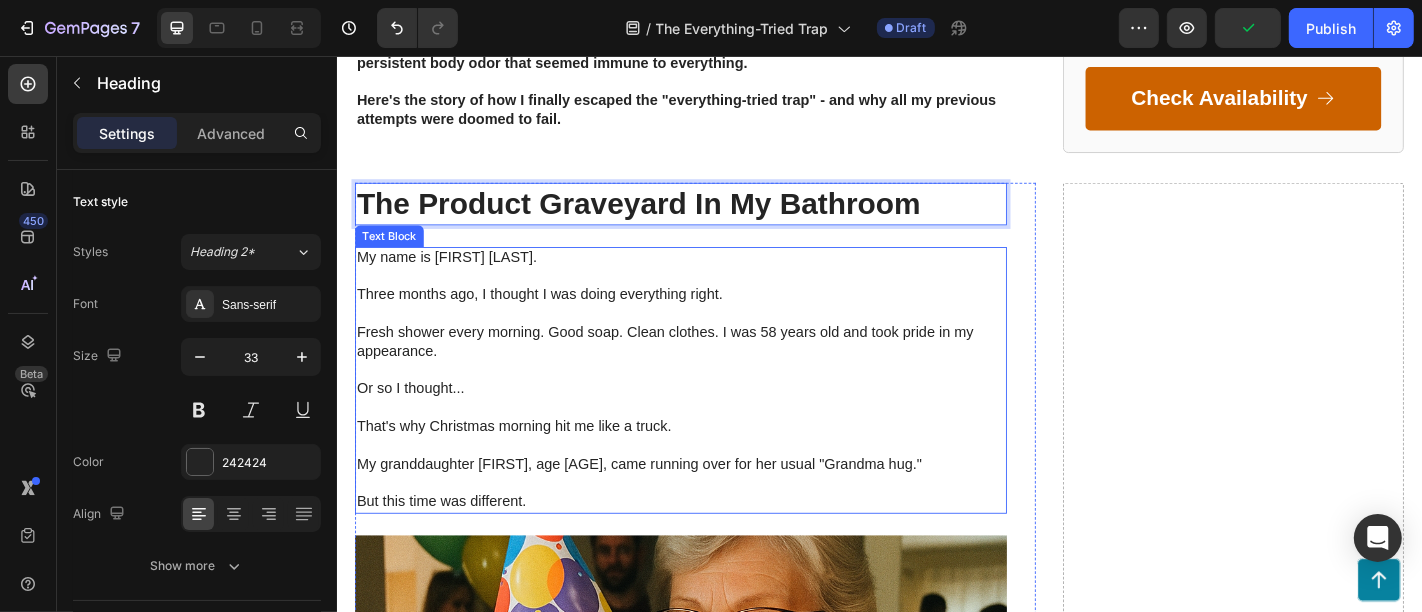 click at bounding box center [716, 445] 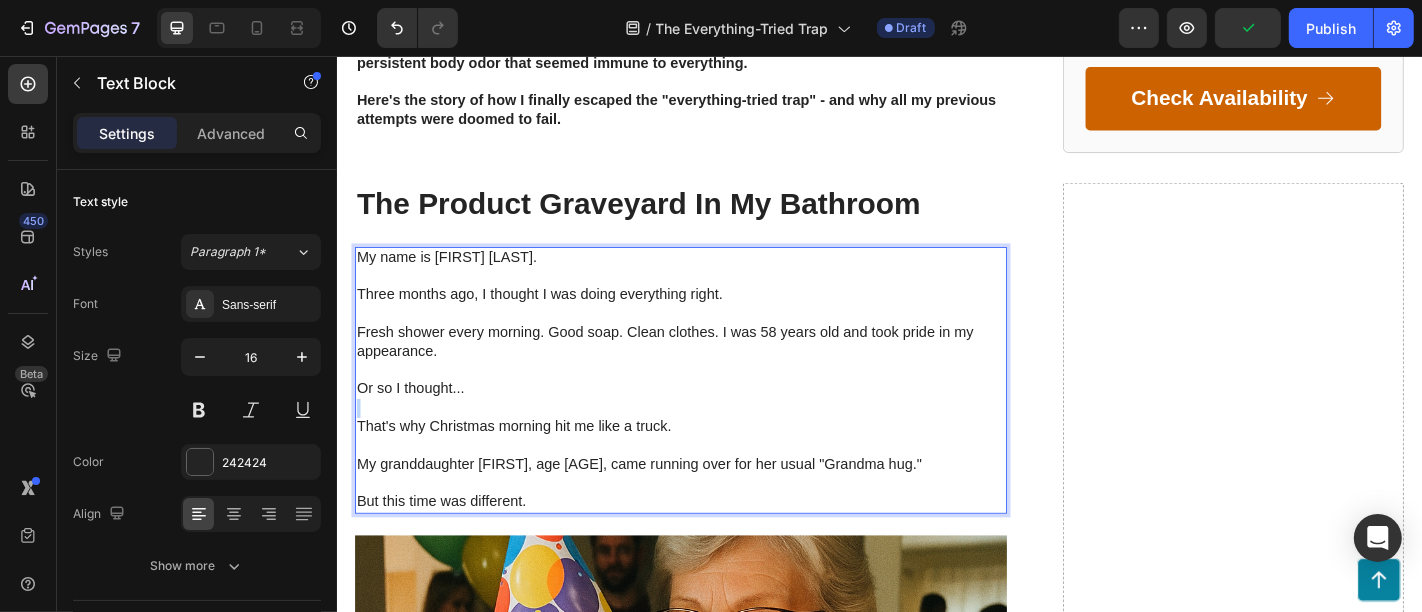 click at bounding box center [716, 445] 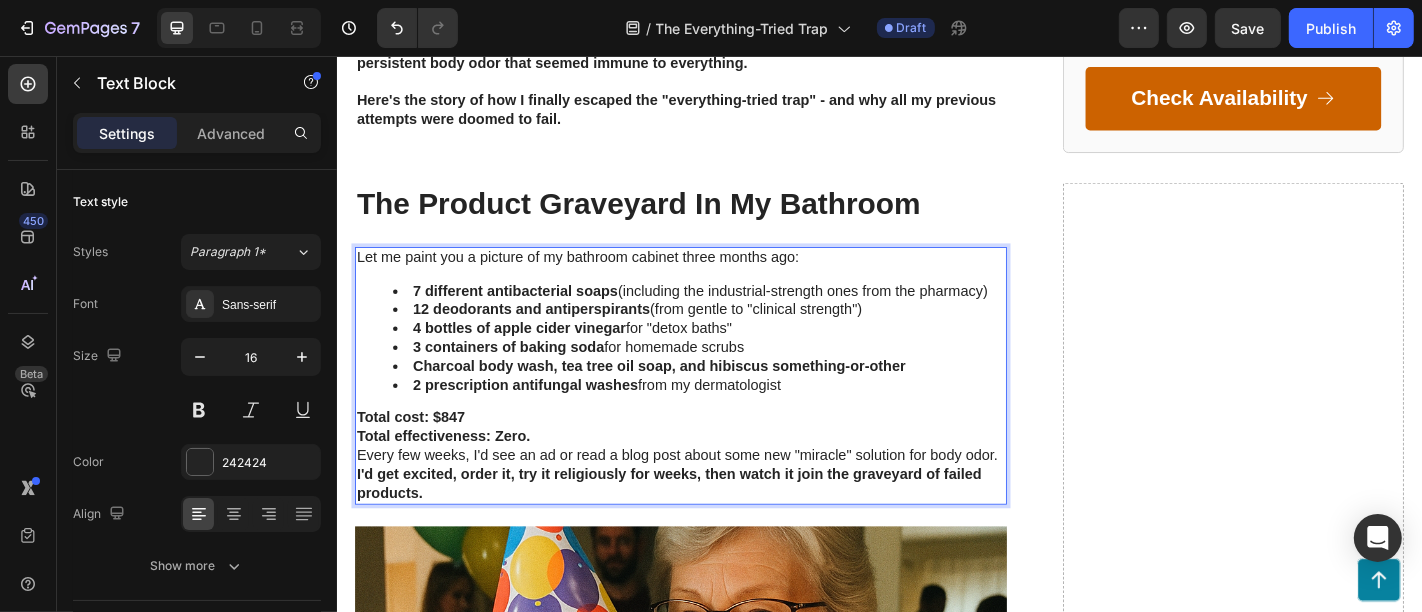 click on "Total cost: $847" at bounding box center [716, 456] 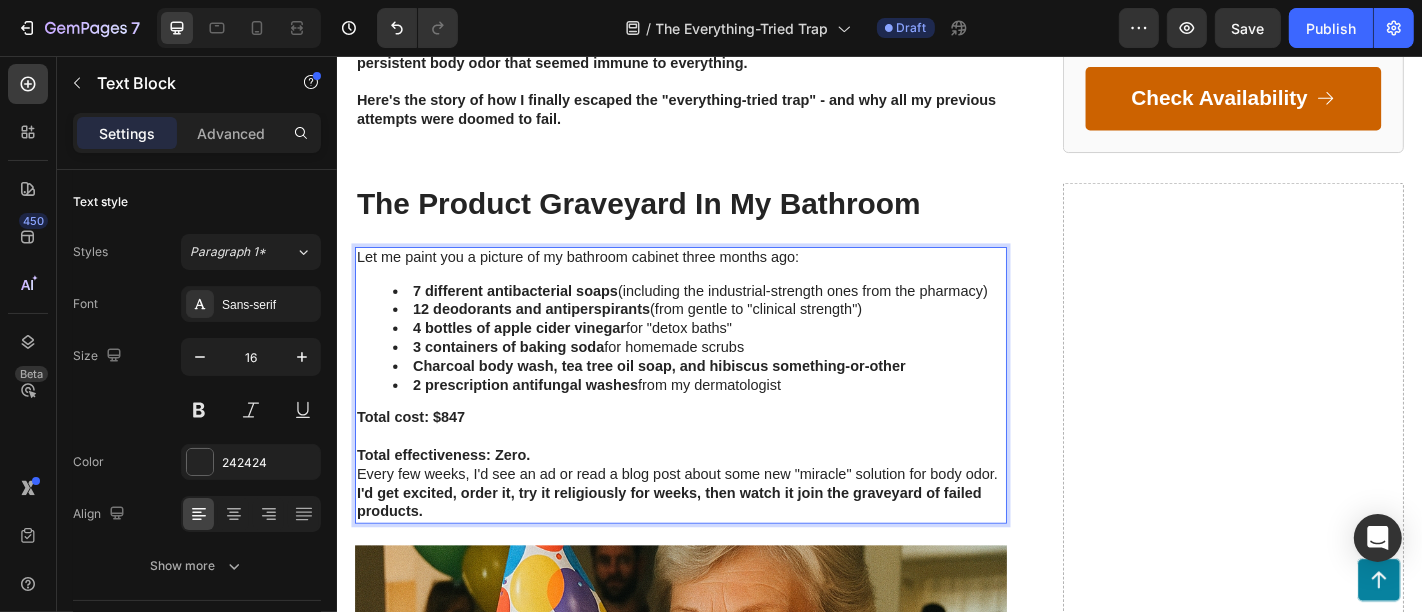 click on "Total effectiveness: Zero." at bounding box center (716, 498) 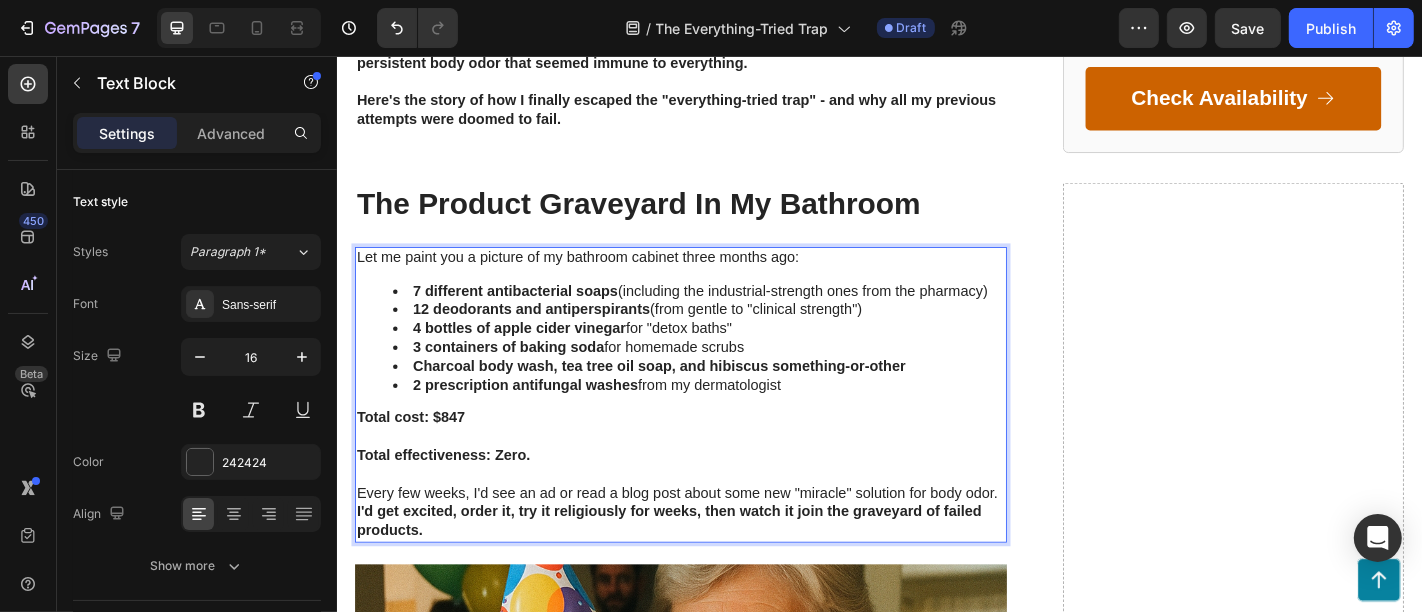 click on "Every few weeks, I'd see an ad or read a blog post about some new "miracle" solution for body odor." at bounding box center [716, 540] 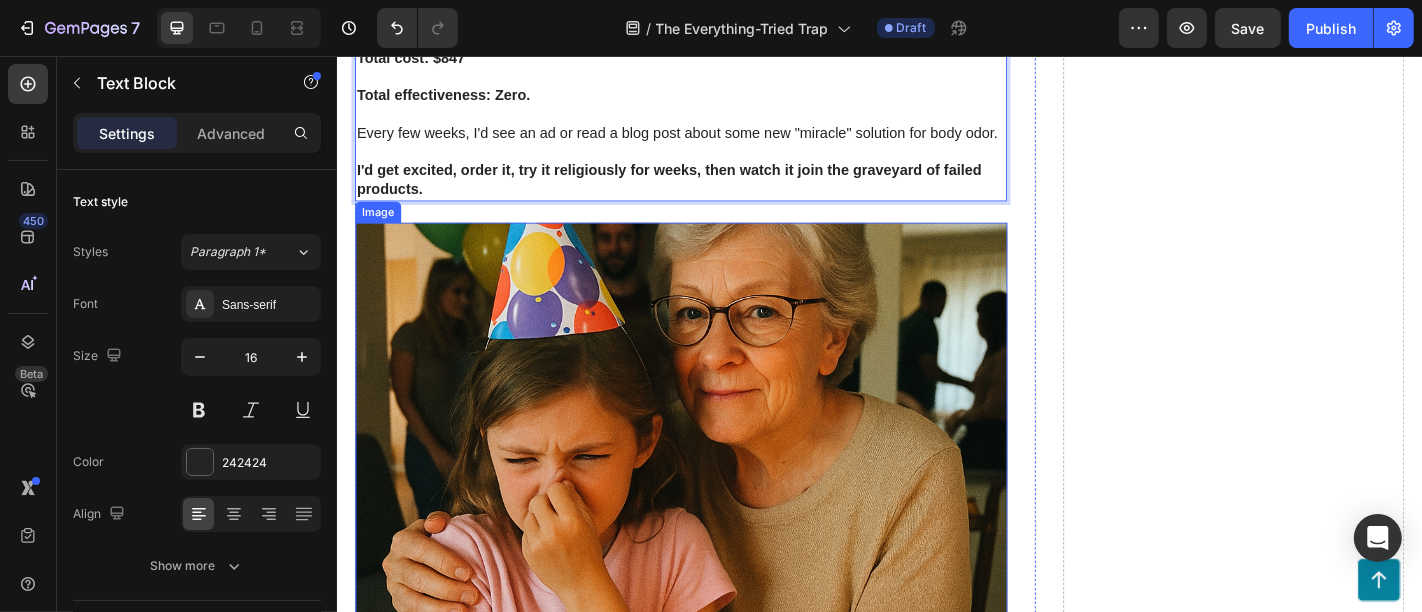 scroll, scrollTop: 1777, scrollLeft: 0, axis: vertical 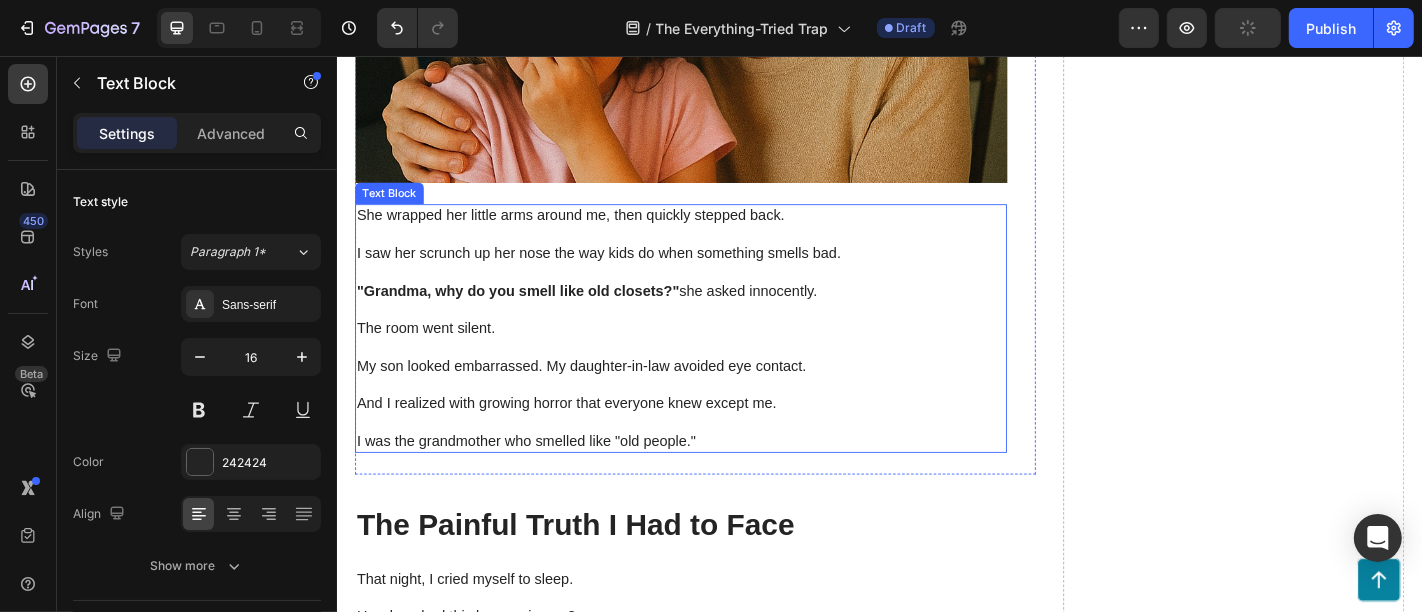 click on "My son looked embarrassed. My daughter-in-law avoided eye contact." at bounding box center [716, 399] 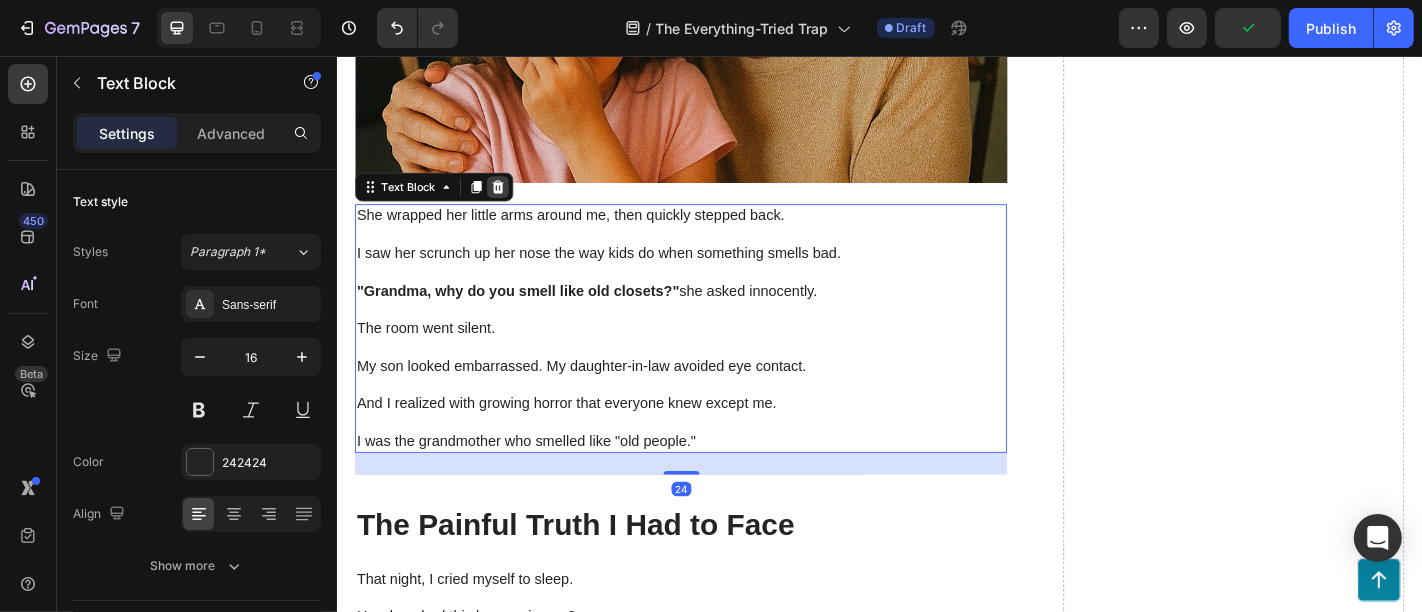 click 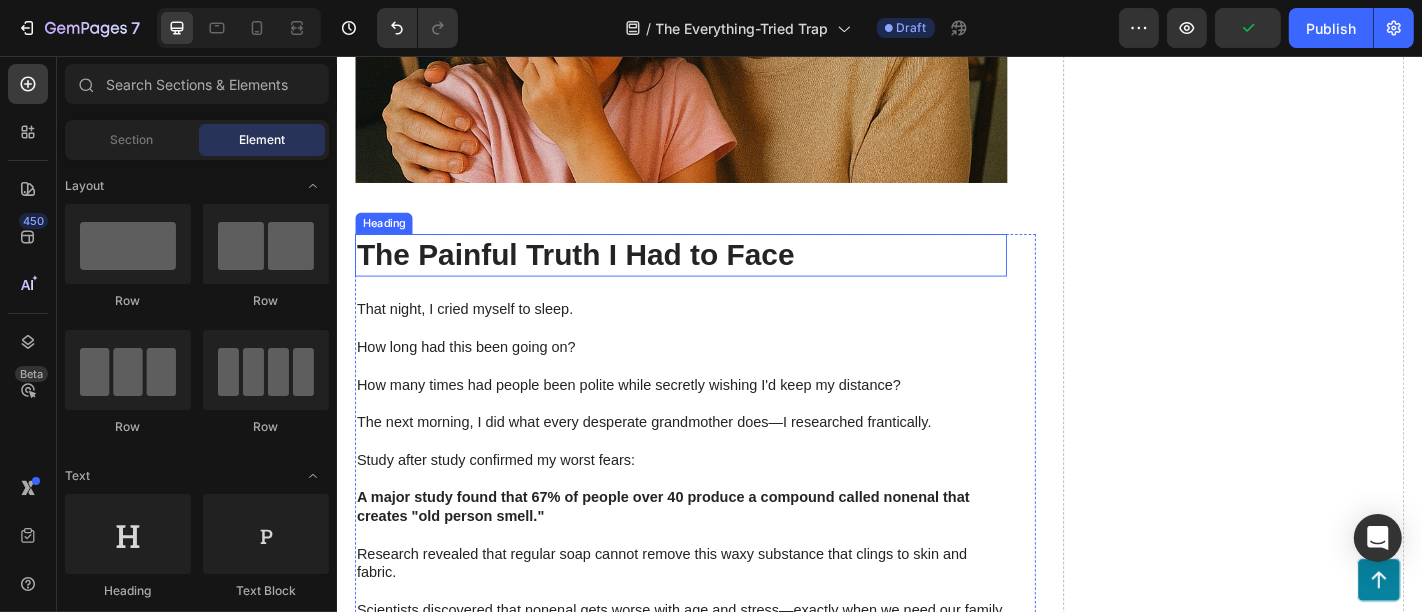 click on "The Painful Truth I Had to Face" at bounding box center (716, 276) 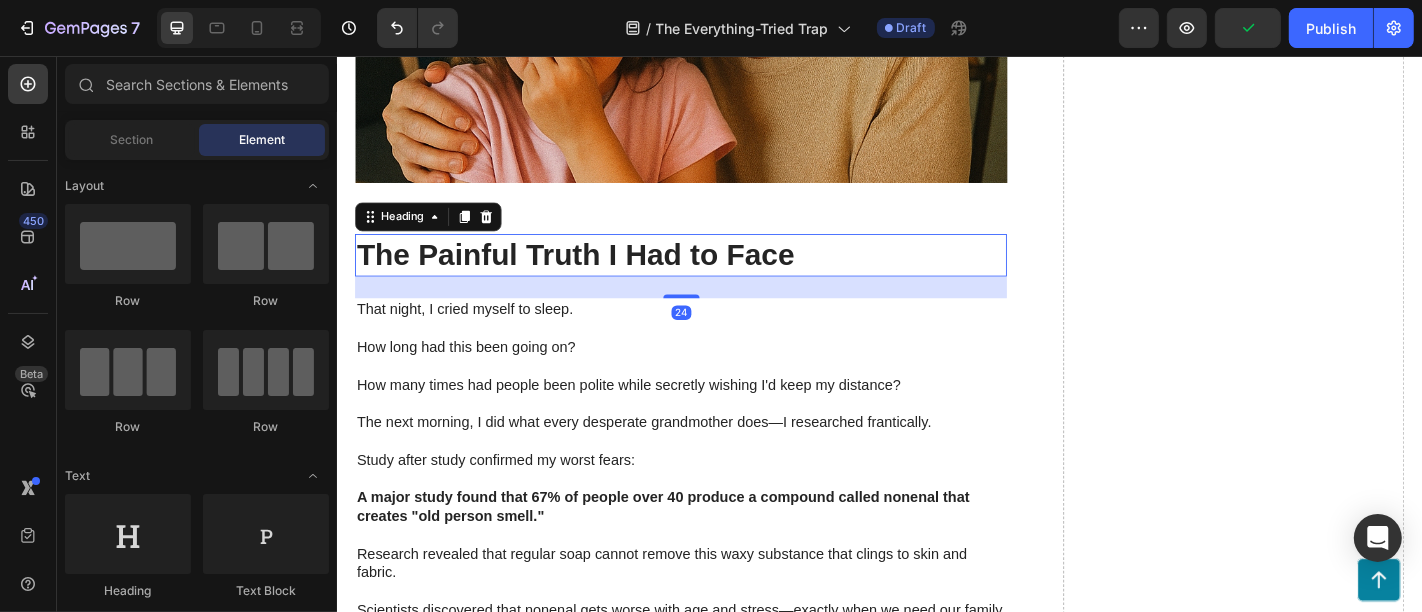 click on "The Painful Truth I Had to Face" at bounding box center (716, 276) 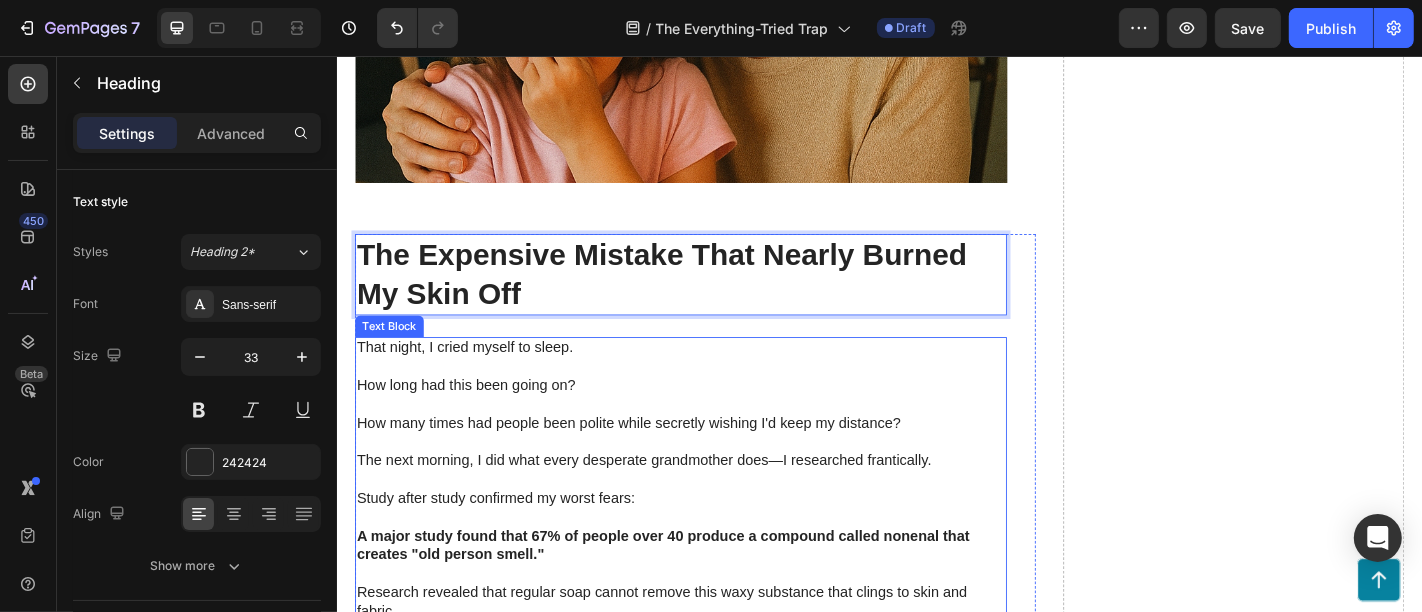 click at bounding box center (716, 400) 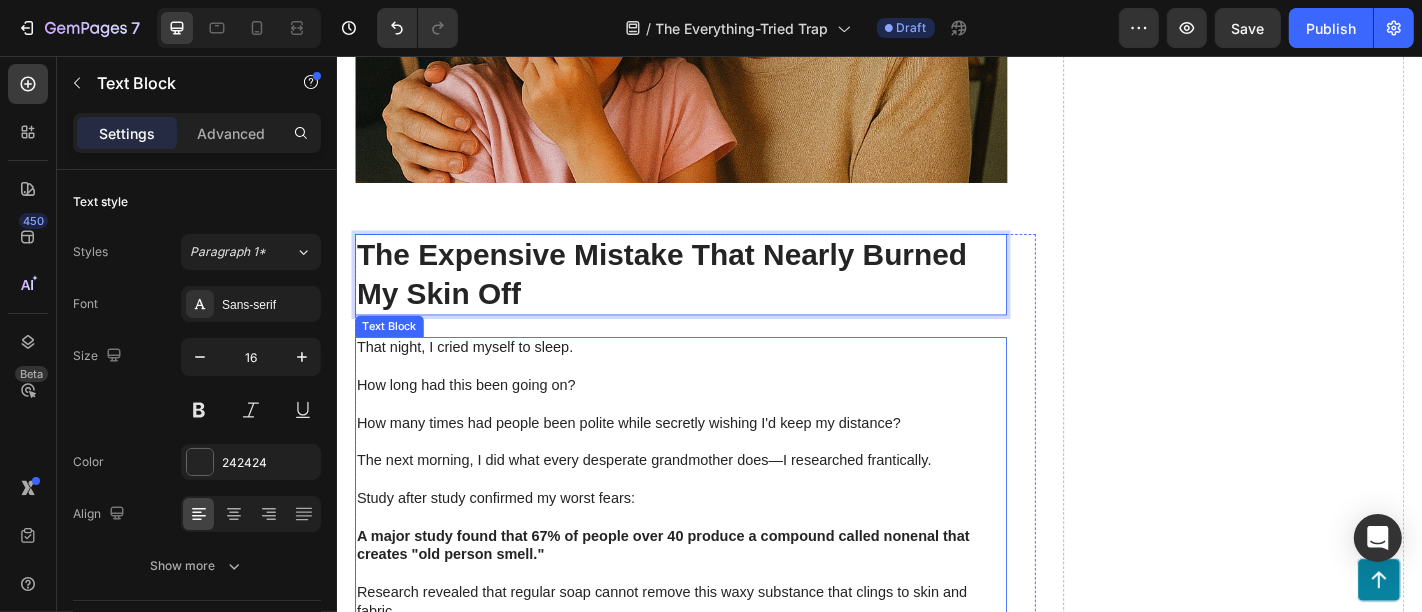 click at bounding box center (716, 400) 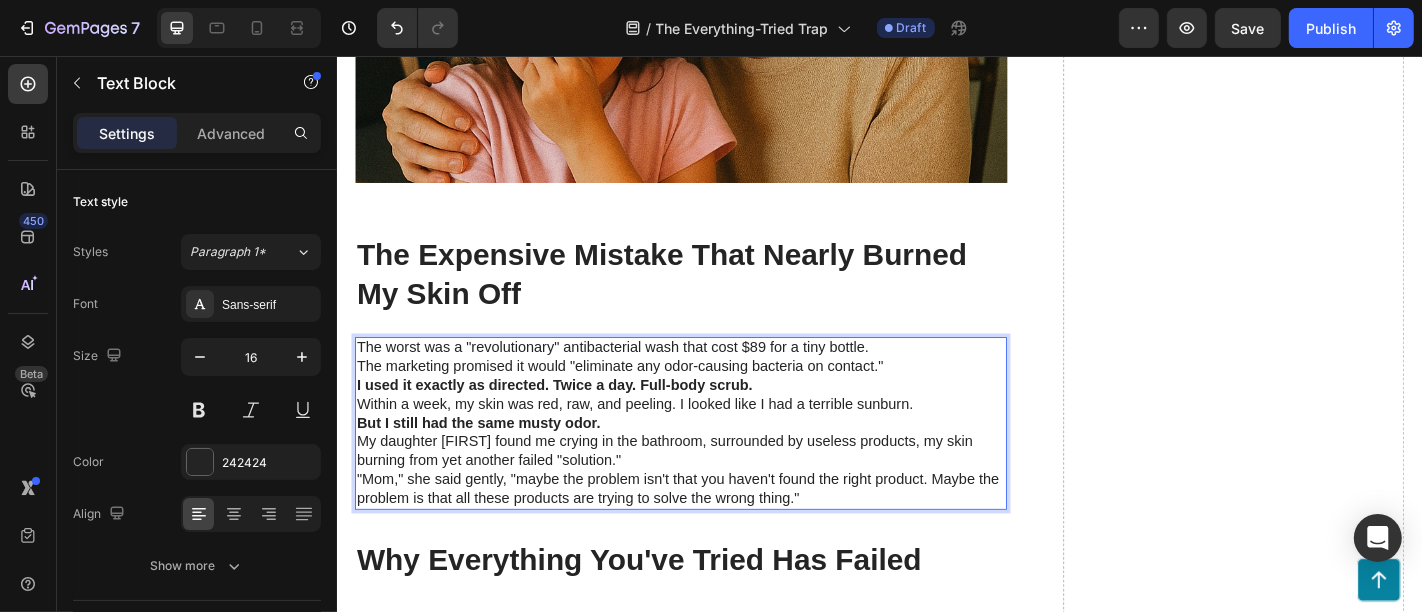 click on "The marketing promised it would "eliminate any odor-causing bacteria on contact."" at bounding box center (716, 400) 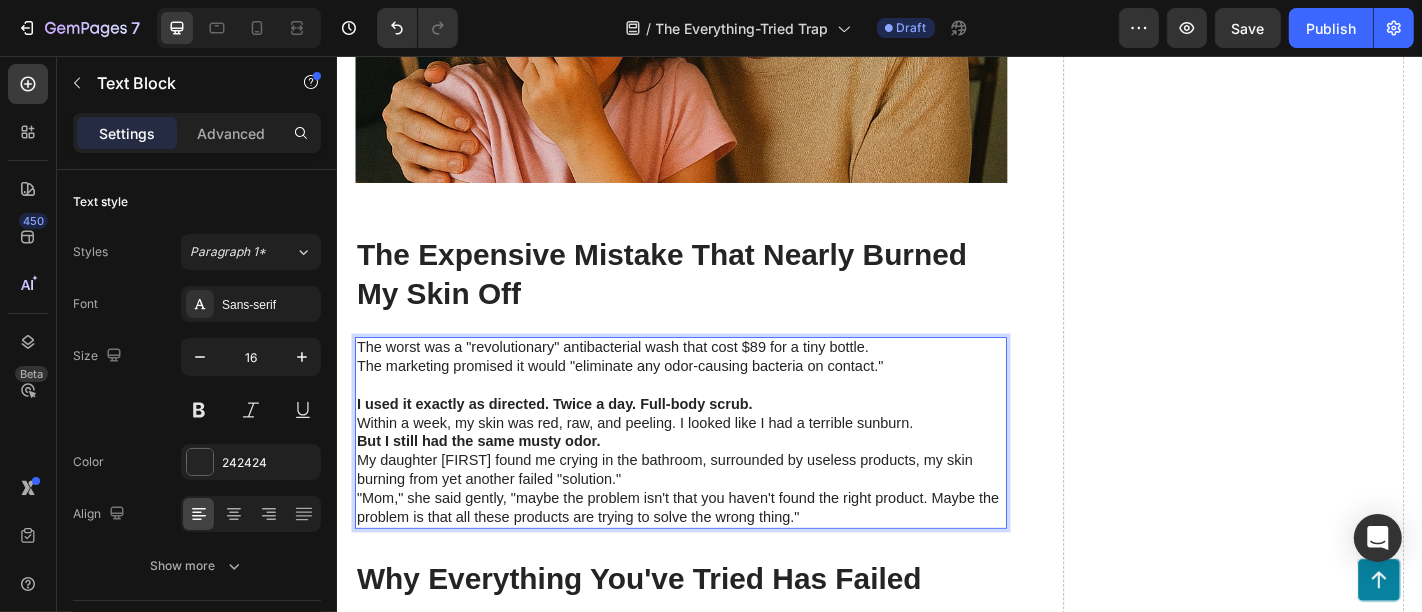 click on "The worst was a "revolutionary" antibacterial wash that cost $89 for a tiny bottle." at bounding box center (716, 379) 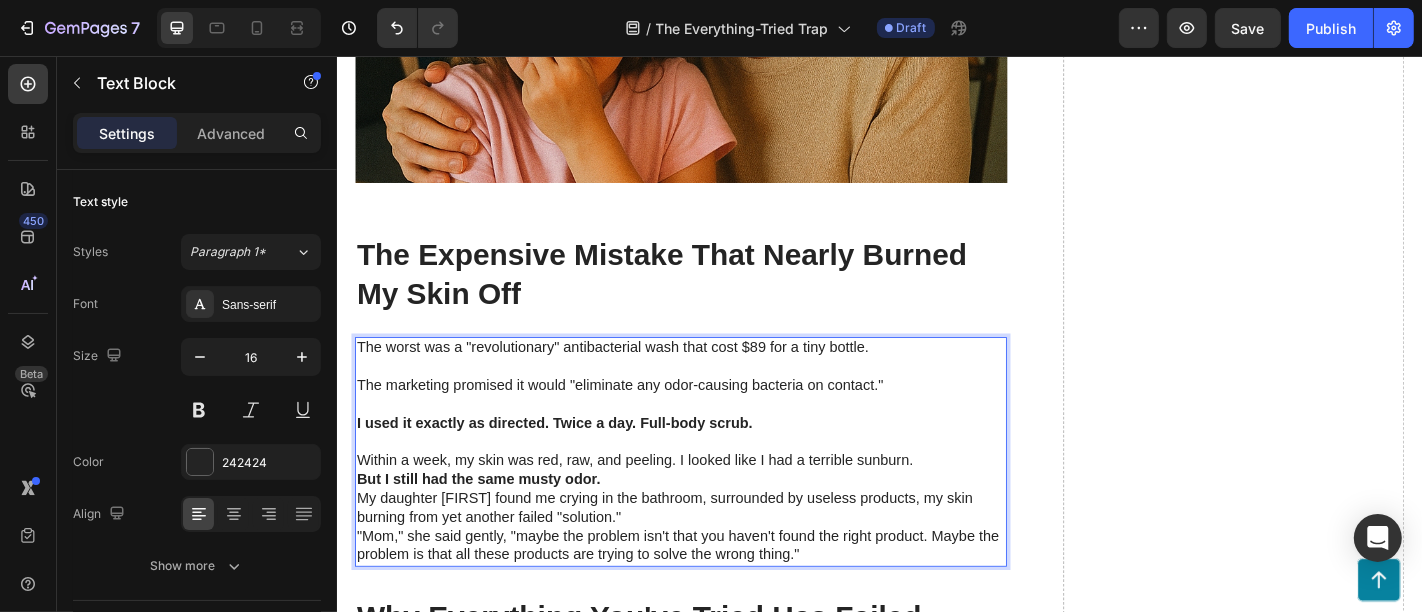 click on "But I still had the same musty odor." at bounding box center (716, 525) 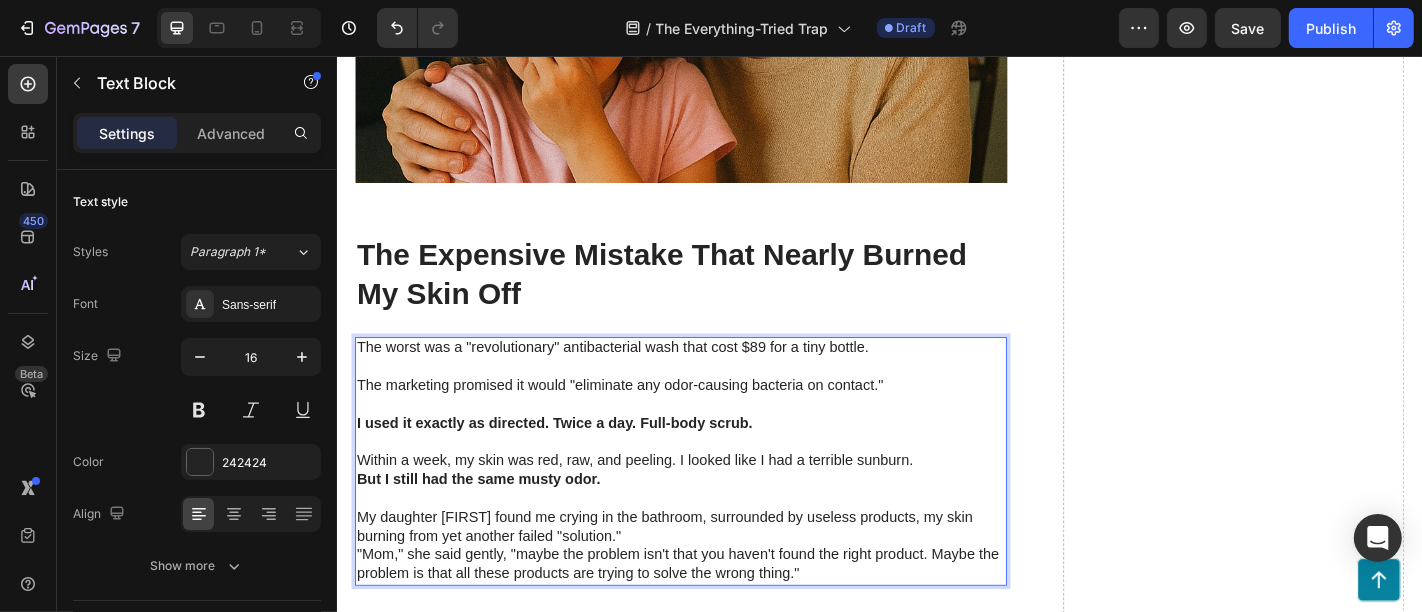 click on "My daughter [FIRST] found me crying in the bathroom, surrounded by useless products, my skin burning from yet another failed "solution."" at bounding box center (716, 577) 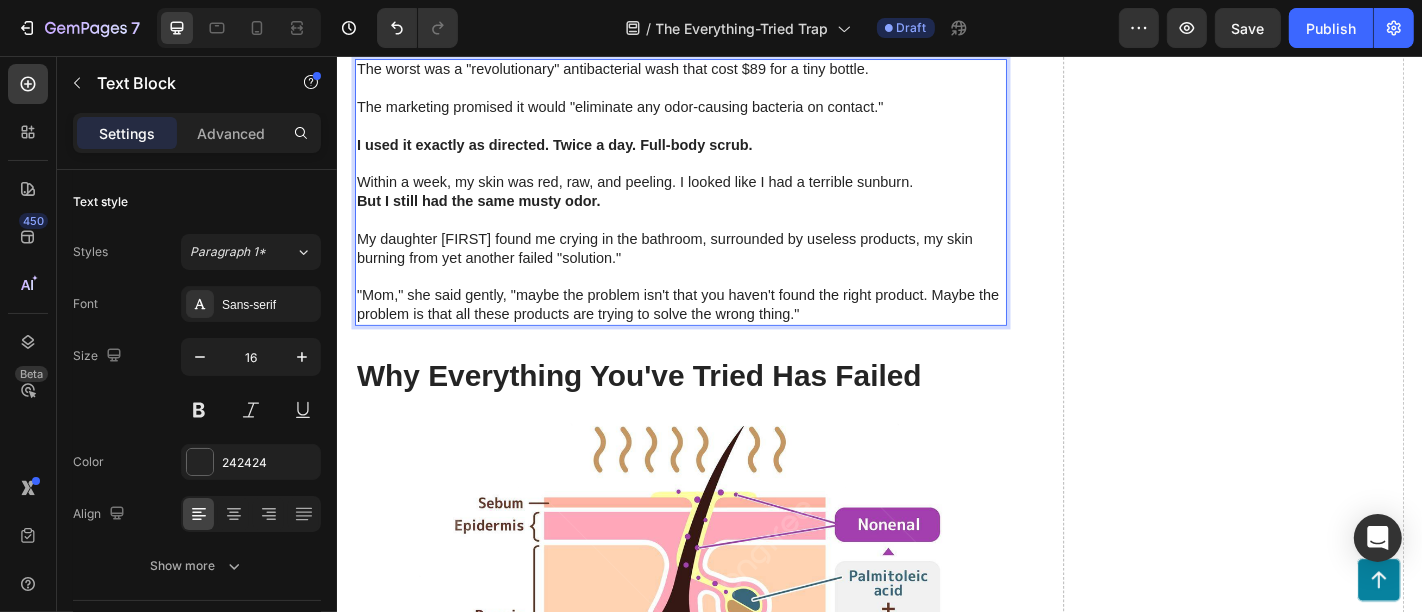 scroll, scrollTop: 2555, scrollLeft: 0, axis: vertical 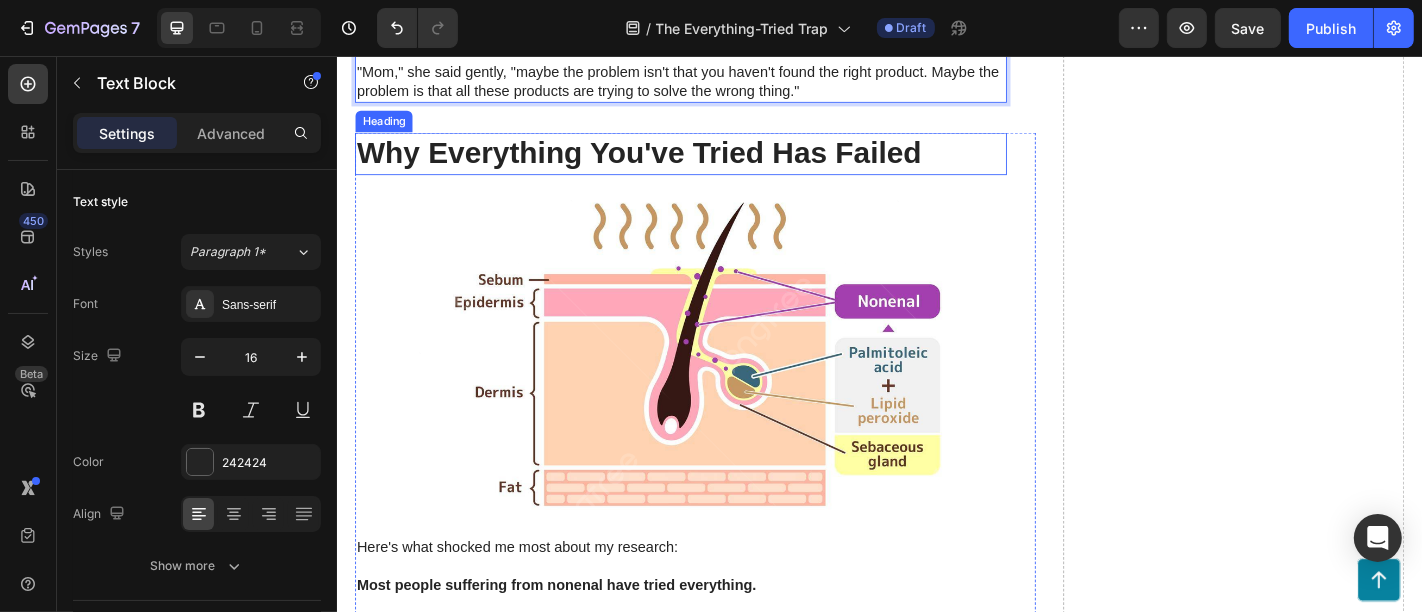 click on "Why Everything You've Tried Has Failed" at bounding box center (716, 163) 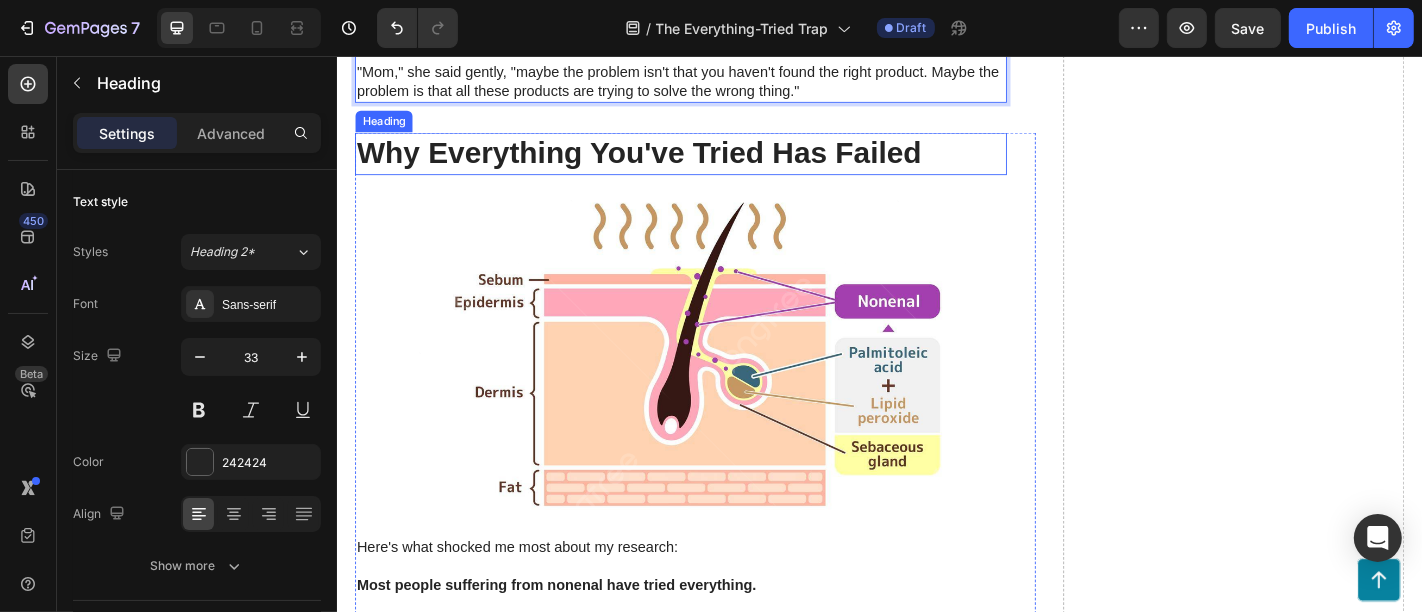 click on "Why Everything You've Tried Has Failed" at bounding box center (716, 163) 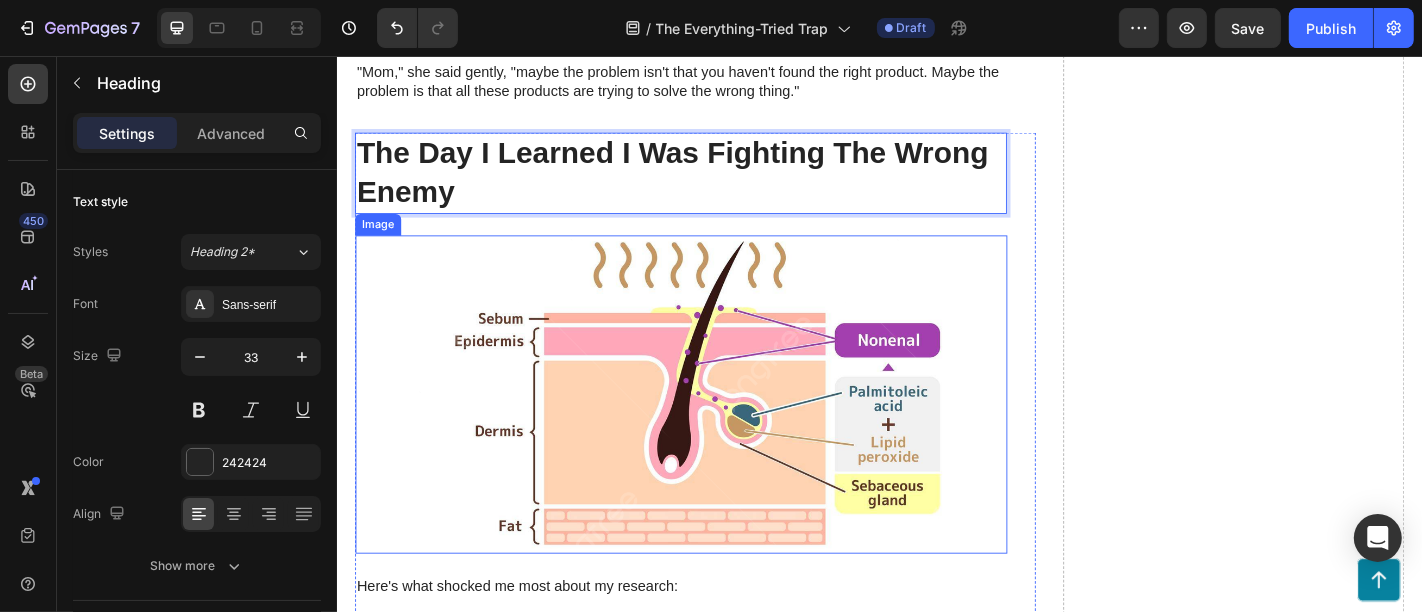 click at bounding box center (716, 430) 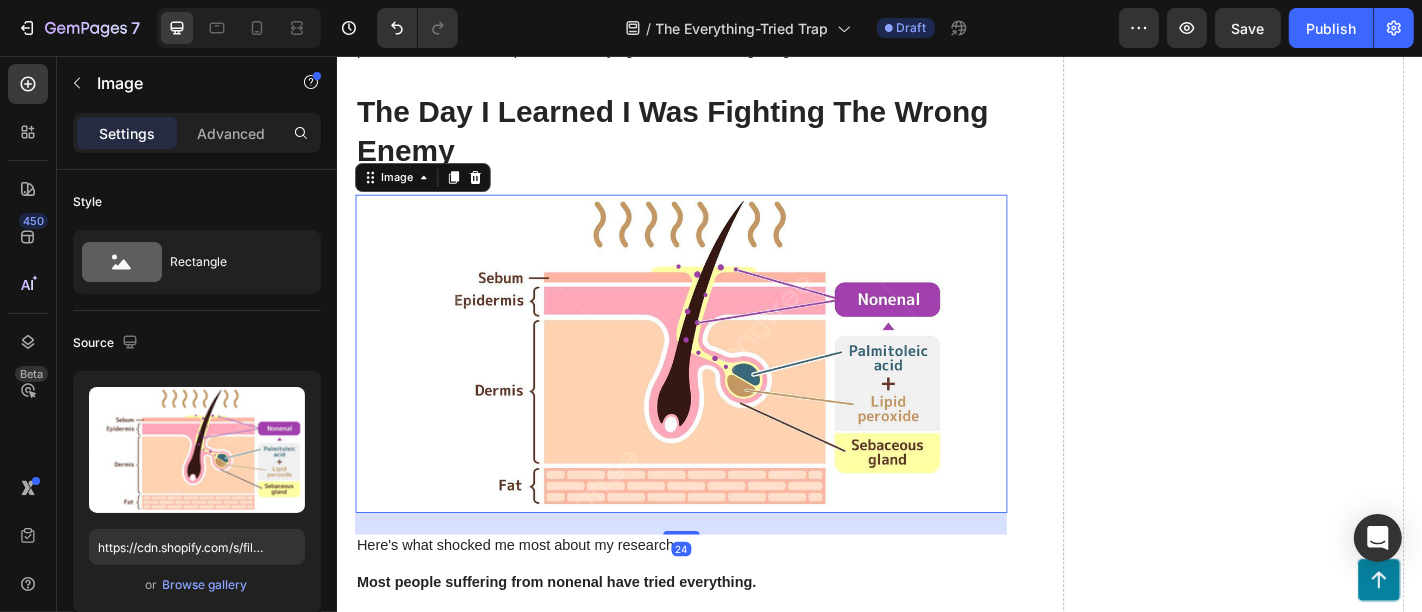 scroll, scrollTop: 2888, scrollLeft: 0, axis: vertical 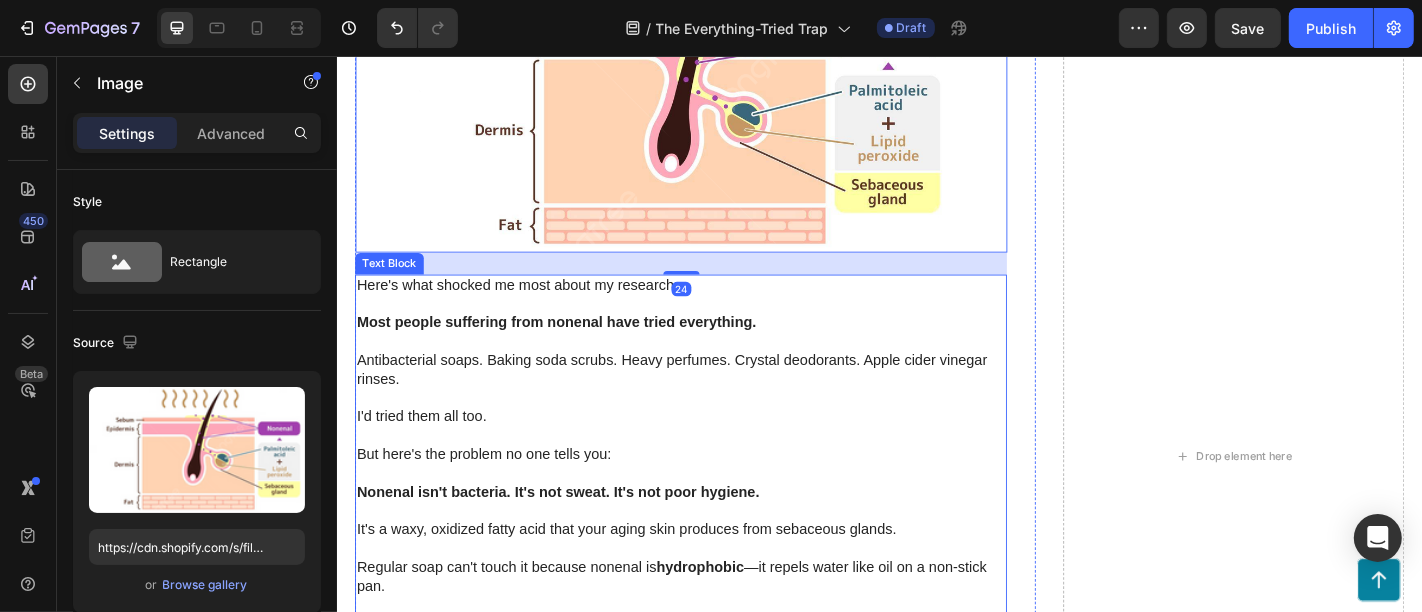 click on "Antibacterial soaps. Baking soda scrubs. Heavy perfumes. Crystal deodorants. Apple cider vinegar rinses." at bounding box center [716, 403] 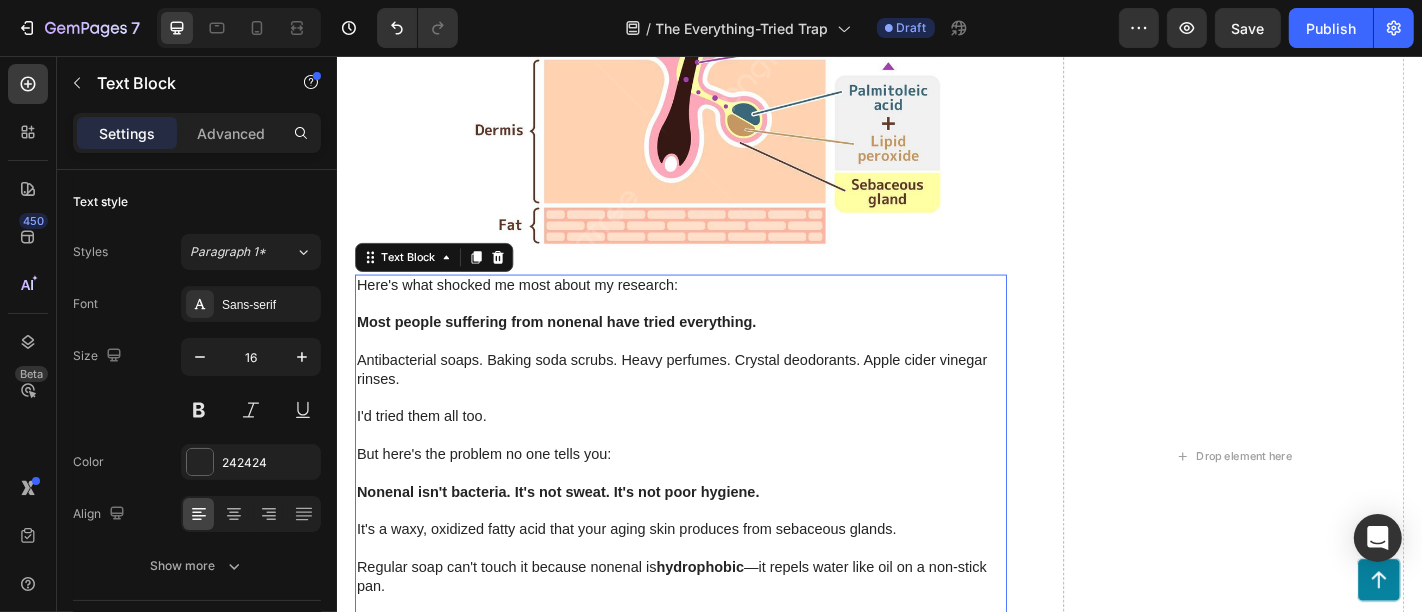 click on "Antibacterial soaps. Baking soda scrubs. Heavy perfumes. Crystal deodorants. Apple cider vinegar rinses." at bounding box center (716, 403) 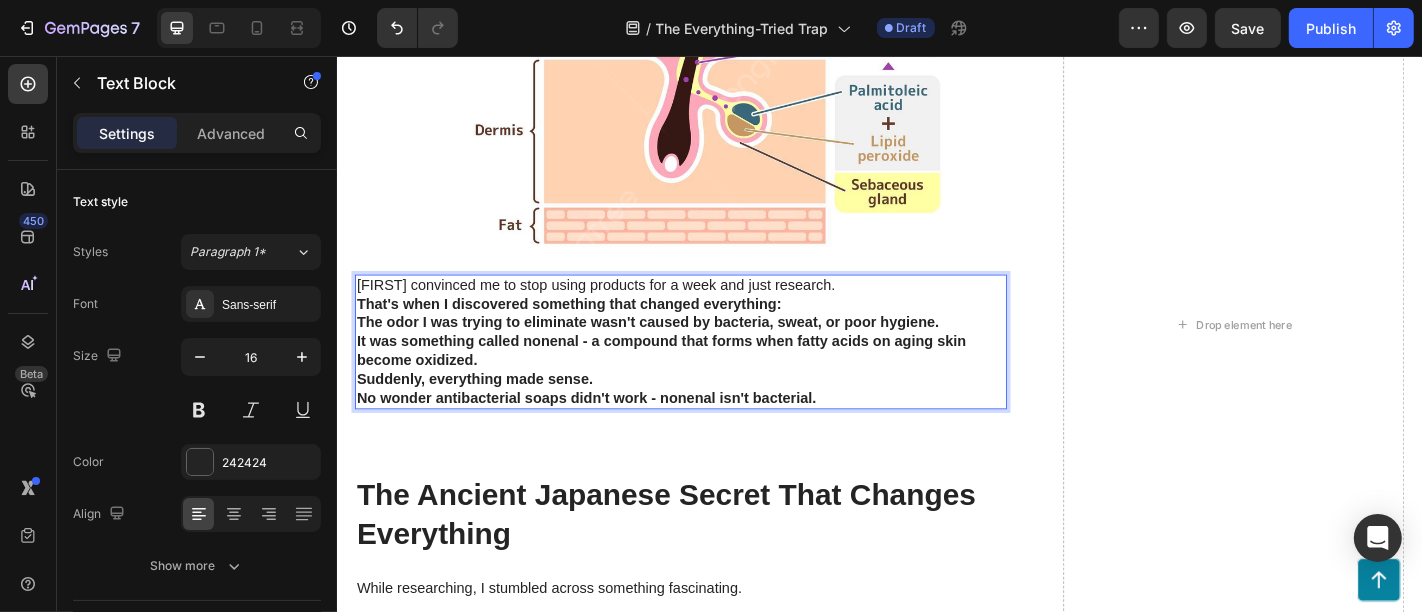 click on "[FIRST] convinced me to stop using products for a week and just research." at bounding box center [716, 309] 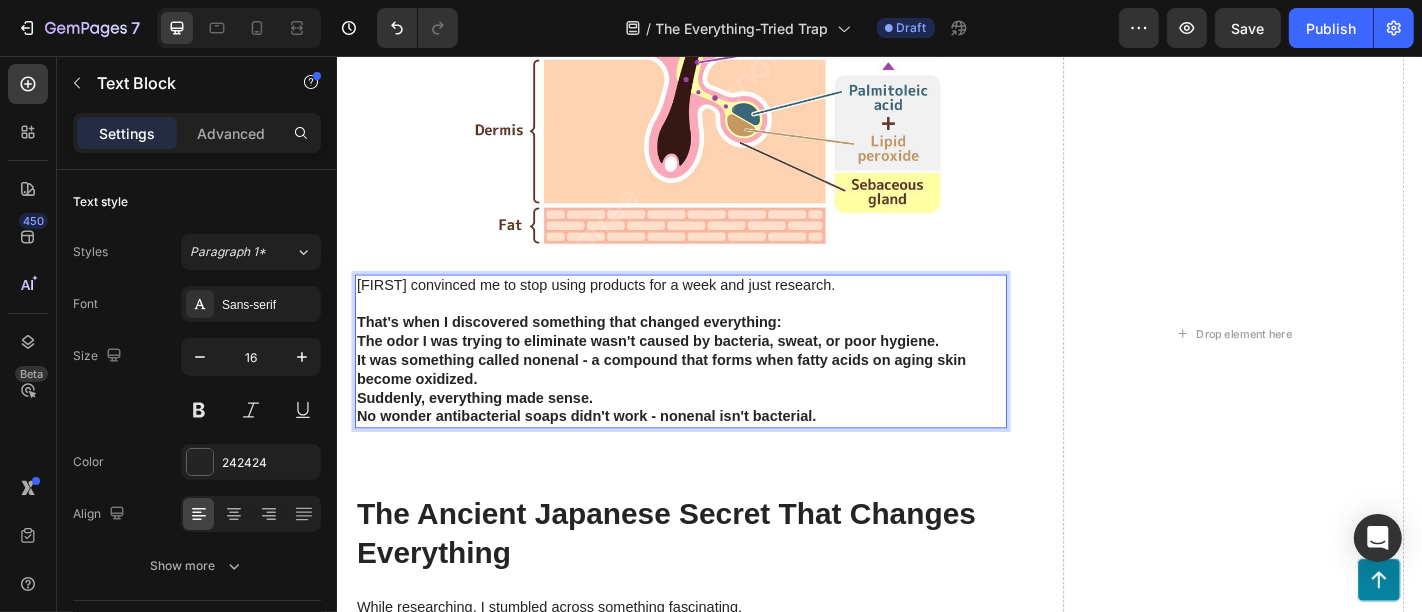 click on "That's when I discovered something that changed everything:" at bounding box center (716, 350) 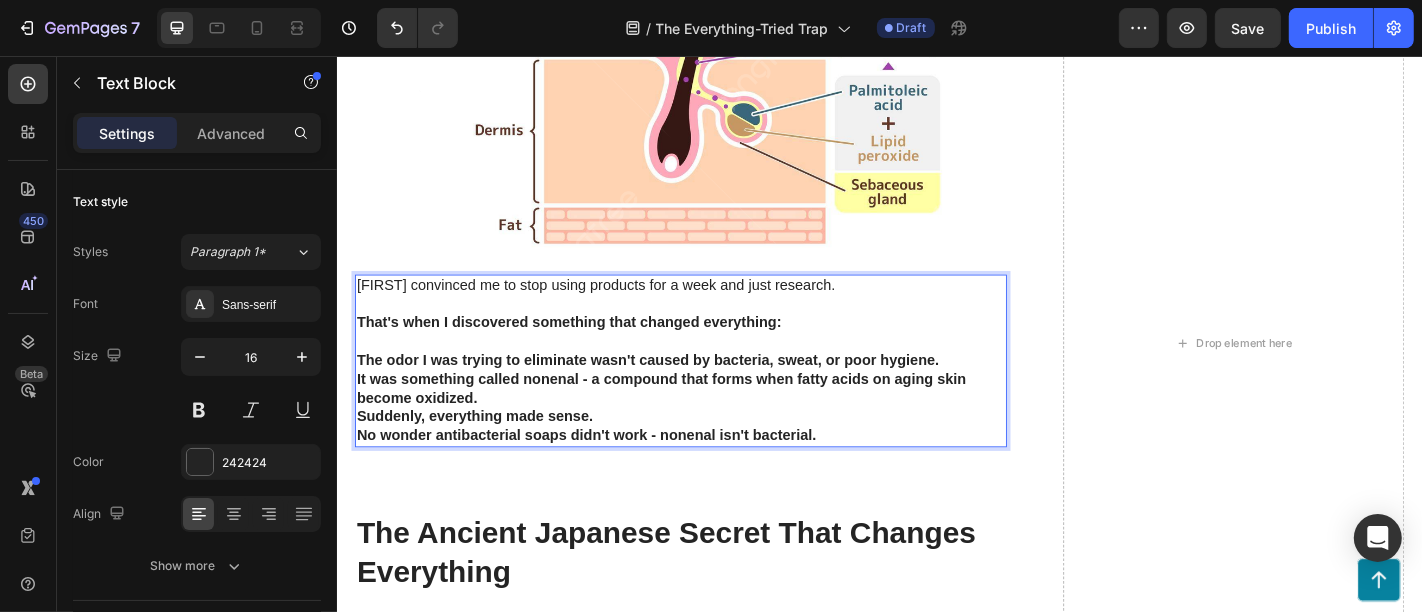 click on "The odor I was trying to eliminate wasn't caused by bacteria, sweat, or poor hygiene." at bounding box center [716, 392] 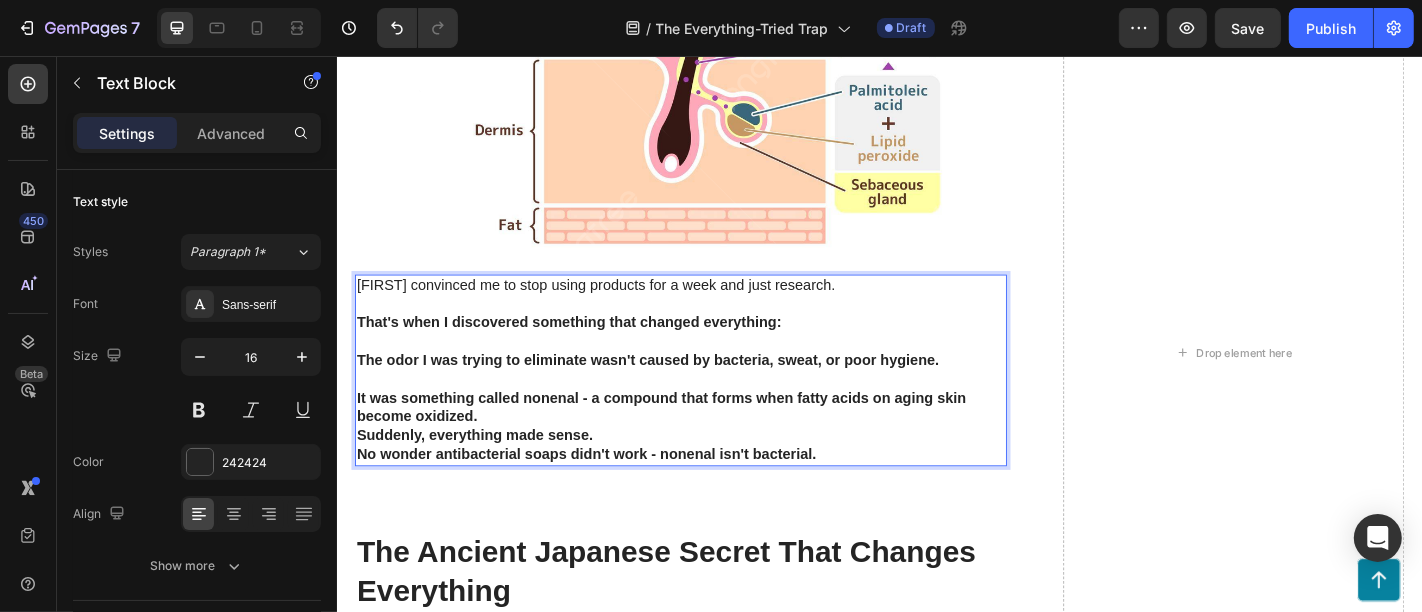 click on "It was something called nonenal - a compound that forms when fatty acids on aging skin become oxidized." at bounding box center (716, 445) 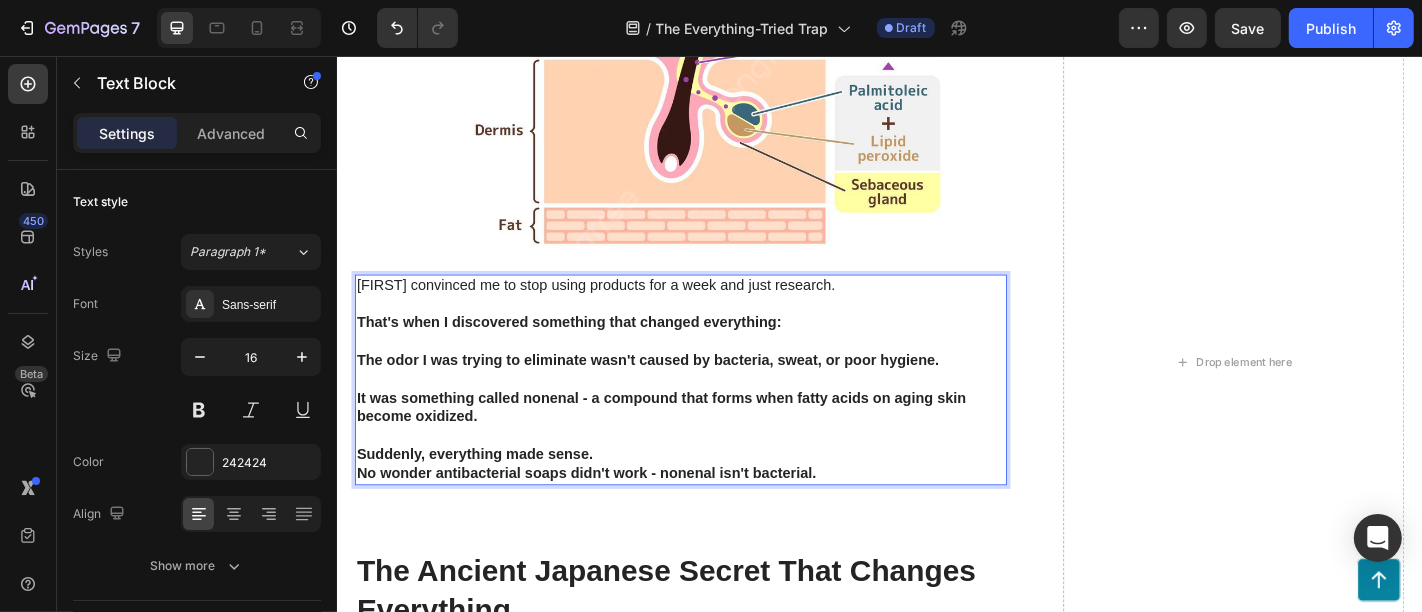 click on "Suddenly, everything made sense." at bounding box center (716, 496) 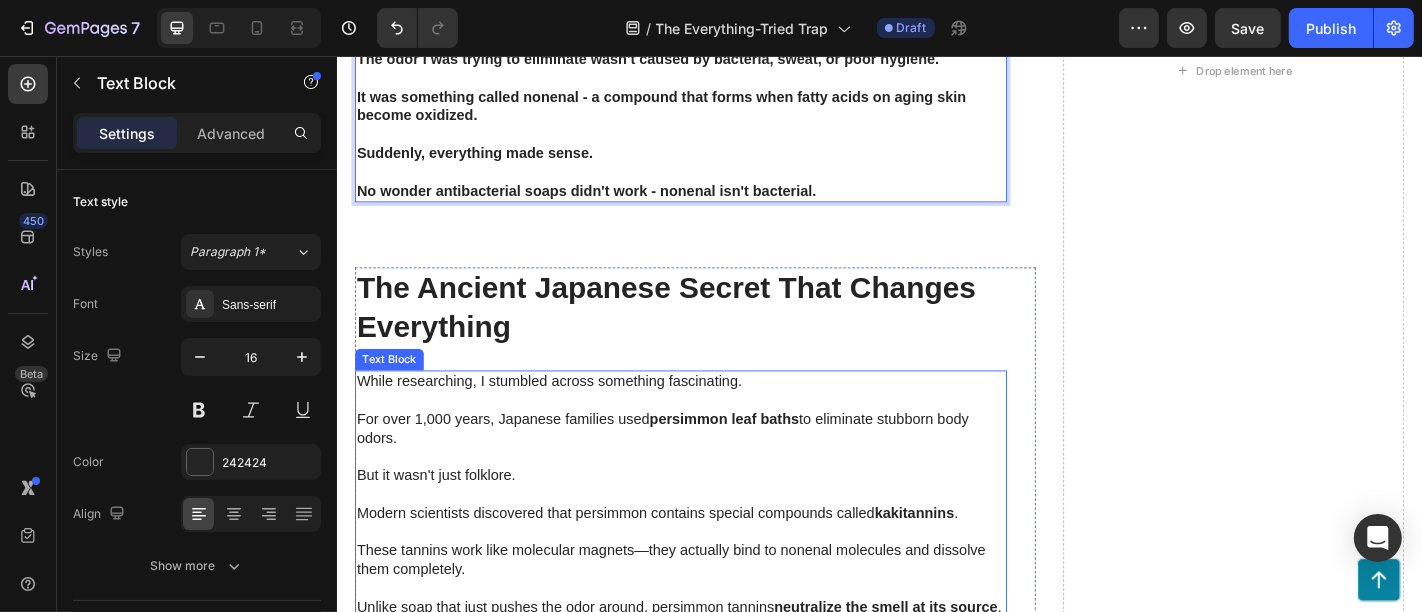 scroll, scrollTop: 3222, scrollLeft: 0, axis: vertical 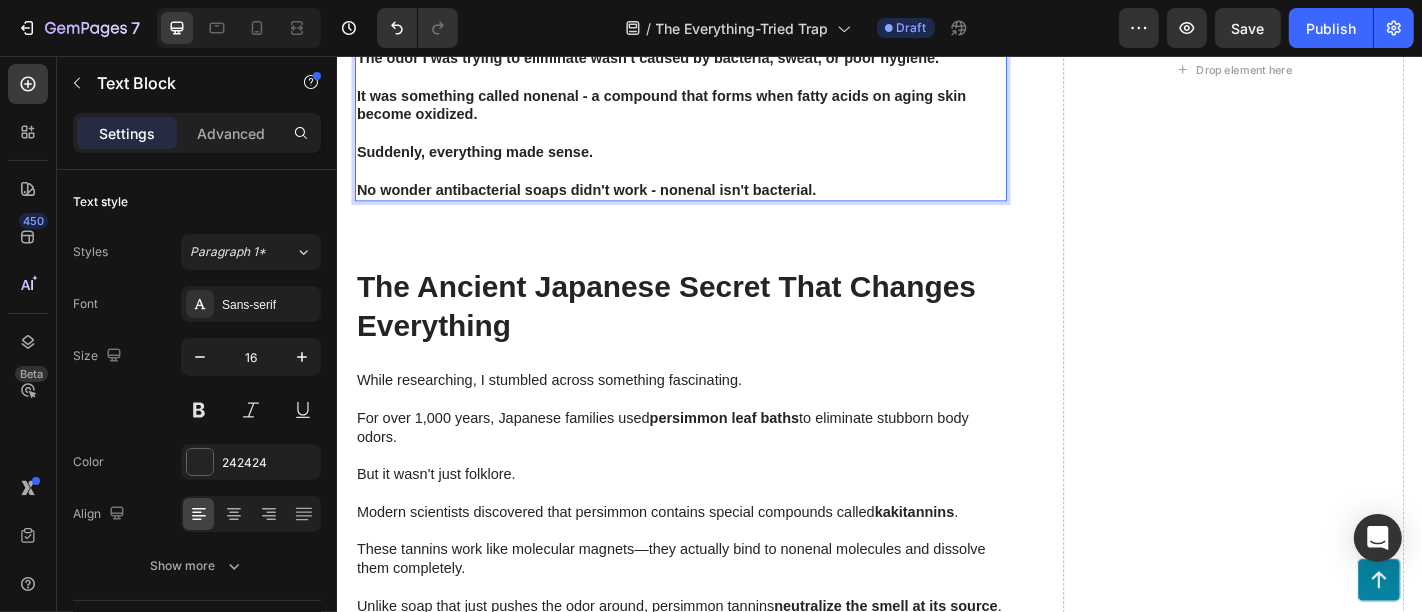 click on "No wonder antibacterial soaps didn't work - nonenal isn't bacterial." at bounding box center (716, 204) 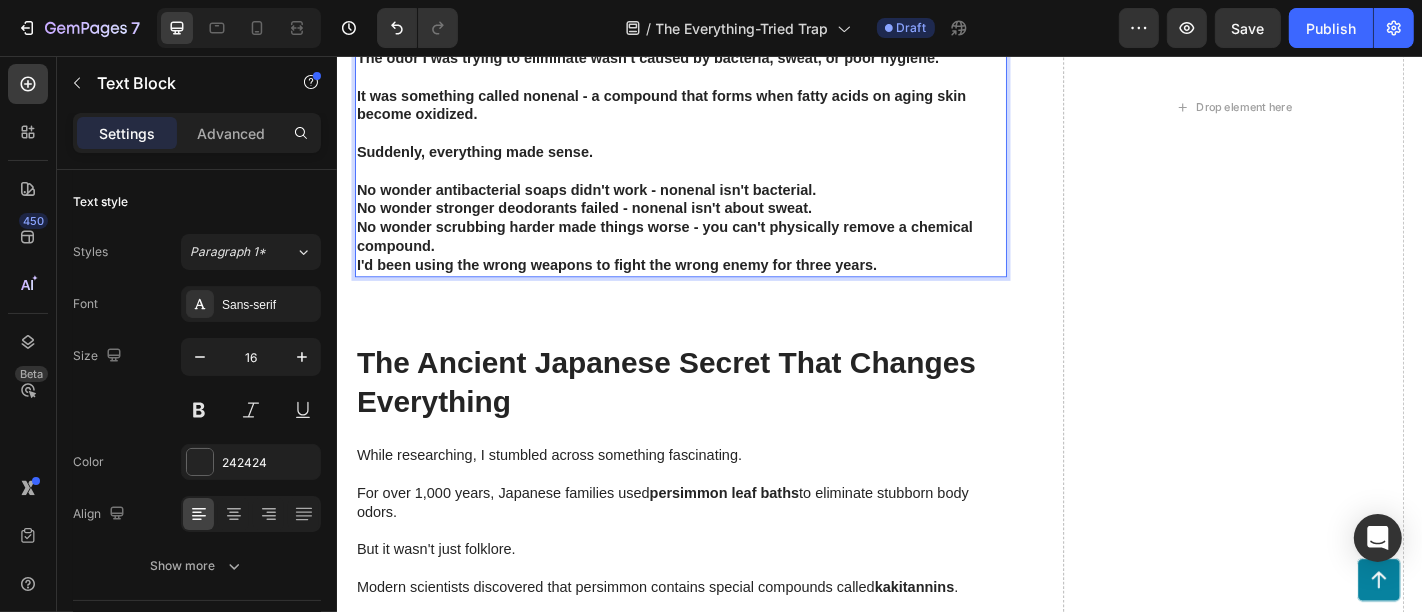 click on "No wonder antibacterial soaps didn't work - nonenal isn't bacterial." at bounding box center [716, 204] 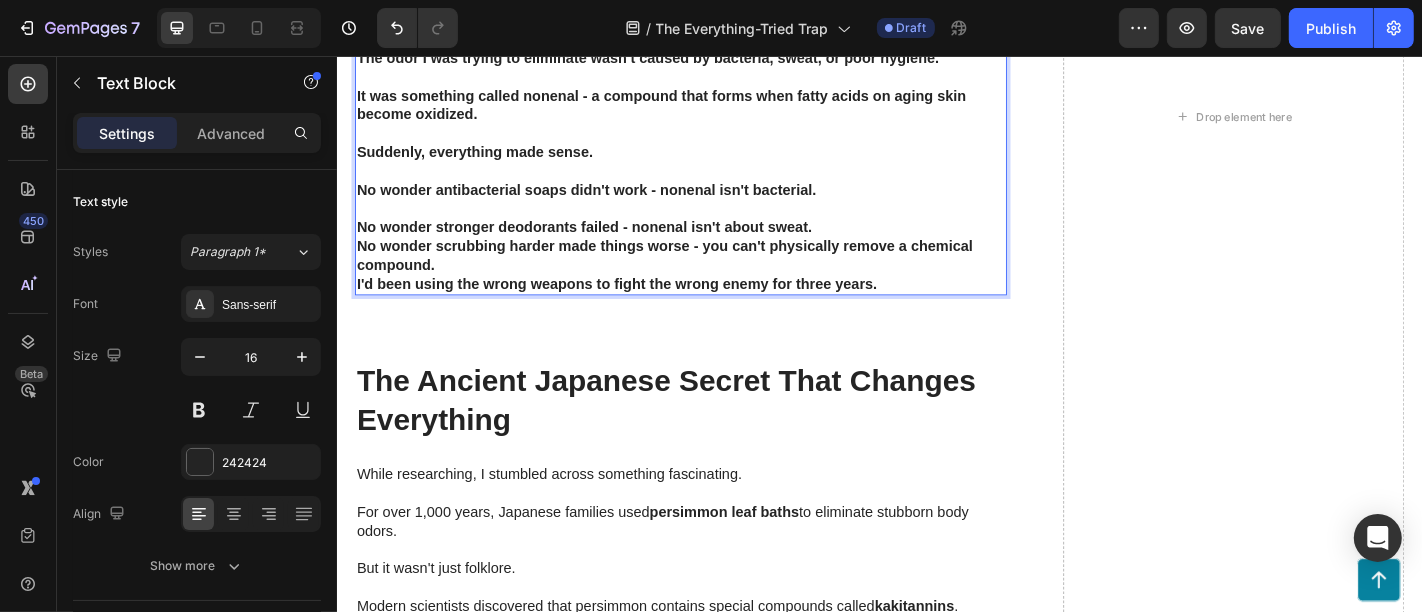 click on "No wonder stronger deodorants failed - nonenal isn't about sweat." at bounding box center (716, 245) 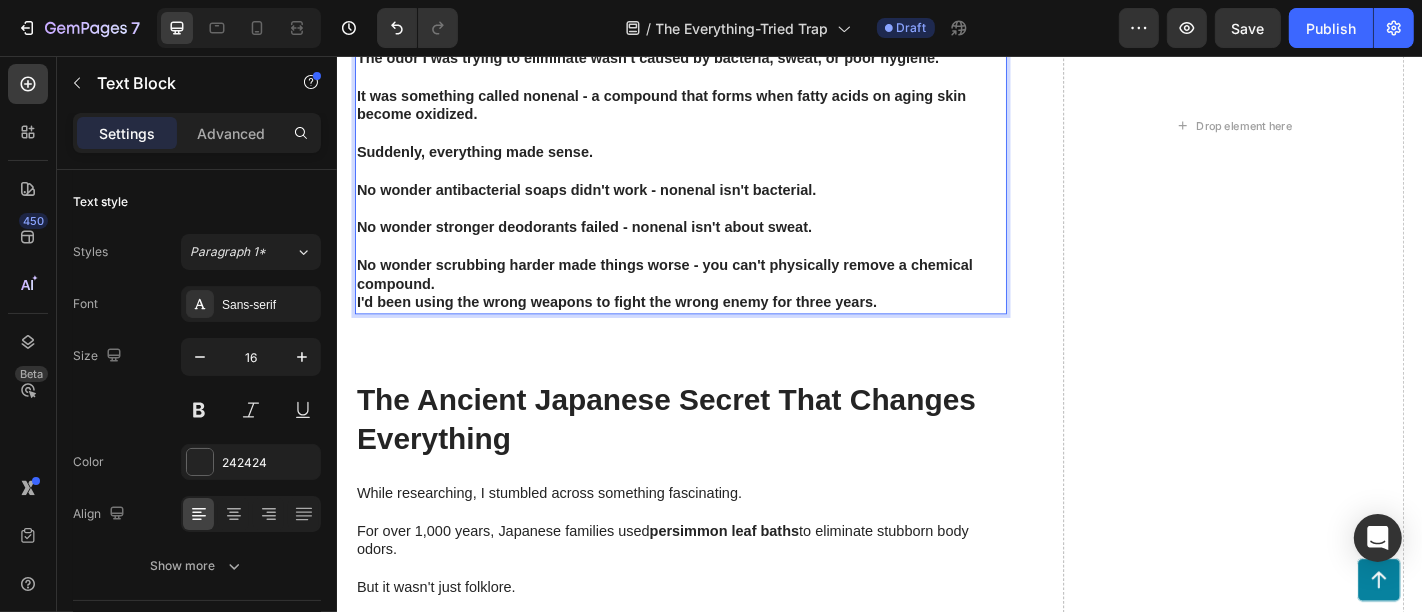 click on "No wonder scrubbing harder made things worse - you can't physically remove a chemical compound." at bounding box center [716, 298] 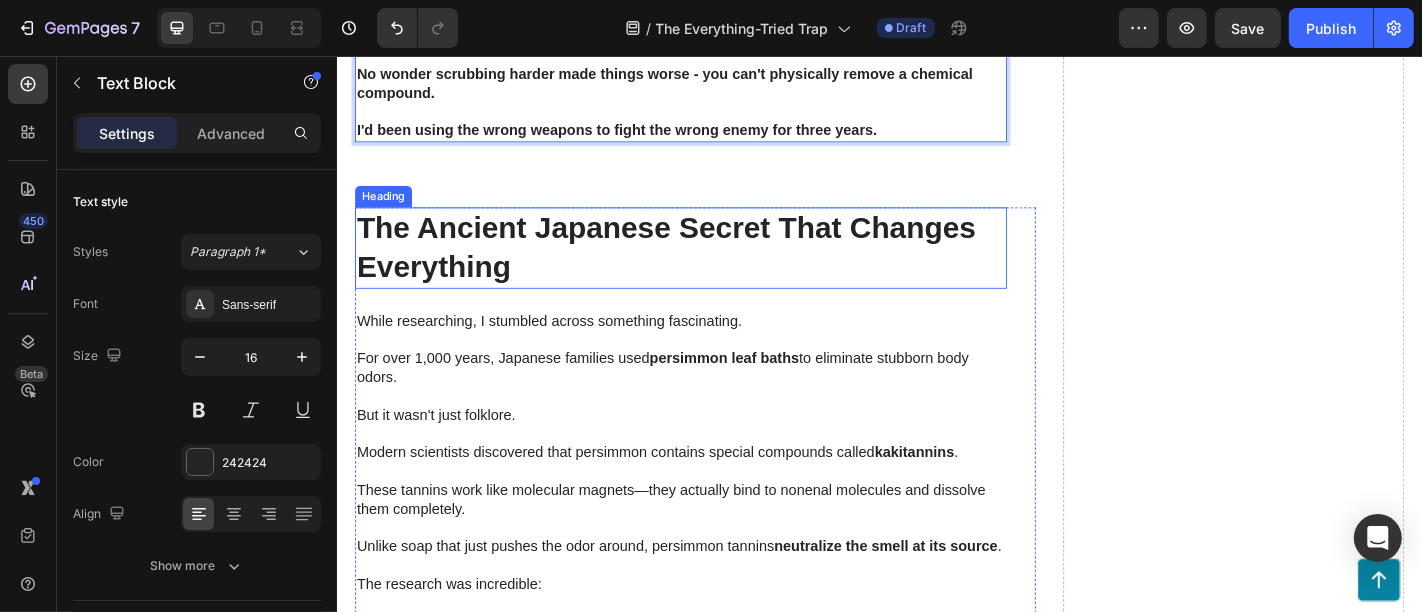scroll, scrollTop: 3444, scrollLeft: 0, axis: vertical 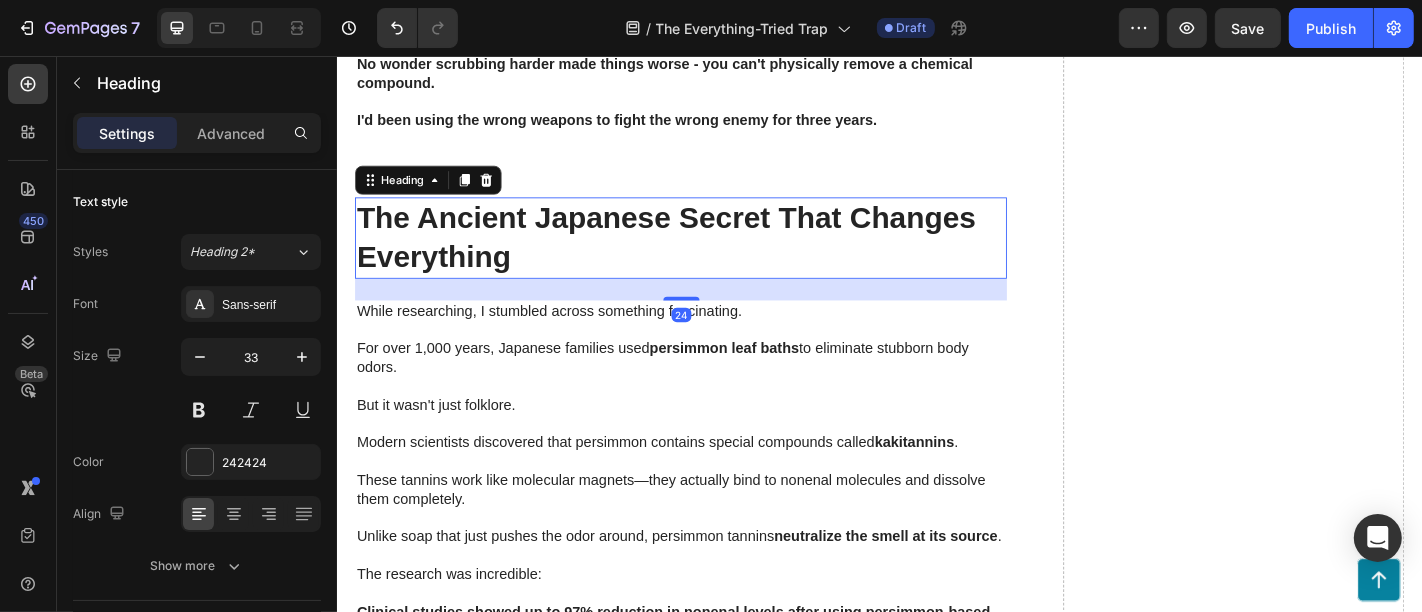click on "The Ancient Japanese Secret That Changes Everything" at bounding box center (716, 257) 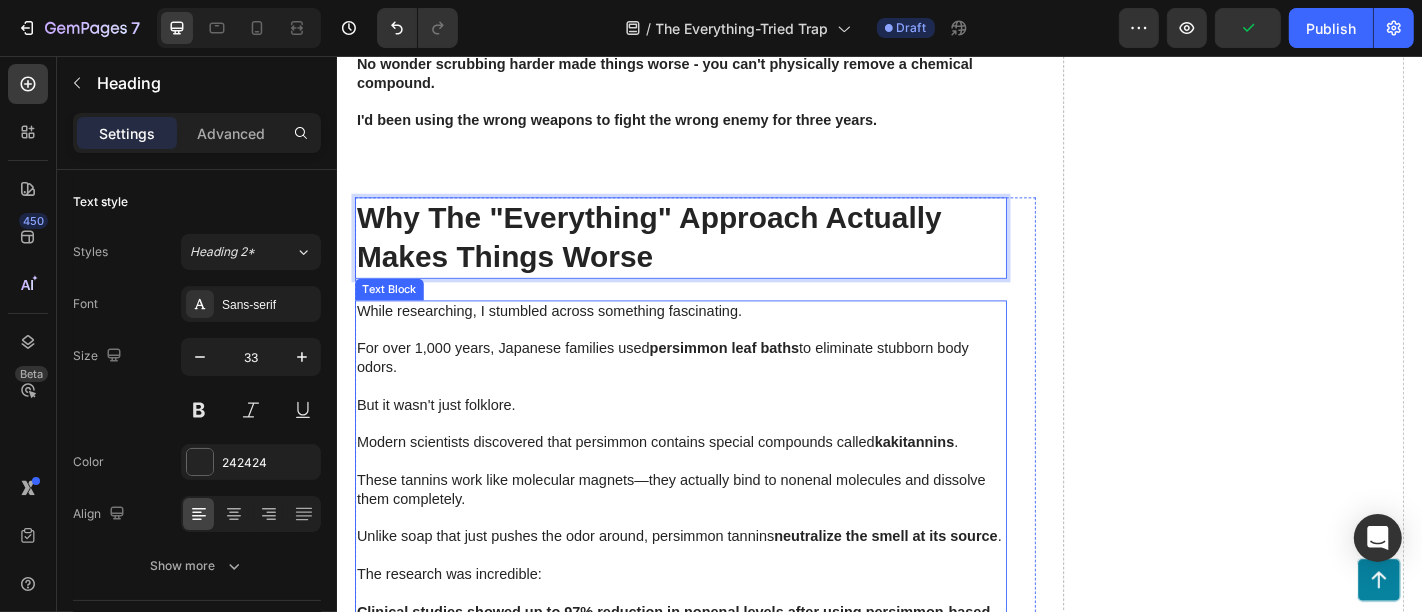click on "For over 1,000 years, Japanese families used  persimmon leaf baths  to eliminate stubborn body odors." at bounding box center [716, 390] 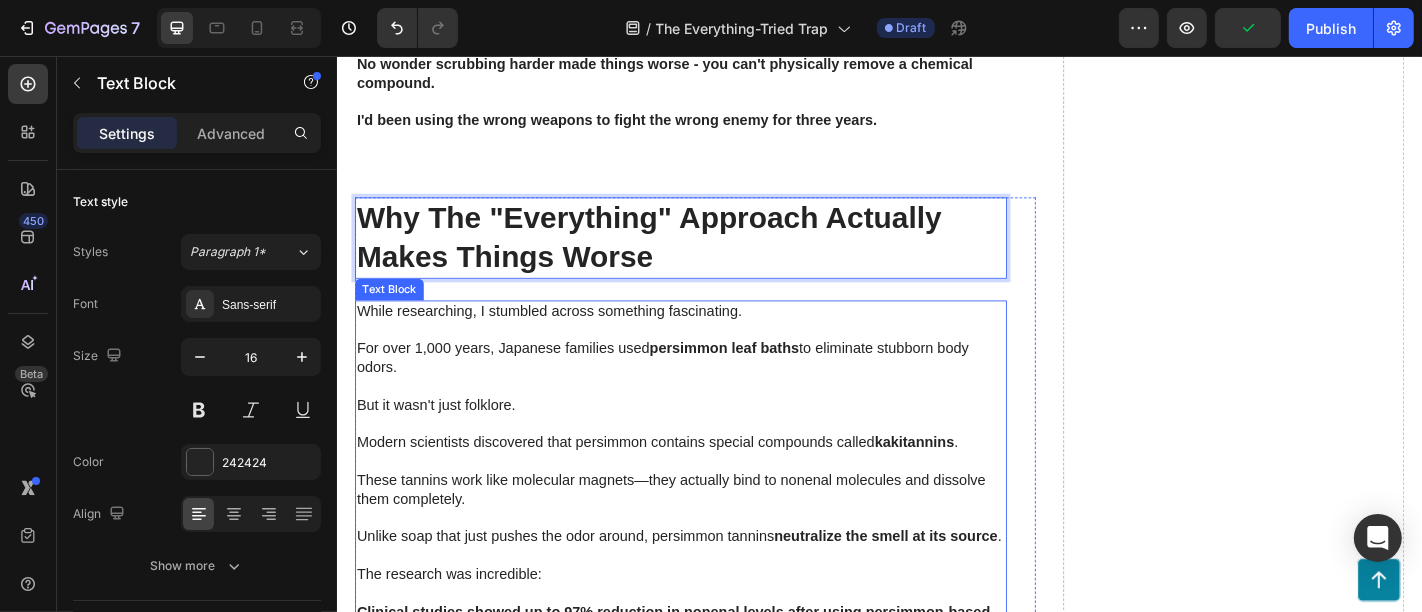 click on "For over 1,000 years, Japanese families used  persimmon leaf baths  to eliminate stubborn body odors." at bounding box center [716, 390] 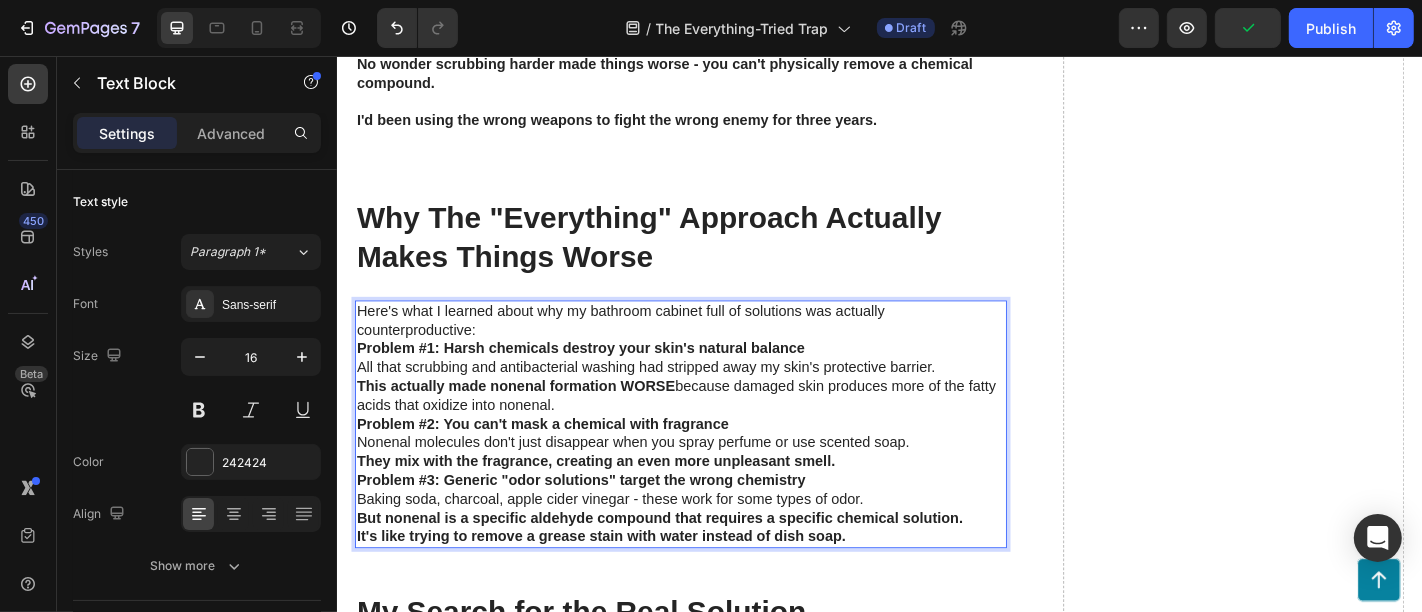 click on "Here's what I learned about why my bathroom cabinet full of solutions was actually counterproductive:" at bounding box center [716, 349] 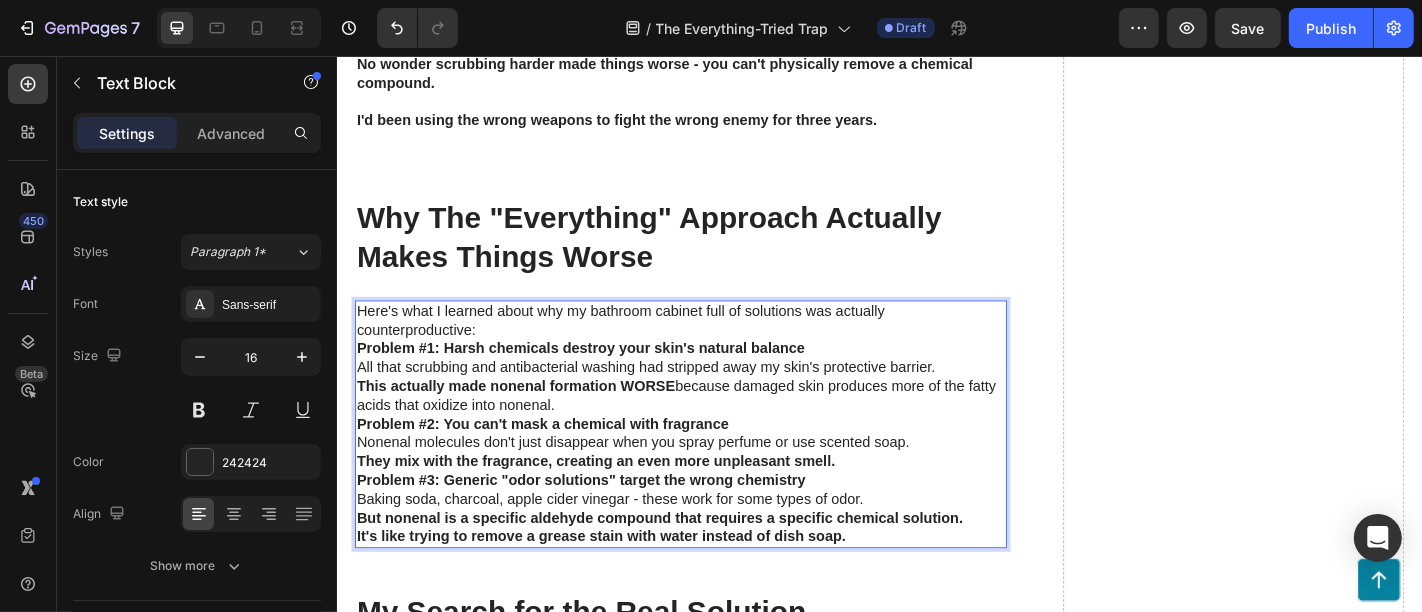 click on "Here's what I learned about why my bathroom cabinet full of solutions was actually counterproductive:" at bounding box center (716, 349) 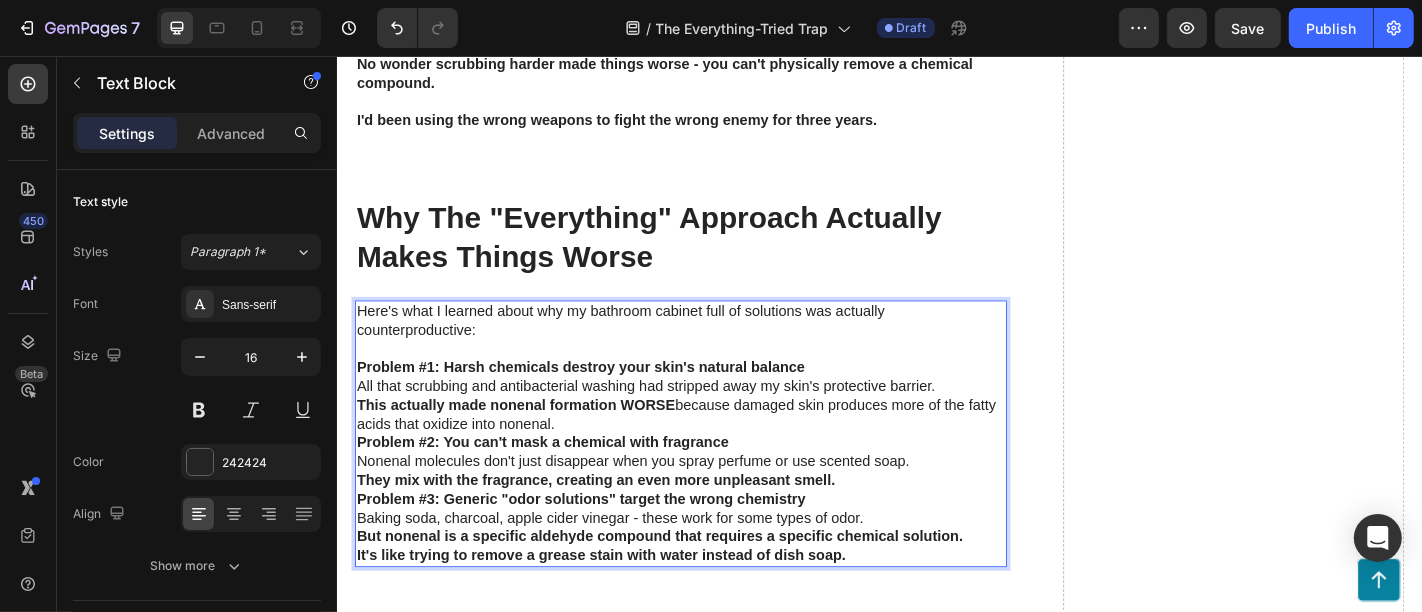 drag, startPoint x: 883, startPoint y: 407, endPoint x: 870, endPoint y: 412, distance: 13.928389 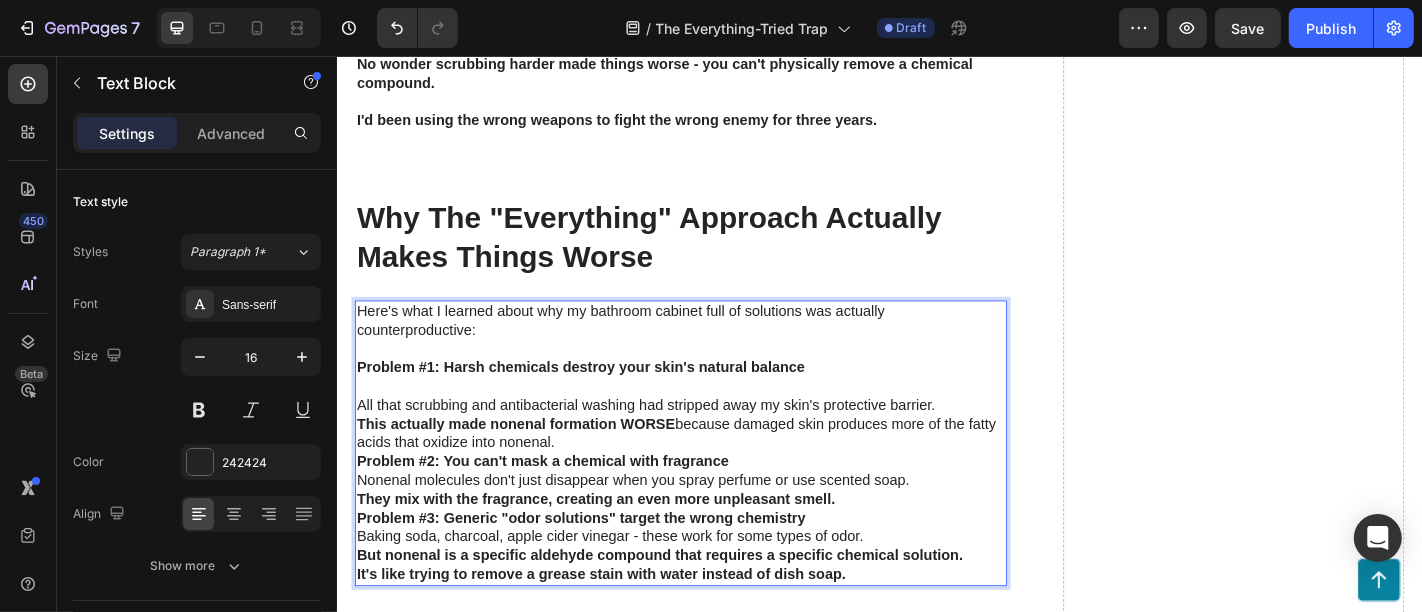 click on "All that scrubbing and antibacterial washing had stripped away my skin's protective barrier." at bounding box center [716, 442] 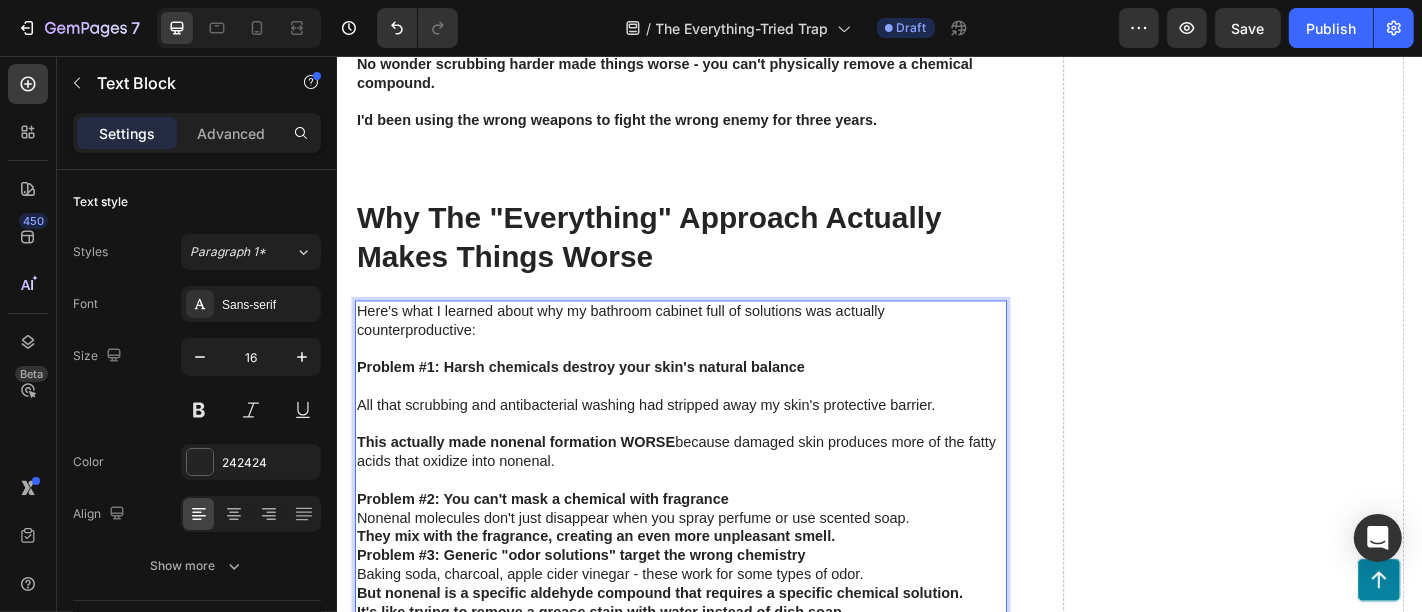 click on "Problem #2: You can't mask a chemical with fragrance" at bounding box center [716, 546] 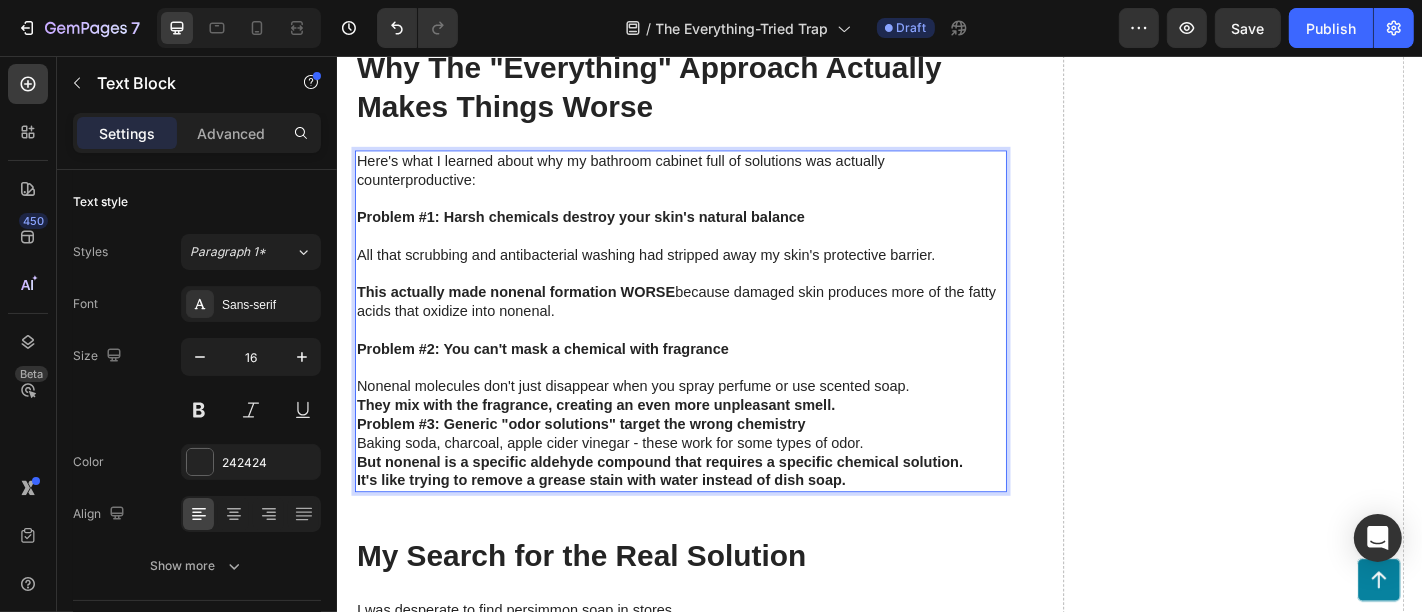 scroll, scrollTop: 3666, scrollLeft: 0, axis: vertical 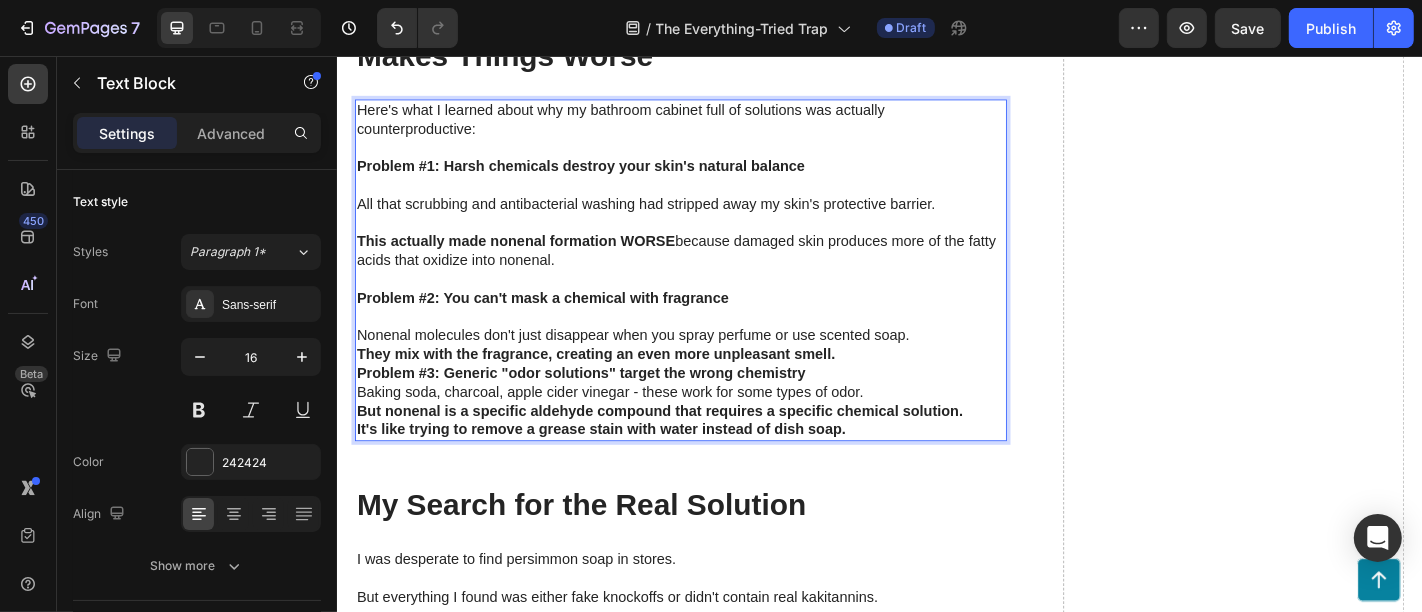 click on "Nonenal molecules don't just disappear when you spray perfume or use scented soap." at bounding box center (716, 365) 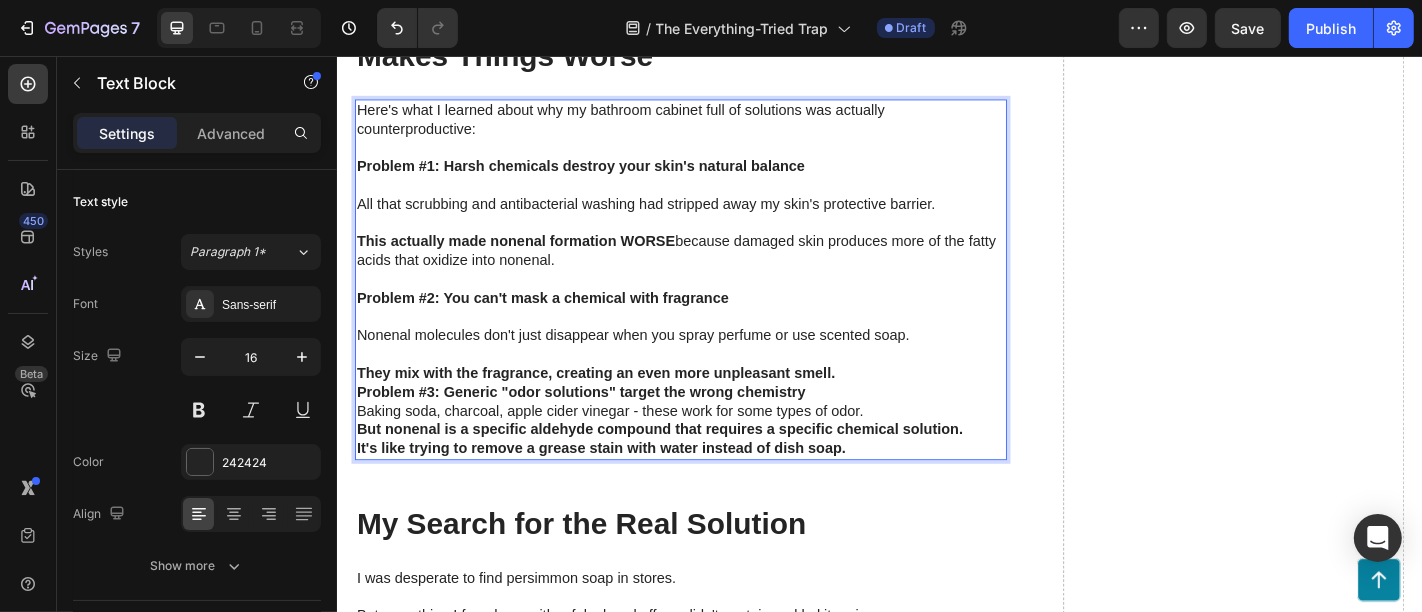 click on "They mix with the fragrance, creating an even more unpleasant smell." at bounding box center [716, 407] 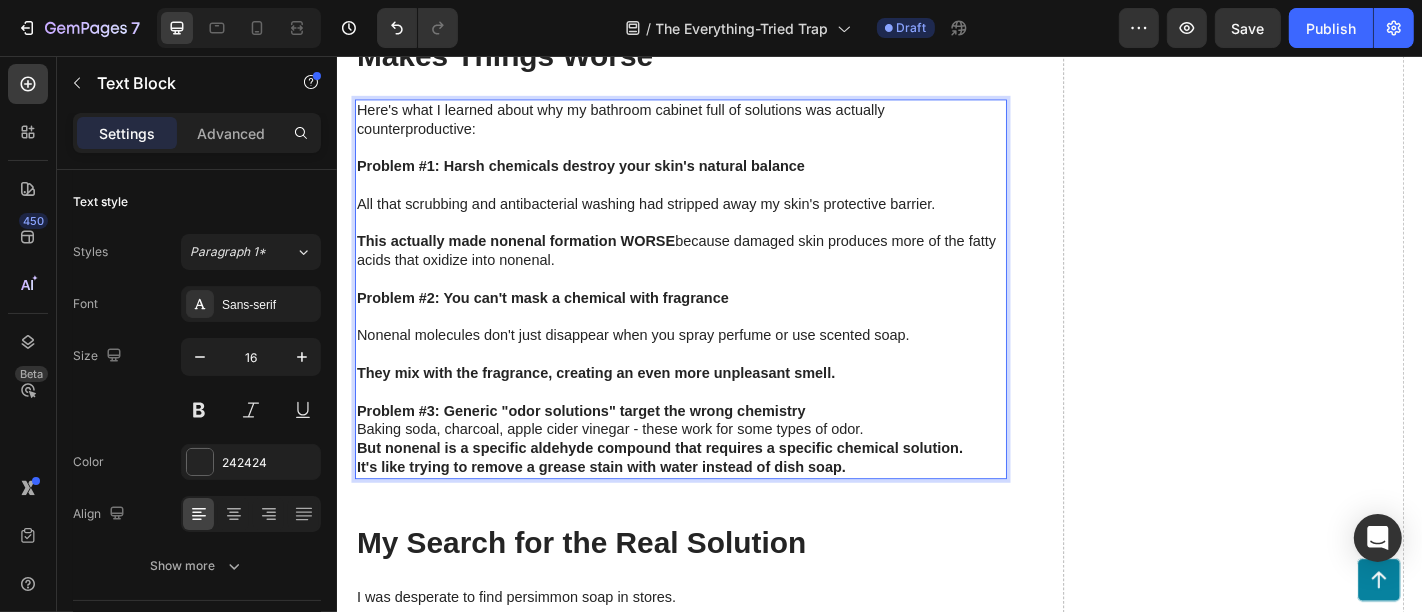 click on "Problem #3: Generic "odor solutions" target the wrong chemistry" at bounding box center [716, 449] 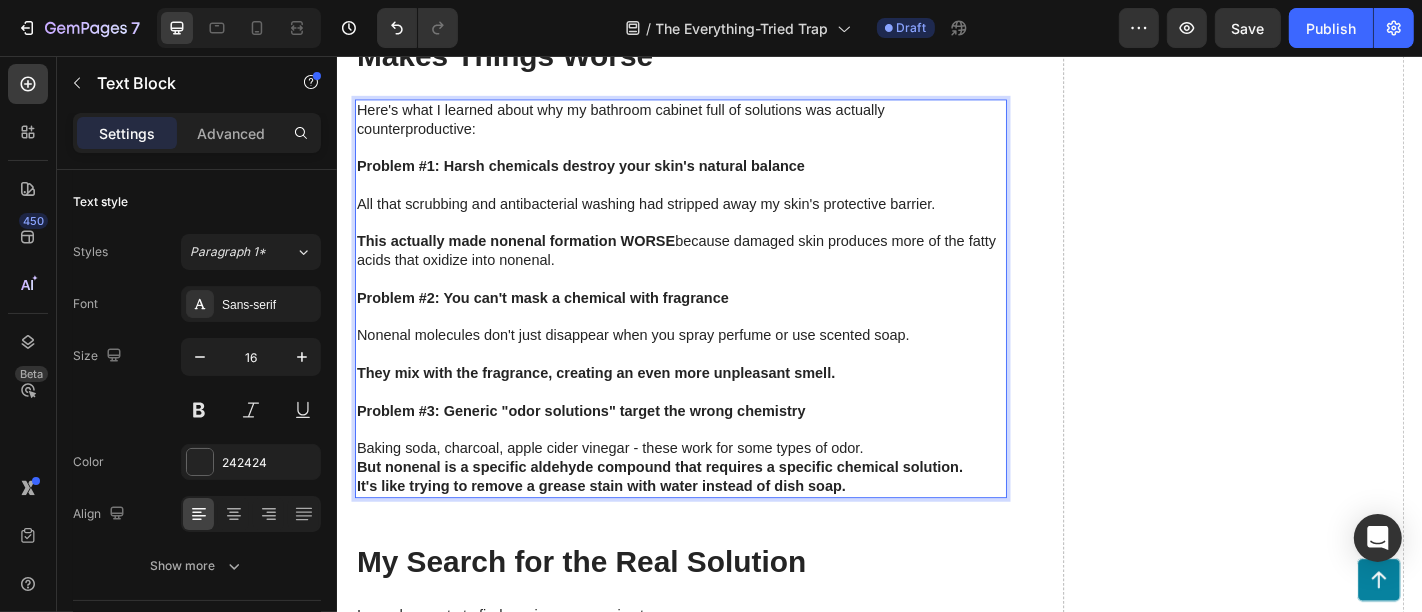 click on "Baking soda, charcoal, apple cider vinegar - these work for some types of odor." at bounding box center [716, 490] 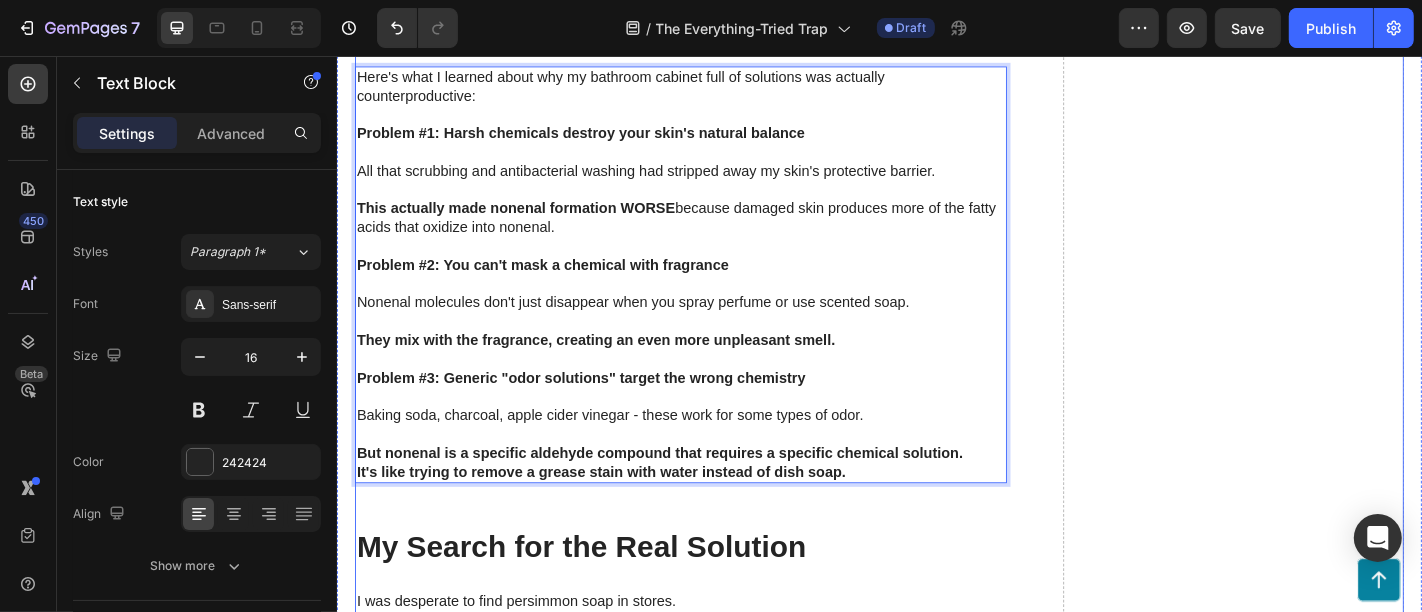 scroll, scrollTop: 4000, scrollLeft: 0, axis: vertical 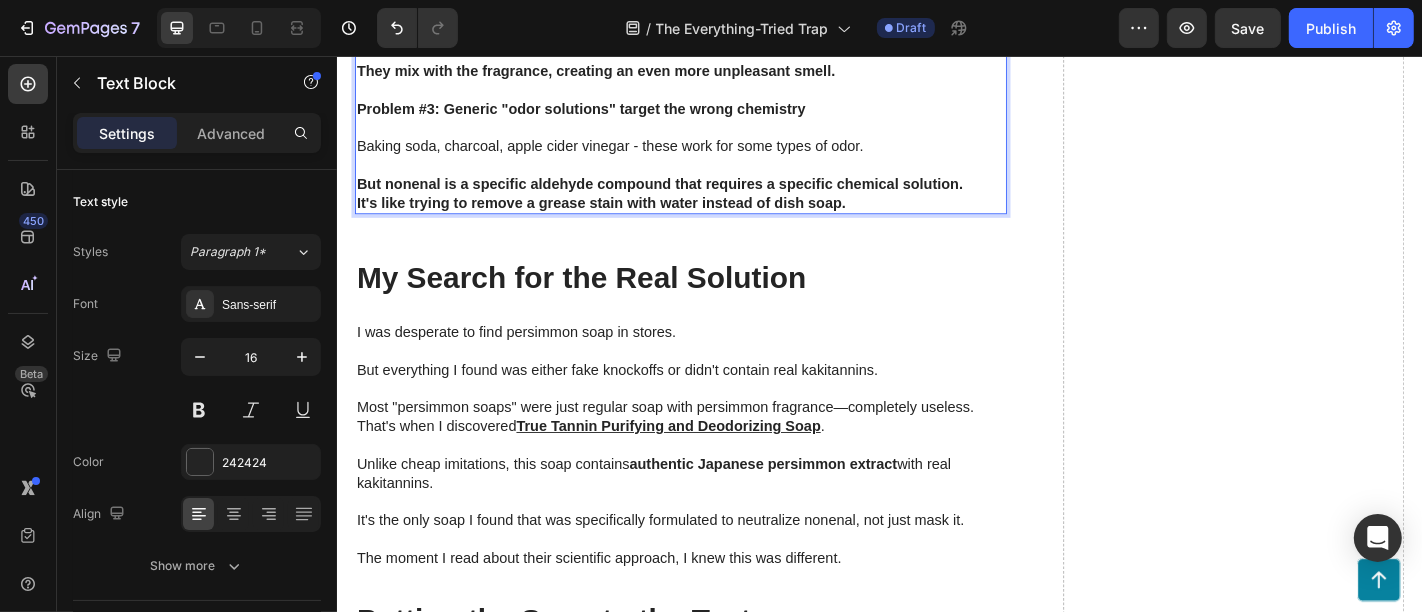 click on "But nonenal is a specific aldehyde compound that requires a specific chemical solution." at bounding box center (716, 198) 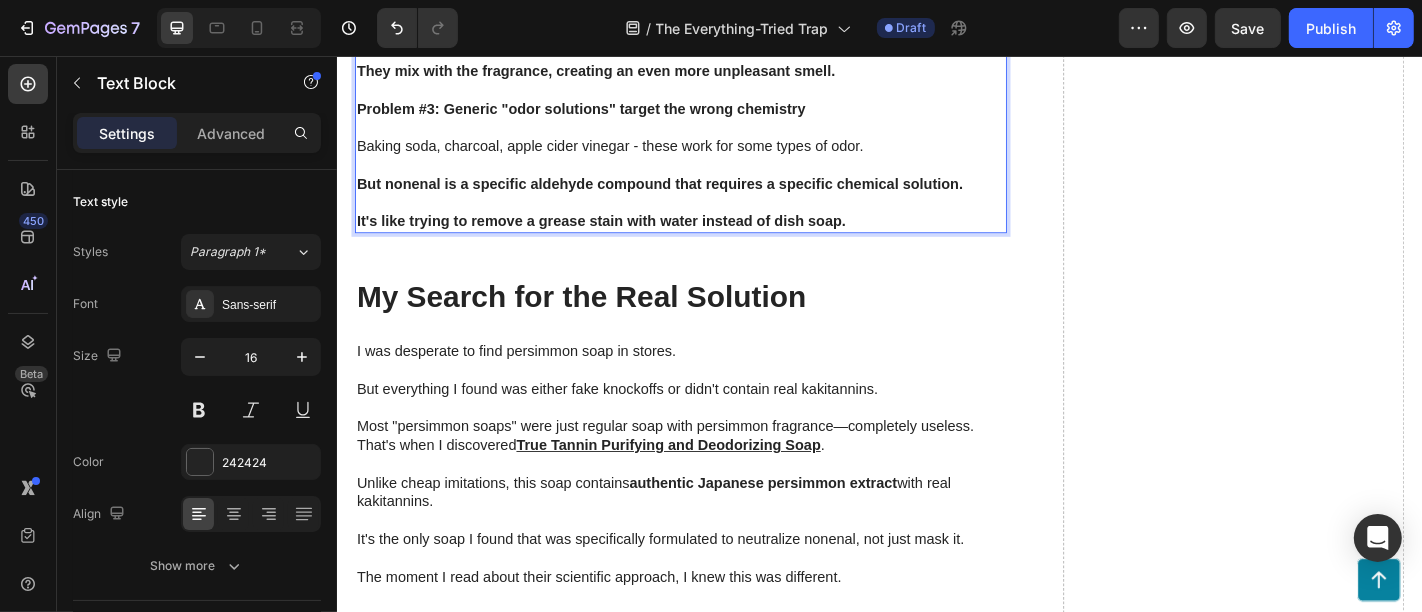scroll, scrollTop: 4111, scrollLeft: 0, axis: vertical 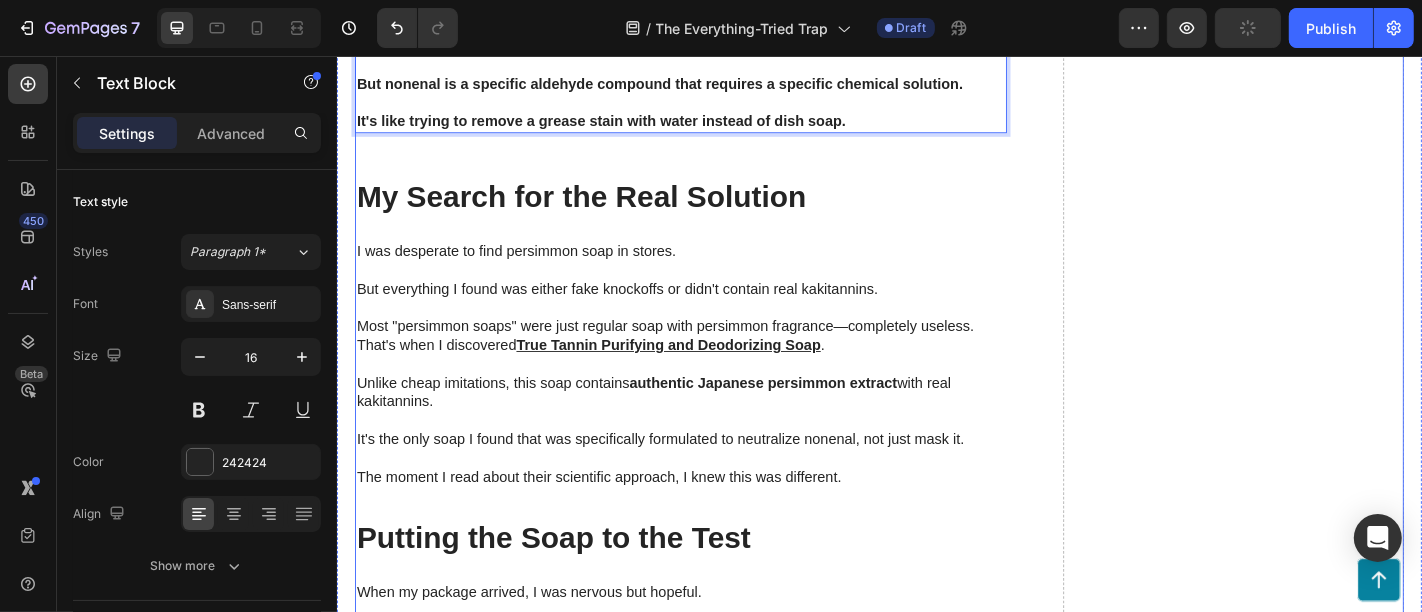click on "My Search for the Real Solution" at bounding box center [716, 212] 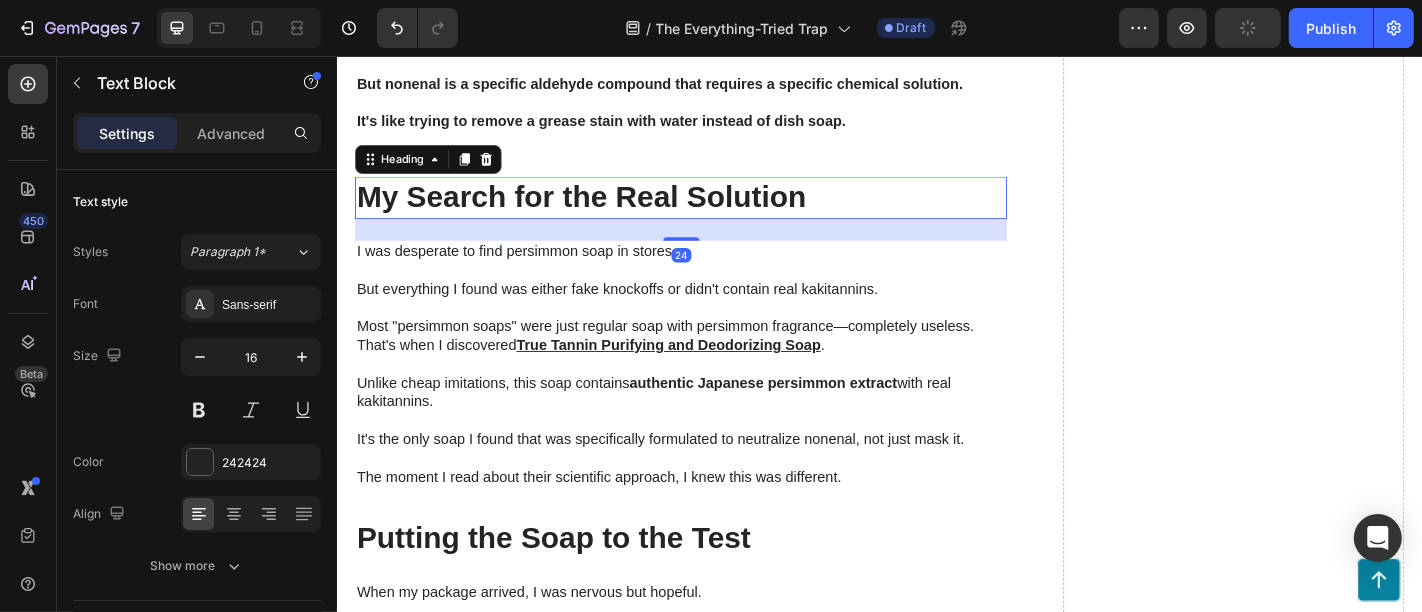 click on "My Search for the Real Solution" at bounding box center (716, 212) 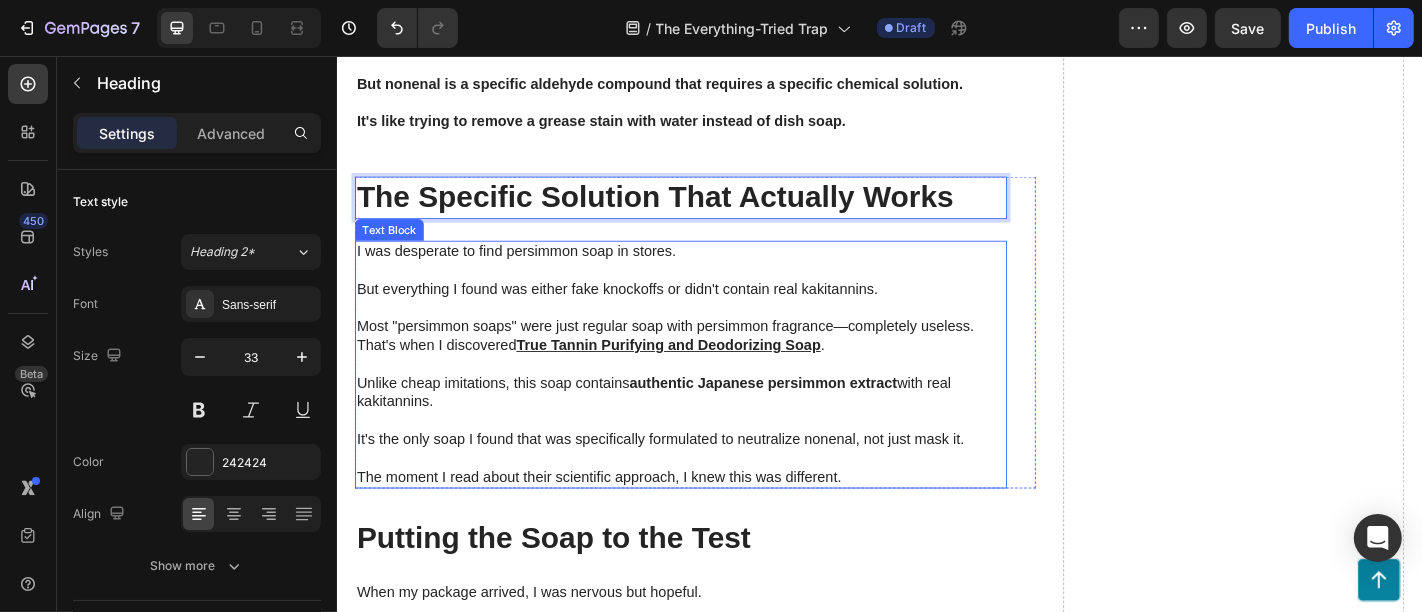 click at bounding box center (716, 397) 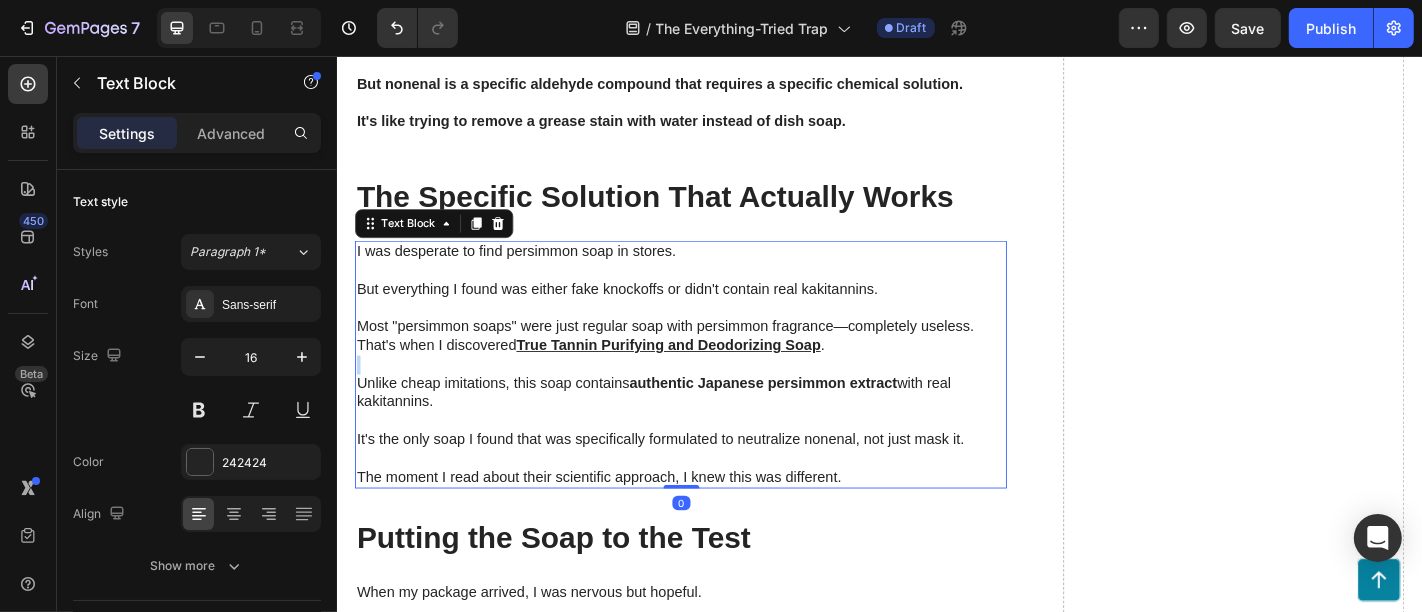 click at bounding box center [716, 397] 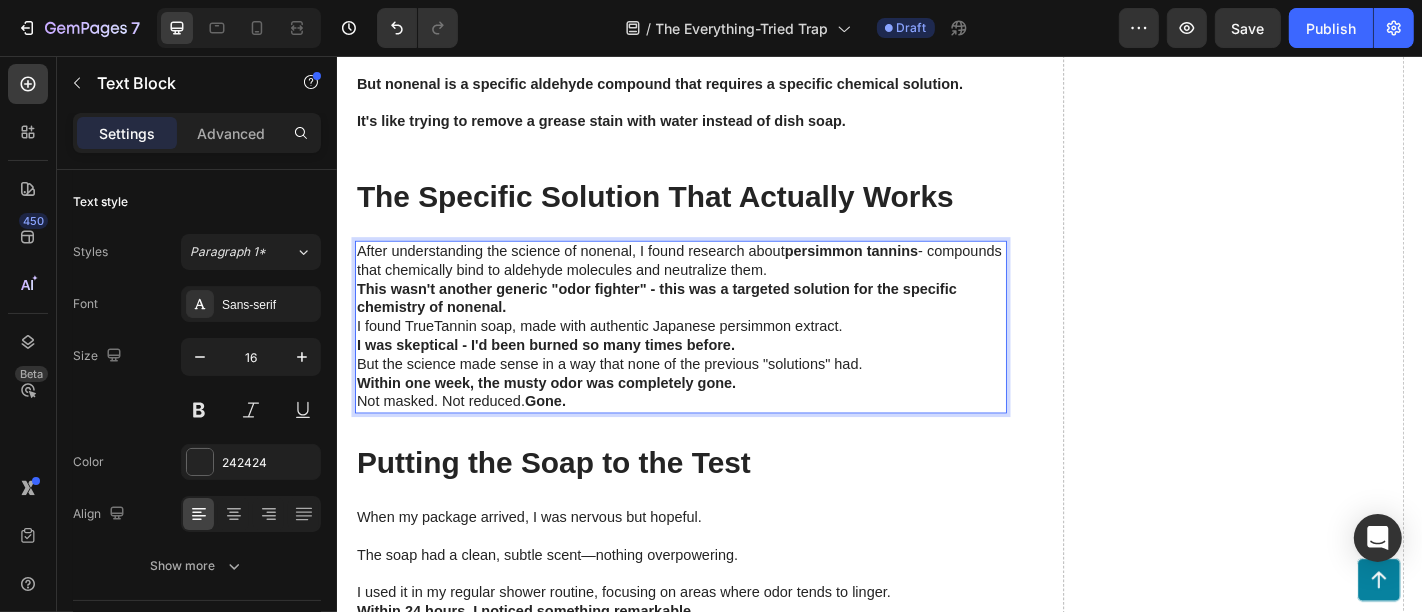 click on "After understanding the science of nonenal, I found research about  persimmon tannins  - compounds that chemically bind to aldehyde molecules and neutralize them." at bounding box center (716, 283) 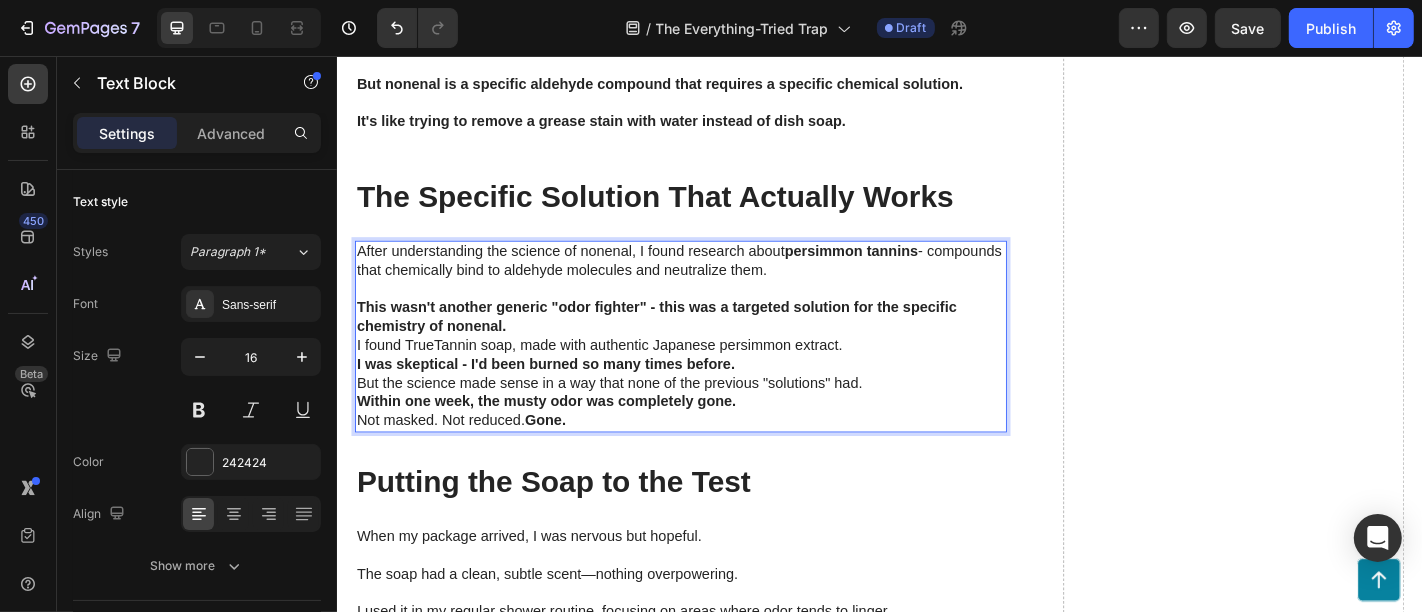 click on "This wasn't another generic "odor fighter" - this was a targeted solution for the specific chemistry of nonenal." at bounding box center (690, 344) 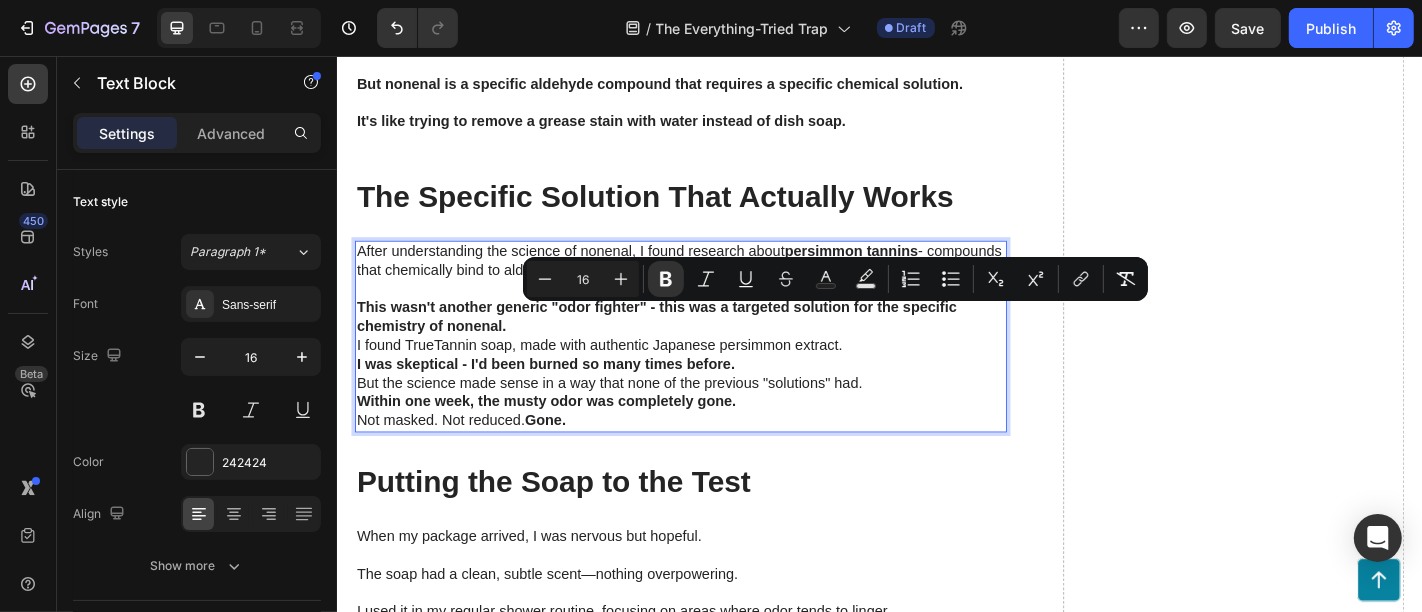 click on "This wasn't another generic "odor fighter" - this was a targeted solution for the specific chemistry of nonenal." at bounding box center (716, 345) 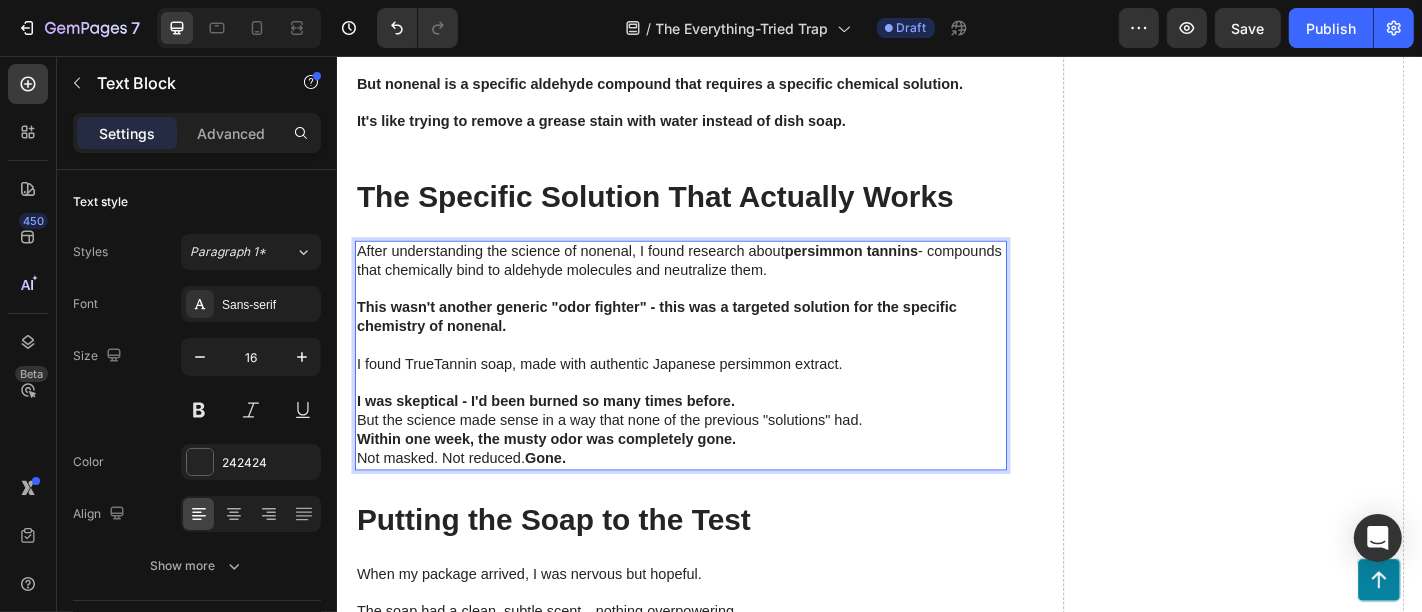 click on "I was skeptical - I'd been burned so many times before." at bounding box center [716, 438] 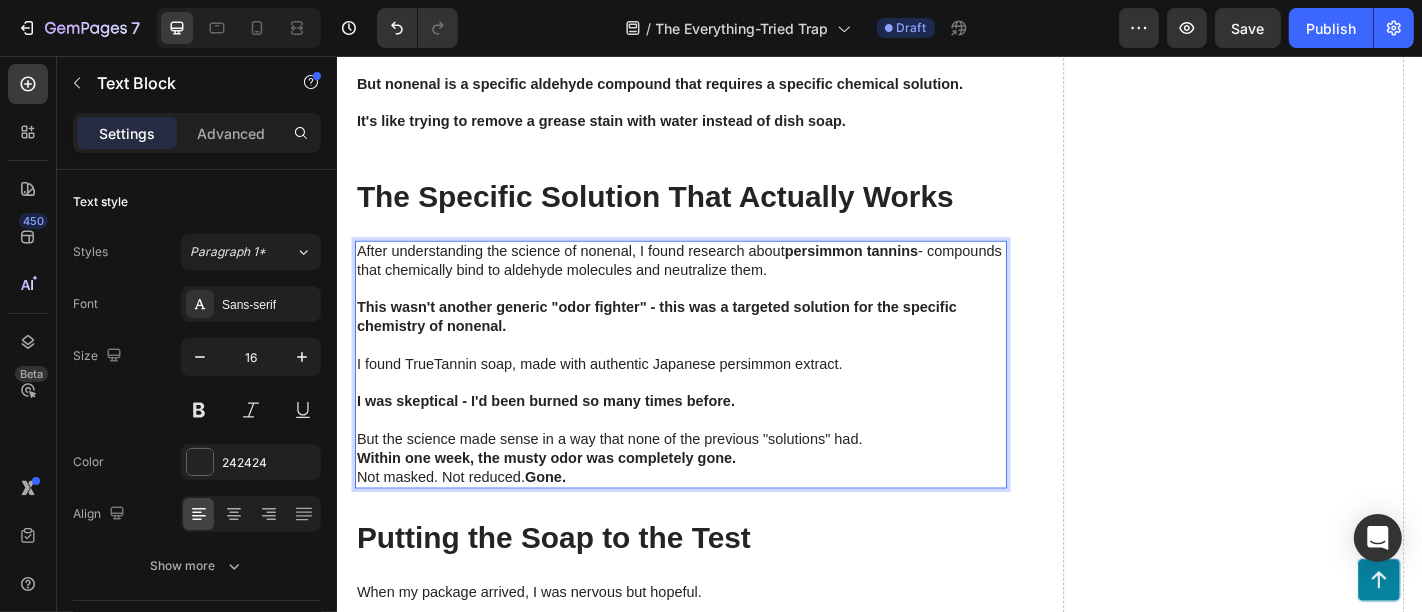 click on "But the science made sense in a way that none of the previous "solutions" had." at bounding box center (716, 480) 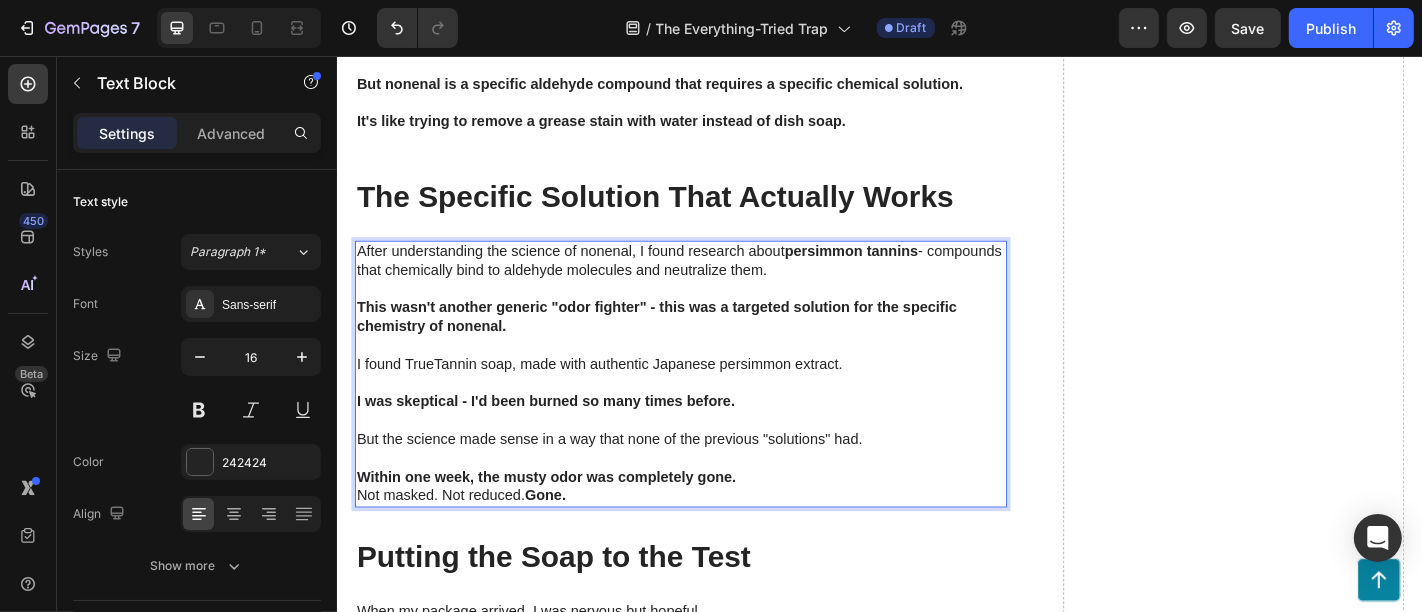 click on "Within one week, the musty odor was completely gone." at bounding box center [716, 522] 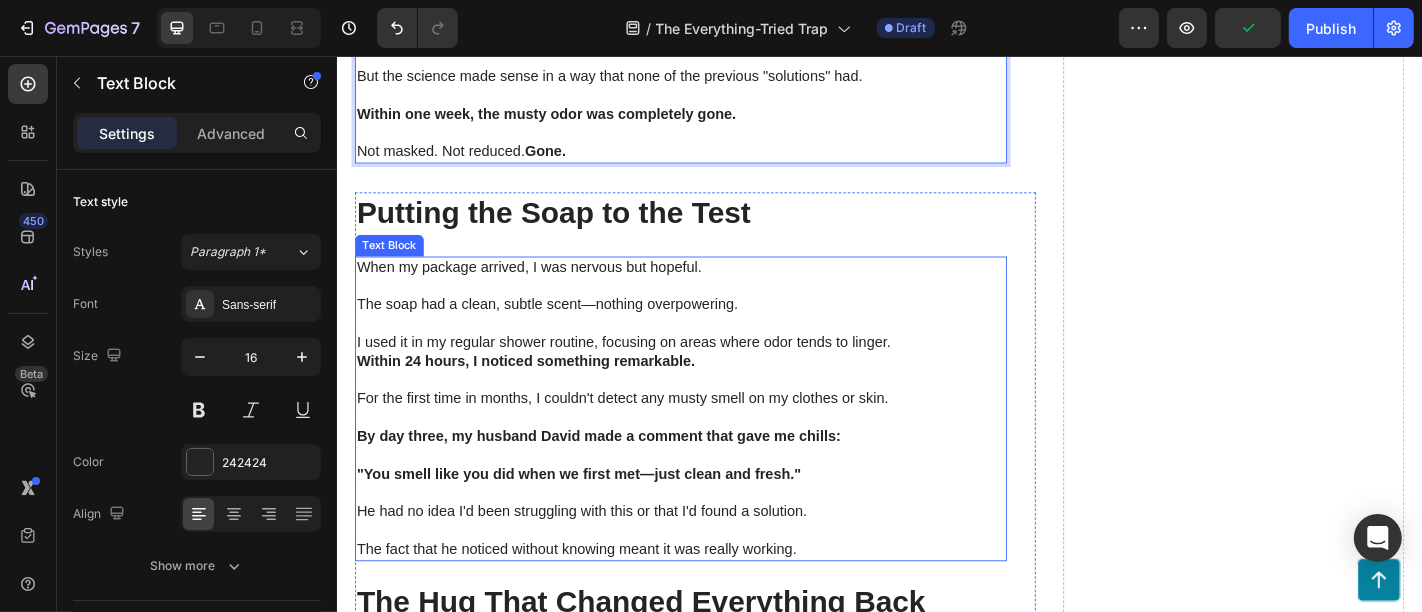scroll, scrollTop: 4555, scrollLeft: 0, axis: vertical 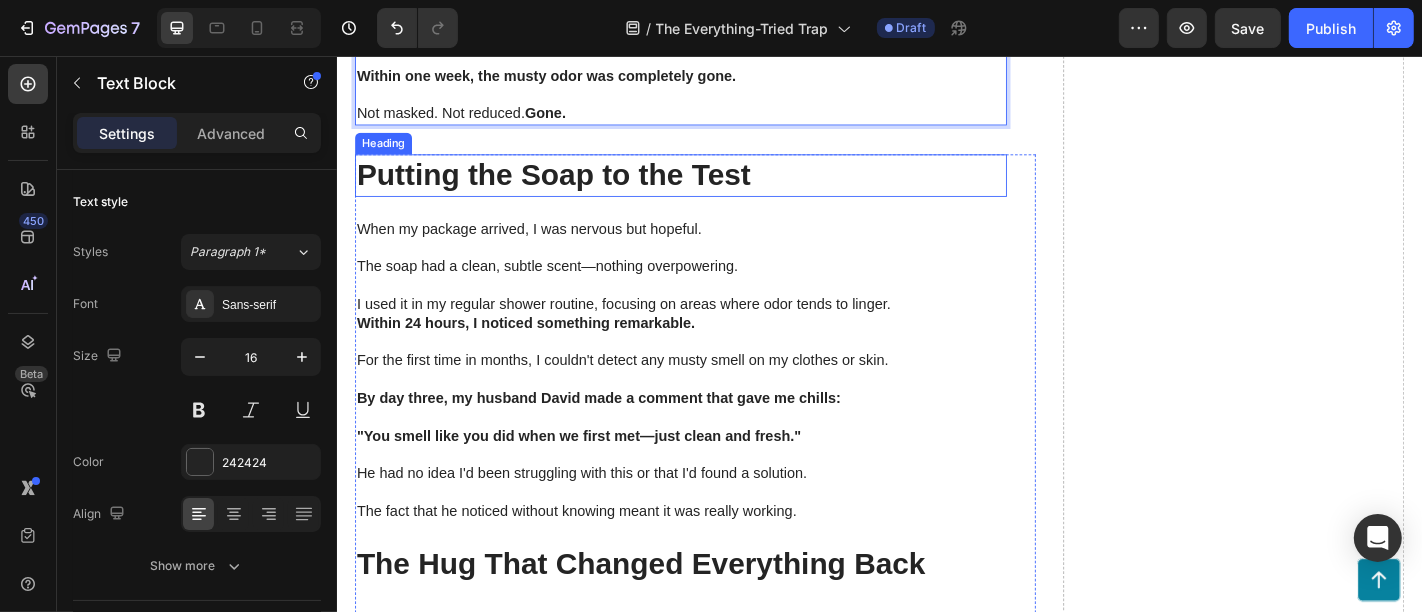 click on "Putting the Soap to the Test" at bounding box center [716, 187] 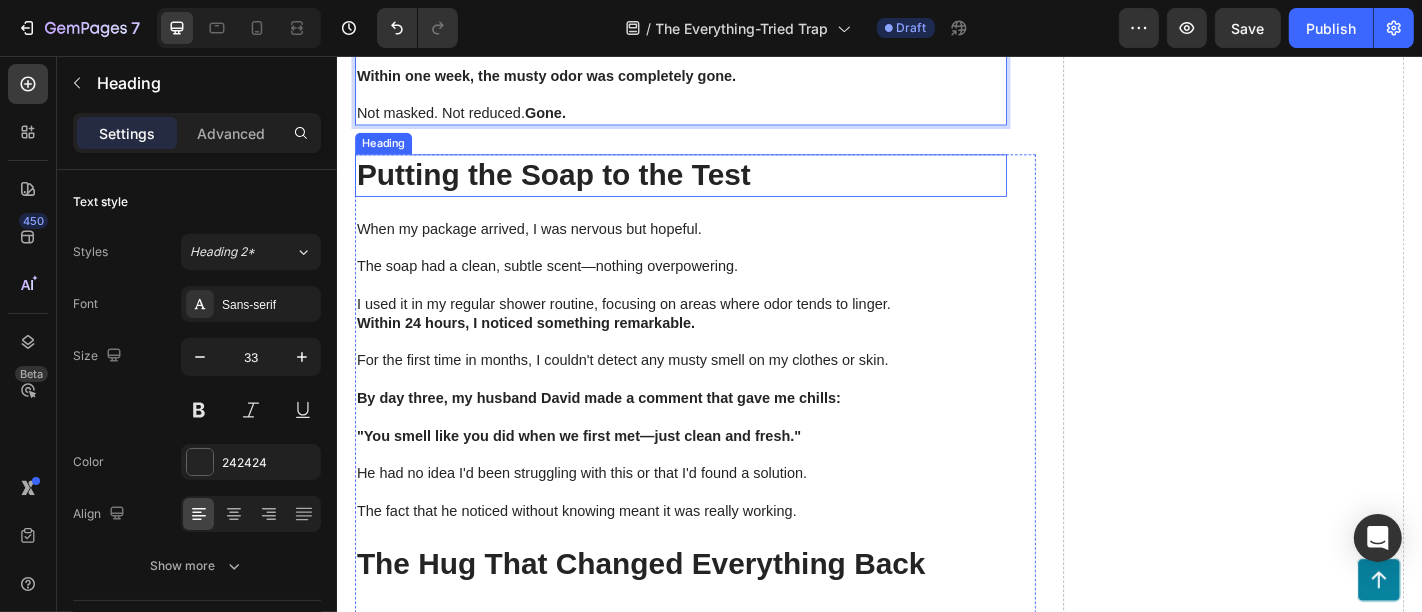 click on "Putting the Soap to the Test" at bounding box center (716, 187) 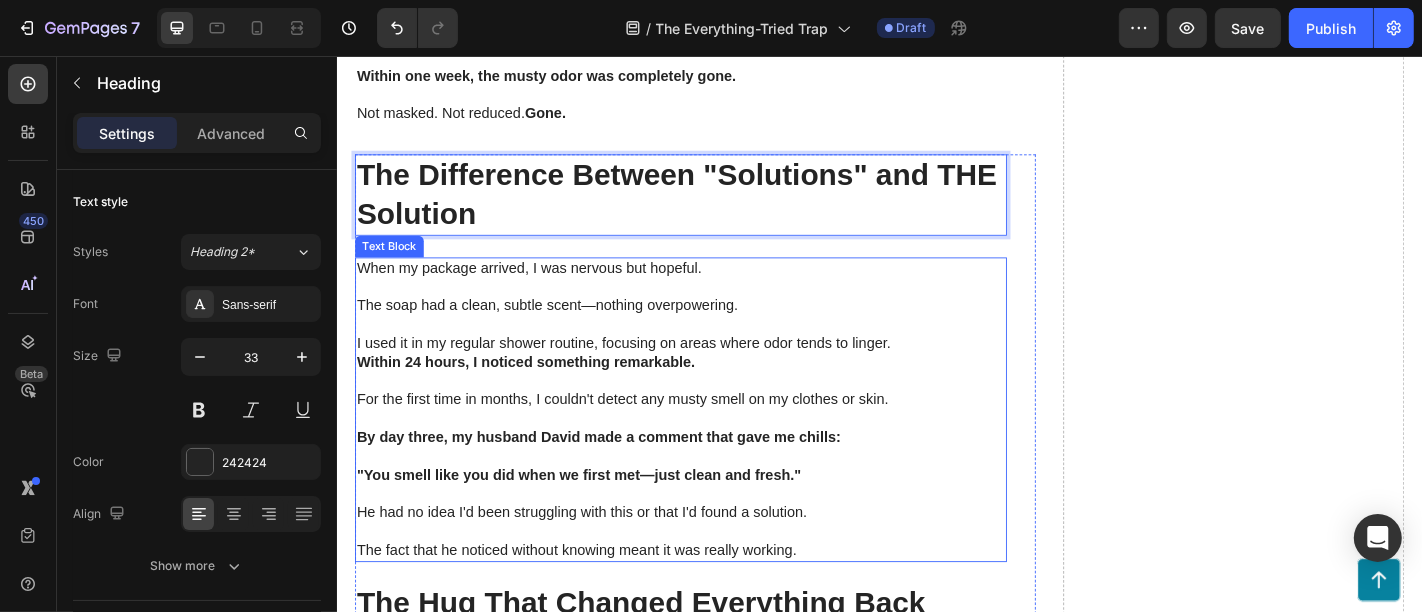 click on "I used it in my regular shower routine, focusing on areas where odor tends to linger." at bounding box center [716, 373] 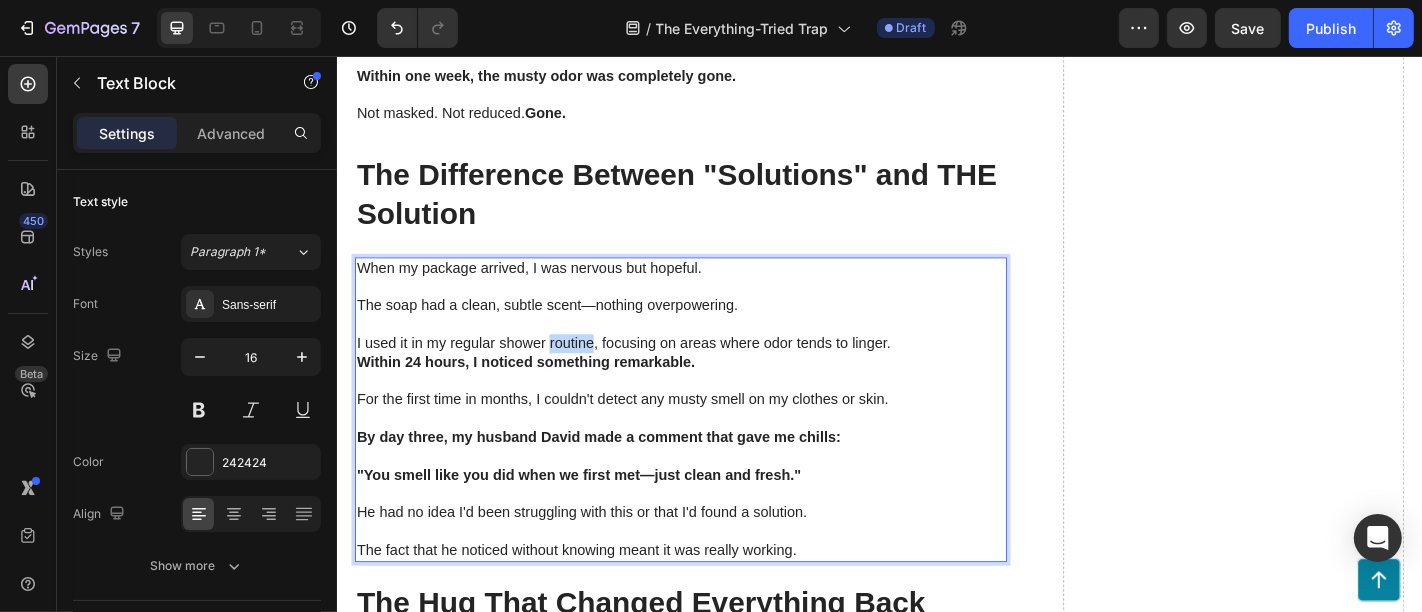 click on "I used it in my regular shower routine, focusing on areas where odor tends to linger." at bounding box center [716, 373] 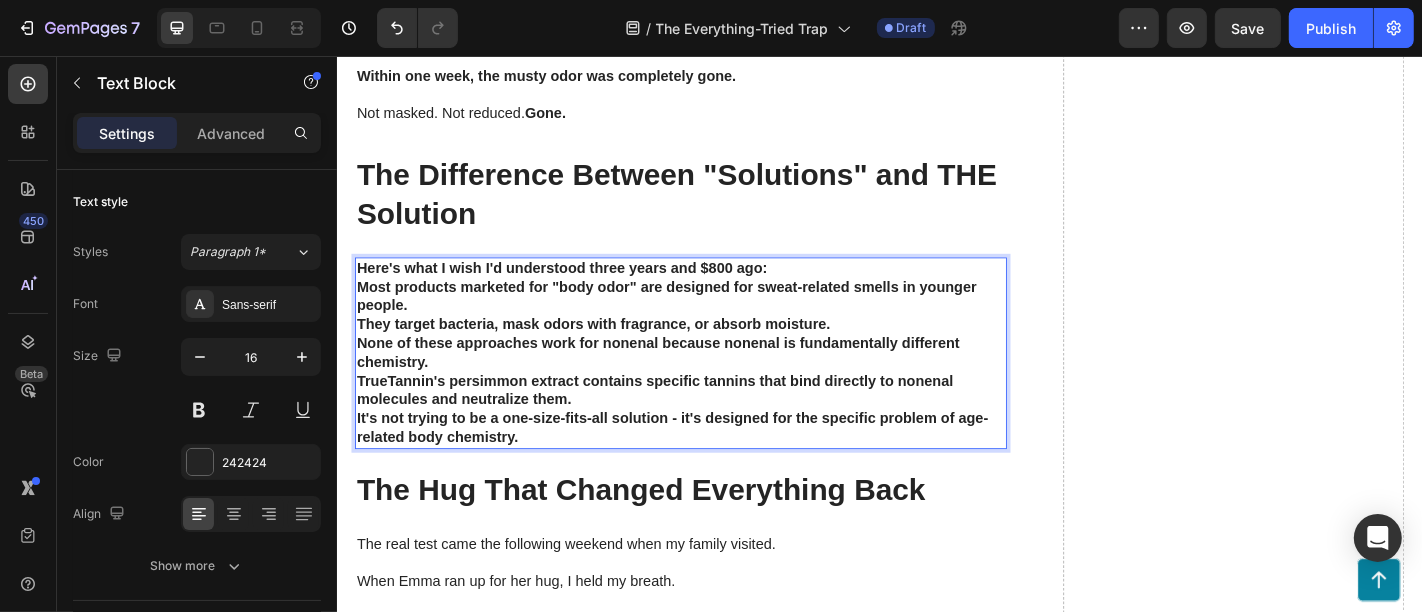 click on "Here's what I wish I'd understood three years and $800 ago:" at bounding box center [716, 290] 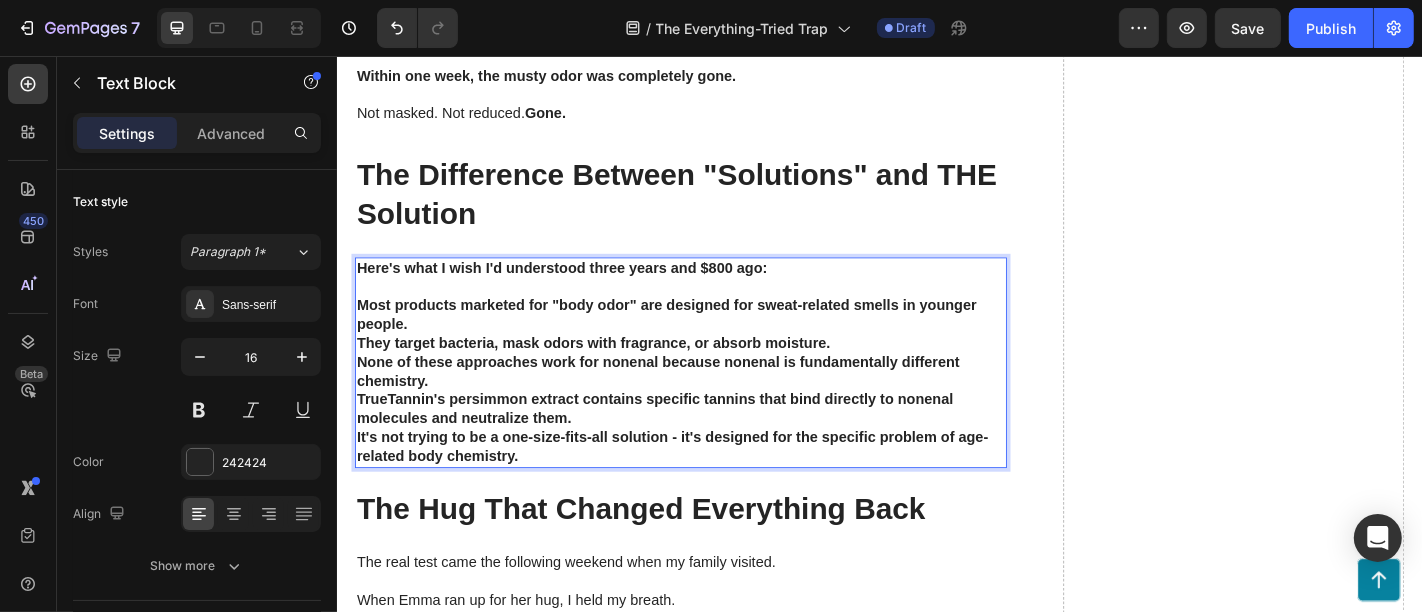 click on "Most products marketed for "body odor" are designed for sweat-related smells in younger people." at bounding box center [716, 342] 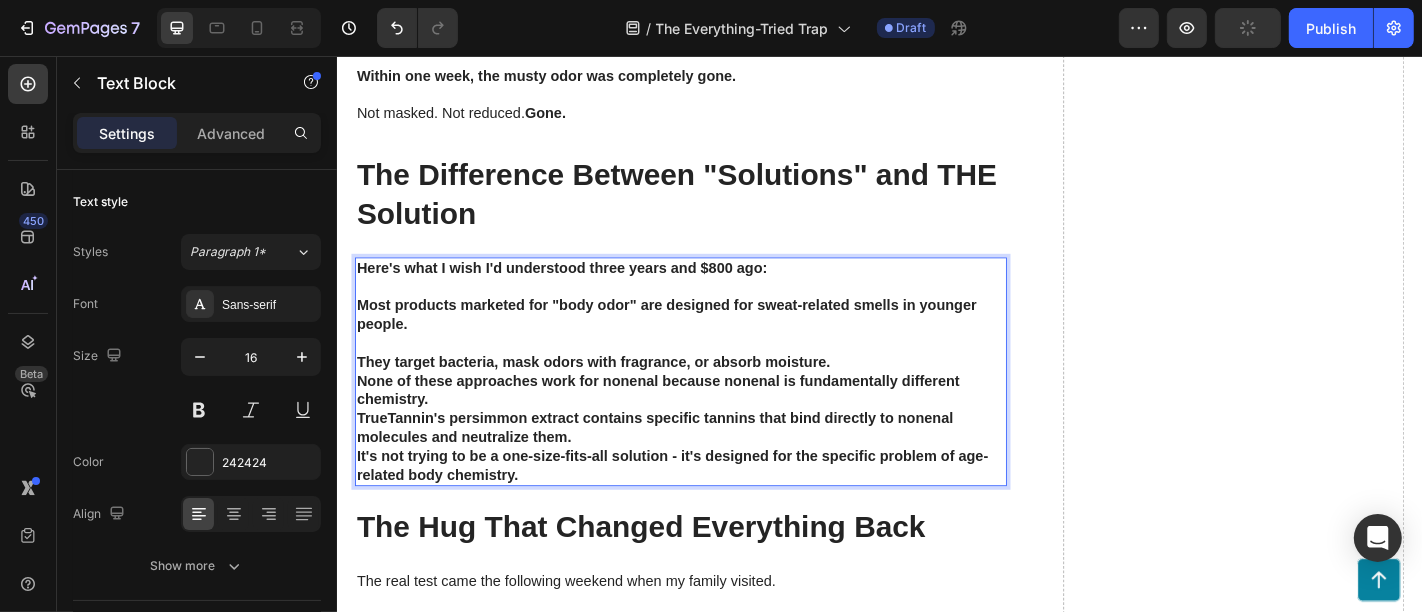 click on "They target bacteria, mask odors with fragrance, or absorb moisture." at bounding box center [716, 394] 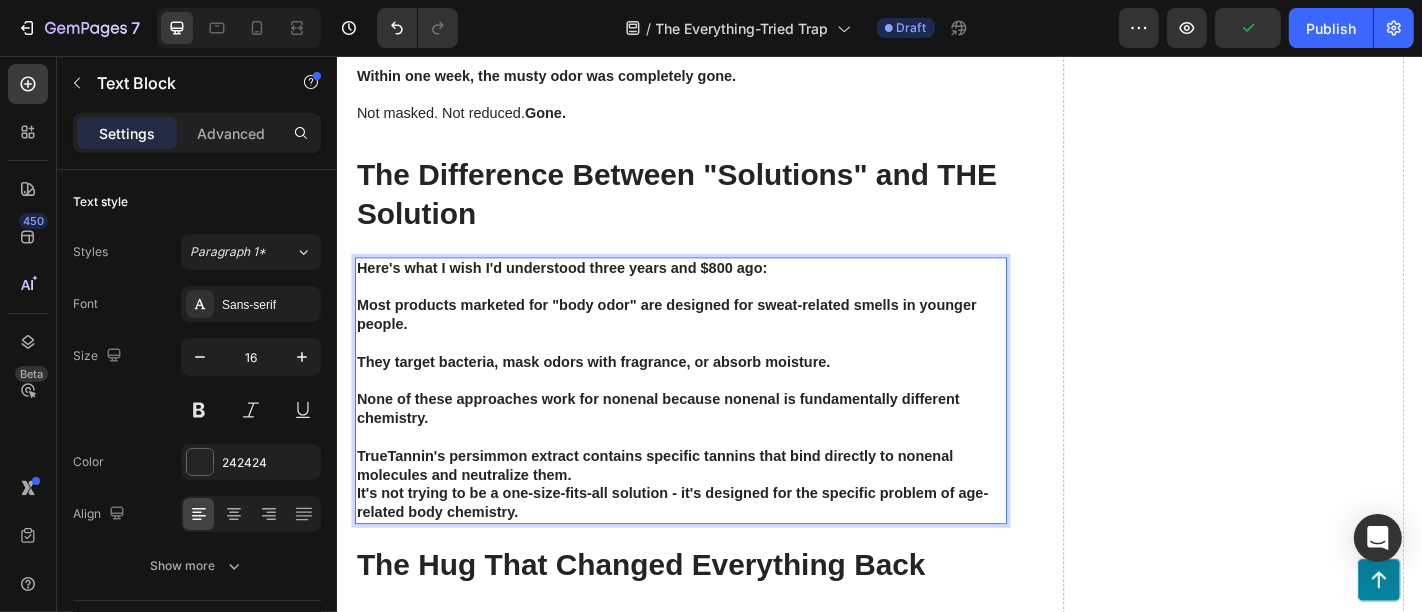 click on "TrueTannin's persimmon extract contains specific tannins that bind directly to nonenal molecules and neutralize them." at bounding box center [716, 509] 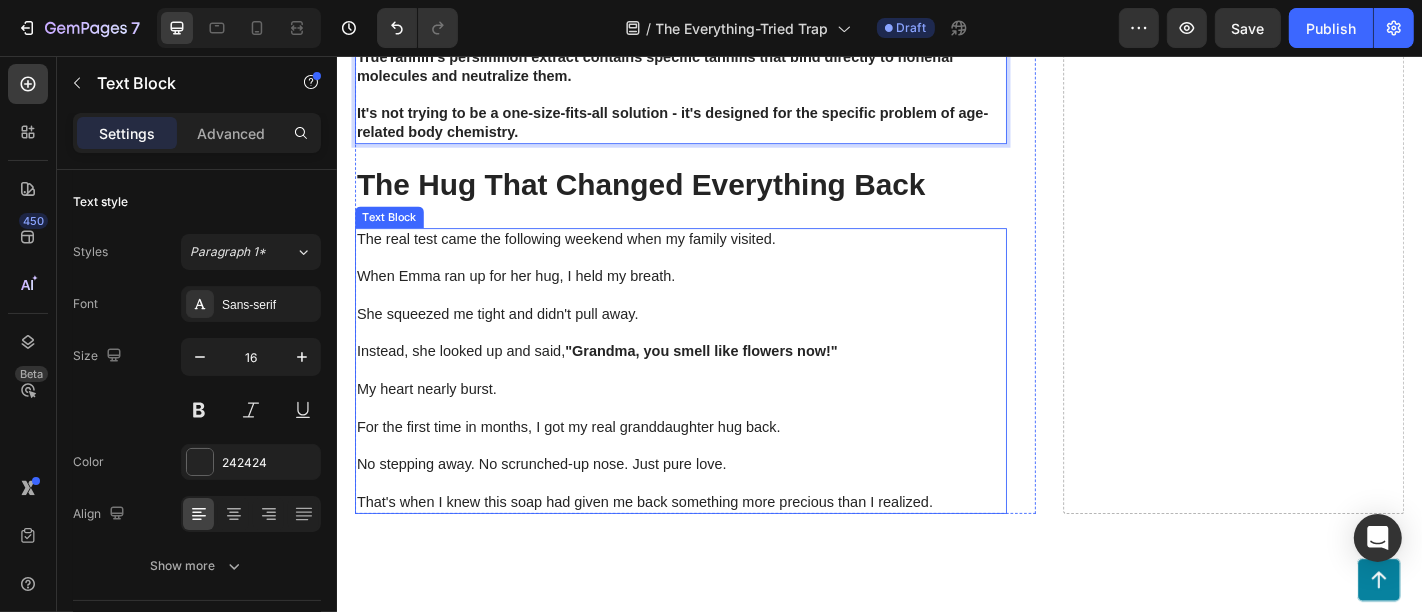 scroll, scrollTop: 5000, scrollLeft: 0, axis: vertical 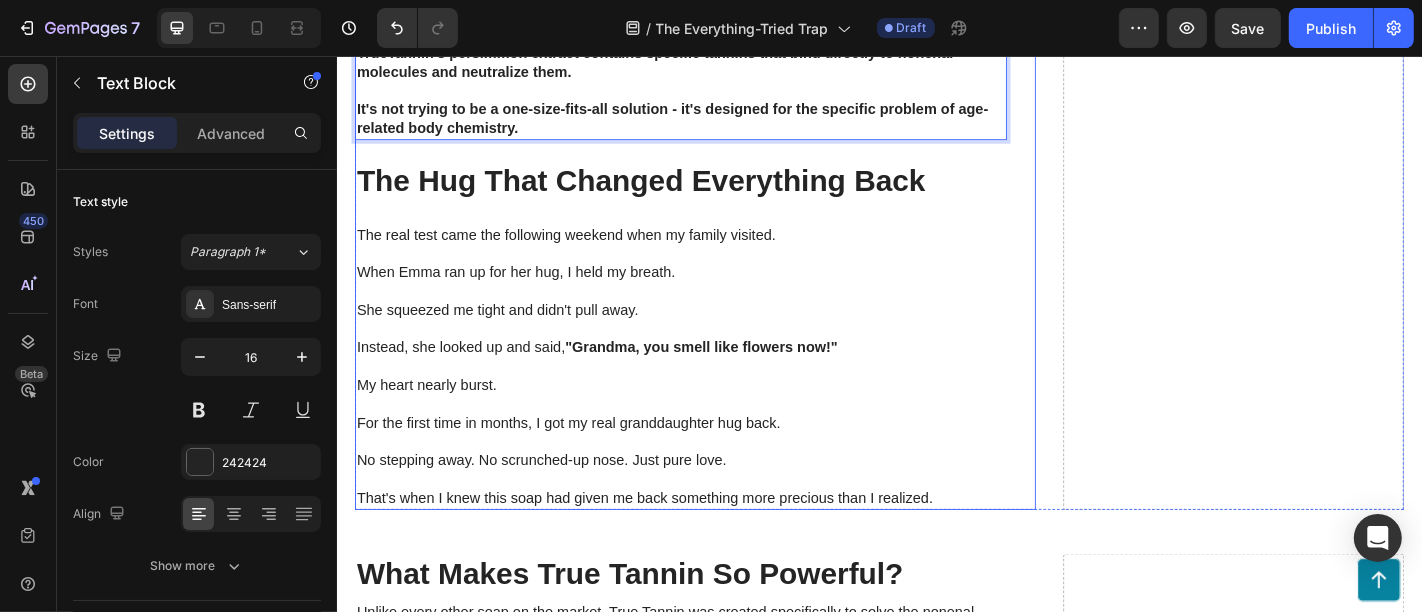click on "The Hug That Changed Everything Back" at bounding box center (716, 194) 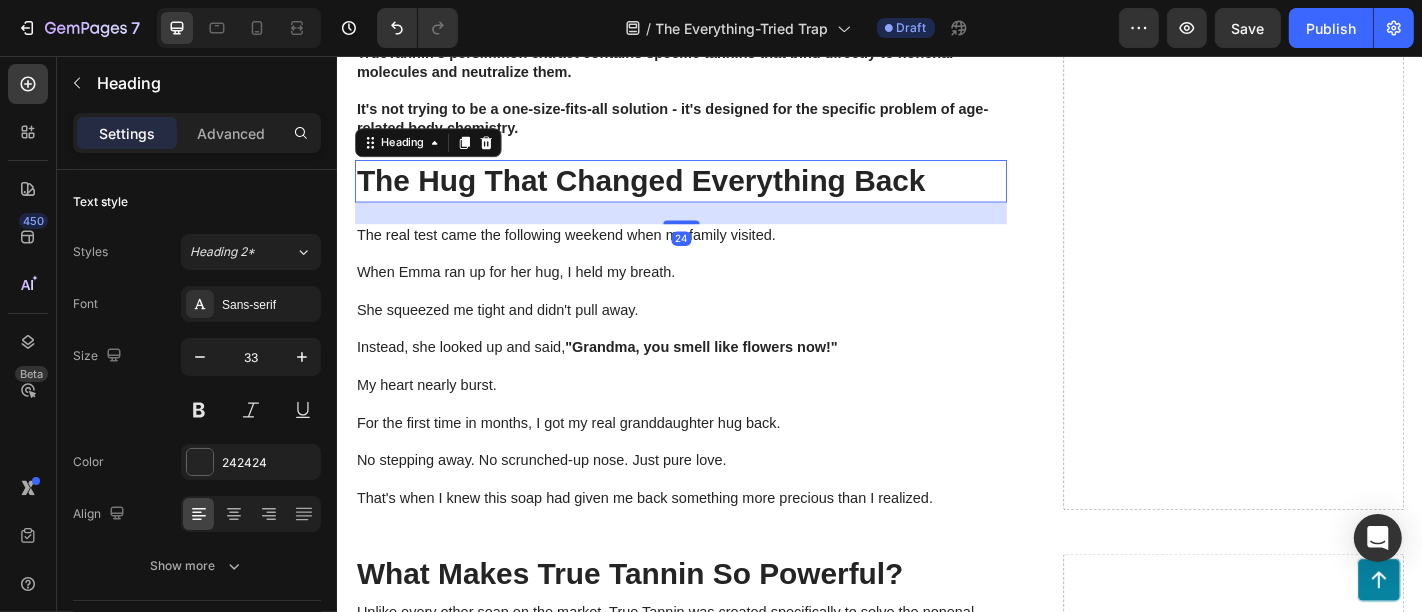 click on "The Hug That Changed Everything Back" at bounding box center (716, 194) 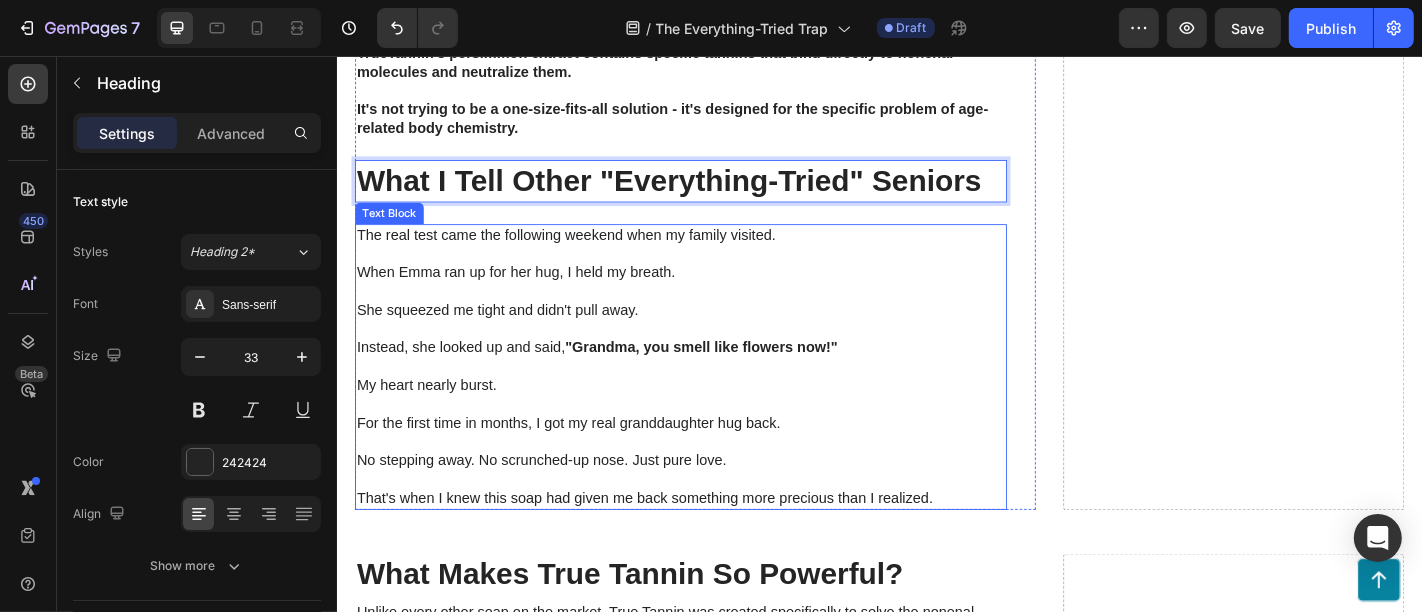 click on "She squeezed me tight and didn't pull away." at bounding box center (716, 337) 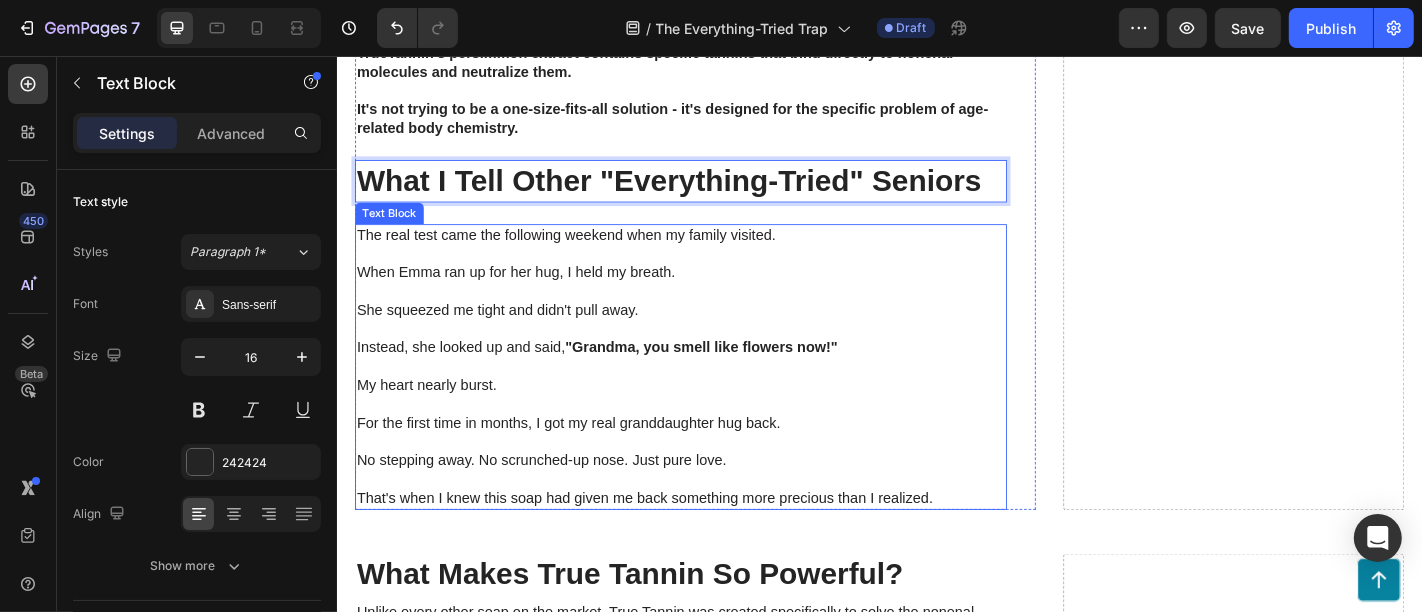 click on "She squeezed me tight and didn't pull away." at bounding box center [716, 337] 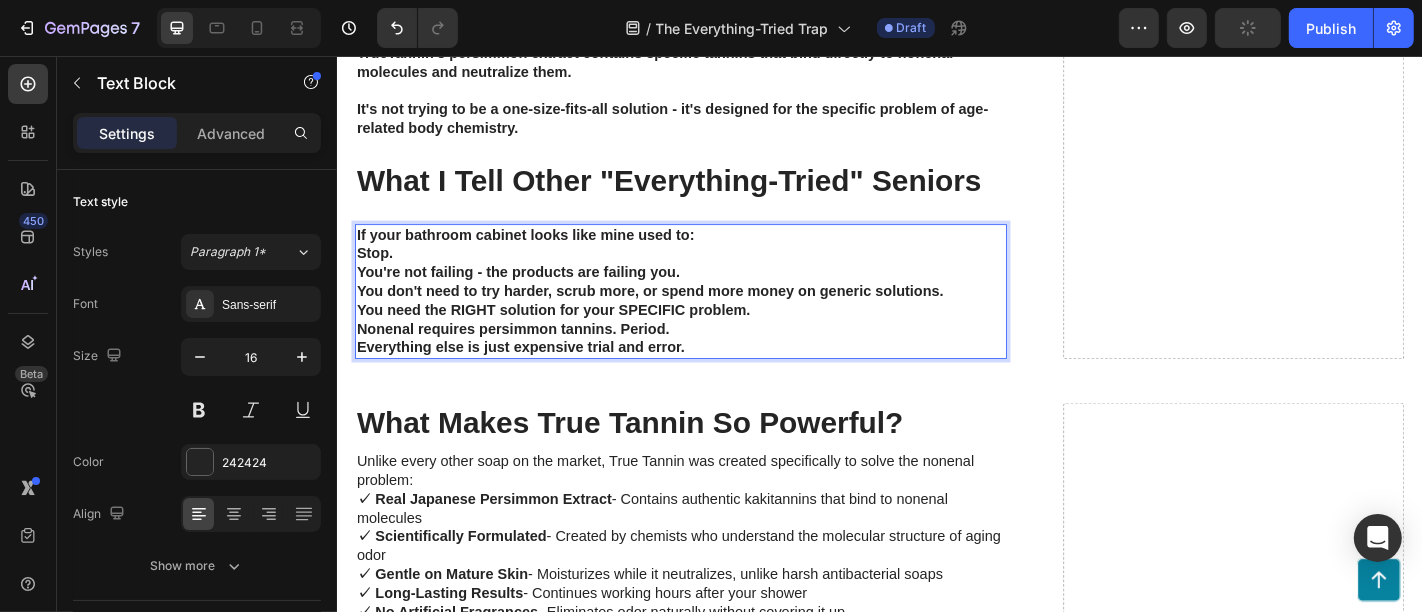 click on "If your bathroom cabinet looks like mine used to:" at bounding box center [716, 254] 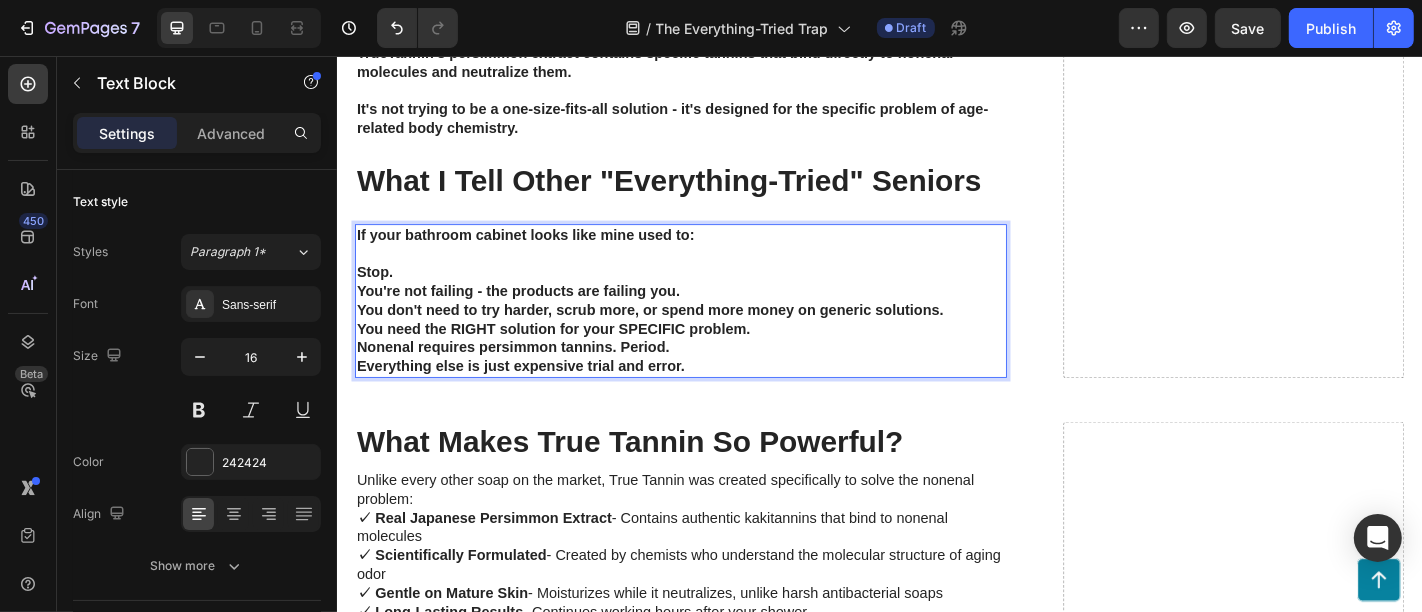 click at bounding box center (716, 274) 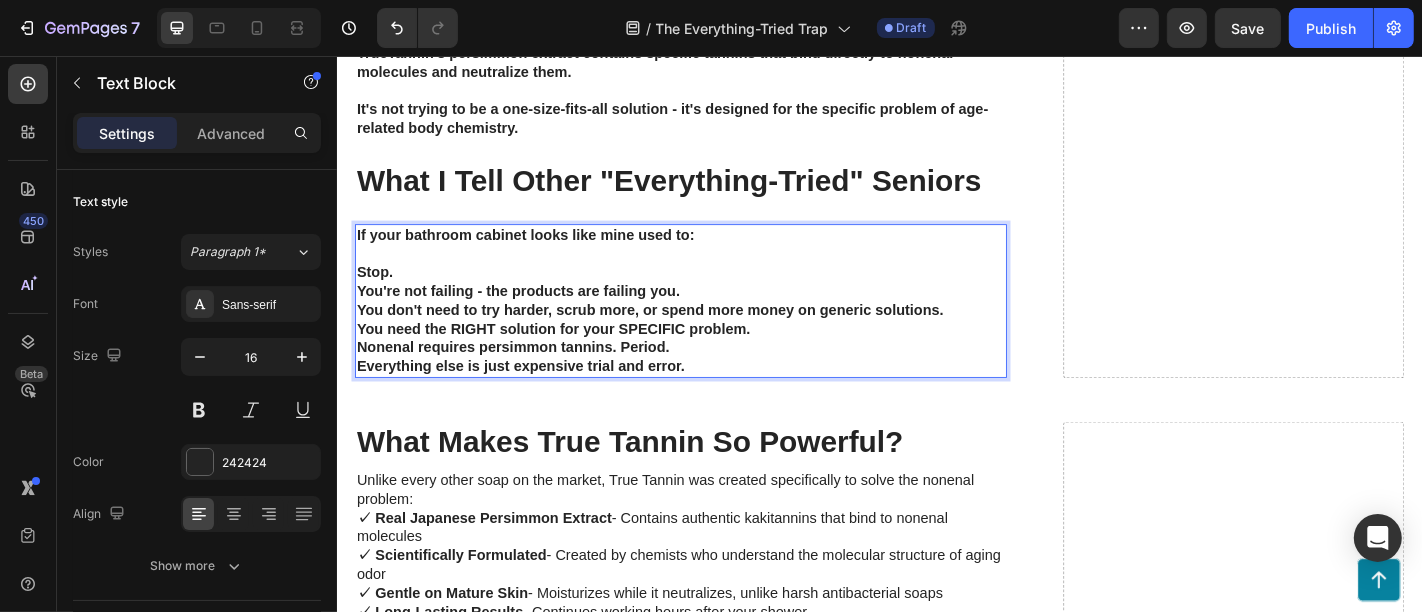 click on "Stop." at bounding box center [716, 295] 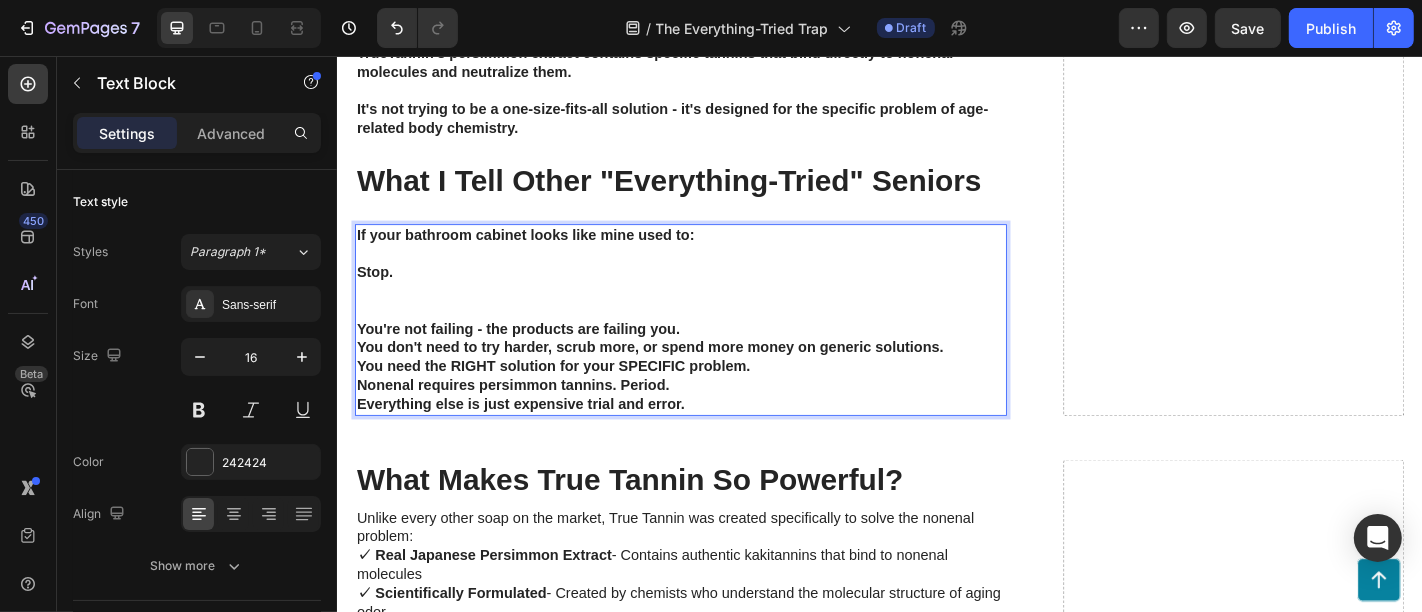 click on "You're not failing - the products are failing you." at bounding box center (716, 358) 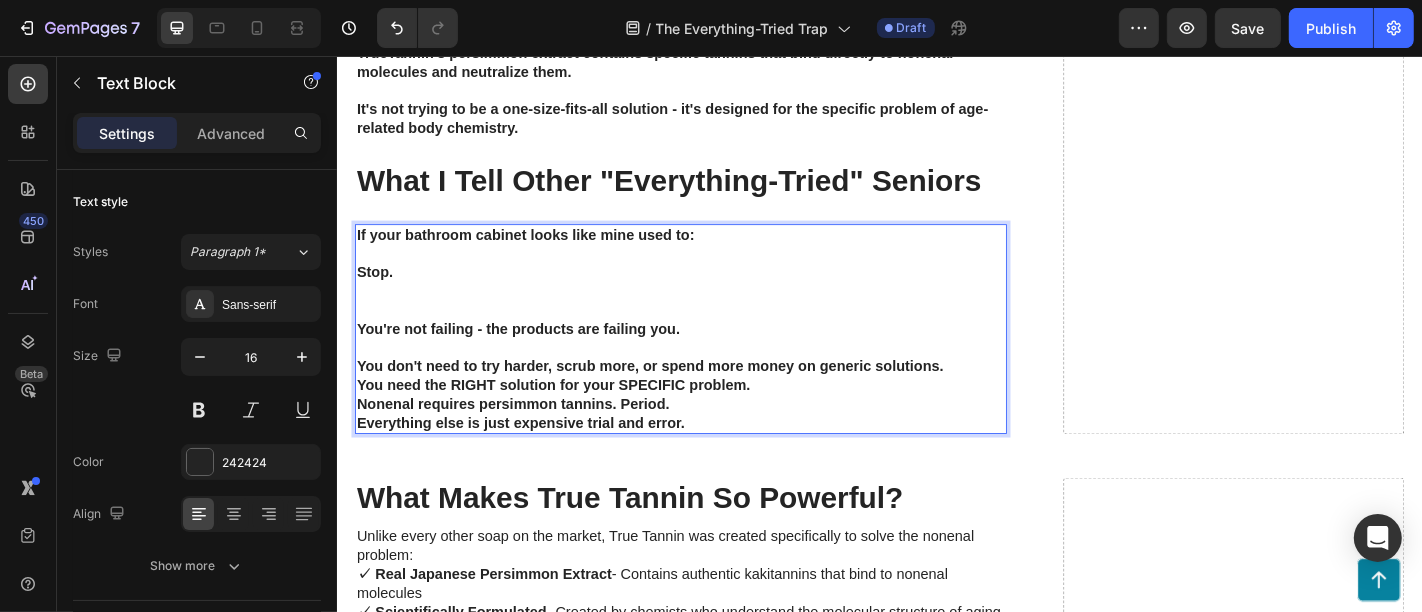 click on "You don't need to try harder, scrub more, or spend more money on generic solutions." at bounding box center (716, 399) 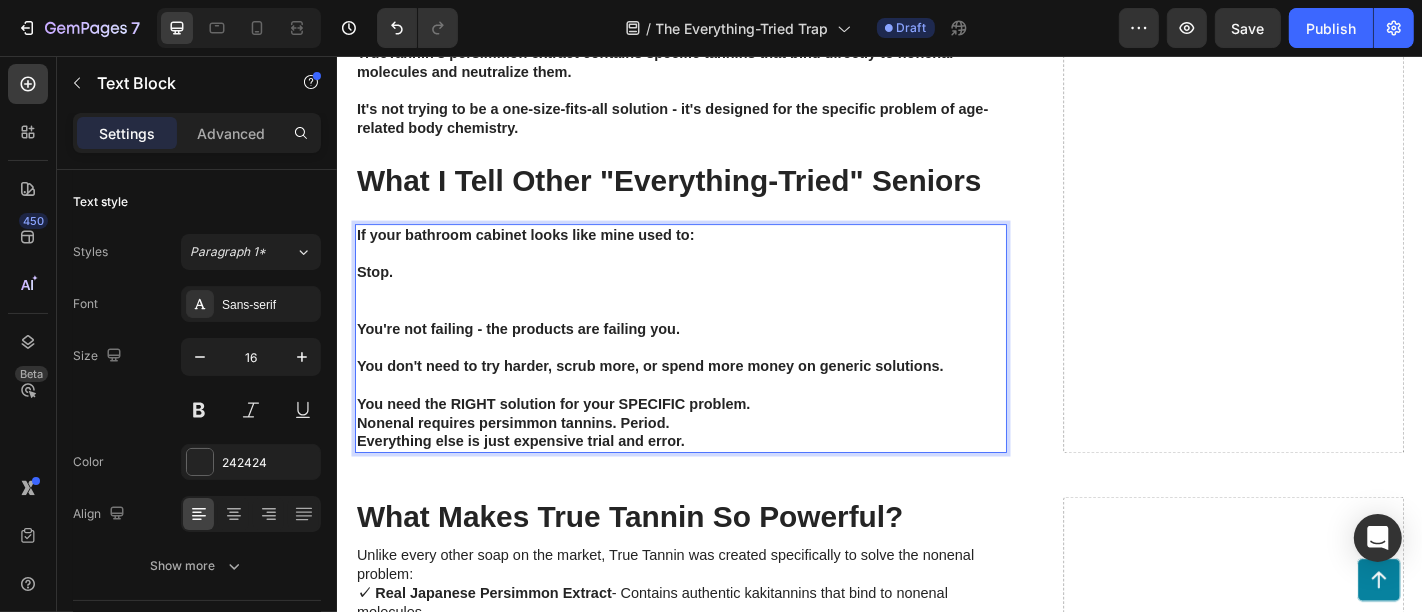 click on "You need the RIGHT solution for your SPECIFIC problem." at bounding box center [716, 441] 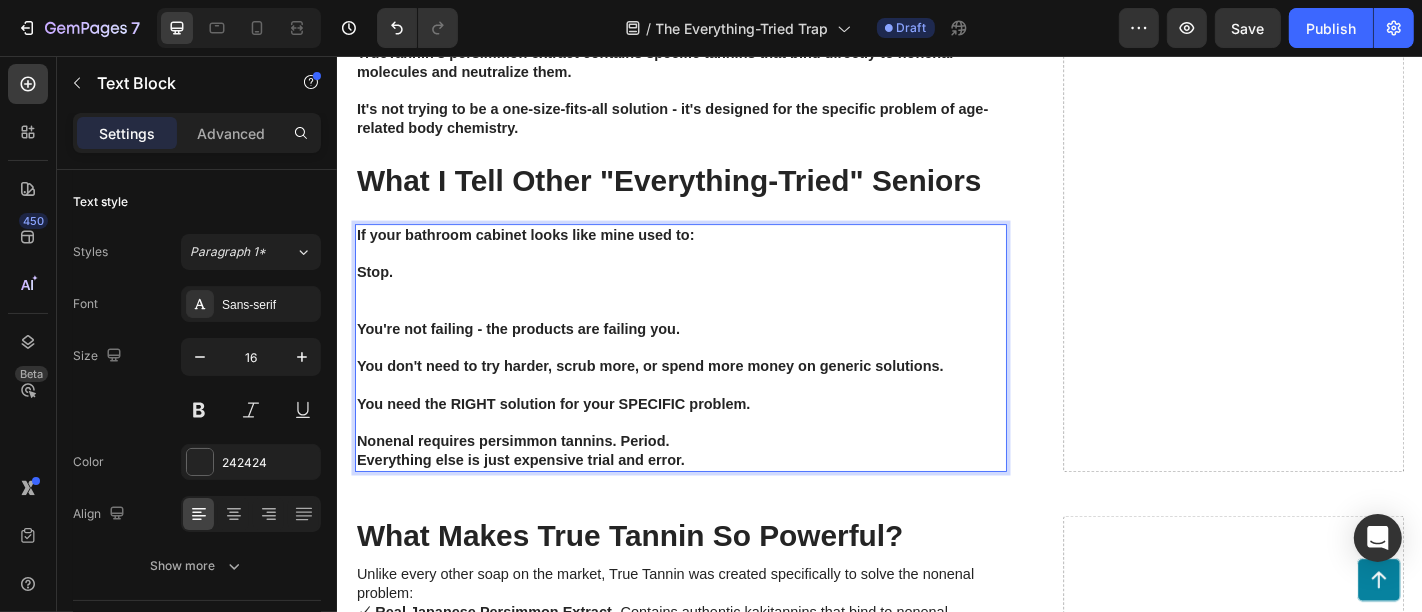 click on "Nonenal requires persimmon tannins. Period." at bounding box center (716, 482) 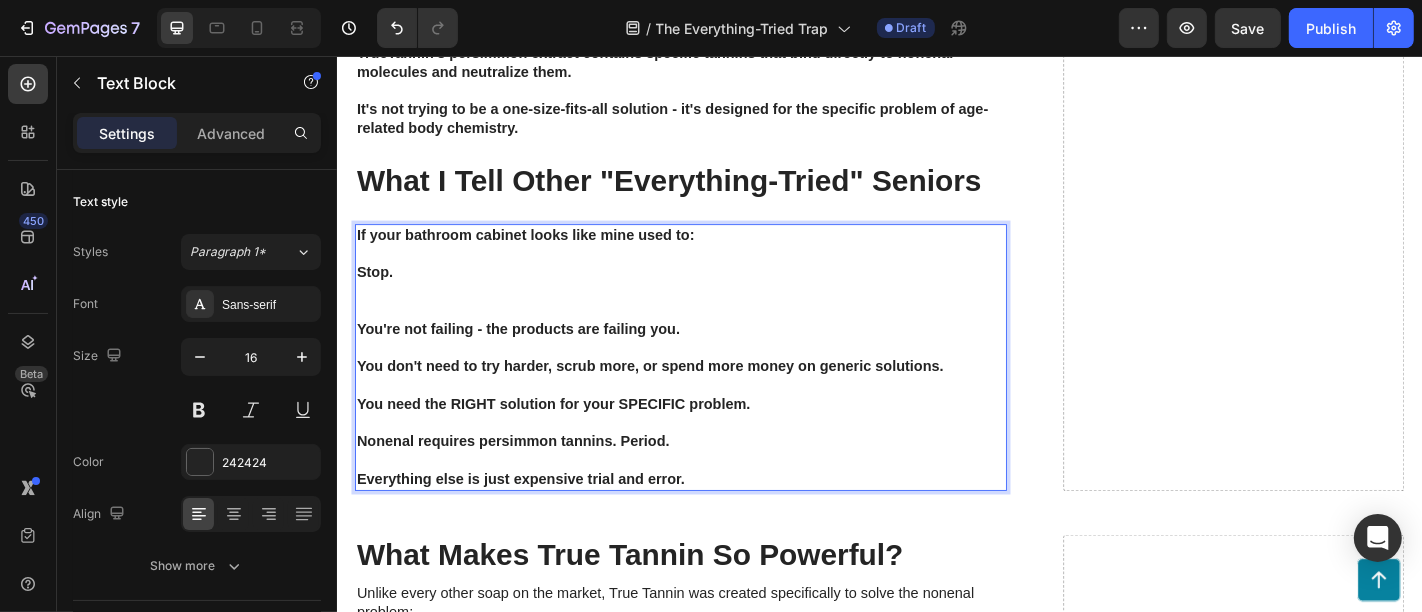 click on "Stop." at bounding box center [716, 295] 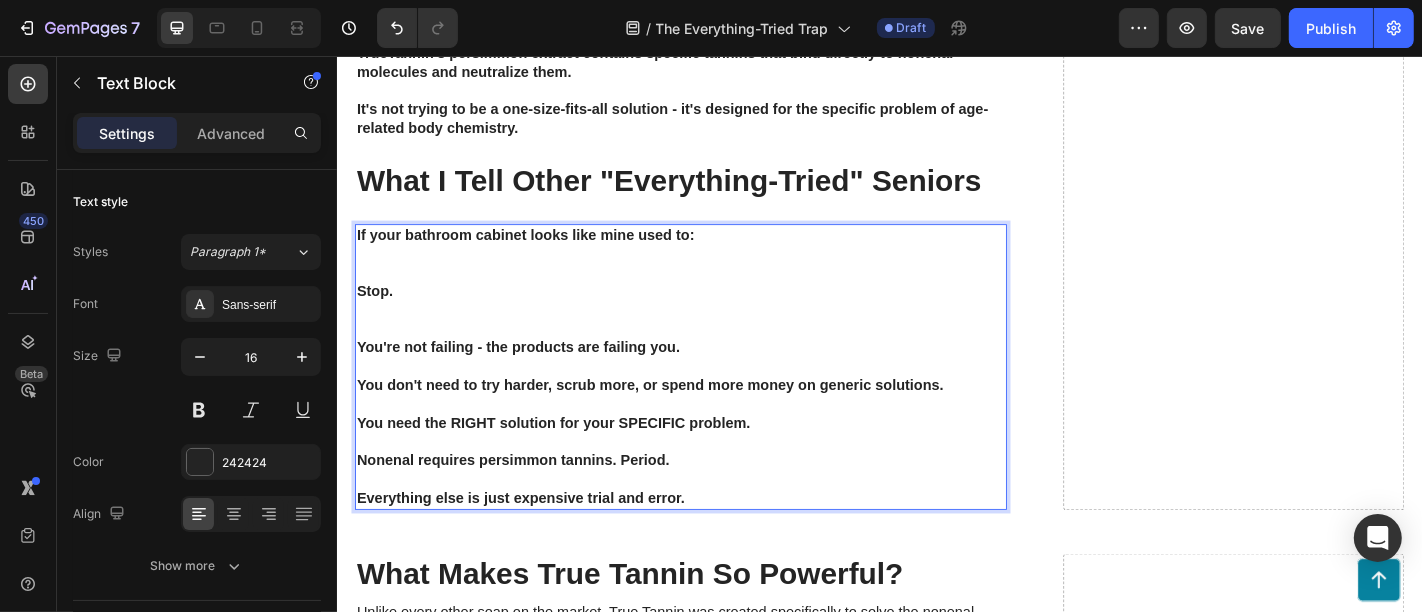 click at bounding box center (716, 399) 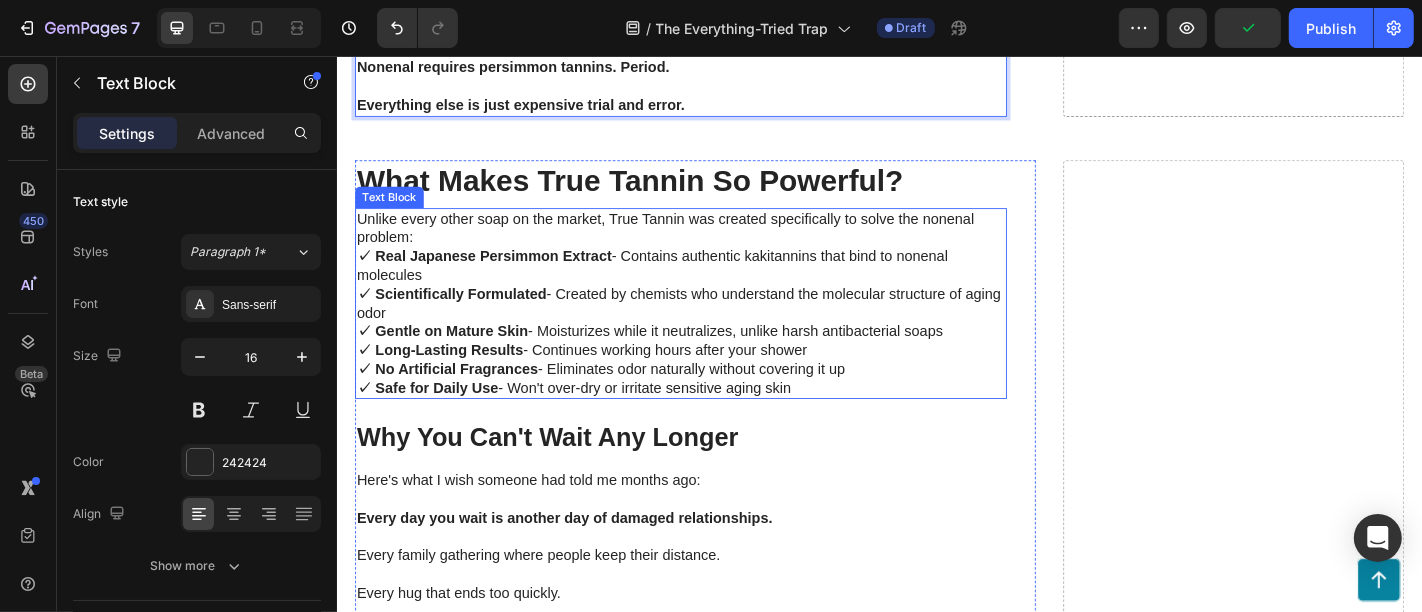 scroll, scrollTop: 5444, scrollLeft: 0, axis: vertical 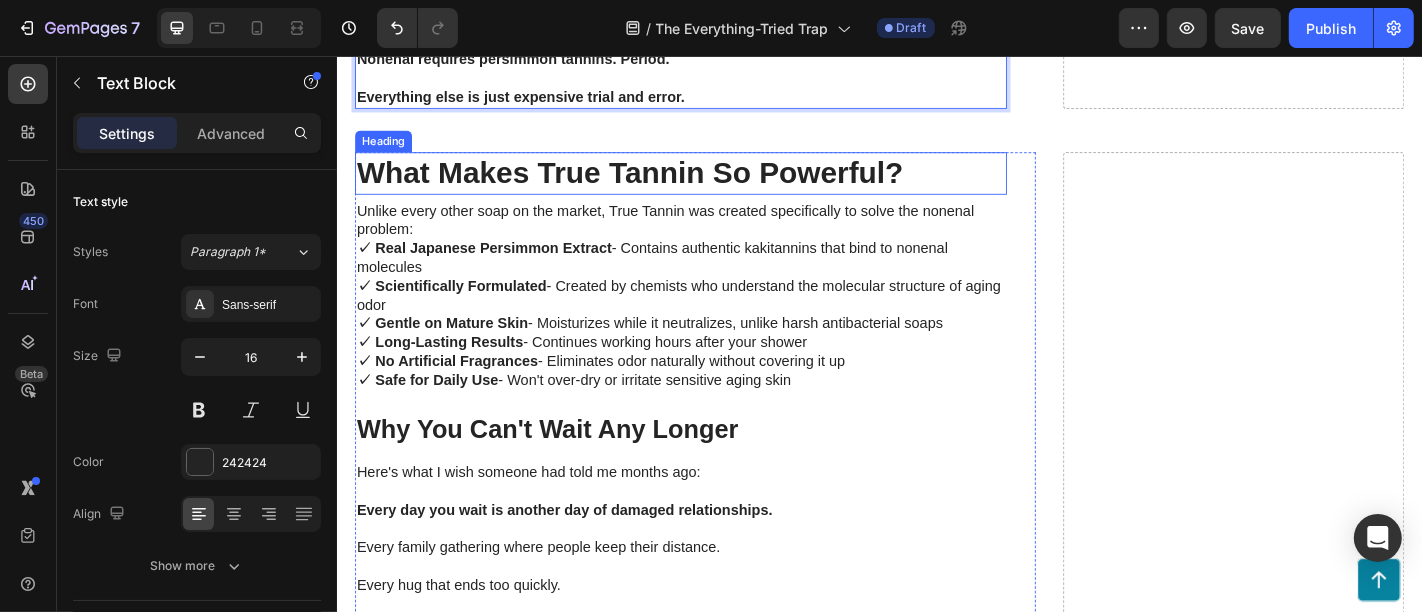 click on "What Makes True Tannin So Powerful?" at bounding box center (716, 185) 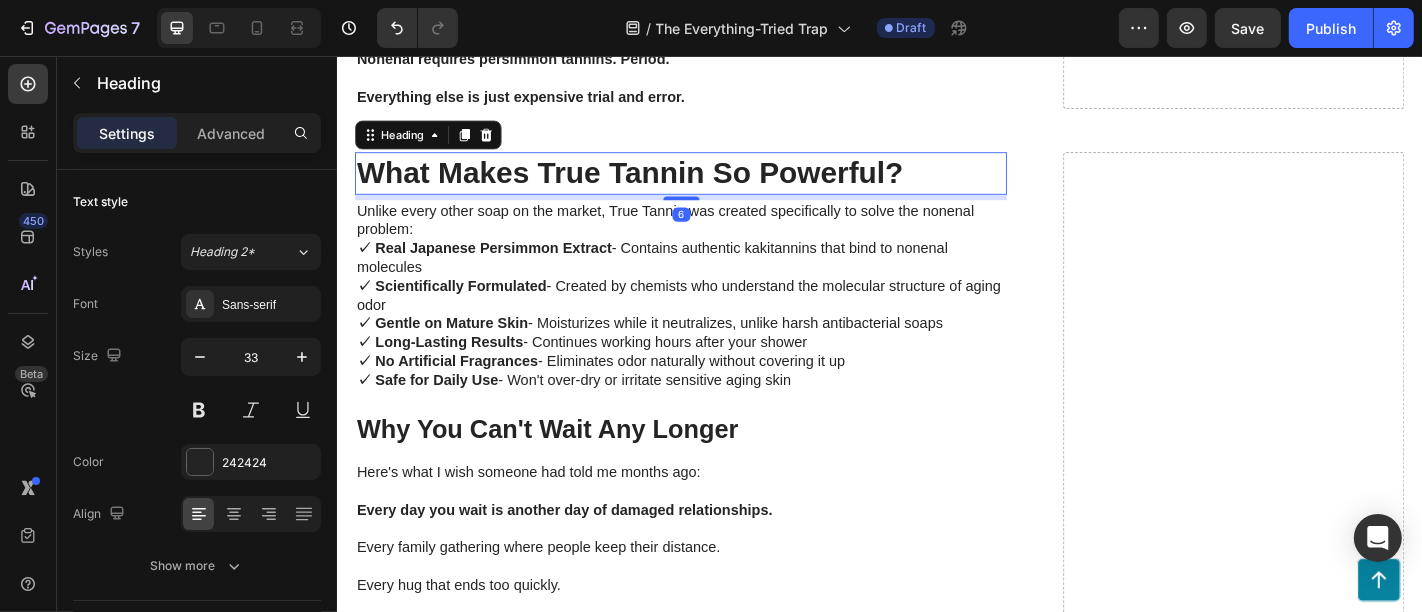 click on "What Makes True Tannin So Powerful?" at bounding box center [716, 185] 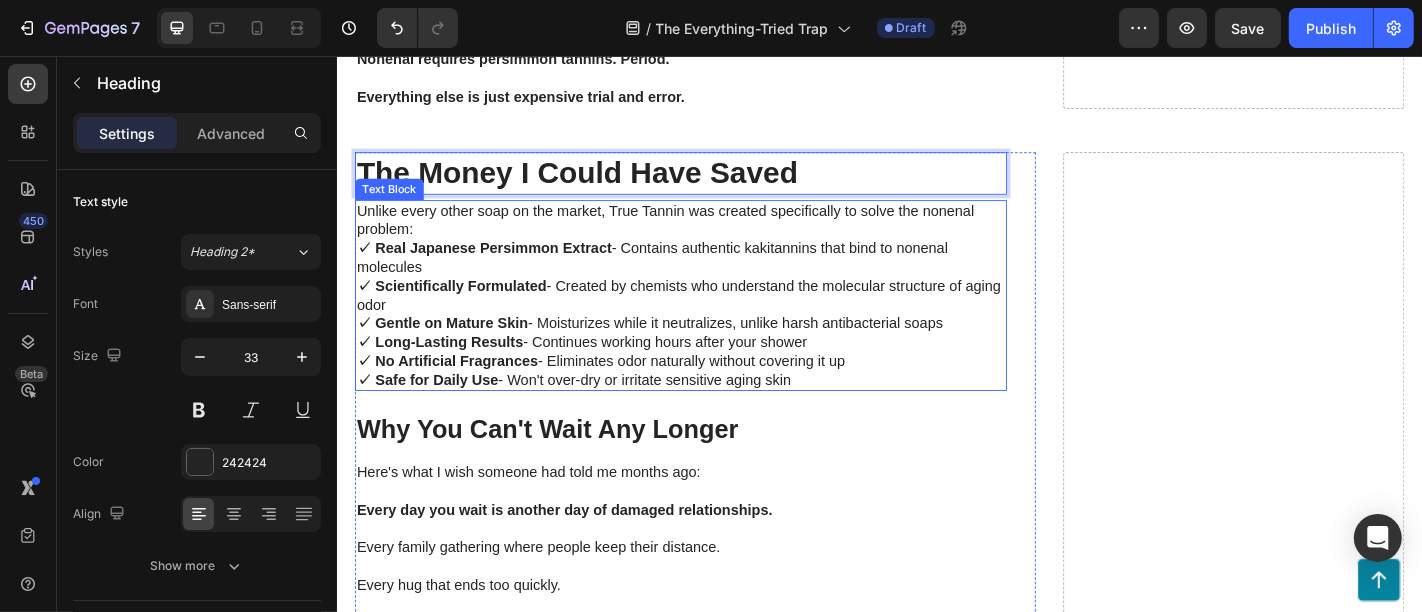 click on "✓ Long-Lasting Results  - Continues working hours after your shower" at bounding box center (716, 372) 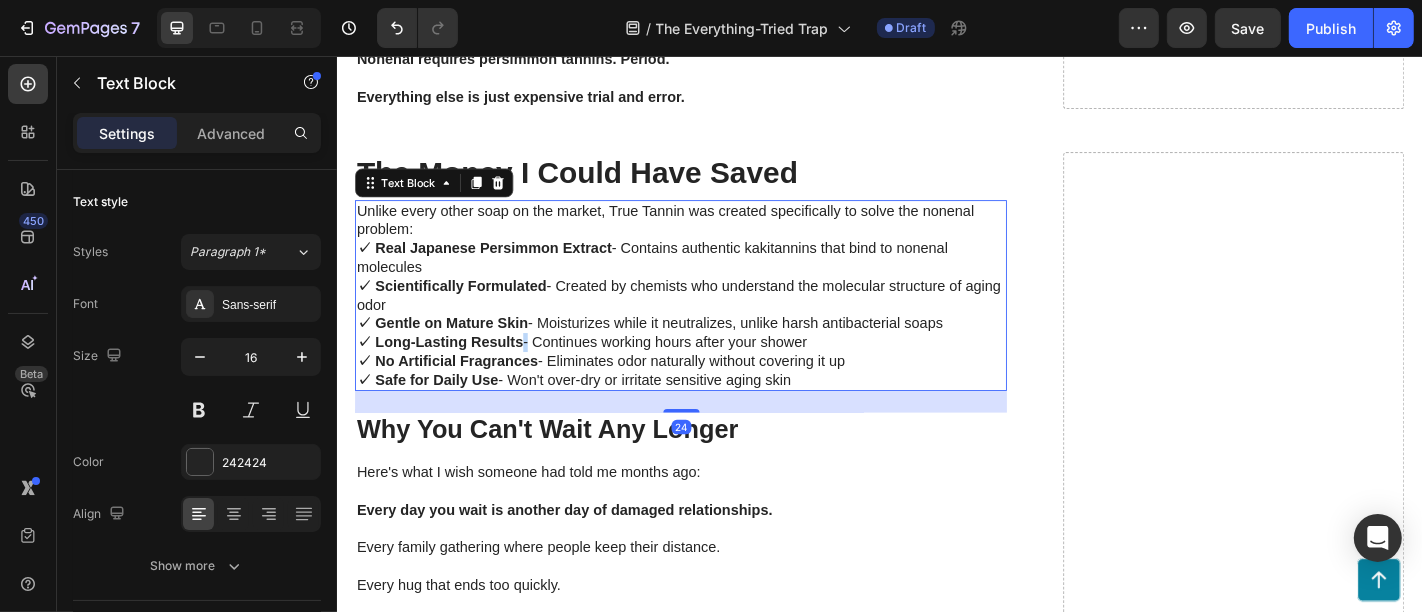 click on "✓ Long-Lasting Results  - Continues working hours after your shower" at bounding box center [716, 372] 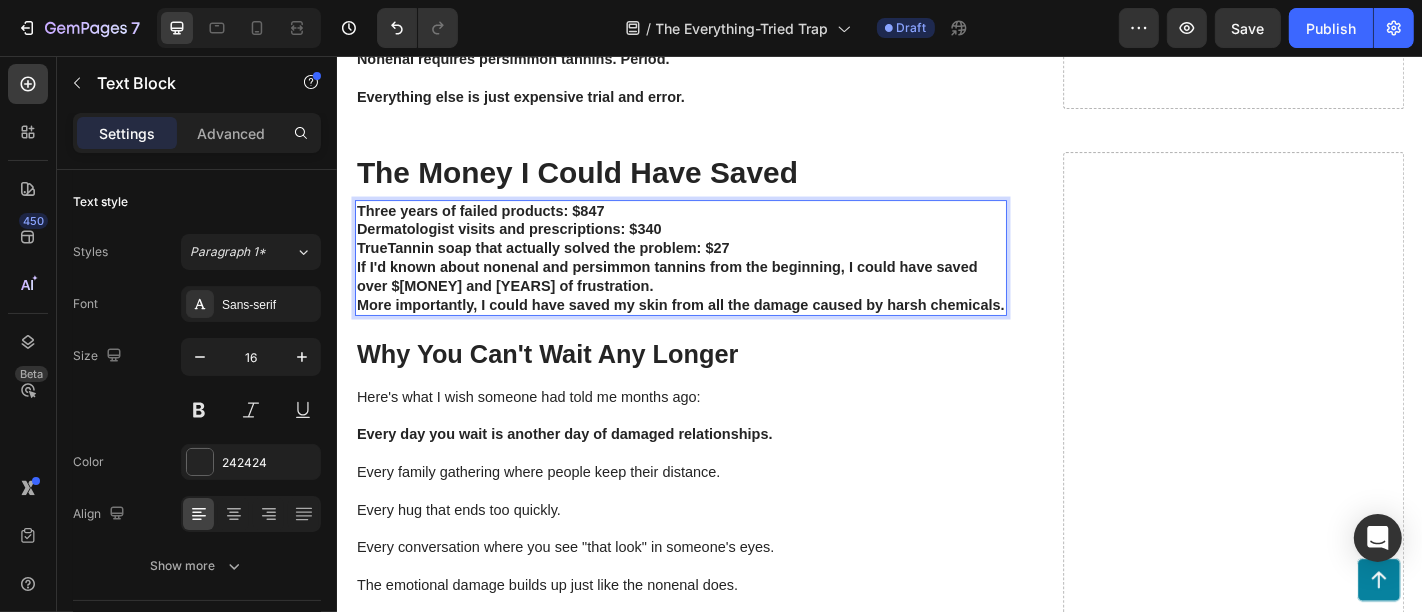 click on "[YEARS] of failed products: $[MONEY] Dermatologist visits and prescriptions: $[MONEY] TrueTannin soap that actually solved the problem: $[MONEY] If I'd known about nonenal and persimmon tannins from the beginning, I could have saved over $[MONEY] and [YEARS] of frustration. More importantly, I could have saved my skin from all the damage caused by harsh chemicals." at bounding box center (716, 279) 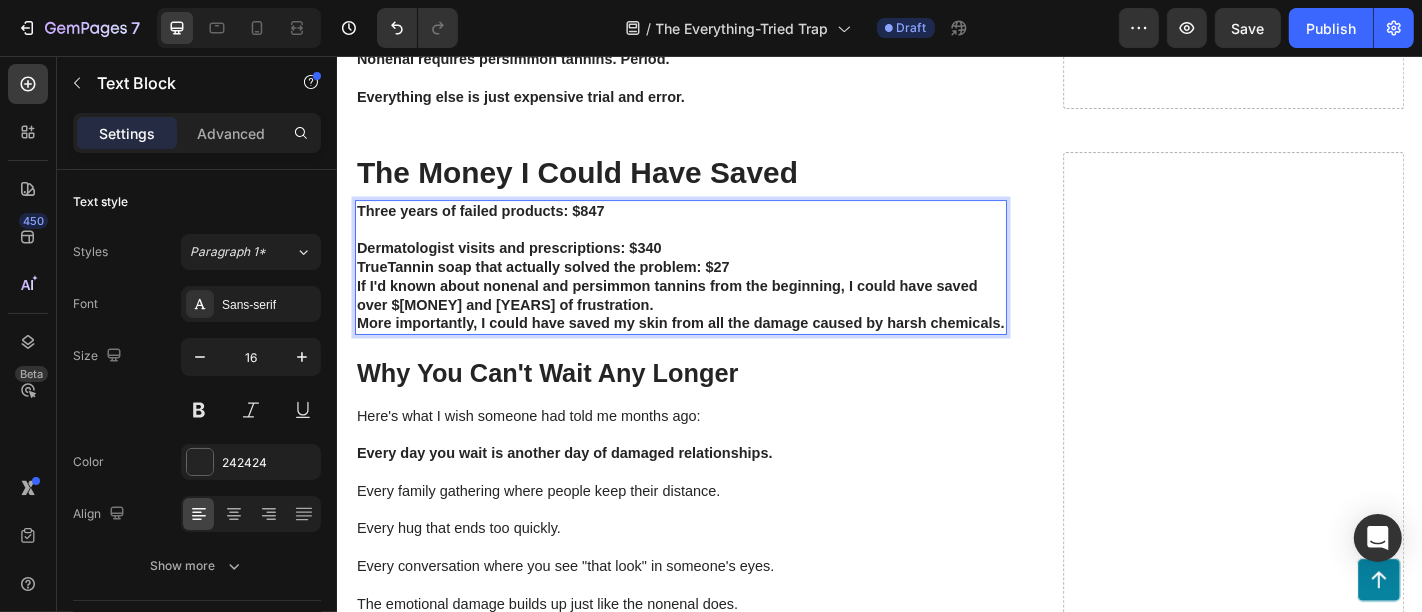 click on "Dermatologist visits and prescriptions: $340" at bounding box center (716, 268) 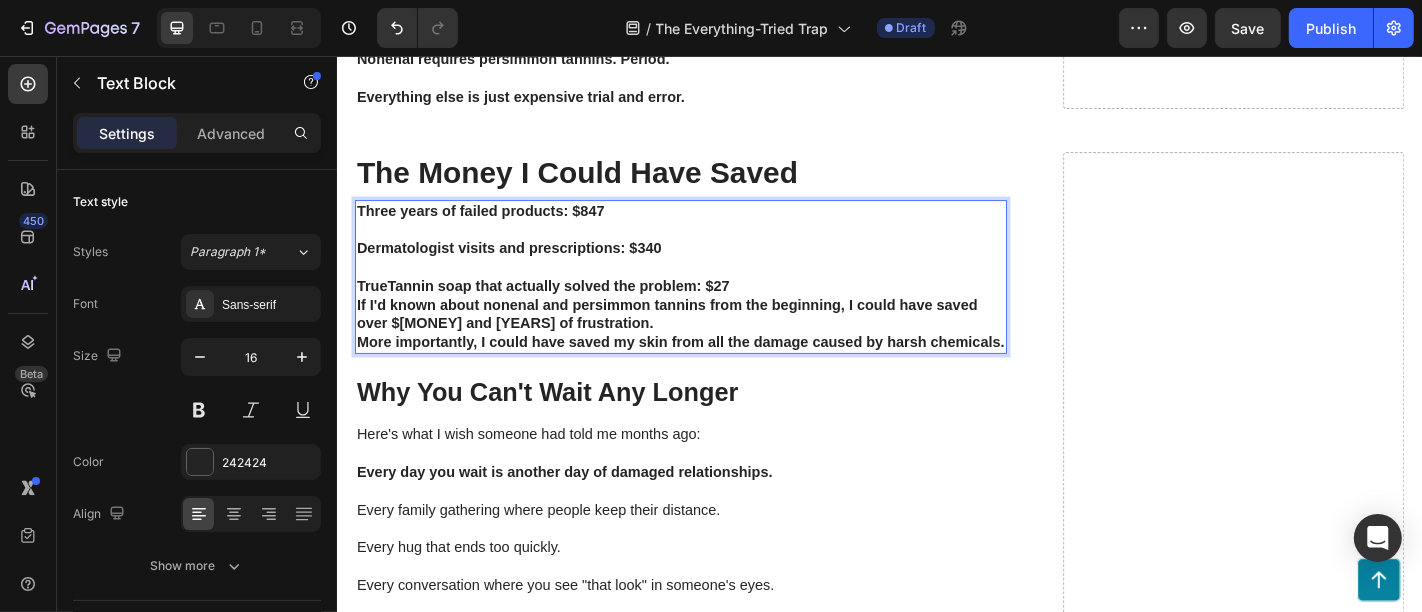 click on "TrueTannin soap that actually solved the problem: $27" at bounding box center [716, 310] 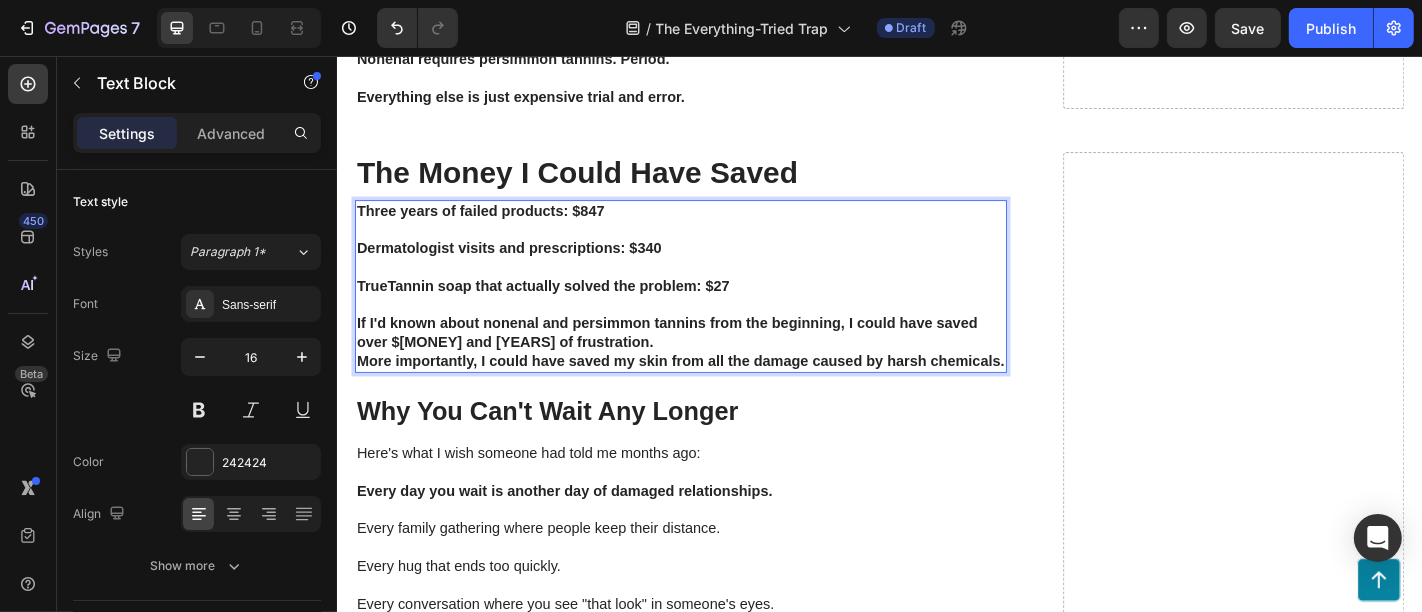 click on "If I'd known about nonenal and persimmon tannins from the beginning, I could have saved over $[MONEY] and [YEARS] of frustration." at bounding box center (716, 362) 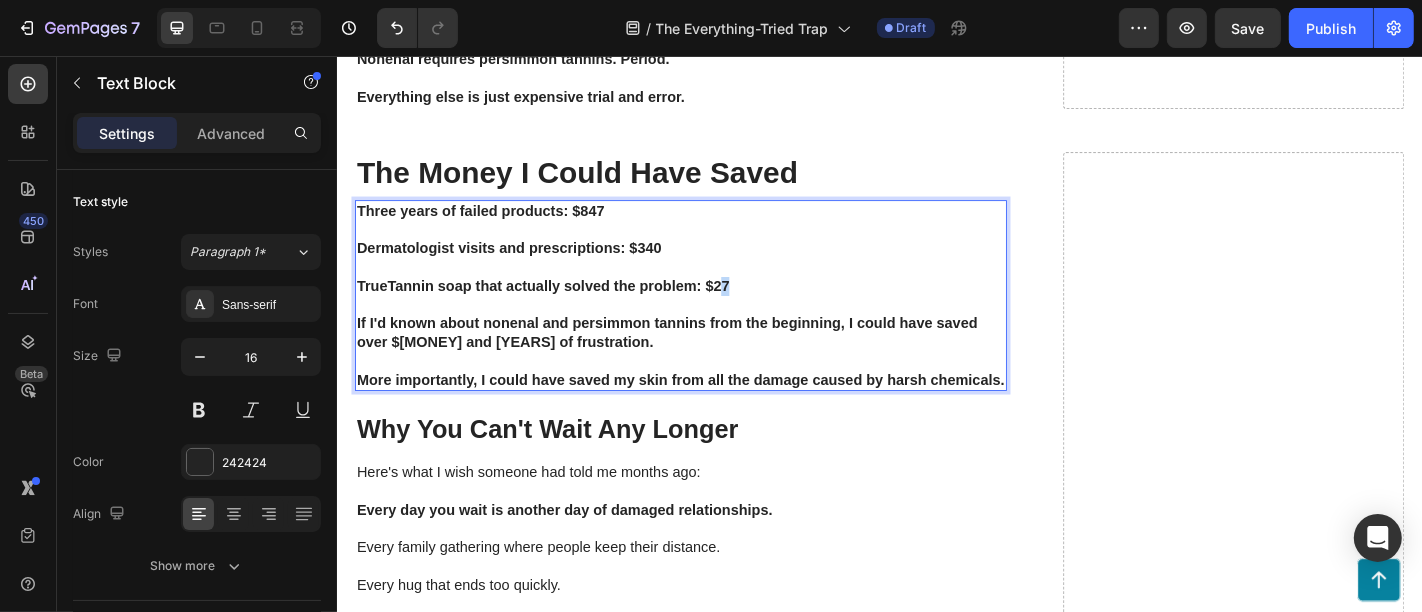 click on "TrueTannin soap that actually solved the problem: $27" at bounding box center (564, 309) 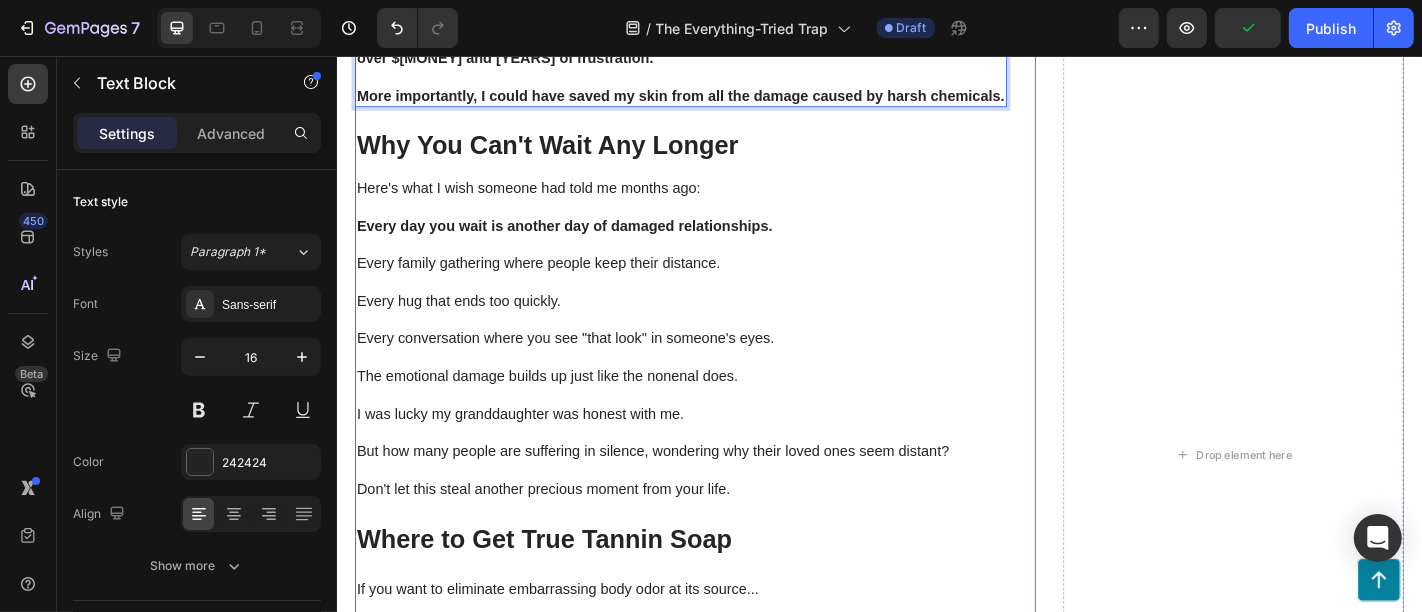 scroll, scrollTop: 5777, scrollLeft: 0, axis: vertical 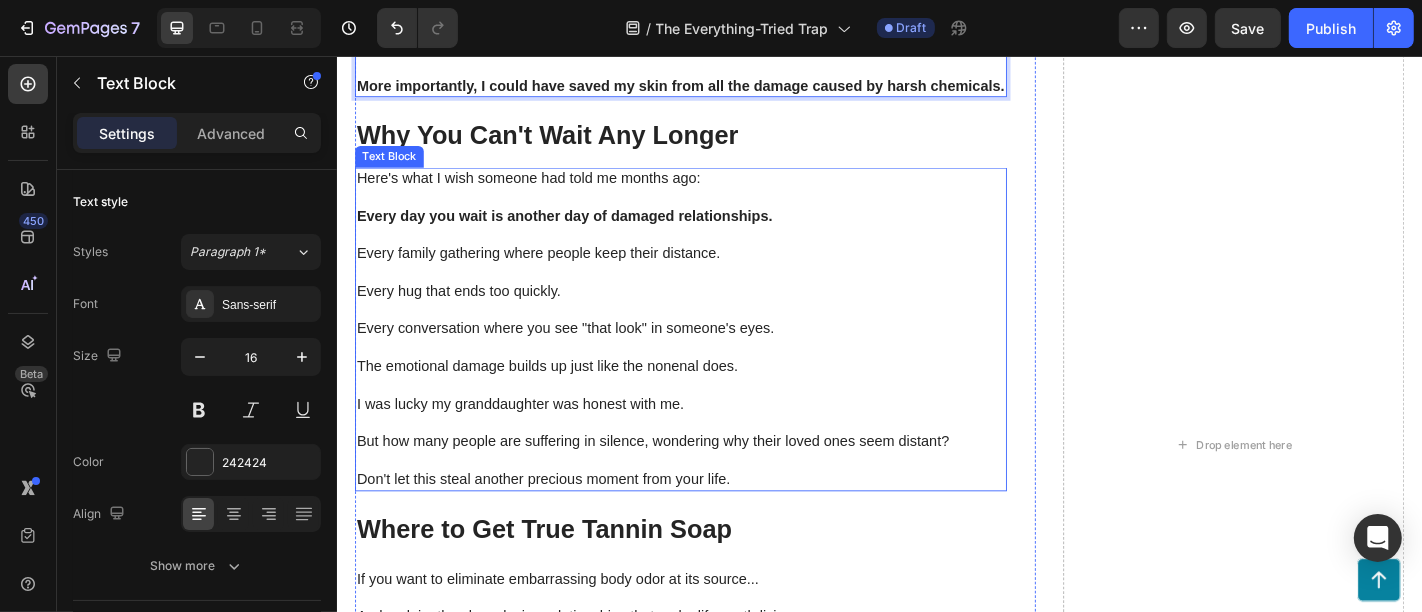 click on "Why You Can't Wait Any Longer" at bounding box center (716, 144) 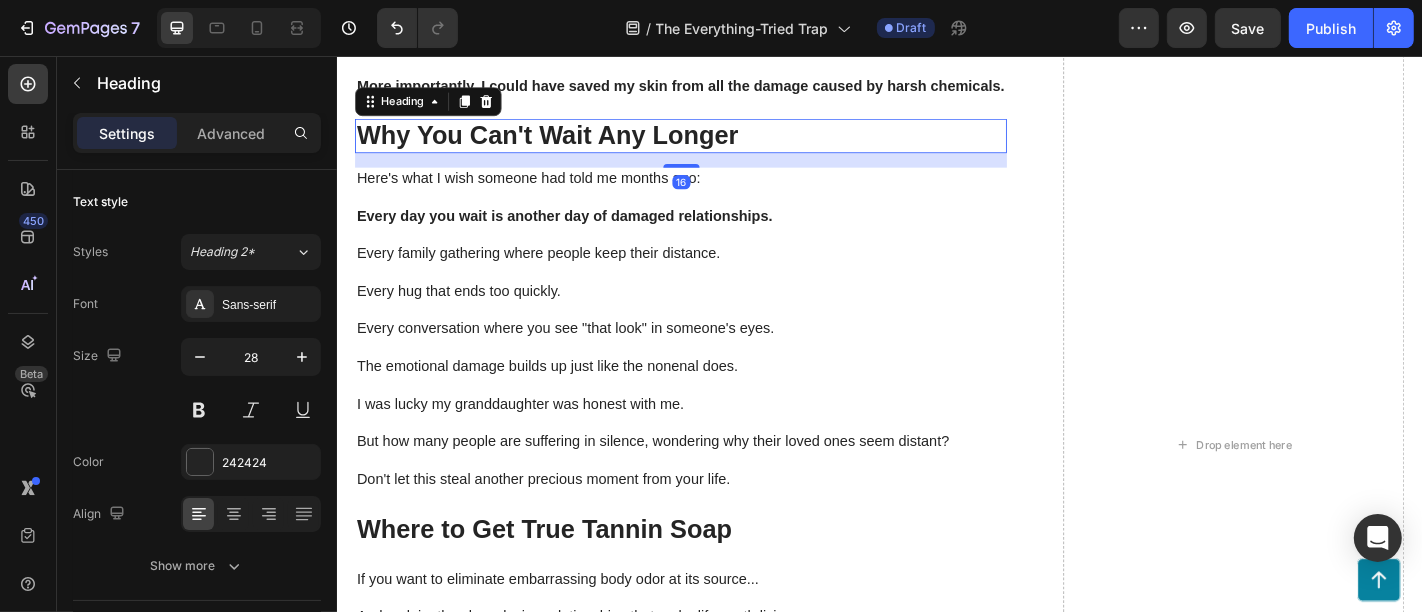 click on "Why You Can't Wait Any Longer" at bounding box center [716, 144] 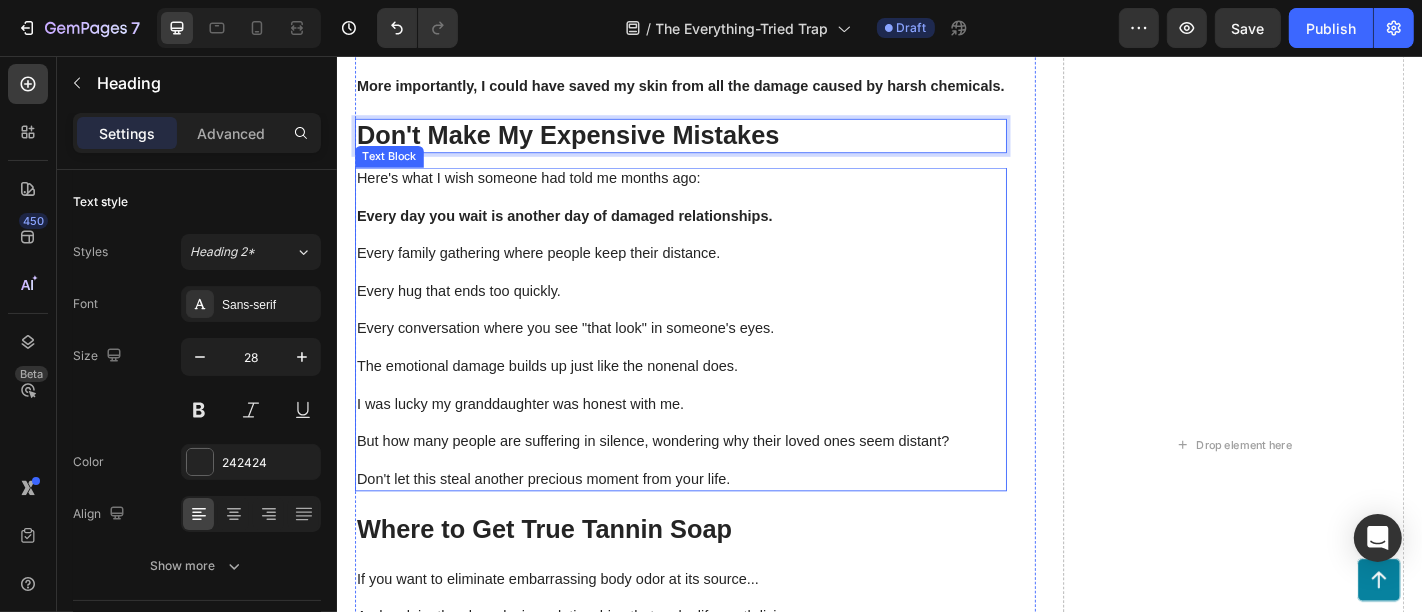 click at bounding box center [716, 378] 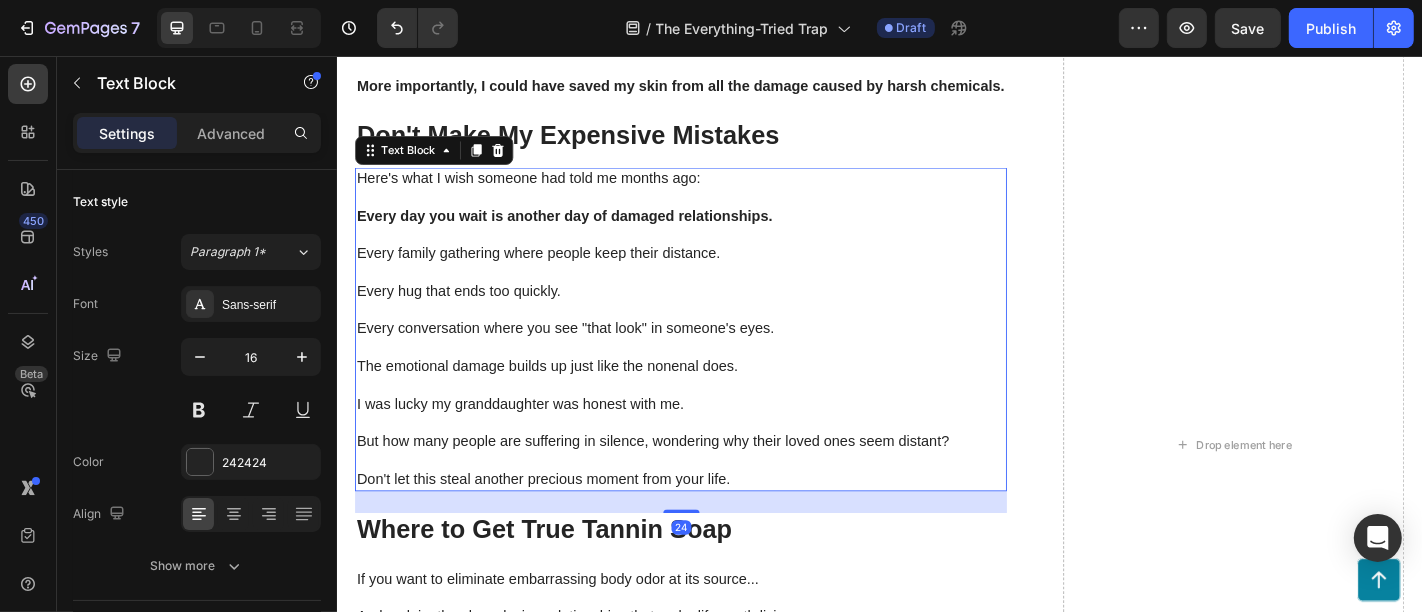 click at bounding box center (716, 378) 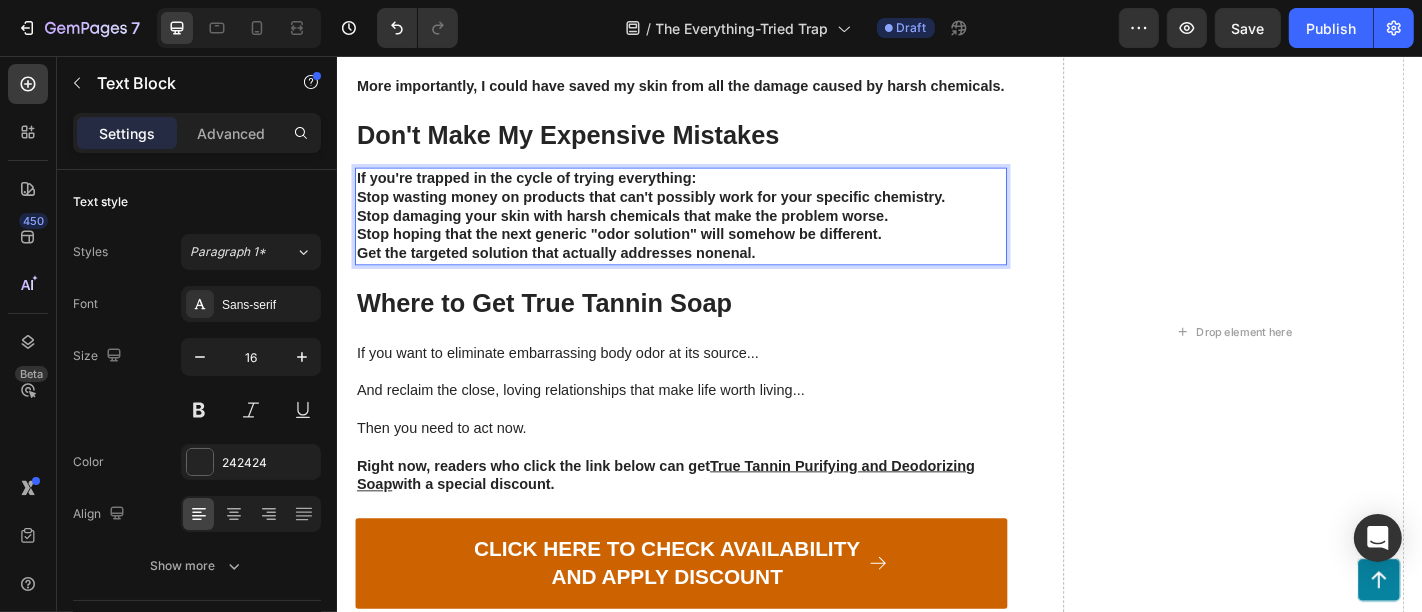 click on "If you're trapped in the cycle of trying everything:" at bounding box center [716, 191] 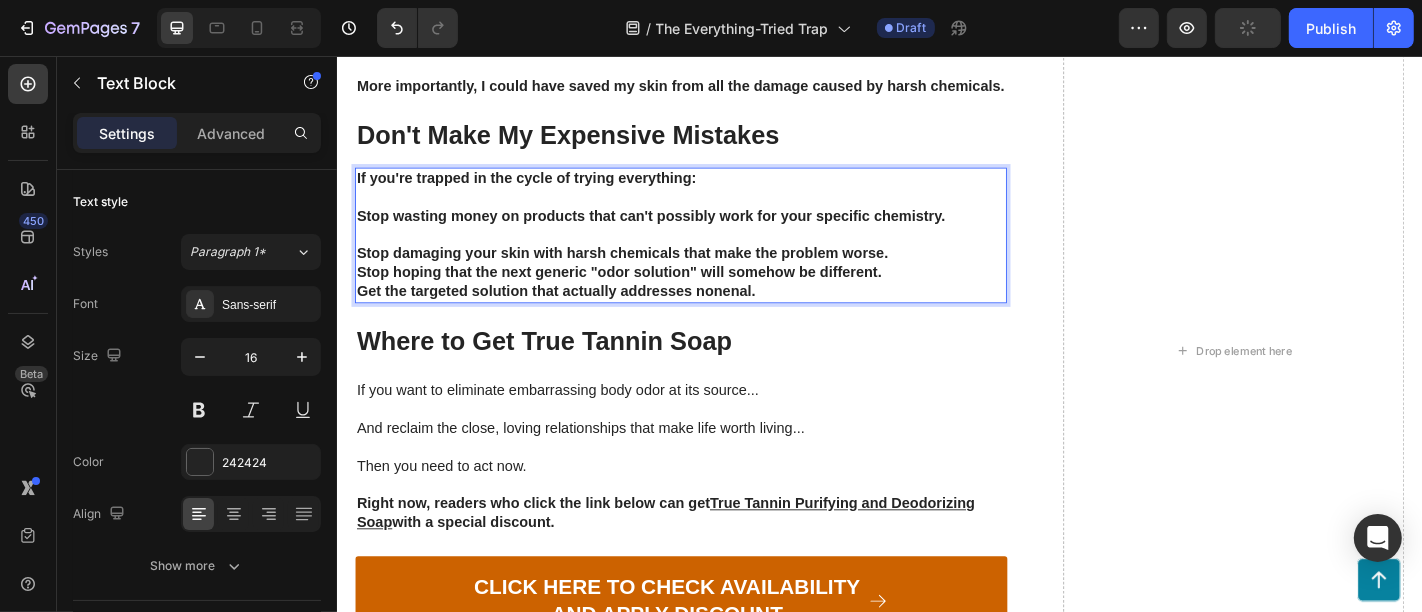 click on "Stop damaging your skin with harsh chemicals that make the problem worse." at bounding box center [716, 274] 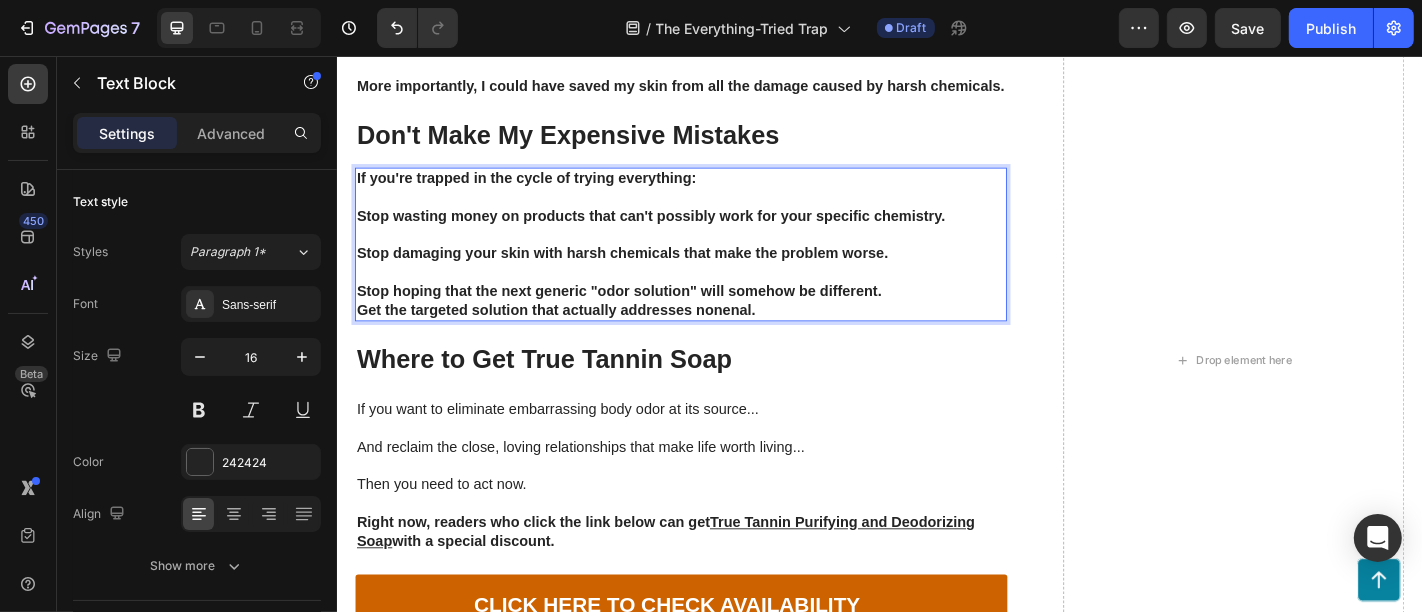 click on "Stop hoping that the next generic "odor solution" will somehow be different." at bounding box center (716, 316) 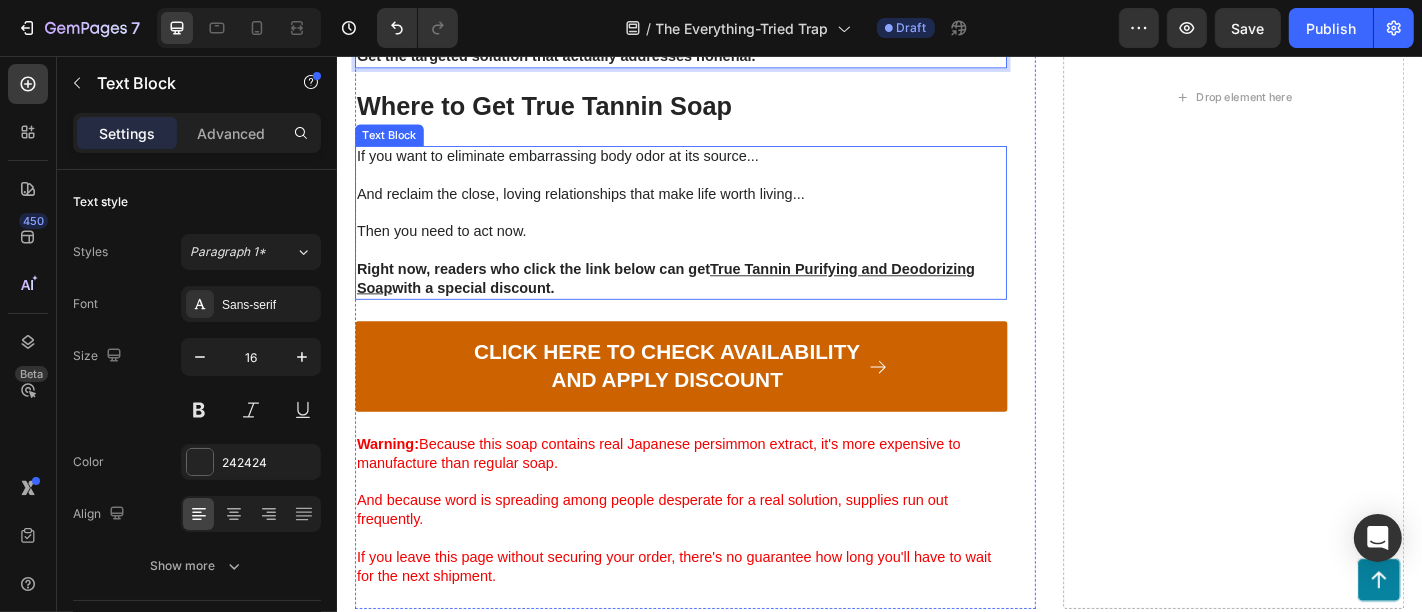 scroll, scrollTop: 5777, scrollLeft: 0, axis: vertical 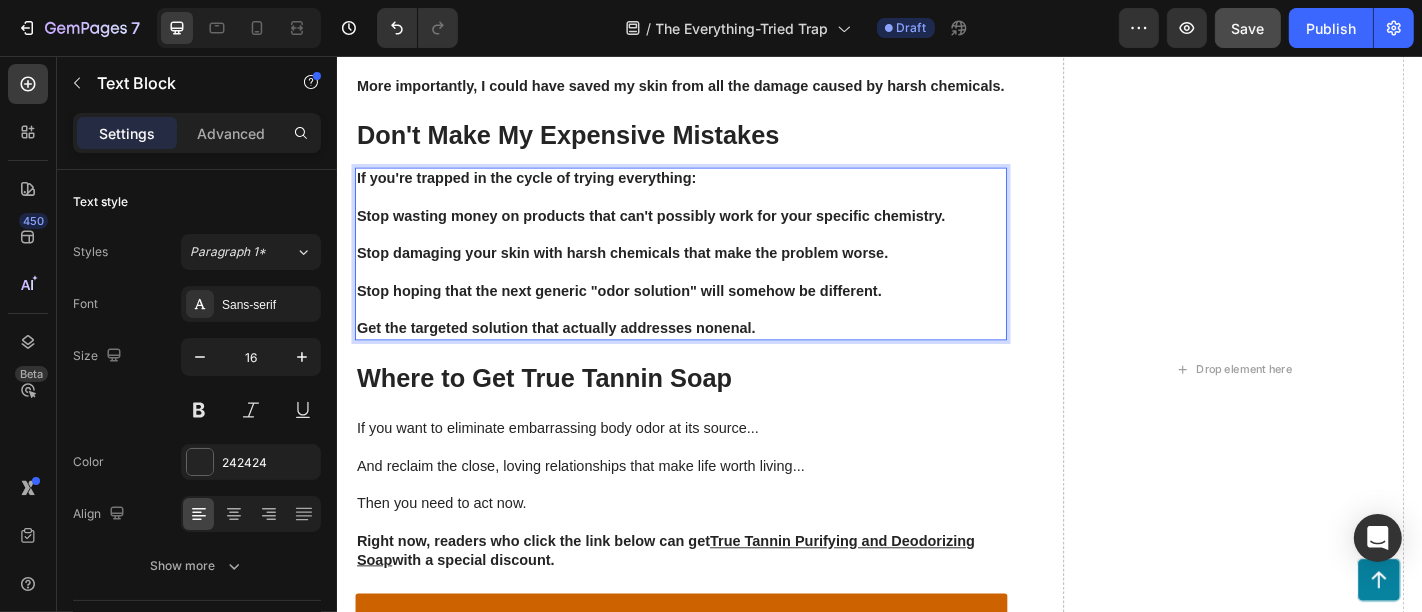 click on "Save" 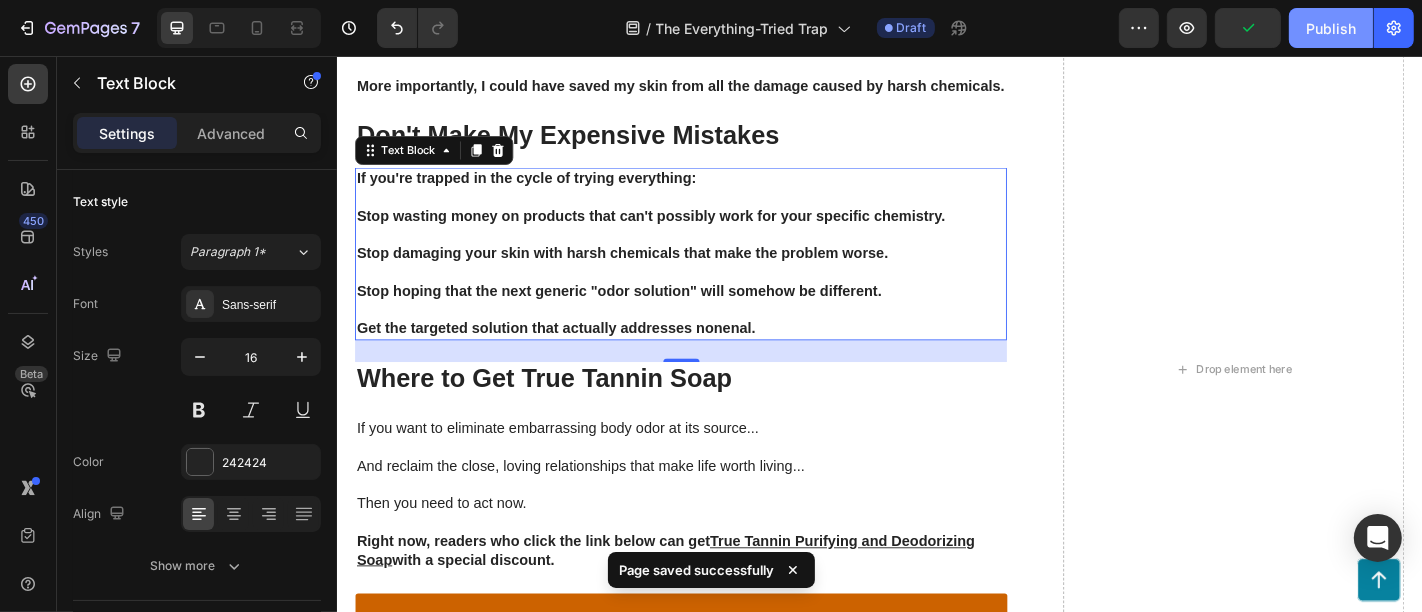 click on "Publish" 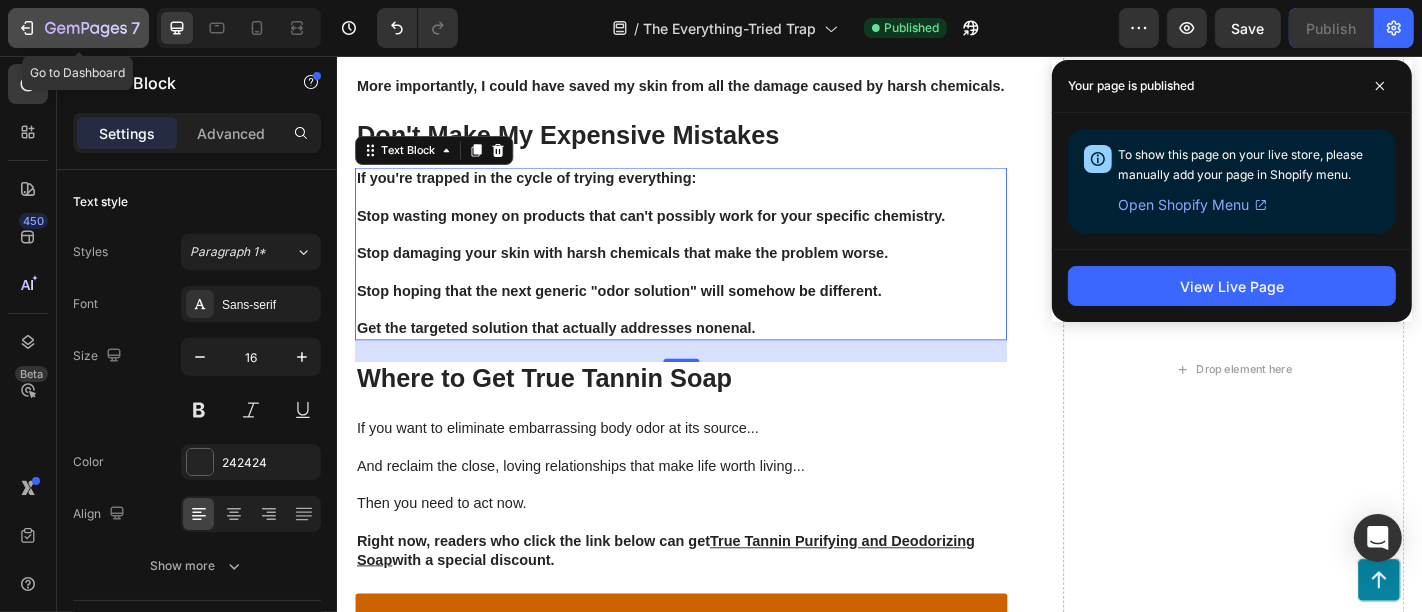 click 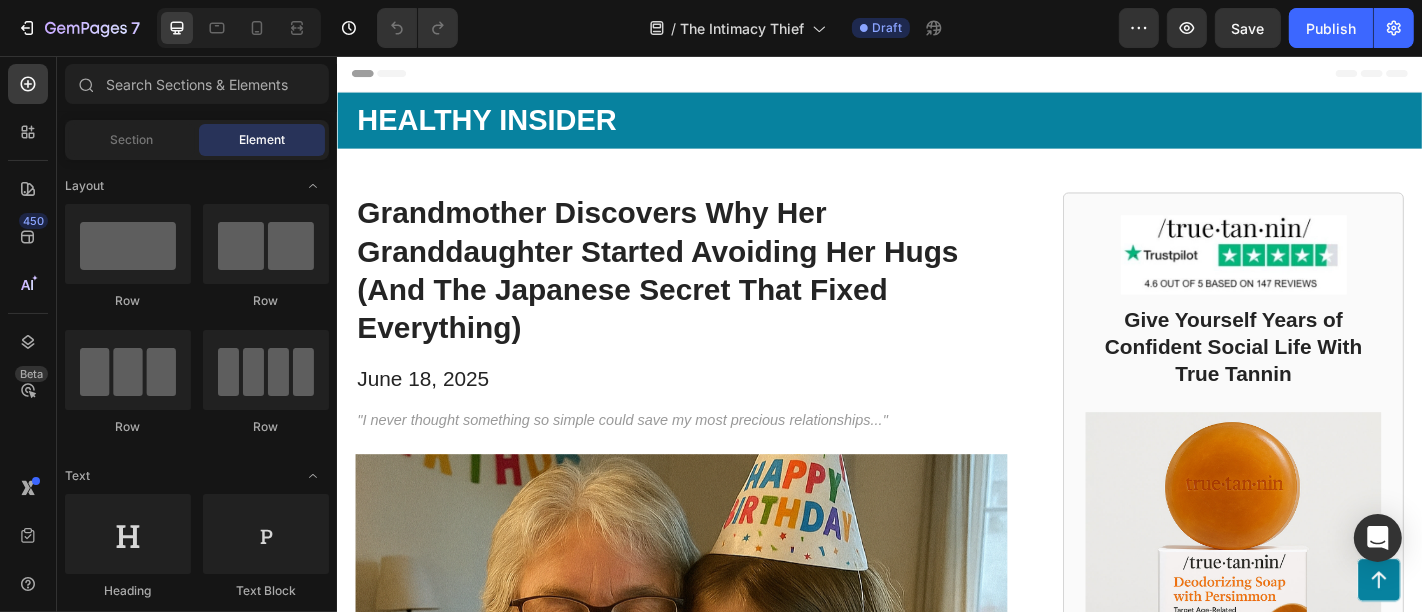 scroll, scrollTop: 0, scrollLeft: 0, axis: both 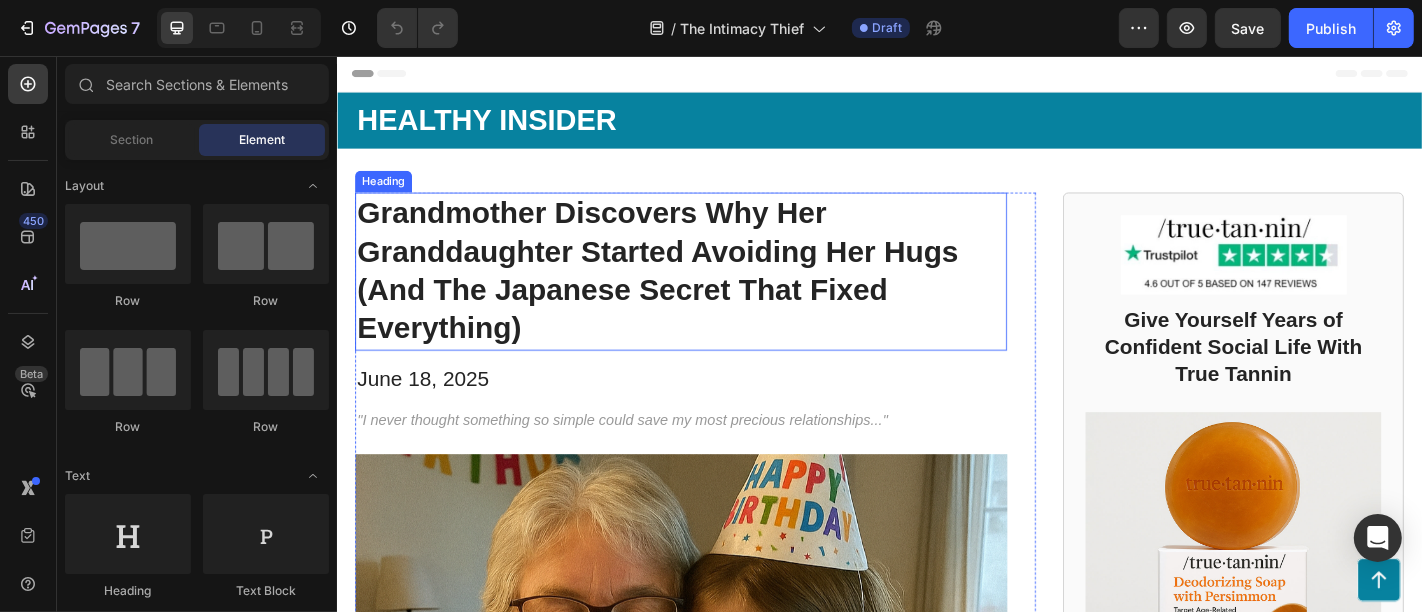 click on "Grandmother Discovers Why Her Granddaughter Started Avoiding Her Hugs (And The Japanese Secret That Fixed Everything)" at bounding box center [716, 294] 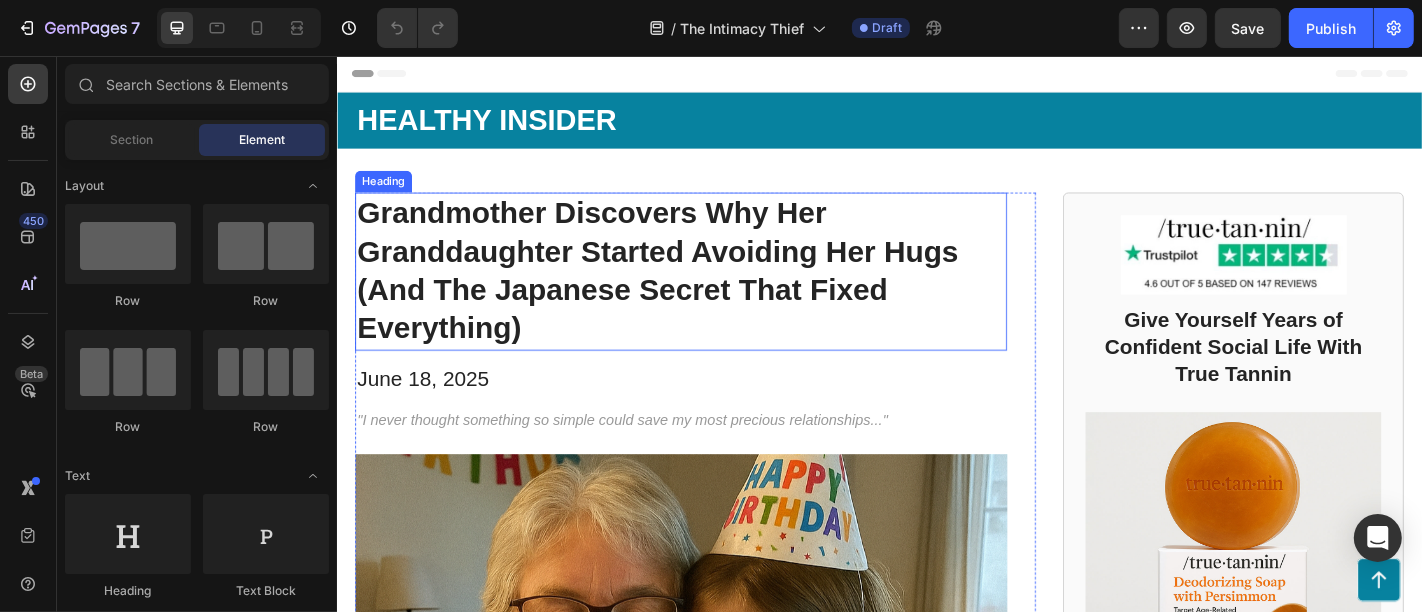 click on "Grandmother Discovers Why Her Granddaughter Started Avoiding Her Hugs (And The Japanese Secret That Fixed Everything)" at bounding box center (716, 294) 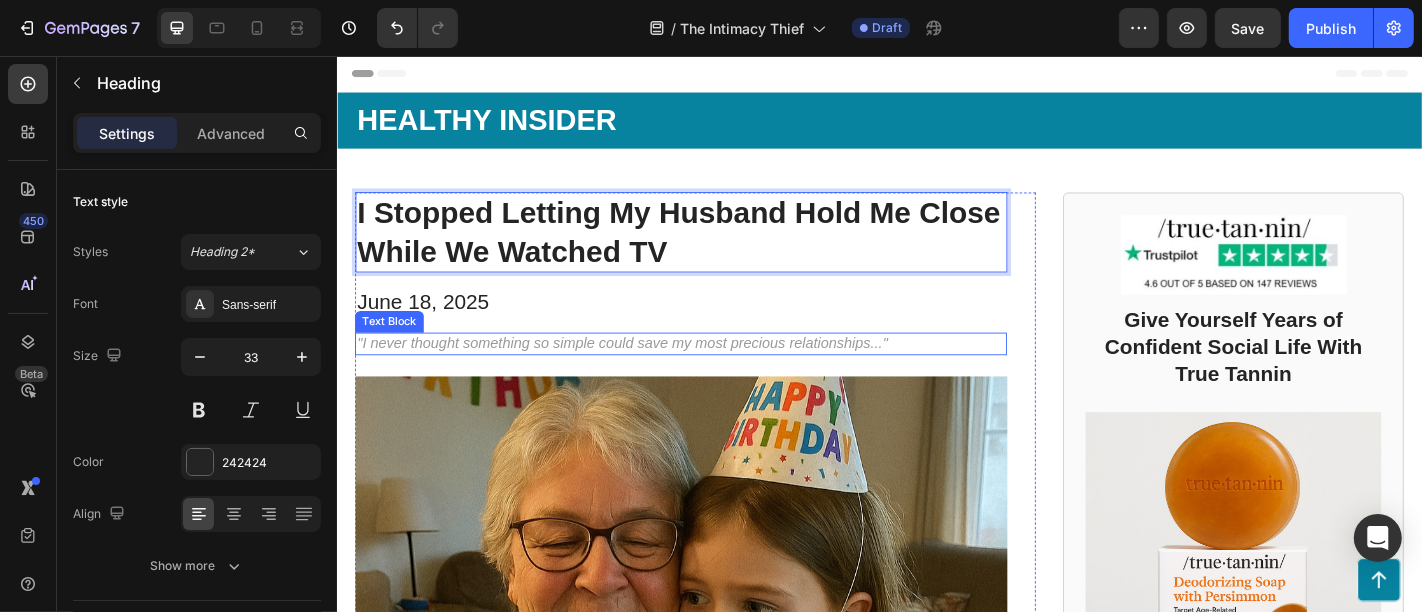 click on ""I never thought something so simple could save my most precious relationships..."" at bounding box center (716, 373) 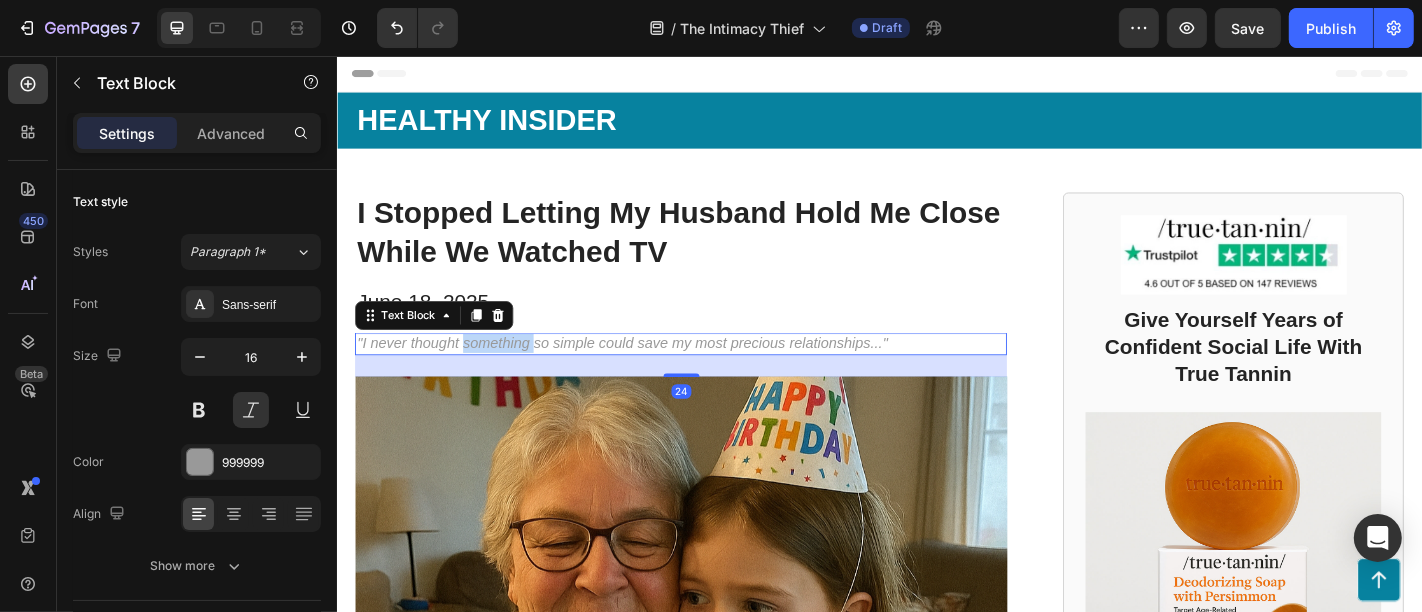 click on ""I never thought something so simple could save my most precious relationships..."" at bounding box center [716, 373] 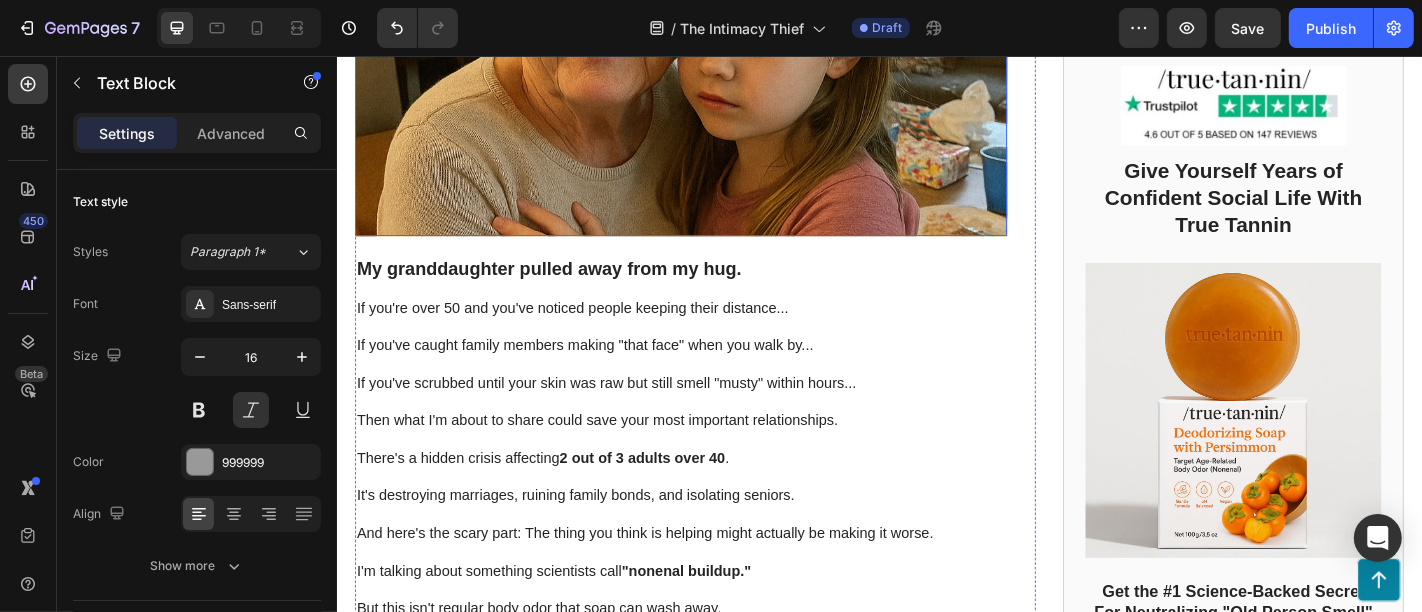 scroll, scrollTop: 666, scrollLeft: 0, axis: vertical 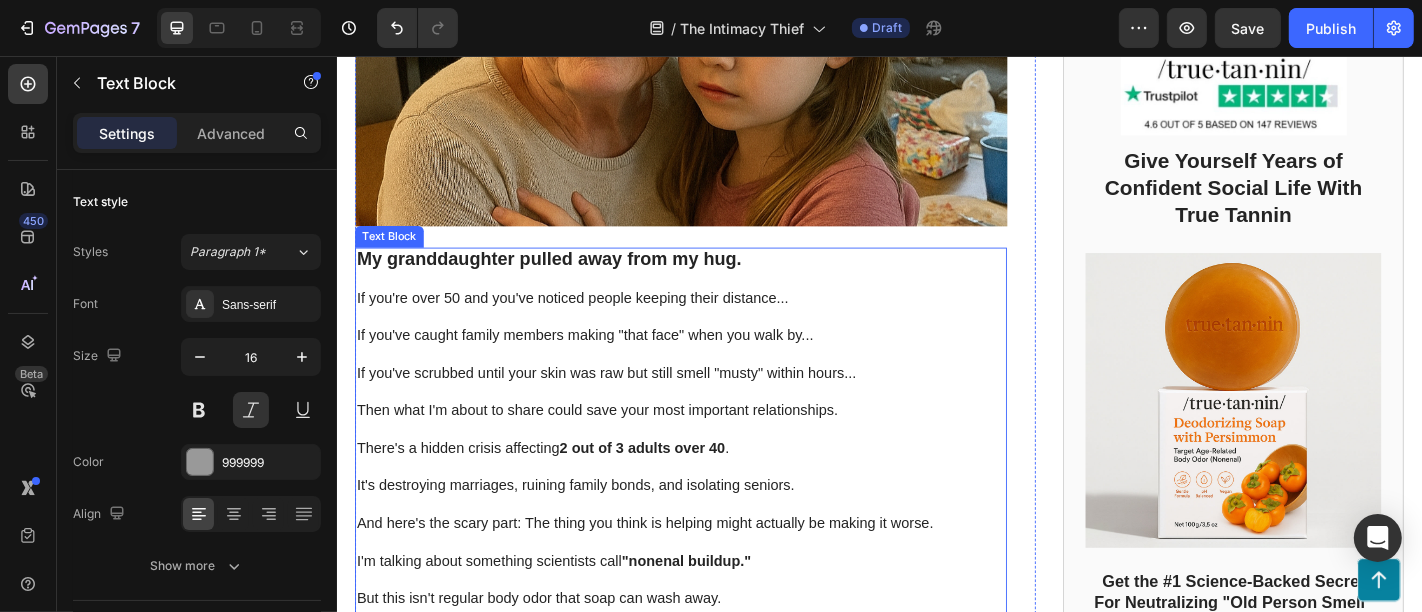 click on "If you've scrubbed until your skin was raw but still smell "musty" within hours..." at bounding box center [716, 407] 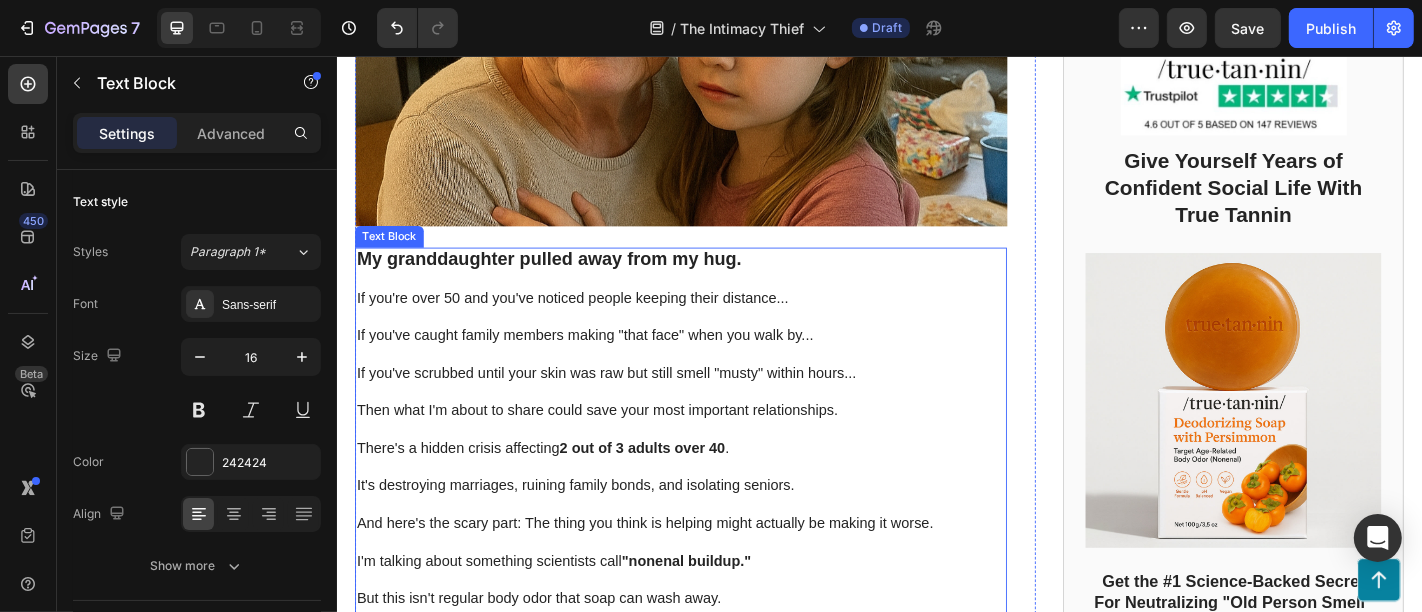 click on "If you've scrubbed until your skin was raw but still smell "musty" within hours..." at bounding box center (716, 407) 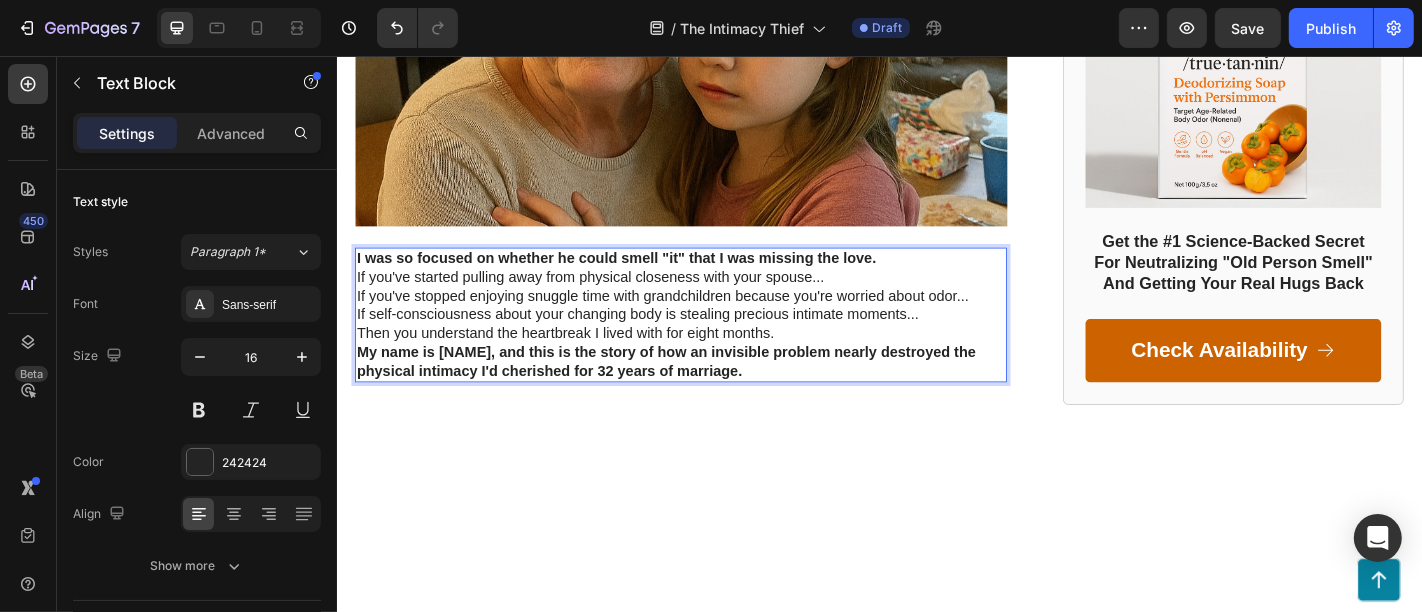 click on "I was so focused on whether he could smell "it" that I was missing the love." at bounding box center (716, 280) 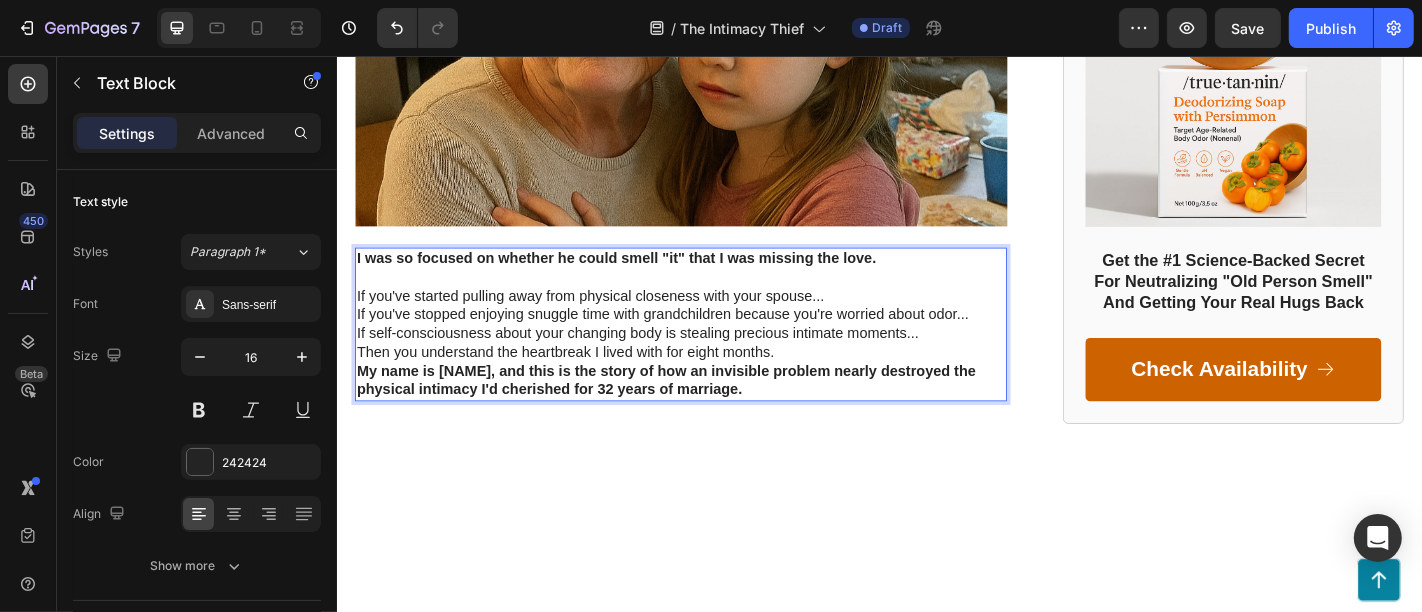 click on "If you've started pulling away from physical closeness with your spouse..." at bounding box center (716, 322) 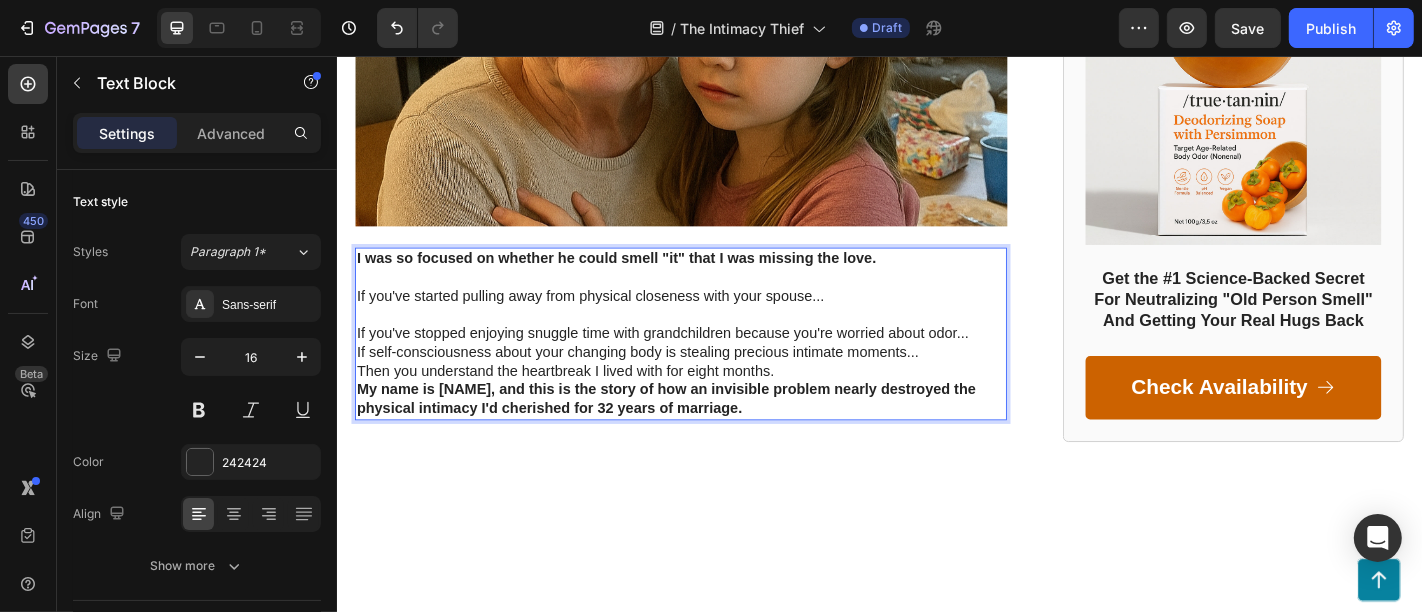 click on "If you've stopped enjoying snuggle time with grandchildren because you're worried about odor..." at bounding box center [716, 363] 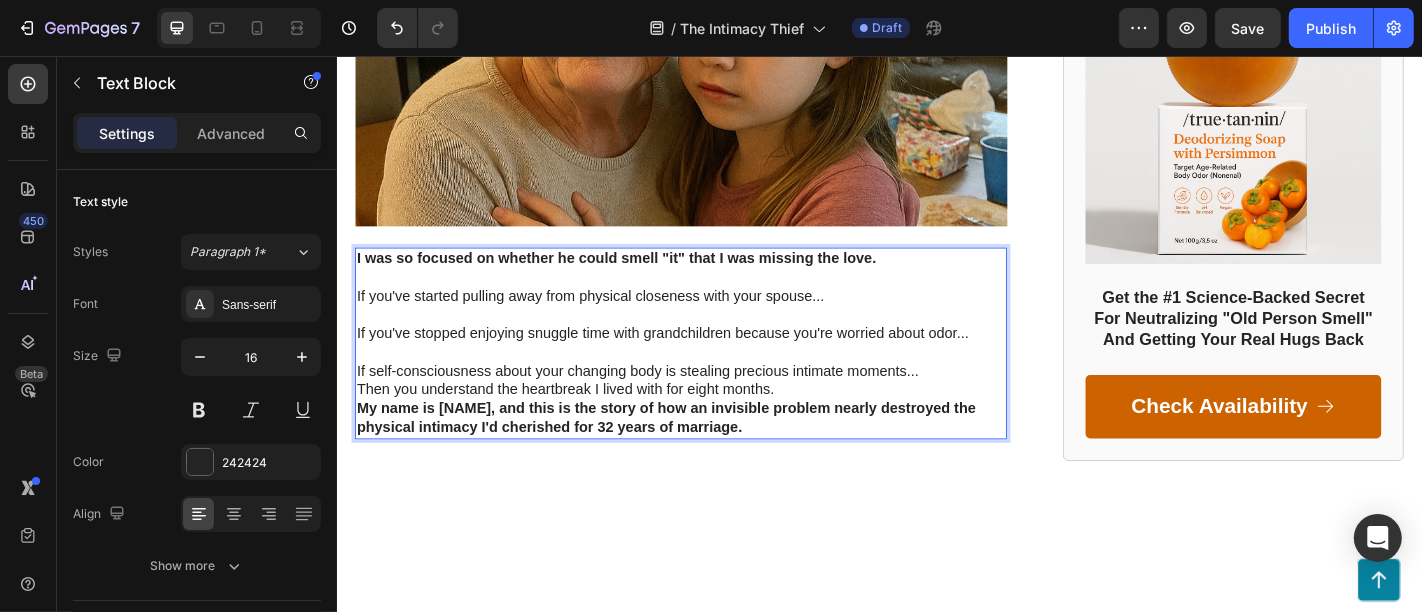 click on "If self-consciousness about your changing body is stealing precious intimate moments..." at bounding box center [716, 405] 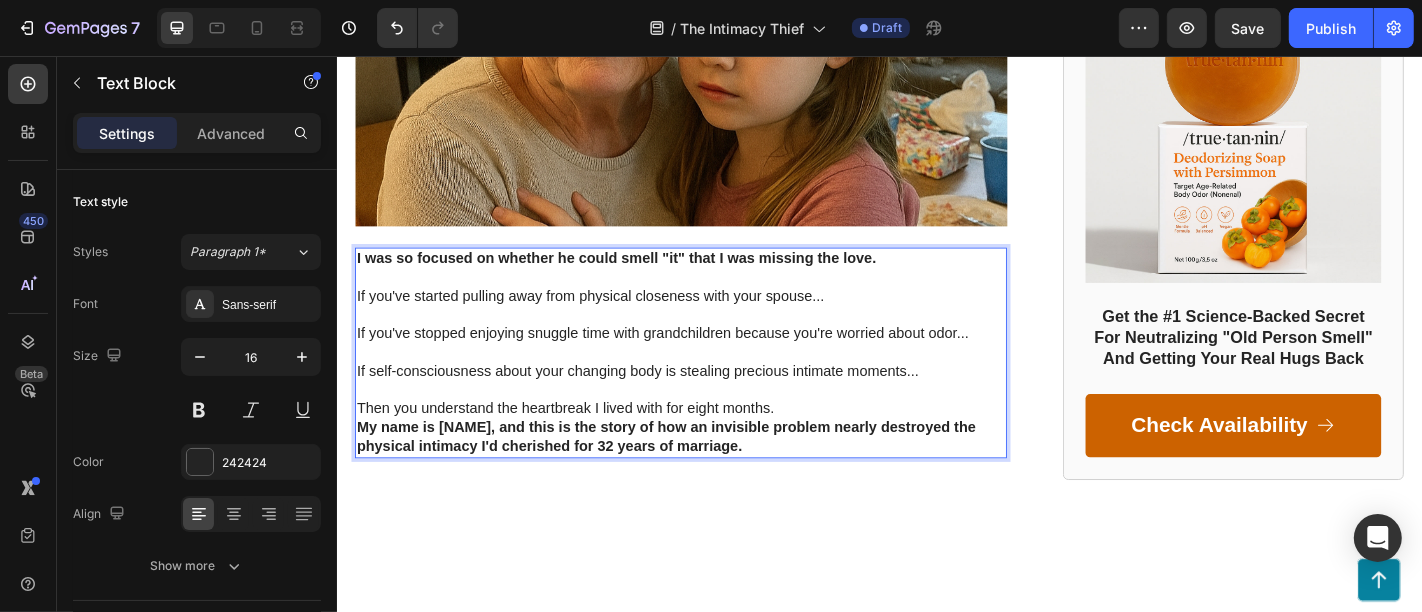 click on "Then you understand the heartbreak I lived with for eight months." at bounding box center [716, 446] 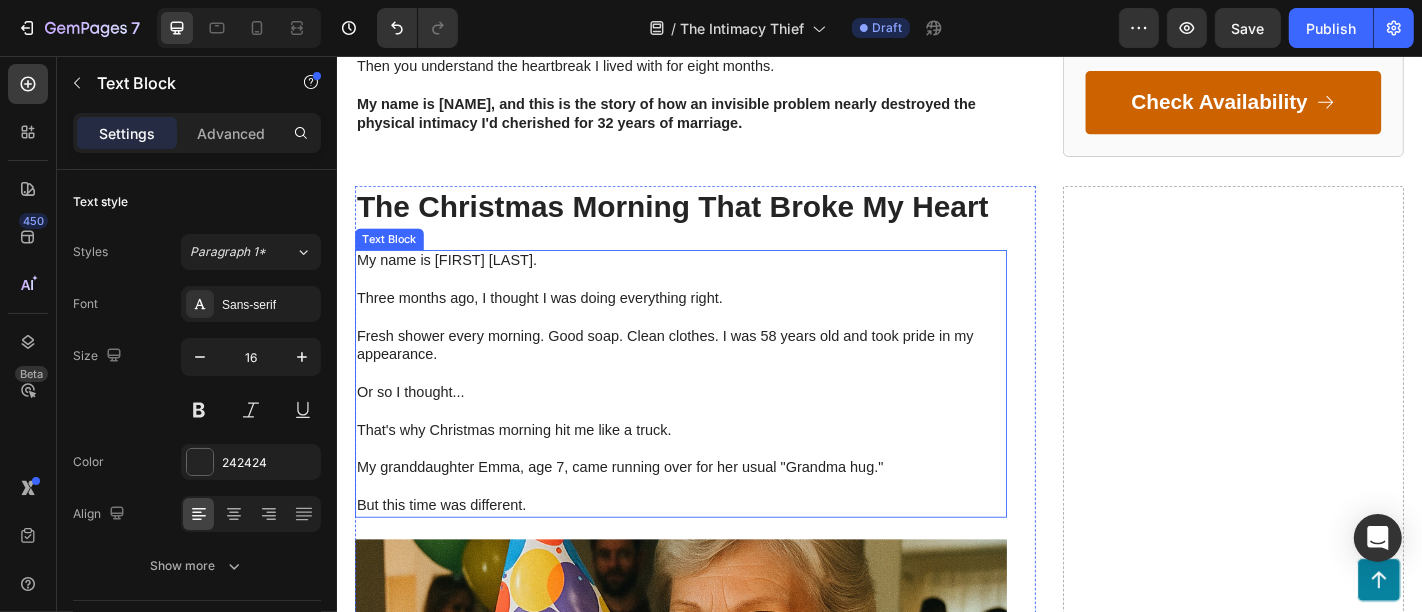 scroll, scrollTop: 1000, scrollLeft: 0, axis: vertical 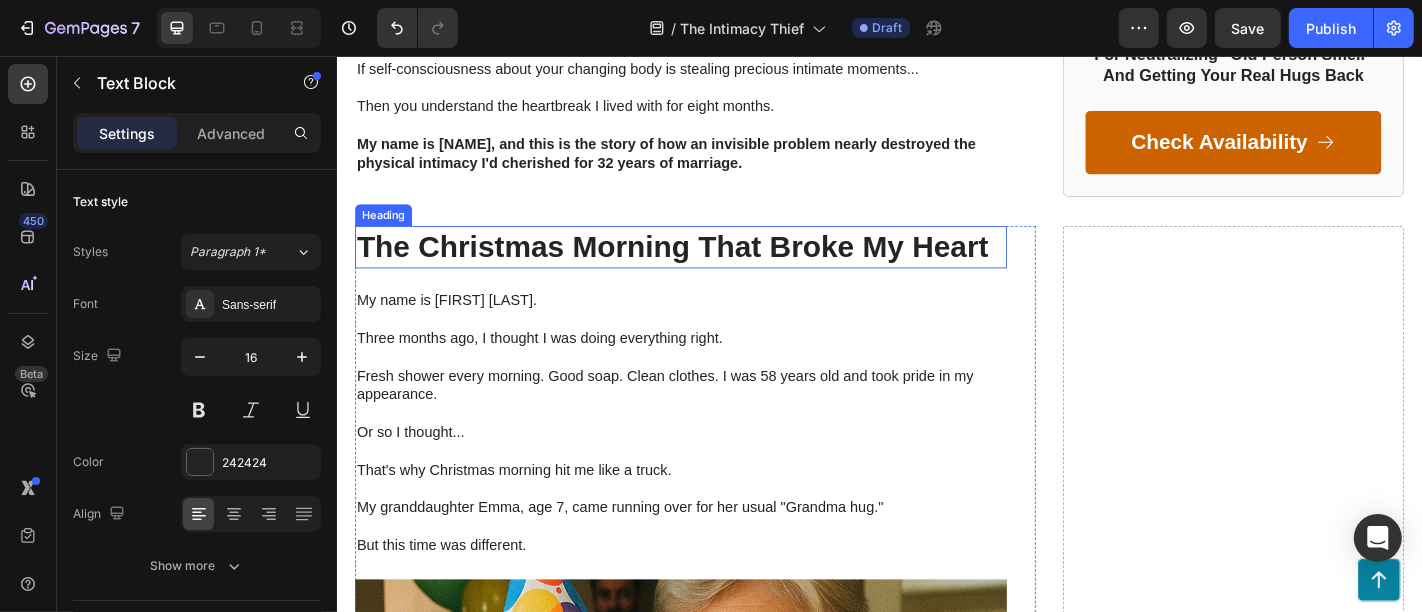 click on "The Christmas Morning That Broke My Heart" at bounding box center [716, 267] 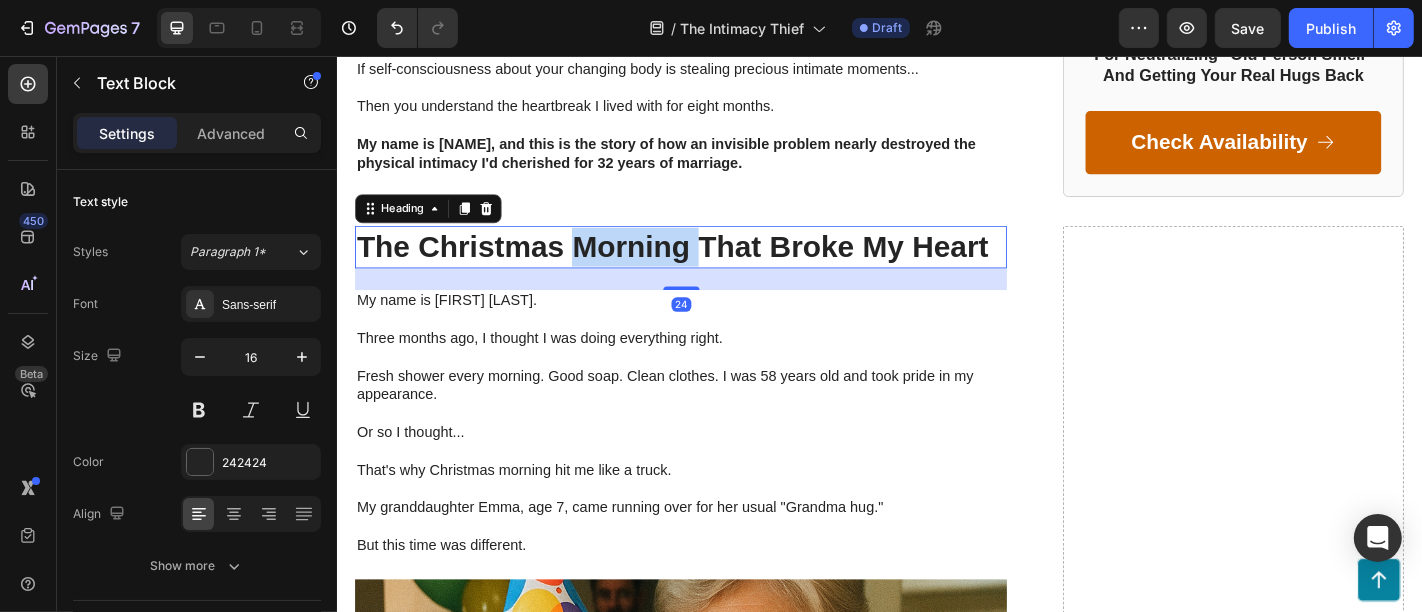 click on "The Christmas Morning That Broke My Heart" at bounding box center (716, 267) 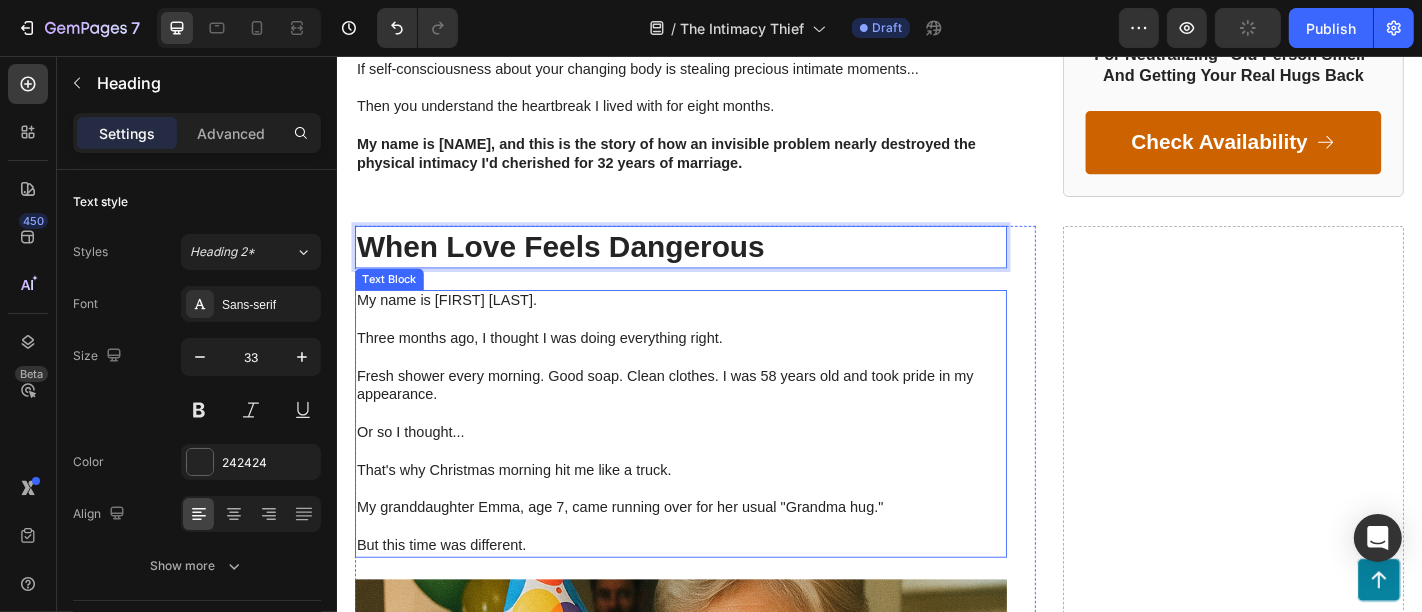 click on "Three months ago, I thought I was doing everything right." at bounding box center (716, 369) 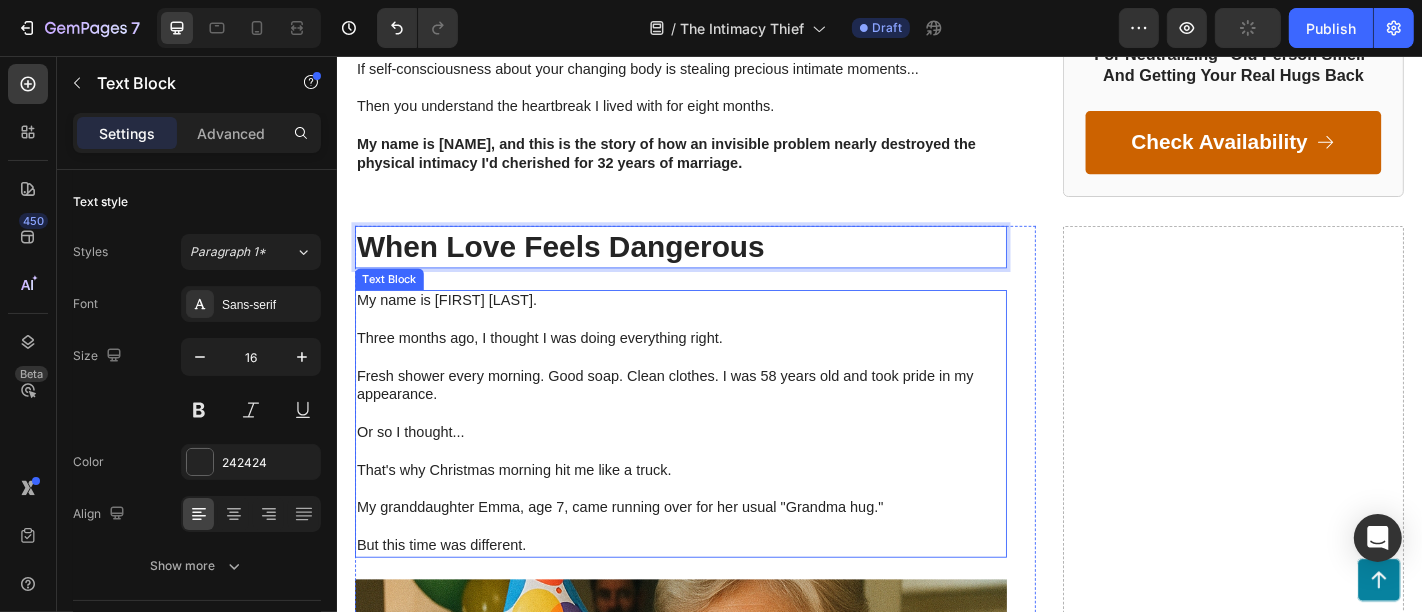 click on "Three months ago, I thought I was doing everything right." at bounding box center (716, 369) 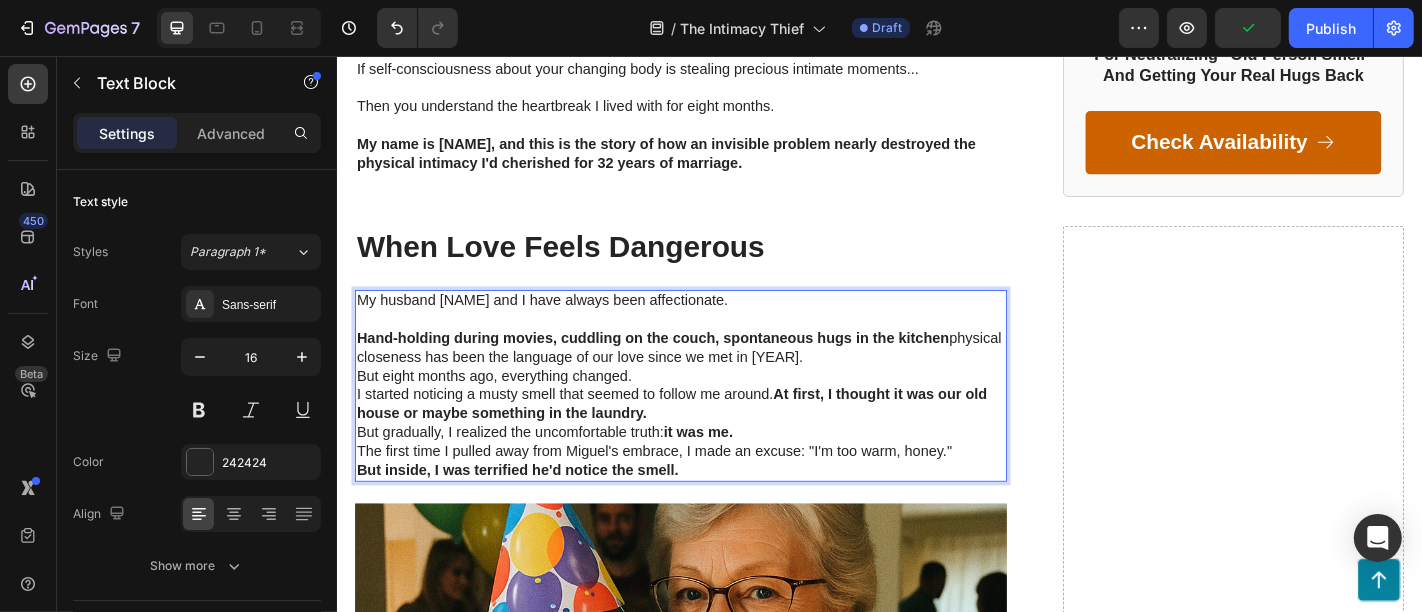 click on "Hand-holding during movies, cuddling on the couch, spontaneous hugs in the kitchen  - physical closeness has been the language of our love since we met in 1991." at bounding box center (716, 380) 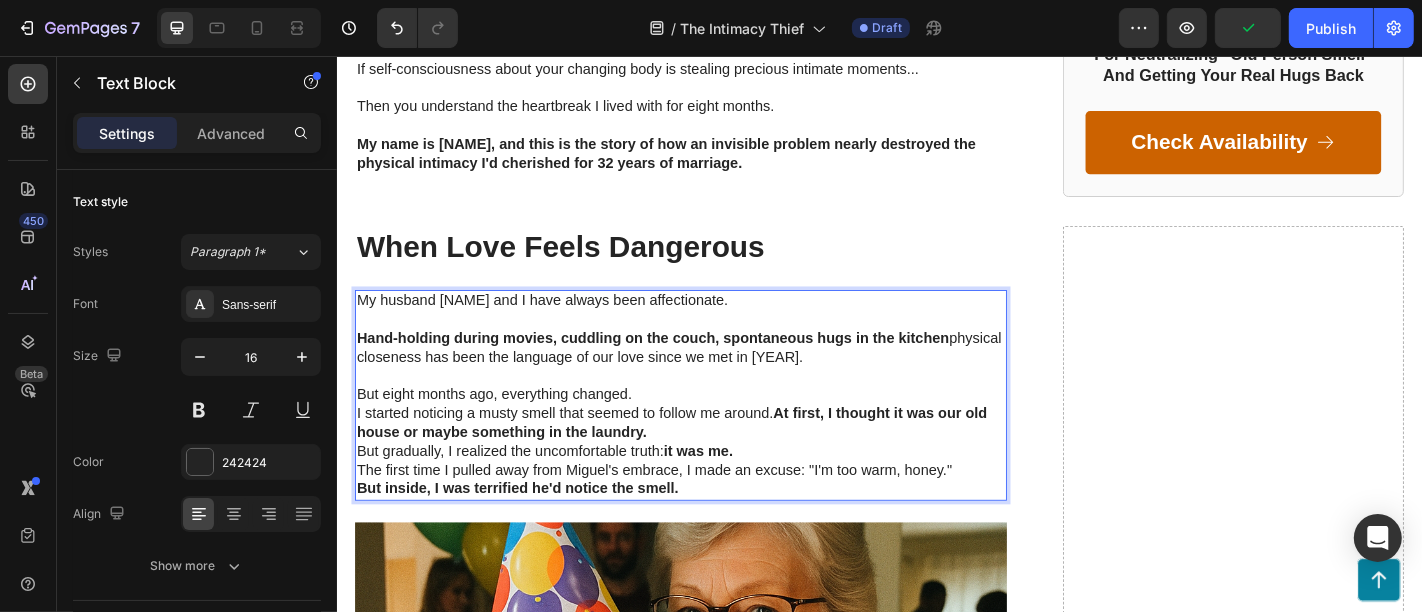 click on "But eight months ago, everything changed." at bounding box center (716, 431) 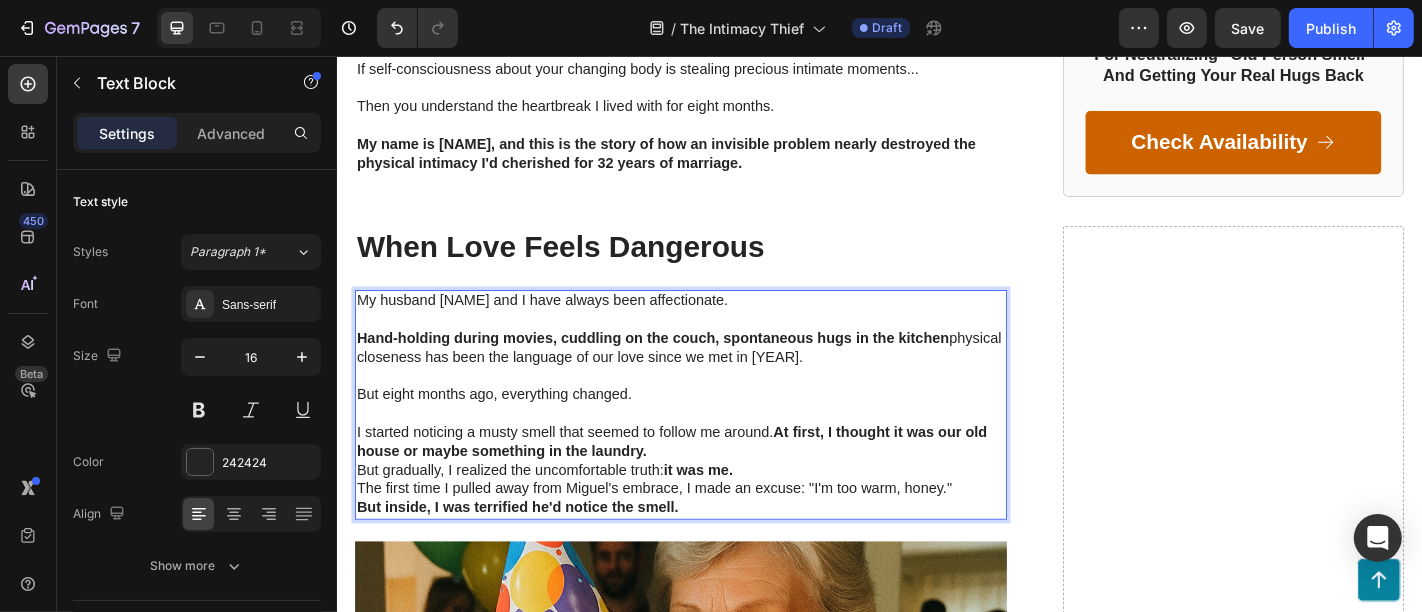 click on "I started noticing a musty smell that seemed to follow me around.  At first, I thought it was our old house or maybe something in the laundry." at bounding box center [716, 484] 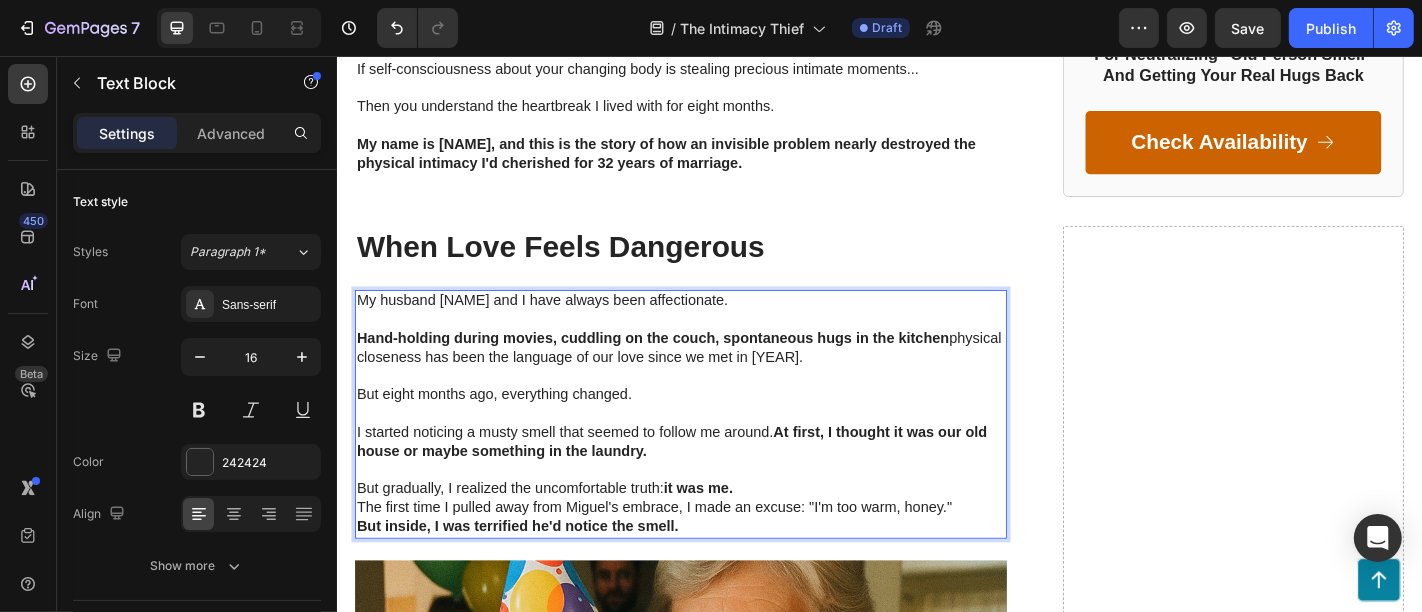 click on "But gradually, I realized the uncomfortable truth:  it was me." at bounding box center (716, 535) 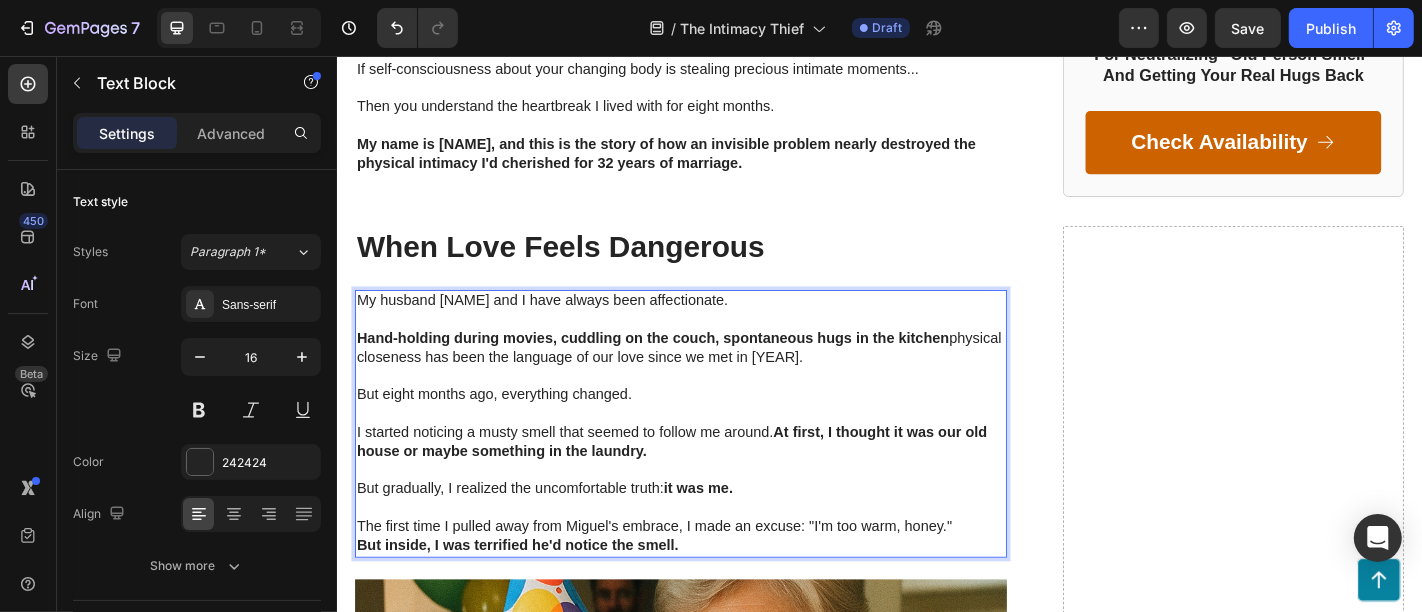 click on "The first time I pulled away from Miguel's embrace, I made an excuse: "I'm too warm, honey."" at bounding box center (716, 577) 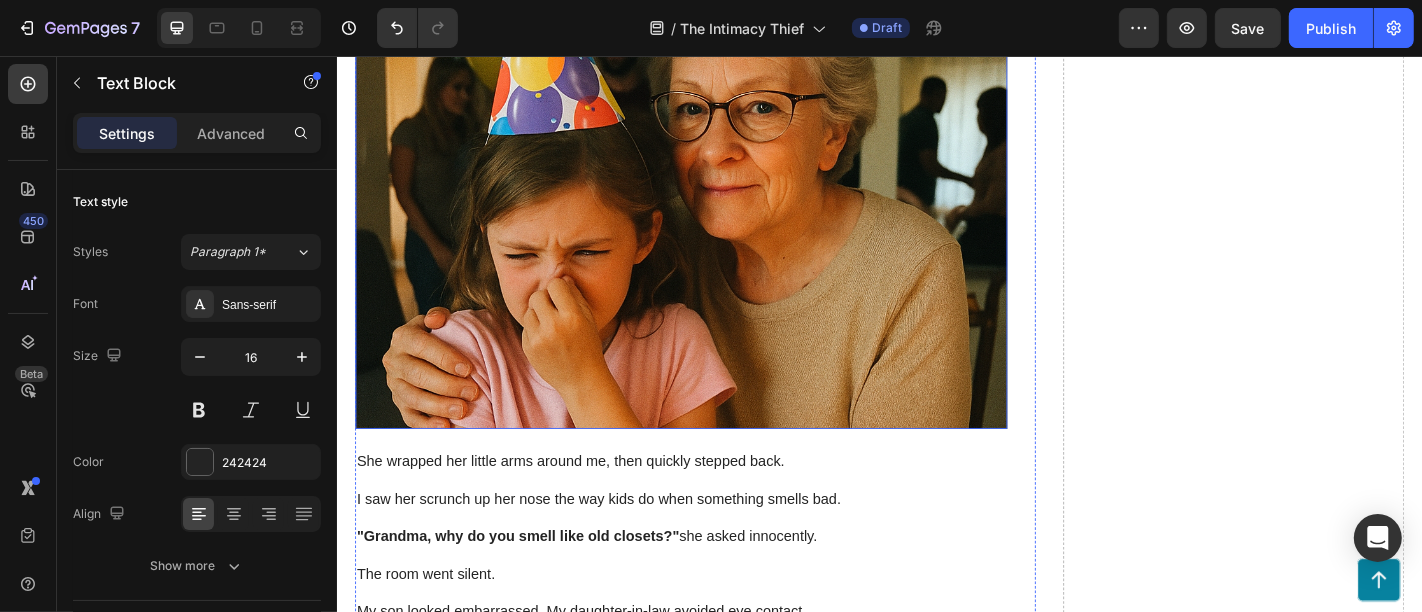 scroll, scrollTop: 1666, scrollLeft: 0, axis: vertical 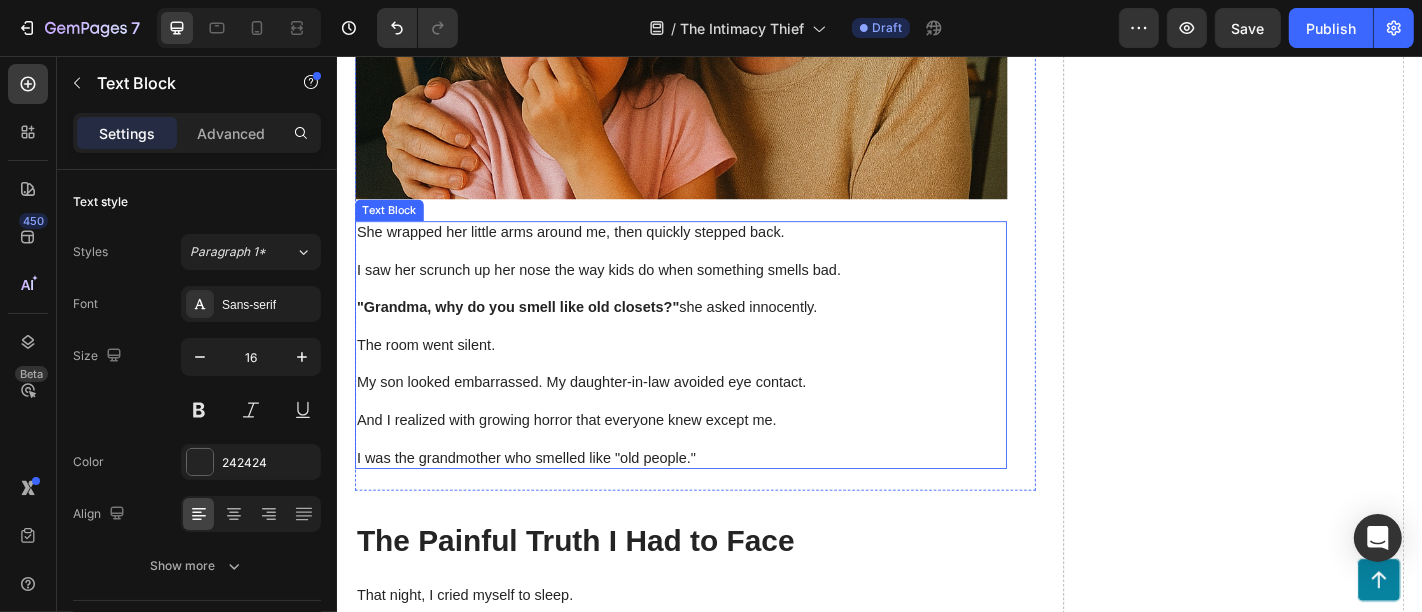 click on "The room went silent." at bounding box center [716, 375] 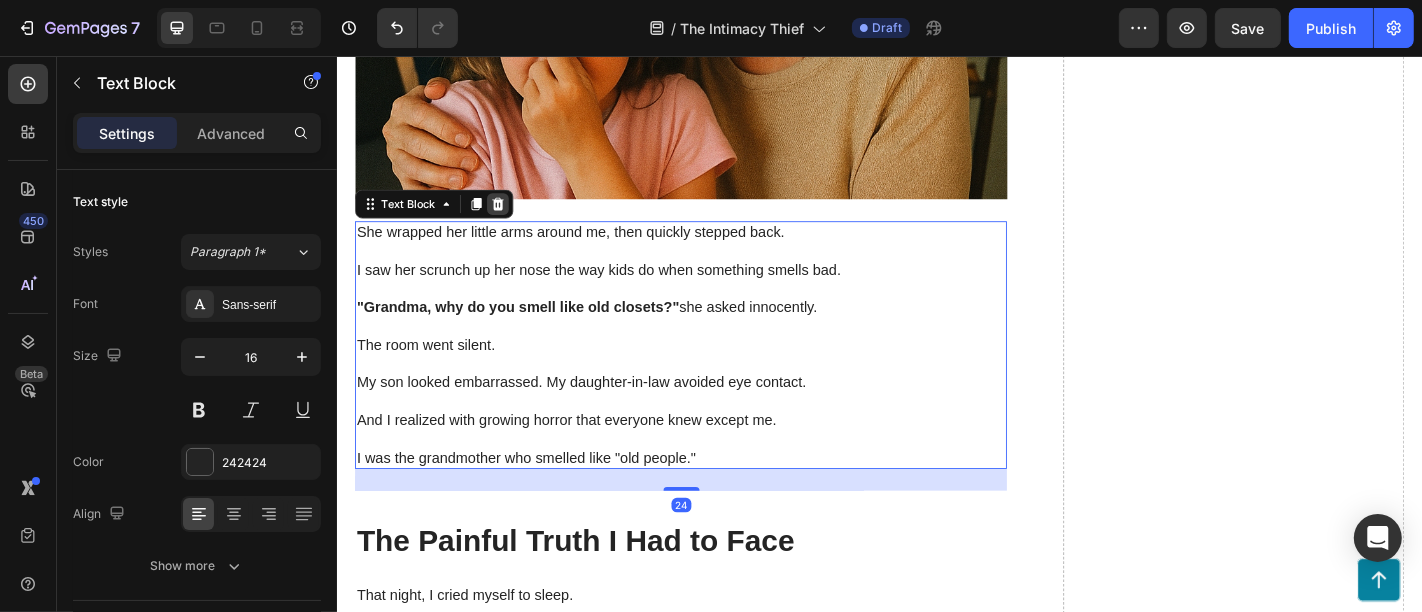 click at bounding box center (514, 219) 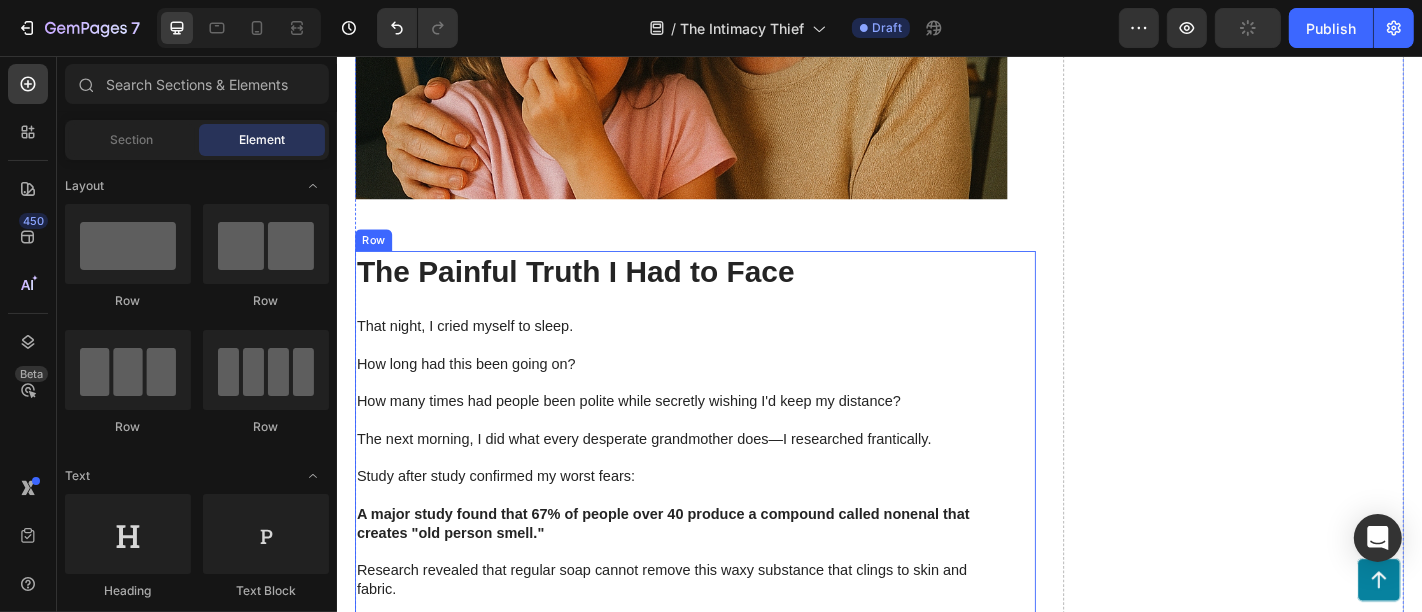 click on "The Painful Truth I Had to Face" at bounding box center [716, 294] 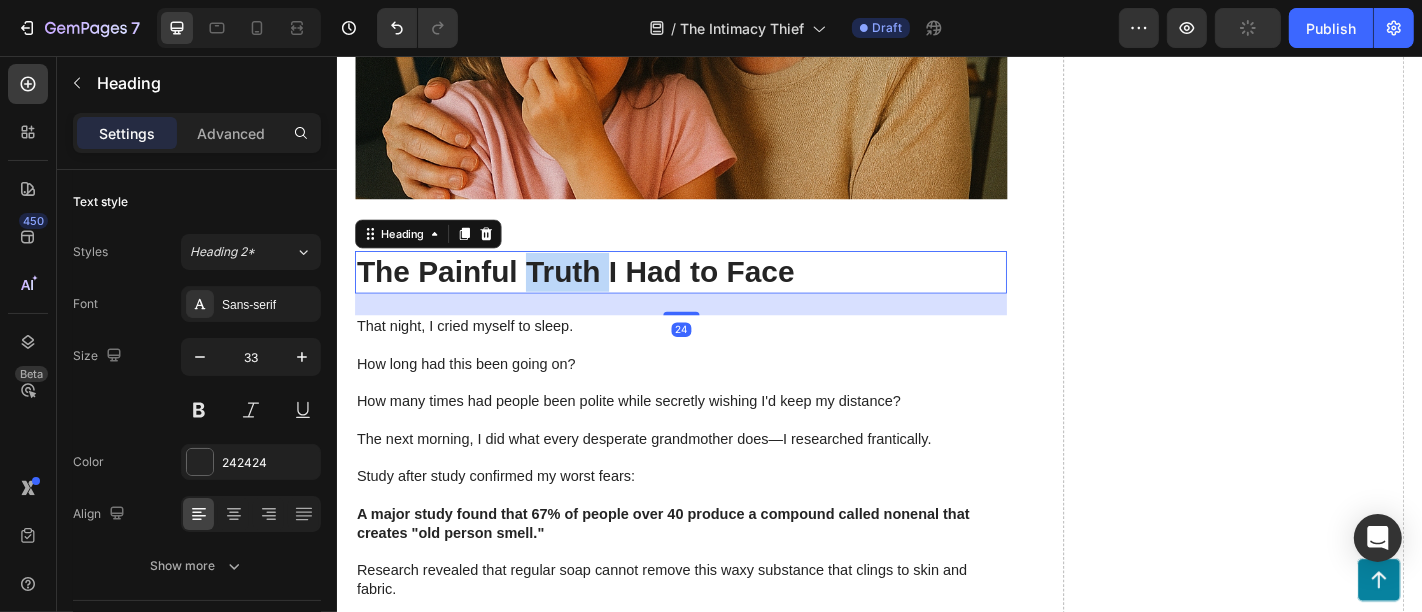 click on "The Painful Truth I Had to Face" at bounding box center (716, 294) 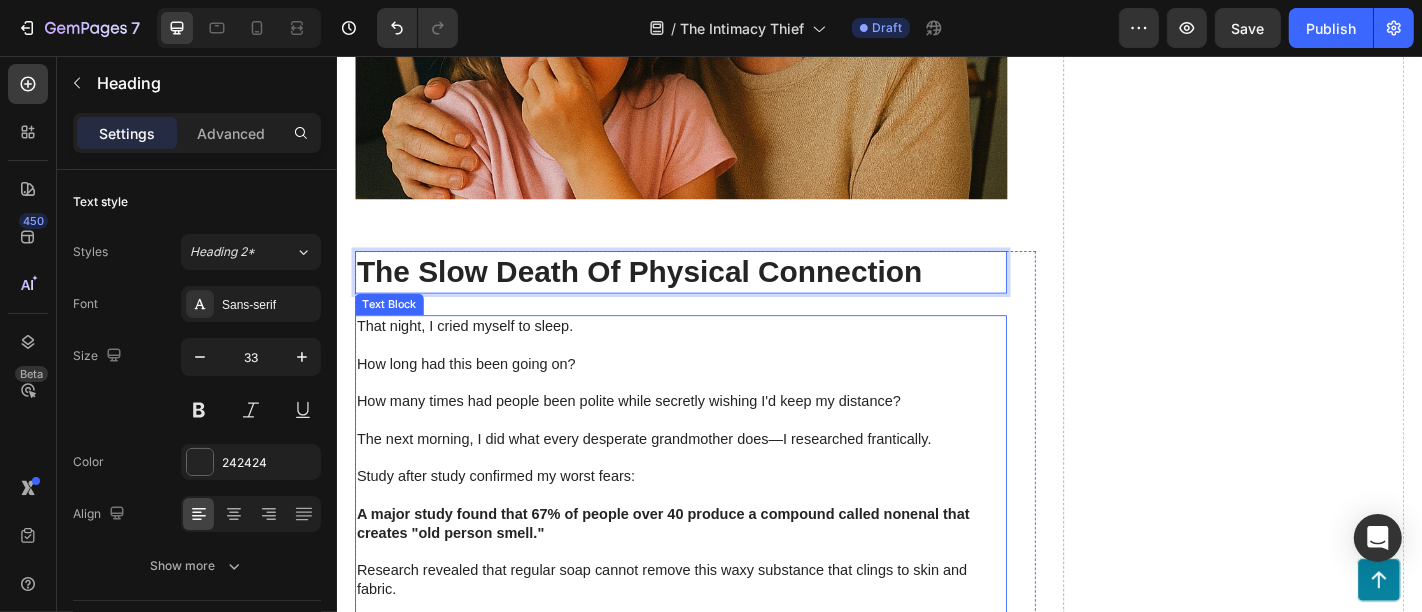 click on "How many times had people been polite while secretly wishing I'd keep my distance?" at bounding box center [716, 437] 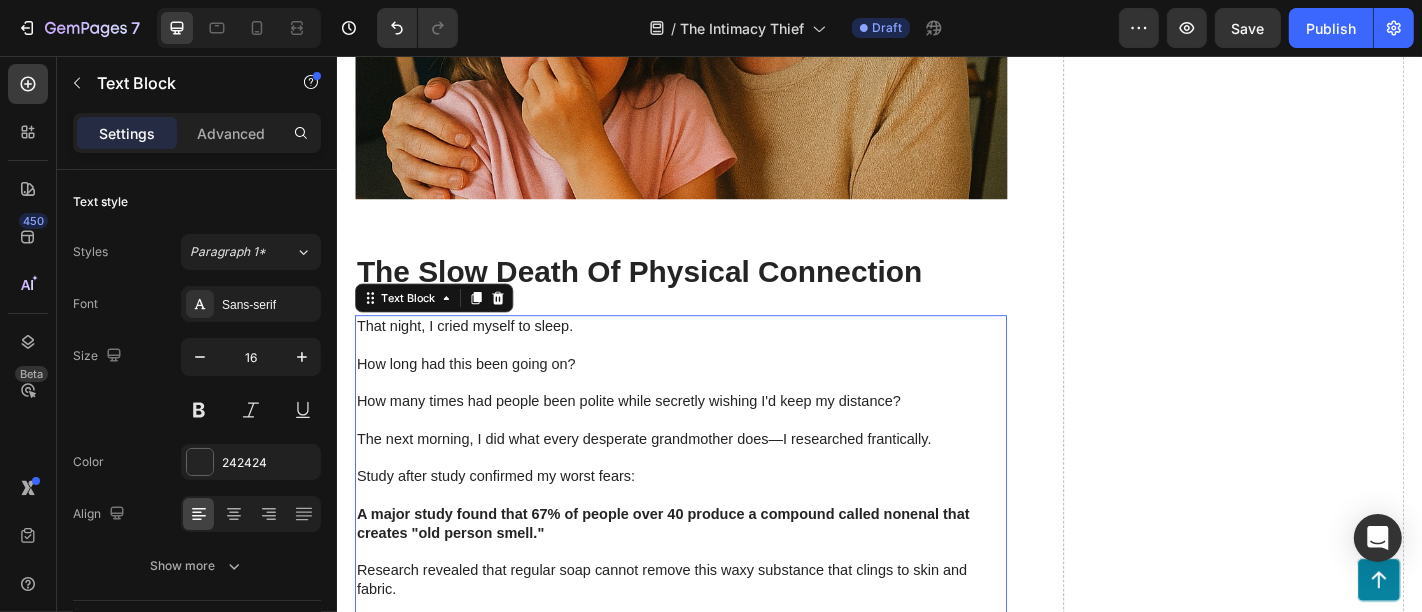 click on "How many times had people been polite while secretly wishing I'd keep my distance?" at bounding box center (716, 437) 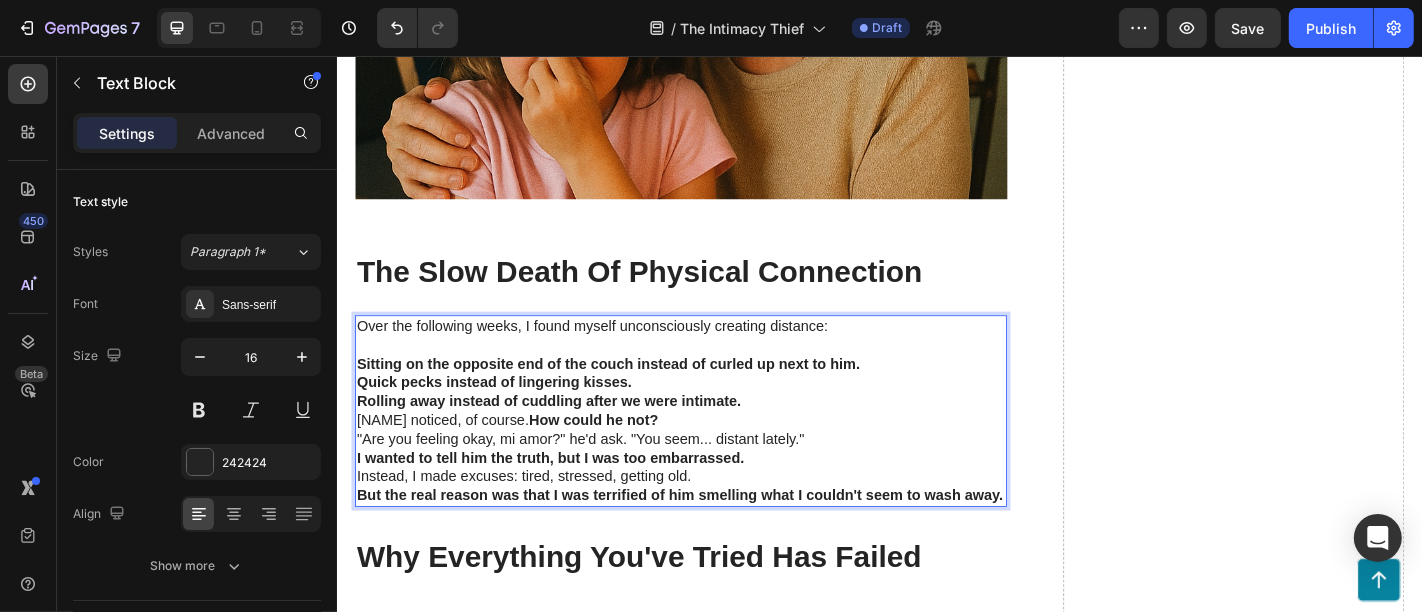 drag, startPoint x: 946, startPoint y: 388, endPoint x: 924, endPoint y: 394, distance: 22.803509 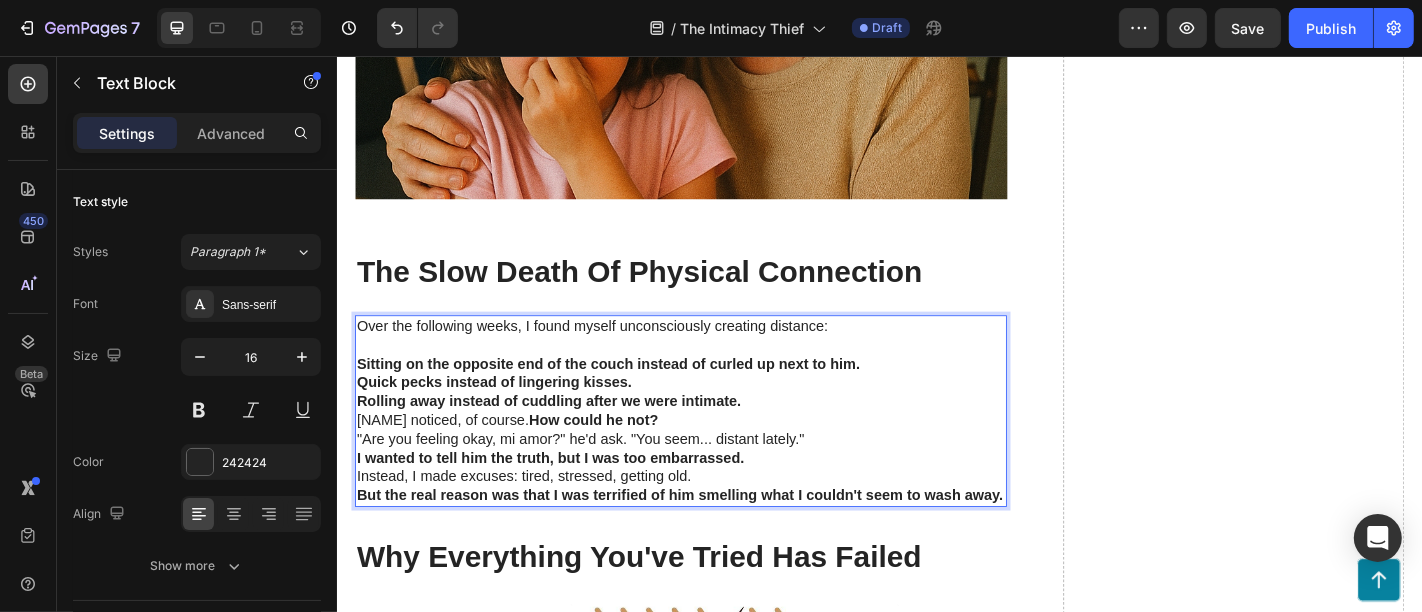 click on "Sitting on the opposite end of the couch instead of curled up next to him." at bounding box center [716, 396] 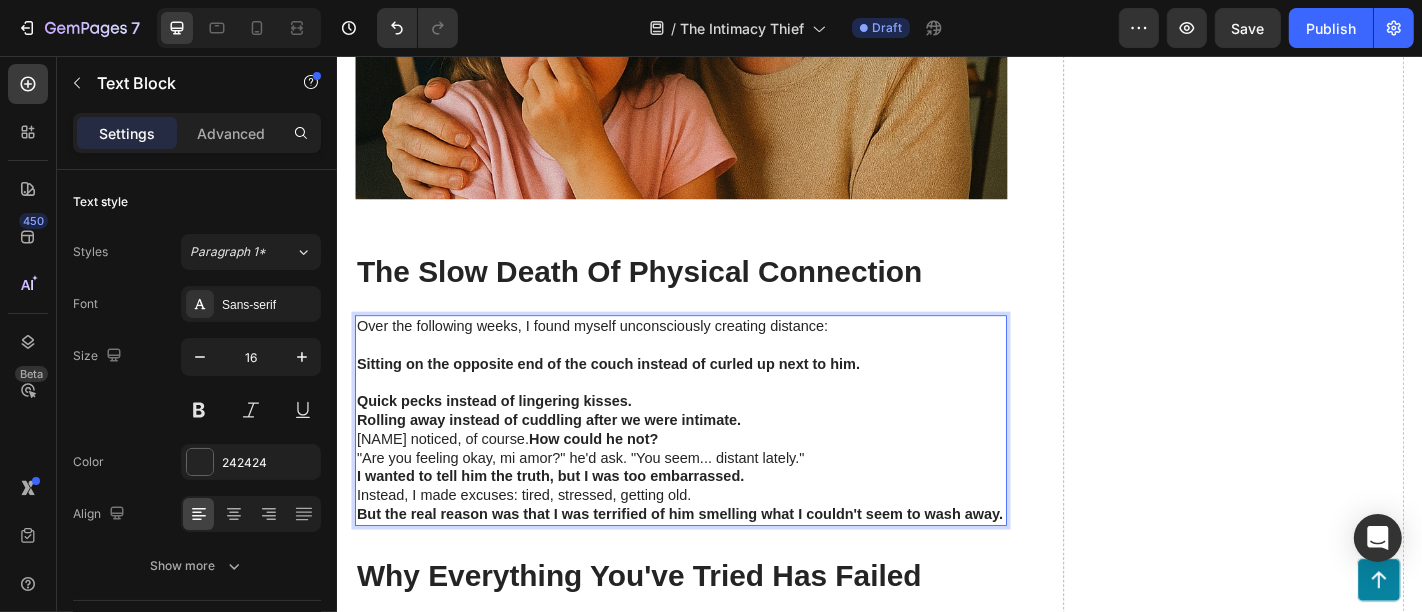 click on "Quick pecks instead of lingering kisses." at bounding box center (716, 437) 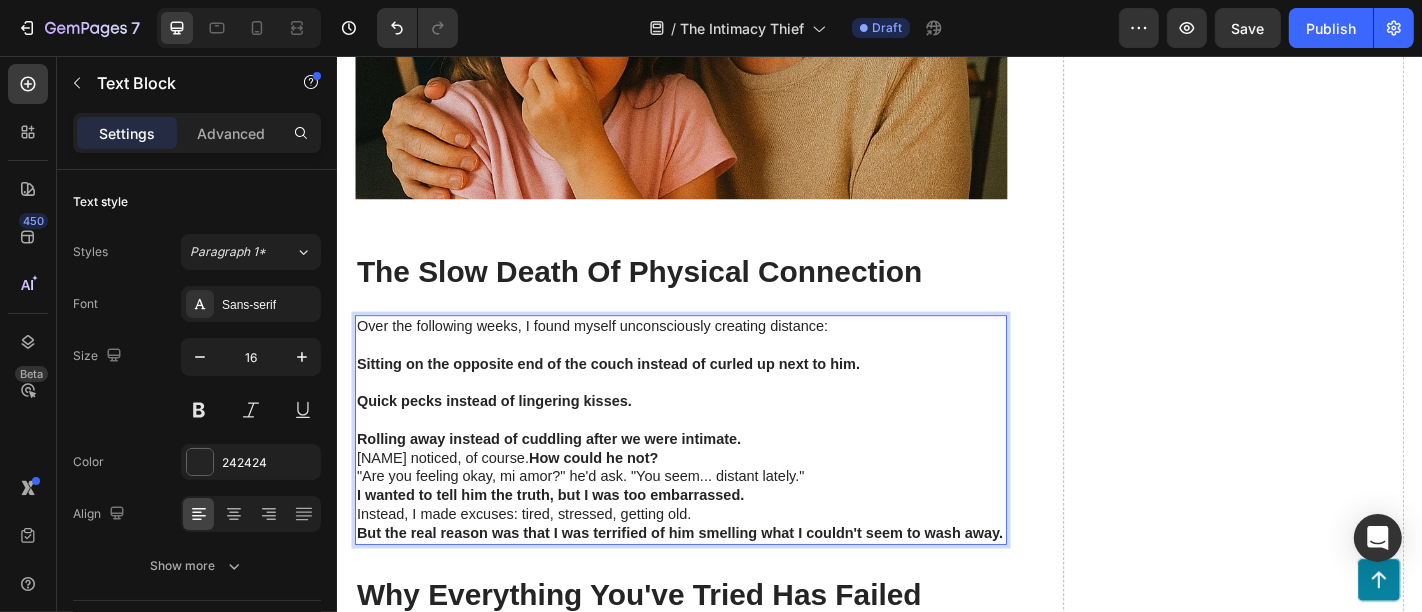 click on "Rolling away instead of cuddling after we were intimate." at bounding box center (716, 479) 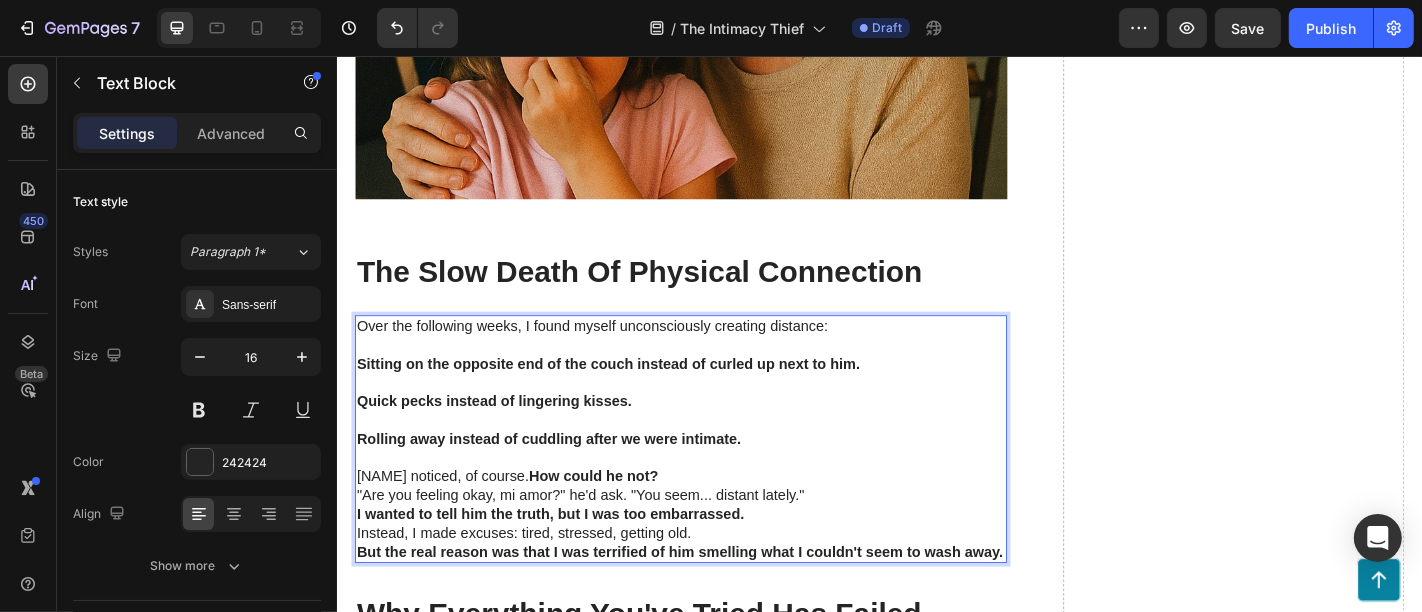 click on "Miguel noticed, of course.  How could he not?" at bounding box center [716, 520] 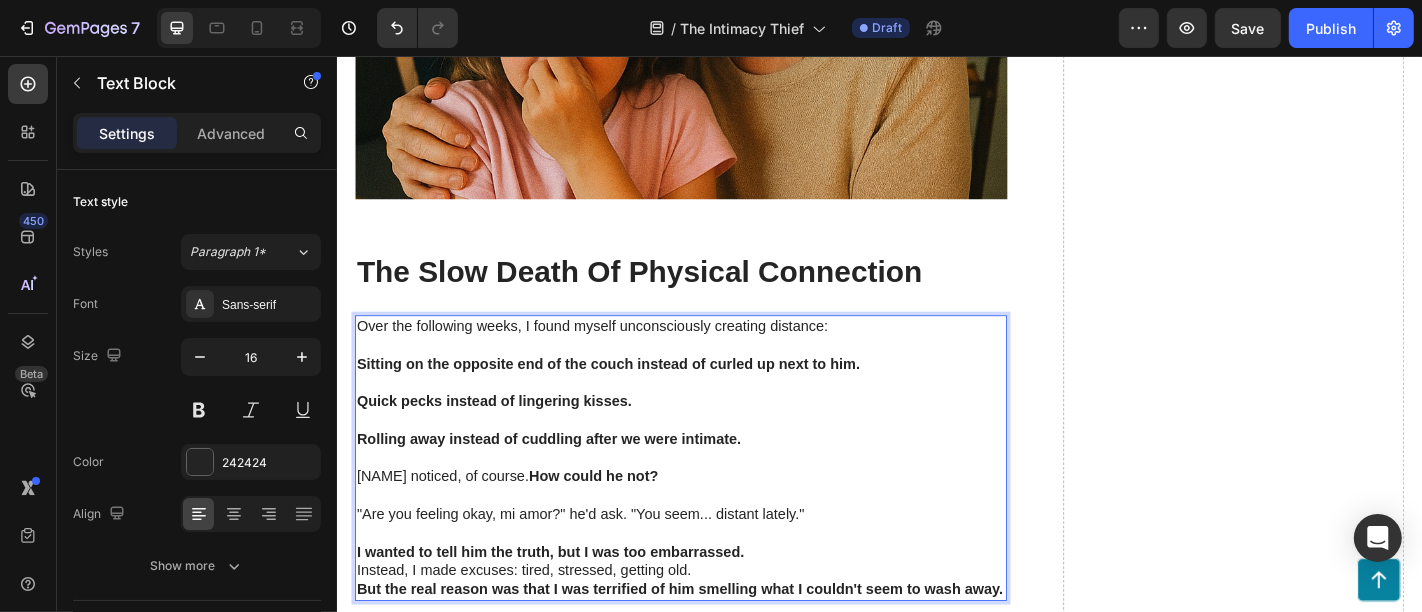 click on "I wanted to tell him the truth, but I was too embarrassed." at bounding box center (716, 604) 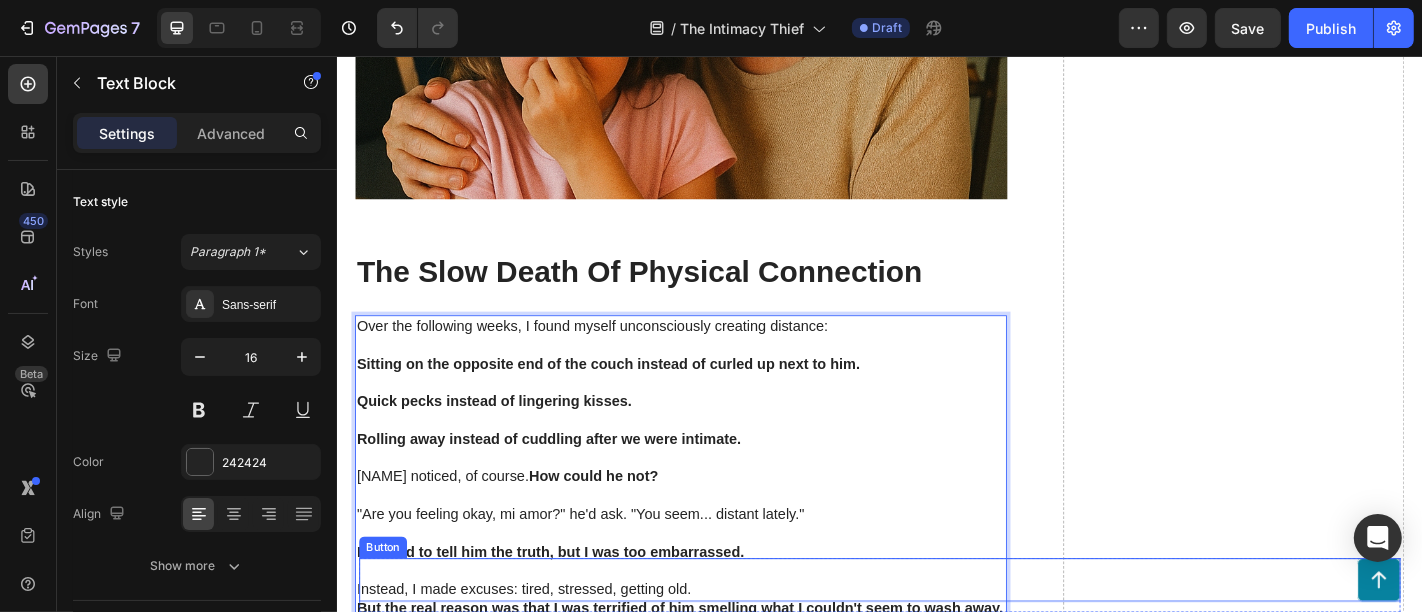 click on "Button" at bounding box center (936, 635) 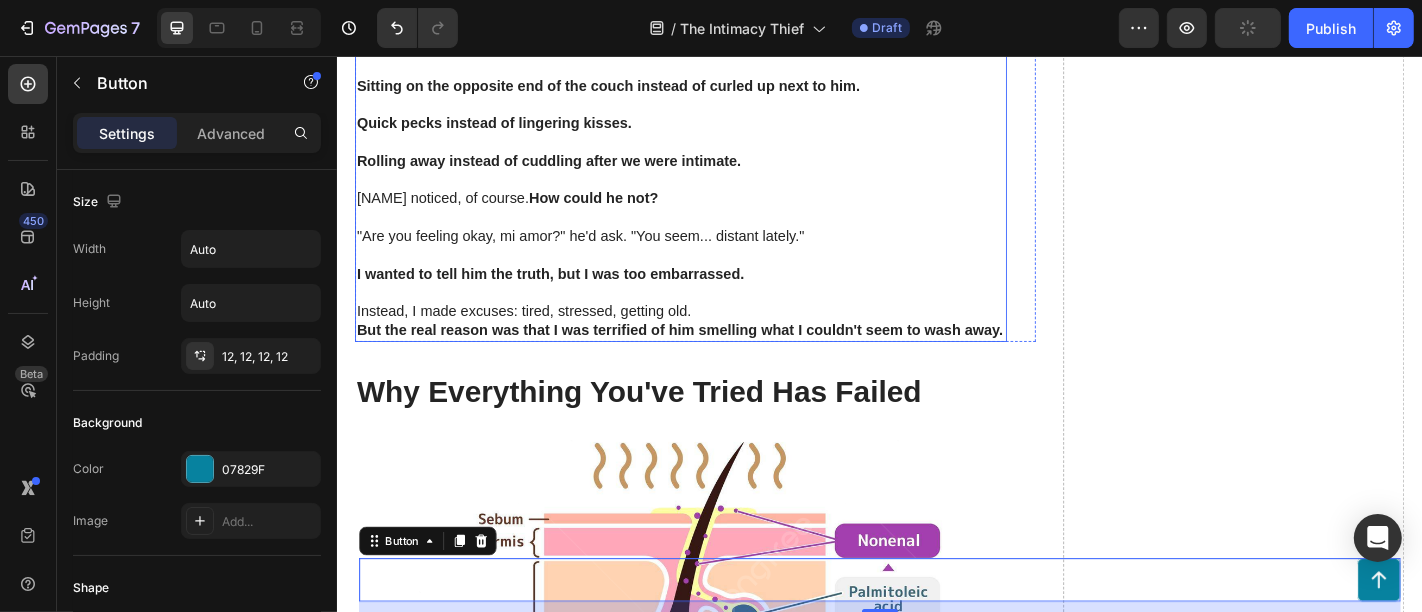 scroll, scrollTop: 2222, scrollLeft: 0, axis: vertical 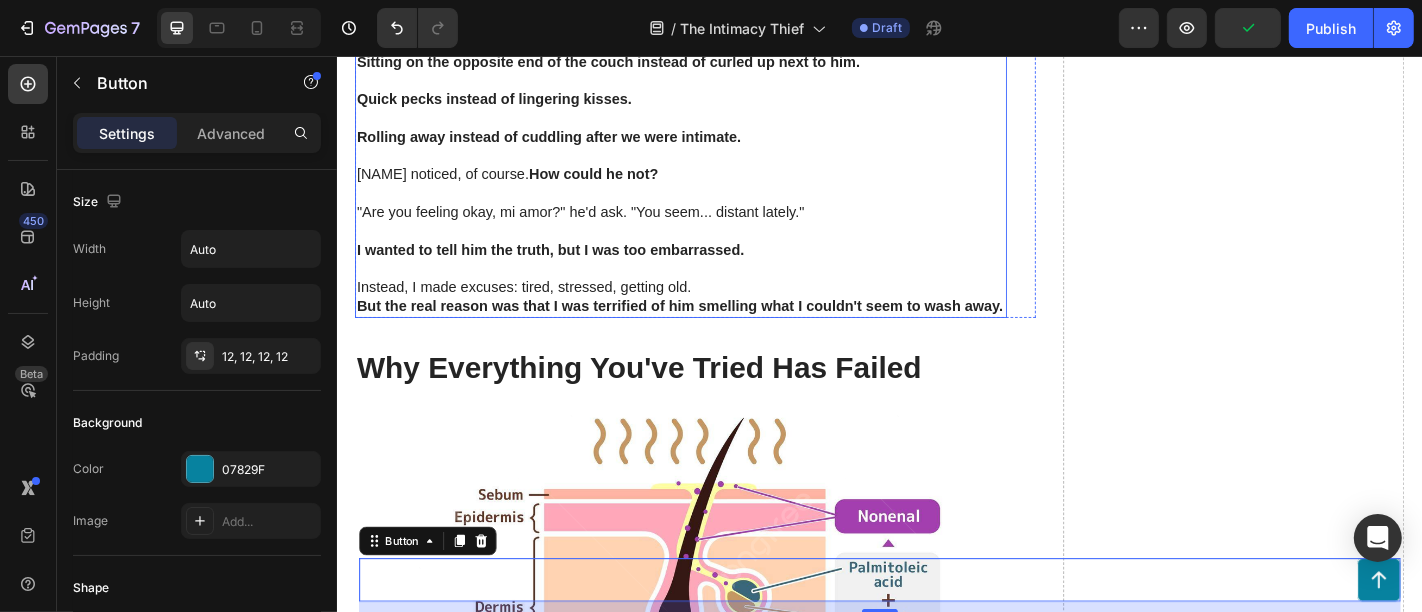 click on "Instead, I made excuses: tired, stressed, getting old." at bounding box center [716, 311] 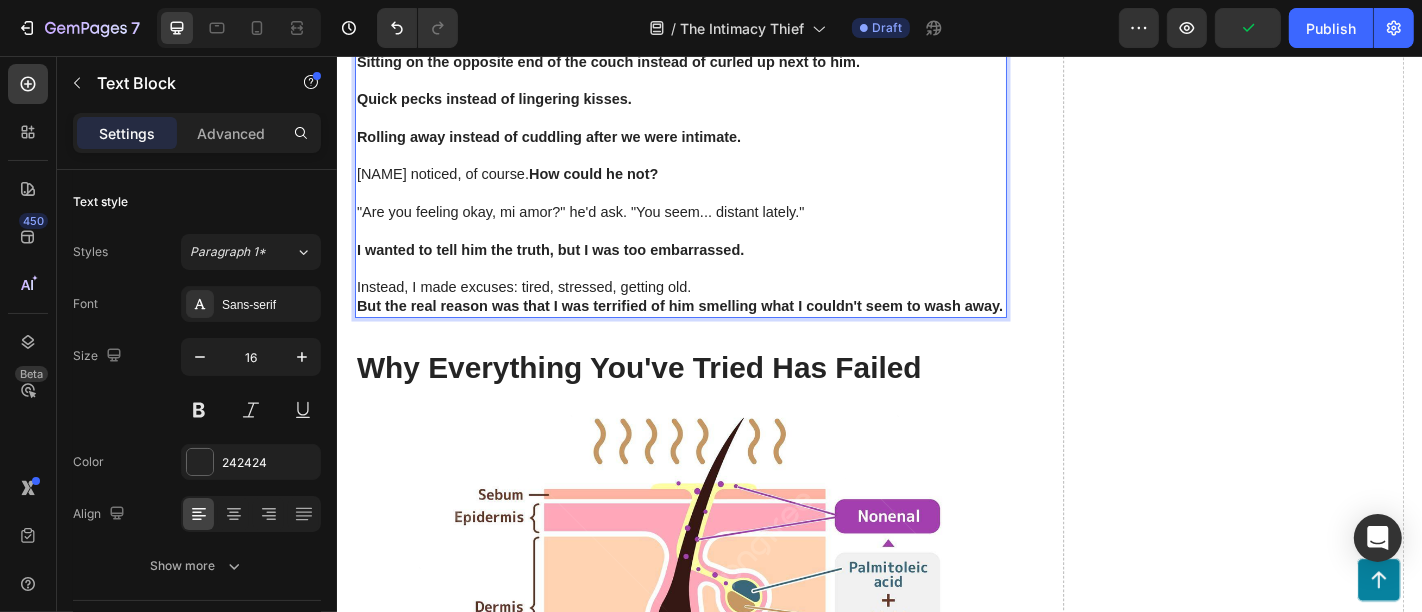 click on "Instead, I made excuses: tired, stressed, getting old." at bounding box center (716, 311) 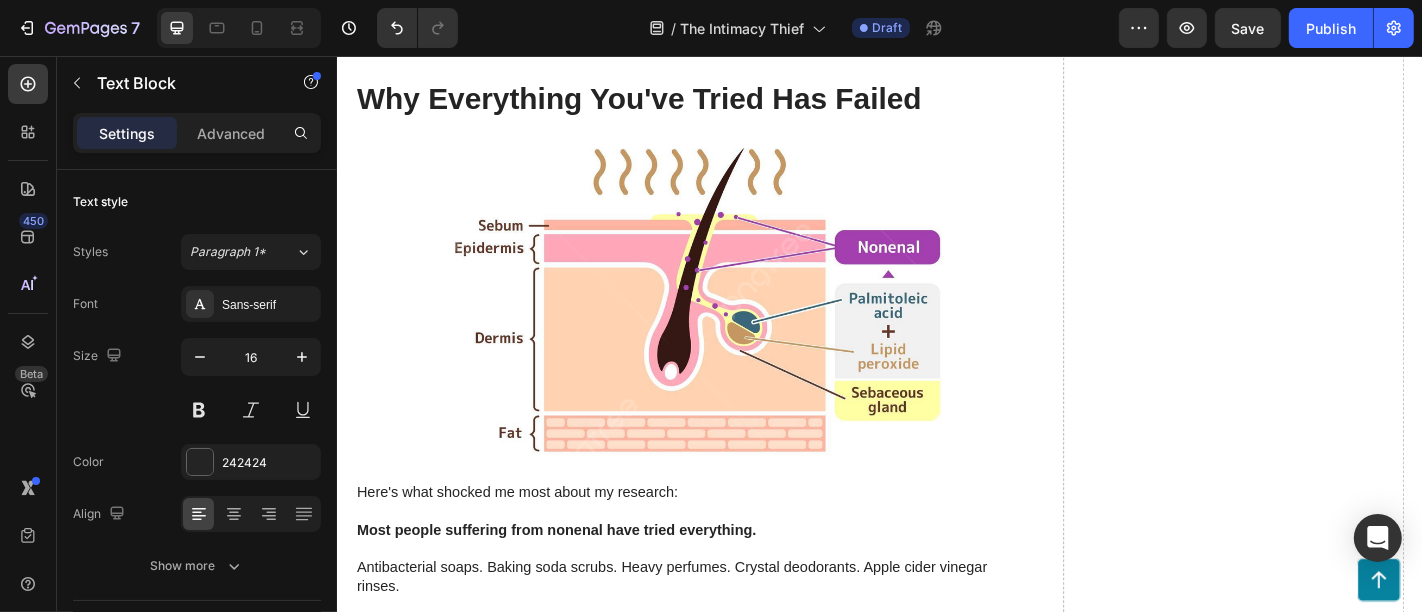 scroll, scrollTop: 2555, scrollLeft: 0, axis: vertical 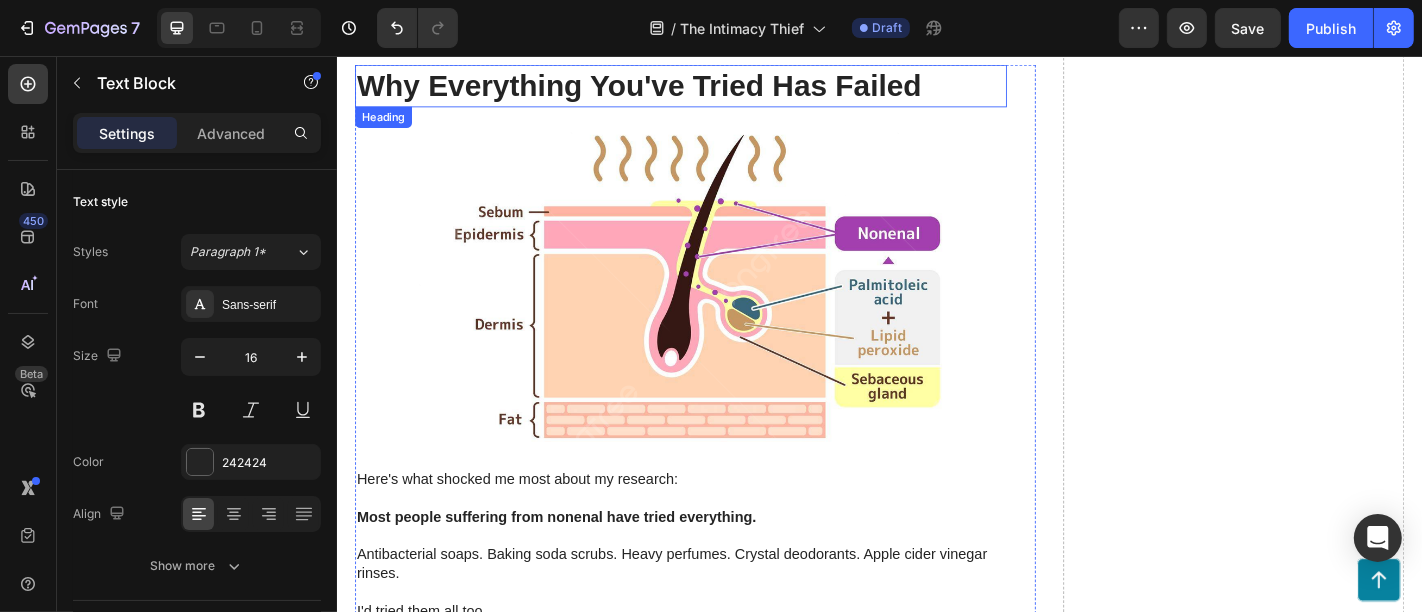 click on "Why Everything You've Tried Has Failed" at bounding box center (716, 88) 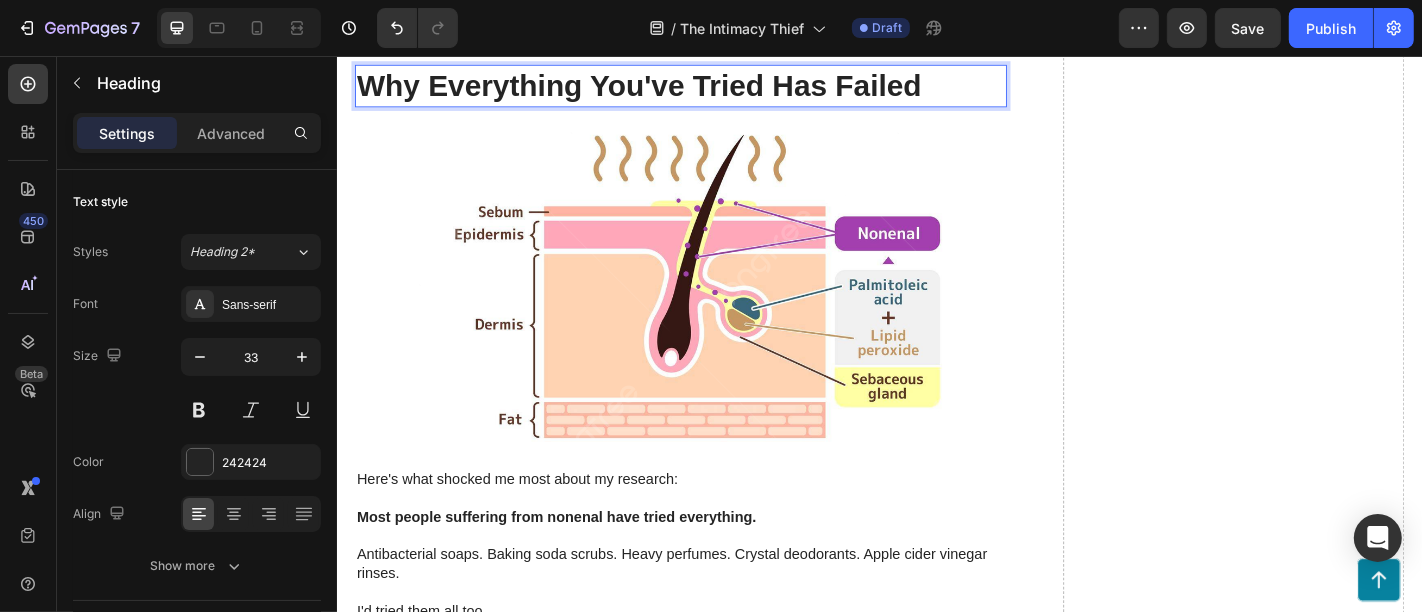 click on "Why Everything You've Tried Has Failed" at bounding box center (716, 88) 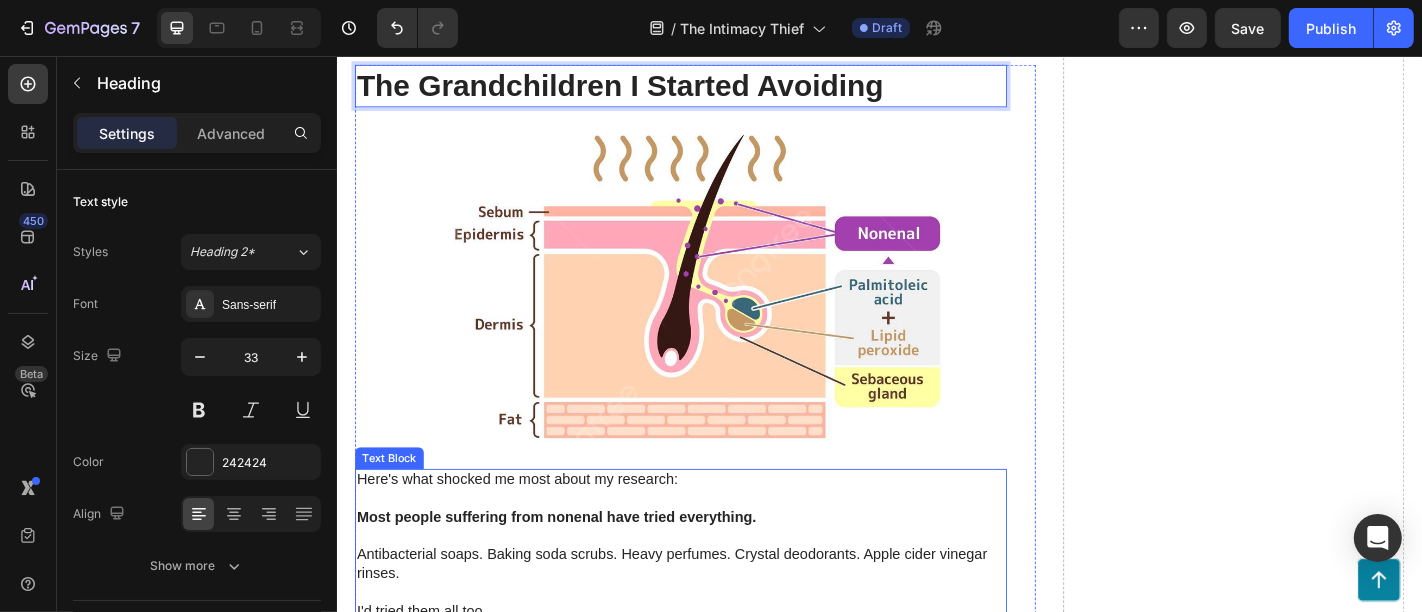 click at bounding box center (716, 545) 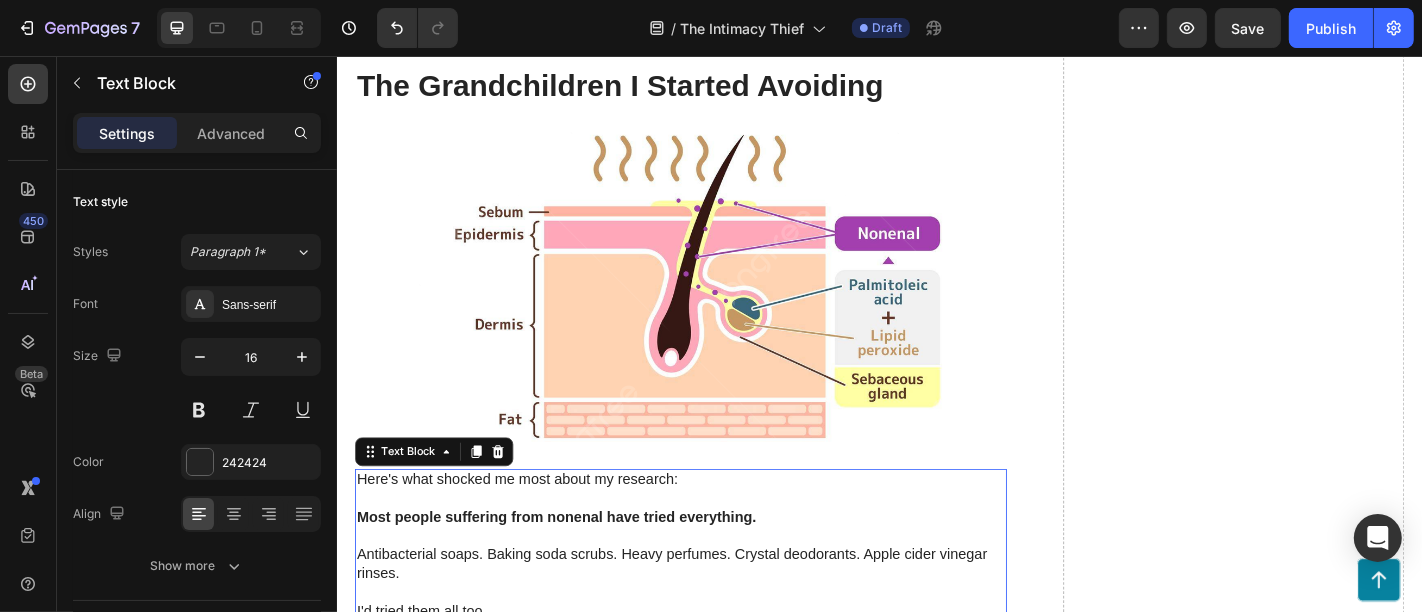 click at bounding box center [716, 545] 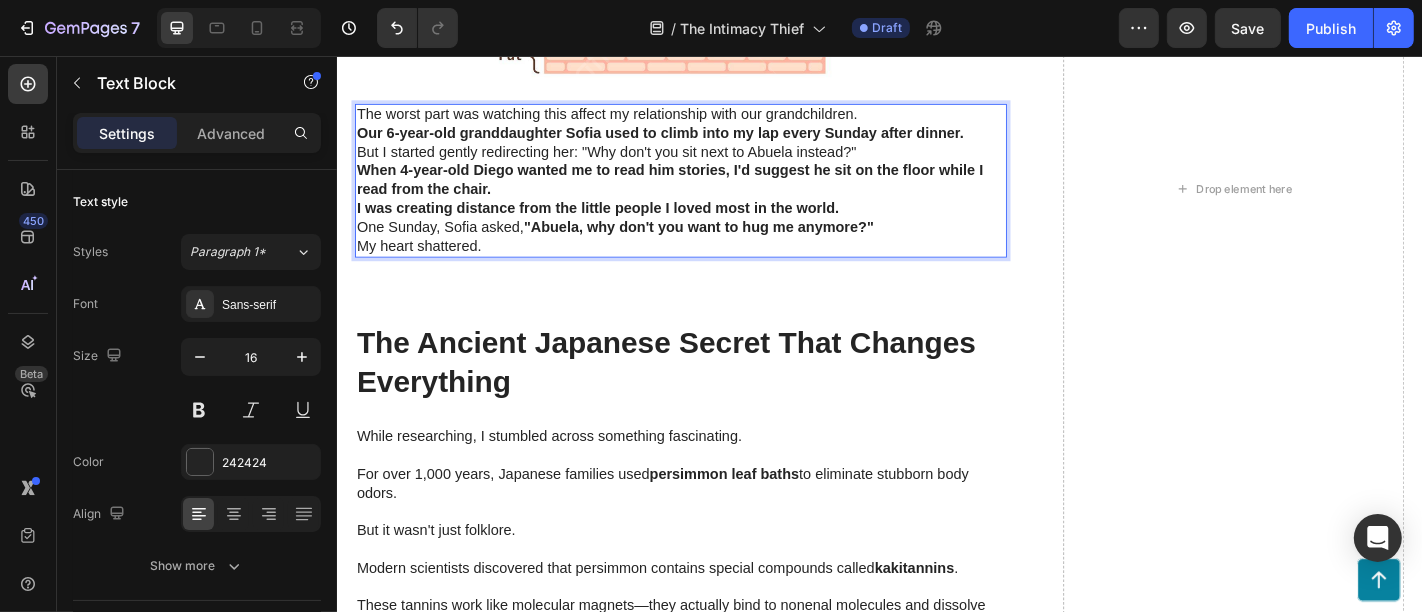 scroll, scrollTop: 2923, scrollLeft: 0, axis: vertical 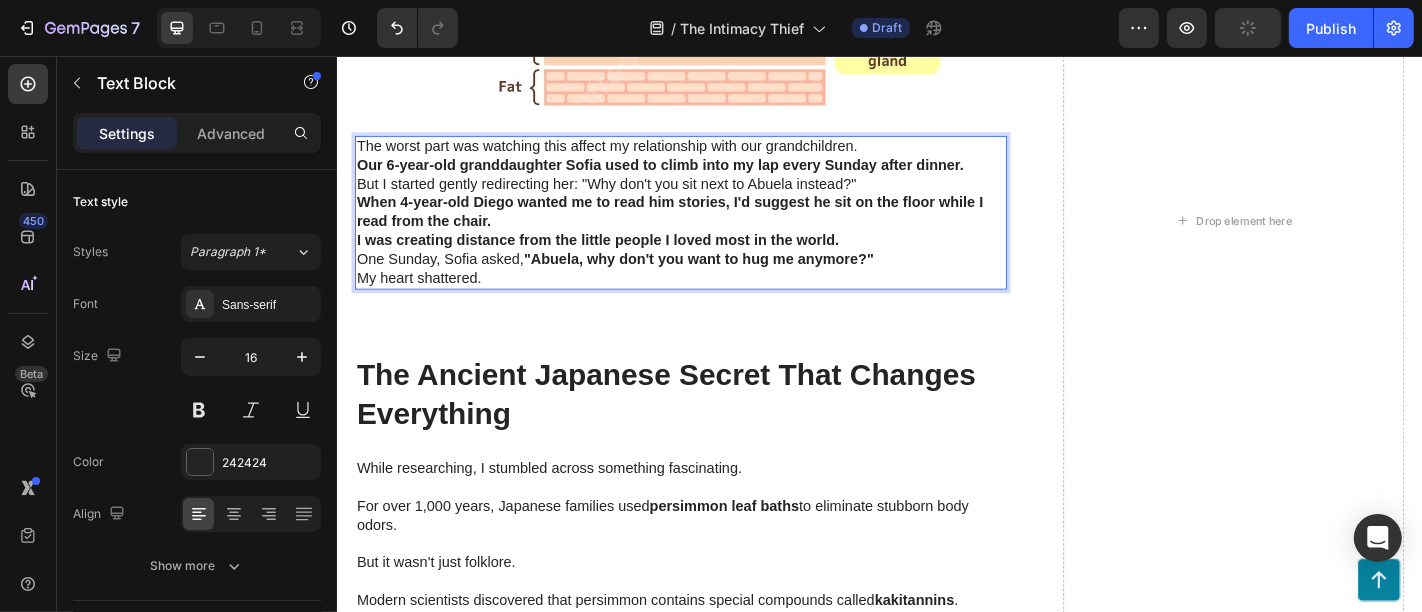 click on "The worst part was watching this affect my relationship with our grandchildren." at bounding box center [716, 156] 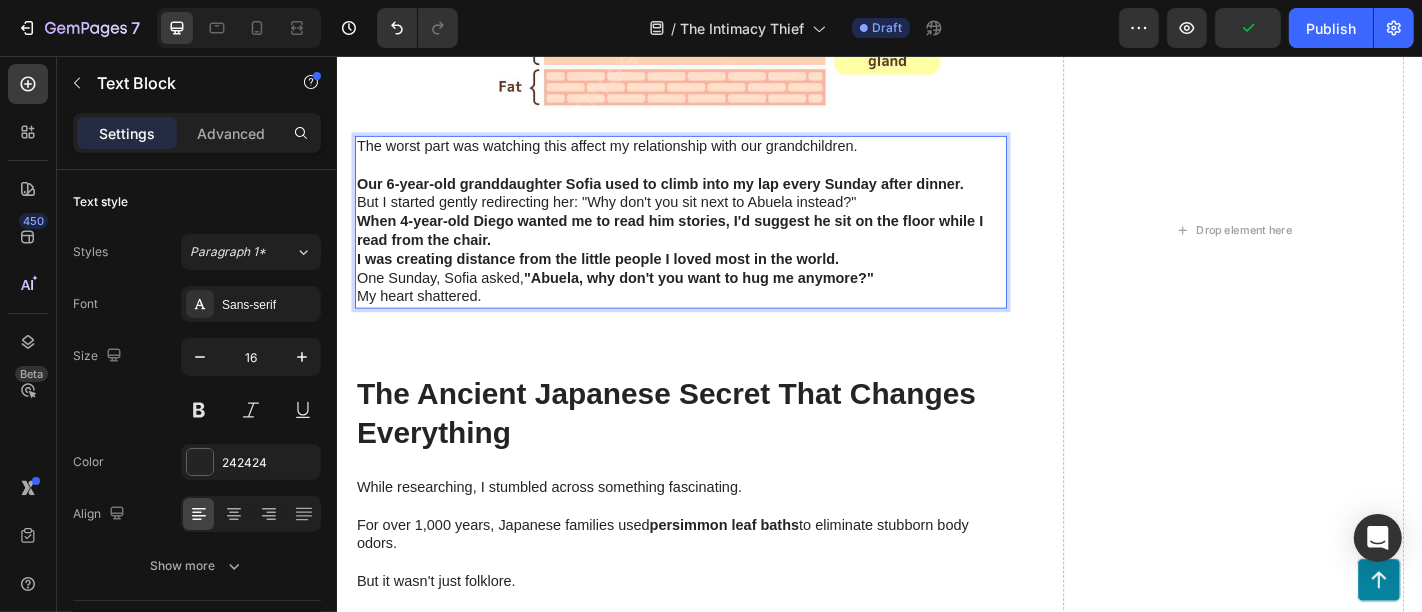 click on "Our 6-year-old granddaughter Sofia used to climb into my lap every Sunday after dinner." at bounding box center [716, 198] 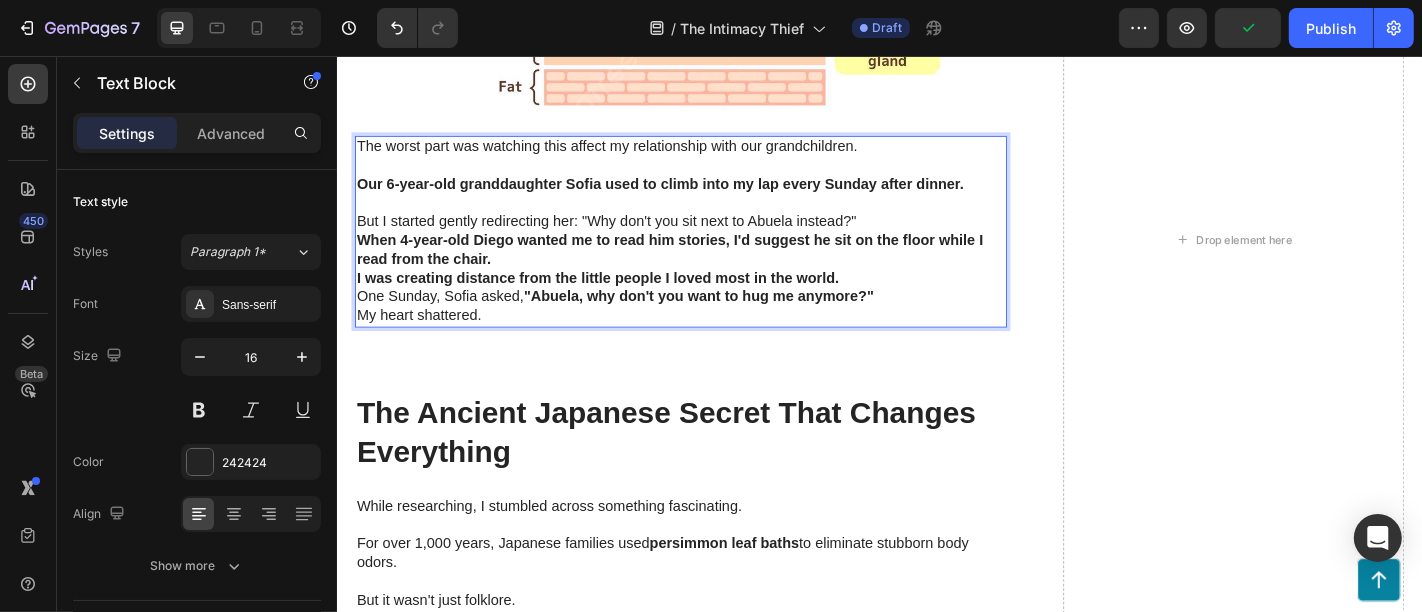 click on "But I started gently redirecting her: "Why don't you sit next to Abuela instead?"" at bounding box center (716, 239) 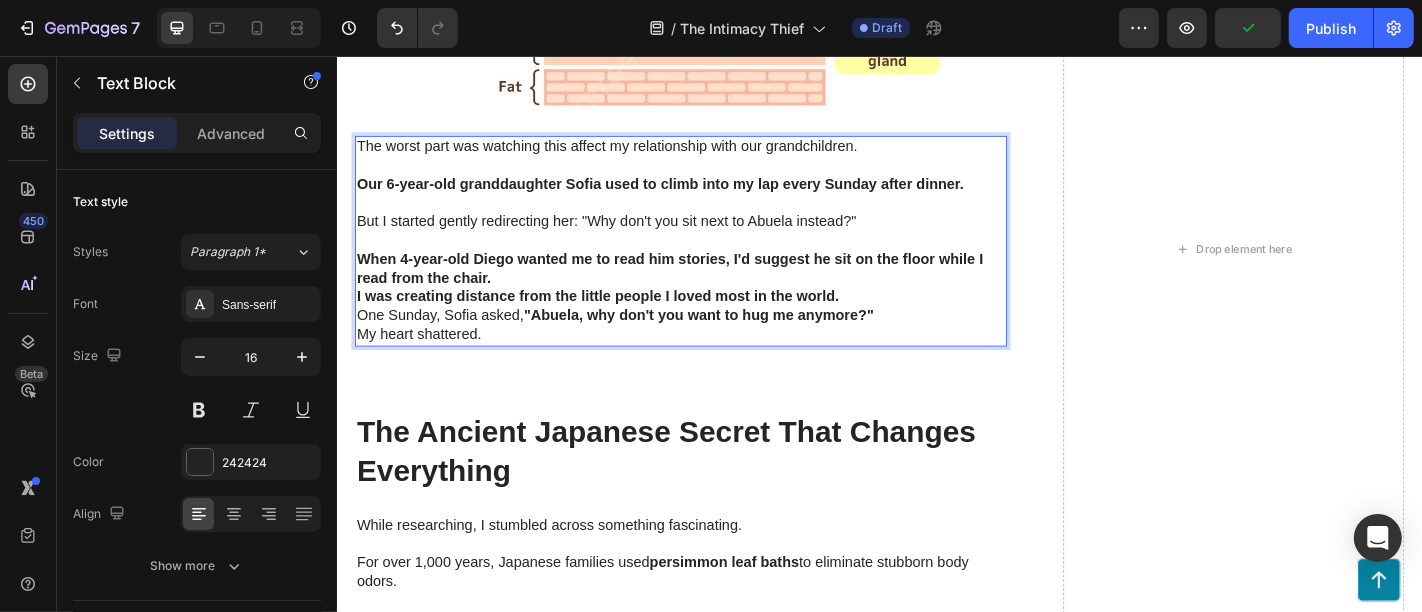 click on "When 4-year-old Diego wanted me to read him stories, I'd suggest he sit on the floor while I read from the chair." at bounding box center [716, 292] 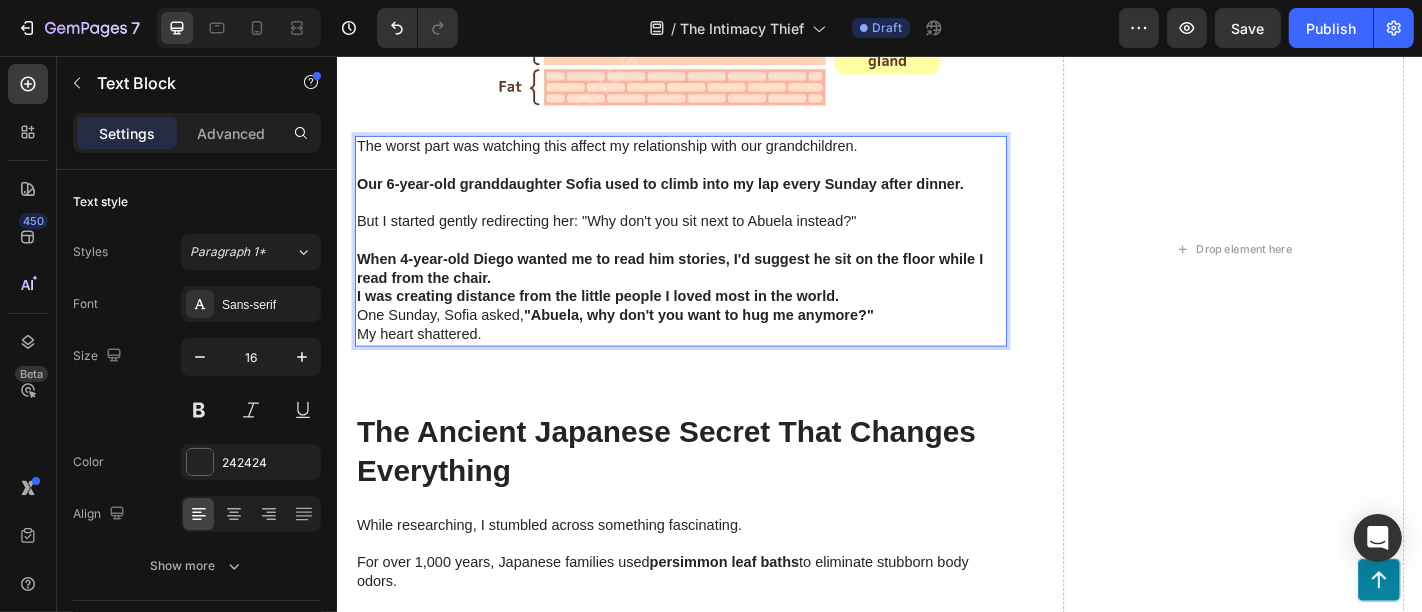 click on "When 4-year-old Diego wanted me to read him stories, I'd suggest he sit on the floor while I read from the chair." at bounding box center [716, 292] 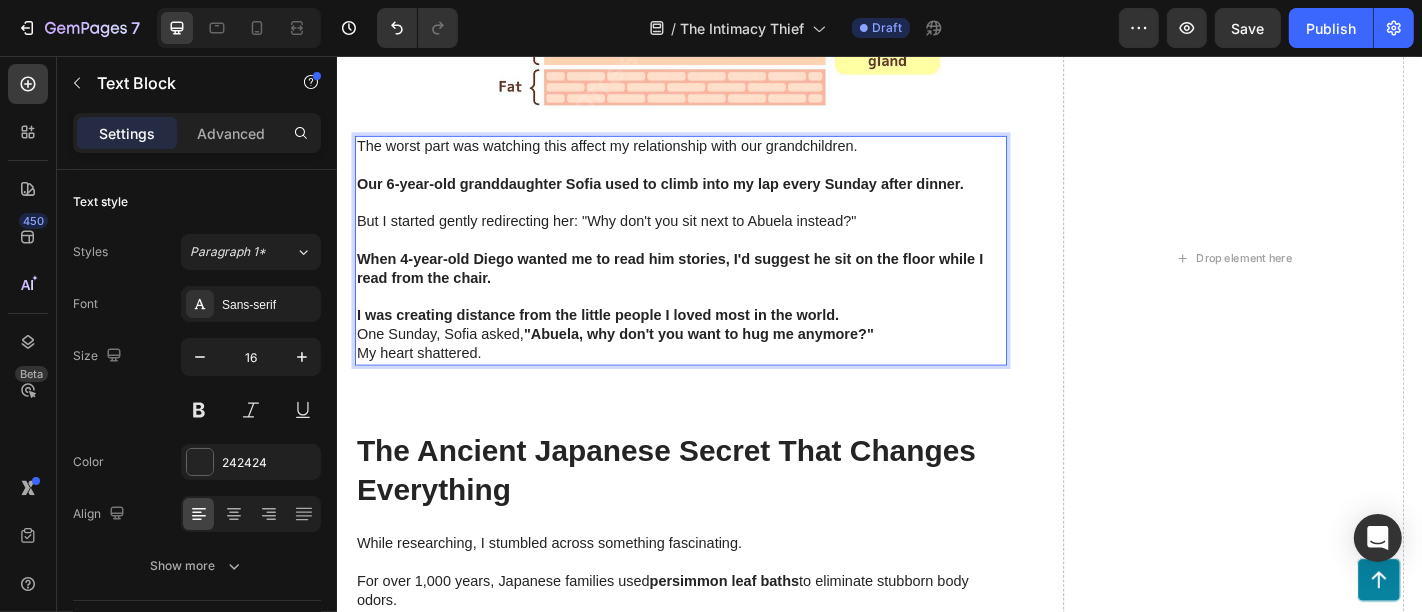click on "I was creating distance from the little people I loved most in the world." at bounding box center (716, 343) 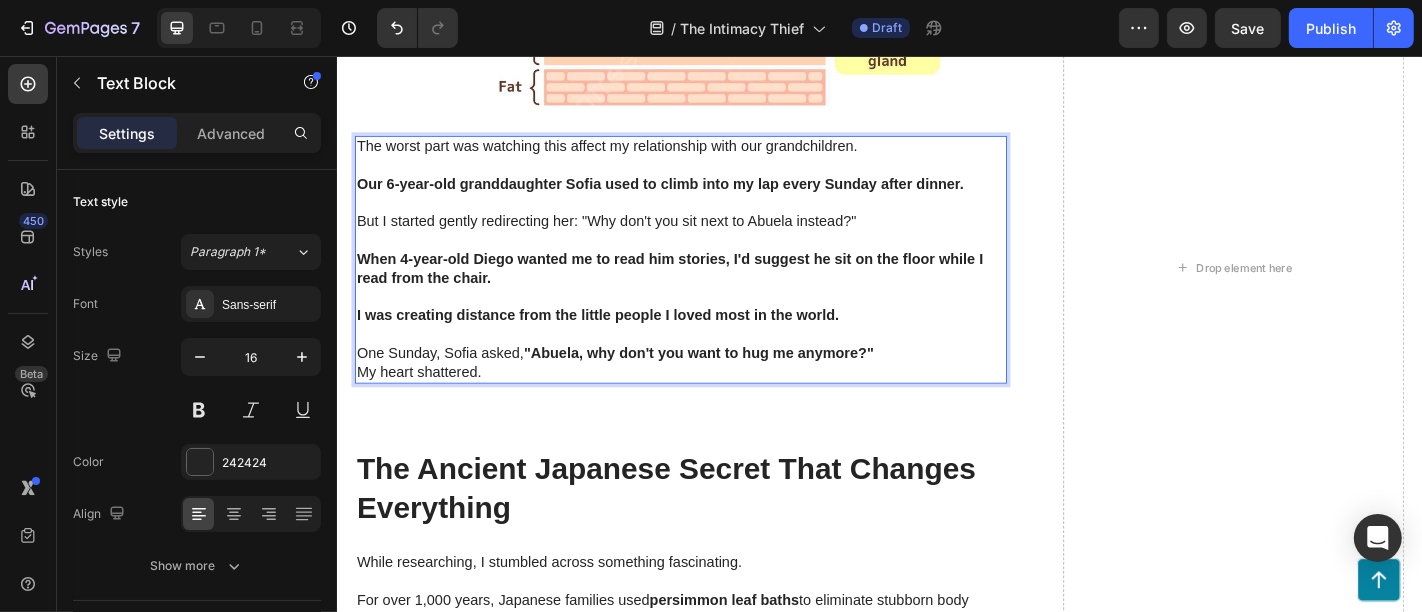 click on "One Sunday, Sofia asked,  "Abuela, why don't you want to hug me anymore?"" at bounding box center [716, 385] 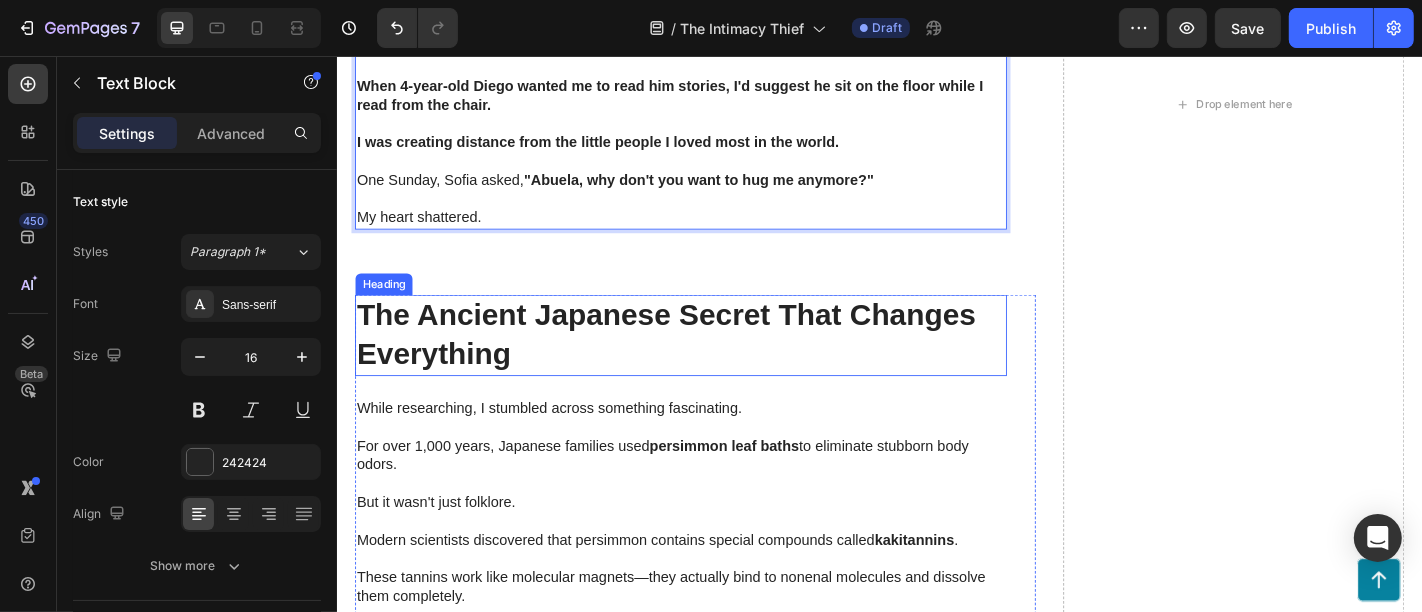 scroll, scrollTop: 3145, scrollLeft: 0, axis: vertical 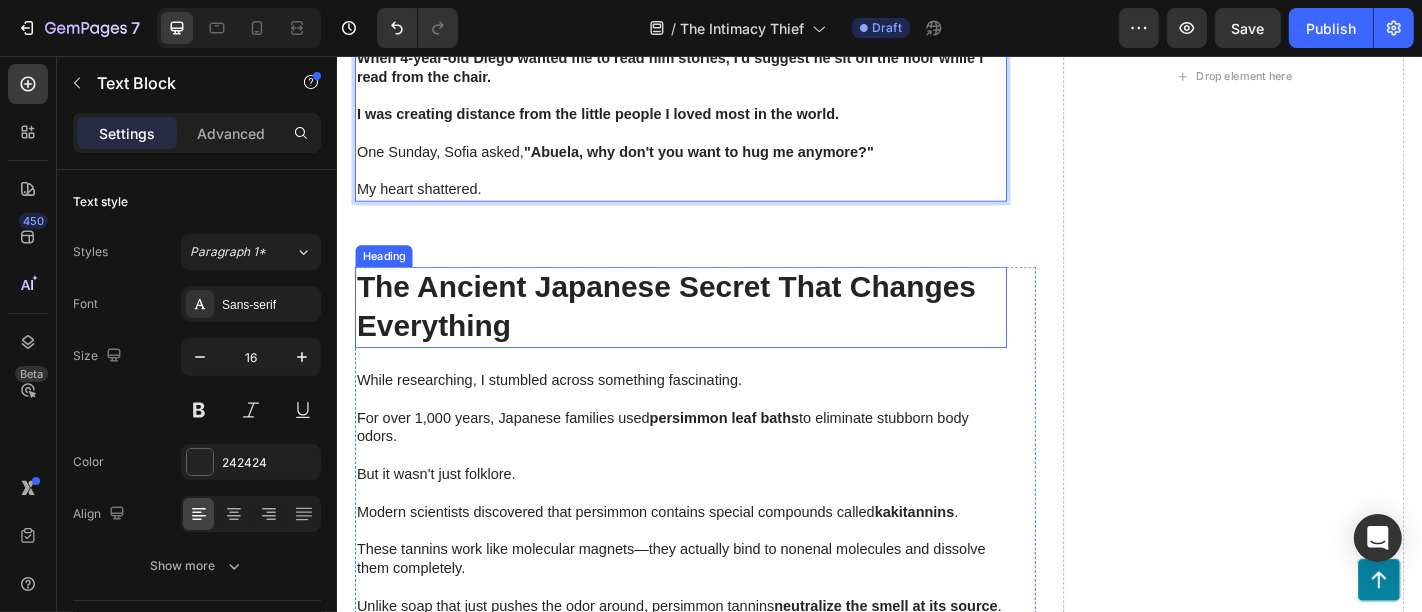 click on "The Ancient Japanese Secret That Changes Everything" at bounding box center [716, 334] 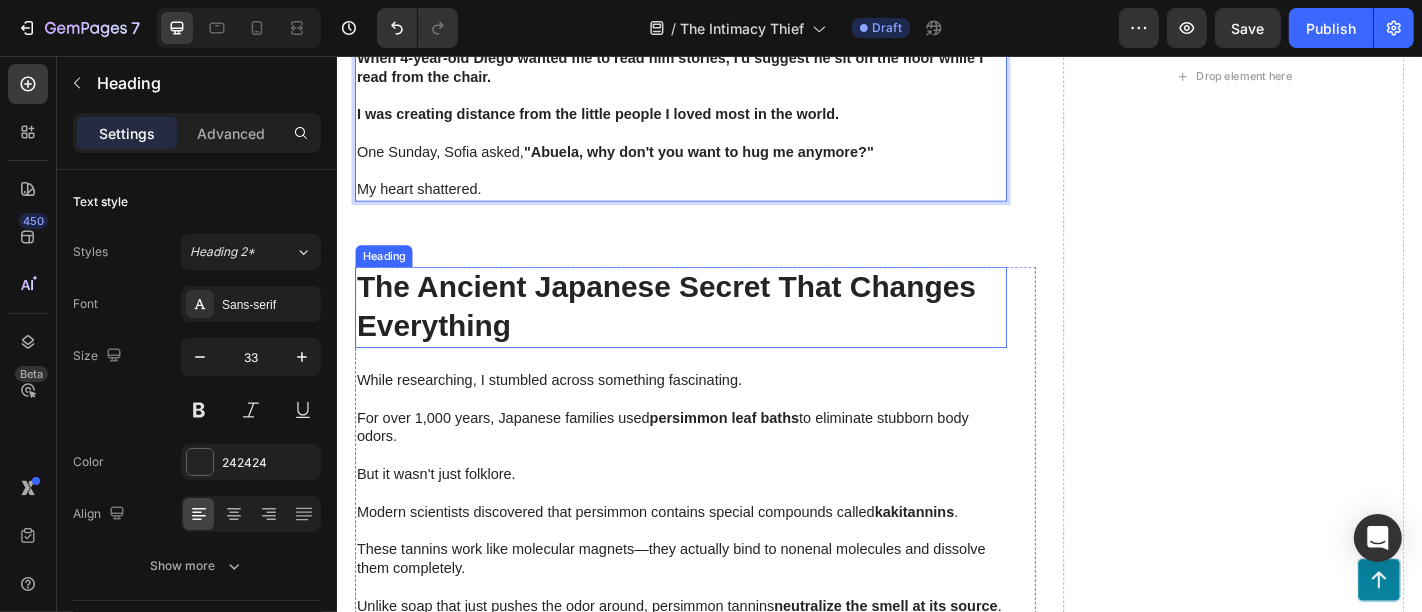 click on "The Ancient Japanese Secret That Changes Everything" at bounding box center (716, 334) 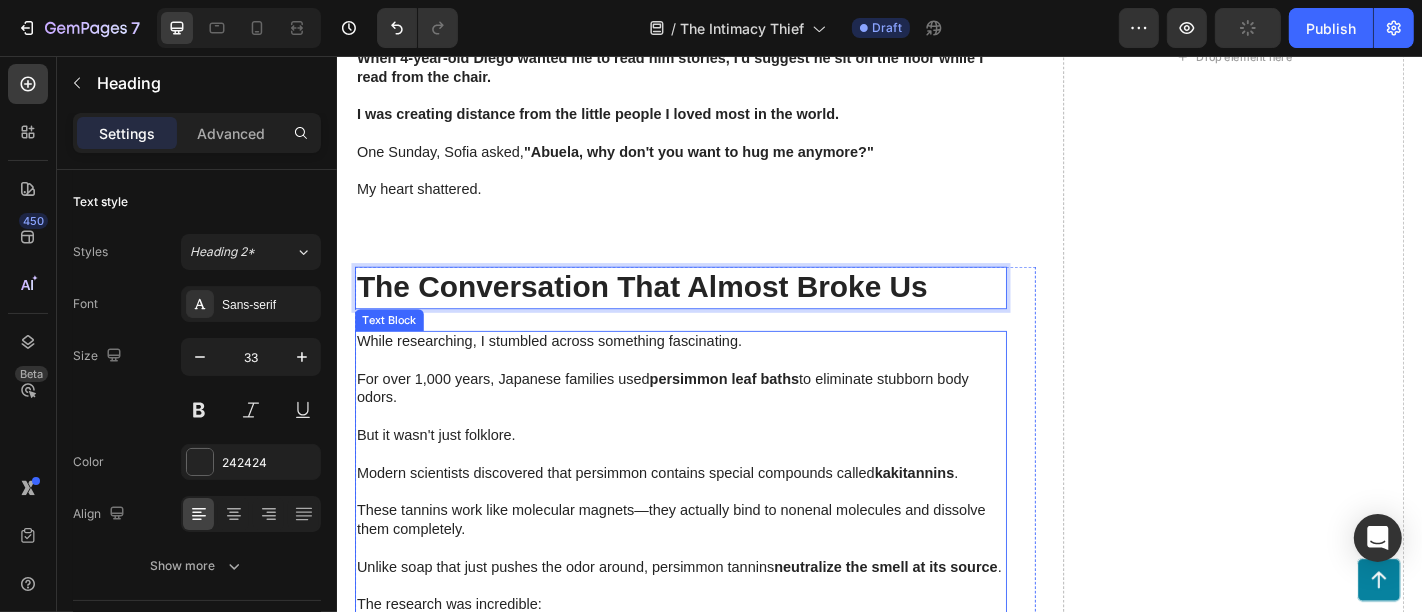 click at bounding box center (716, 393) 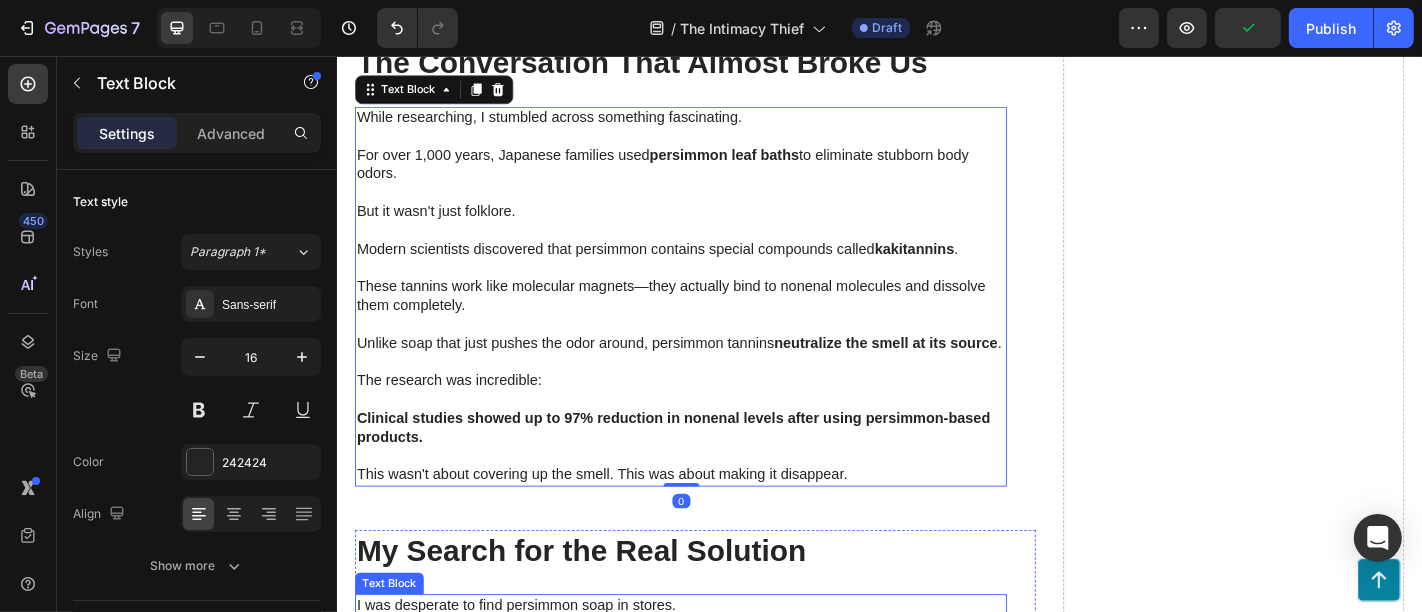 scroll, scrollTop: 3368, scrollLeft: 0, axis: vertical 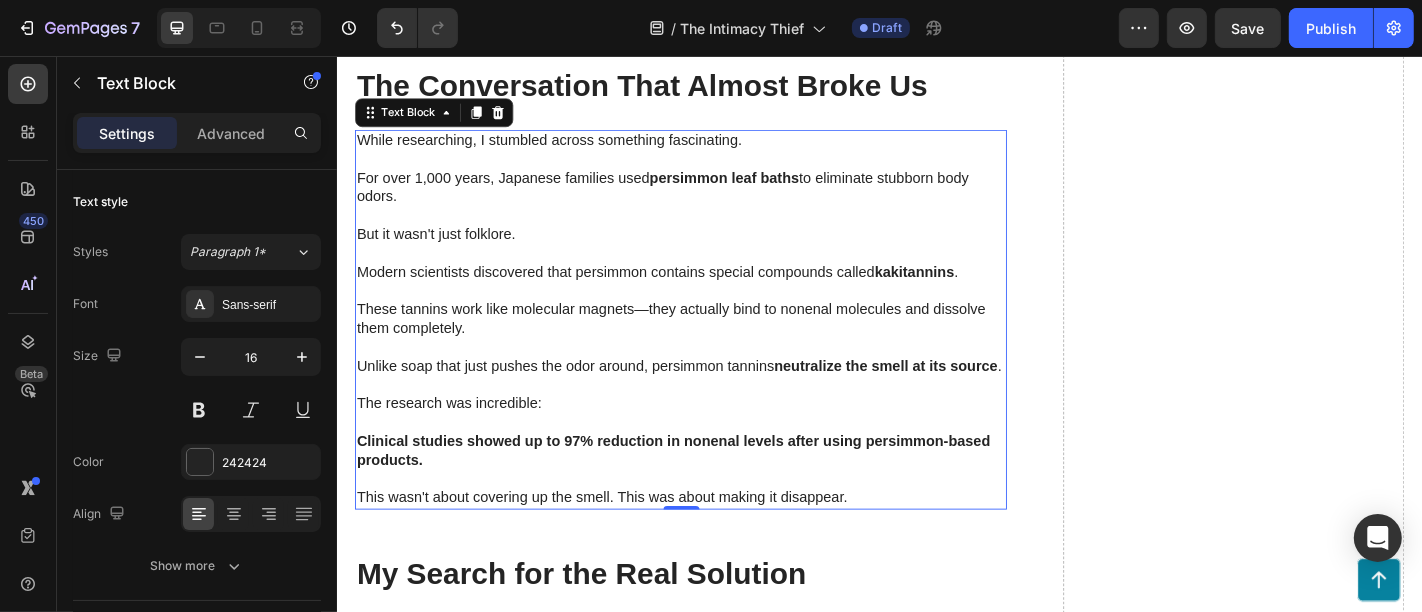 click on "But it wasn't just folklore." at bounding box center [716, 253] 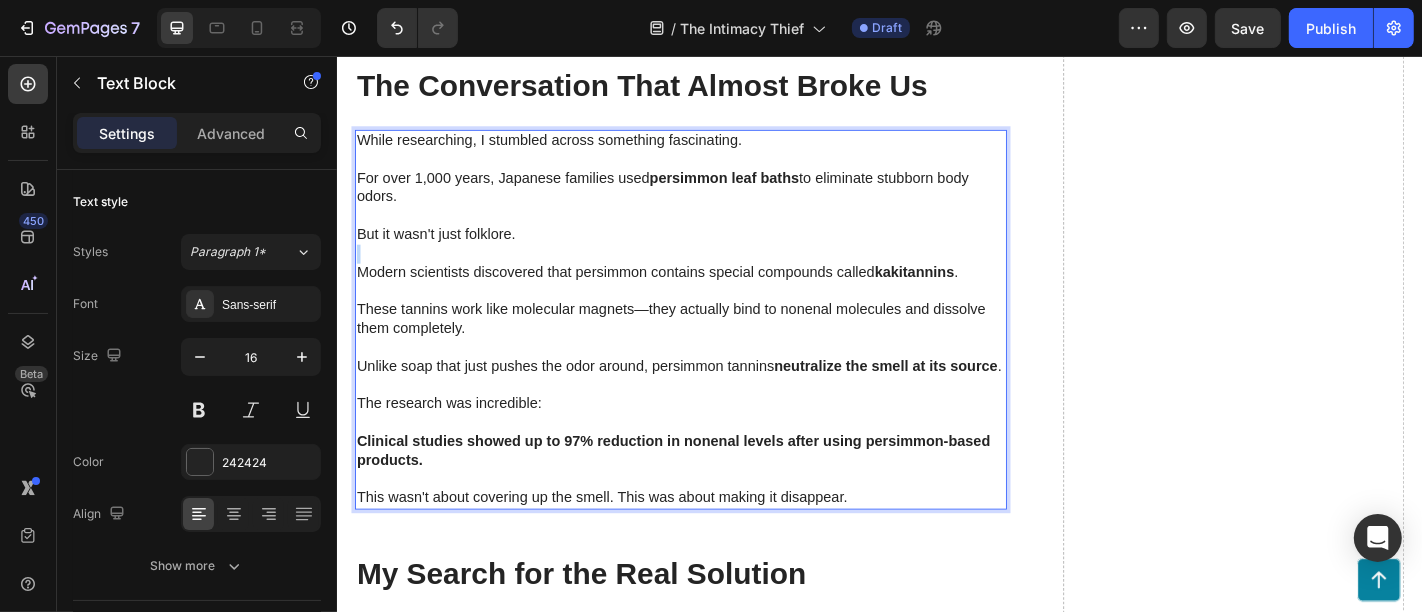 click on "But it wasn't just folklore." at bounding box center [716, 253] 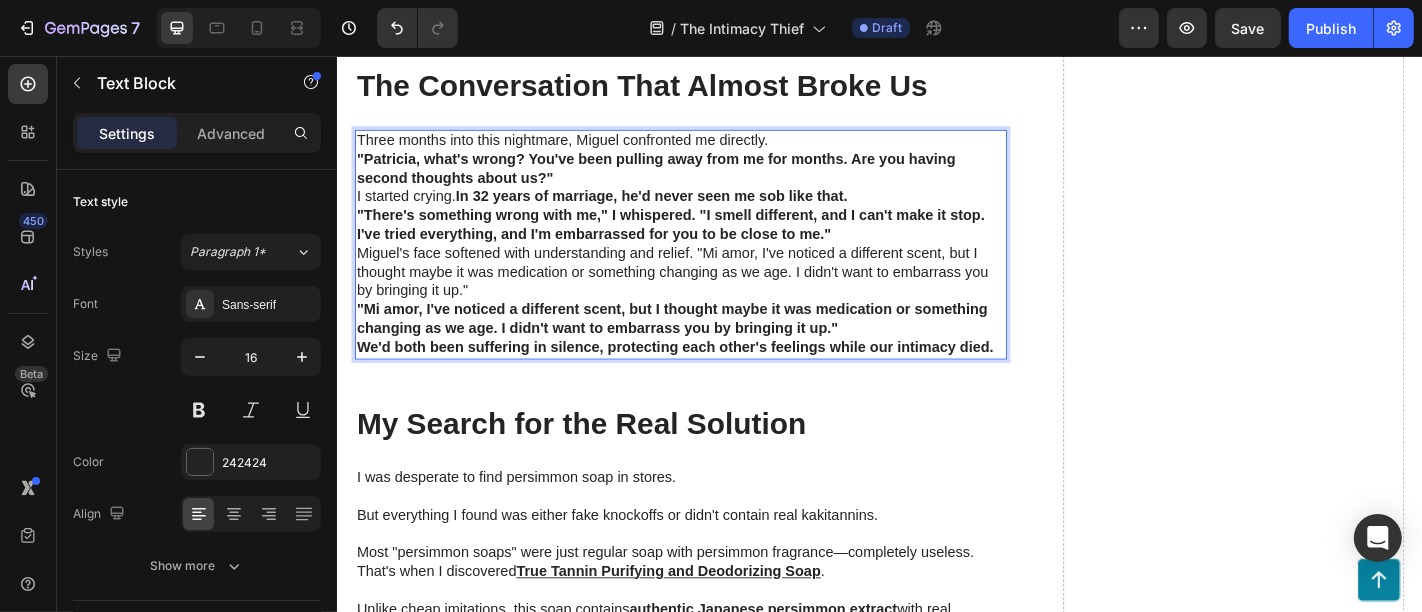 click on "Three months into this nightmare, Miguel confronted me directly." at bounding box center [716, 149] 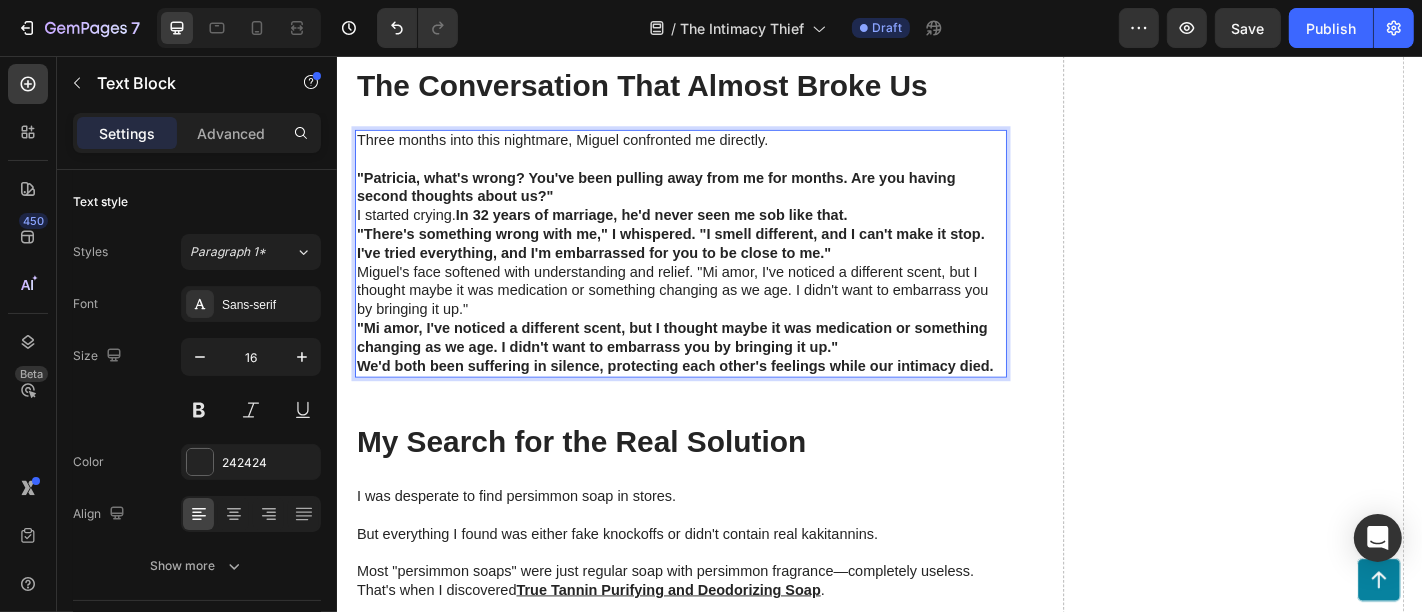 click on ""Patricia, what's wrong? You've been pulling away from me for months. Are you having second thoughts about us?"" at bounding box center (716, 202) 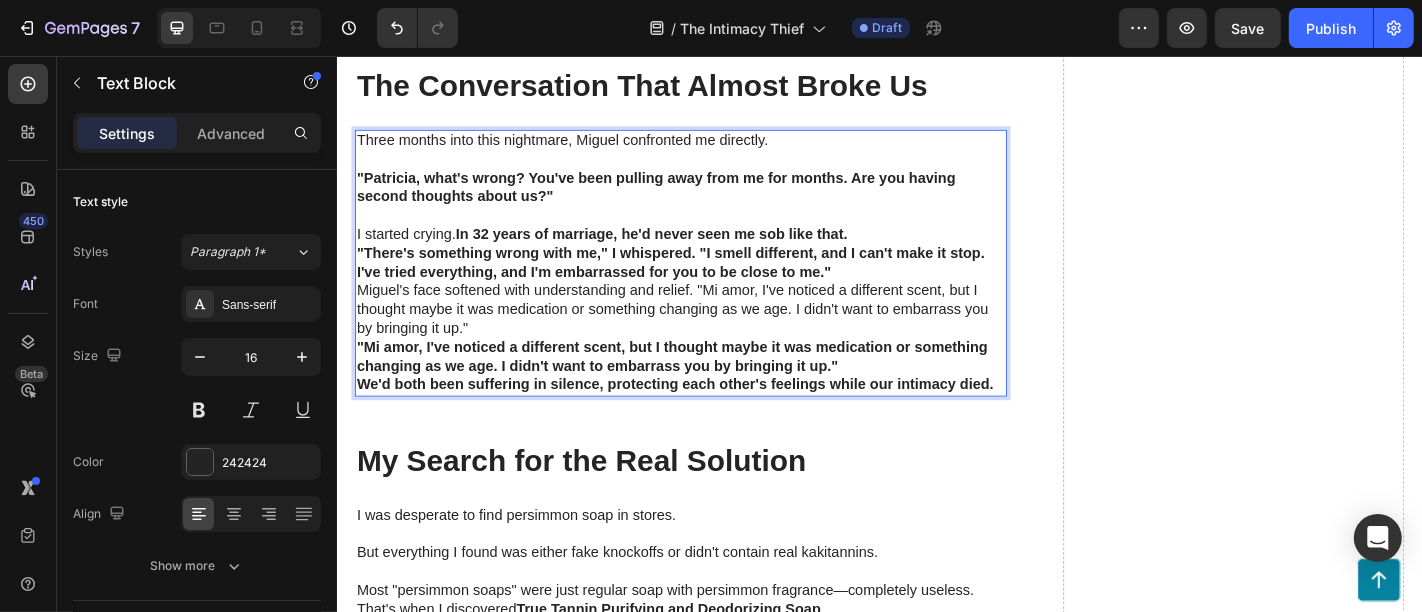 click on "I started crying.  In 32 years of marriage, he'd never seen me sob like that." at bounding box center [716, 253] 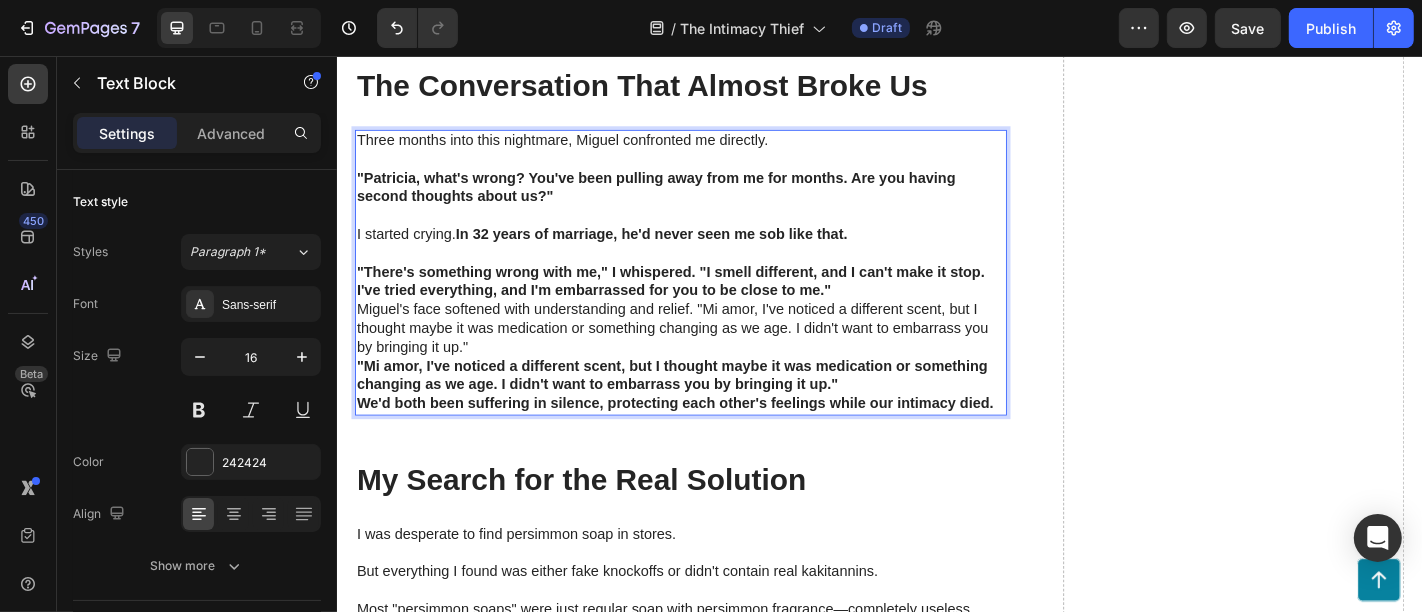 click on ""There's something wrong with me," I whispered. "I smell different, and I can't make it stop. I've tried everything, and I'm embarrassed for you to be close to me."" at bounding box center (716, 306) 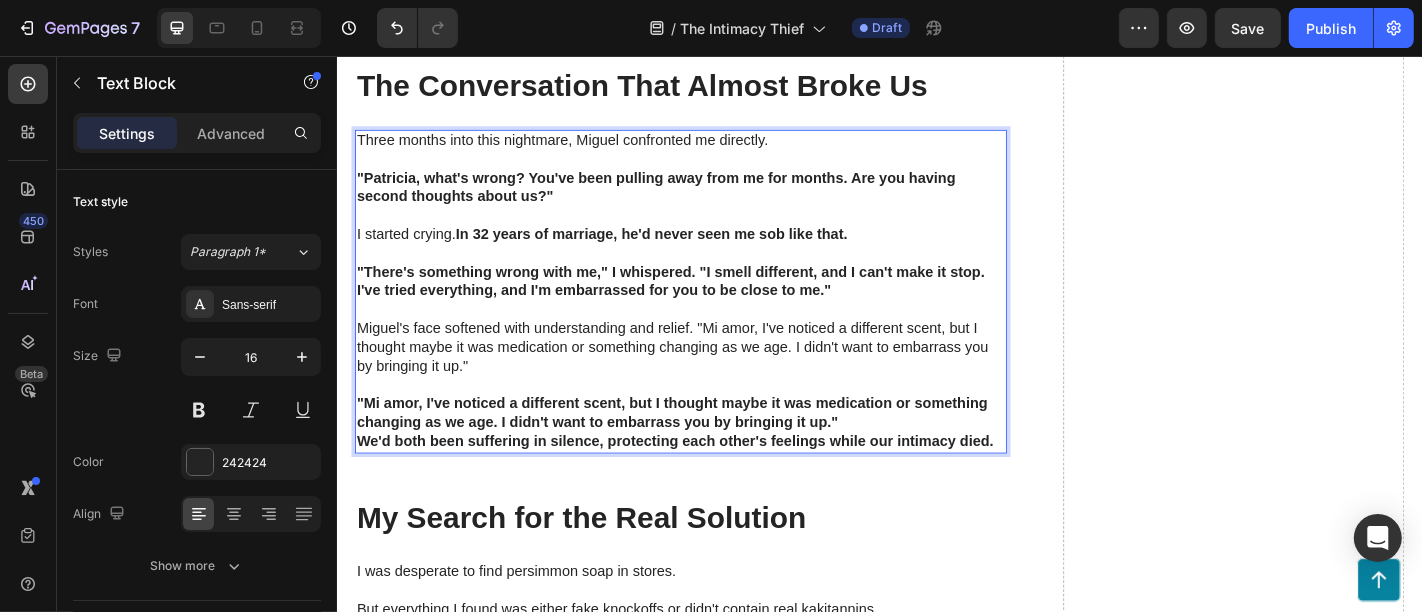 click on ""Mi amor, I've noticed a different scent, but I thought maybe it was medication or something changing as we age. I didn't want to embarrass you by bringing it up."" at bounding box center [716, 451] 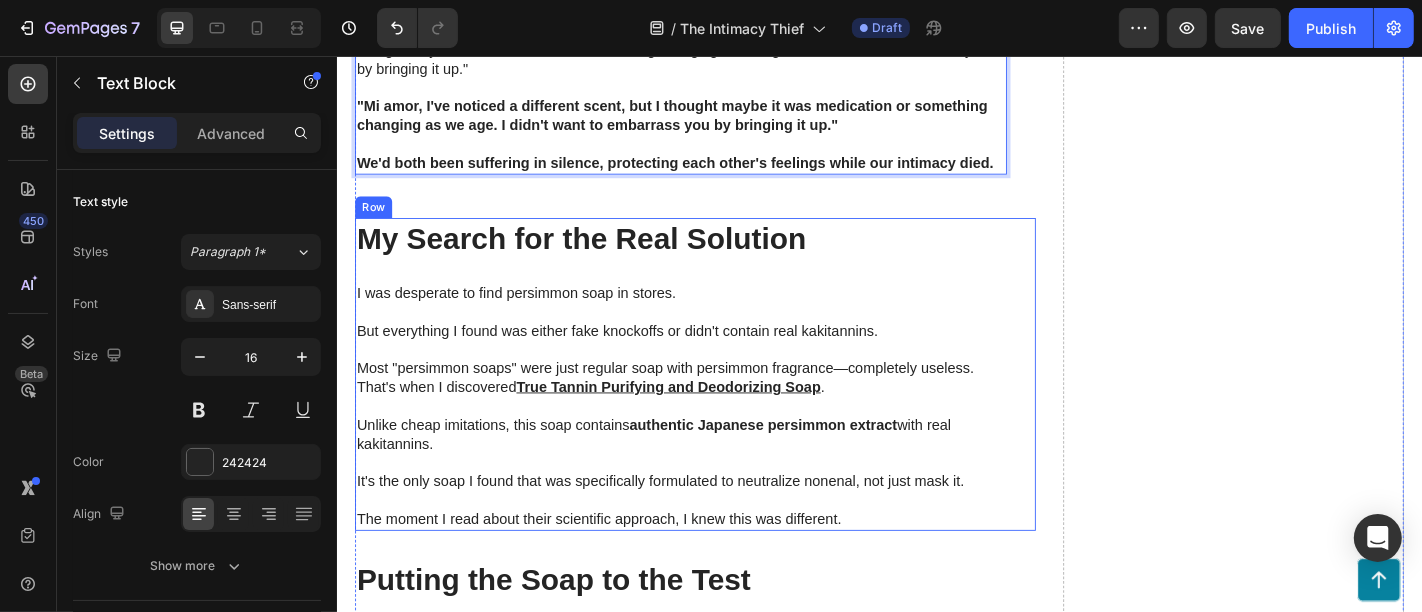scroll, scrollTop: 3701, scrollLeft: 0, axis: vertical 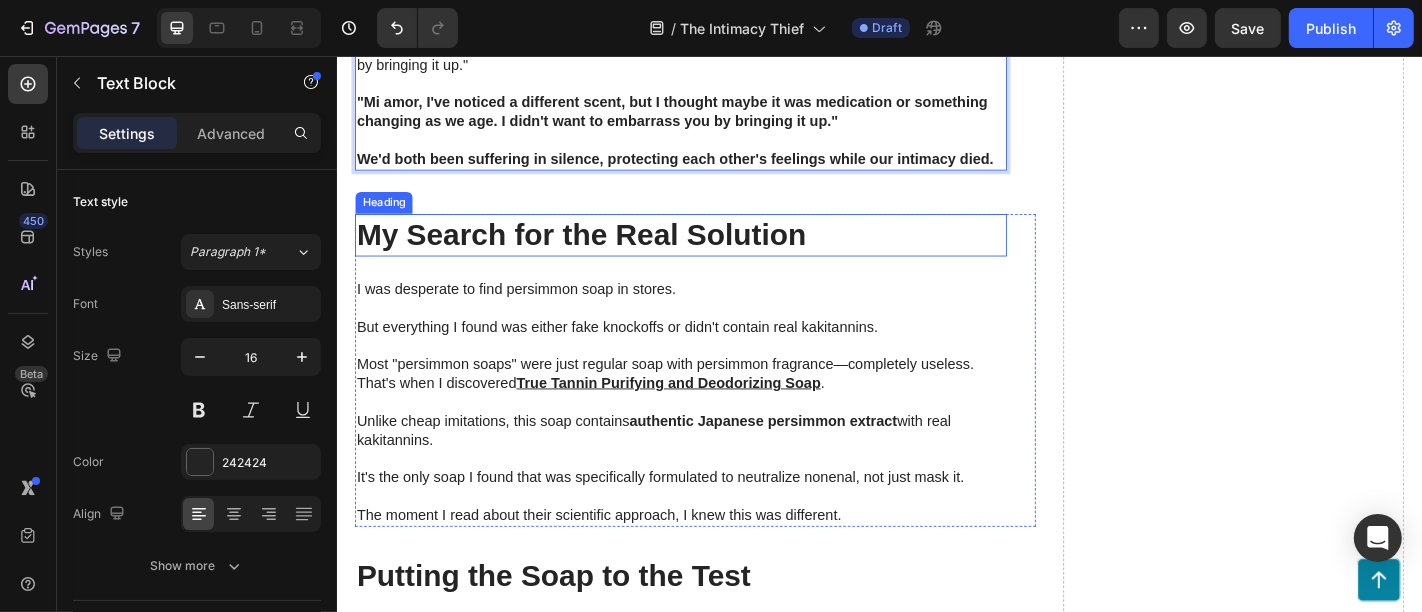 click on "My Search for the Real Solution" at bounding box center [716, 253] 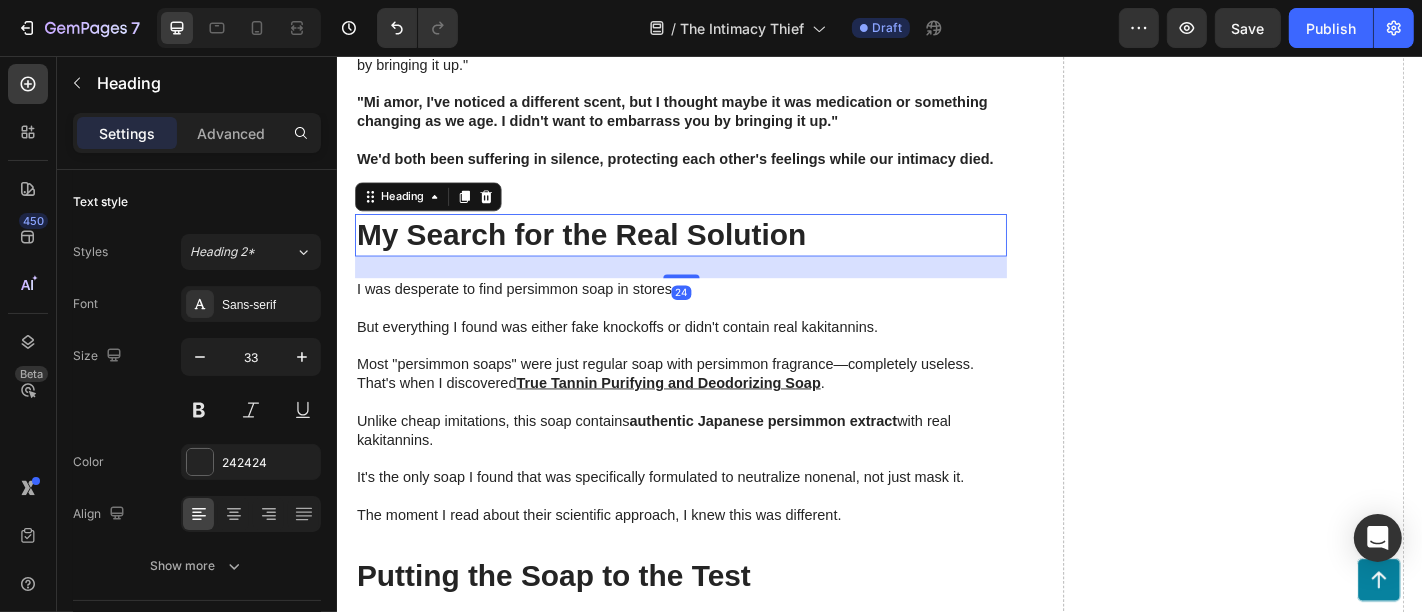 click on "My Search for the Real Solution" at bounding box center (716, 253) 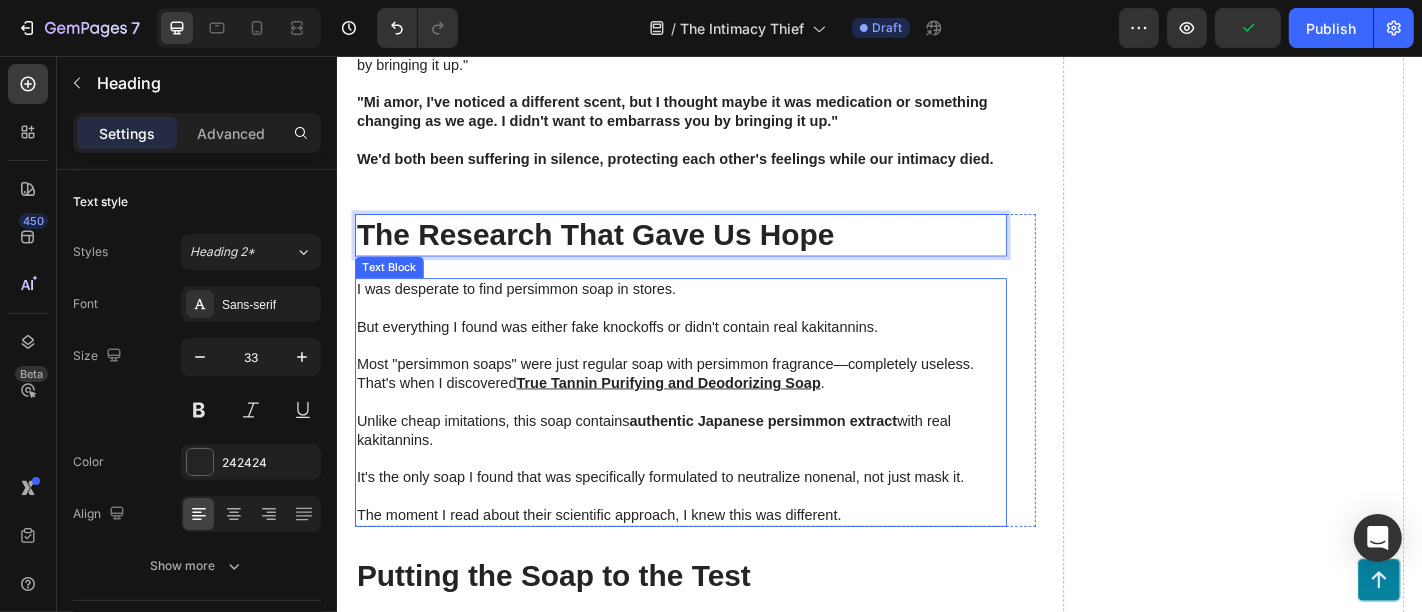 click on "Most "persimmon soaps" were just regular soap with persimmon fragrance—completely useless." at bounding box center (716, 397) 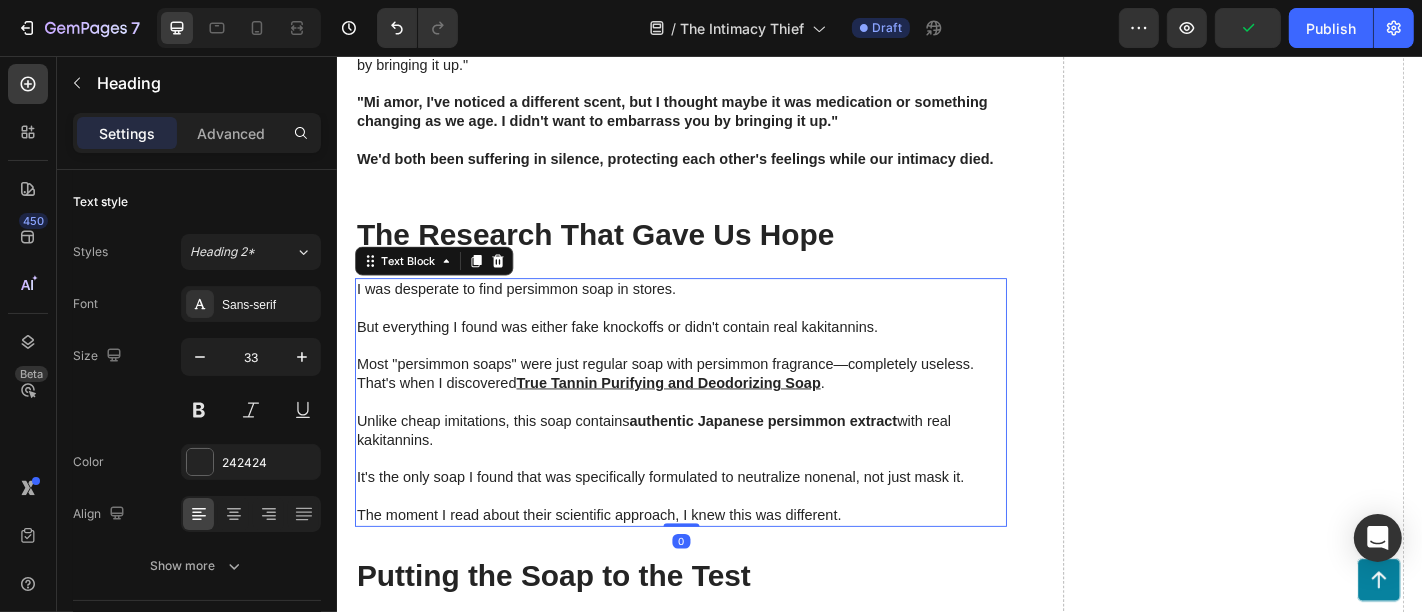 click on "Most "persimmon soaps" were just regular soap with persimmon fragrance—completely useless." at bounding box center [716, 397] 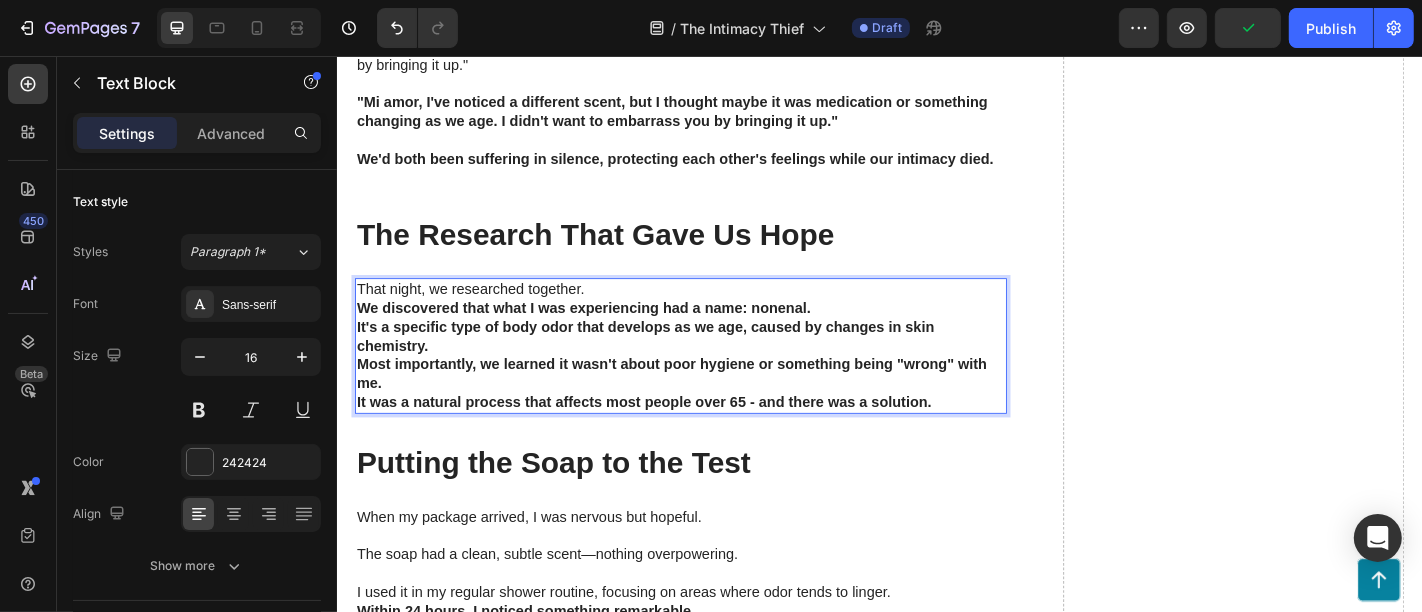 click on "That night, we researched together." at bounding box center [716, 313] 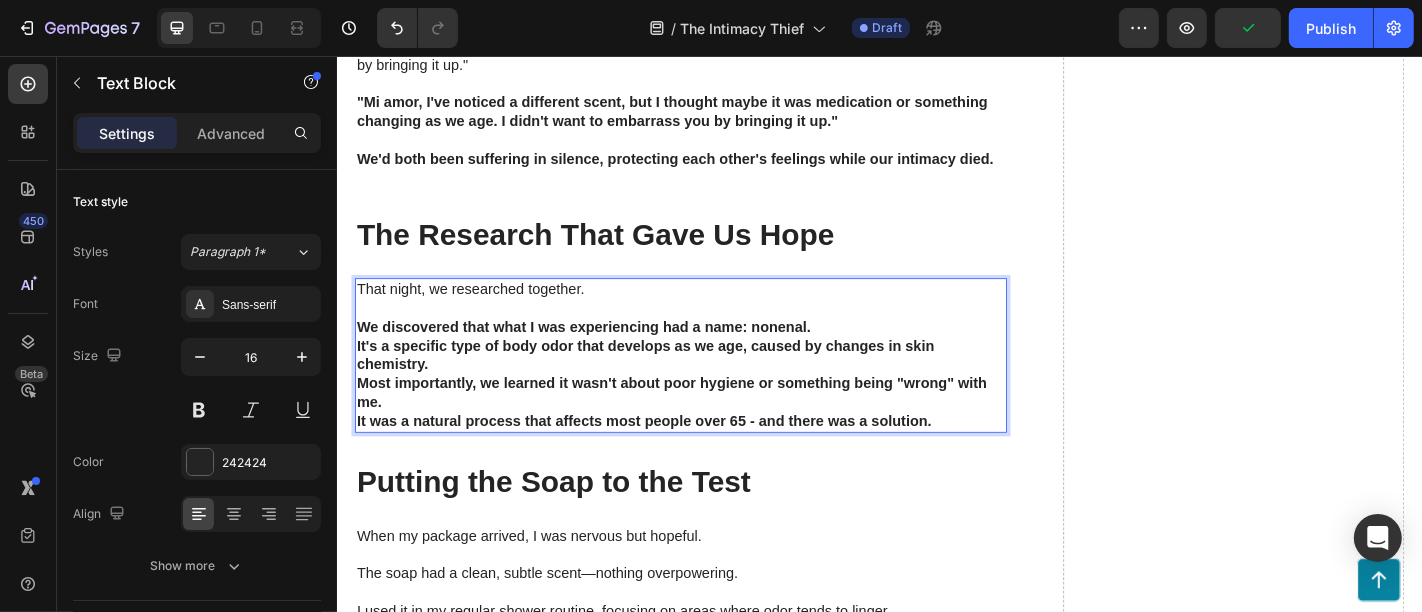 click on "We discovered that what I was experiencing had a name: nonenal." at bounding box center [716, 355] 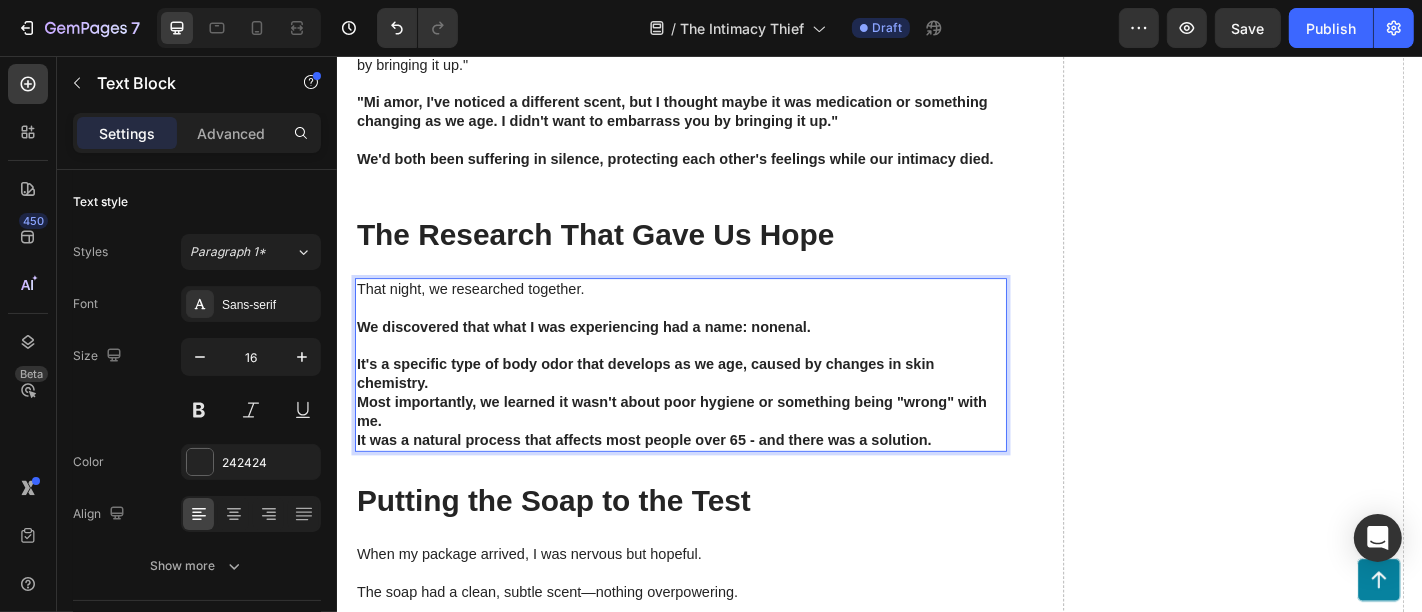 click on "It's a specific type of body odor that develops as we age, caused by changes in skin chemistry." at bounding box center (716, 408) 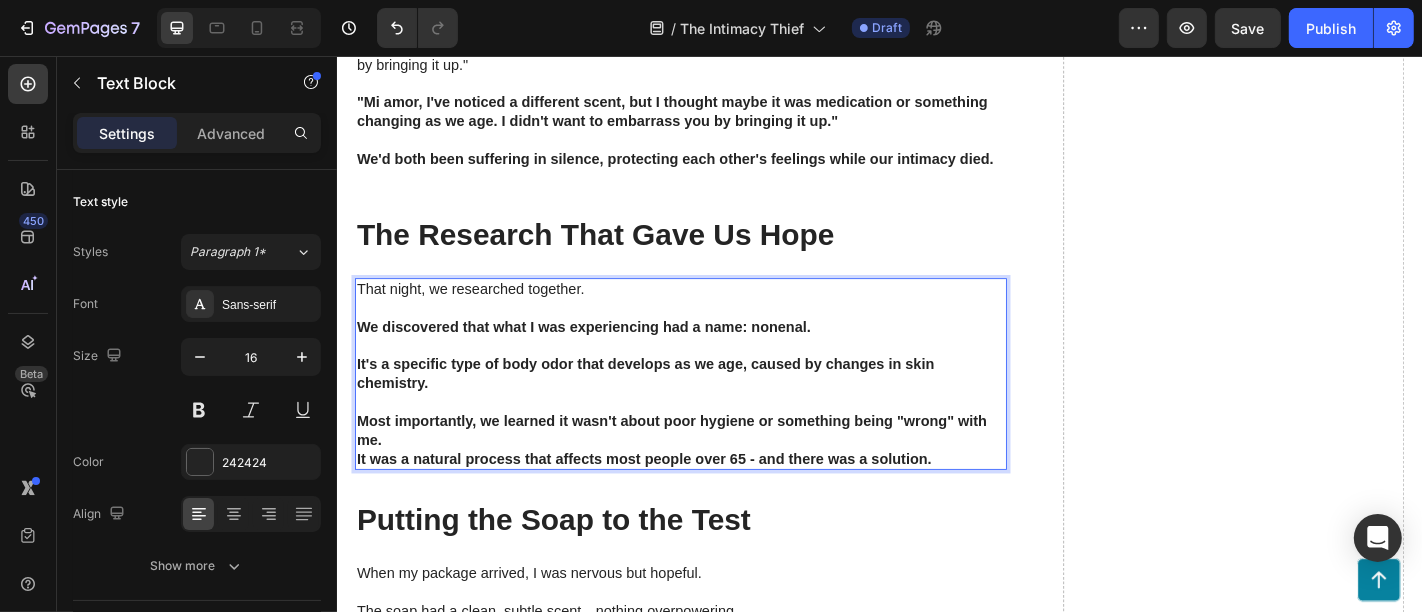click on "Most importantly, we learned it wasn't about poor hygiene or something being "wrong" with me." at bounding box center (716, 470) 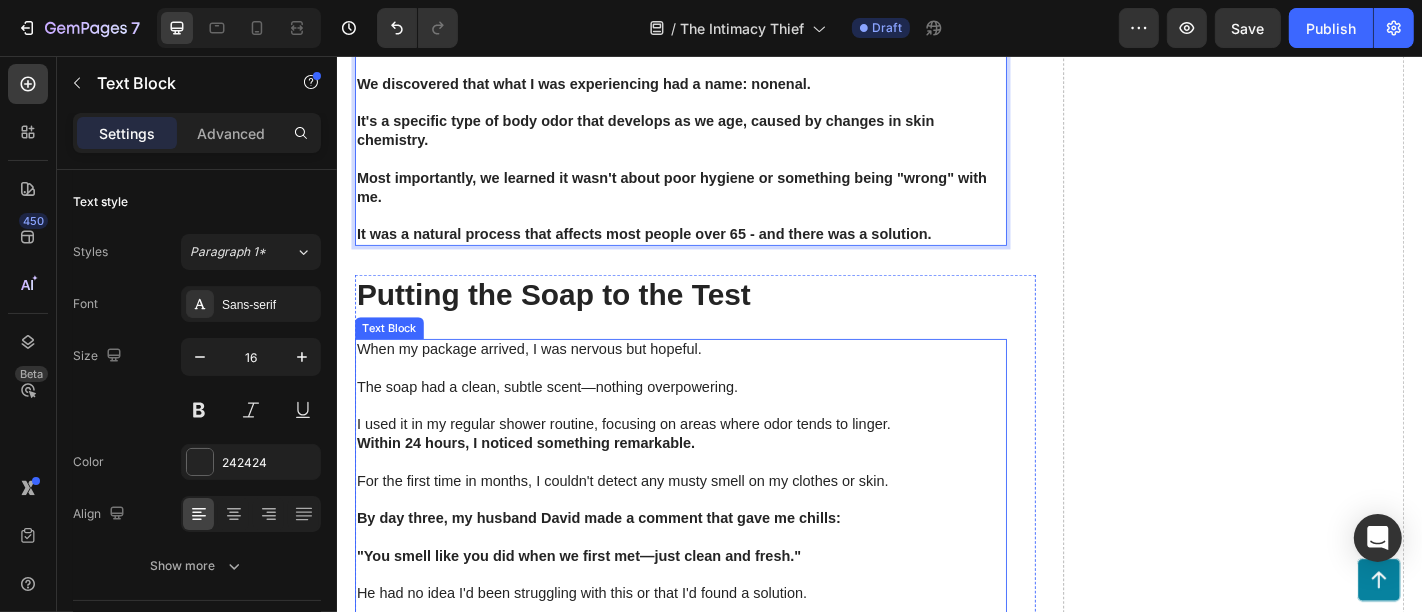 scroll, scrollTop: 4145, scrollLeft: 0, axis: vertical 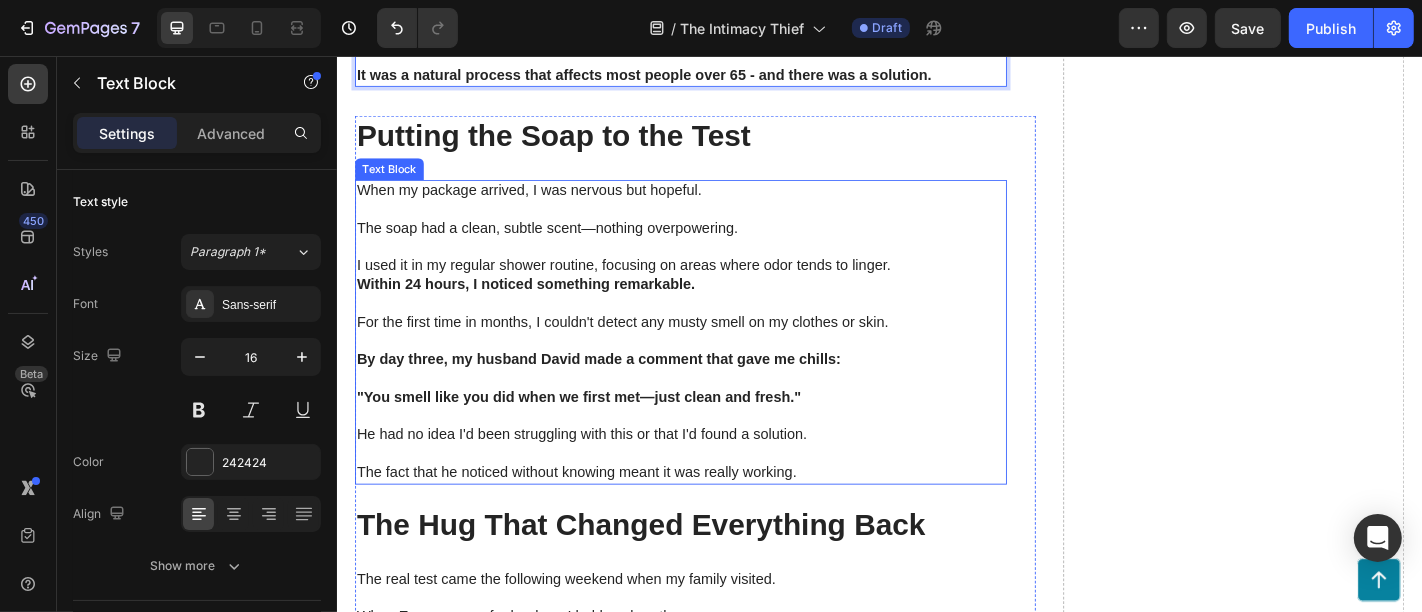 click on "Putting the Soap to the Test Heading When my package arrived, I was nervous but hopeful.   The soap had a clean, subtle scent—nothing overpowering.   I used it in my regular shower routine, focusing on areas where odor tends to linger. Within 24 hours, I noticed something remarkable.   For the first time in months, I couldn't detect any musty smell on my clothes or skin.   By day three, my husband David made a comment that gave me chills:   "You smell like you did when we first met—just clean and fresh."   He had no idea I'd been struggling with this or that I'd found a solution.   The fact that he noticed without knowing meant it was really working. Text Block The Hug That Changed Everything Back Heading The real test came the following weekend when my family visited.   When Emma ran up for her hug, I held my breath.   She squeezed me tight and didn't pull away.   Instead, she looked up and said,  "Grandma, you smell like flowers now!"   My heart nearly burst.       Text Block" at bounding box center [716, 530] 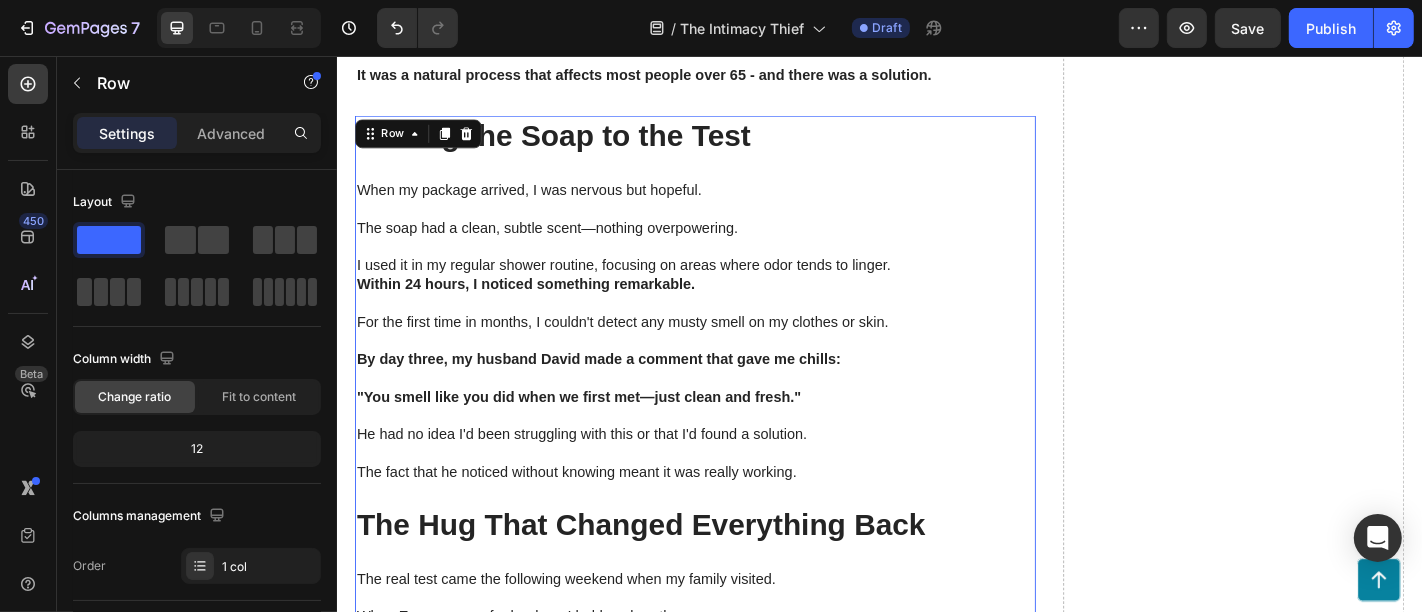click on "Putting the Soap to the Test Heading When my package arrived, I was nervous but hopeful.   The soap had a clean, subtle scent—nothing overpowering.   I used it in my regular shower routine, focusing on areas where odor tends to linger. Within 24 hours, I noticed something remarkable.   For the first time in months, I couldn't detect any musty smell on my clothes or skin.   By day three, my husband David made a comment that gave me chills:   "You smell like you did when we first met—just clean and fresh."   He had no idea I'd been struggling with this or that I'd found a solution.   The fact that he noticed without knowing meant it was really working. Text Block The Hug That Changed Everything Back Heading The real test came the following weekend when my family visited.   When Emma ran up for her hug, I held my breath.   She squeezed me tight and didn't pull away.   Instead, she looked up and said,  "Grandma, you smell like flowers now!"   My heart nearly burst.       Text Block" at bounding box center [716, 530] 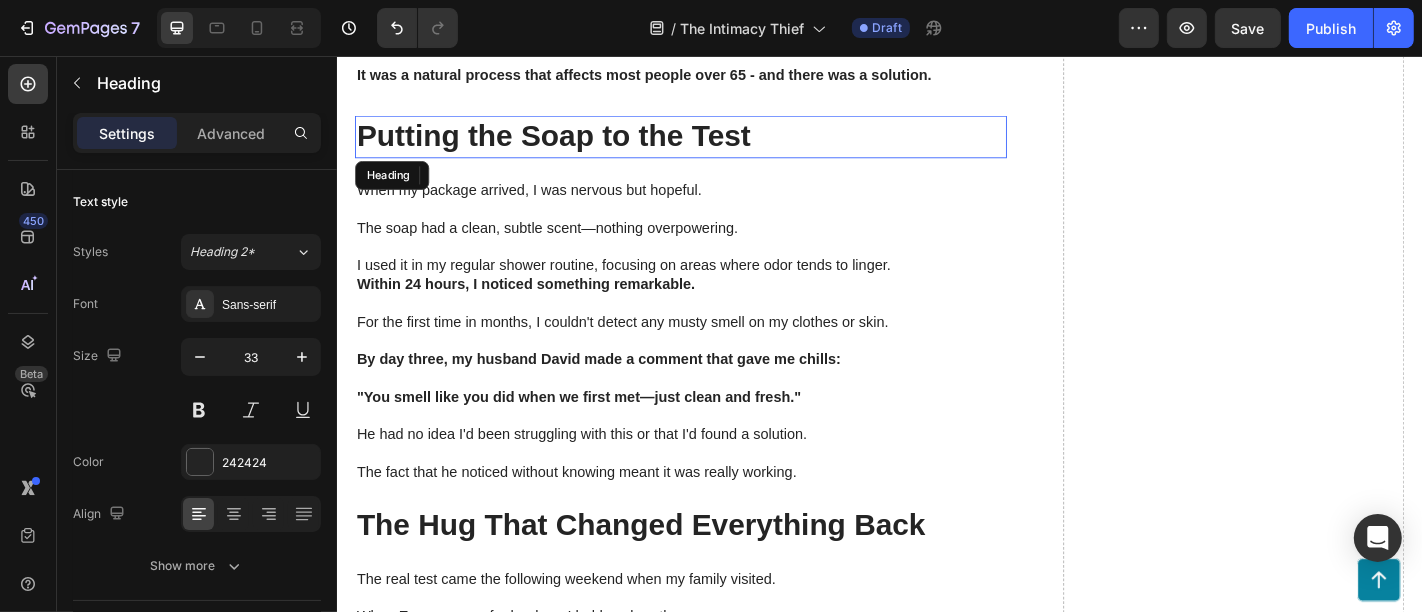 click on "Putting the Soap to the Test" at bounding box center [716, 145] 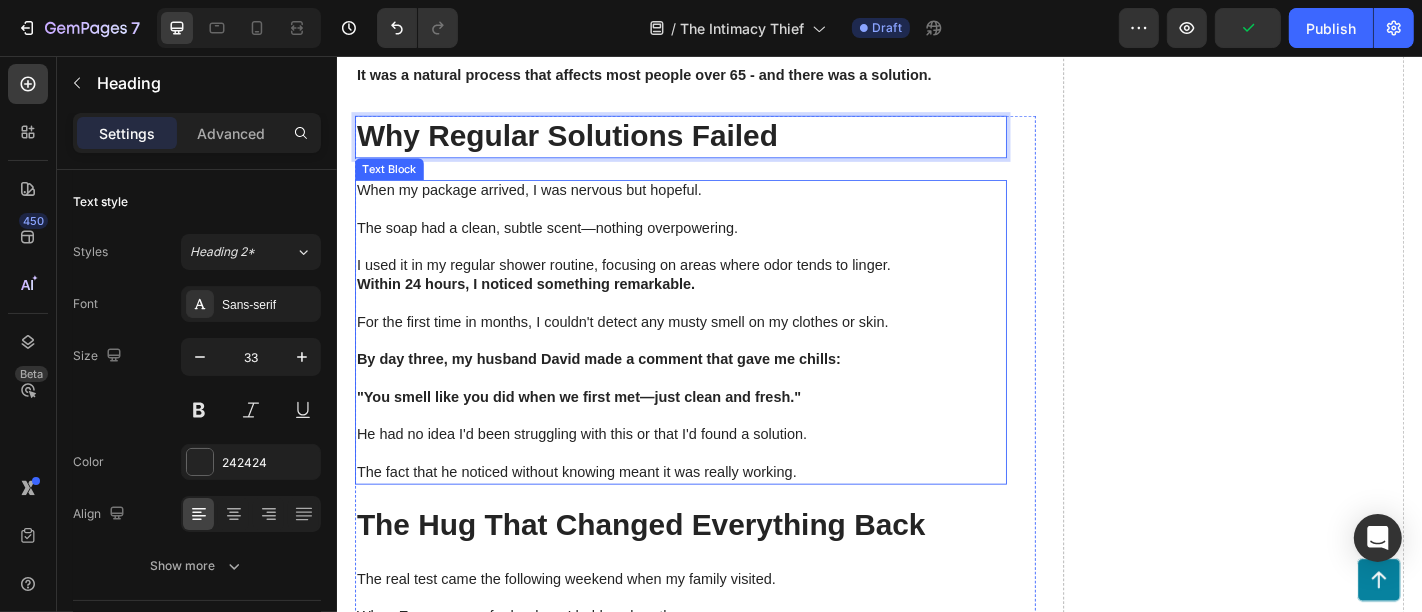 click at bounding box center (716, 330) 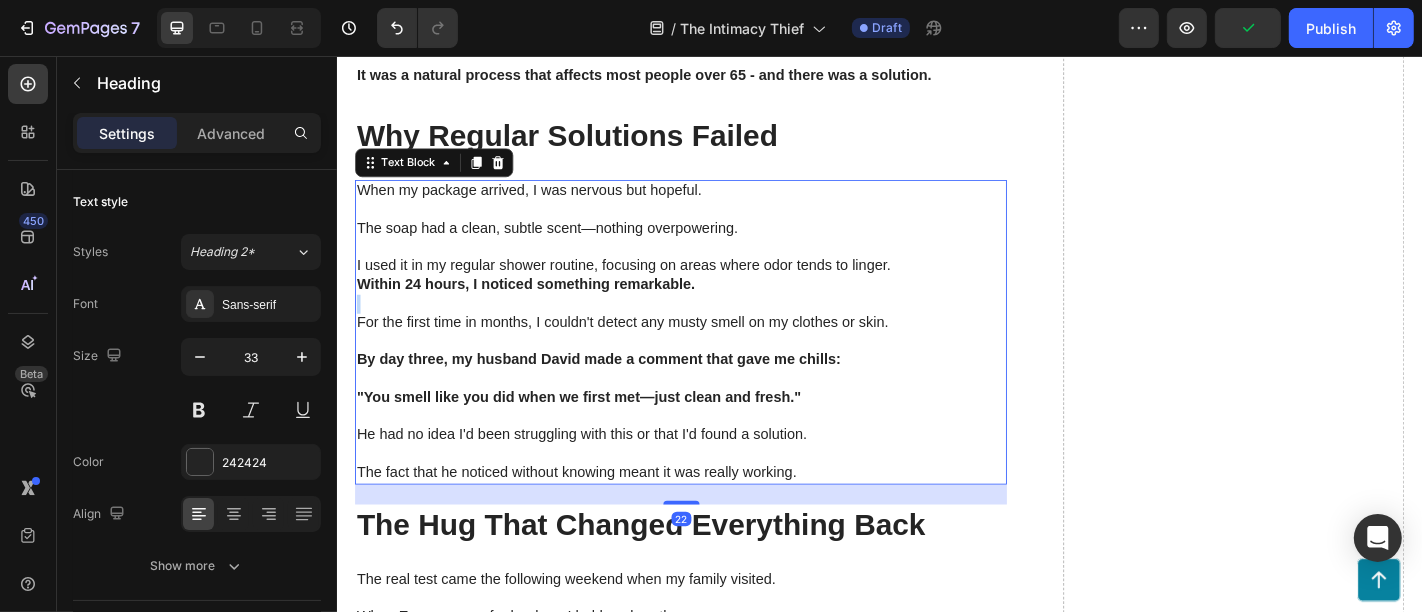 click at bounding box center [716, 330] 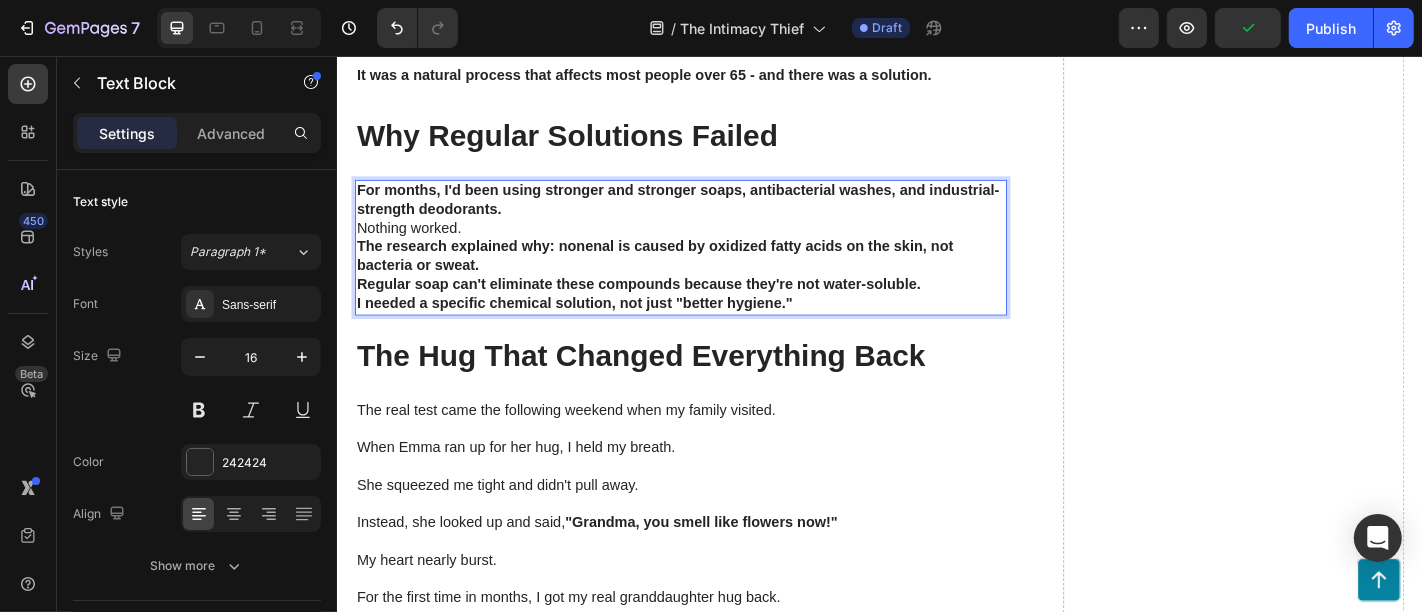 click on "For months, I'd been using stronger and stronger soaps, antibacterial washes, and industrial-strength deodorants." at bounding box center (716, 216) 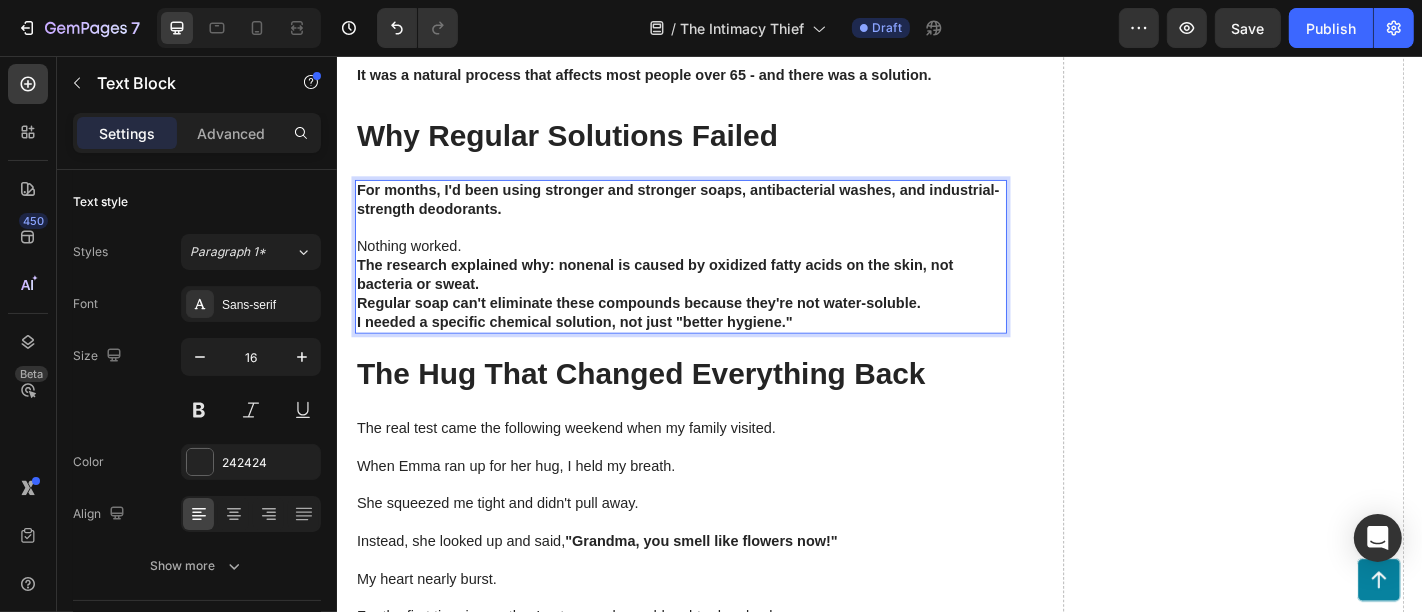 click on "Nothing worked." at bounding box center [716, 267] 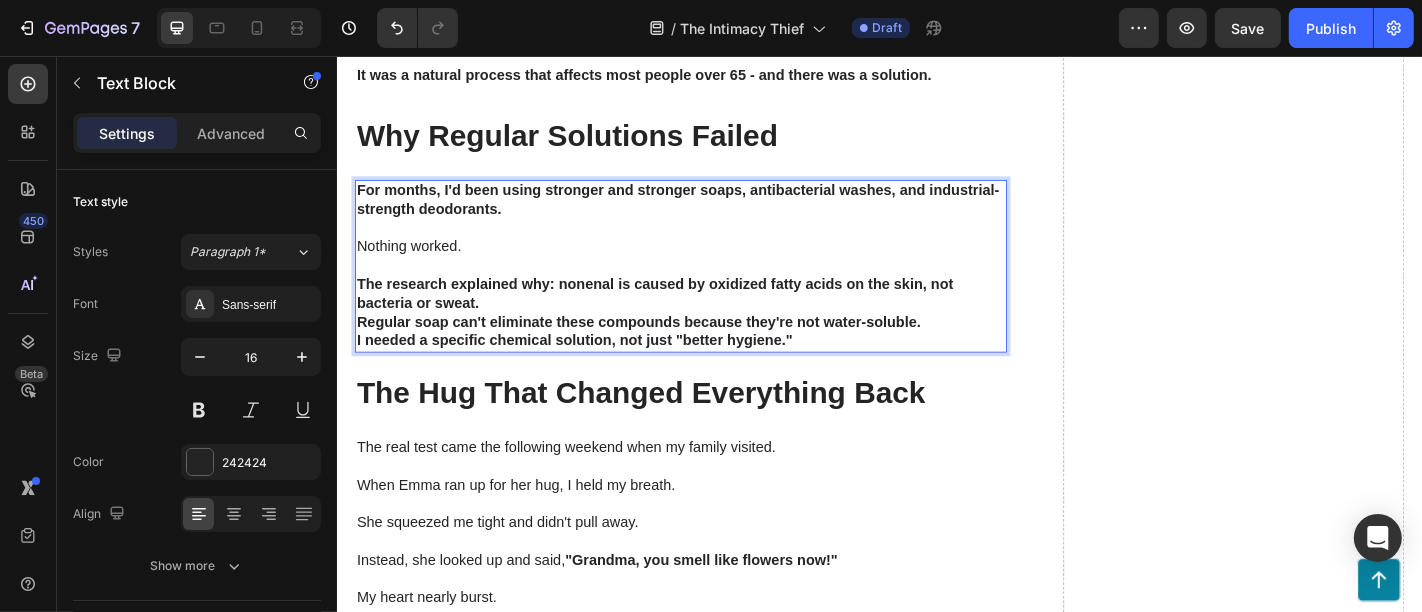 click on "The research explained why: nonenal is caused by oxidized fatty acids on the skin, not bacteria or sweat." at bounding box center (716, 320) 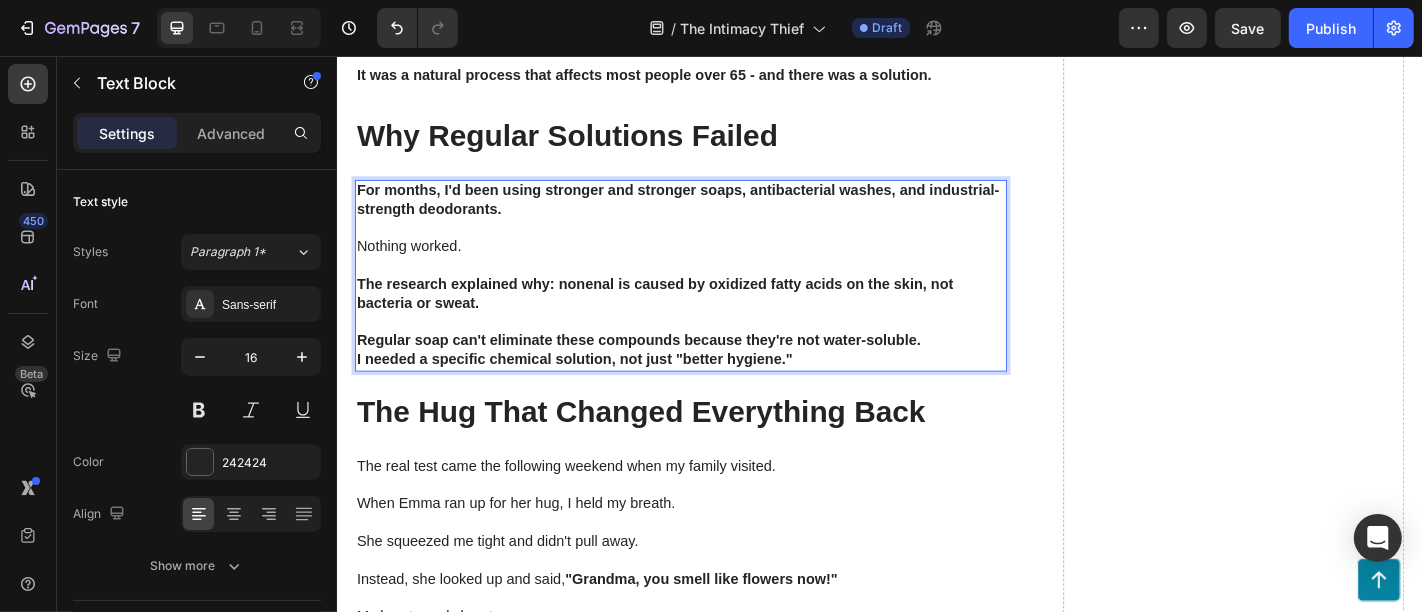 click on "Regular soap can't eliminate these compounds because they're not water-soluble." at bounding box center (716, 371) 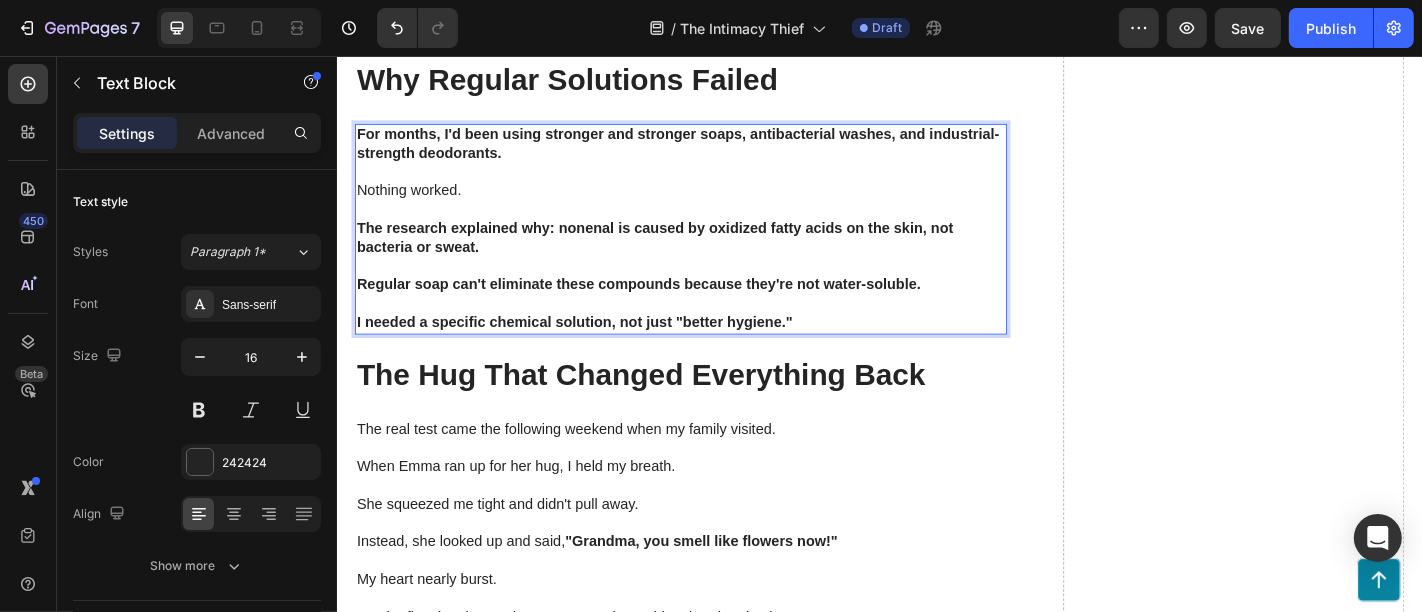 scroll, scrollTop: 4368, scrollLeft: 0, axis: vertical 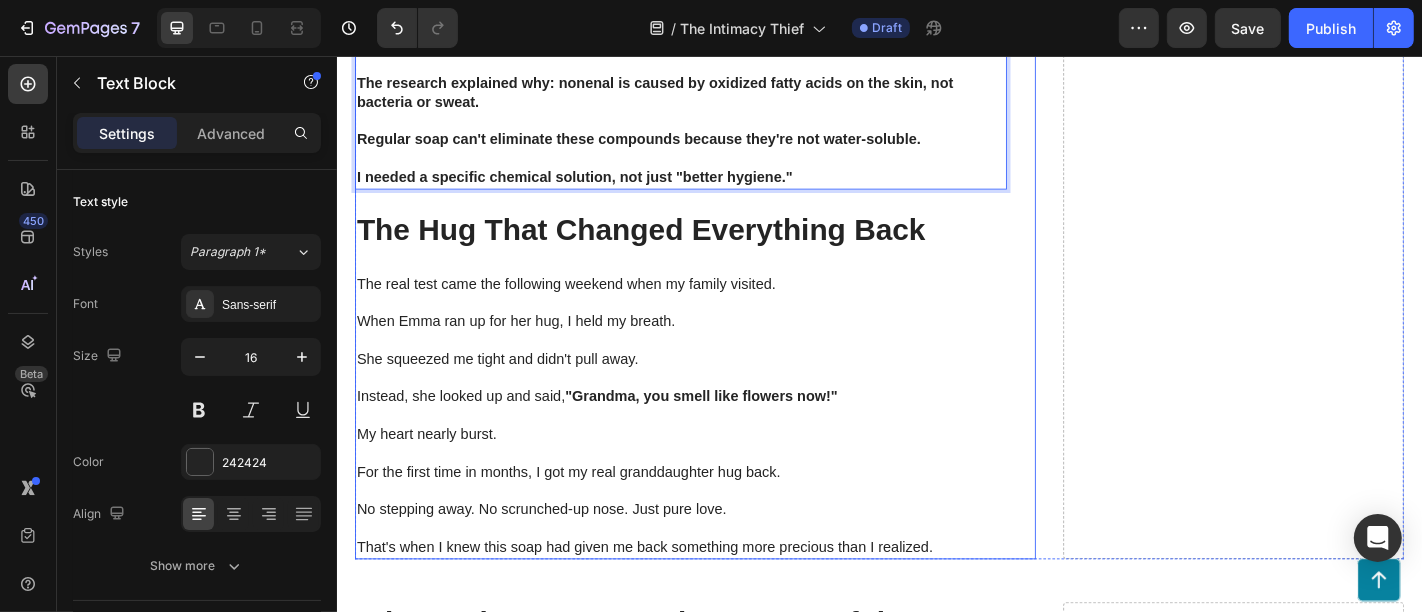 click on "The Hug That Changed Everything Back" at bounding box center [716, 248] 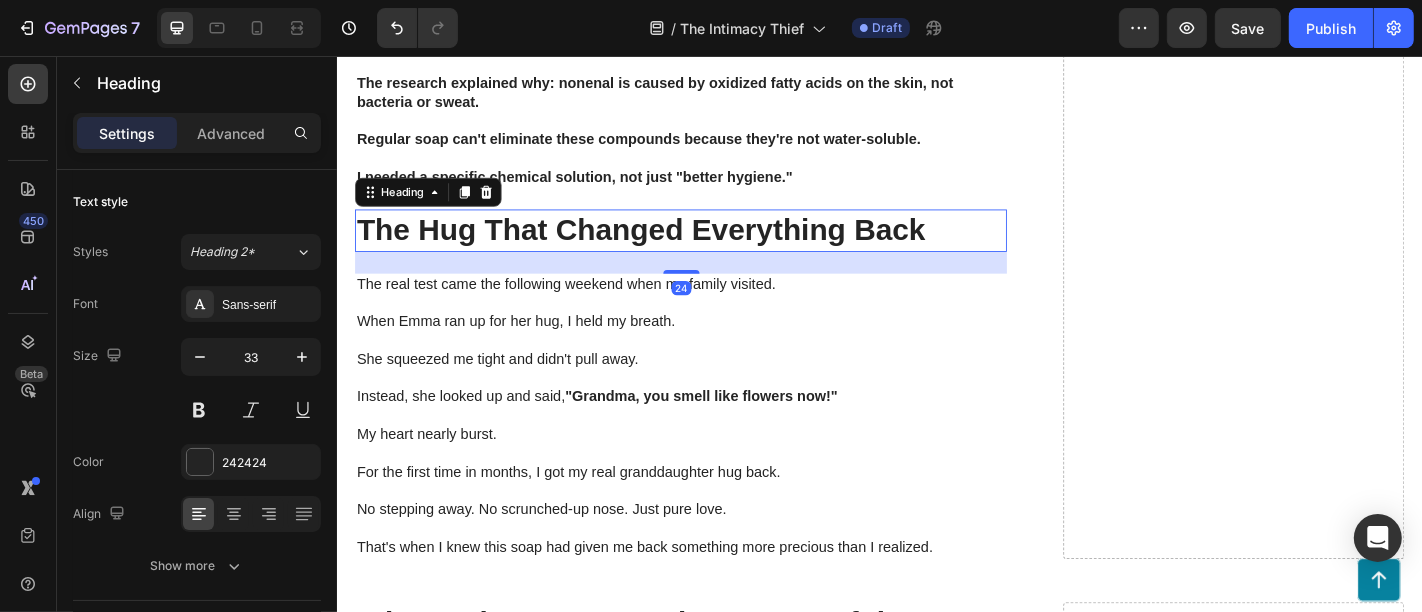 click on "The Hug That Changed Everything Back" at bounding box center [716, 248] 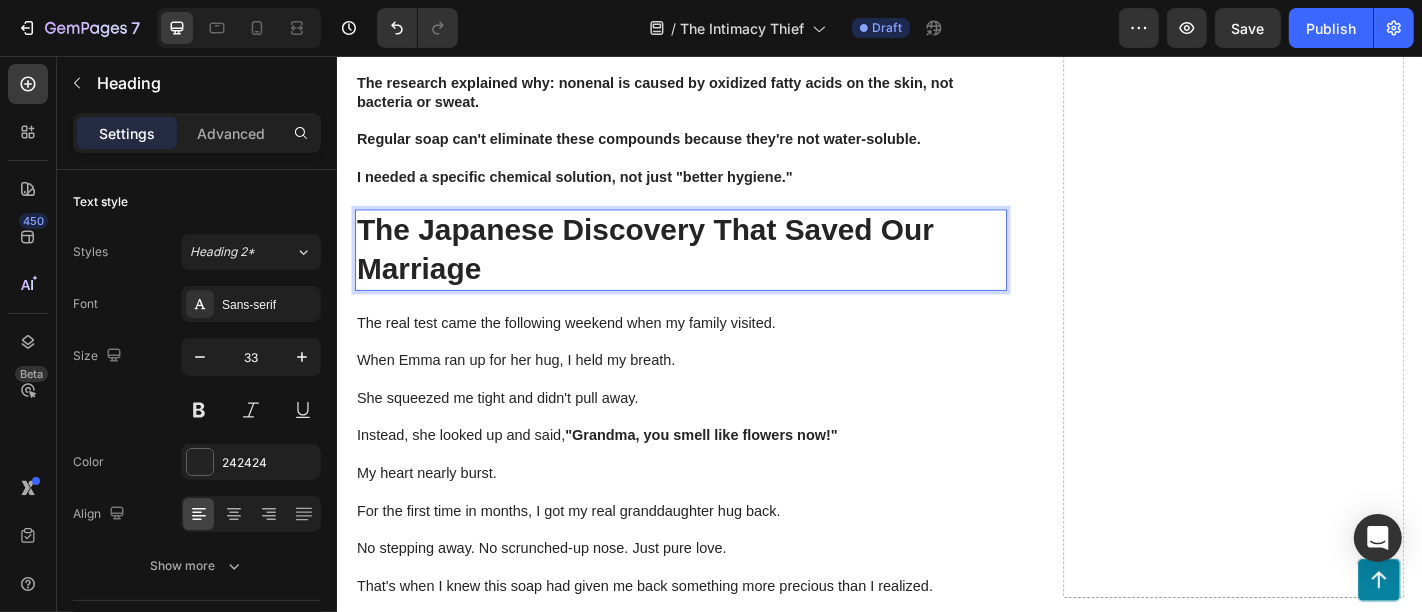 click on "The real test came the following weekend when my family visited." at bounding box center [716, 351] 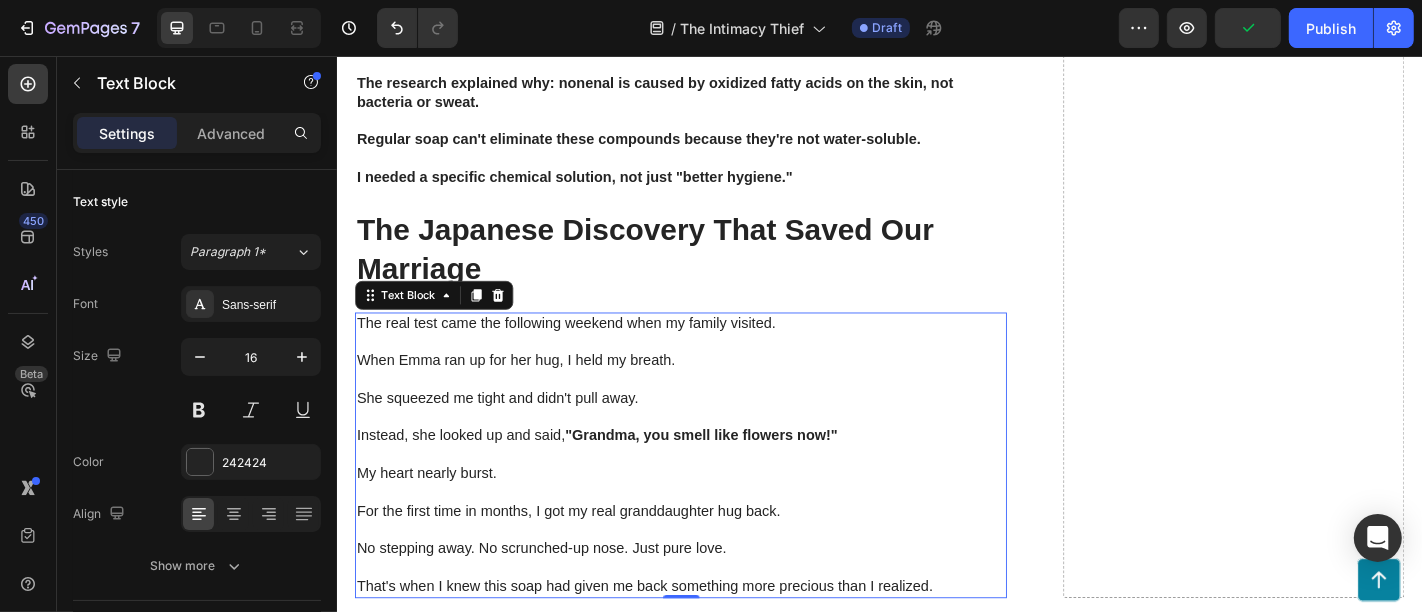 click at bounding box center (716, 413) 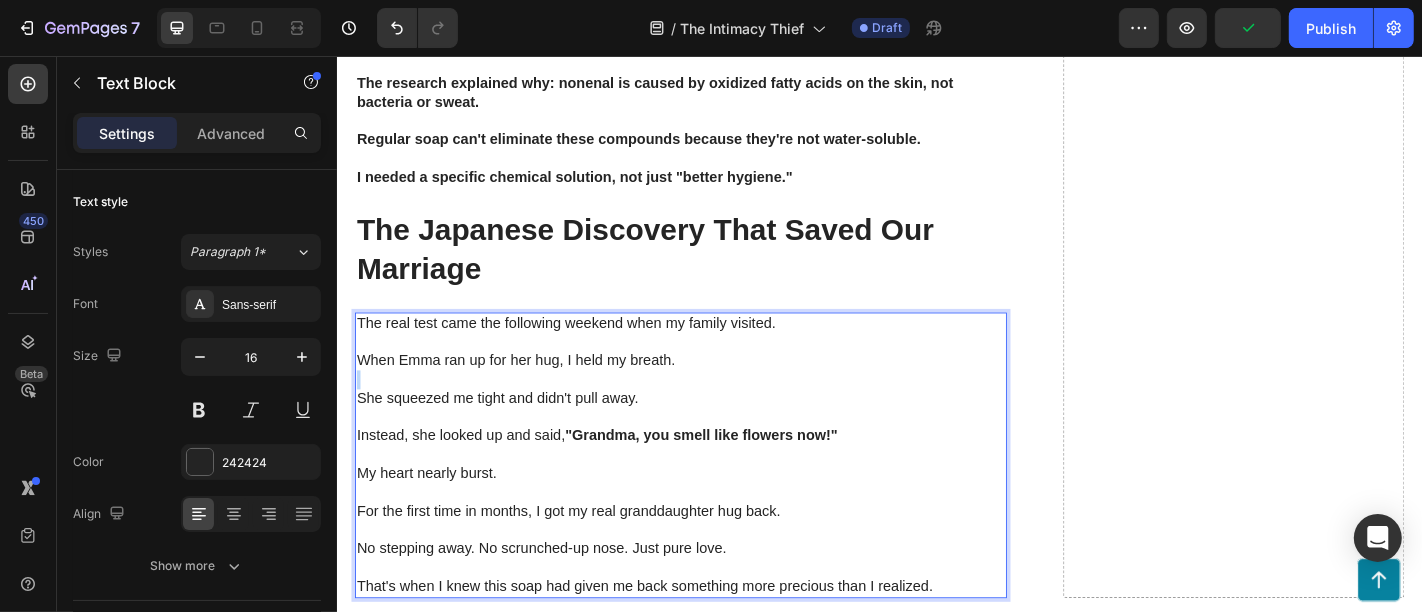 click at bounding box center [716, 413] 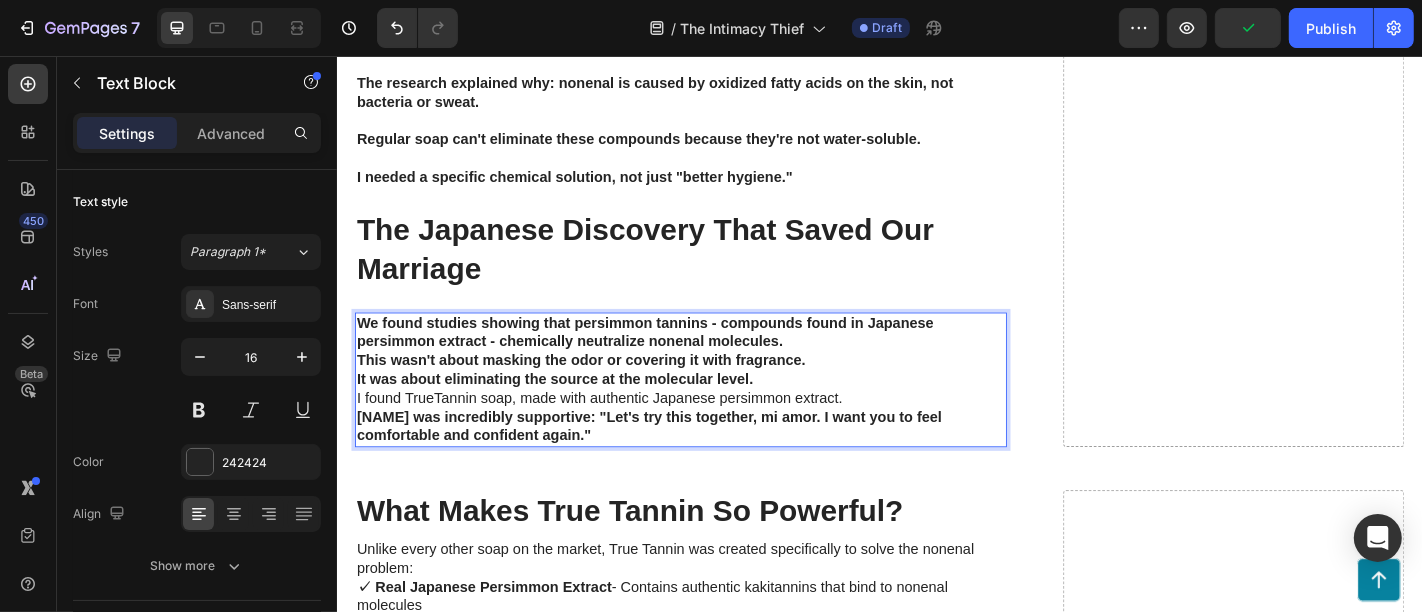 click on "We found studies showing that persimmon tannins - compounds found in Japanese persimmon extract - chemically neutralize nonenal molecules." at bounding box center (716, 362) 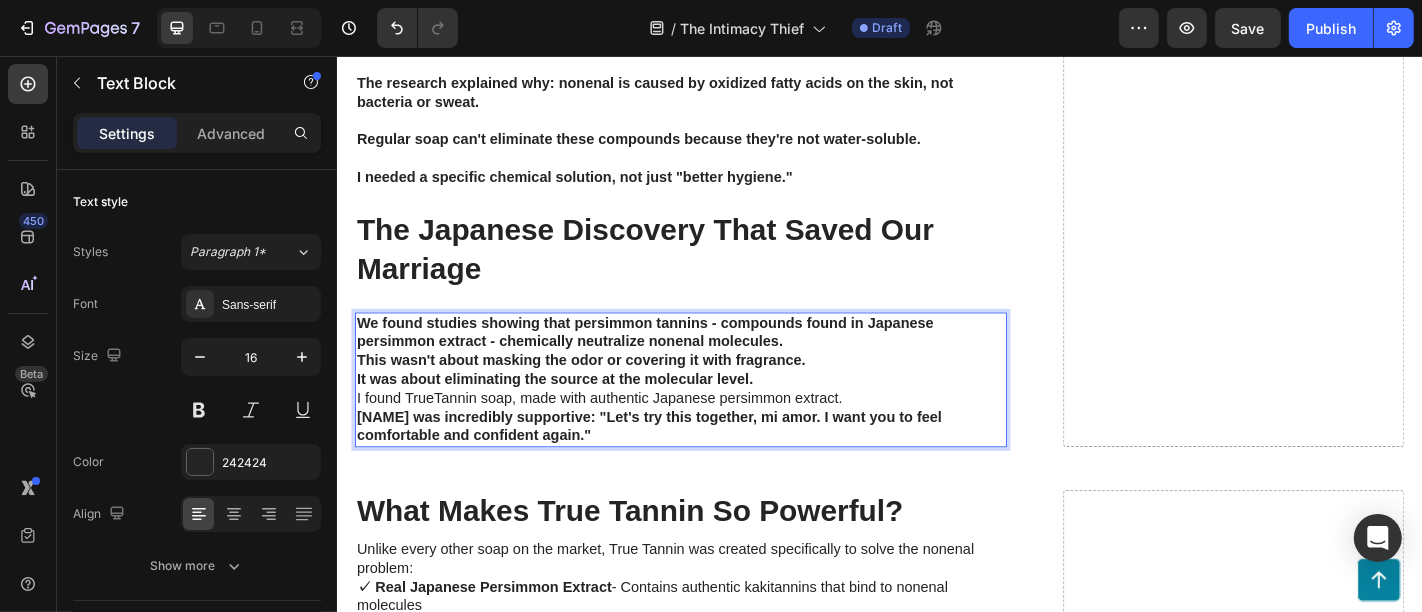 click on "We found studies showing that persimmon tannins - compounds found in Japanese persimmon extract - chemically neutralize nonenal molecules." at bounding box center (716, 362) 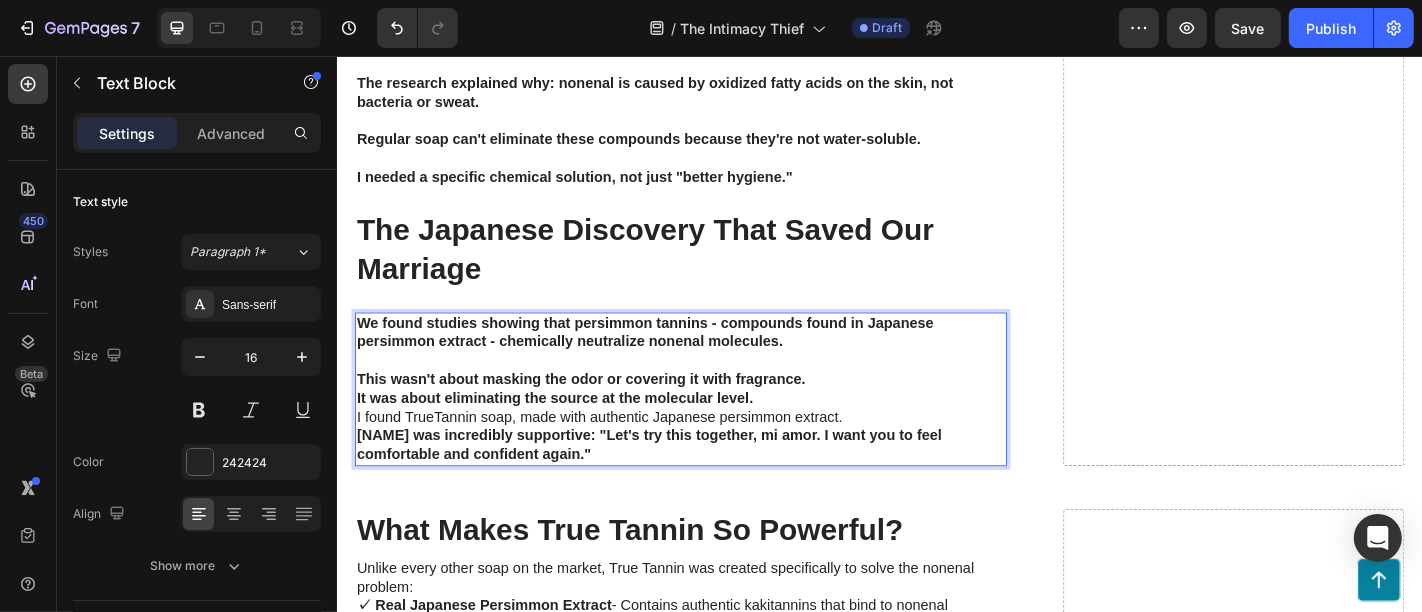 click on "This wasn't about masking the odor or covering it with fragrance." at bounding box center (716, 413) 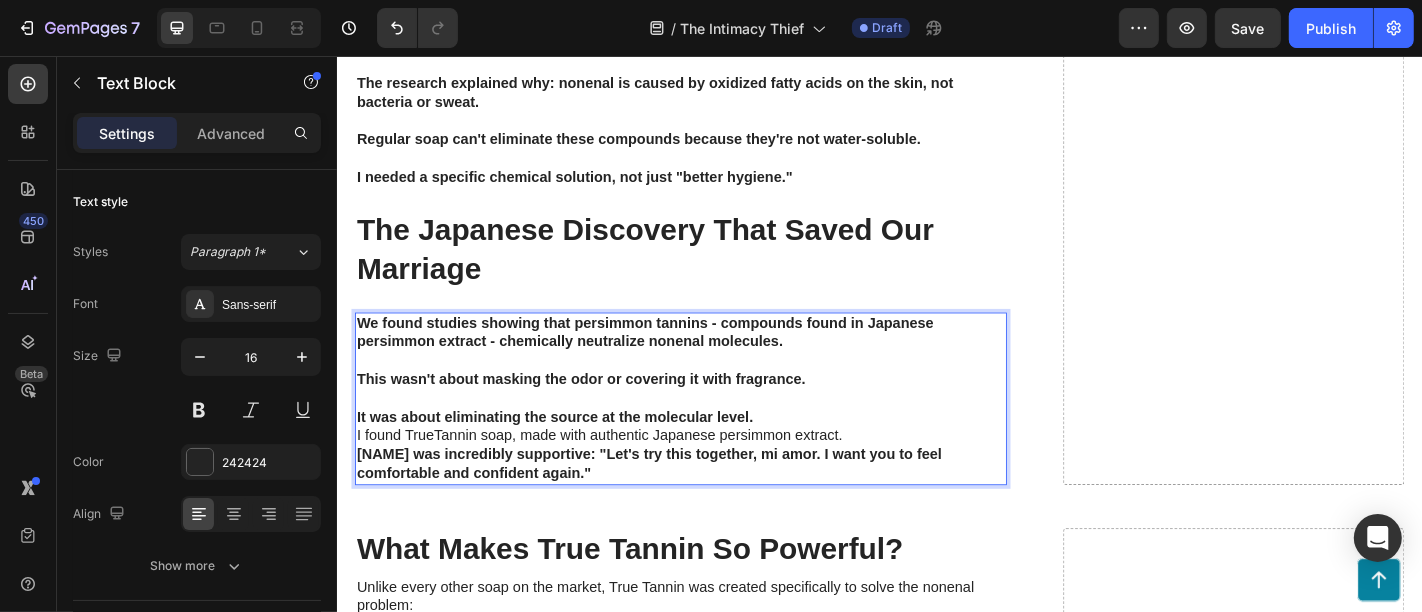 click on "It was about eliminating the source at the molecular level." at bounding box center (716, 455) 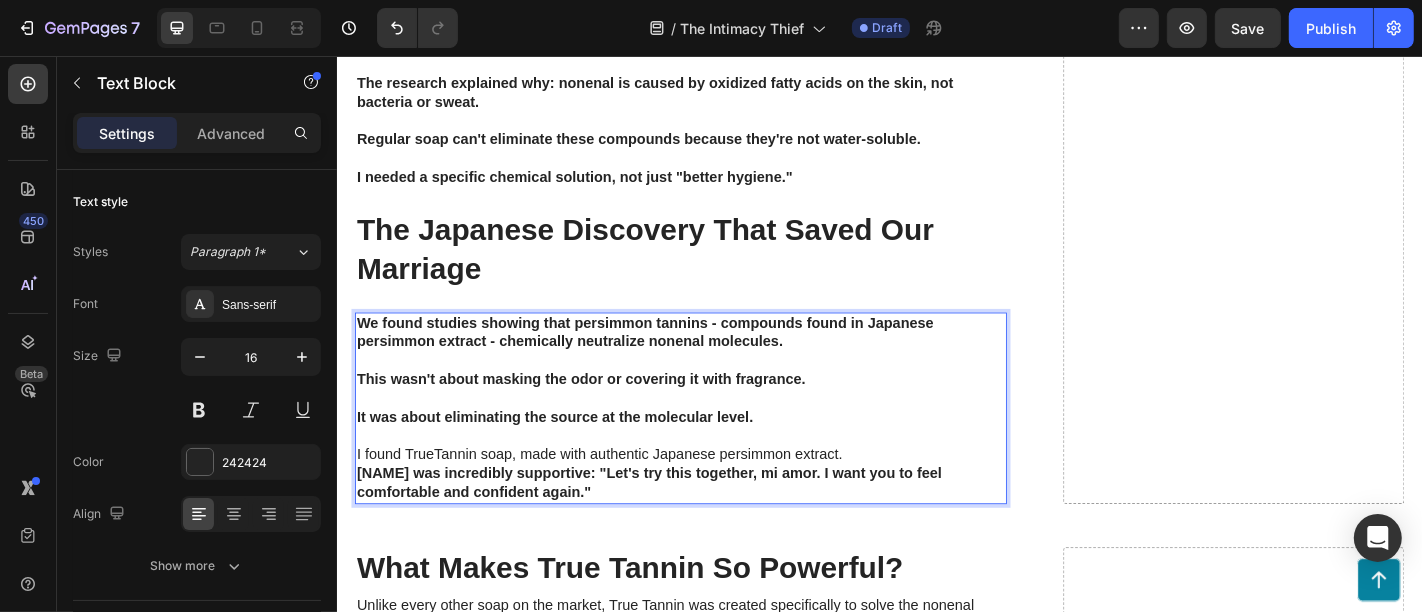 click on "I found TrueTannin soap, made with authentic Japanese persimmon extract." at bounding box center [716, 496] 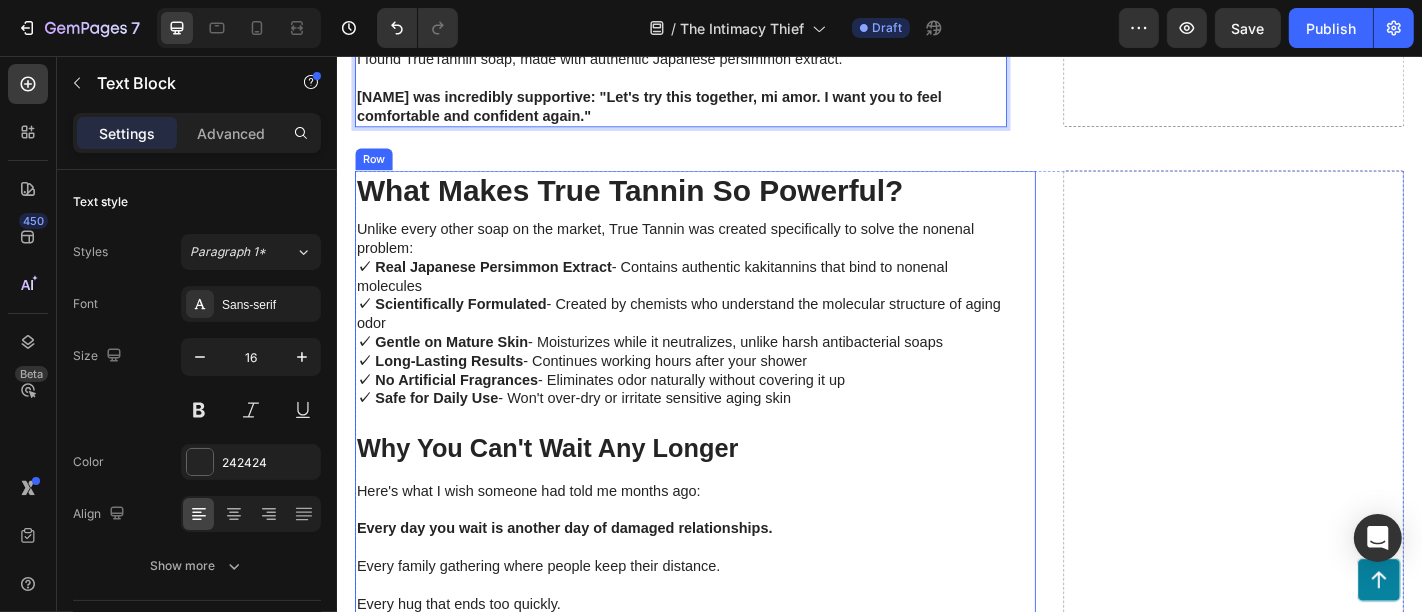 scroll, scrollTop: 4812, scrollLeft: 0, axis: vertical 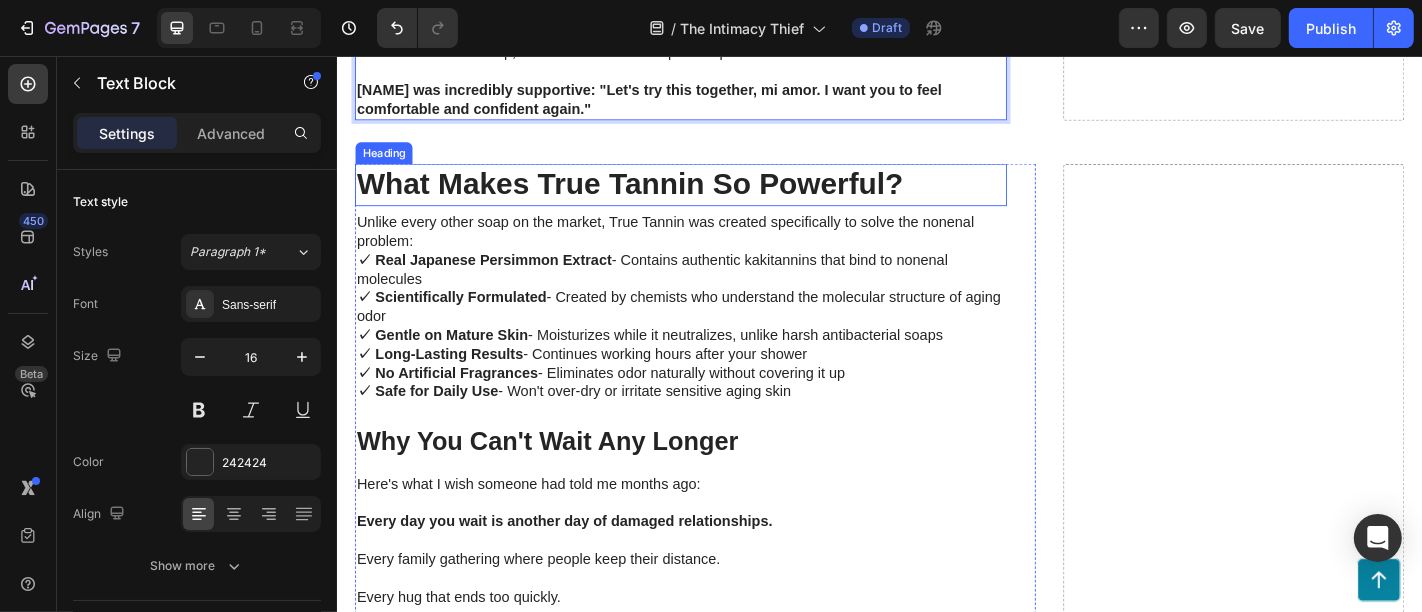 click on "What Makes True Tannin So Powerful?" at bounding box center [716, 198] 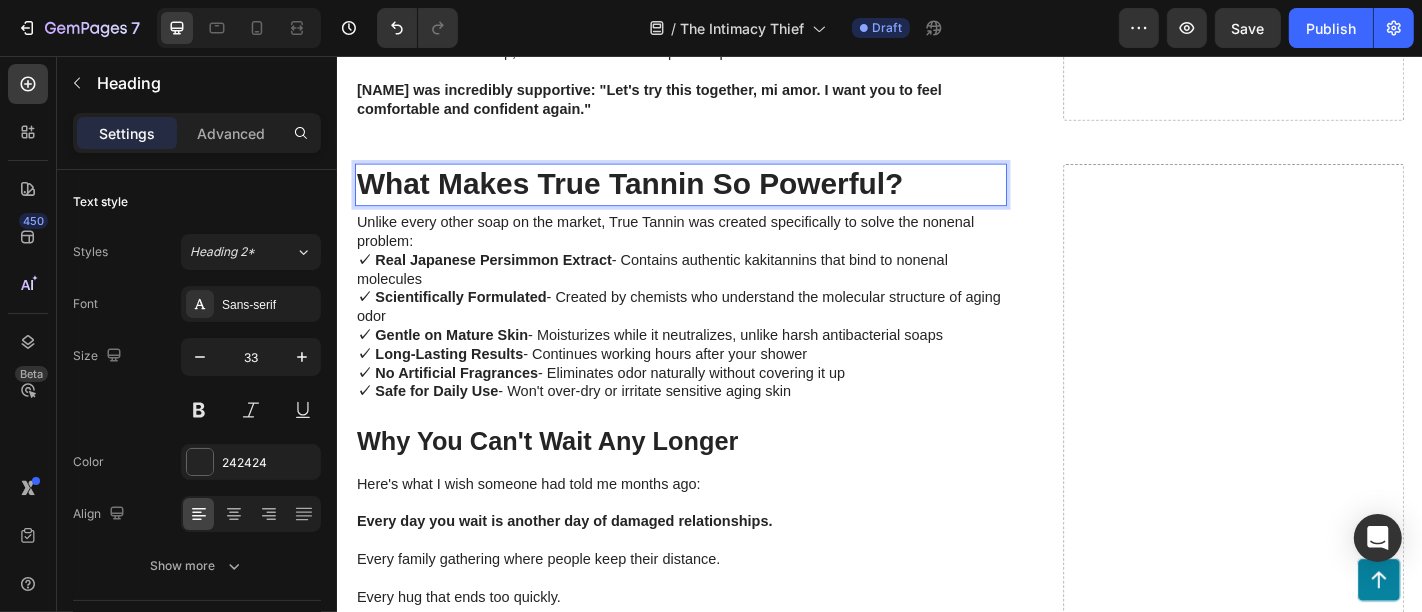 click on "What Makes True Tannin So Powerful?" at bounding box center (716, 198) 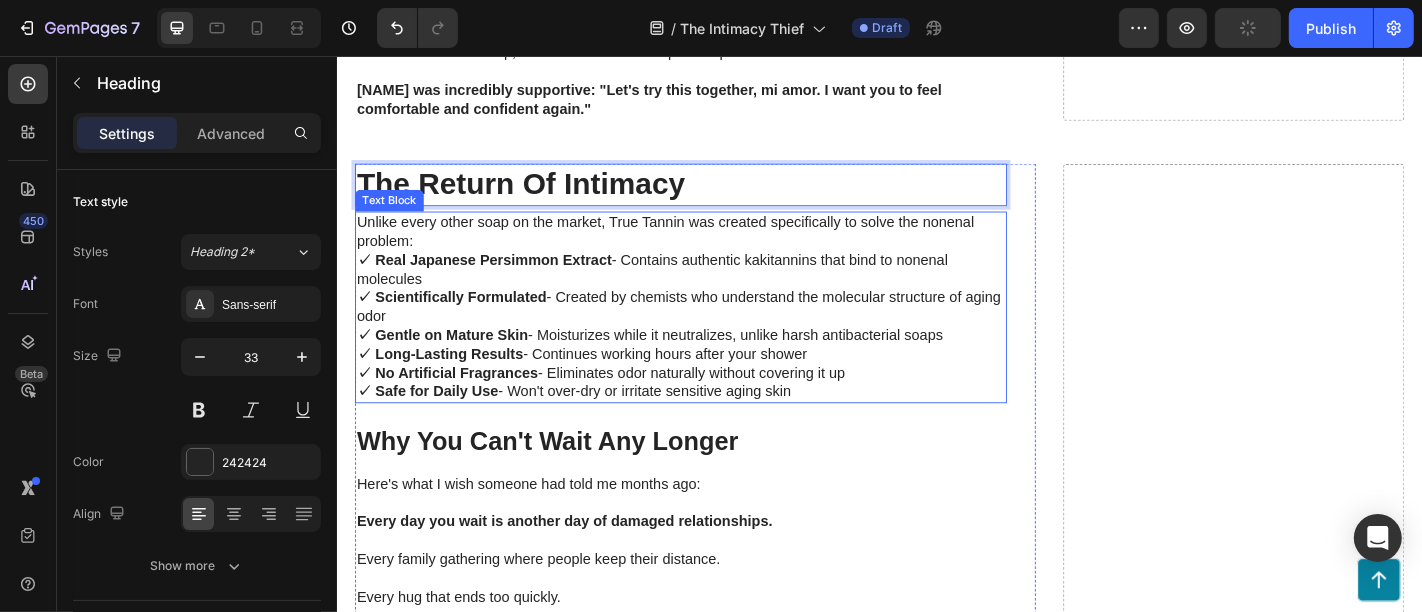 click on "✓ Scientifically Formulated  - Created by chemists who understand the molecular structure of aging odor" at bounding box center [716, 334] 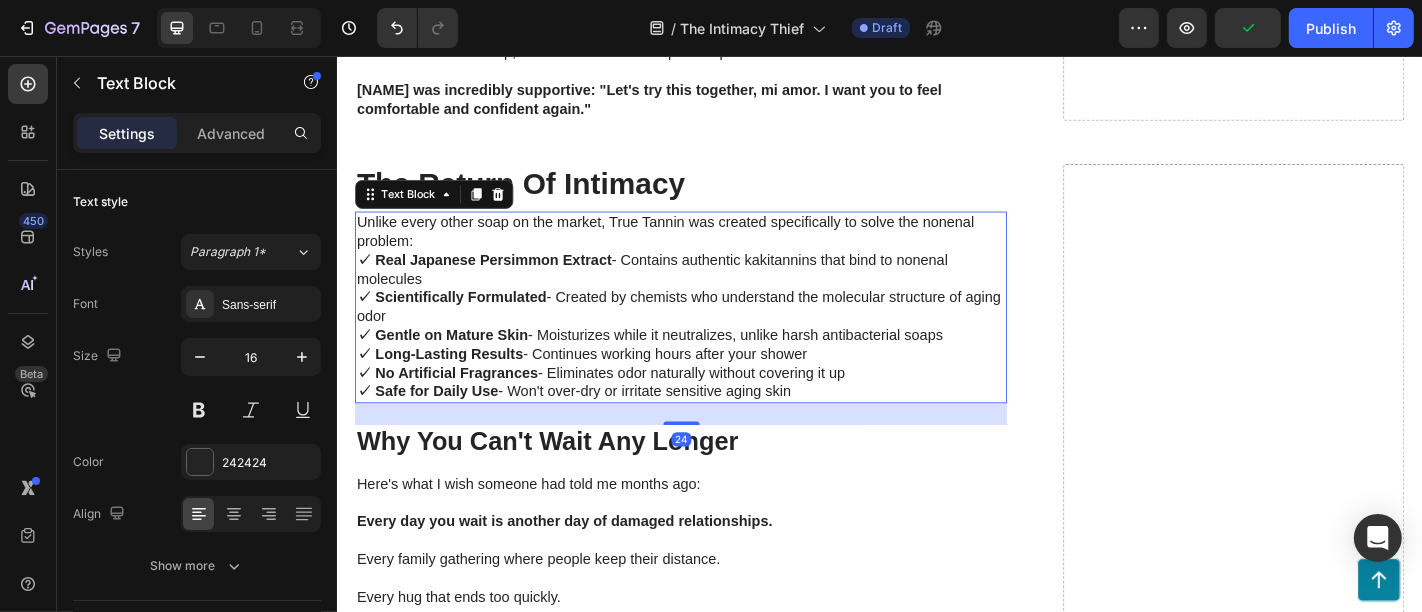 click on "✓ Scientifically Formulated  - Created by chemists who understand the molecular structure of aging odor" at bounding box center [716, 334] 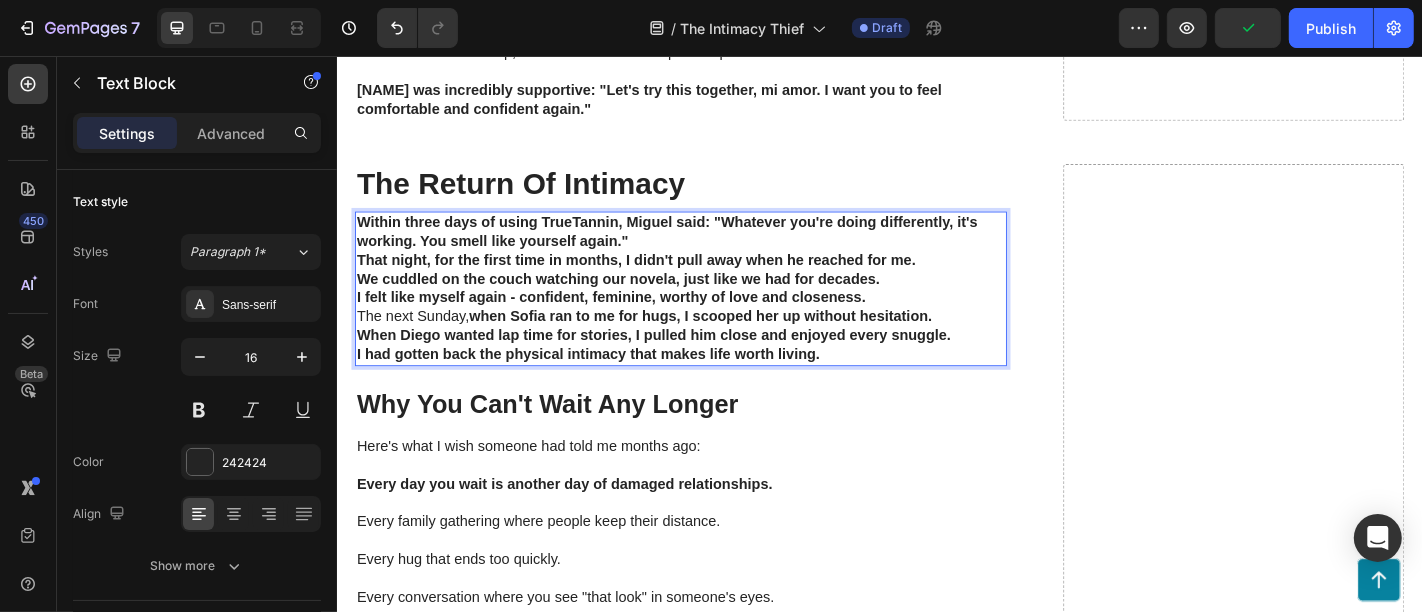 click on "Within three days of using TrueTannin, Miguel said: "Whatever you're doing differently, it's working. You smell like yourself again."" at bounding box center [716, 251] 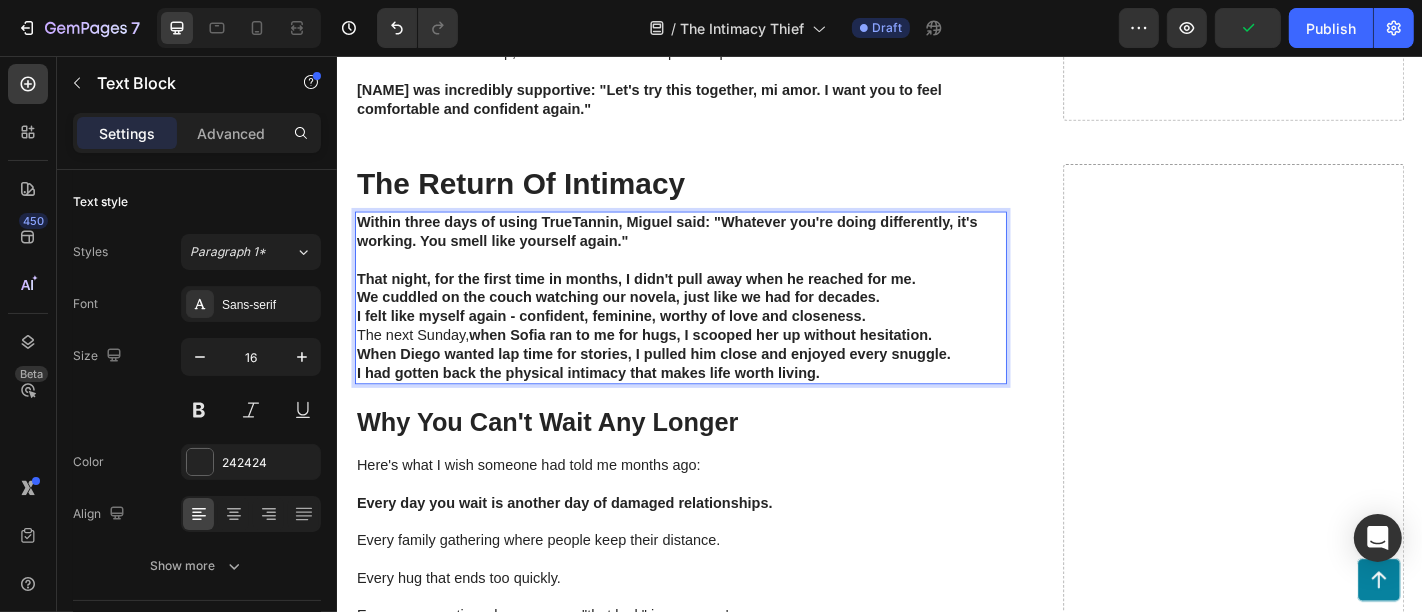 click on "That night, for the first time in months, I didn't pull away when he reached for me." at bounding box center (716, 303) 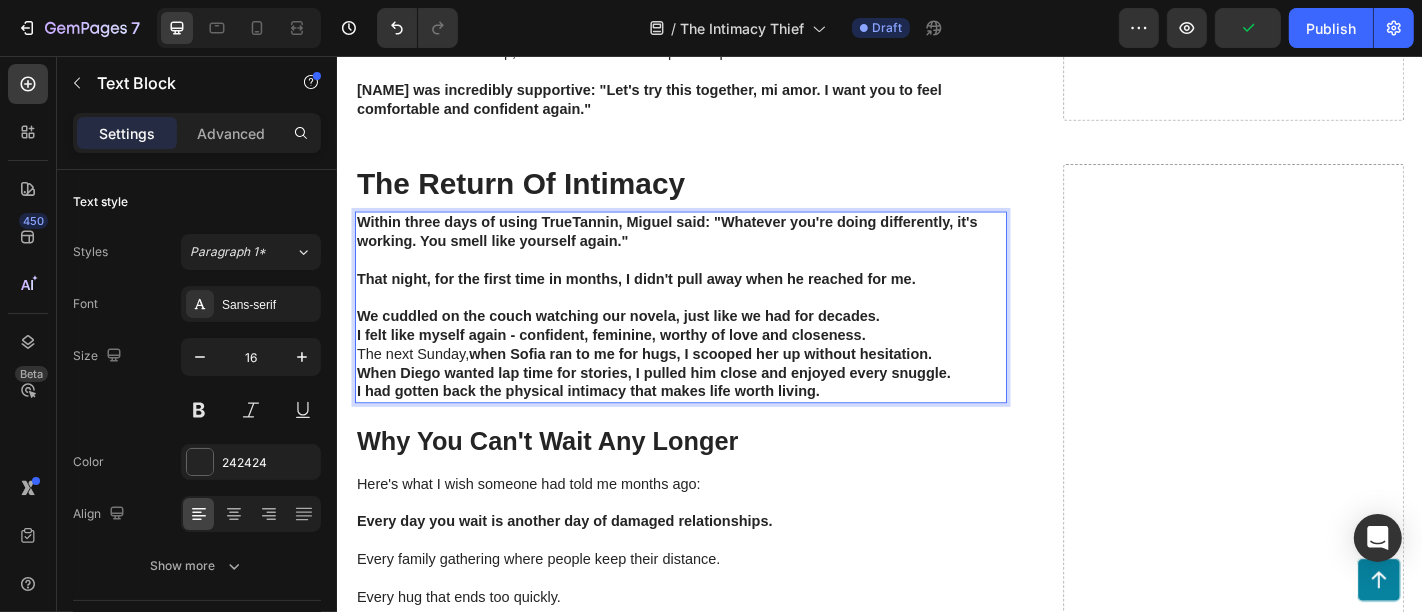 click on "We cuddled on the couch watching our novela, just like we had for decades." at bounding box center [716, 344] 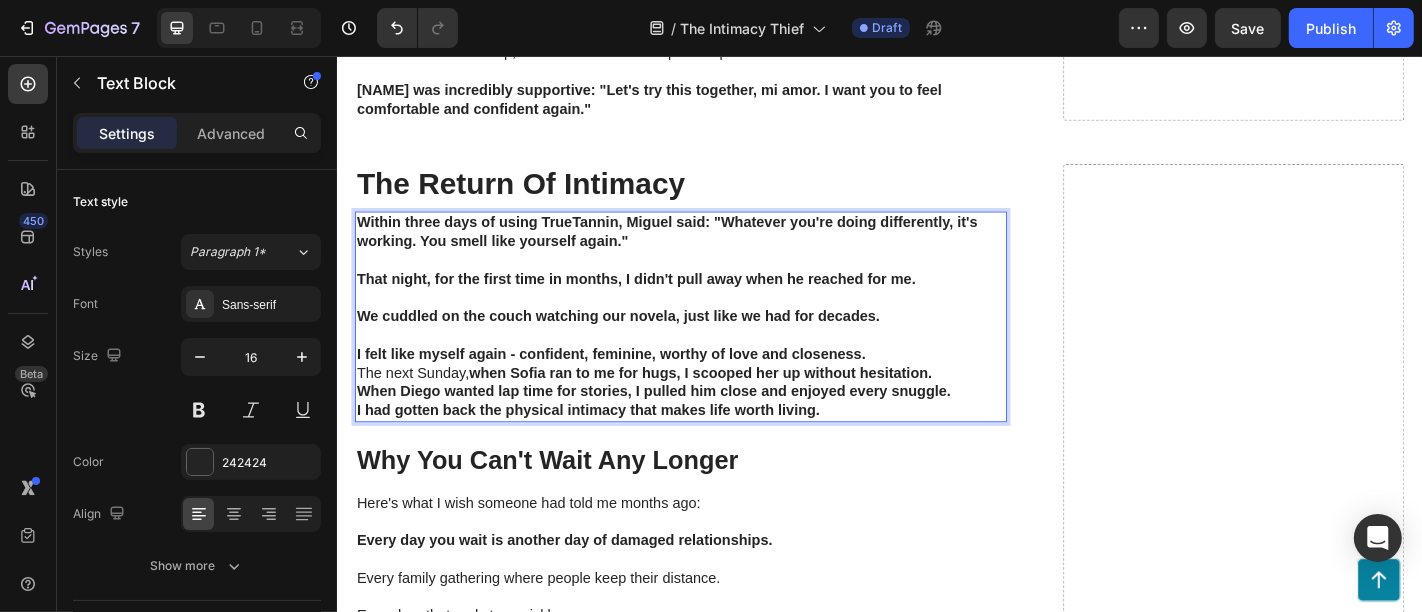 drag, startPoint x: 956, startPoint y: 338, endPoint x: 952, endPoint y: 353, distance: 15.524175 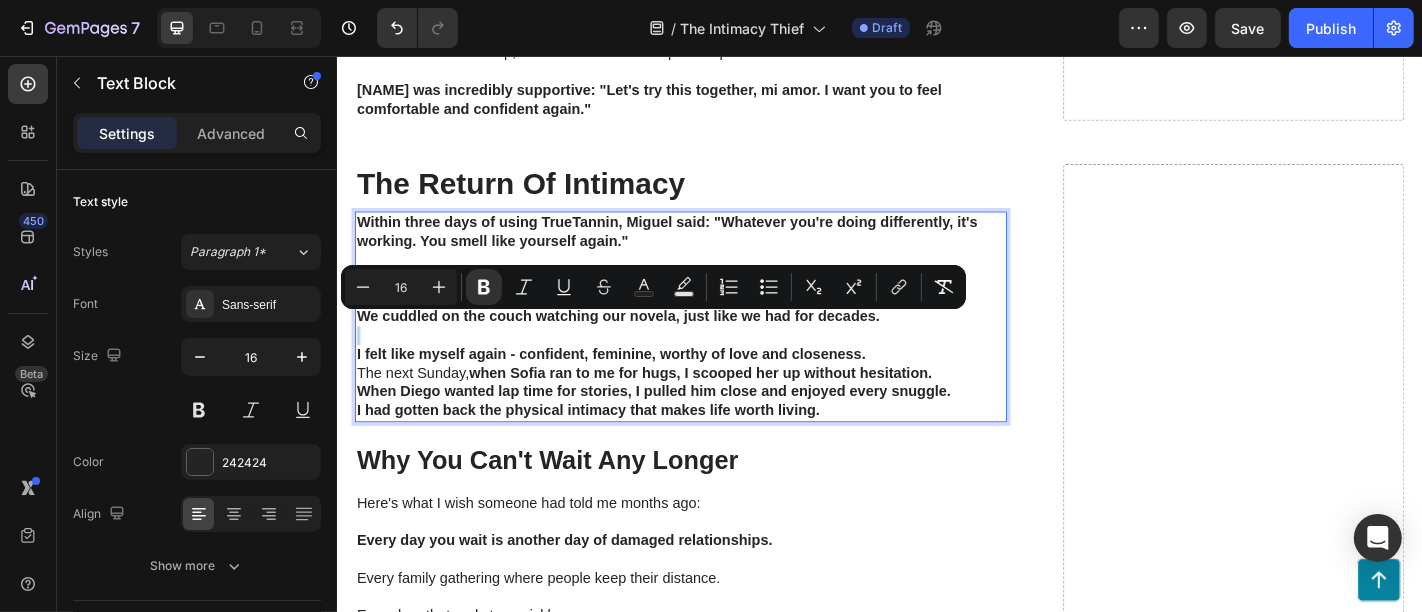 click on "I felt like myself again - confident, feminine, worthy of love and closeness." at bounding box center [716, 386] 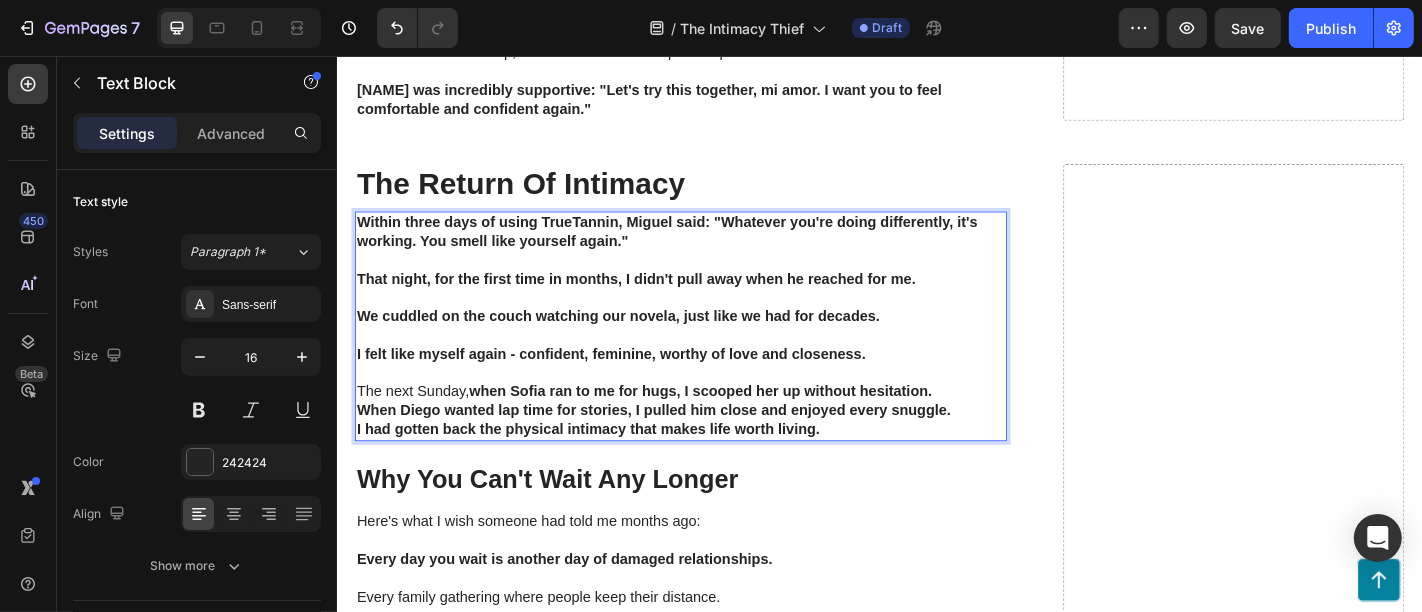 click on "The next Sunday,  when Sofia ran to me for hugs, I scooped her up without hesitation." at bounding box center (716, 427) 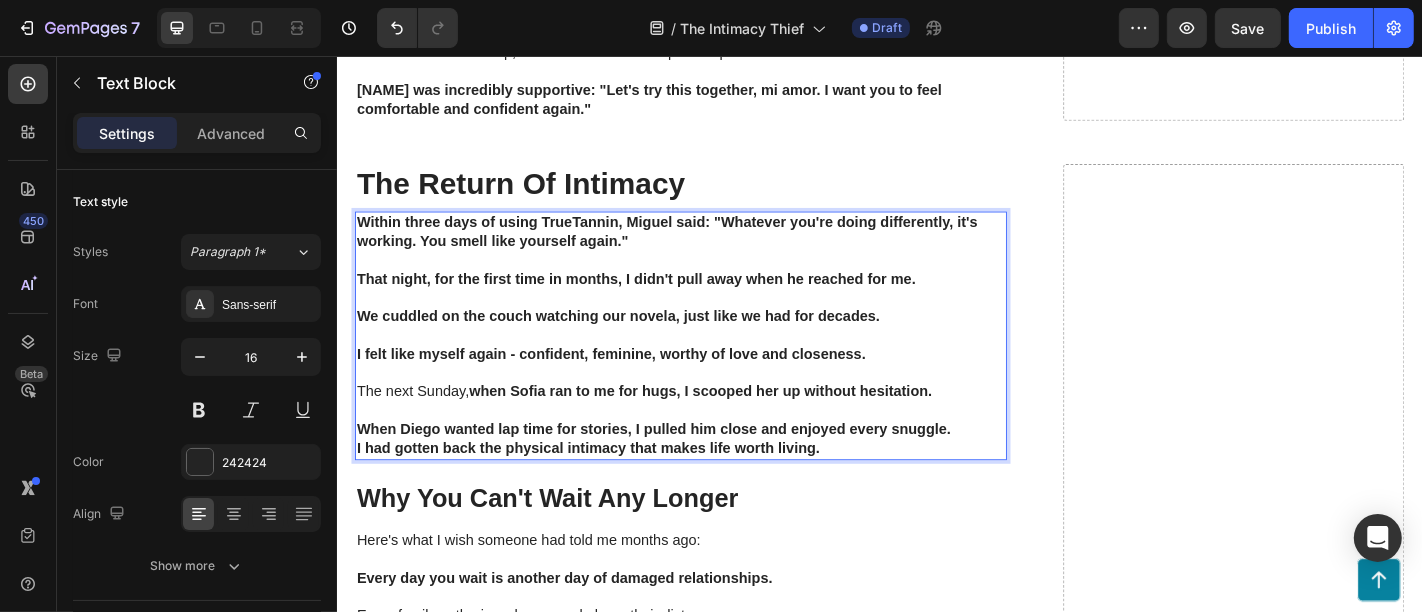 click on "When Diego wanted lap time for stories, I pulled him close and enjoyed every snuggle." at bounding box center [716, 469] 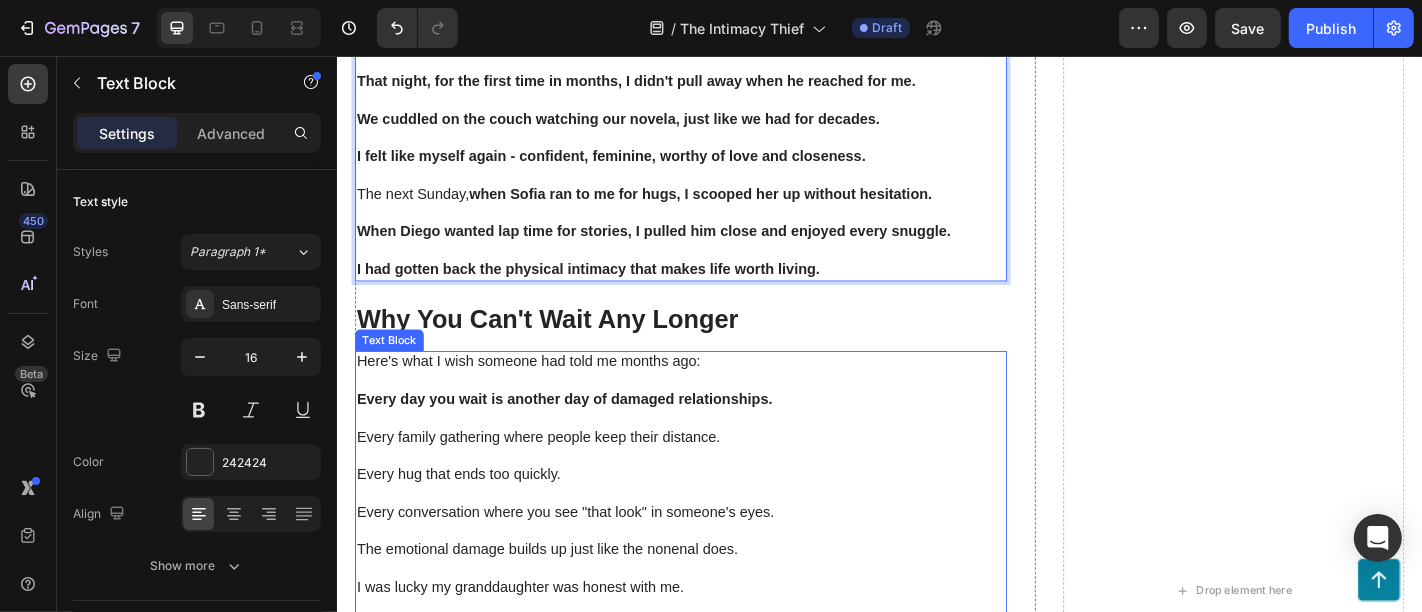 scroll, scrollTop: 5145, scrollLeft: 0, axis: vertical 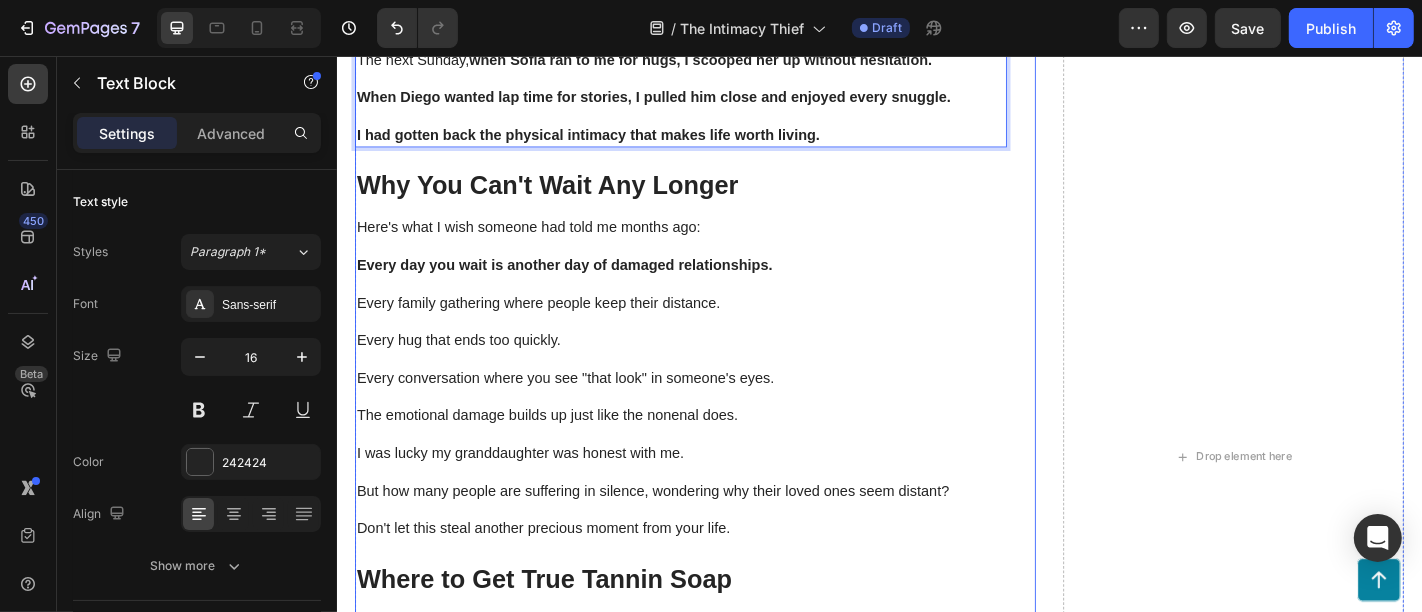 click on "Why You Can't Wait Any Longer" at bounding box center [716, 200] 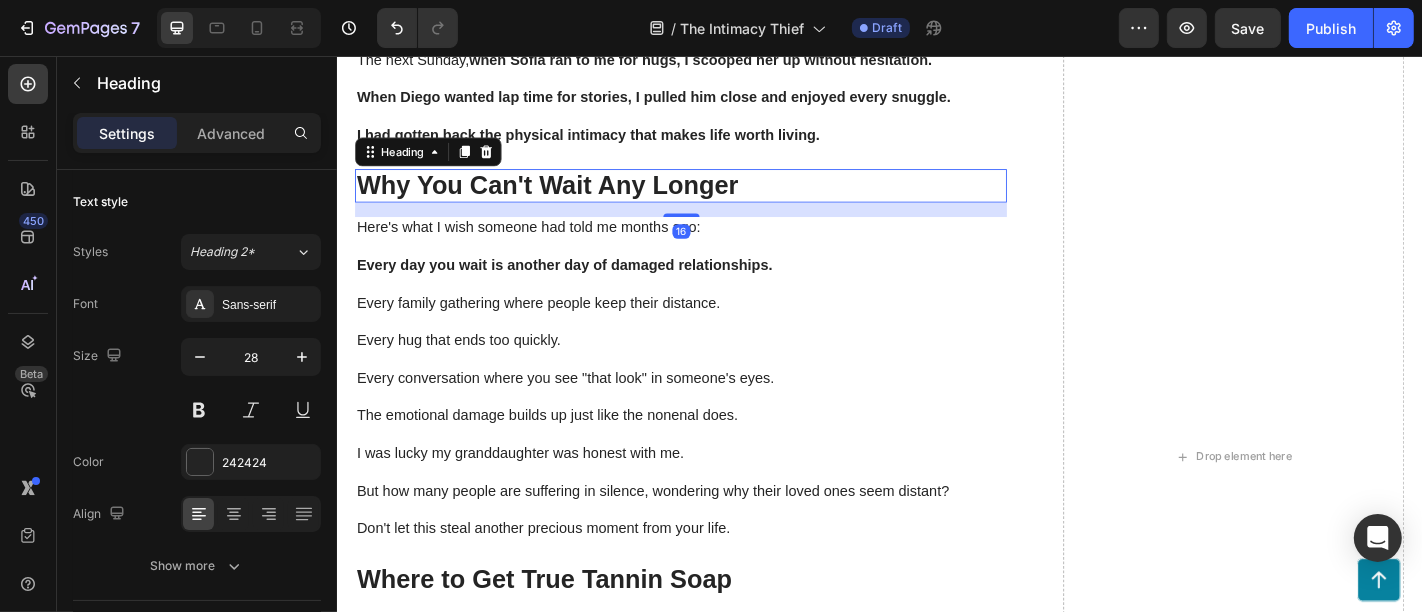 click on "Why You Can't Wait Any Longer" at bounding box center [716, 200] 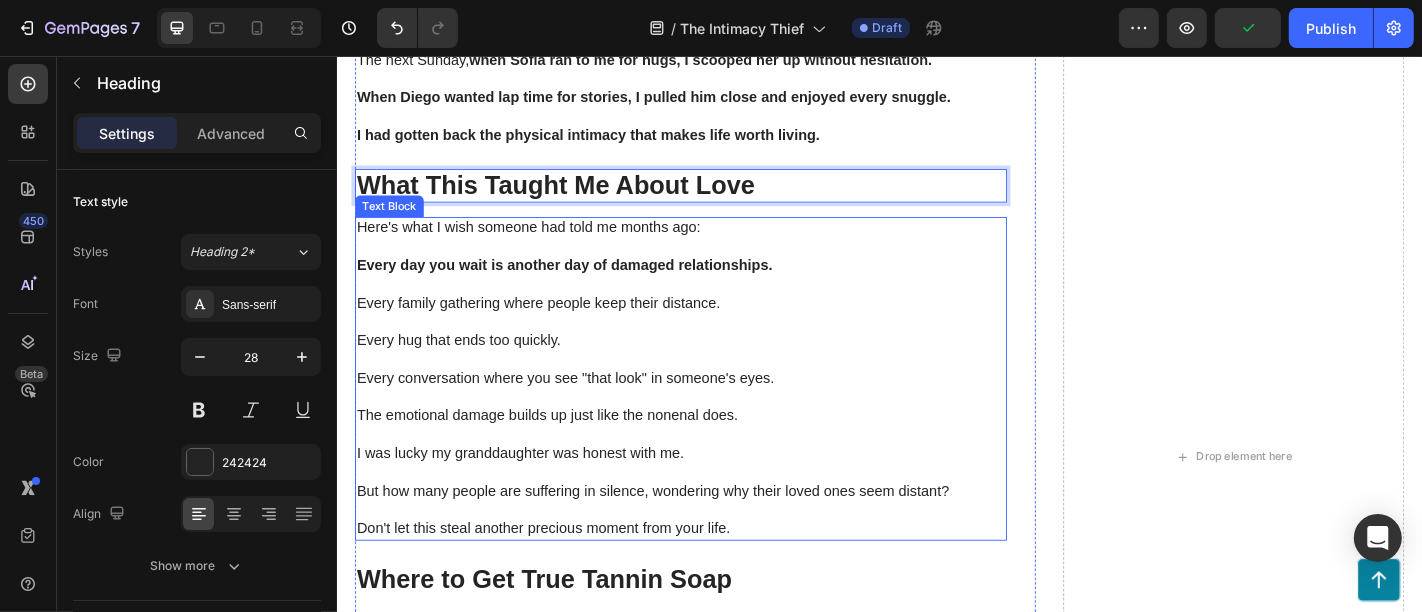 click at bounding box center [716, 267] 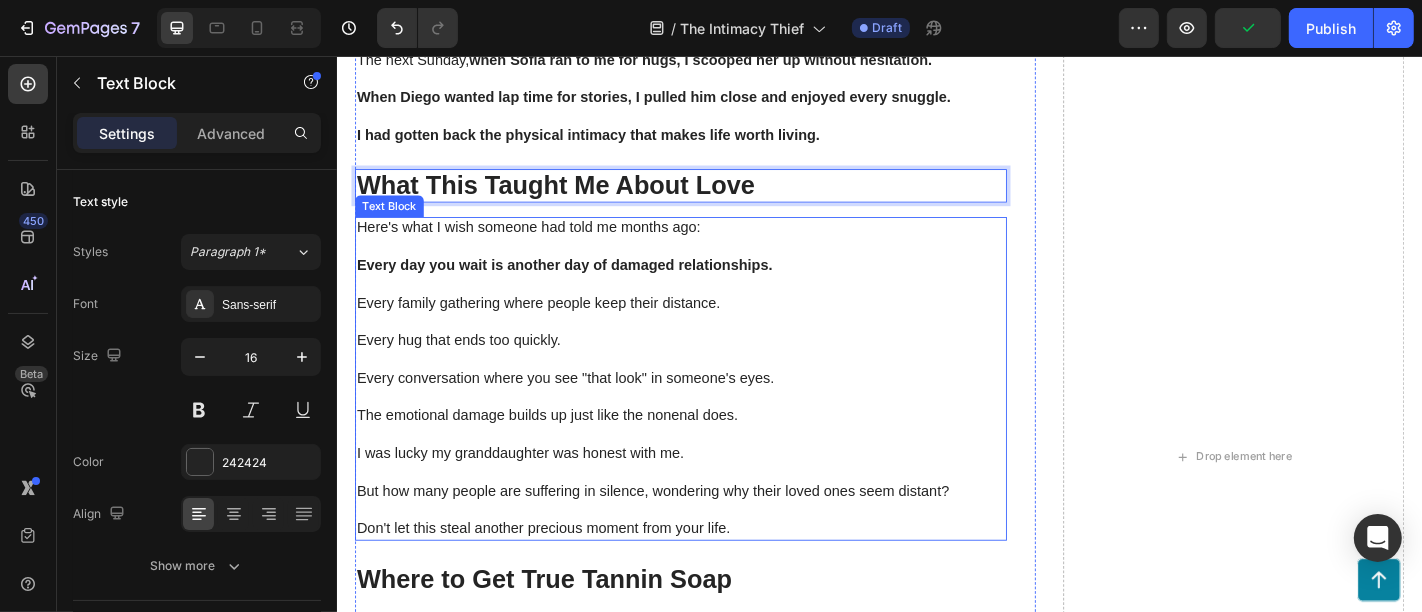 click at bounding box center (716, 267) 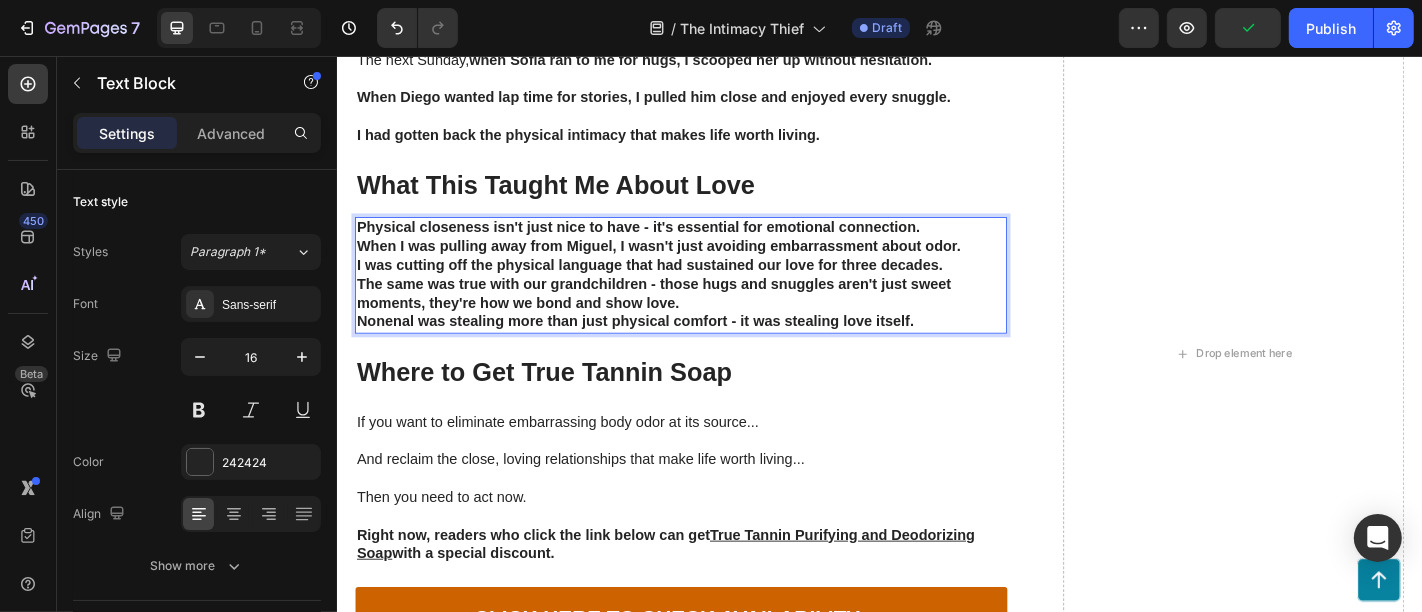 click on "When I was pulling away from Miguel, I wasn't just avoiding embarrassment about odor." at bounding box center [716, 267] 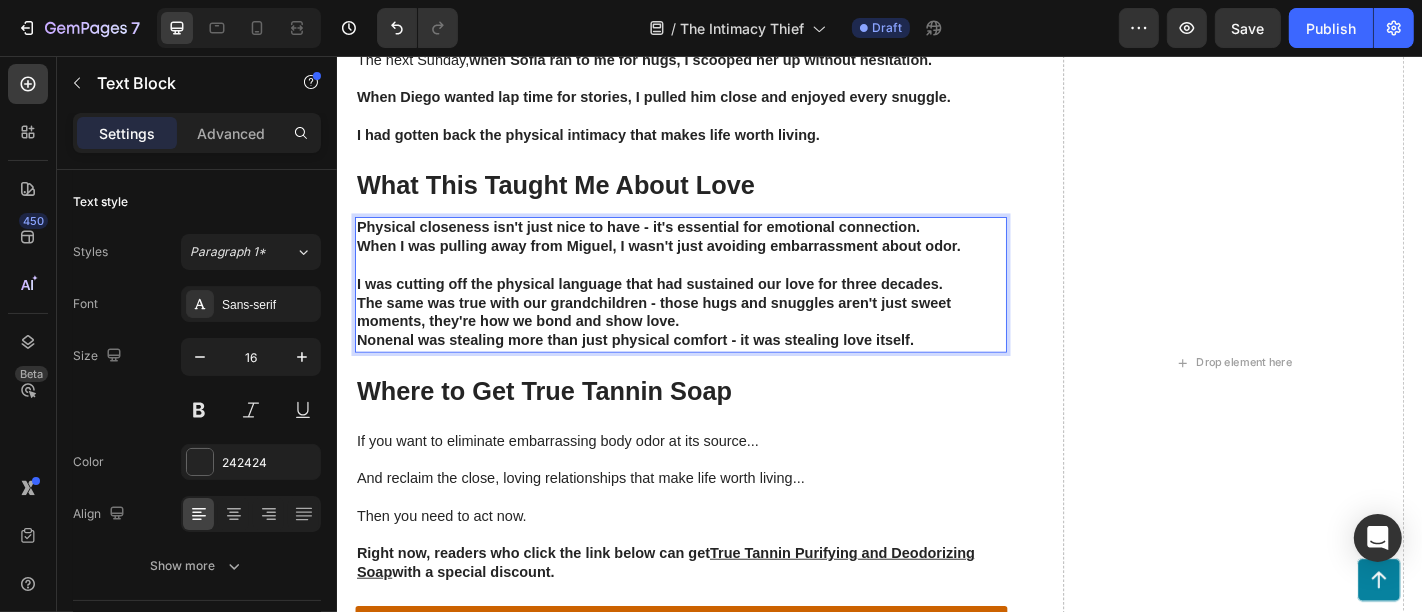 drag, startPoint x: 1029, startPoint y: 242, endPoint x: 1020, endPoint y: 274, distance: 33.24154 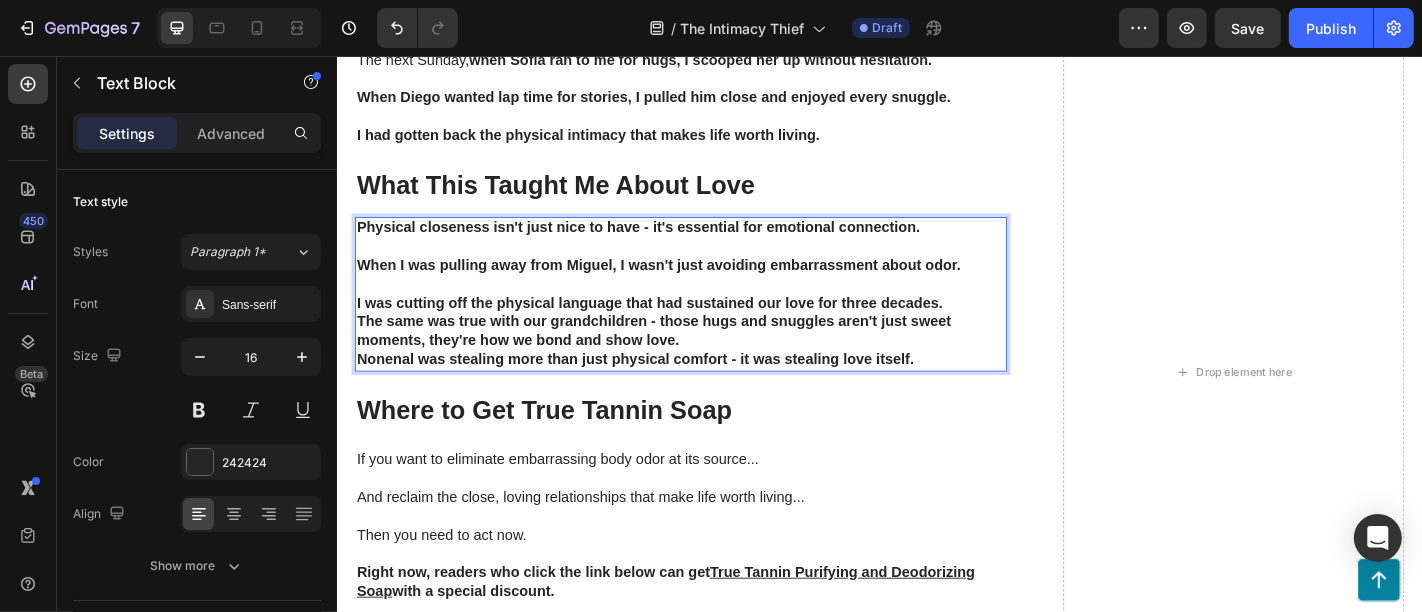 click on "I was cutting off the physical language that had sustained our love for three decades." at bounding box center [716, 330] 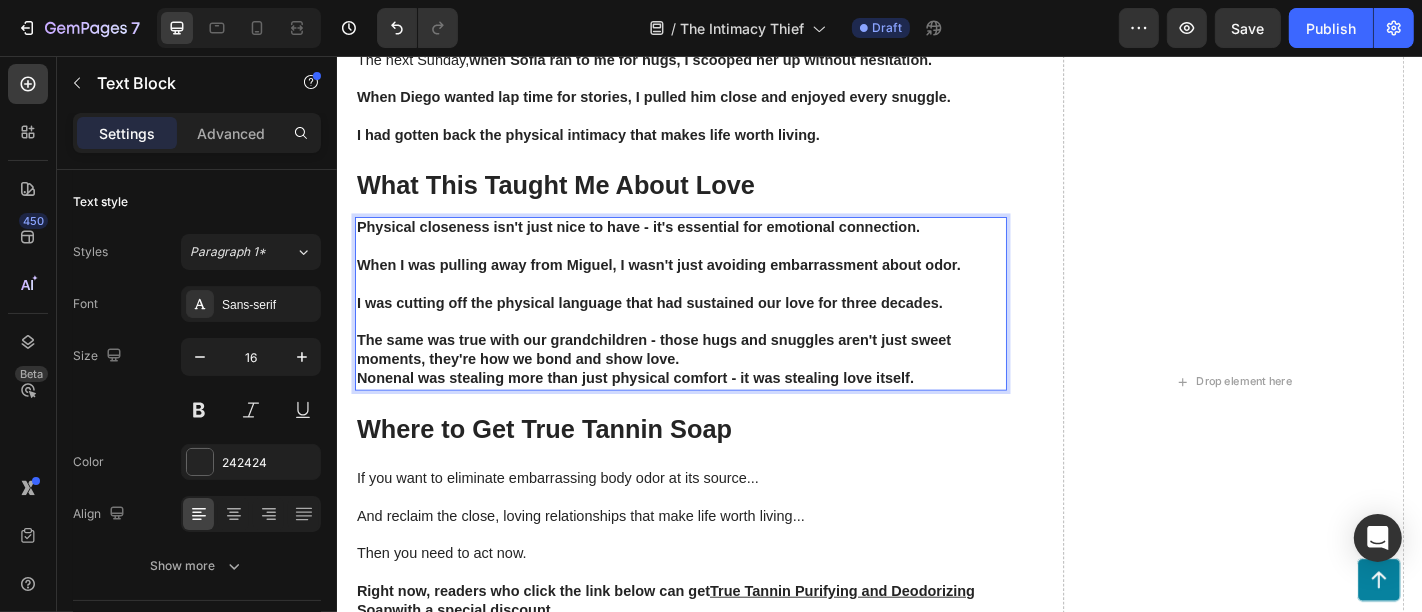 click on "The same was true with our grandchildren - those hugs and snuggles aren't just sweet moments, they're how we bond and show love." at bounding box center (716, 382) 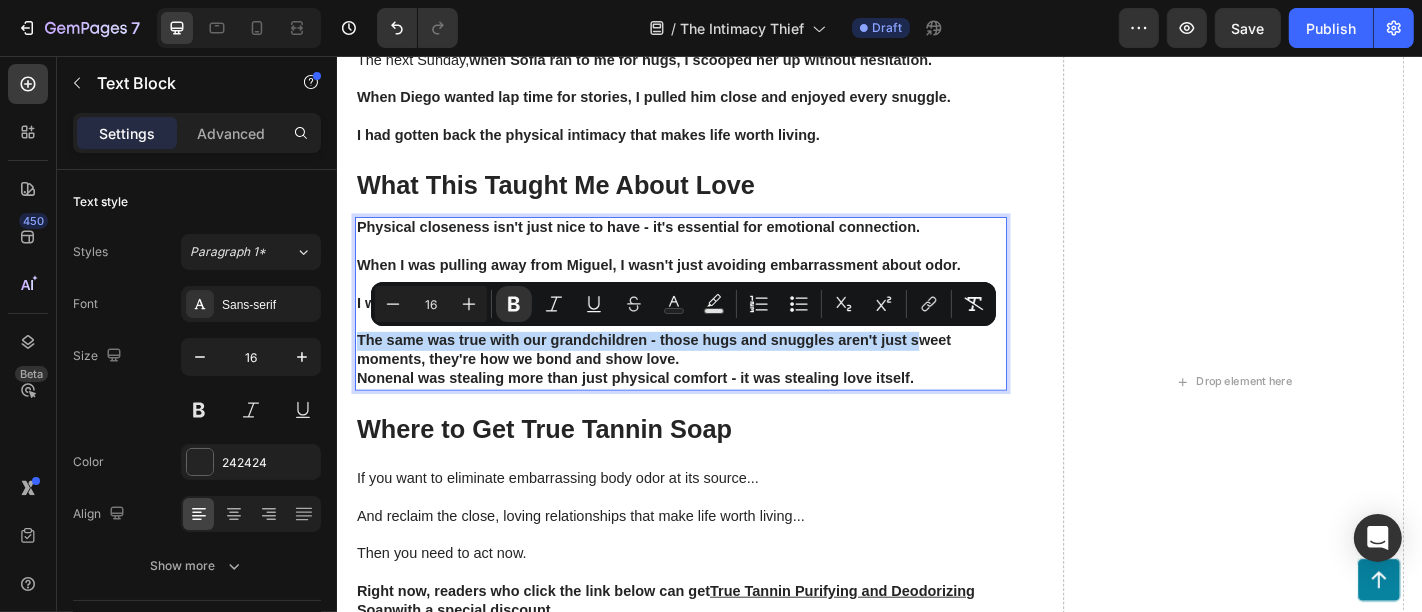 click on "The same was true with our grandchildren - those hugs and snuggles aren't just sweet moments, they're how we bond and show love." at bounding box center [716, 382] 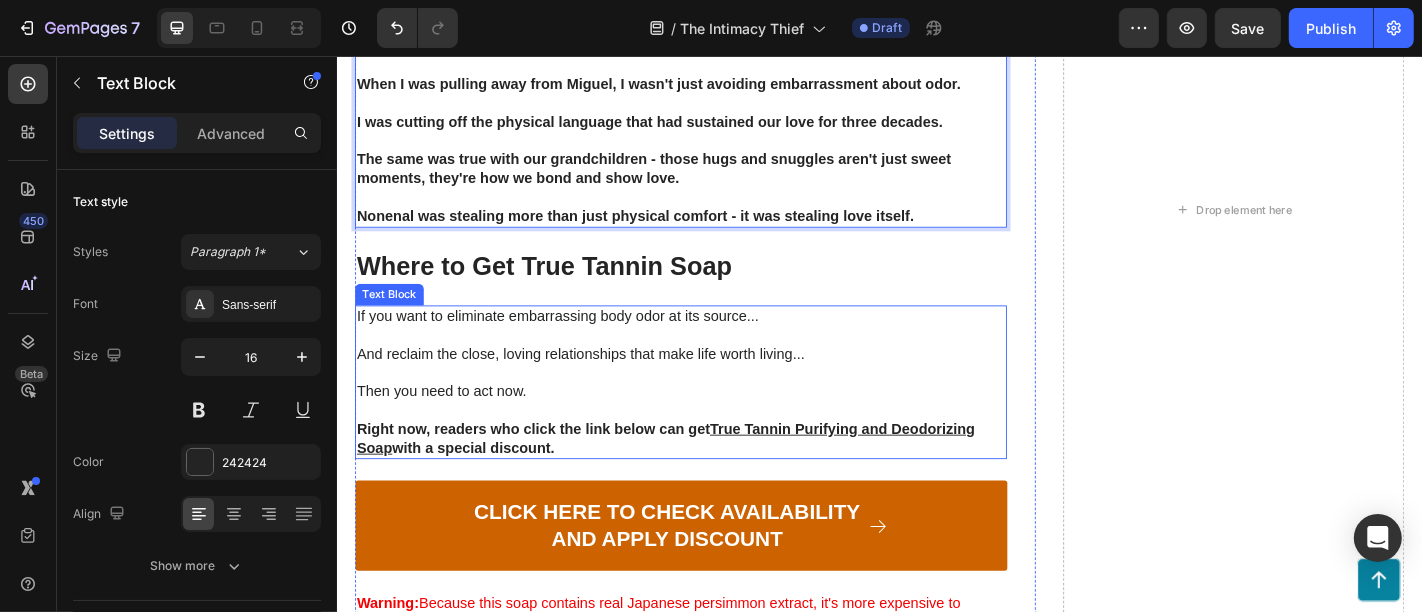 scroll, scrollTop: 5368, scrollLeft: 0, axis: vertical 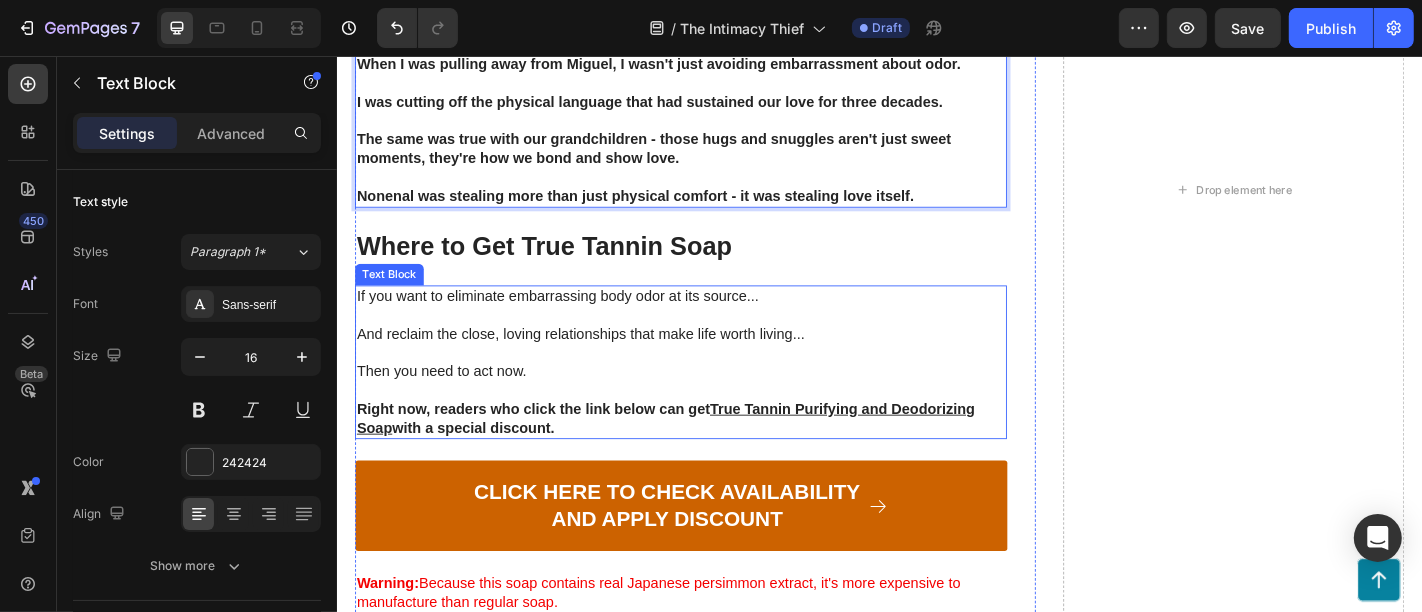 click on "Where to Get True Tannin Soap" at bounding box center (716, 266) 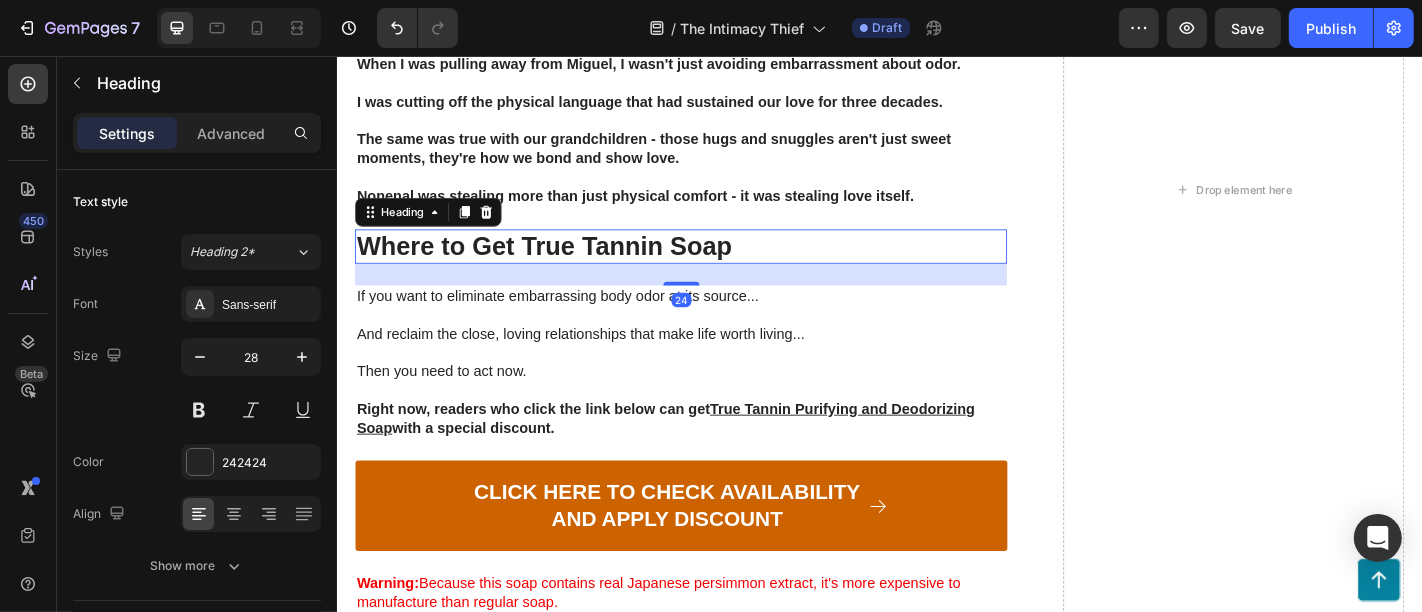 click on "Where to Get True Tannin Soap" at bounding box center [716, 266] 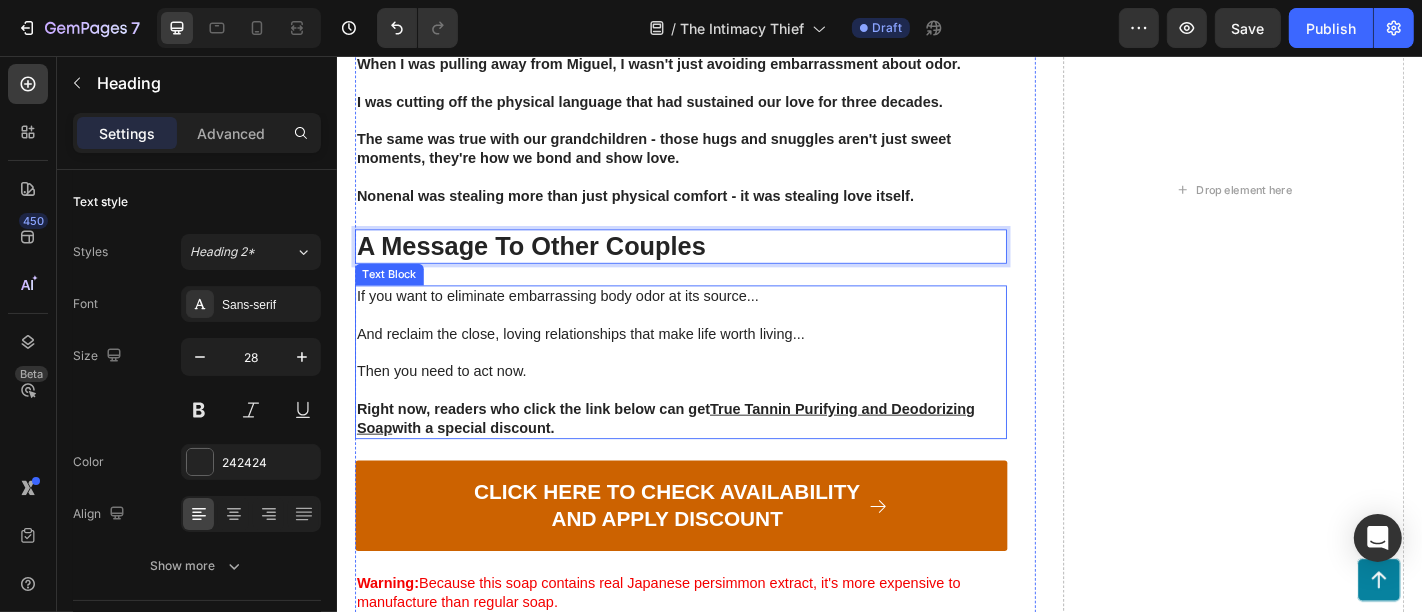click on "And reclaim the close, loving relationships that make life worth living..." at bounding box center [716, 363] 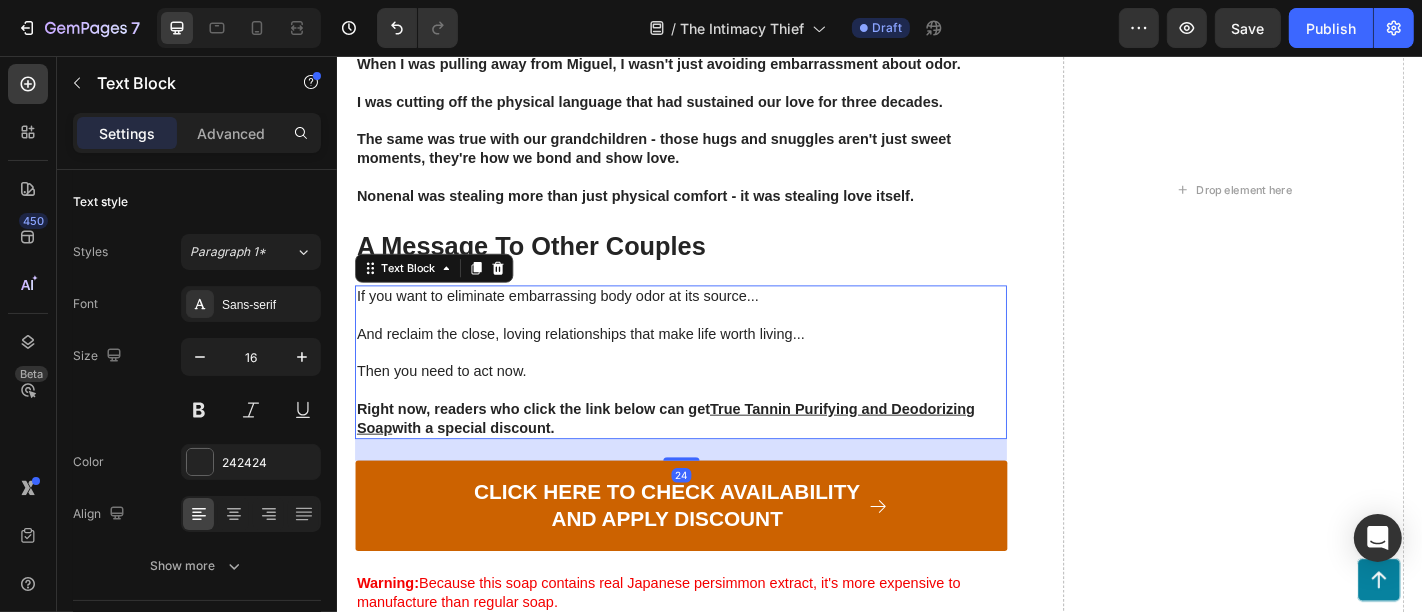 click on "And reclaim the close, loving relationships that make life worth living..." at bounding box center (716, 363) 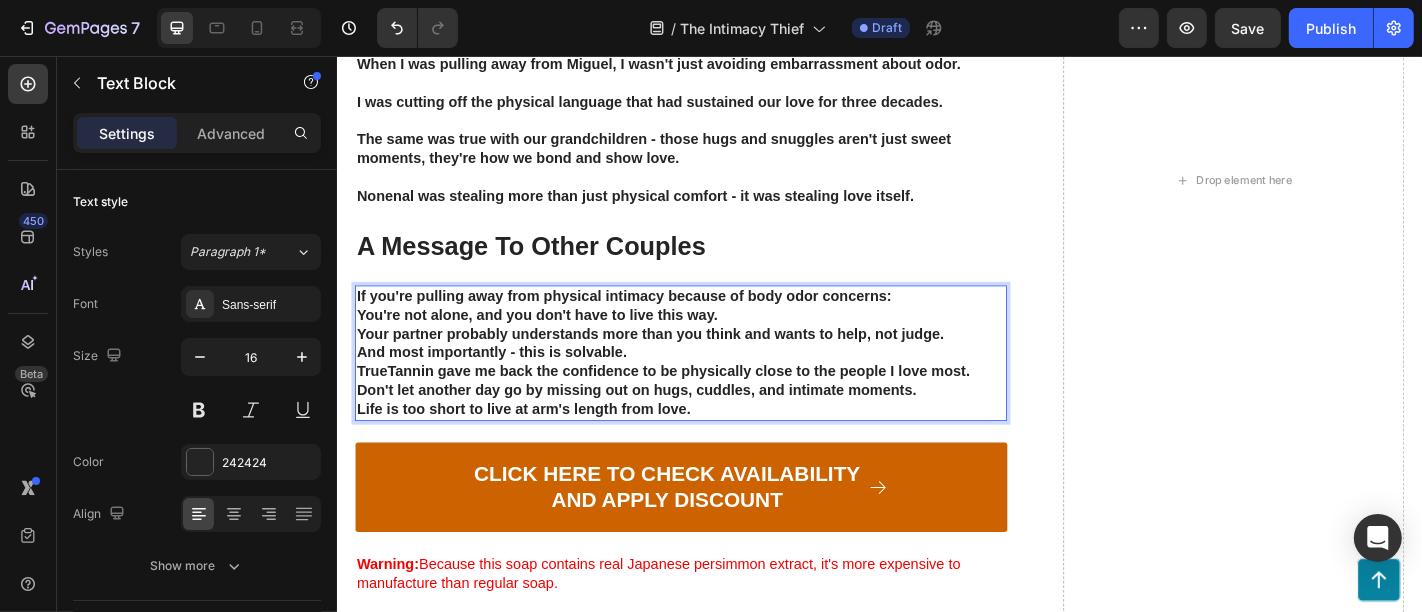 click on "If you're pulling away from physical intimacy because of body odor concerns:" at bounding box center (716, 321) 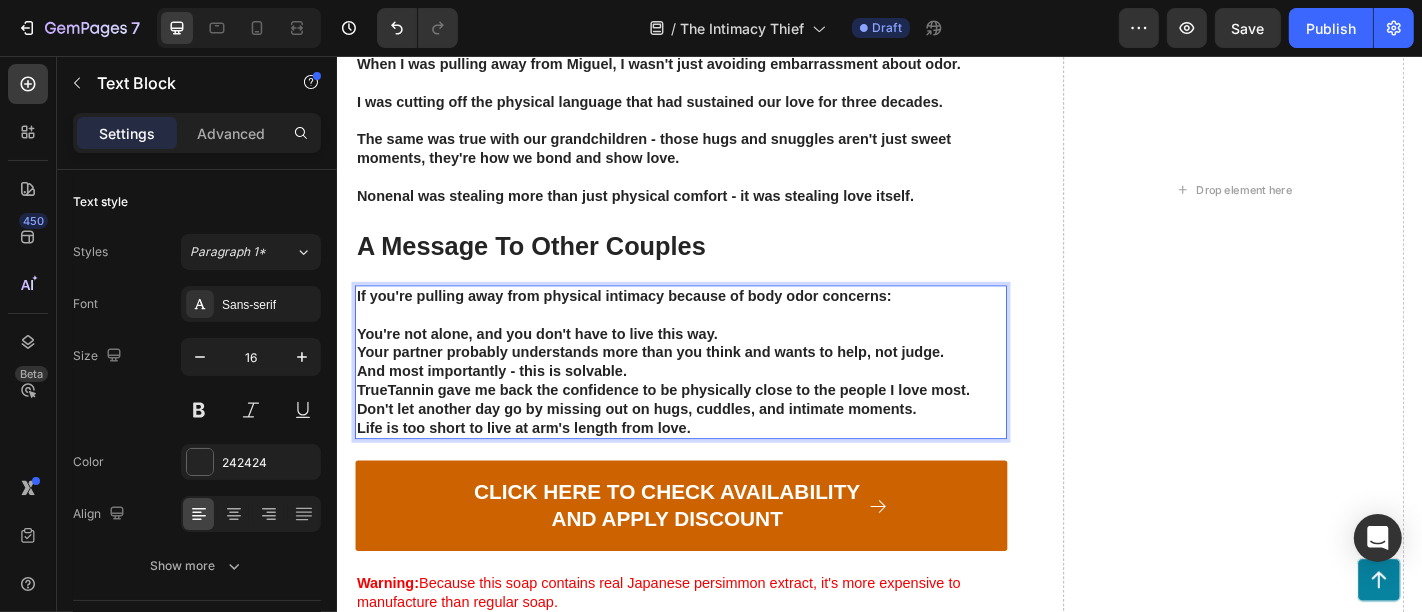 click on "You're not alone, and you don't have to live this way." at bounding box center [716, 363] 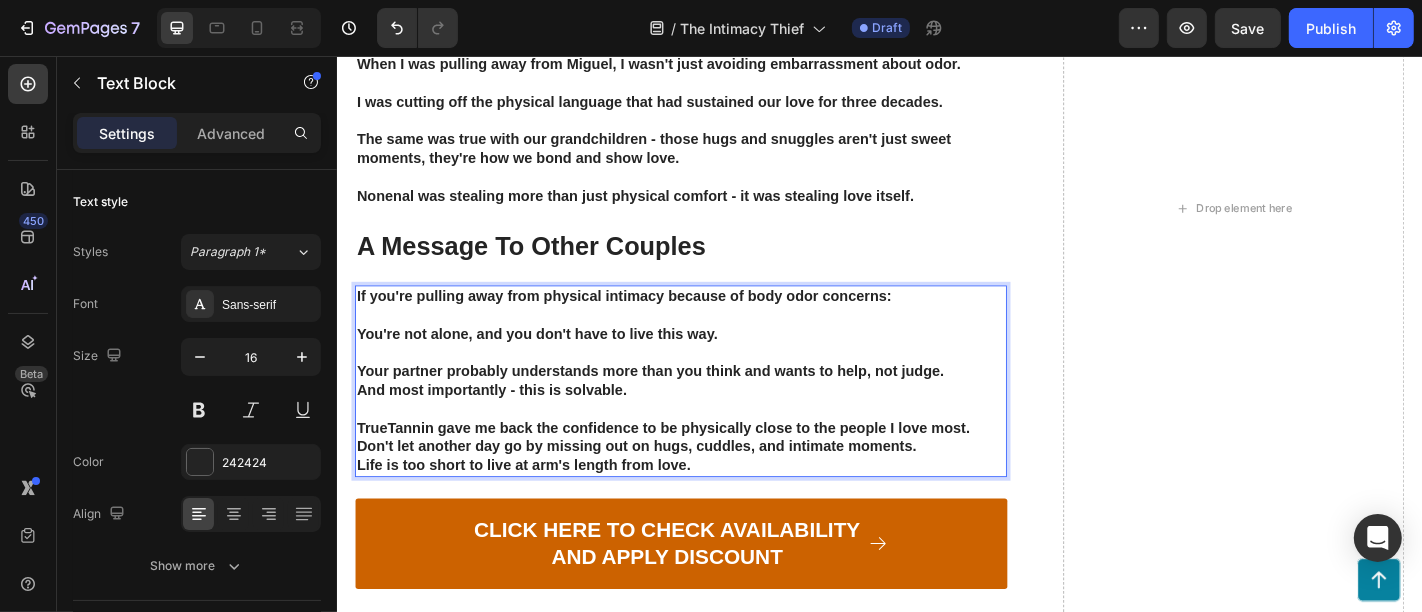 click on "TrueTannin gave me back the confidence to be physically close to the people I love most." at bounding box center [716, 467] 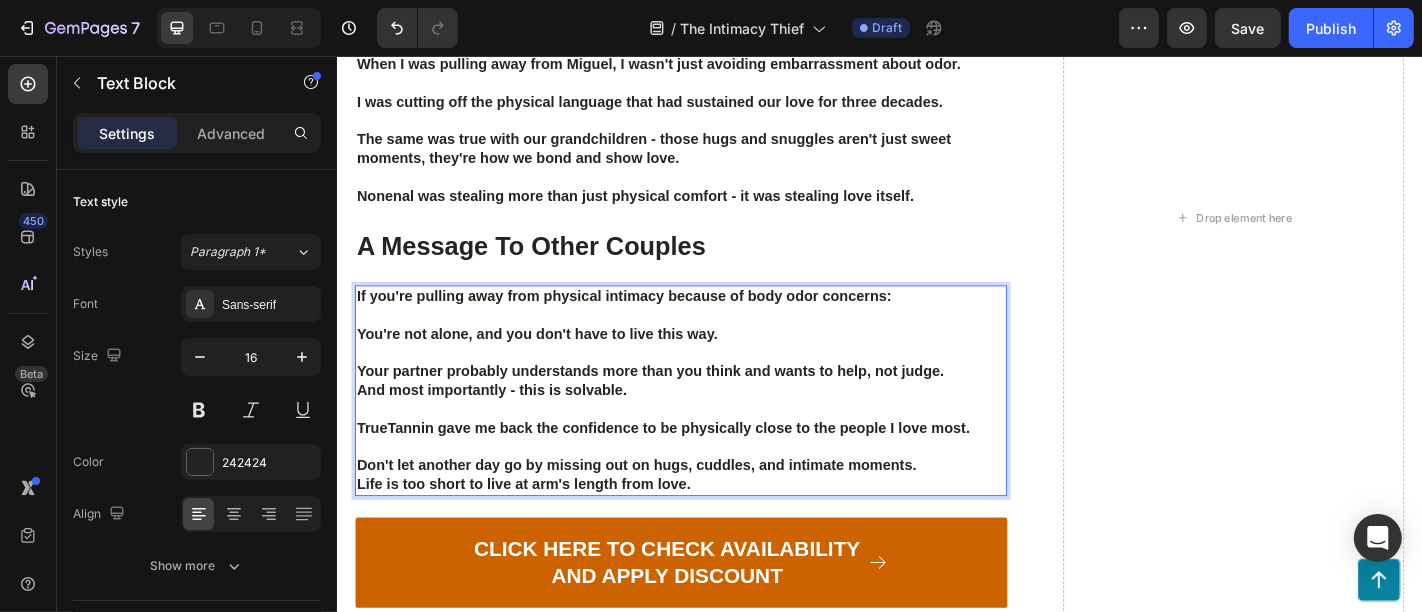 click on "Don't let another day go by missing out on hugs, cuddles, and intimate moments." at bounding box center (716, 508) 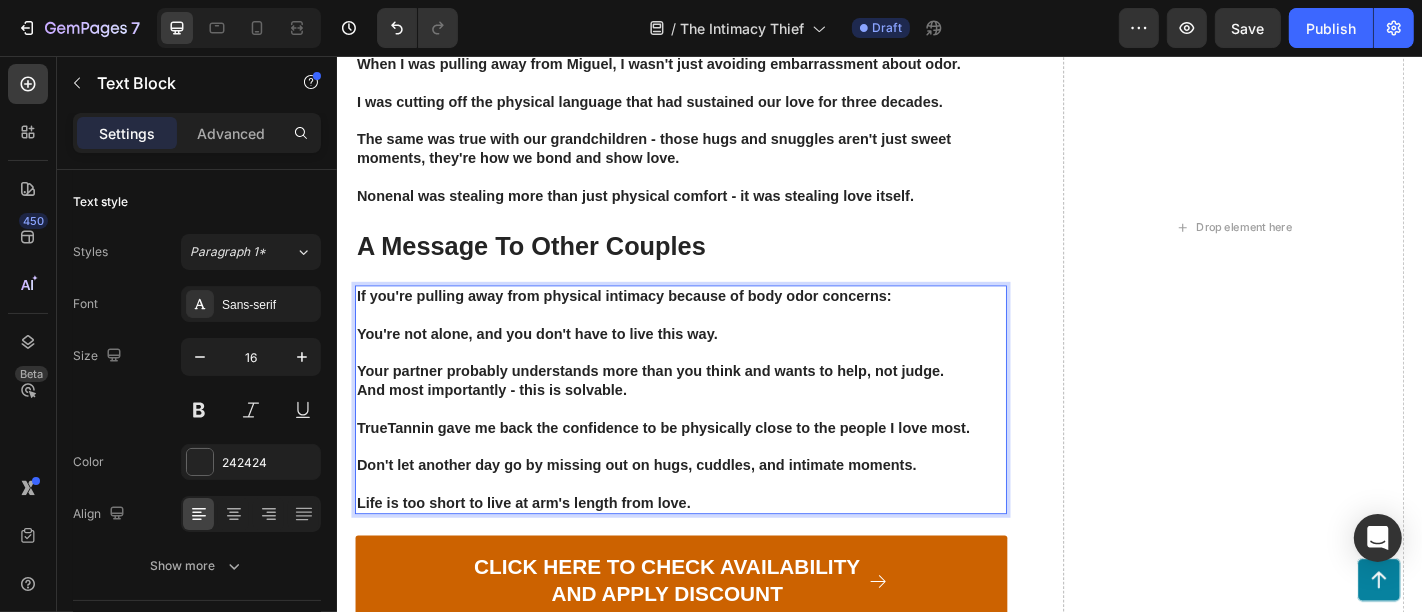 click on "Life is too short to live at arm's length from love." at bounding box center (716, 550) 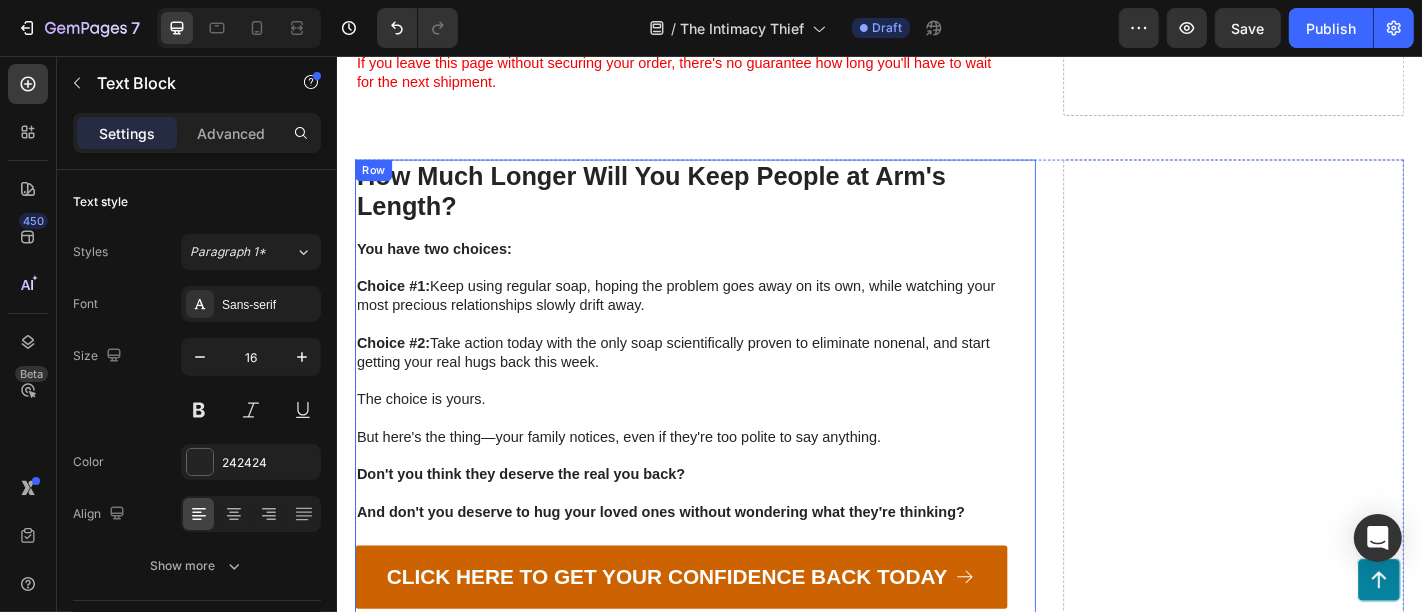 scroll, scrollTop: 6145, scrollLeft: 0, axis: vertical 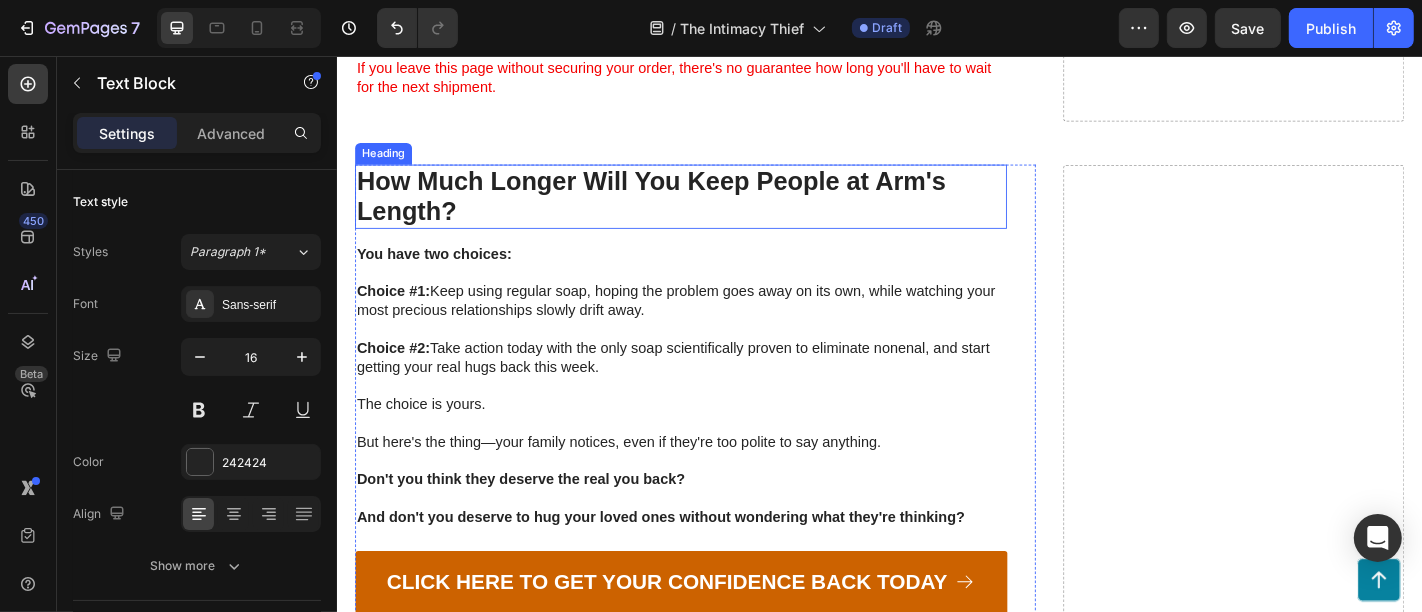 click on "How Much Longer Will You Keep People at Arm's Length?" at bounding box center [716, 211] 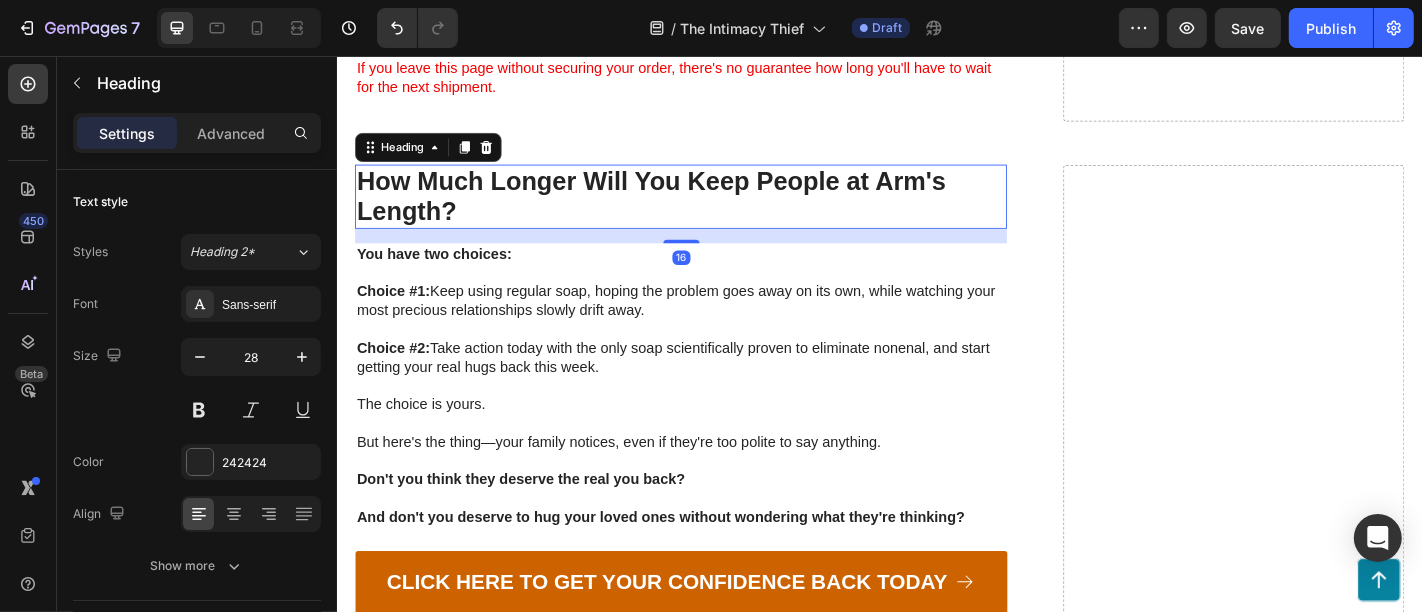 click on "How Much Longer Will You Keep People at Arm's Length?" at bounding box center (716, 211) 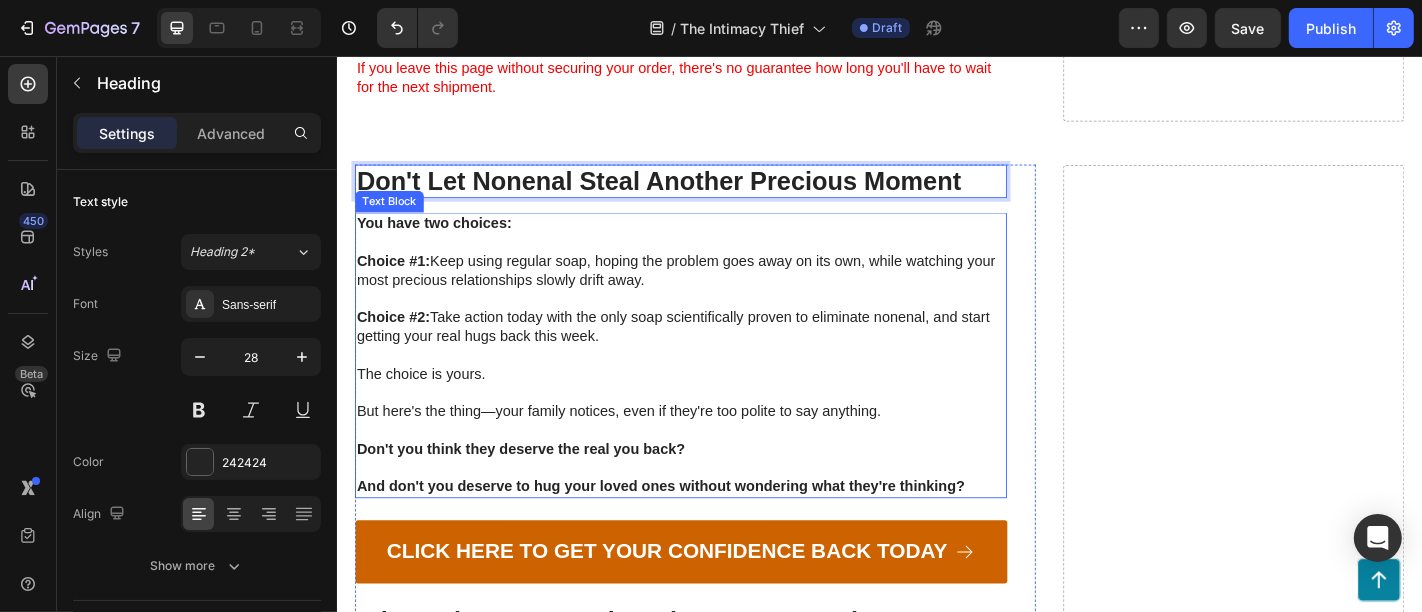 click at bounding box center (716, 470) 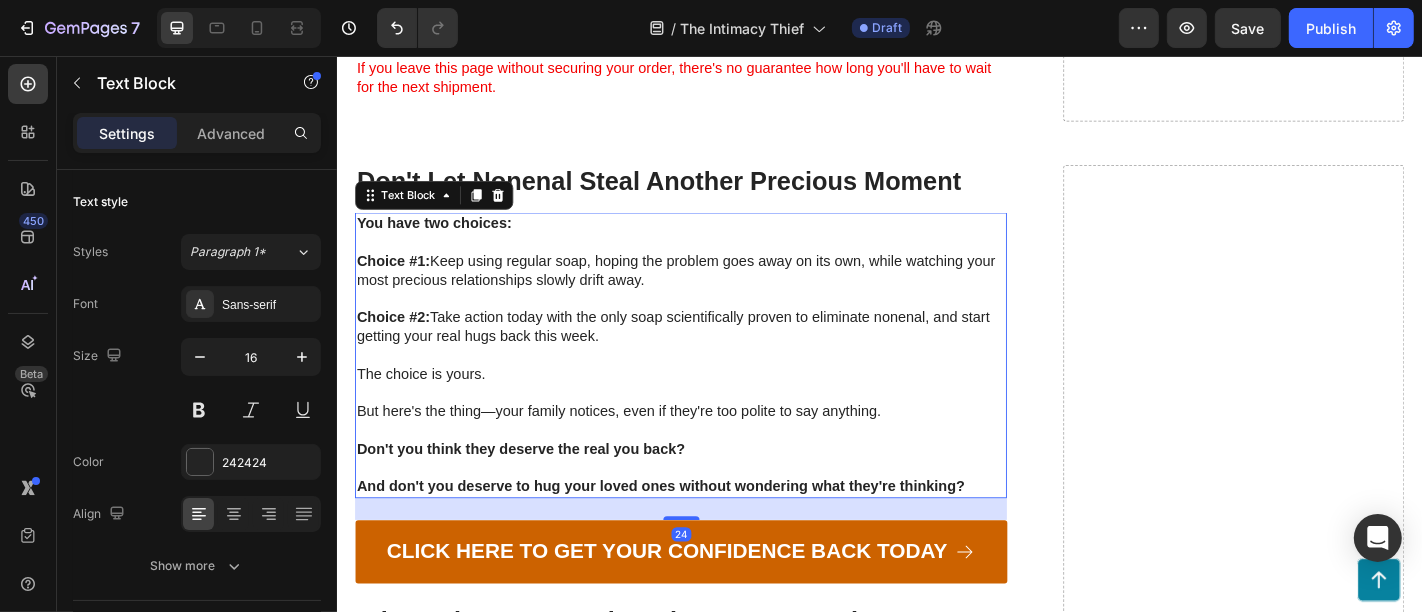 click at bounding box center (716, 470) 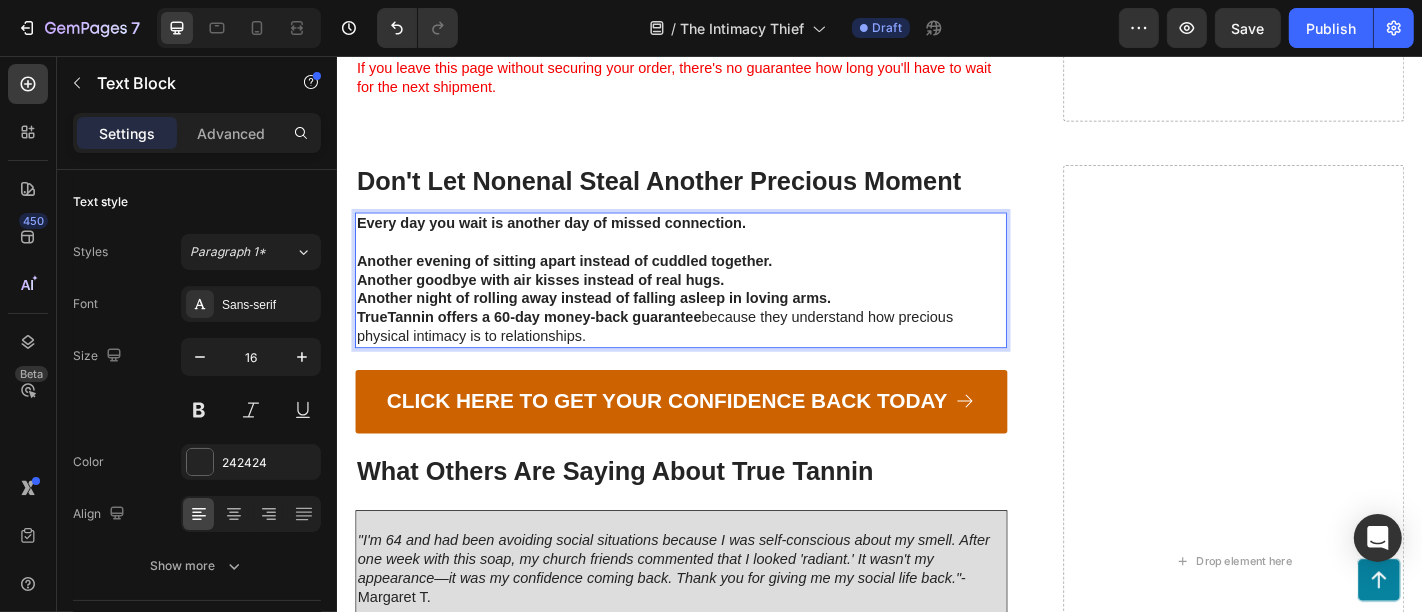 click on "Another evening of sitting apart instead of cuddled together." at bounding box center [716, 283] 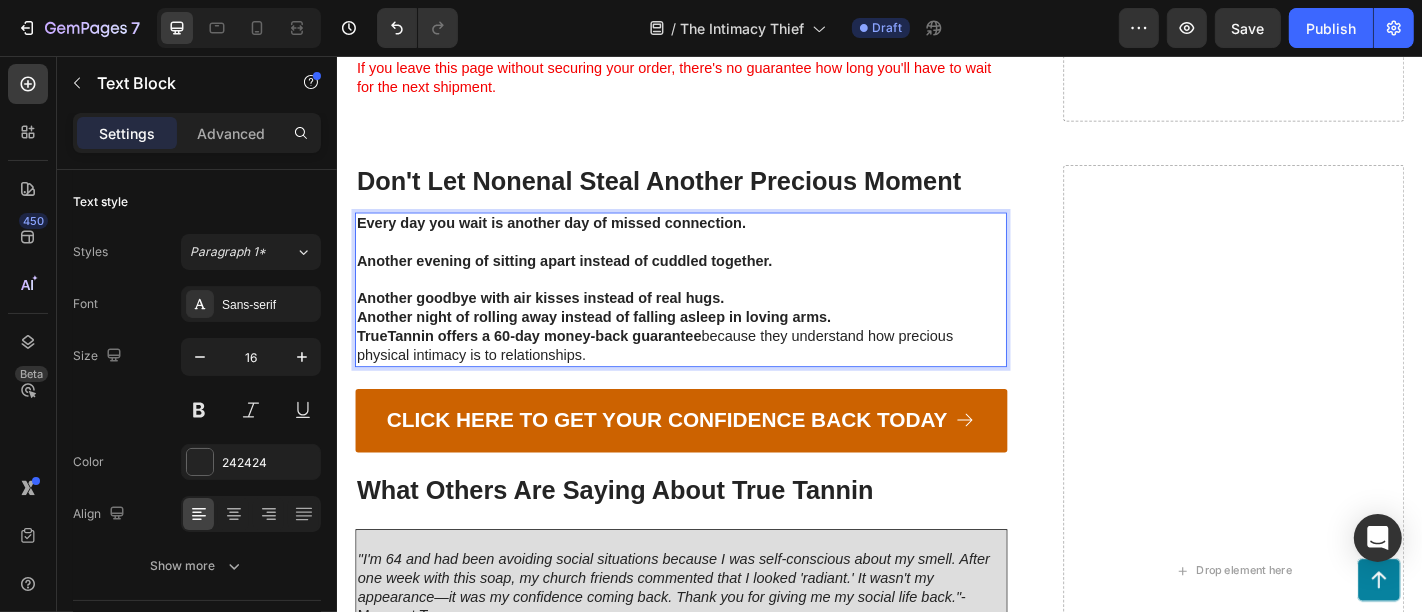 click on "Another goodbye with air kisses instead of real hugs." at bounding box center (716, 324) 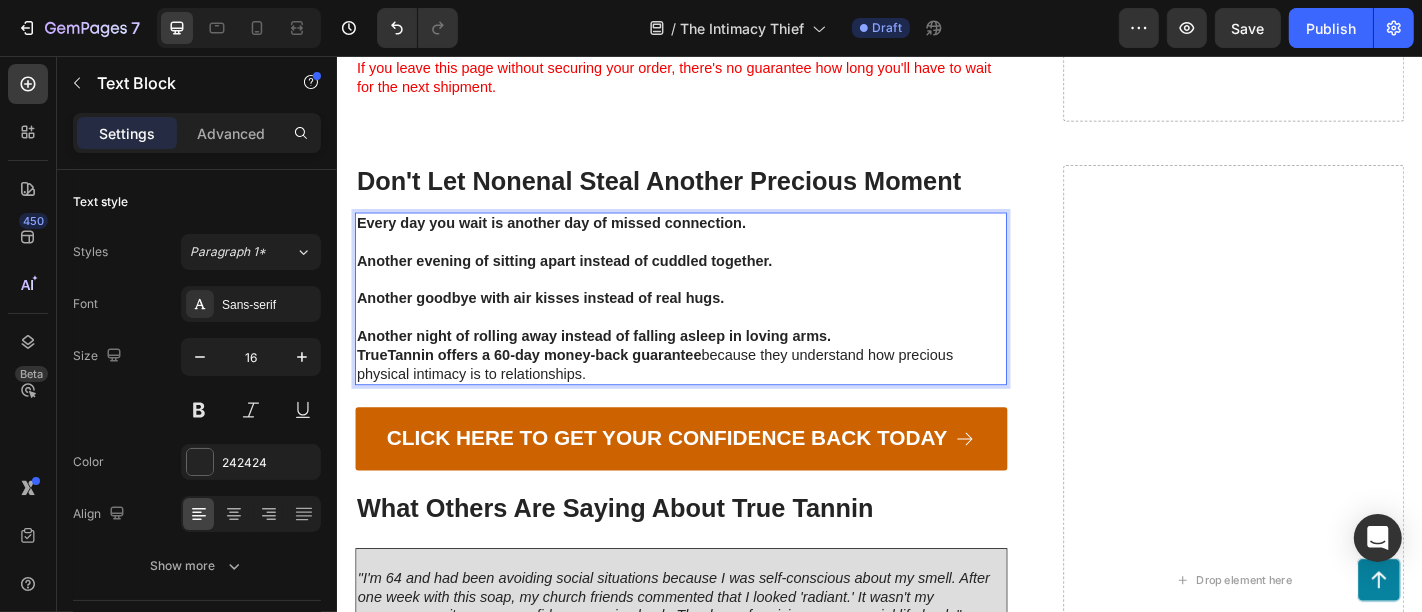 click on "Another night of rolling away instead of falling asleep in loving arms." at bounding box center (716, 366) 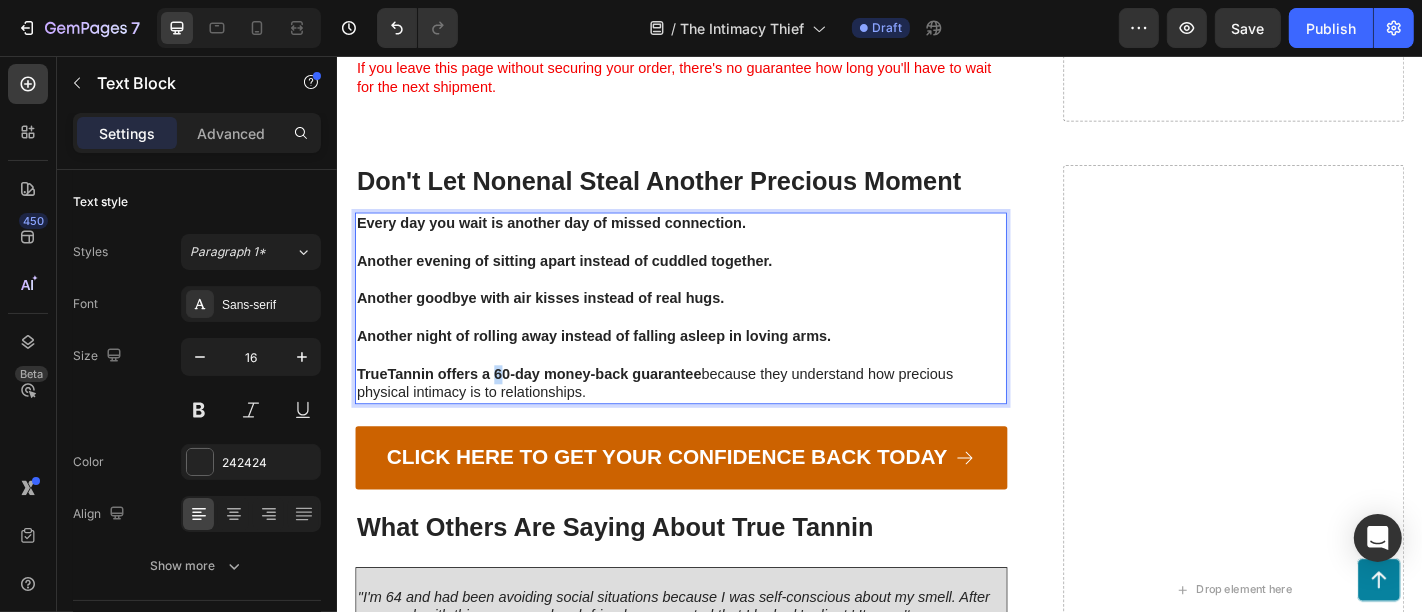 click on "TrueTannin offers a 60-day money-back guarantee" at bounding box center (548, 407) 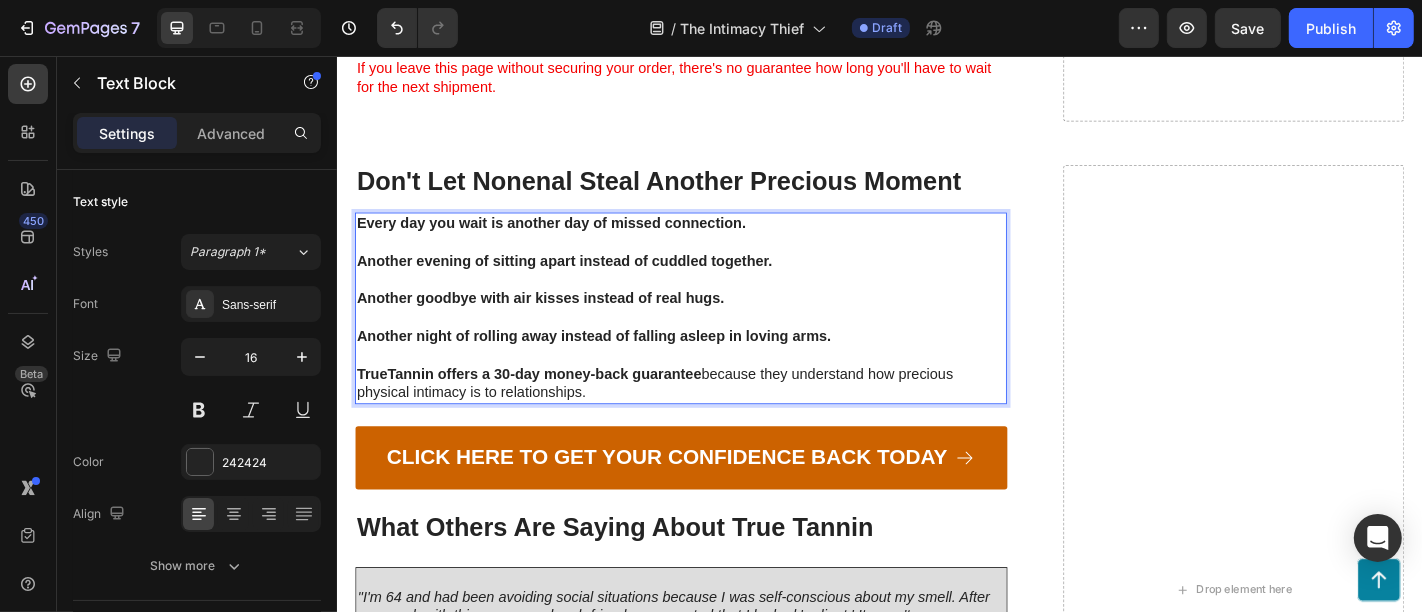 click on "TrueTannin offers a 30-day money-back guarantee  because they understand how precious physical intimacy is to relationships." at bounding box center (716, 419) 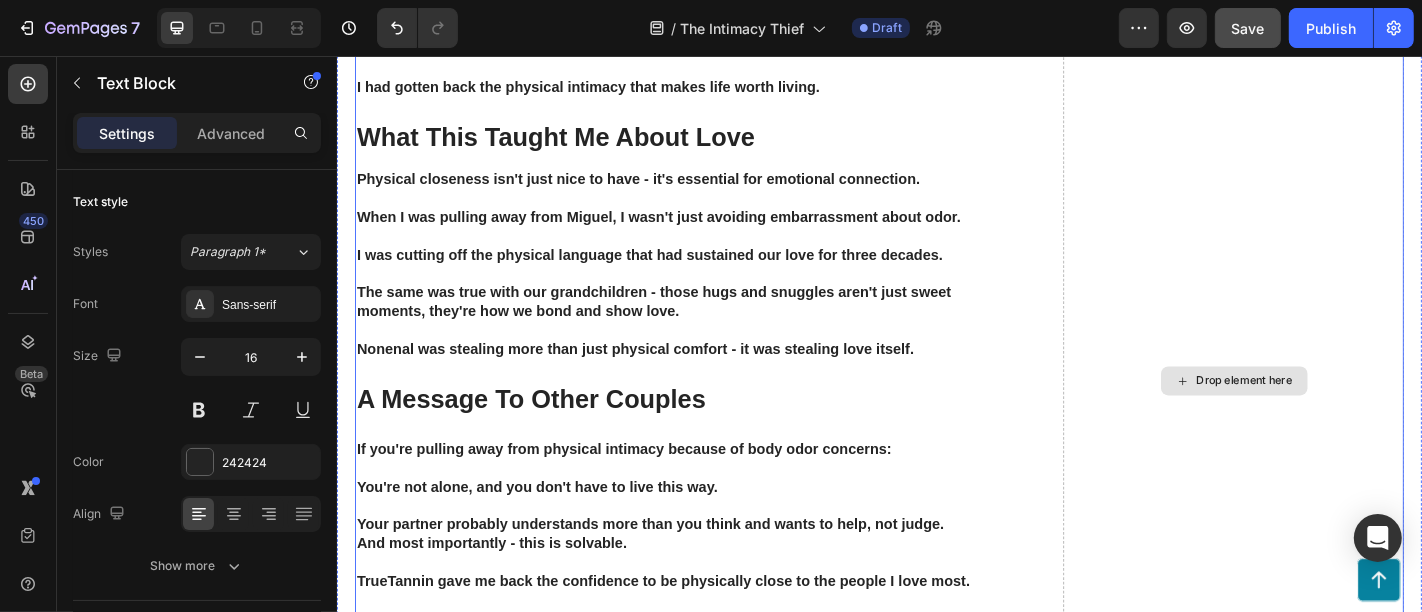 scroll, scrollTop: 4941, scrollLeft: 0, axis: vertical 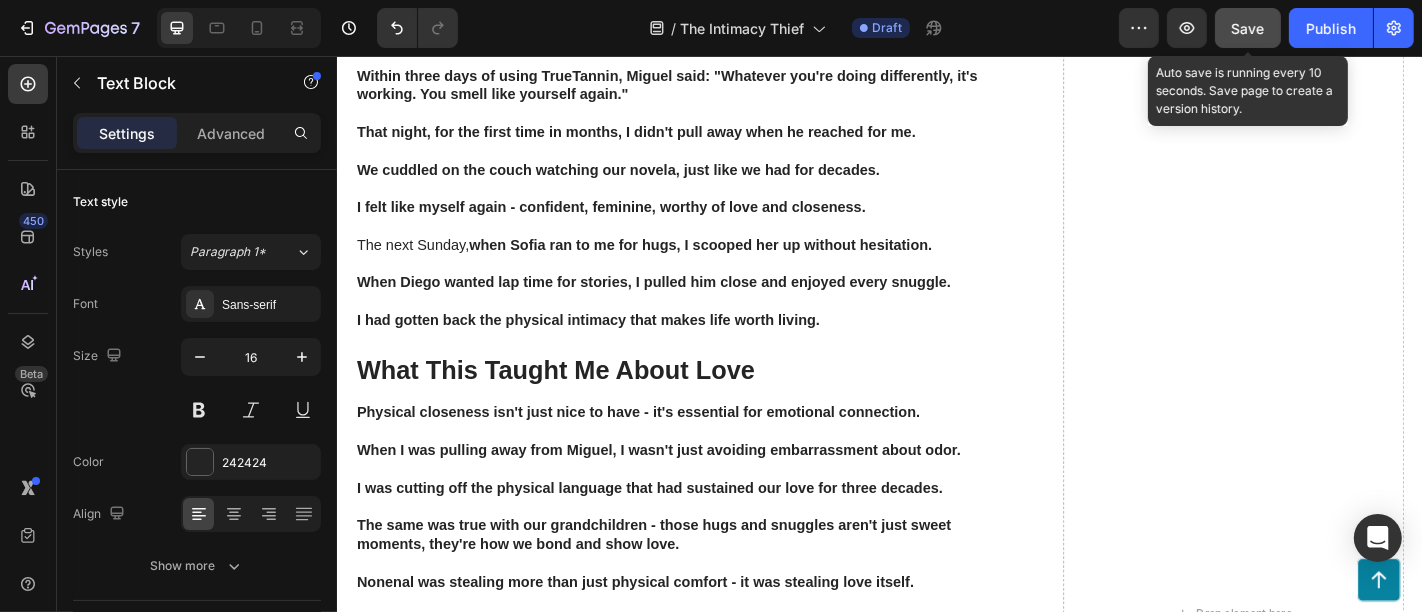 click on "Save" at bounding box center (1248, 28) 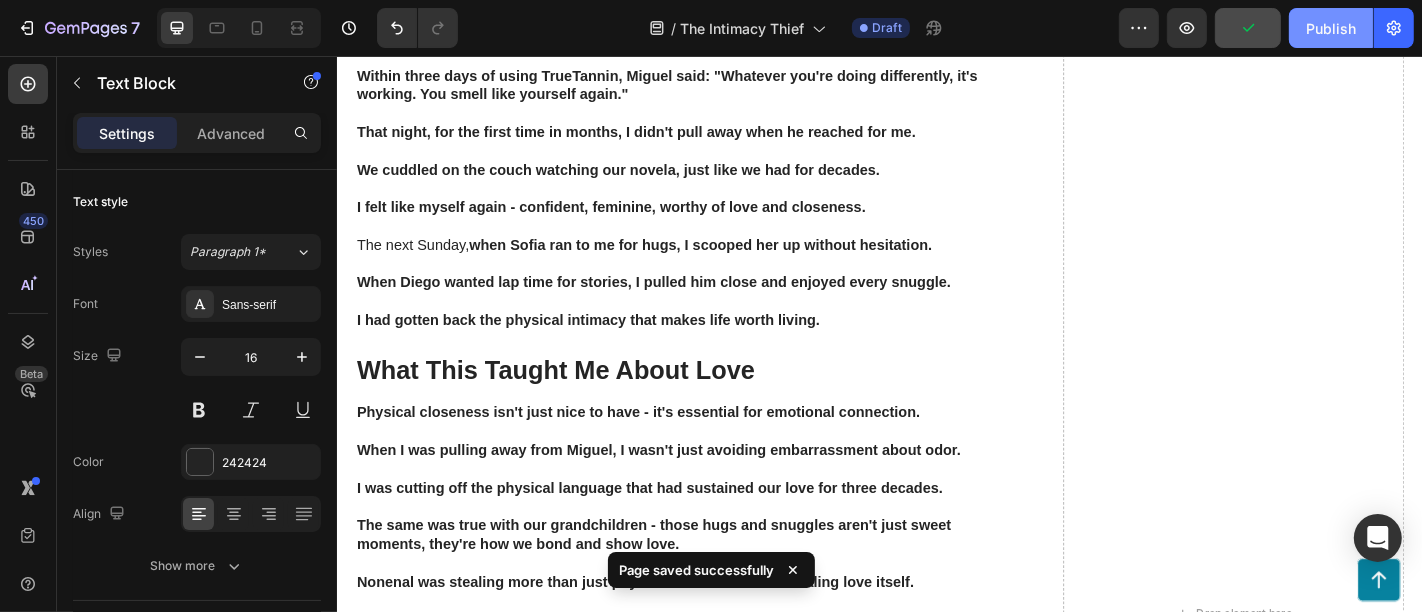 click on "Publish" at bounding box center (1331, 28) 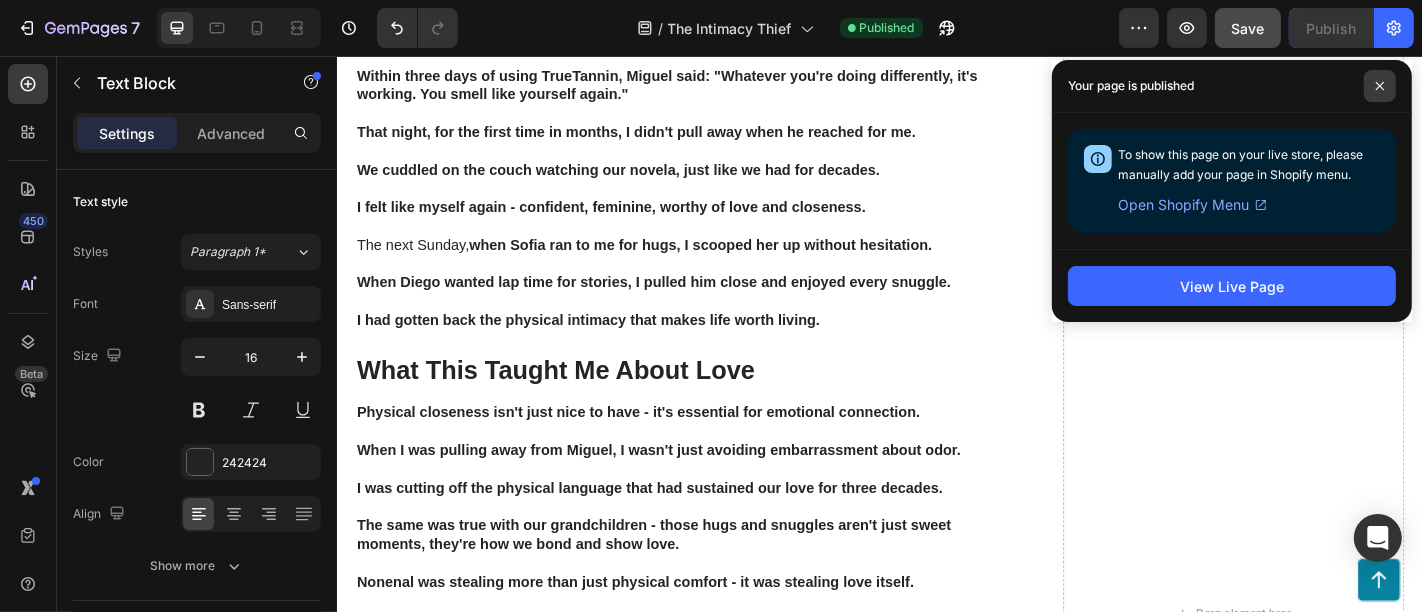 click 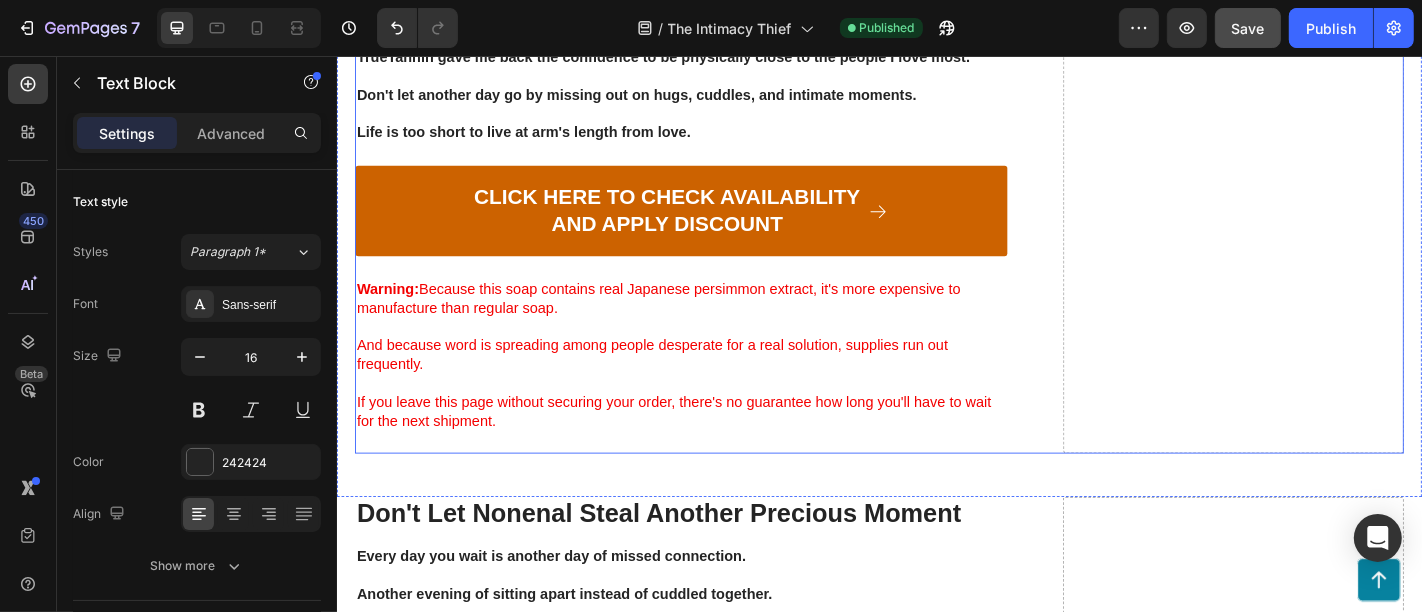 scroll, scrollTop: 4274, scrollLeft: 0, axis: vertical 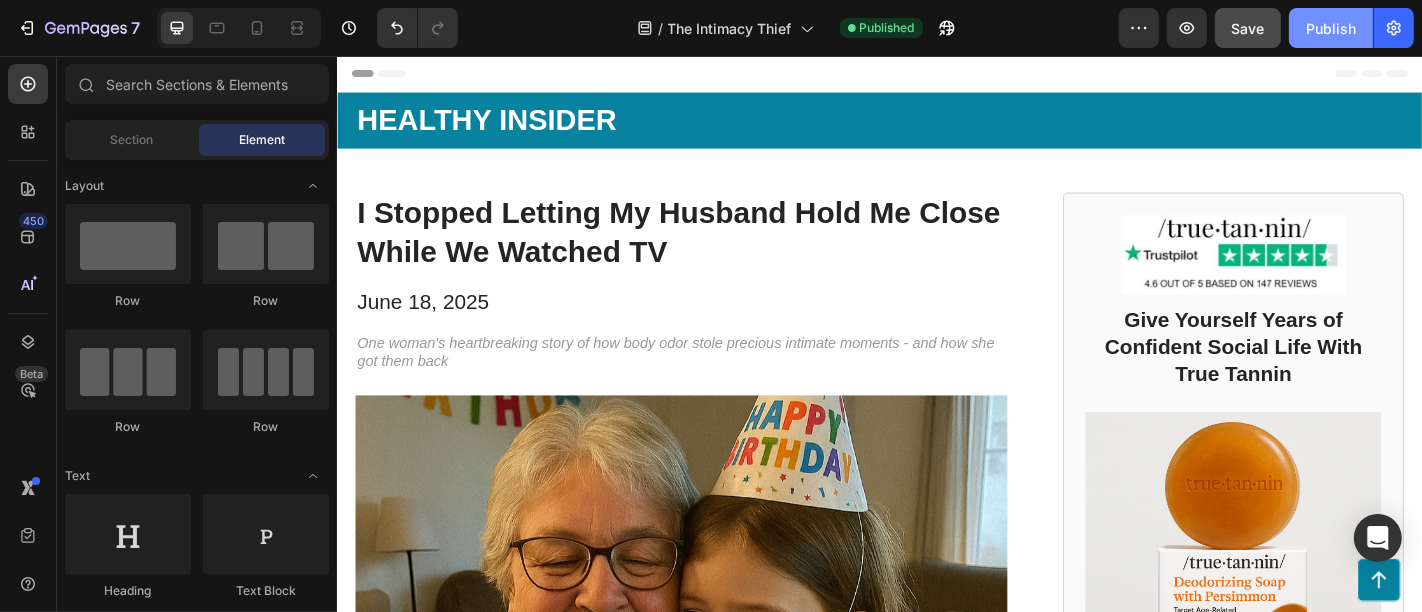 click on "Publish" at bounding box center (1331, 28) 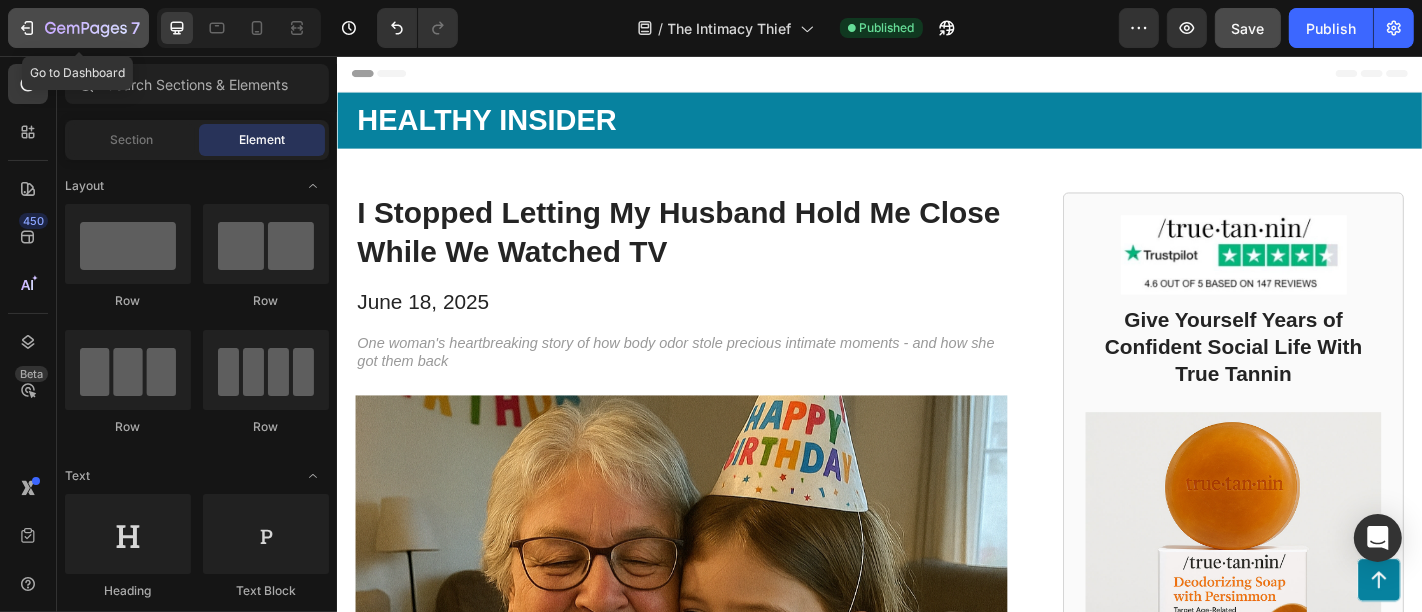 click on "7" 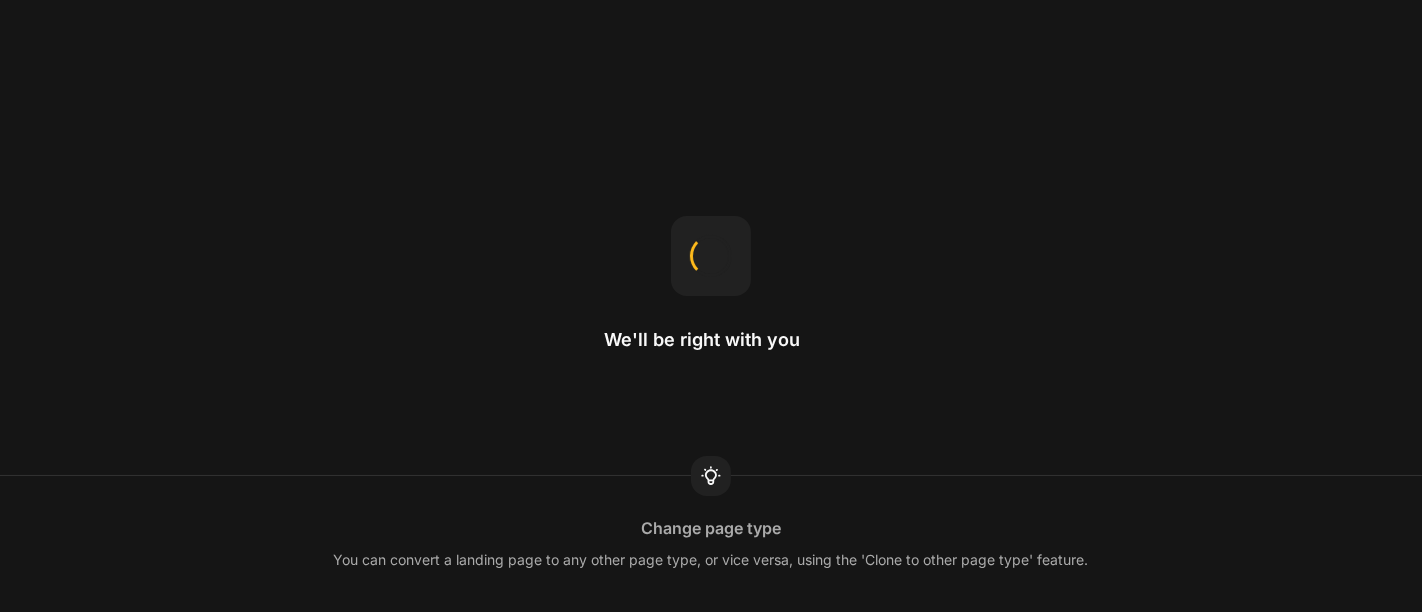 scroll, scrollTop: 0, scrollLeft: 0, axis: both 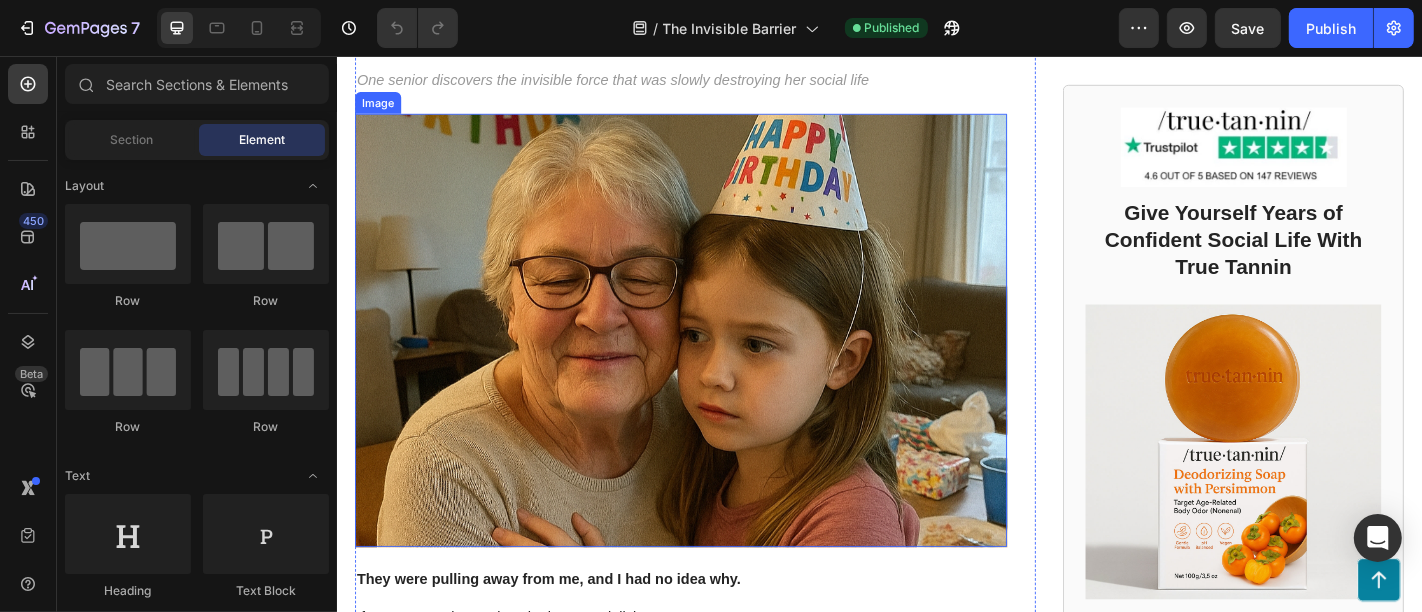 click at bounding box center [716, 359] 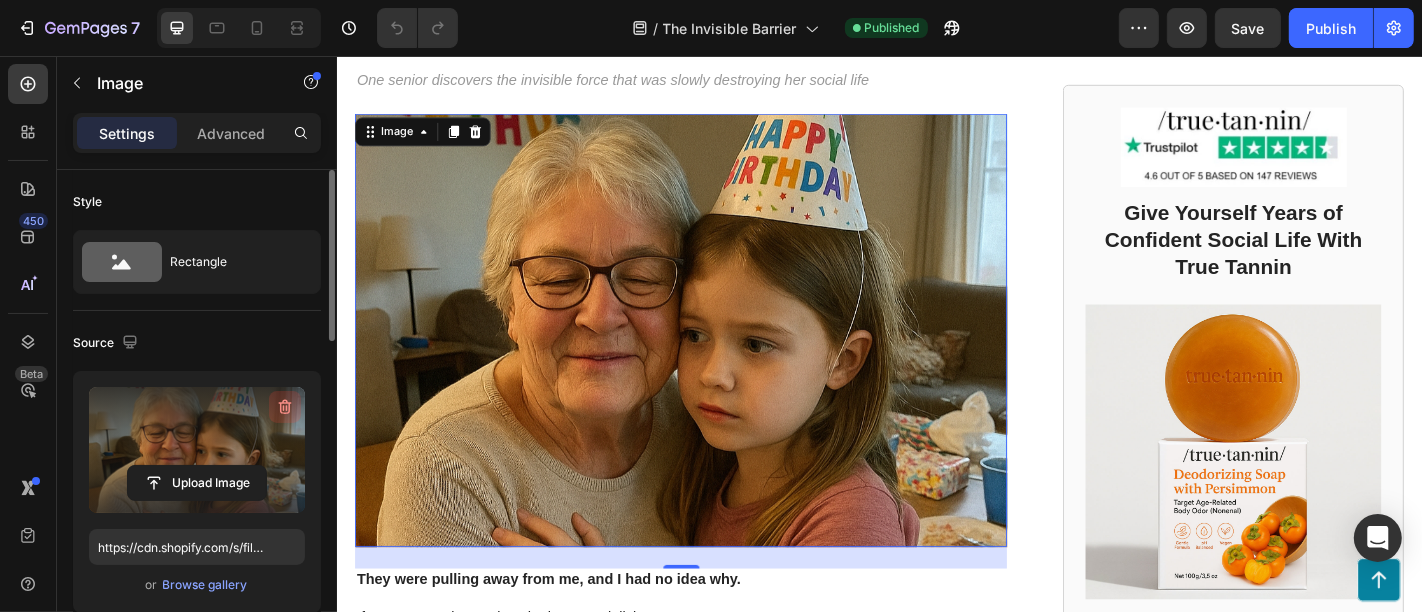 click 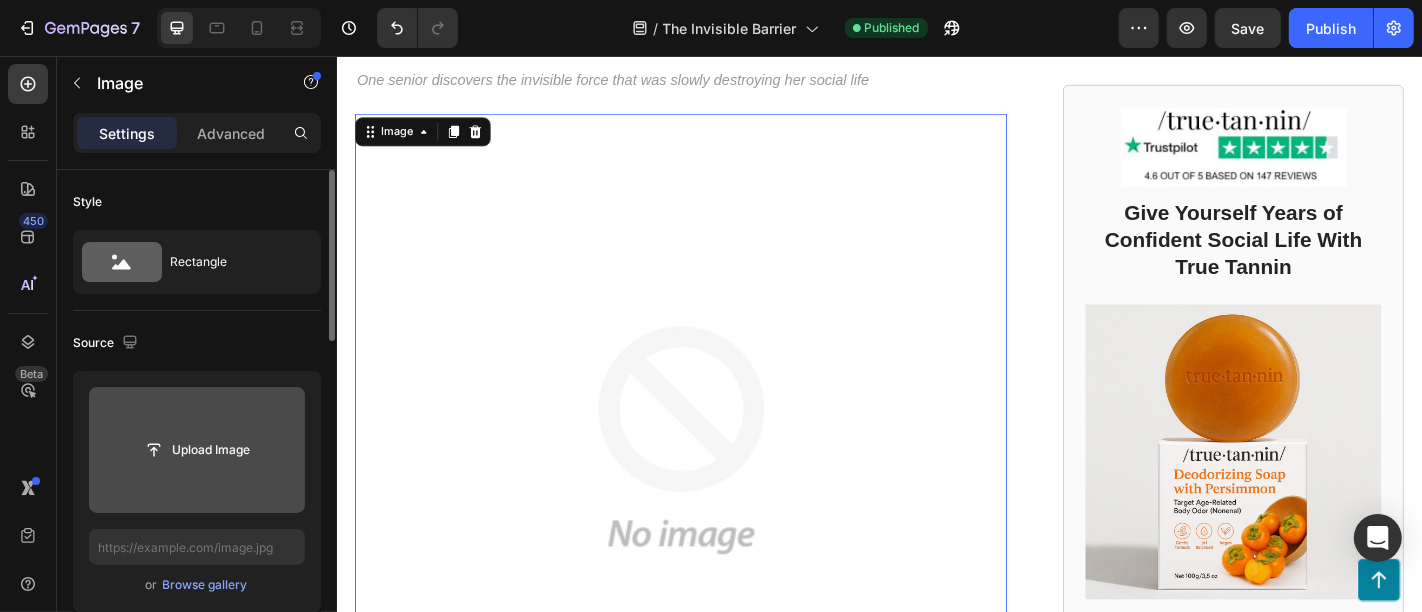 click 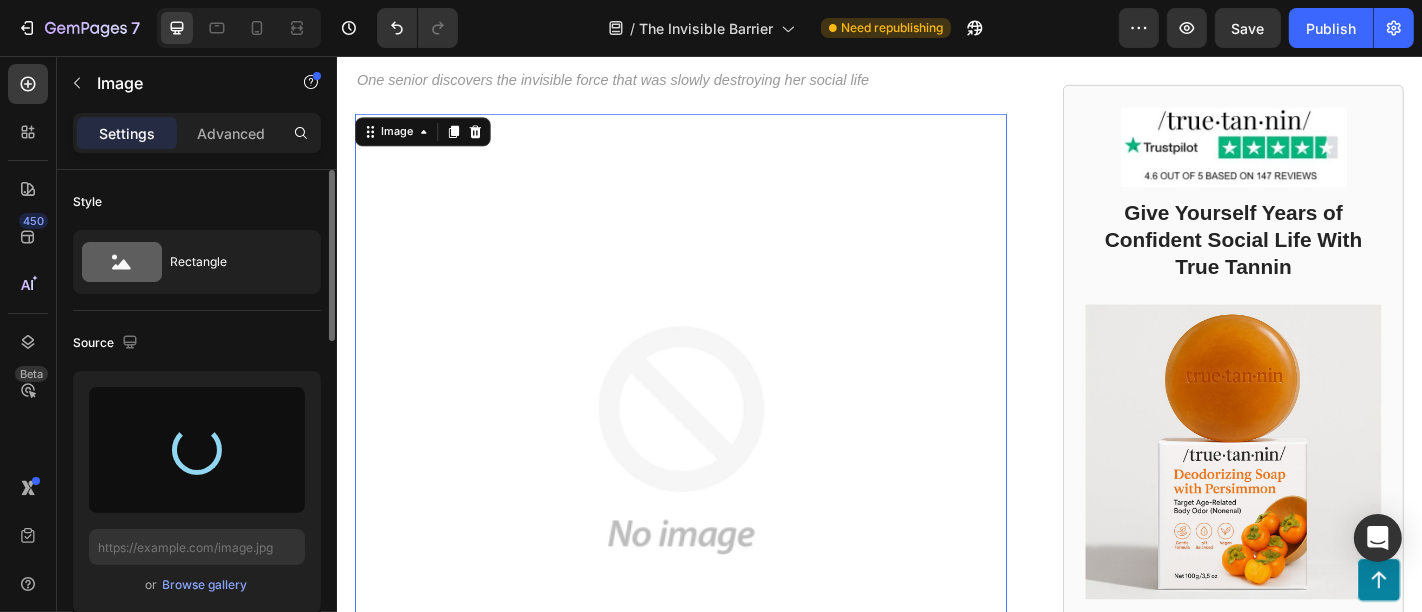 type on "https://cdn.shopify.com/s/files/1/0761/0390/9611/files/gempages_570292499034145664-3bc7a8bd-aba7-44bd-8a7f-e49d37c6baf9.png" 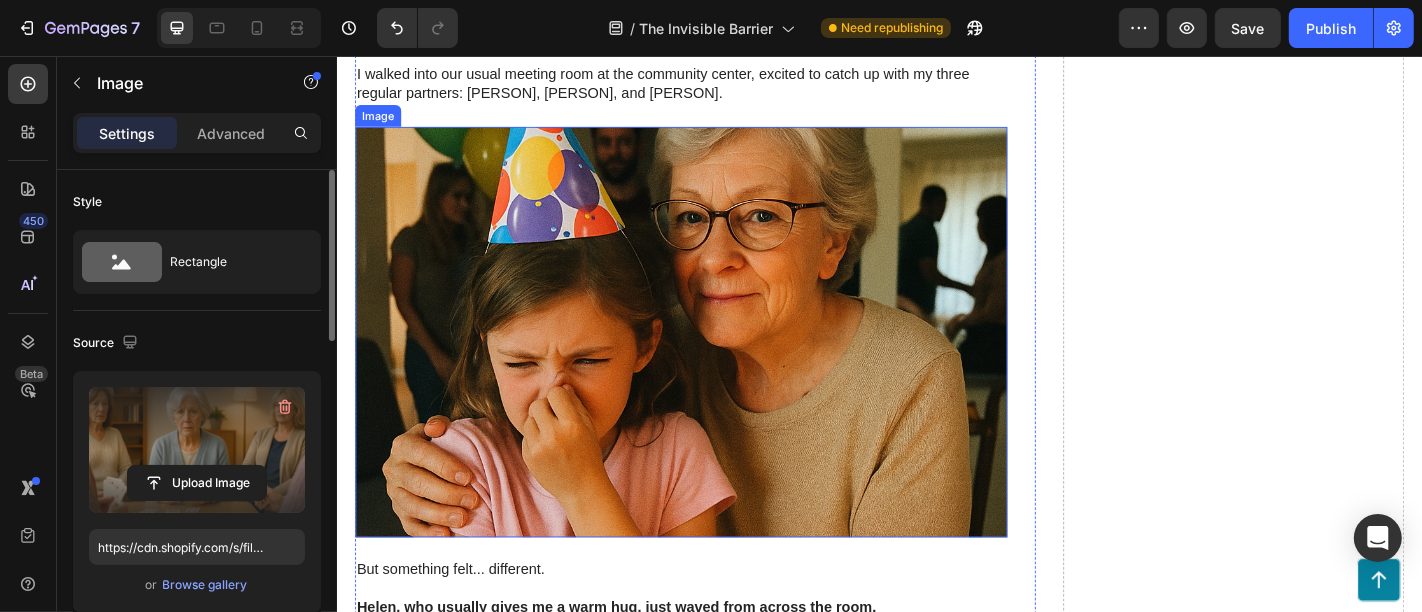 scroll, scrollTop: 1777, scrollLeft: 0, axis: vertical 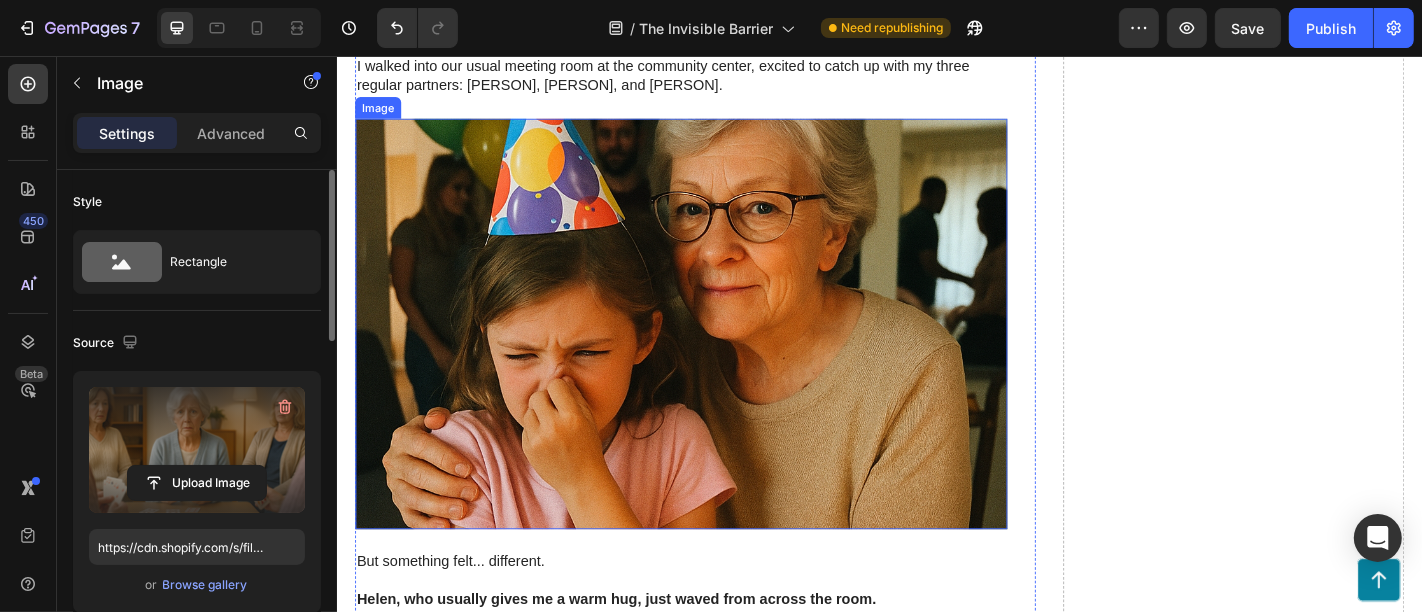 click at bounding box center [716, 352] 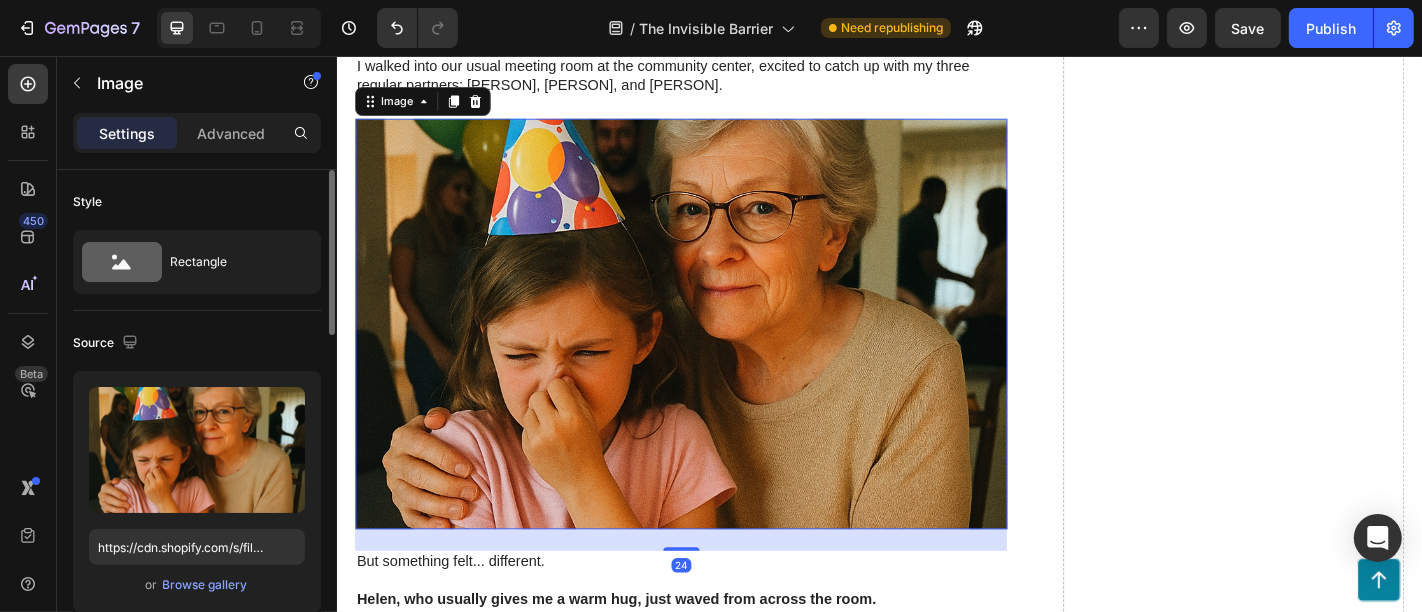 click on "Image" at bounding box center [431, 106] 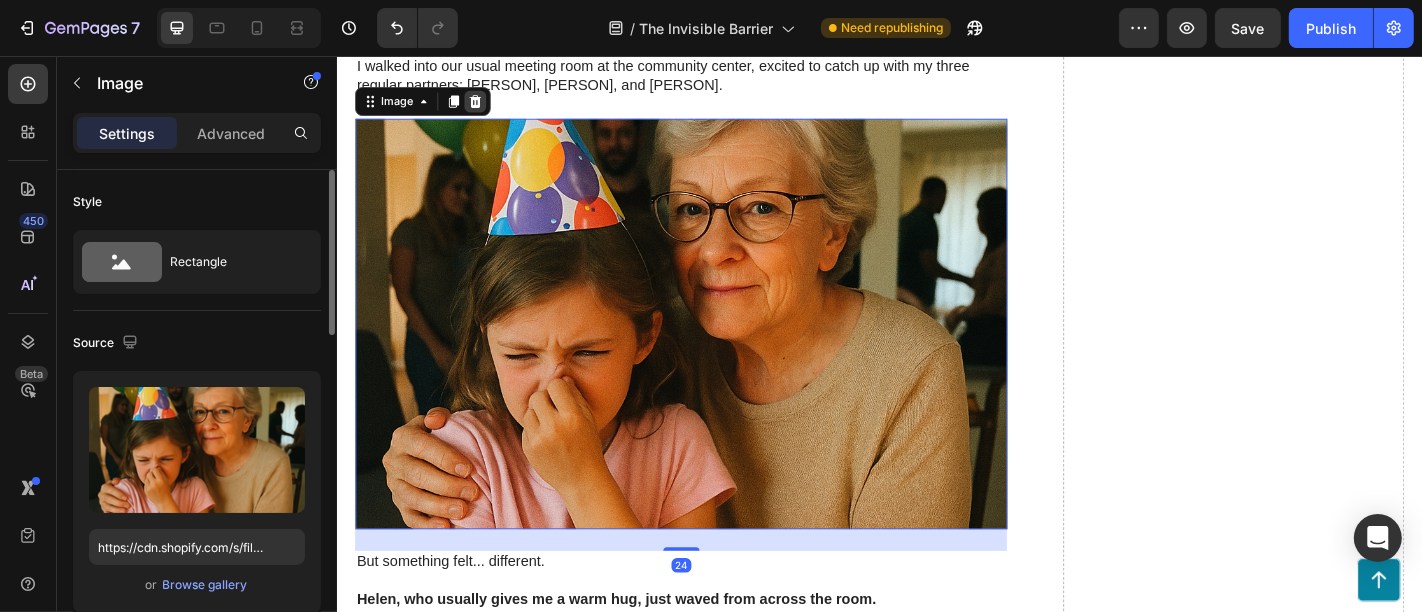 click 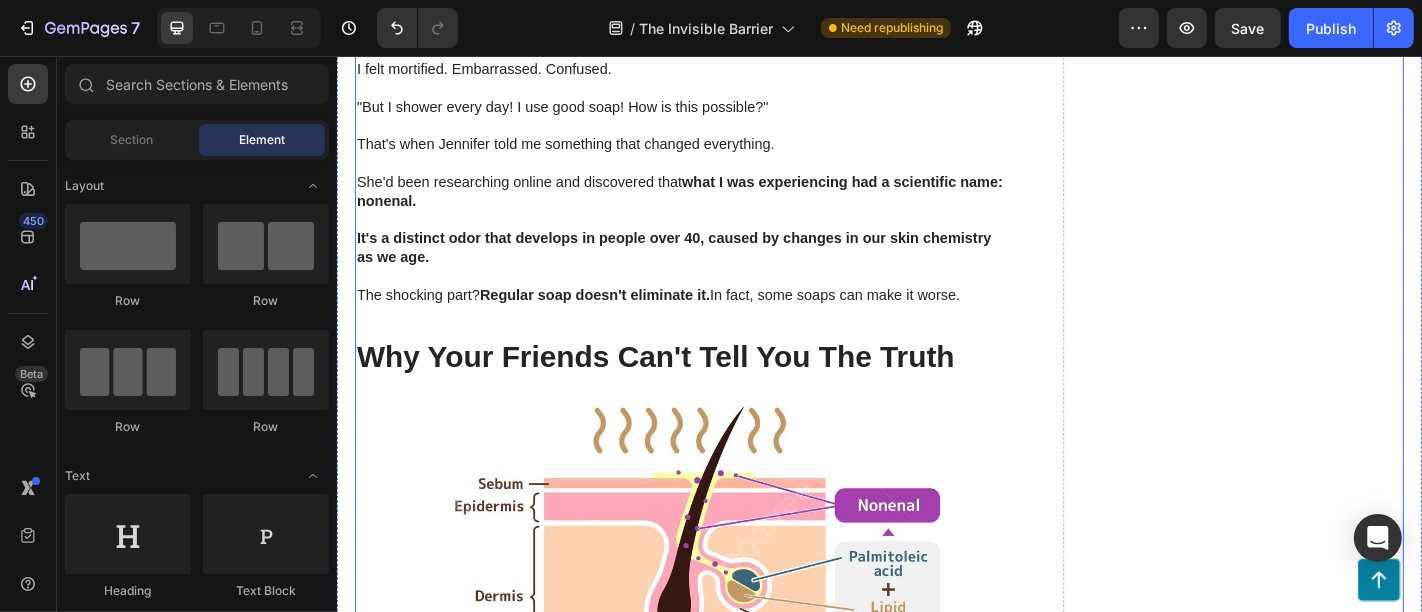 scroll, scrollTop: 2888, scrollLeft: 0, axis: vertical 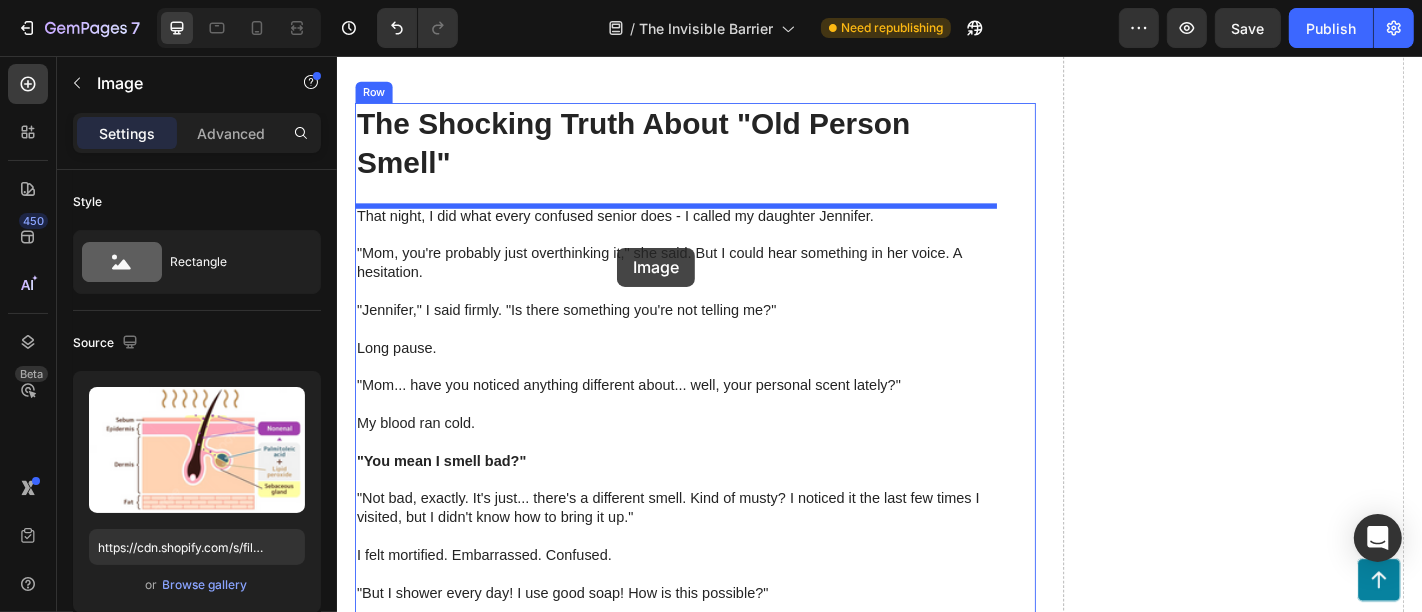 drag, startPoint x: 700, startPoint y: 503, endPoint x: 646, endPoint y: 267, distance: 242.09915 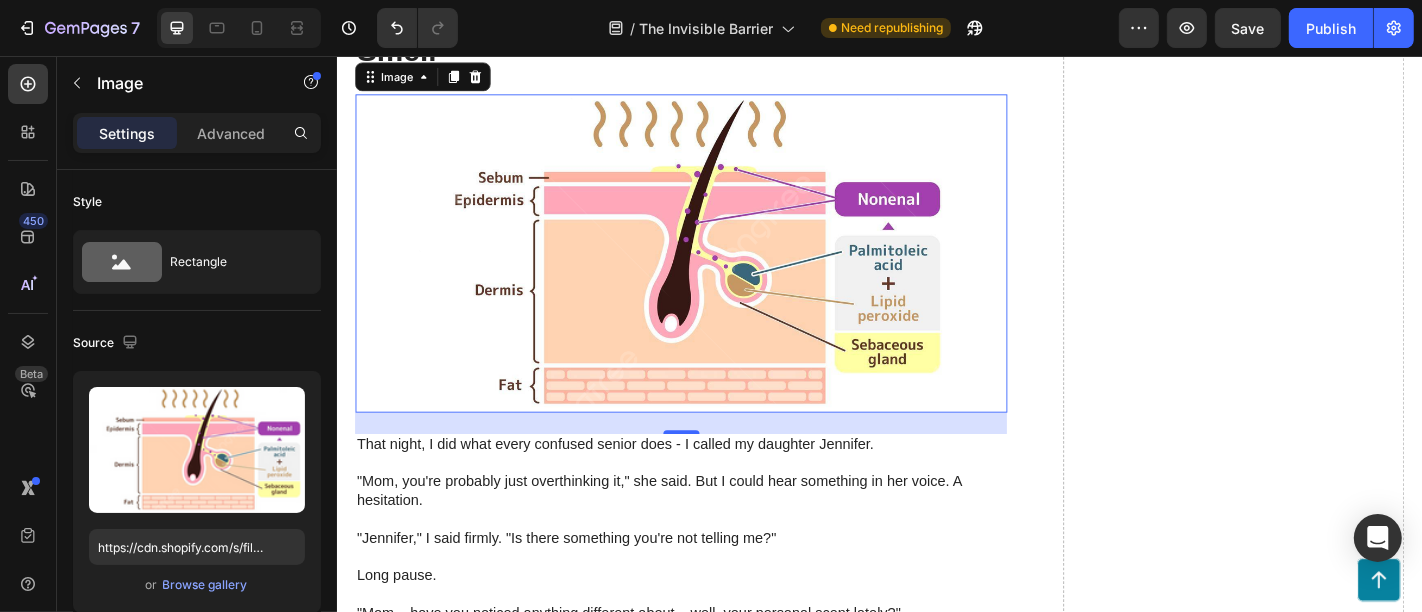 scroll, scrollTop: 2444, scrollLeft: 0, axis: vertical 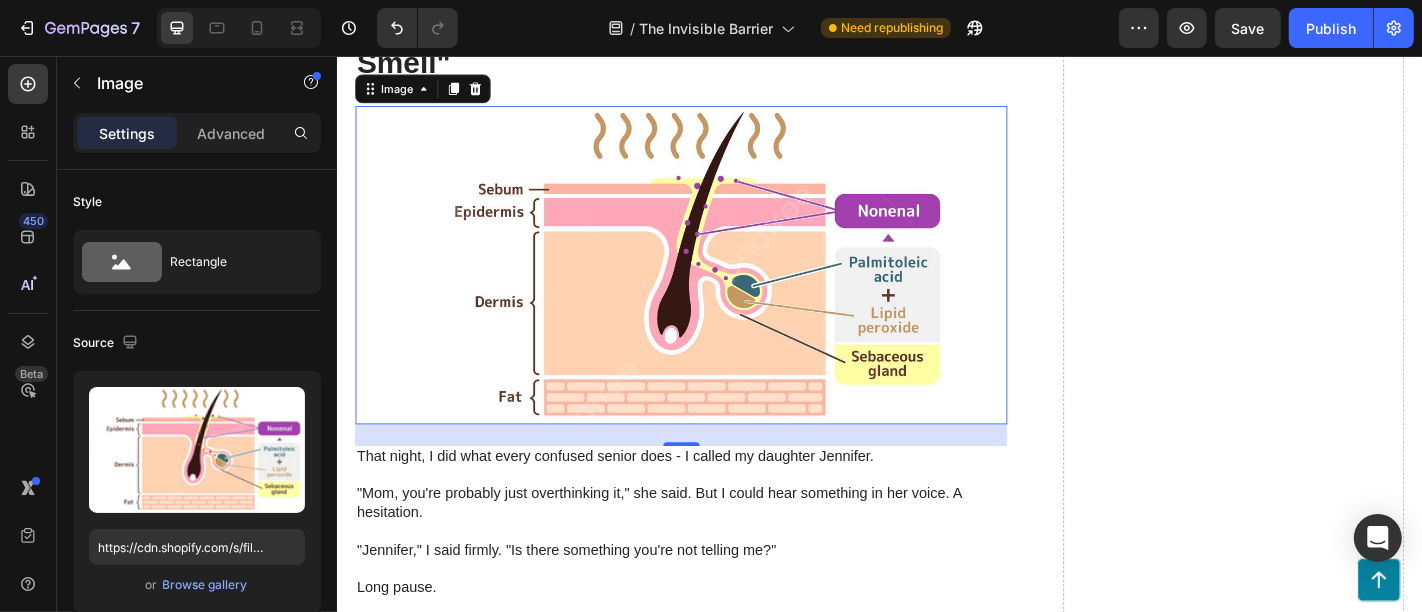click at bounding box center (716, 287) 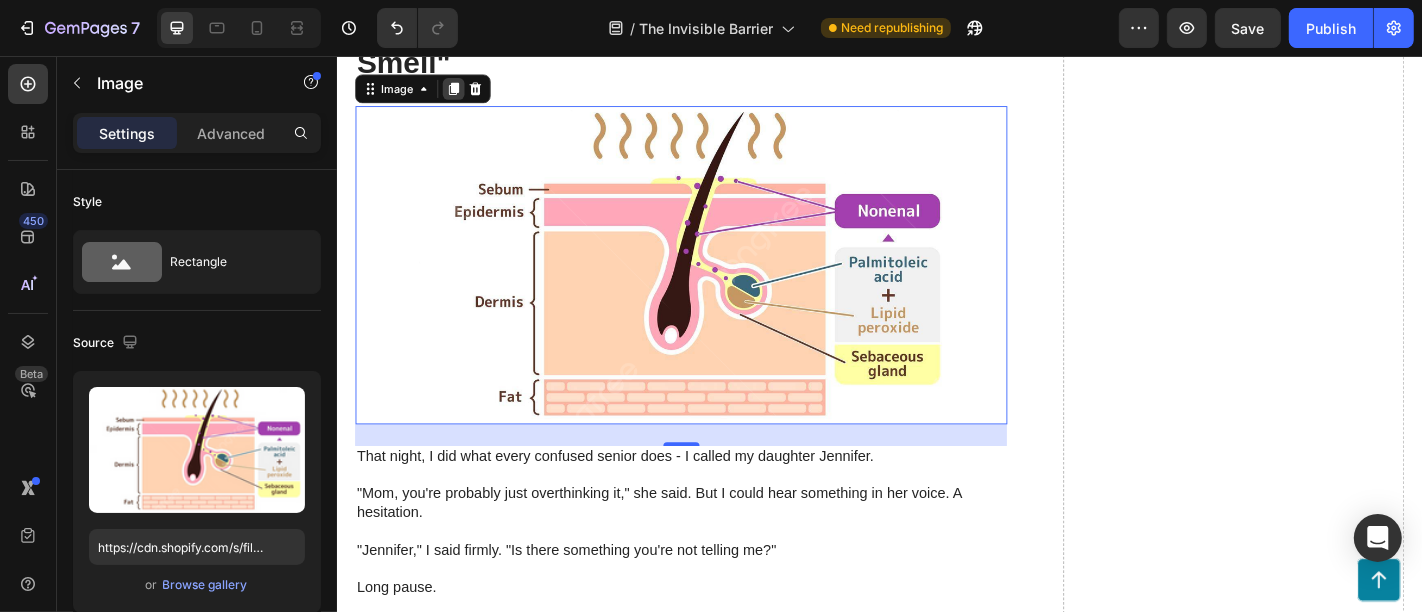 click 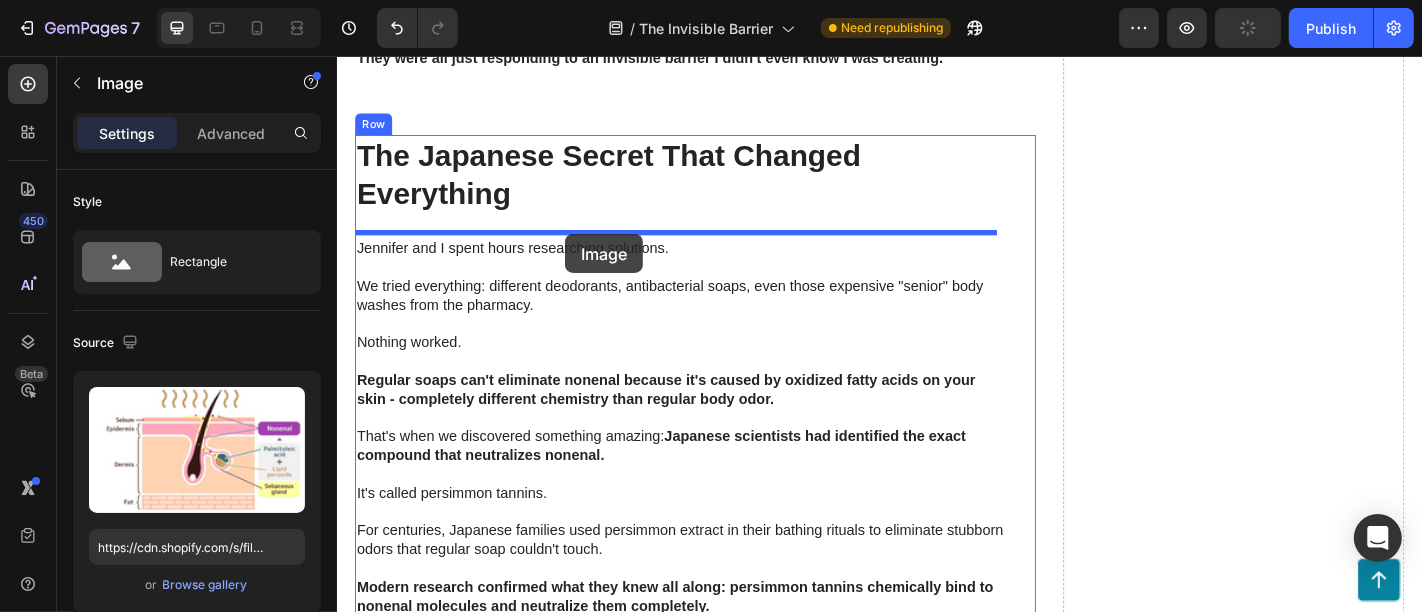 drag, startPoint x: 633, startPoint y: 303, endPoint x: 588, endPoint y: 253, distance: 67.26812 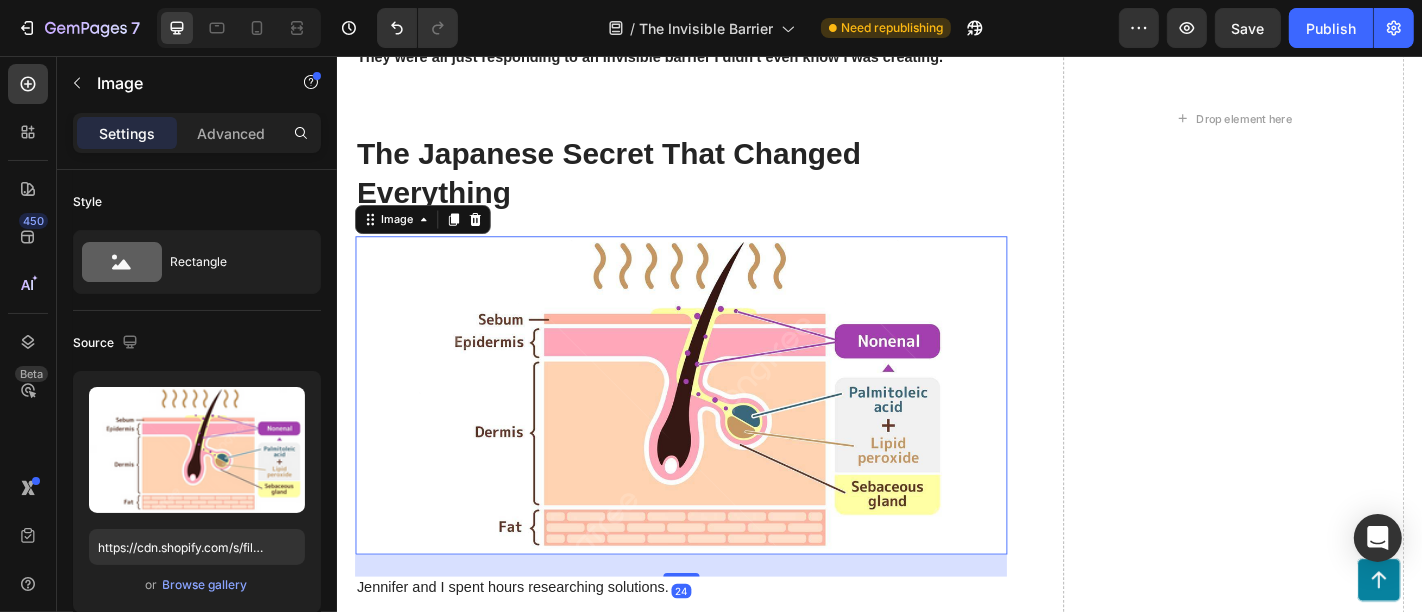click at bounding box center [716, 431] 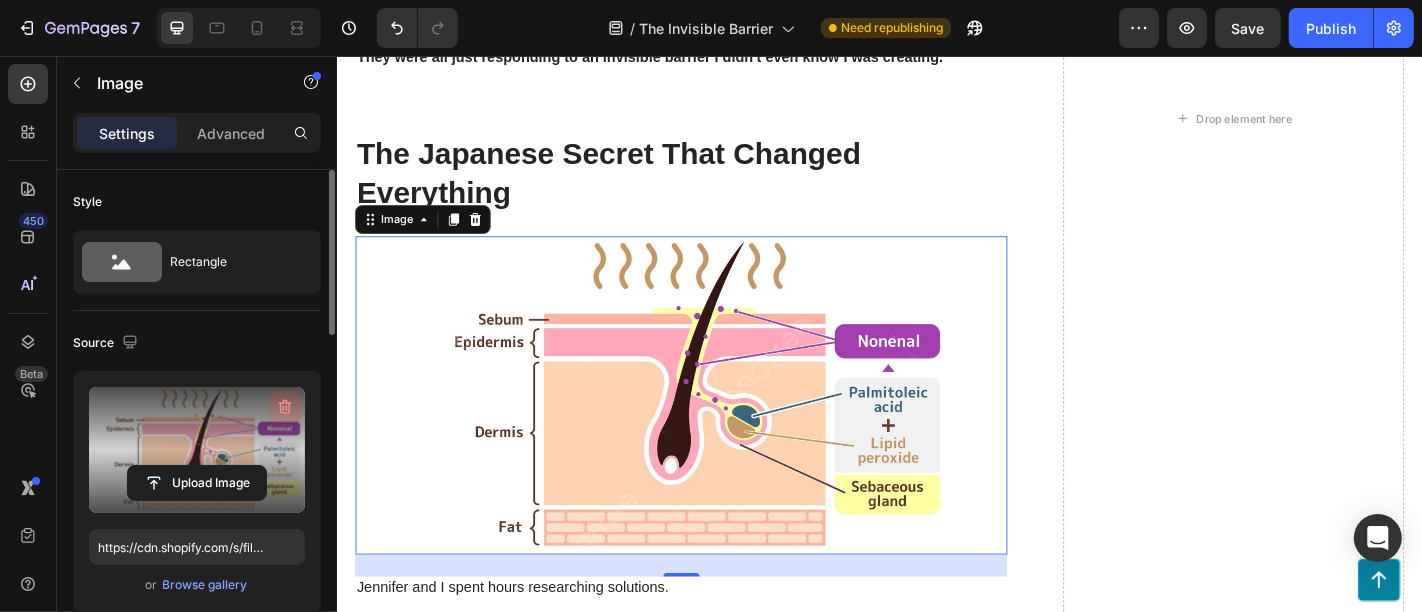 click 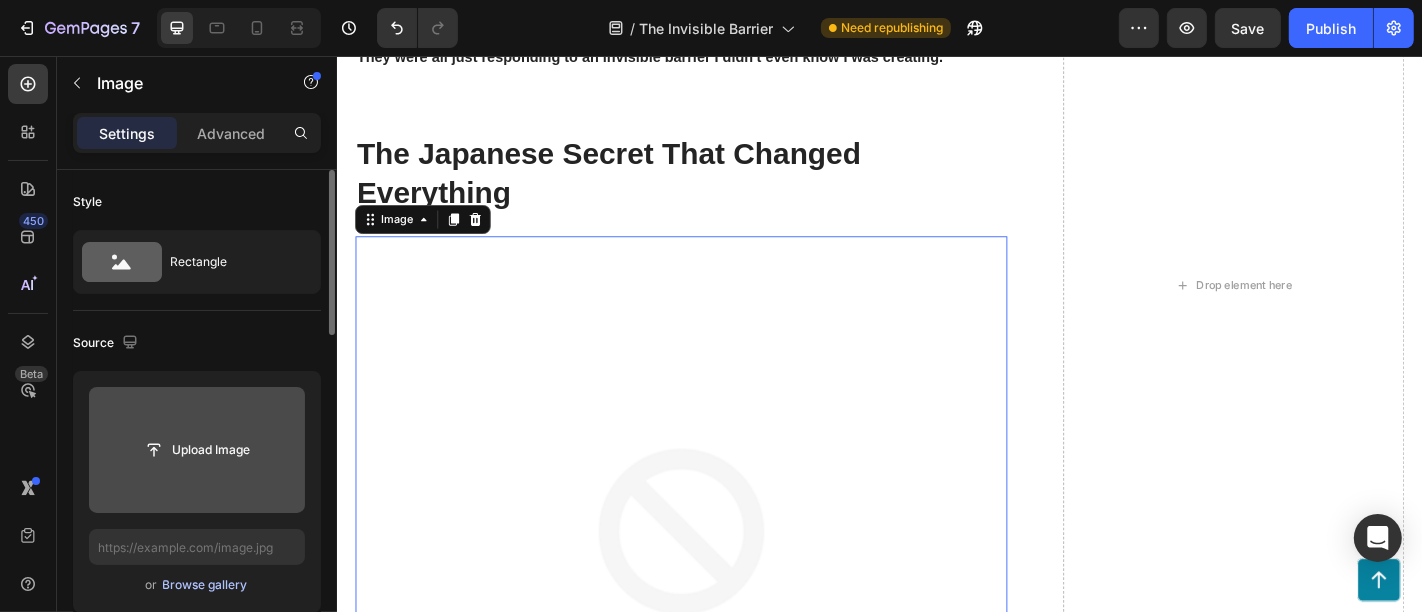 click on "Browse gallery" at bounding box center [205, 585] 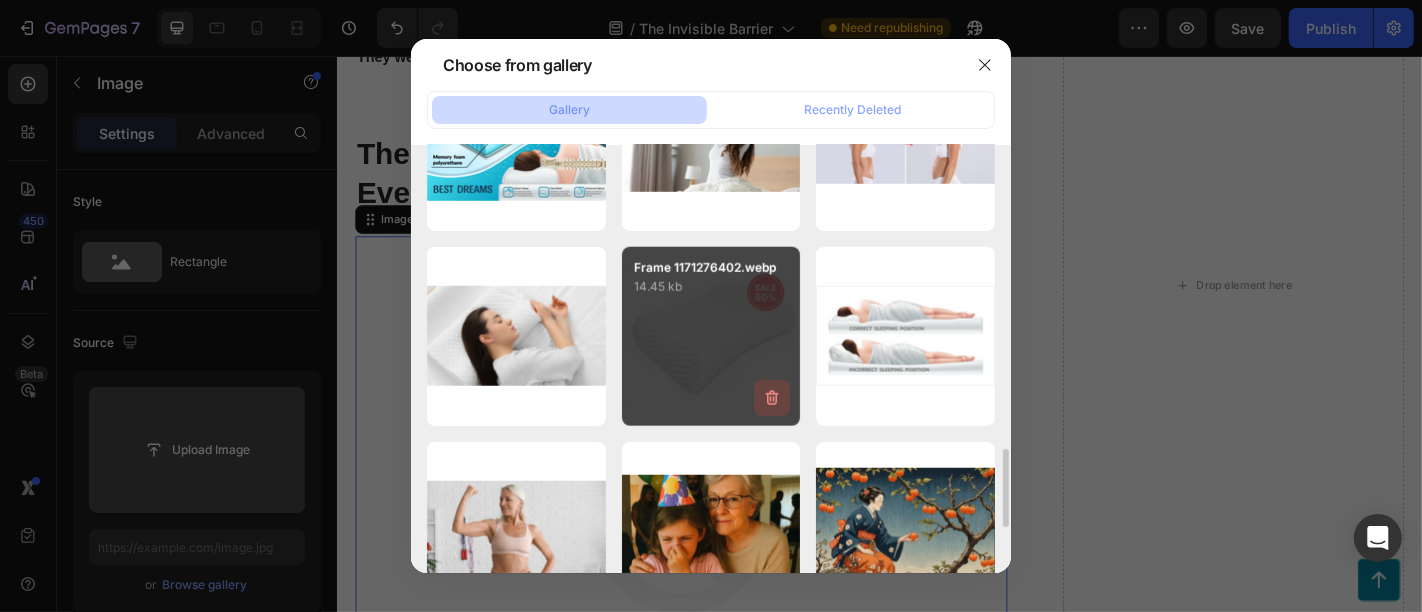 scroll, scrollTop: 1777, scrollLeft: 0, axis: vertical 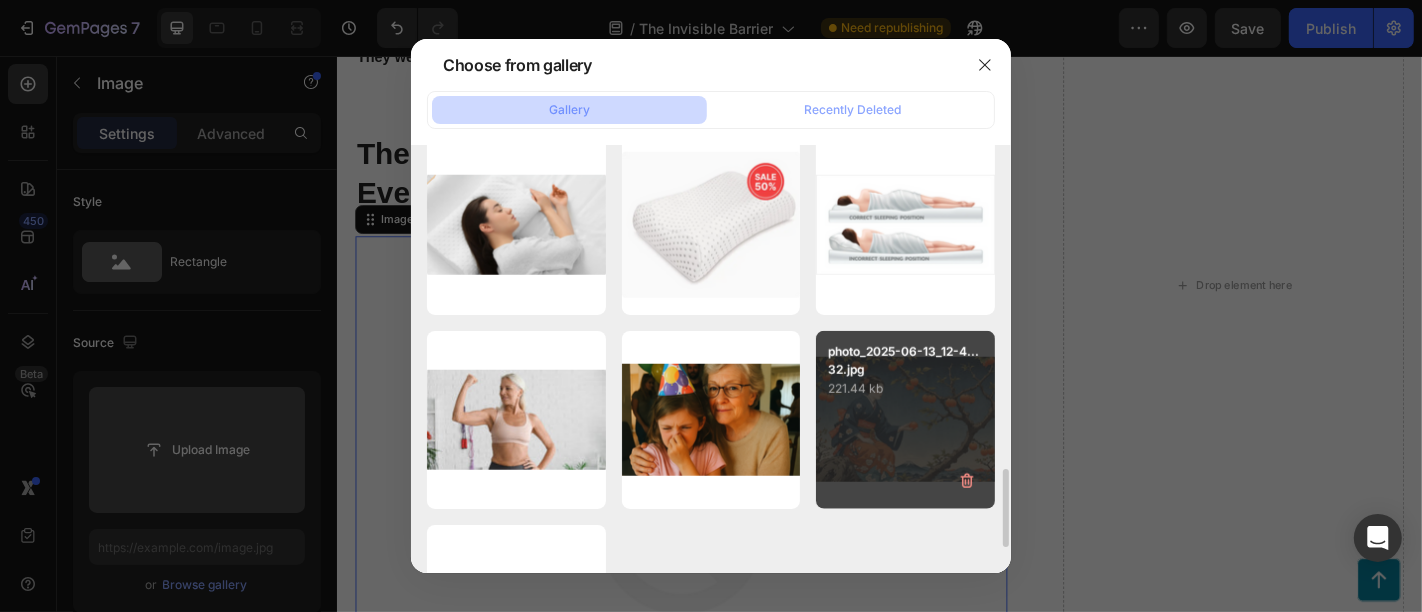 click on "photo_2025-06-13_12-4...32.jpg" at bounding box center [905, 361] 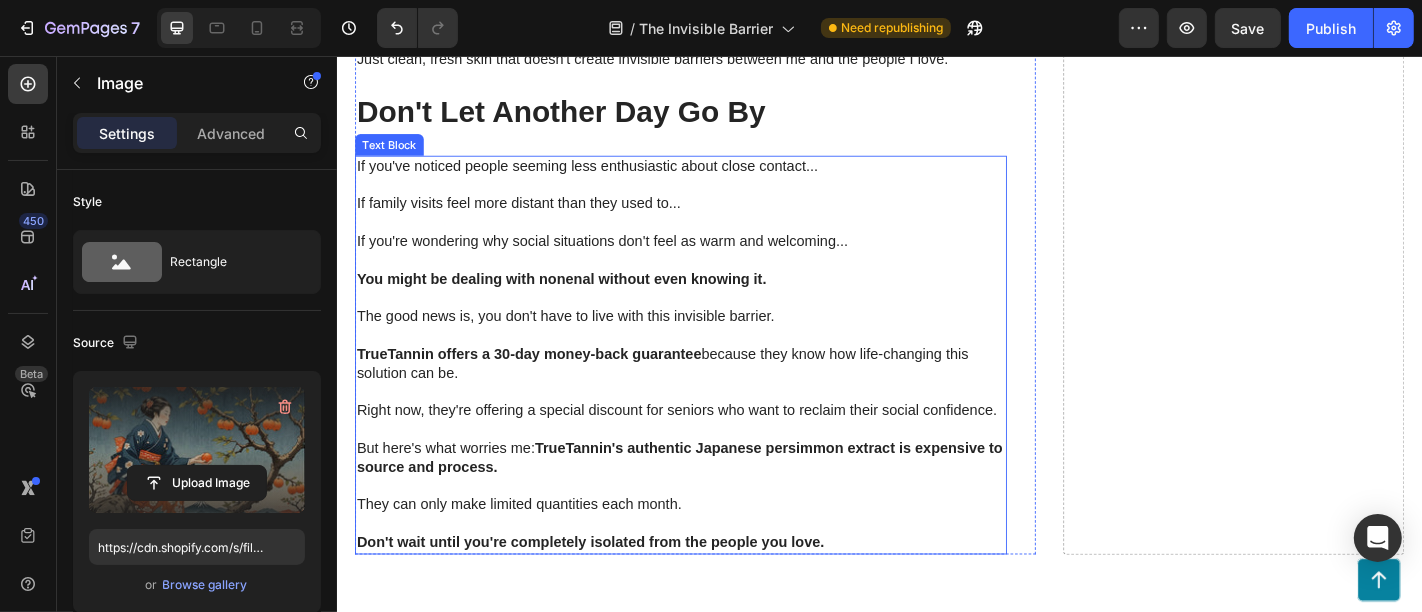 scroll, scrollTop: 6762, scrollLeft: 0, axis: vertical 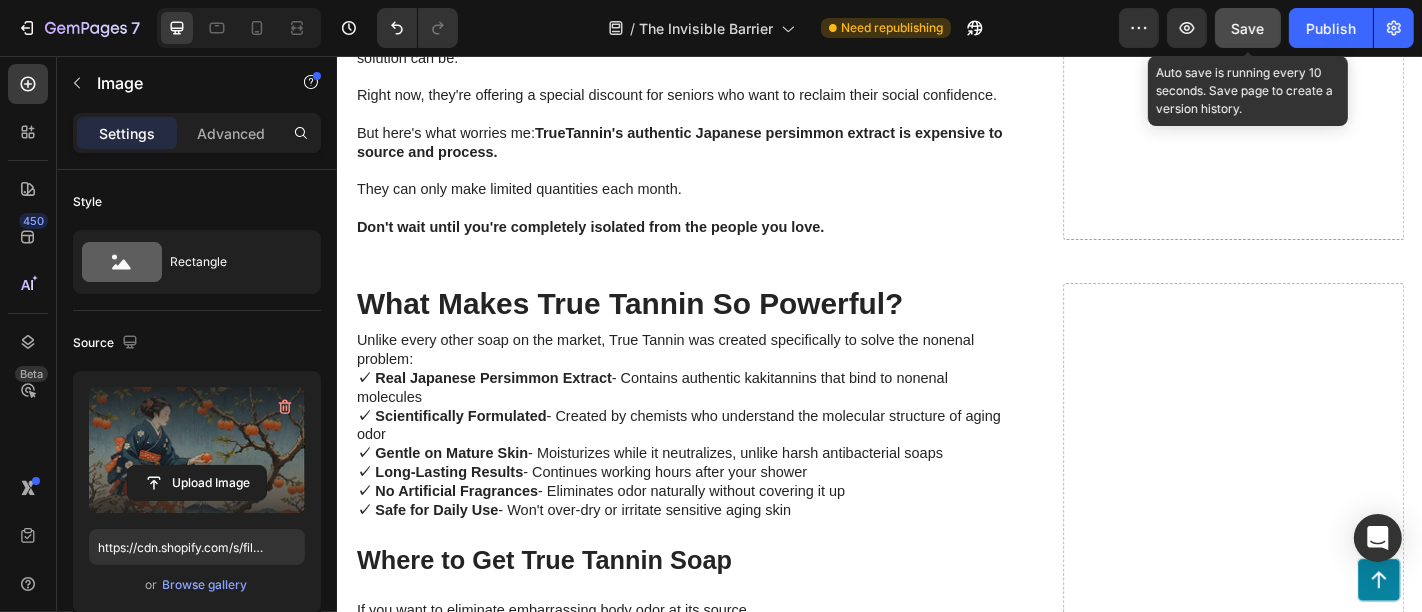 click on "Save" at bounding box center [1248, 28] 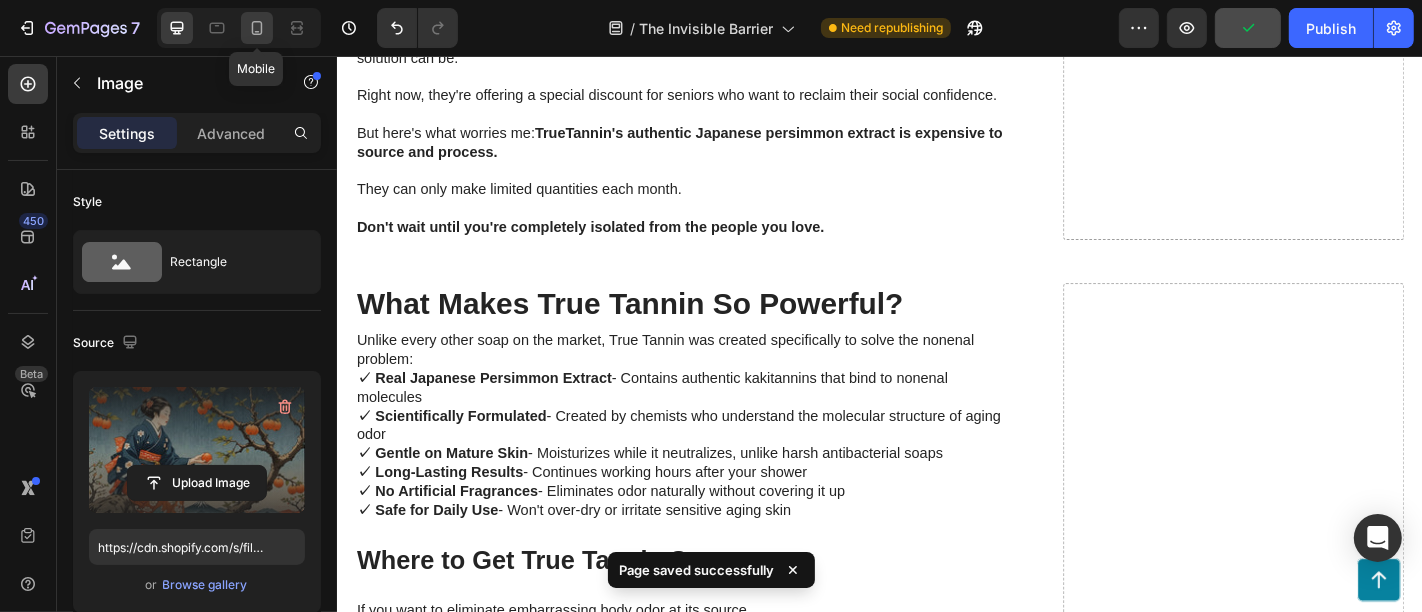 click 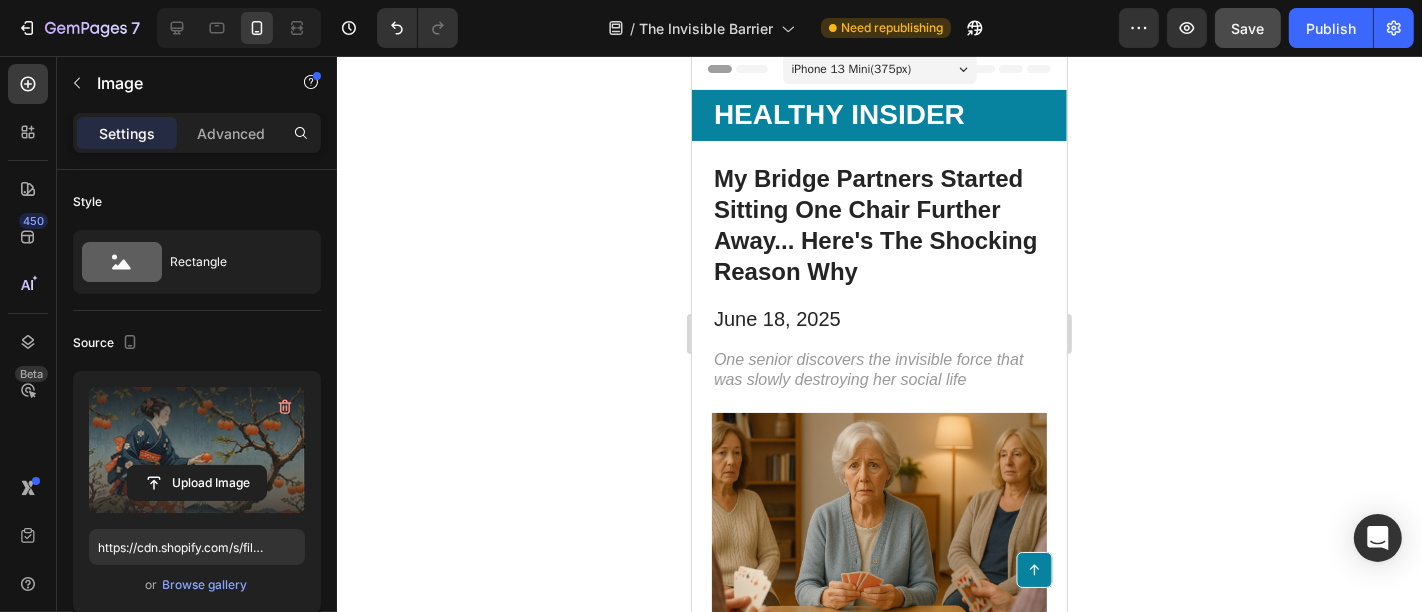 scroll, scrollTop: 0, scrollLeft: 0, axis: both 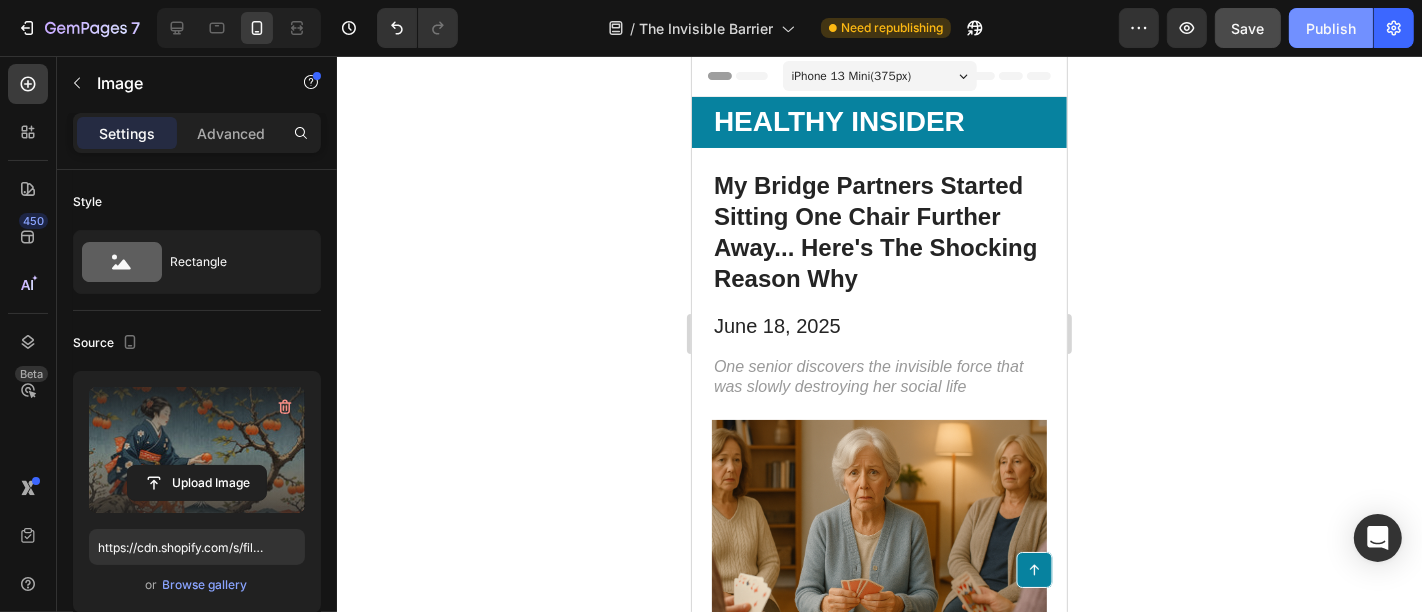 click on "Publish" 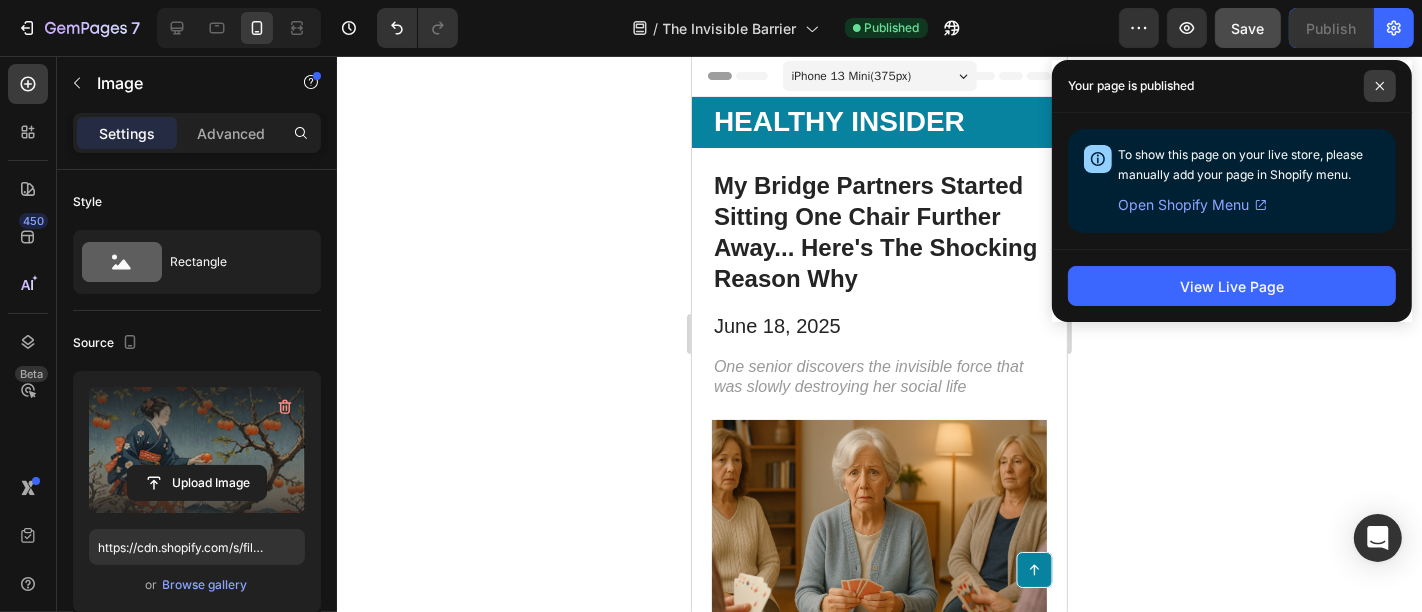 click at bounding box center [1380, 86] 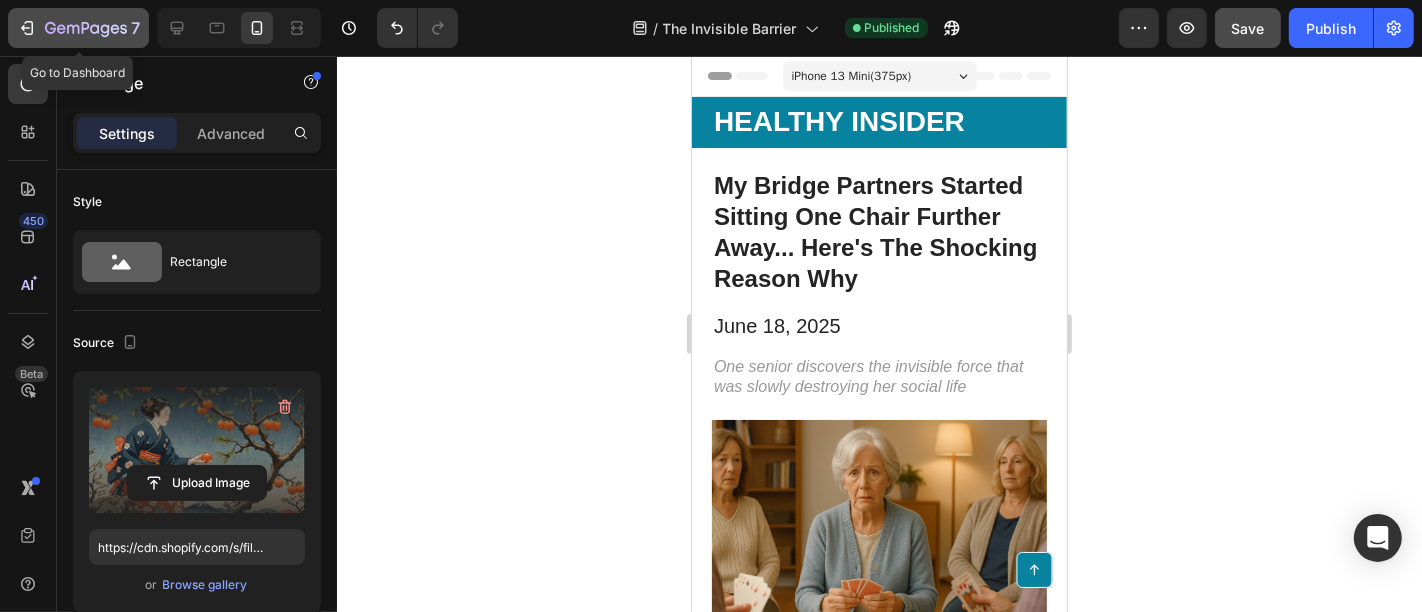 click 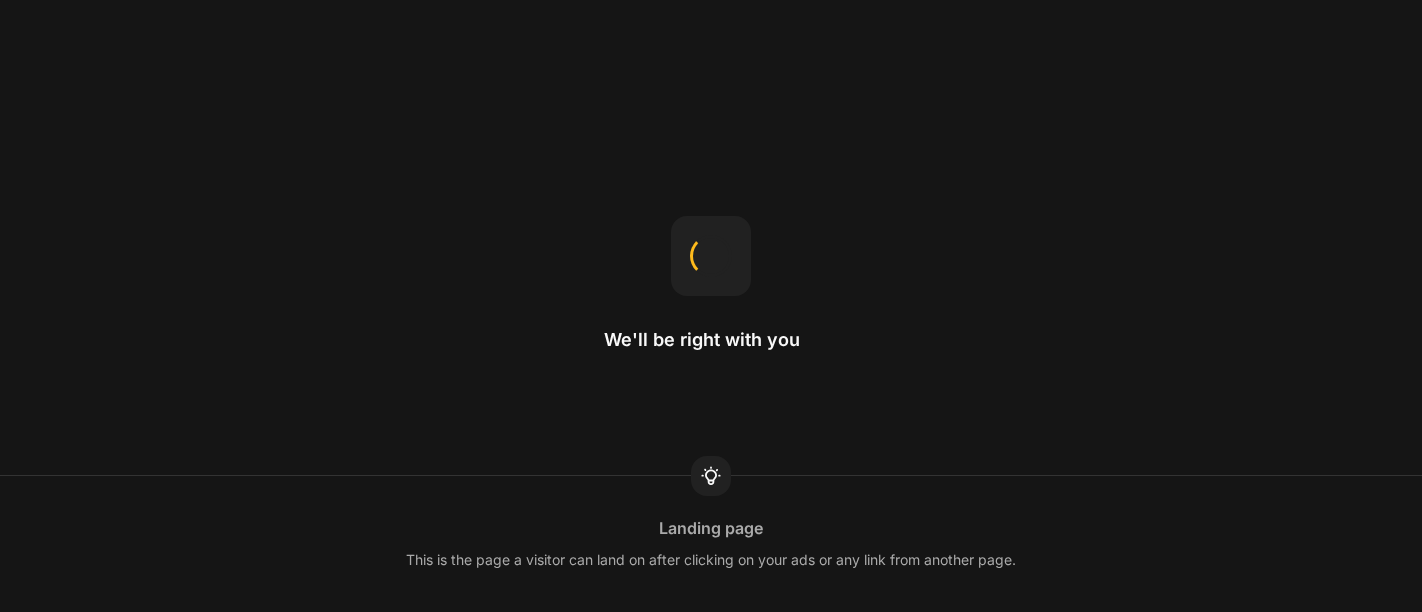 scroll, scrollTop: 0, scrollLeft: 0, axis: both 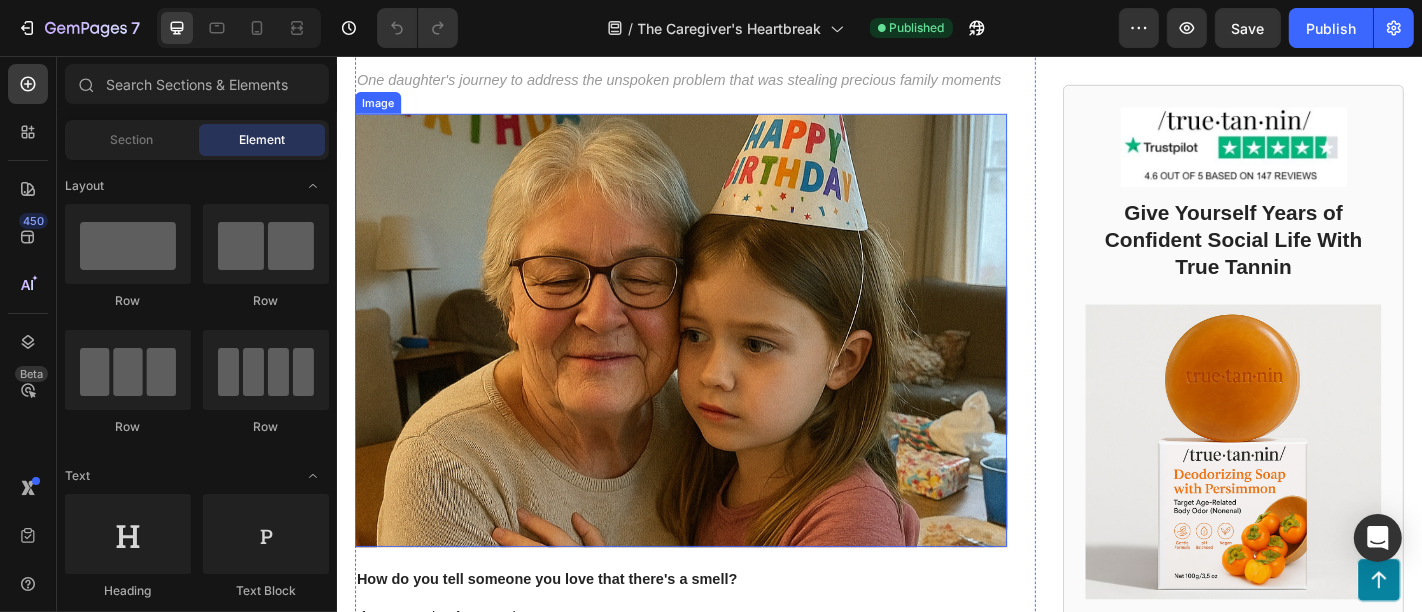 click at bounding box center (716, 359) 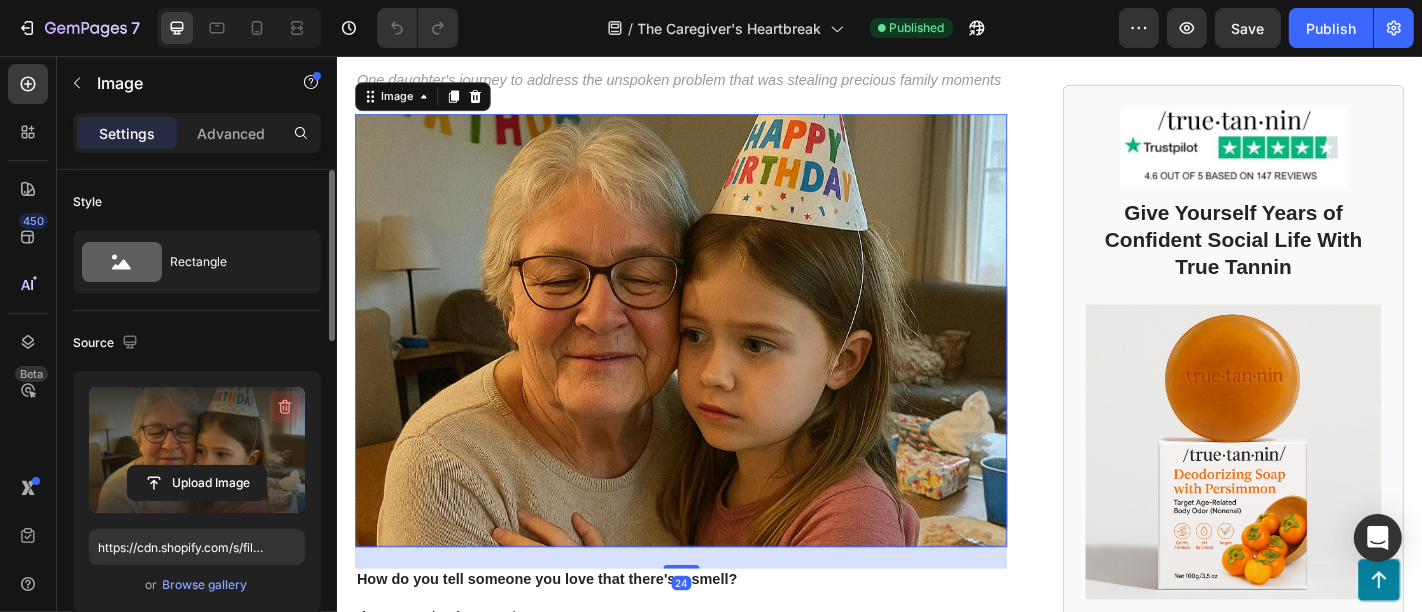 click 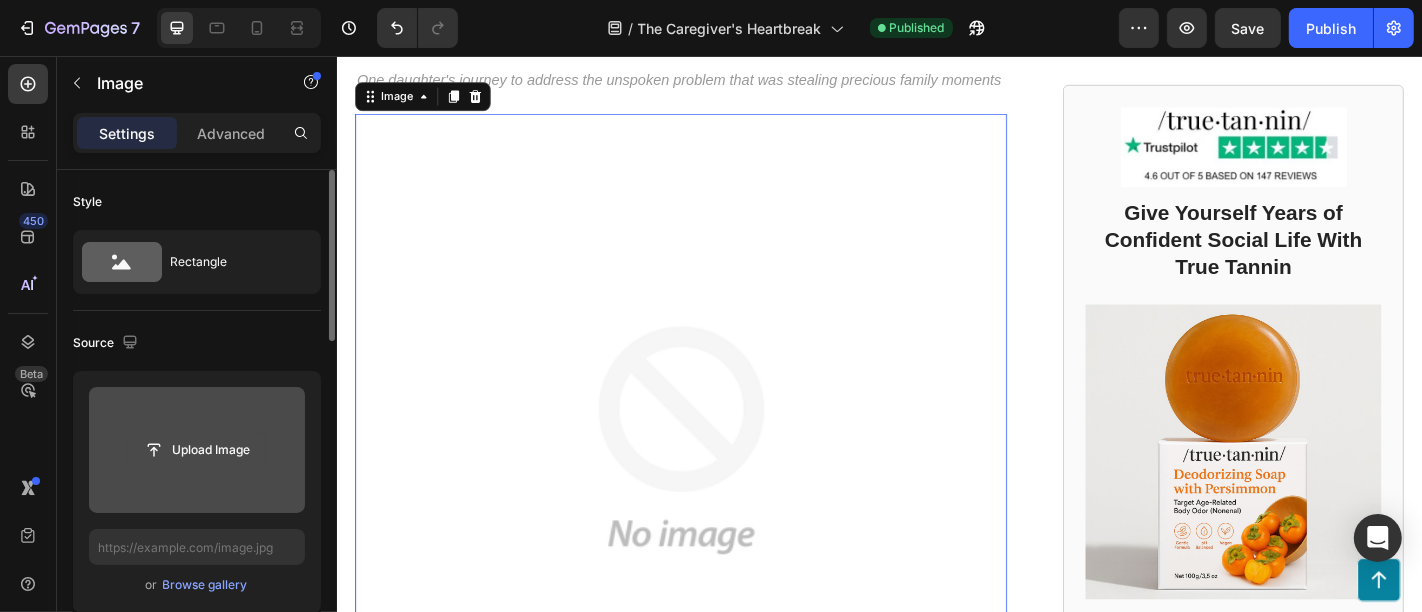click 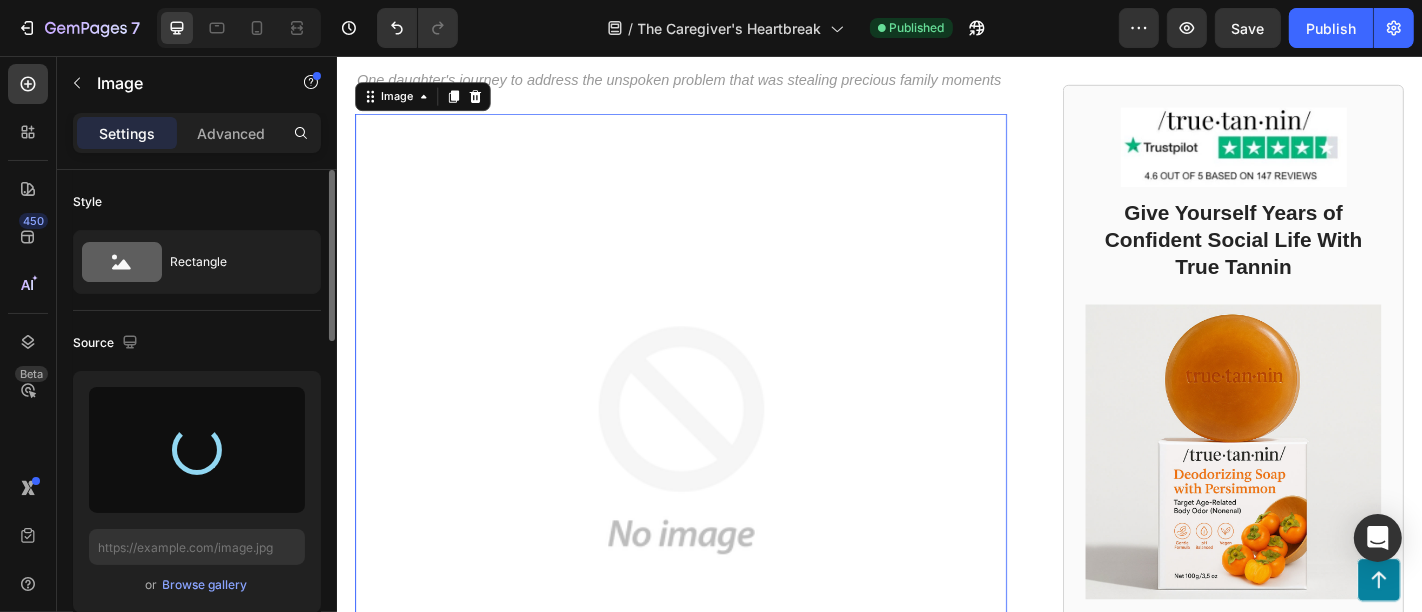 type on "https://cdn.shopify.com/s/files/1/0761/0390/9611/files/gempages_570292499034145664-4cf20cf2-dd59-43ce-8457-1a434e8ab22f.png" 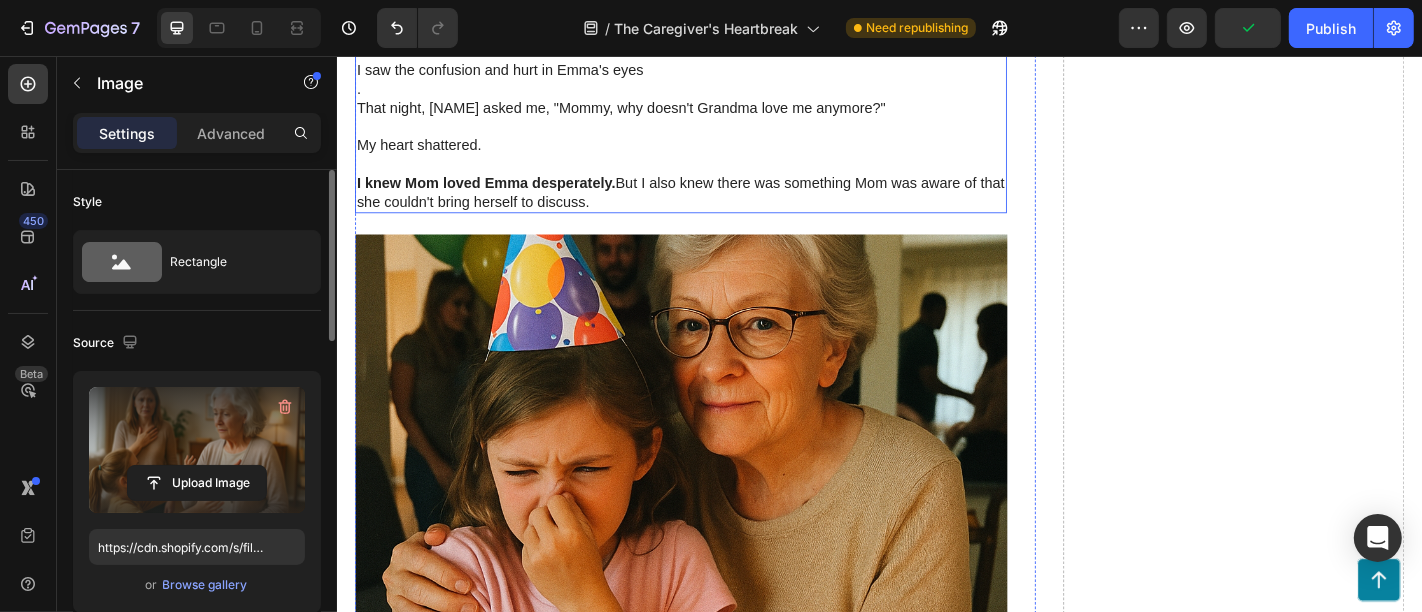 scroll, scrollTop: 1666, scrollLeft: 0, axis: vertical 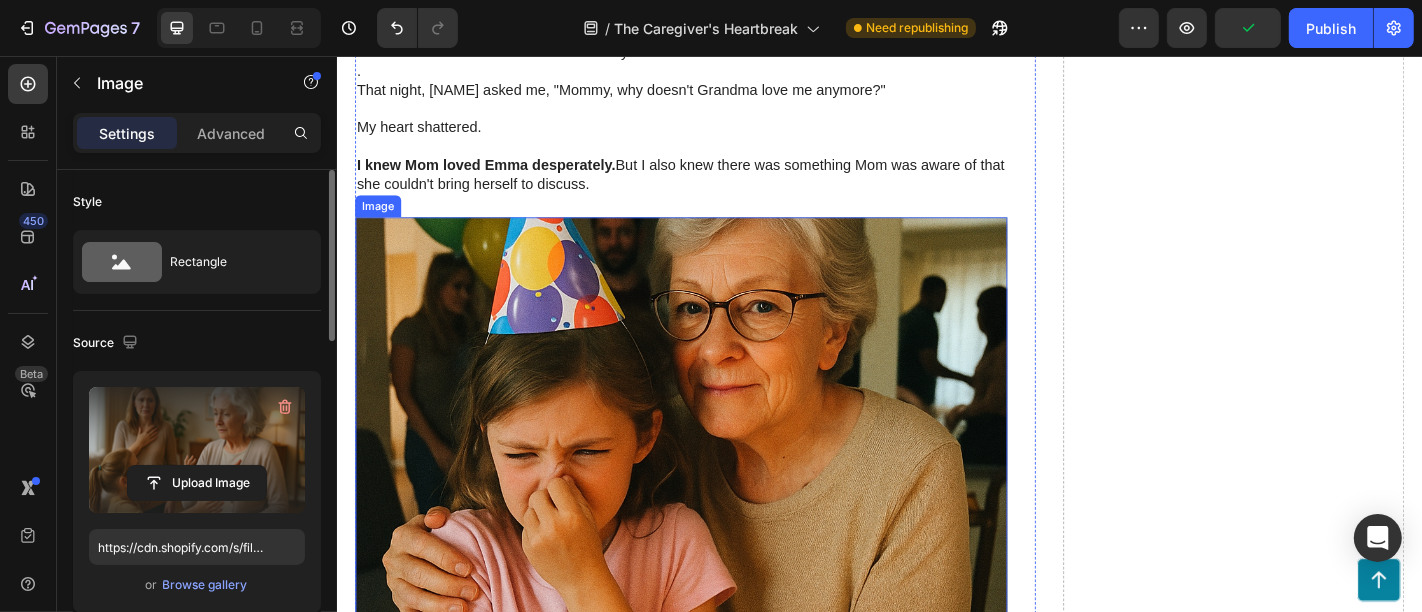 click at bounding box center (716, 461) 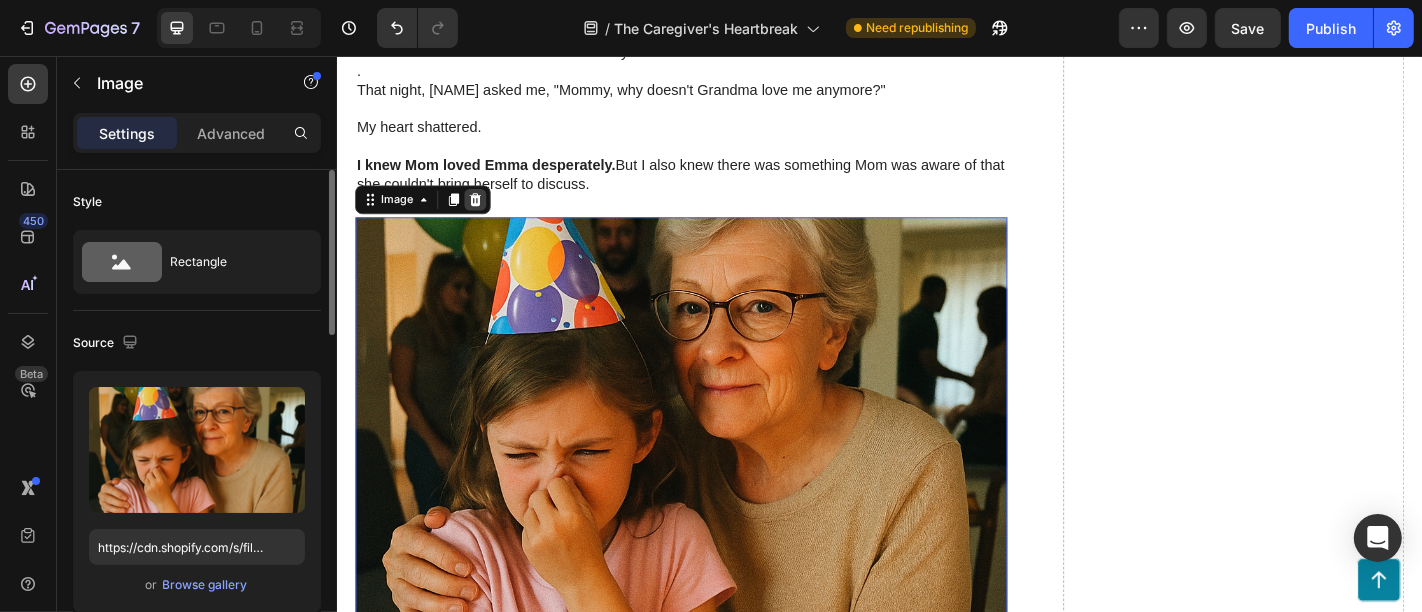 click 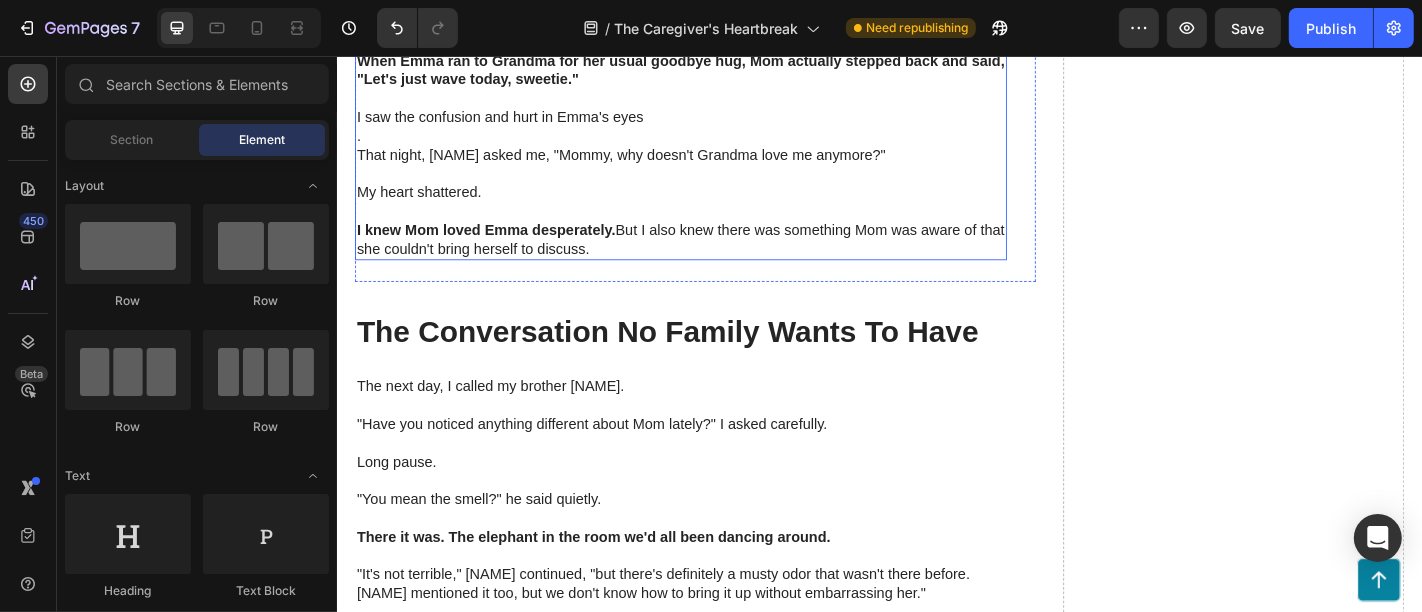 scroll, scrollTop: 1333, scrollLeft: 0, axis: vertical 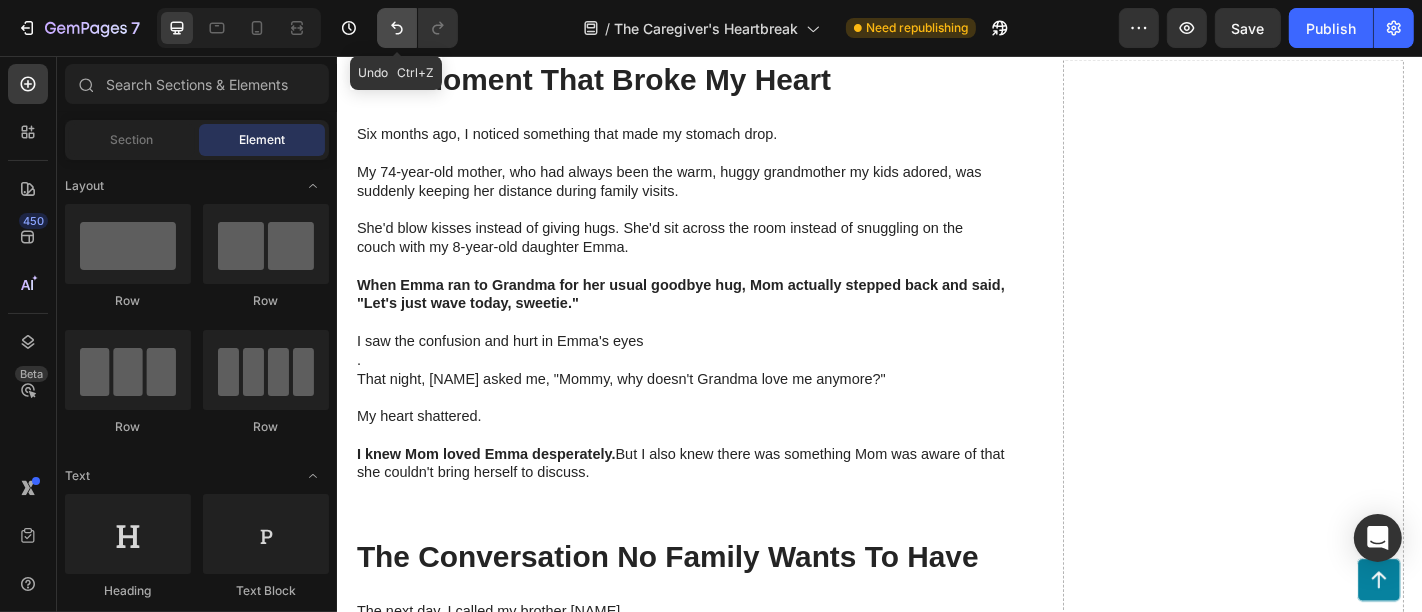 drag, startPoint x: 392, startPoint y: 38, endPoint x: 185, endPoint y: 132, distance: 227.34335 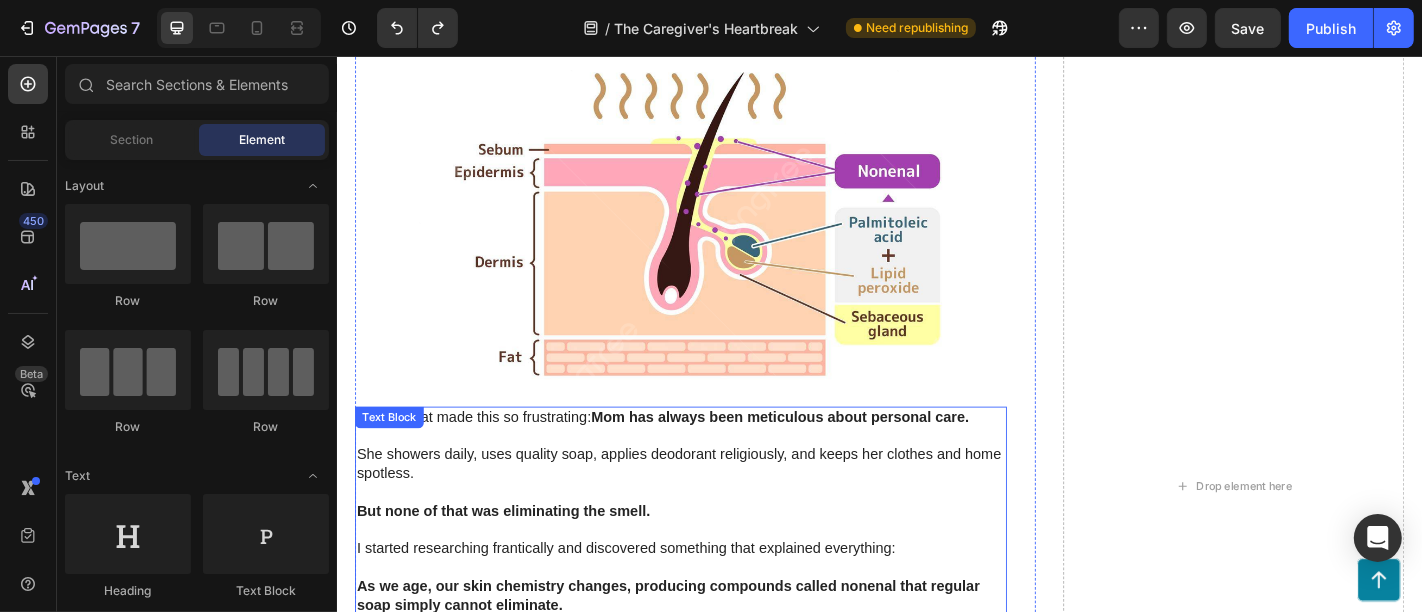 scroll, scrollTop: 2777, scrollLeft: 0, axis: vertical 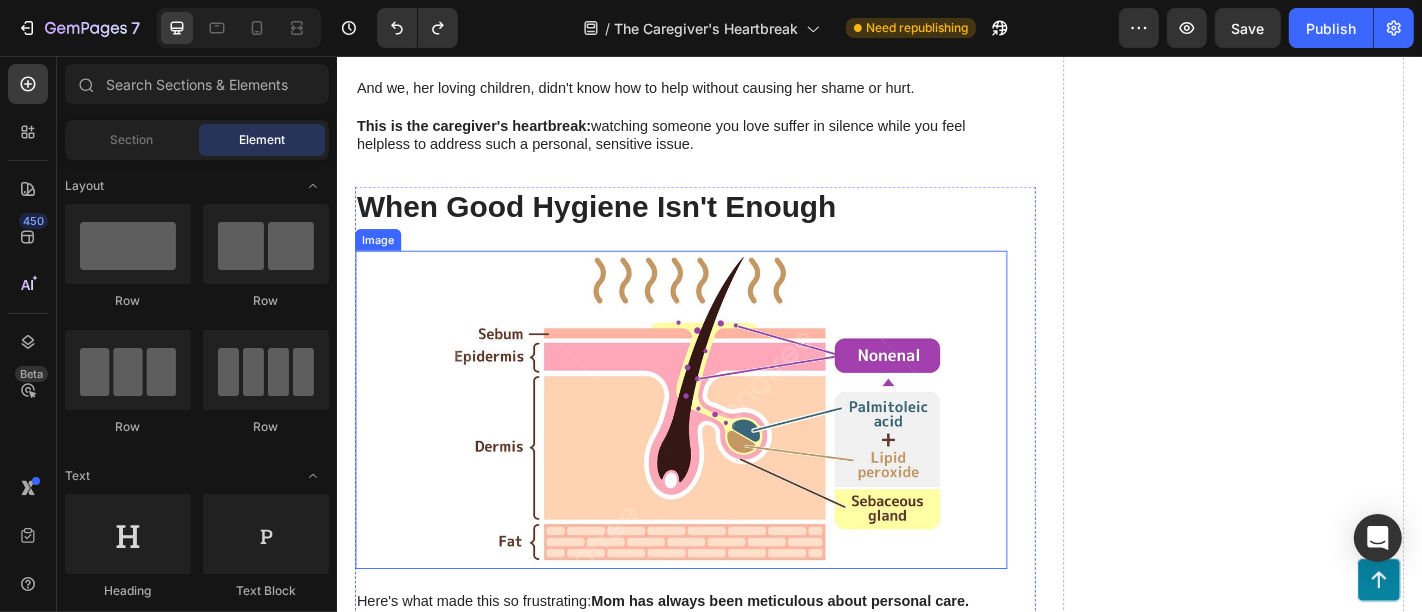 click at bounding box center (716, 447) 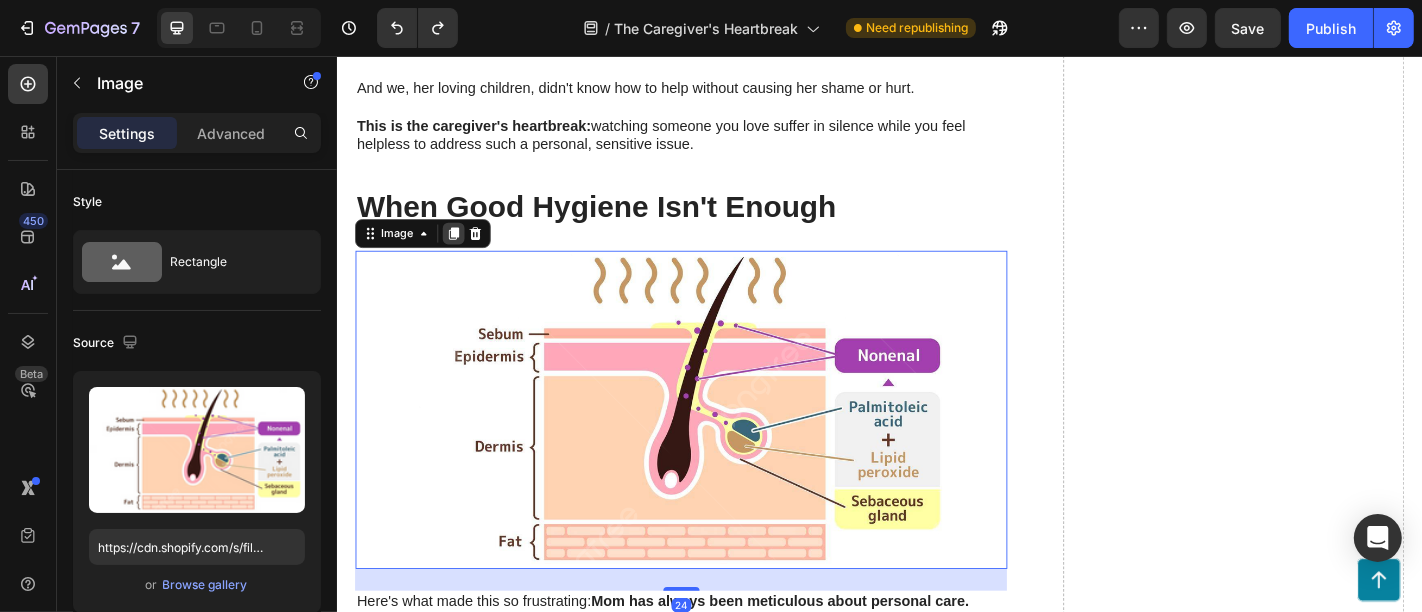 click 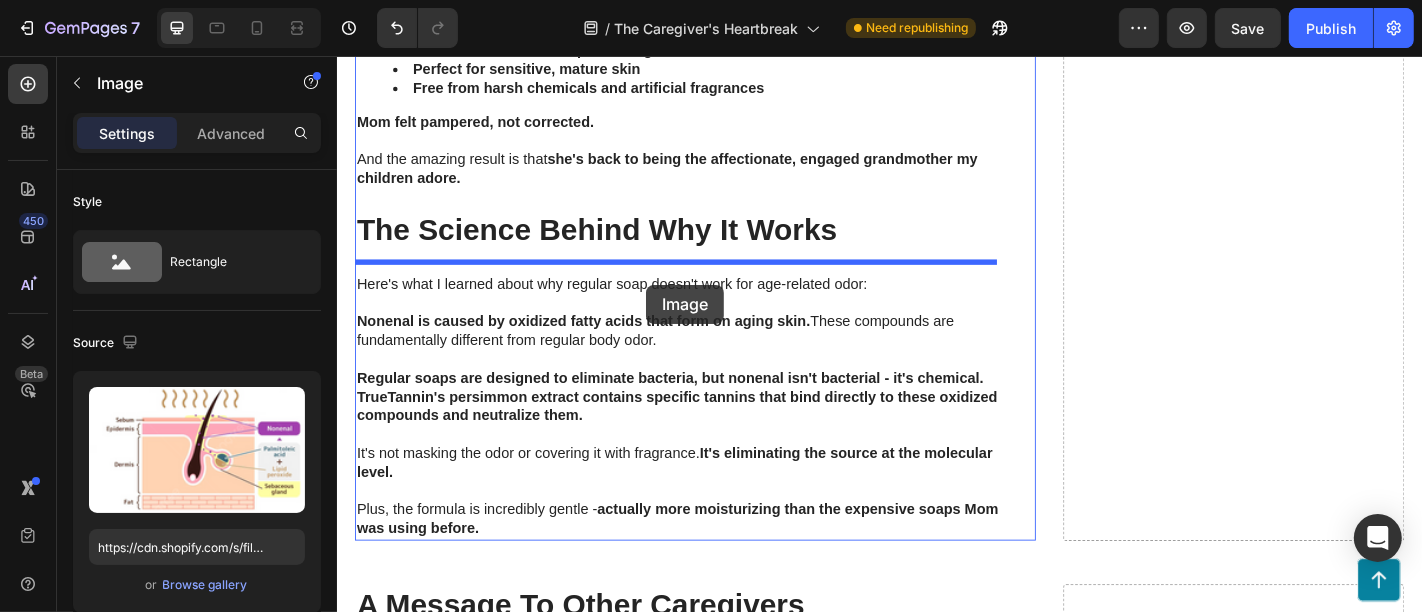 drag, startPoint x: 705, startPoint y: 285, endPoint x: 678, endPoint y: 308, distance: 35.468296 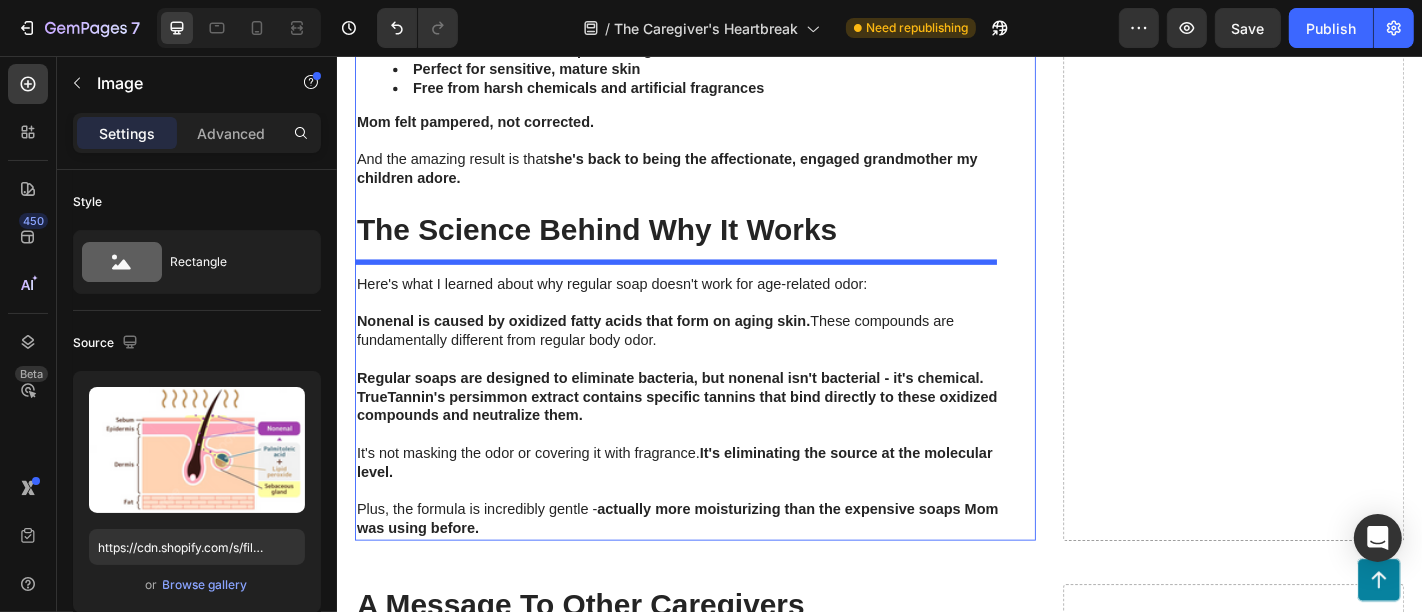 scroll, scrollTop: 5026, scrollLeft: 0, axis: vertical 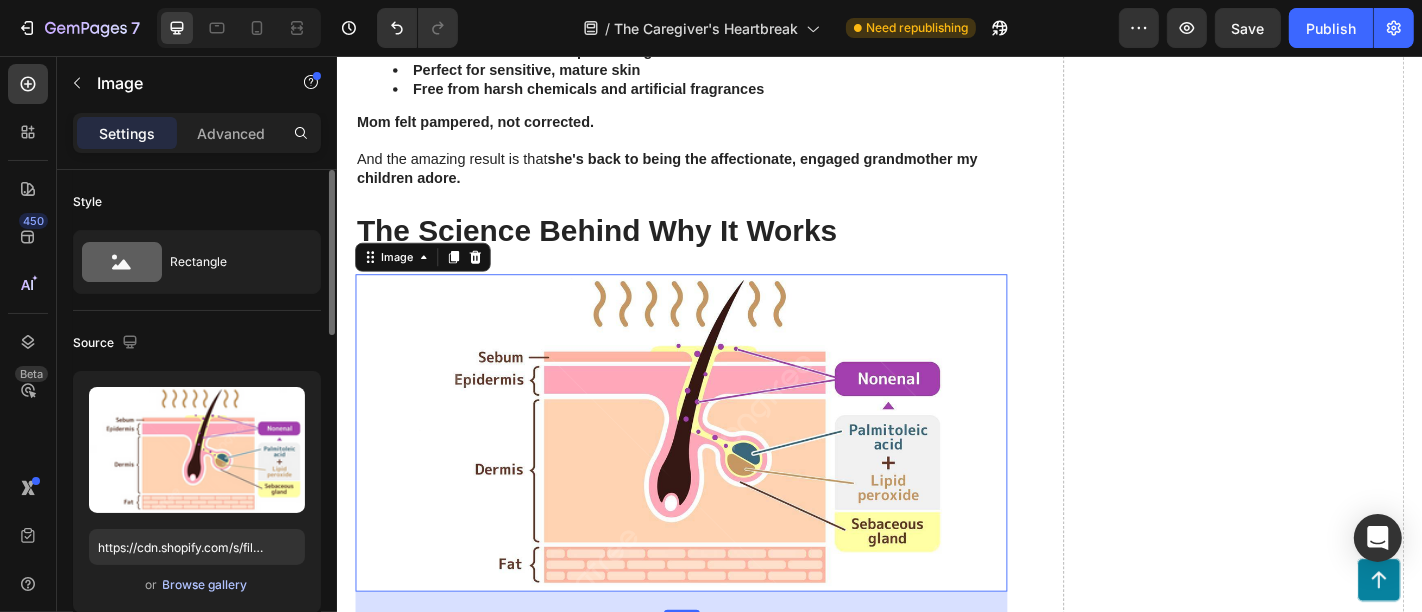 click on "Browse gallery" at bounding box center [205, 585] 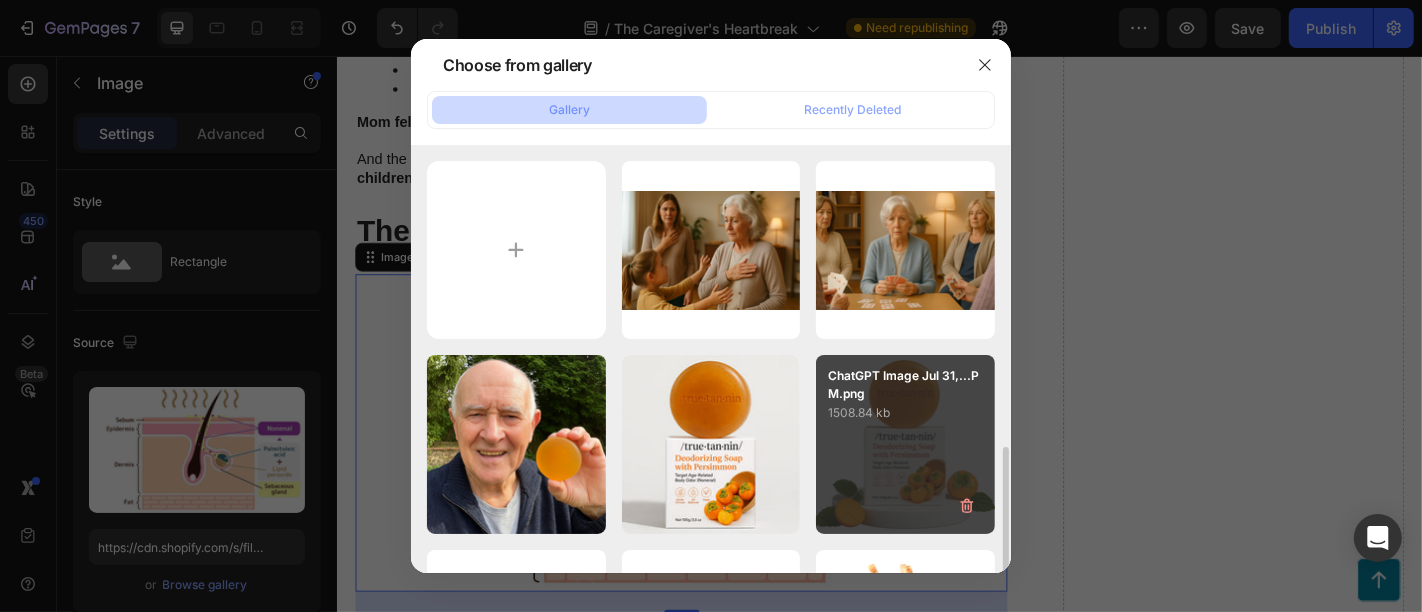 scroll, scrollTop: 333, scrollLeft: 0, axis: vertical 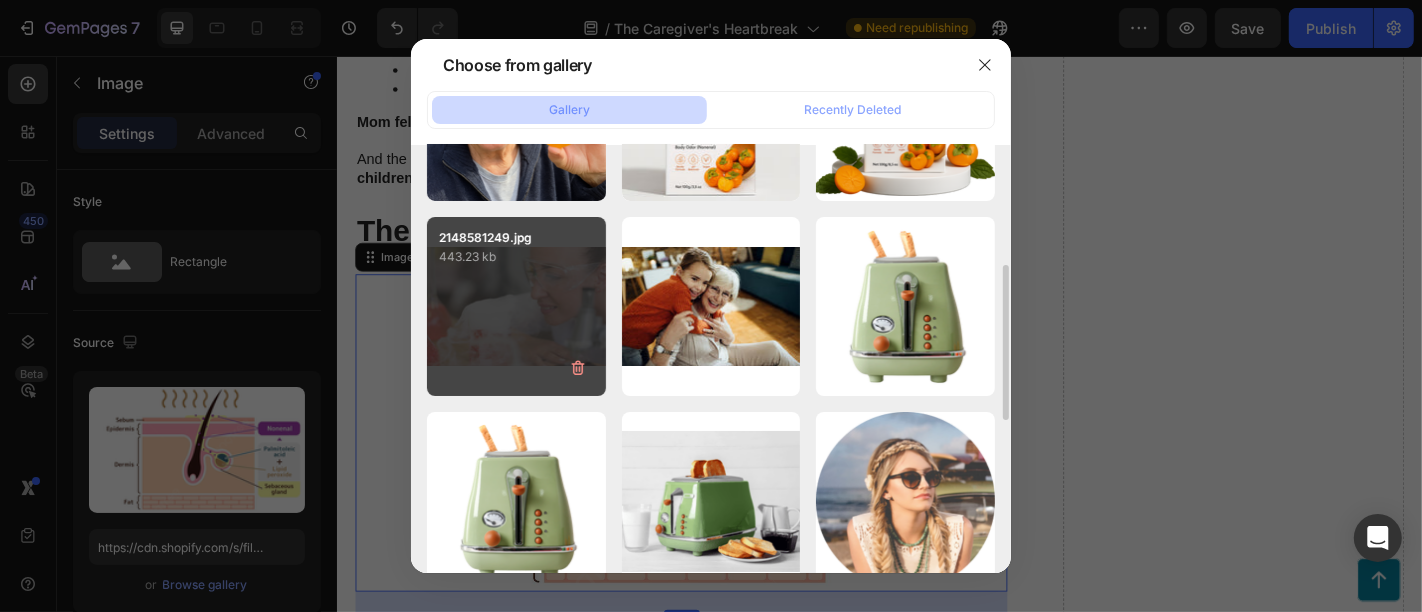 click on "2148581249.jpg 443.23 kb" at bounding box center (516, 306) 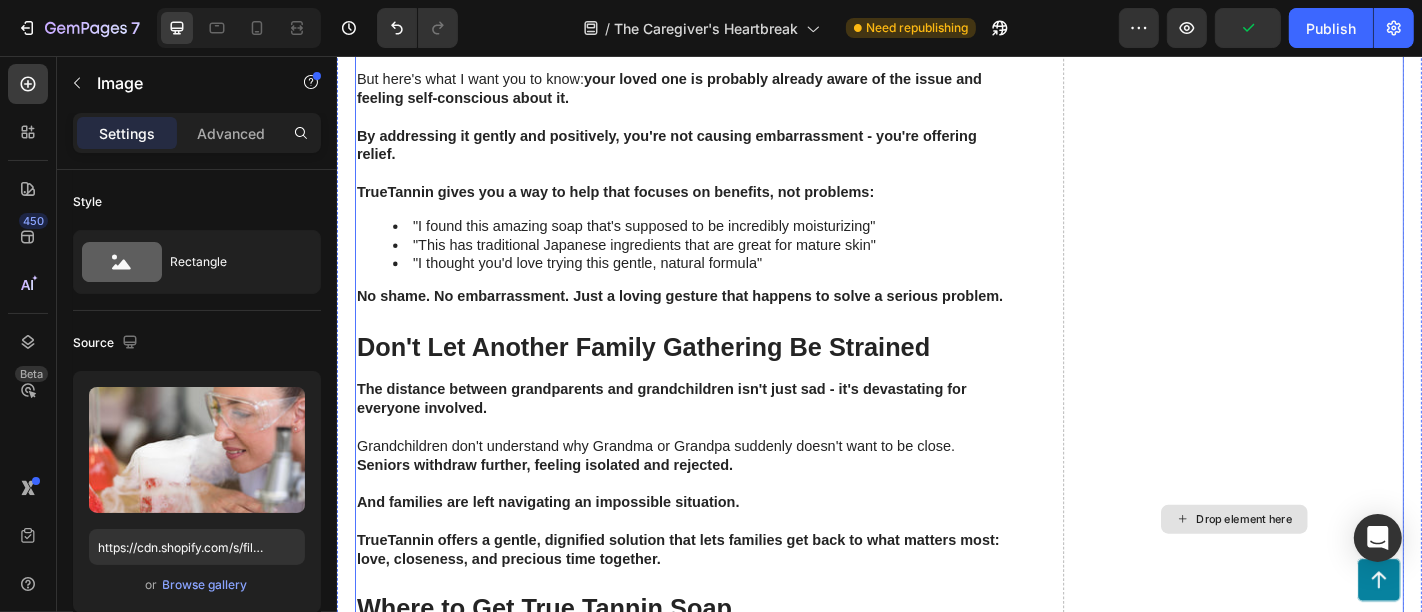 scroll, scrollTop: 6248, scrollLeft: 0, axis: vertical 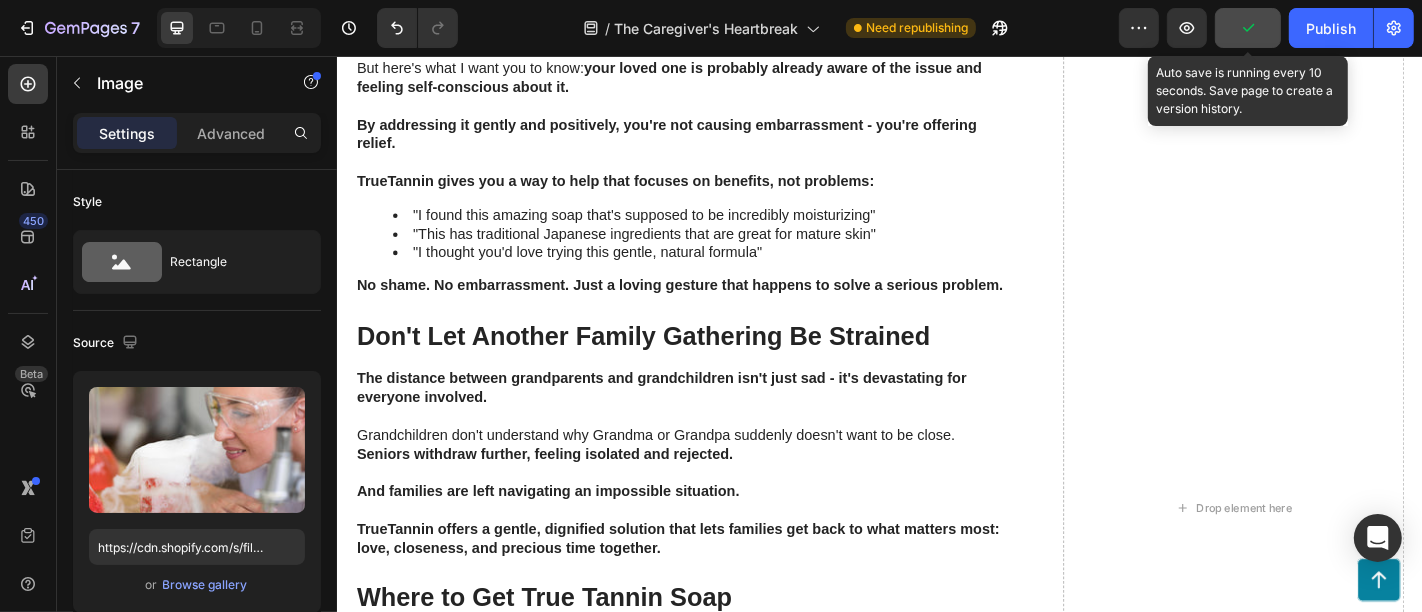 click 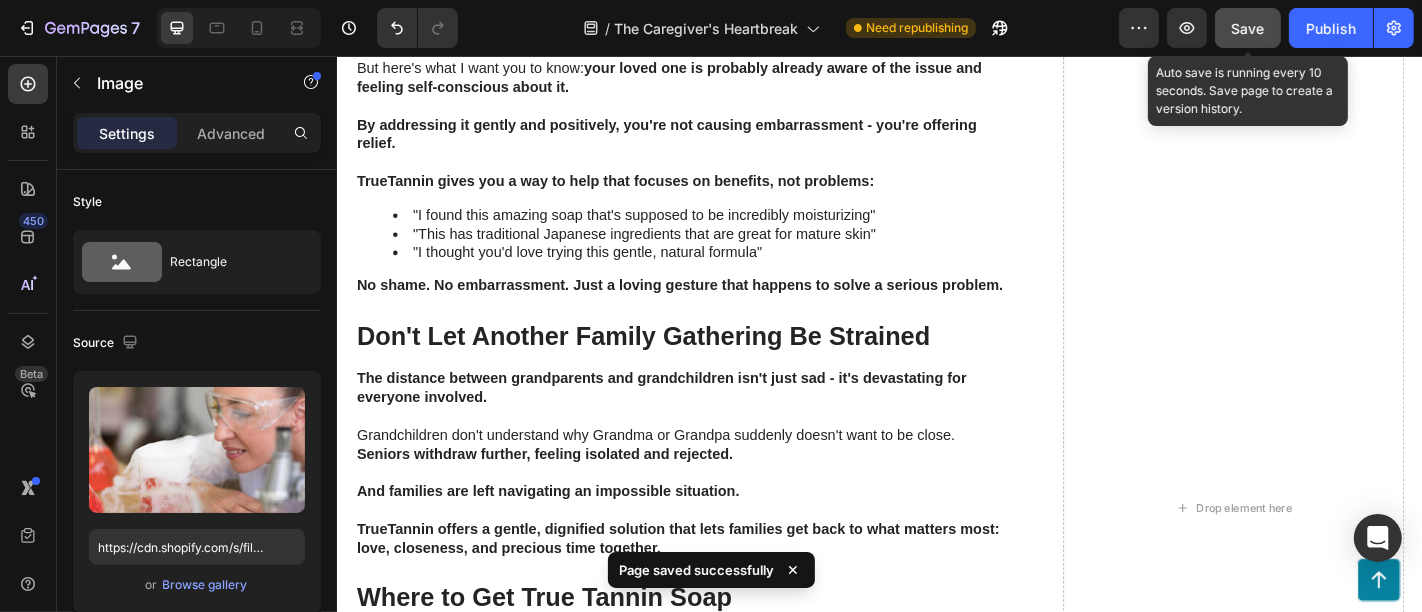 click on "Save" 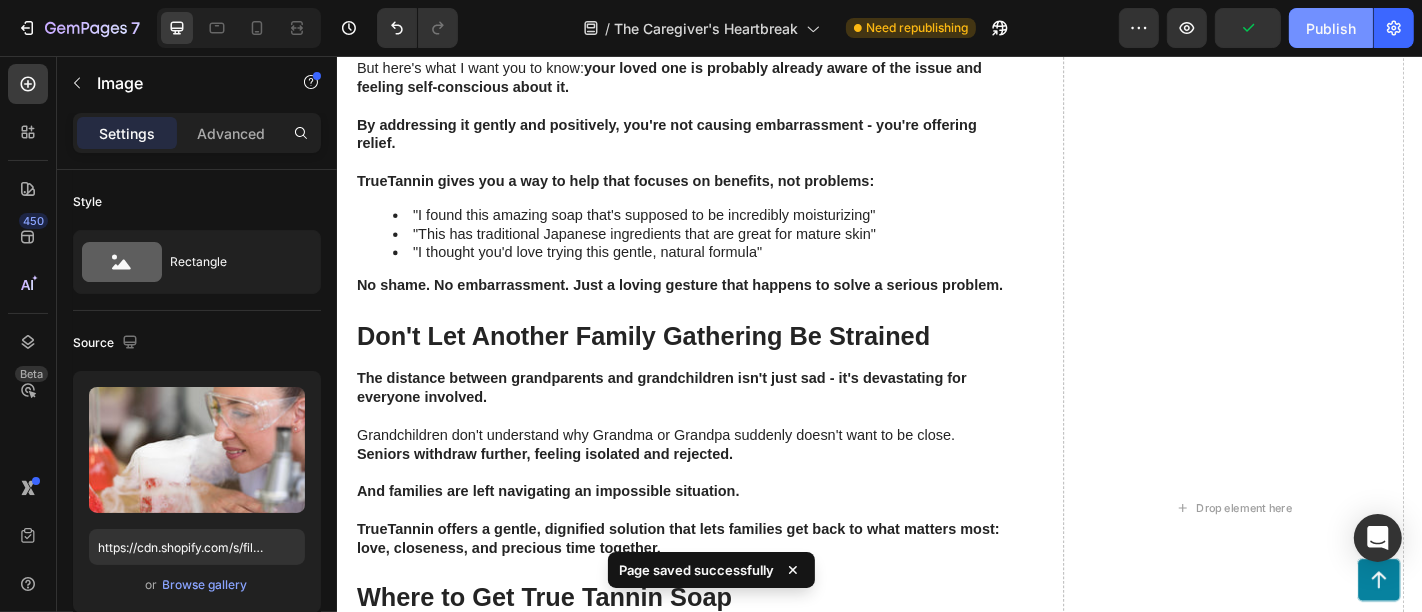 click on "Publish" at bounding box center (1331, 28) 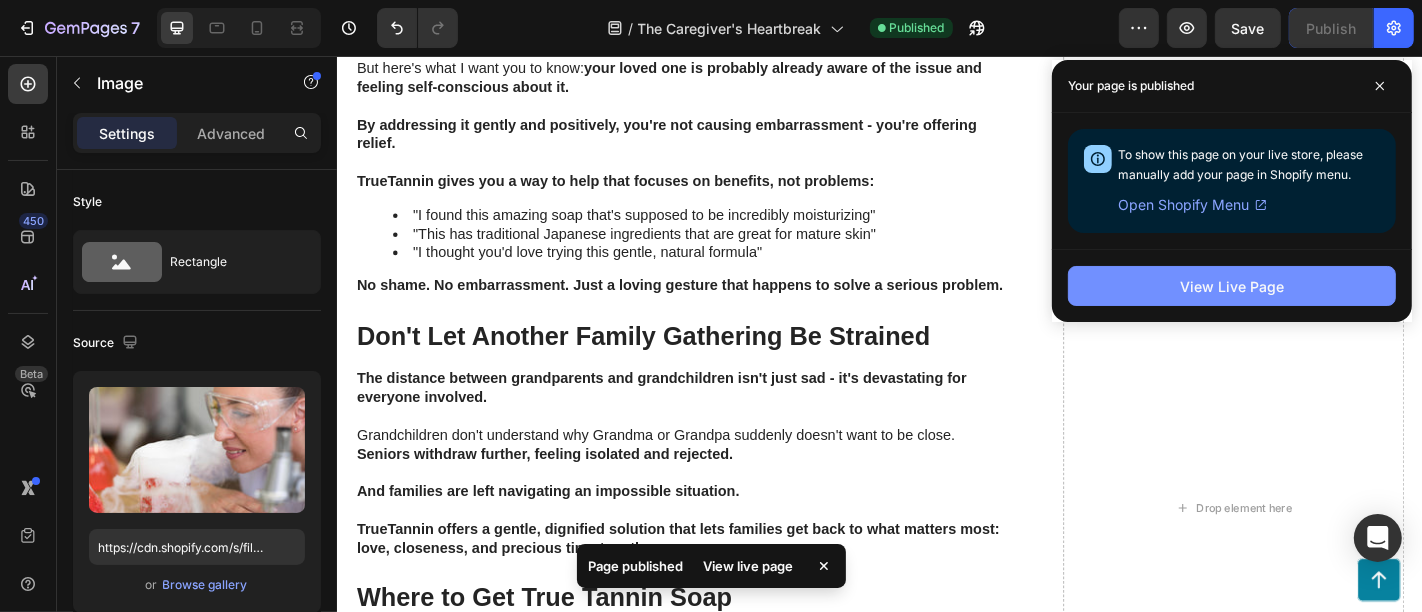 click on "View Live Page" at bounding box center [1232, 286] 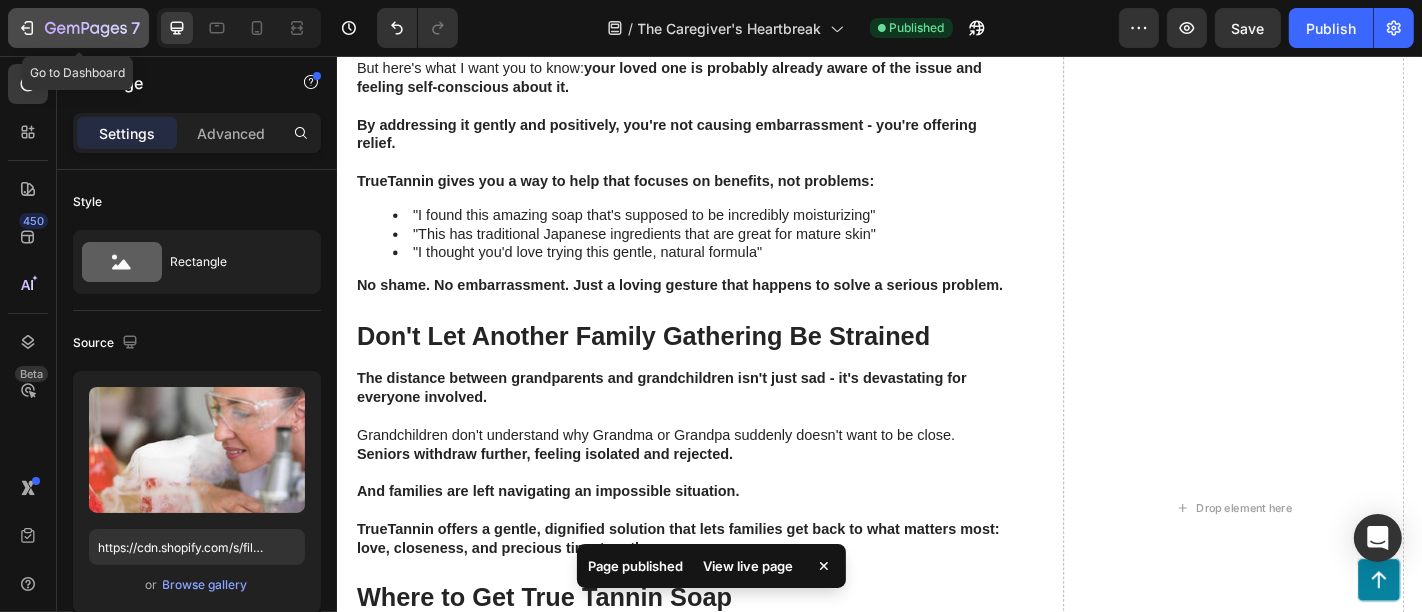 click 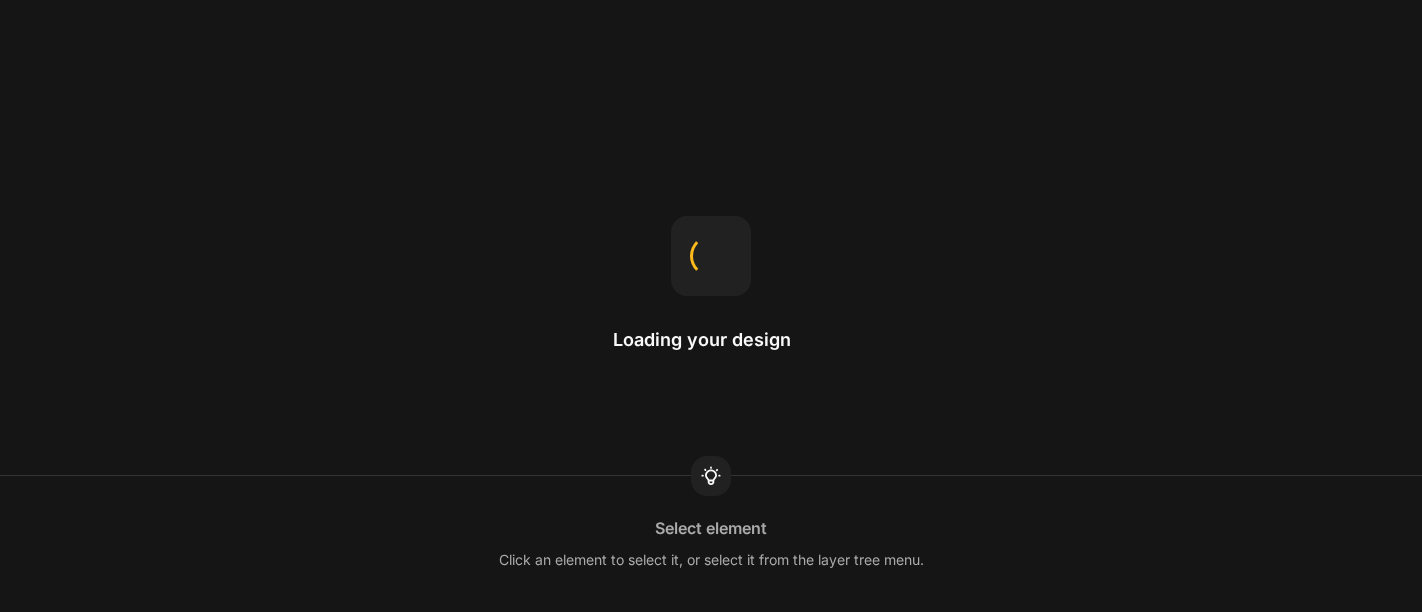 scroll, scrollTop: 0, scrollLeft: 0, axis: both 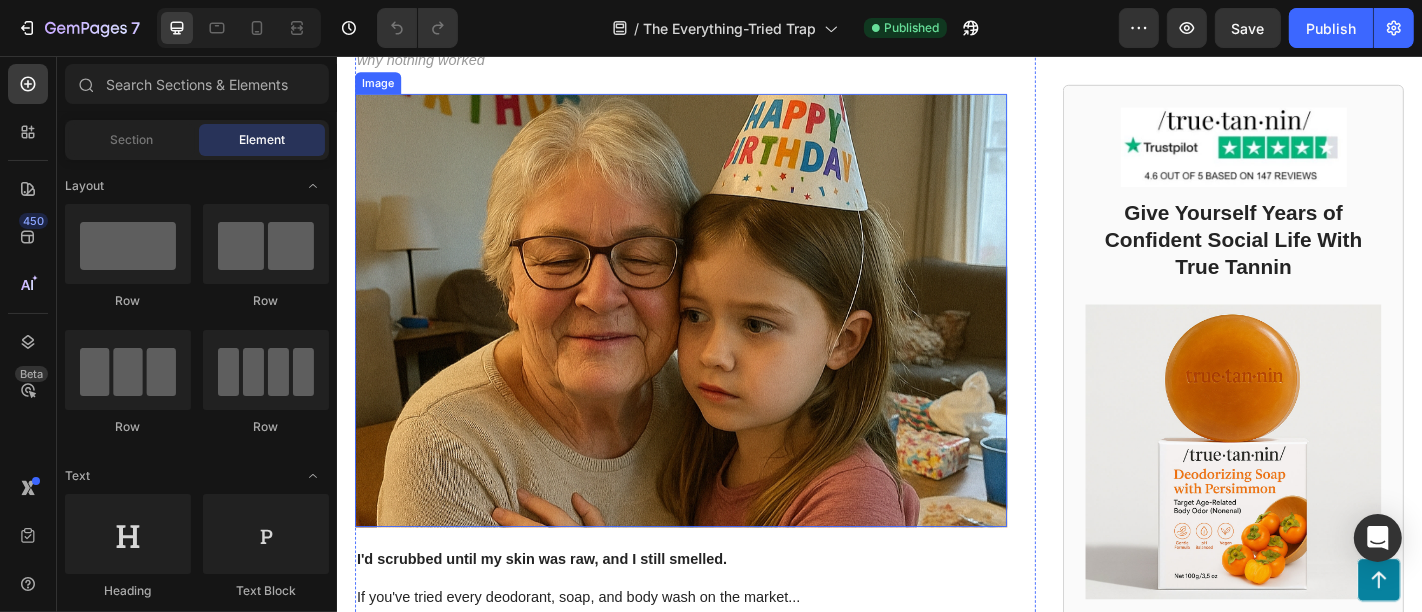 click at bounding box center (716, 337) 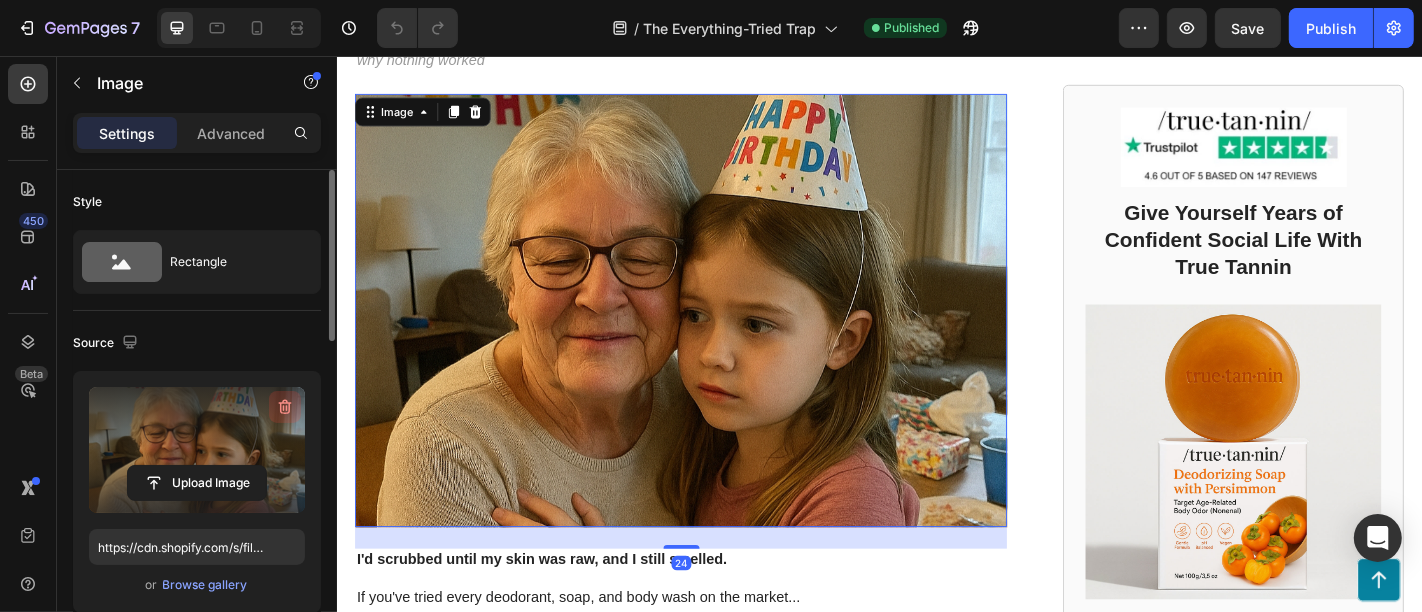 click 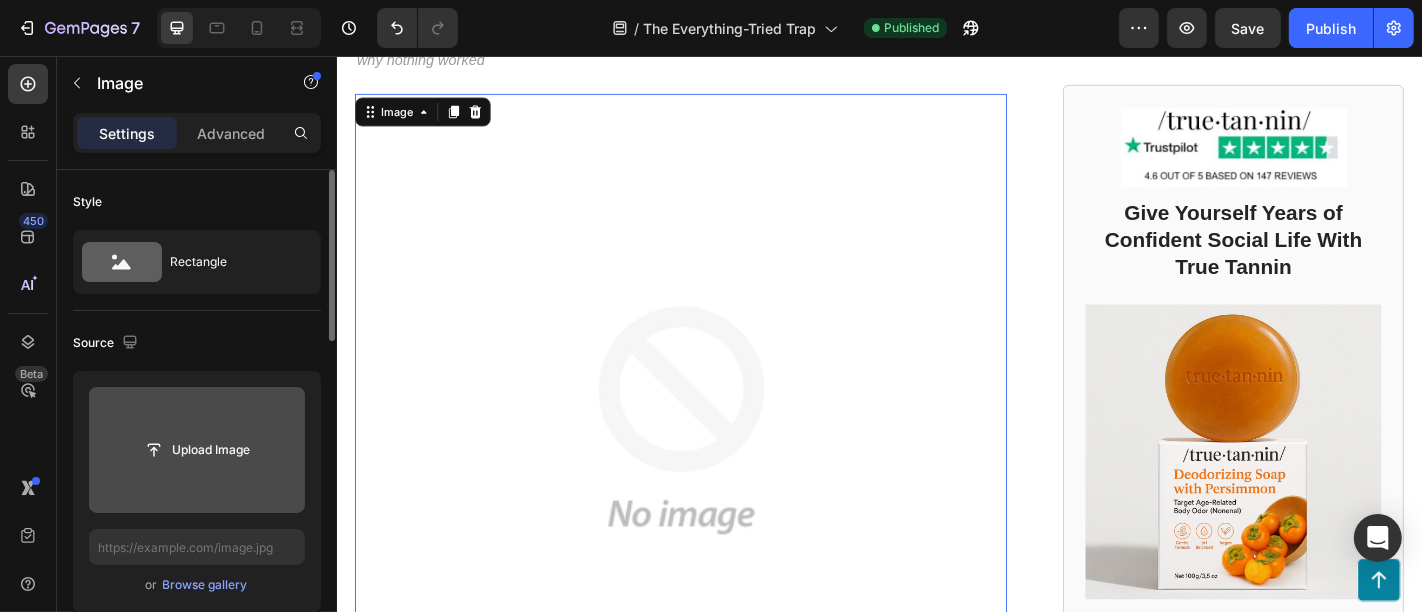 click 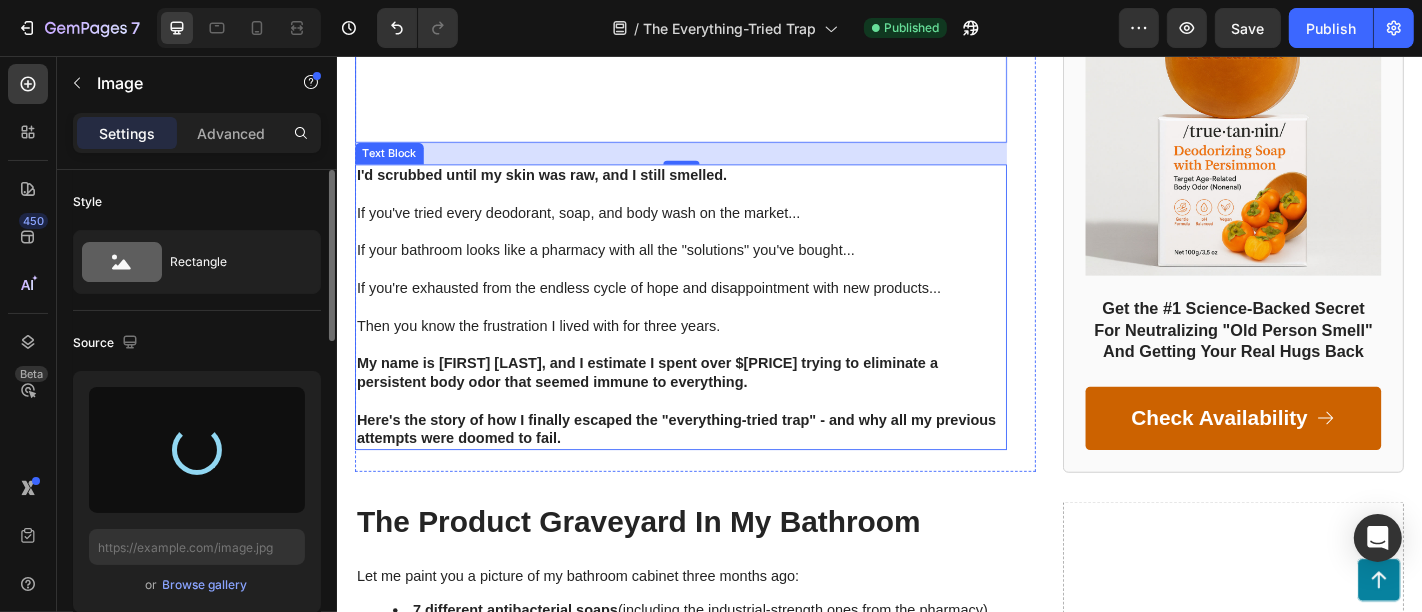 scroll, scrollTop: 1333, scrollLeft: 0, axis: vertical 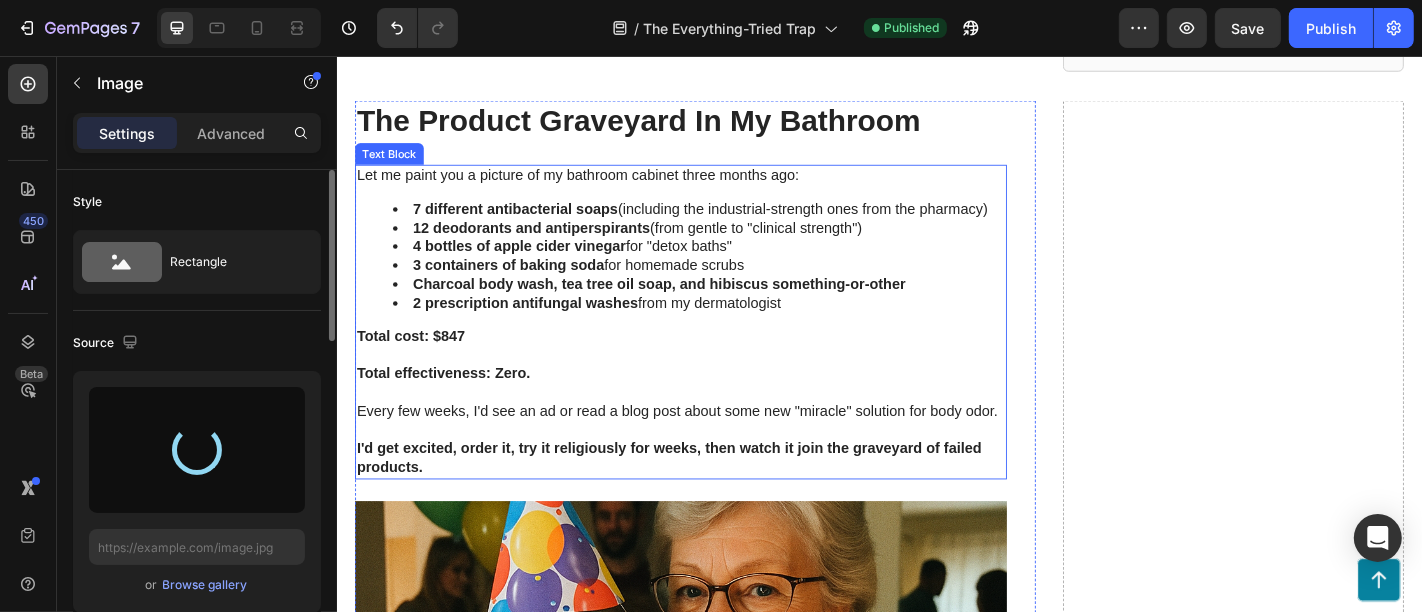 type on "https://cdn.shopify.com/s/files/1/0761/0390/9611/files/gempages_570292499034145664-c4b3abc6-3ad2-4ac3-87cd-ad3b8123488e.png" 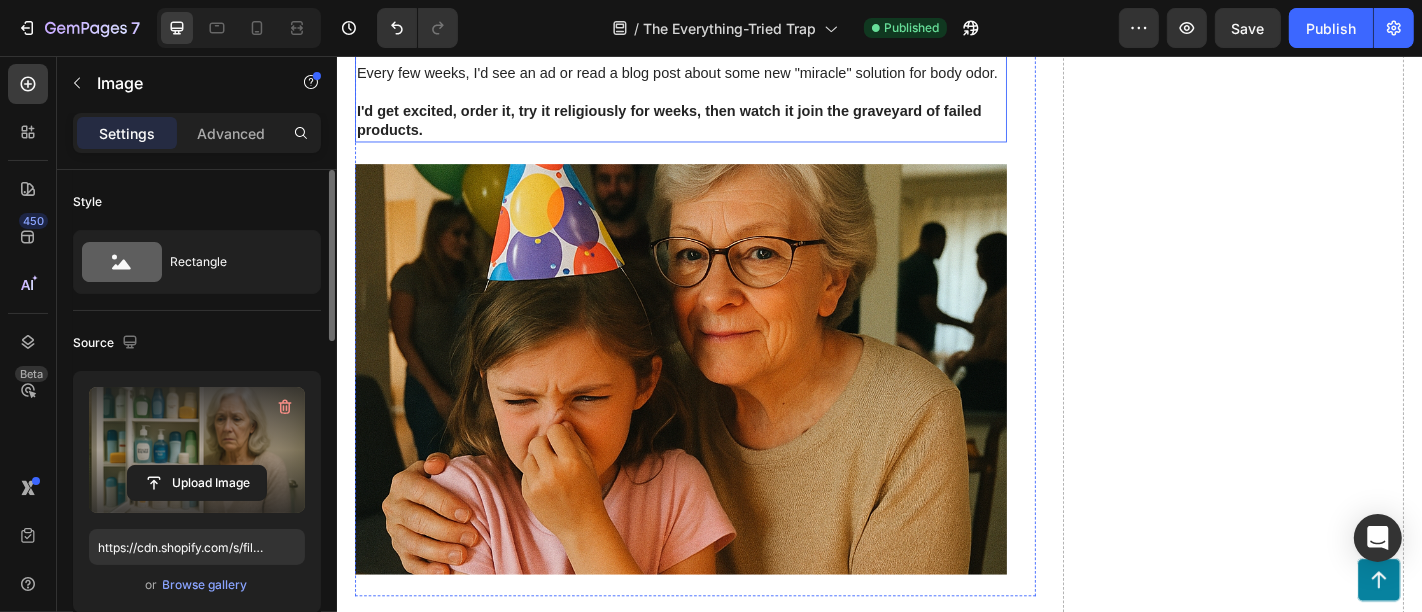 scroll, scrollTop: 1777, scrollLeft: 0, axis: vertical 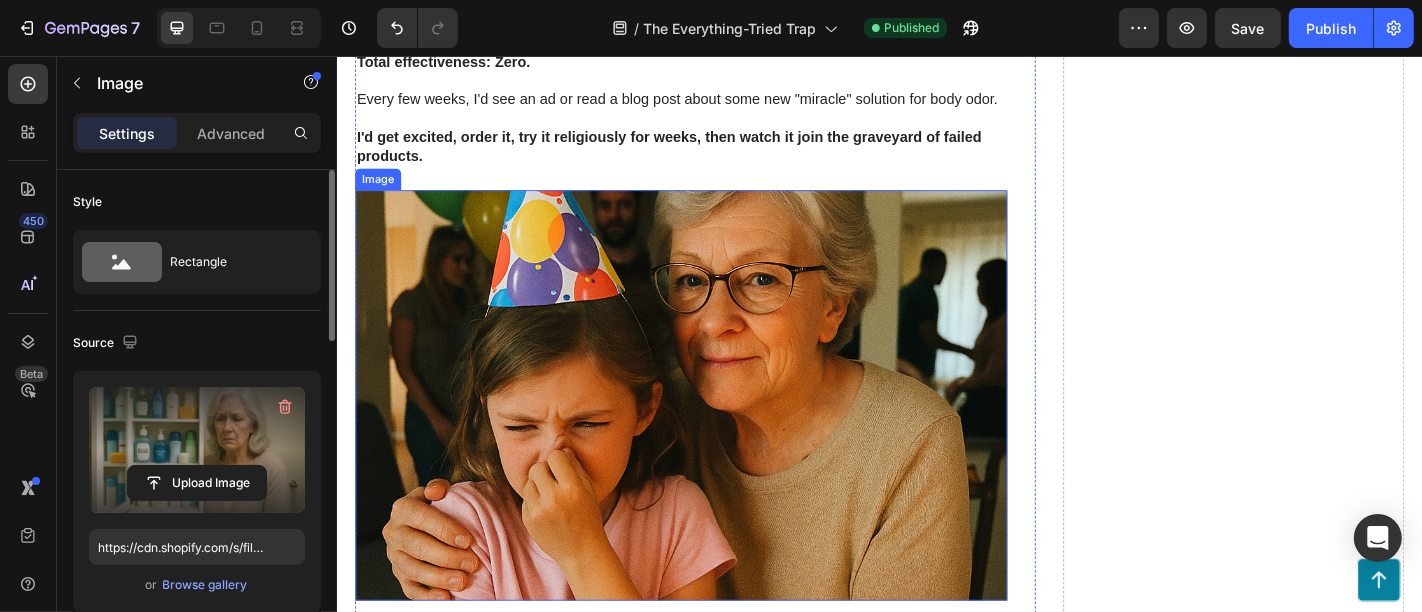 click at bounding box center [716, 431] 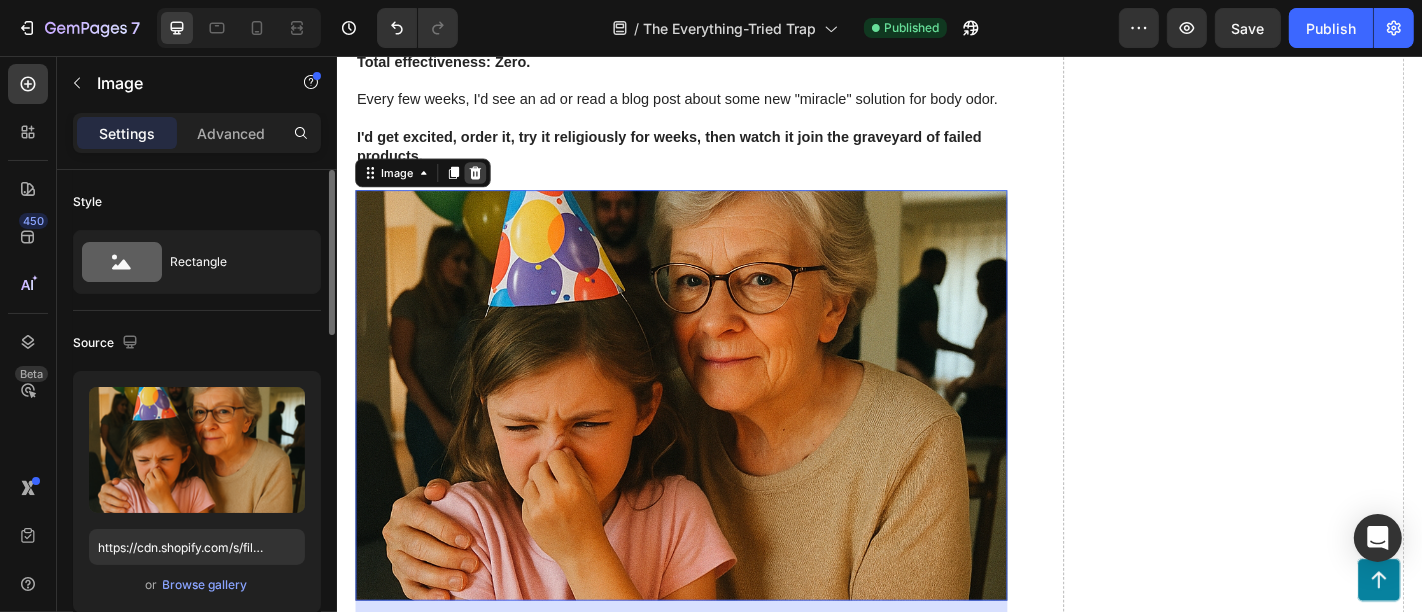 click 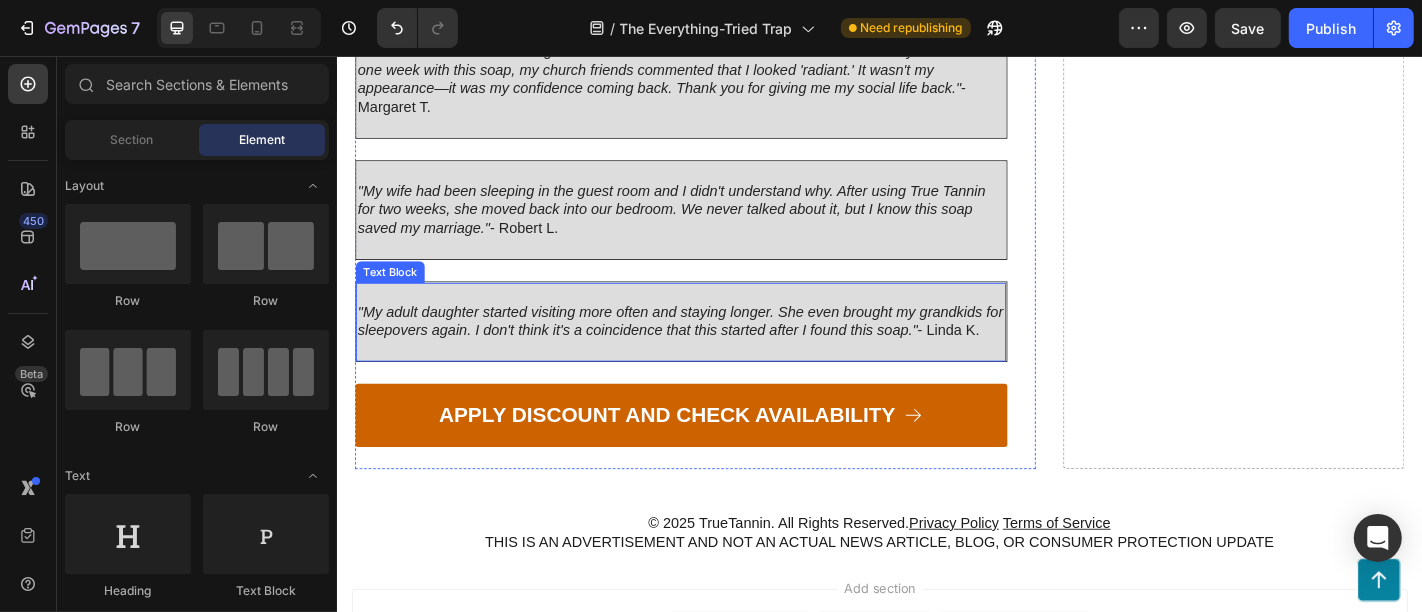 scroll, scrollTop: 7222, scrollLeft: 0, axis: vertical 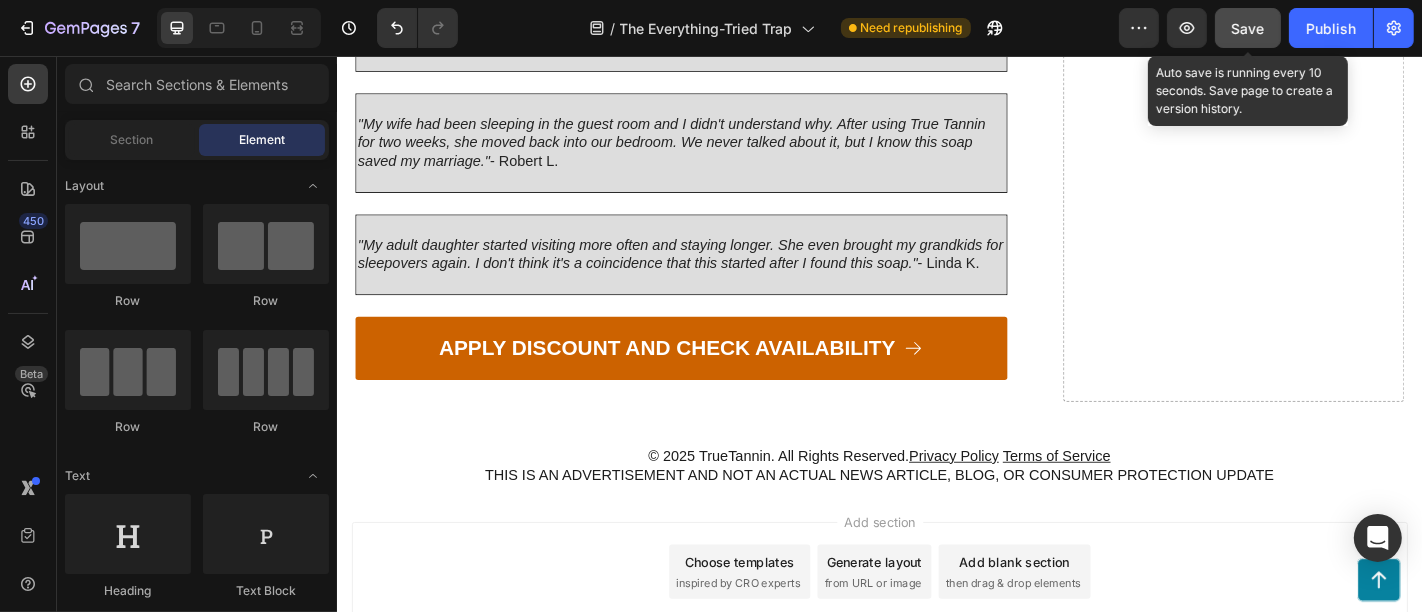 click on "Save" at bounding box center (1248, 28) 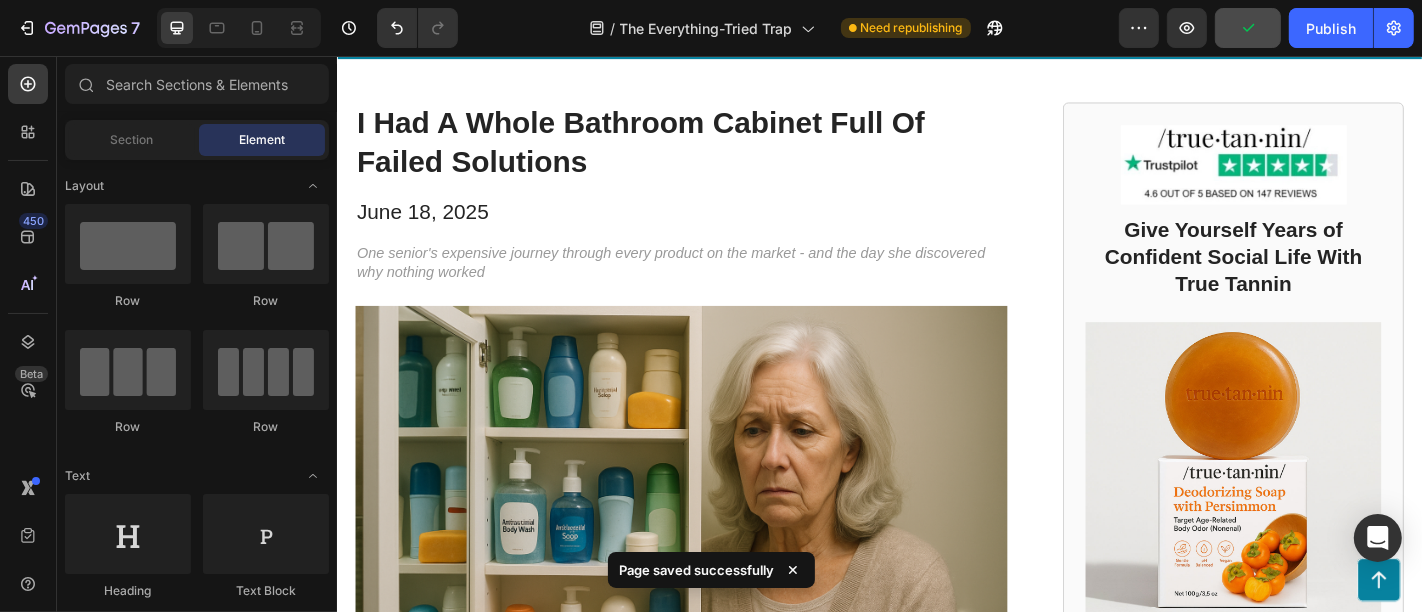 scroll, scrollTop: 0, scrollLeft: 0, axis: both 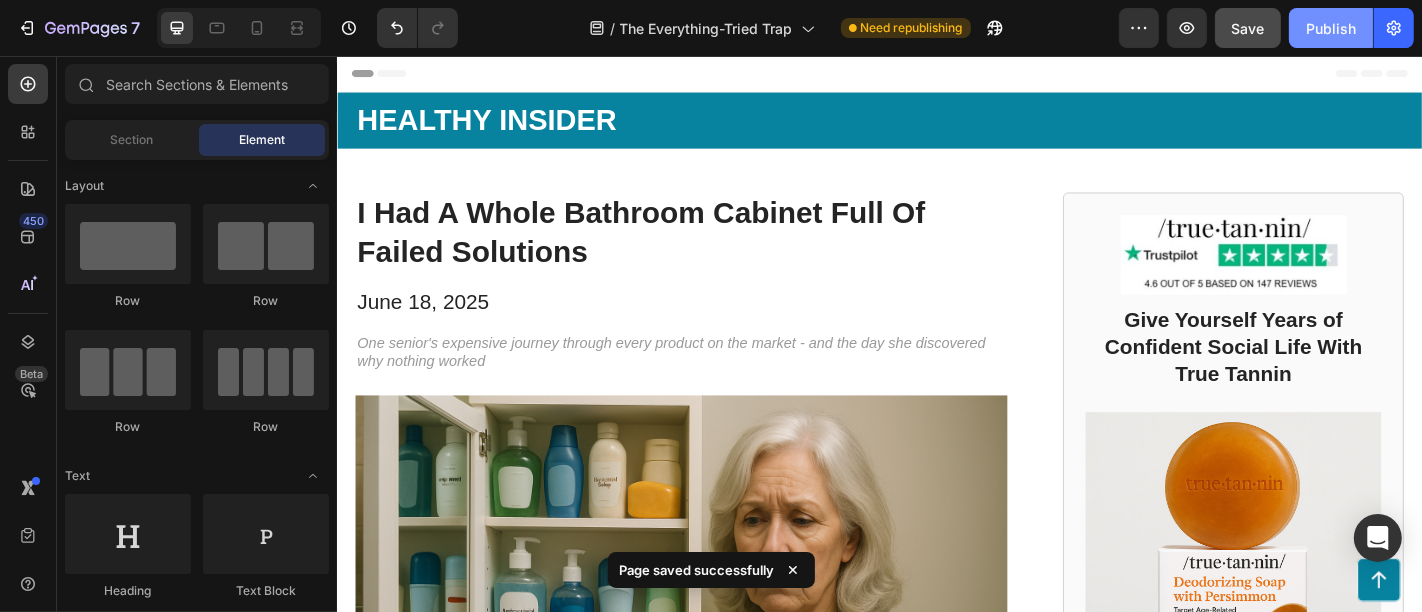 click on "Publish" at bounding box center (1331, 28) 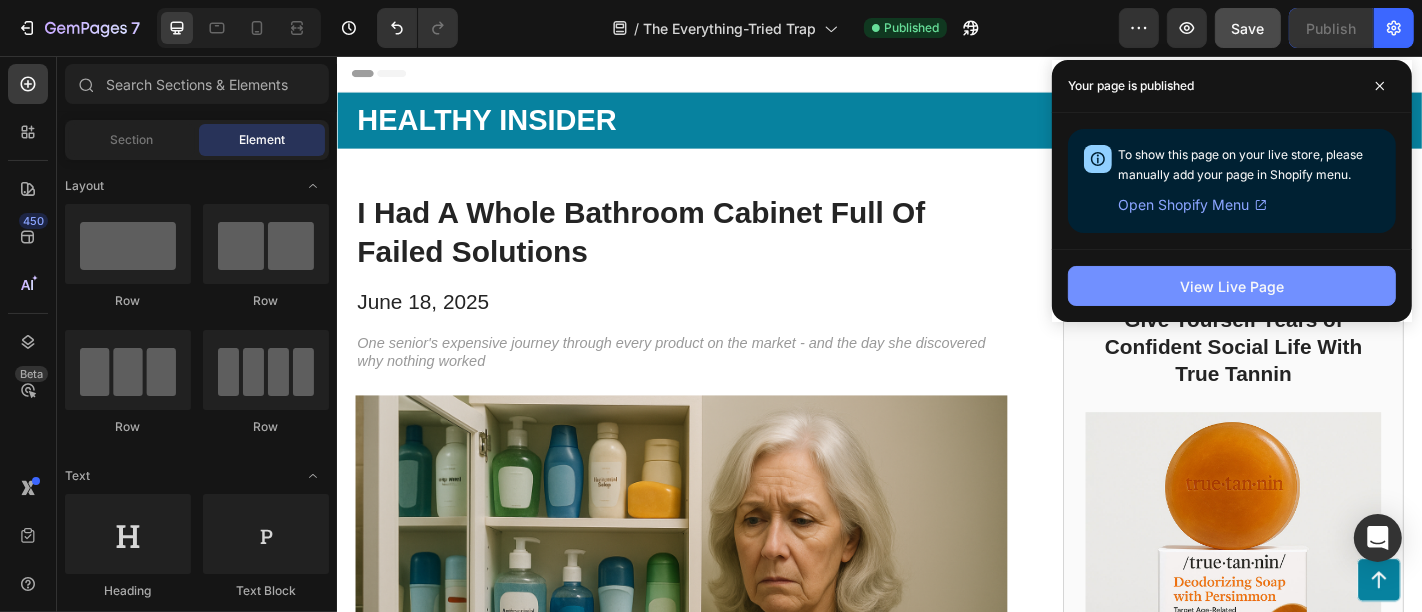 click on "View Live Page" at bounding box center (1232, 286) 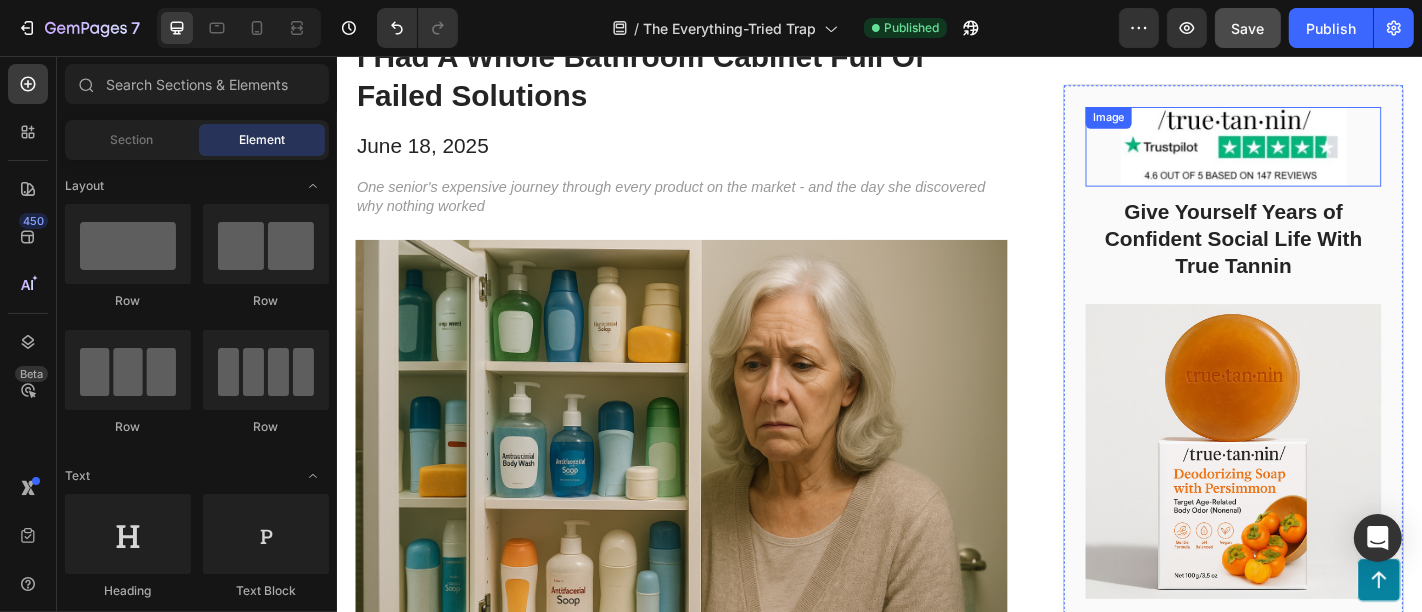 scroll, scrollTop: 0, scrollLeft: 0, axis: both 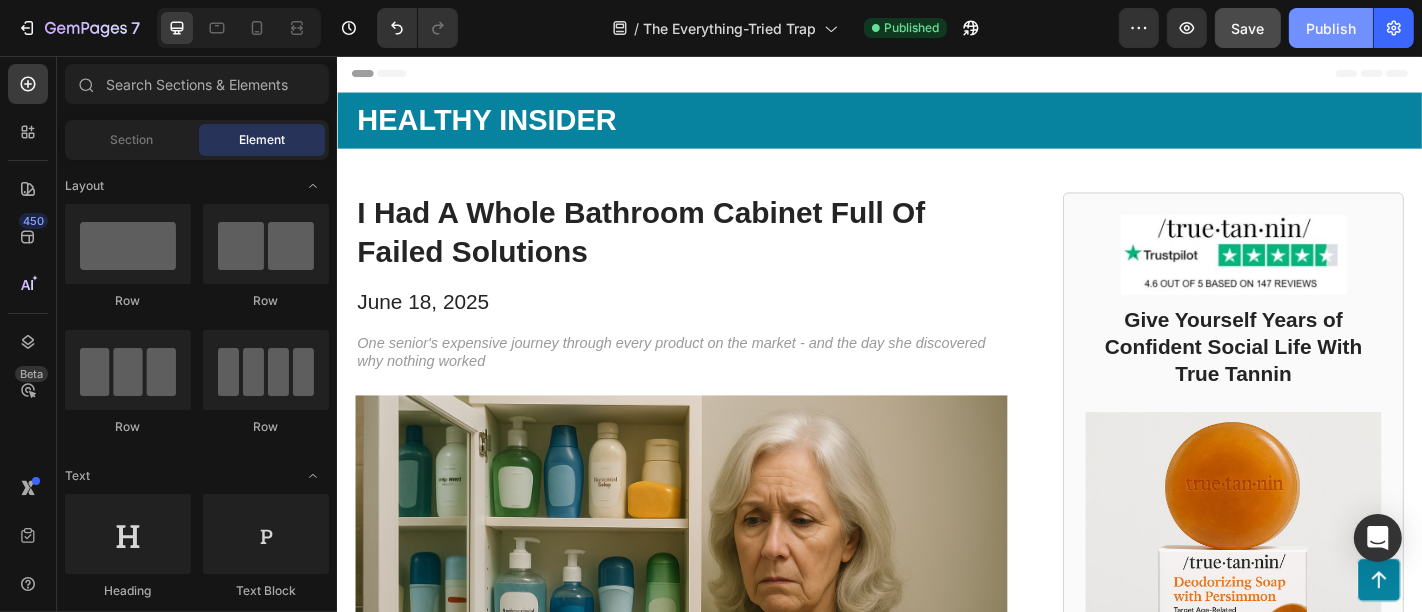 click on "Publish" at bounding box center (1331, 28) 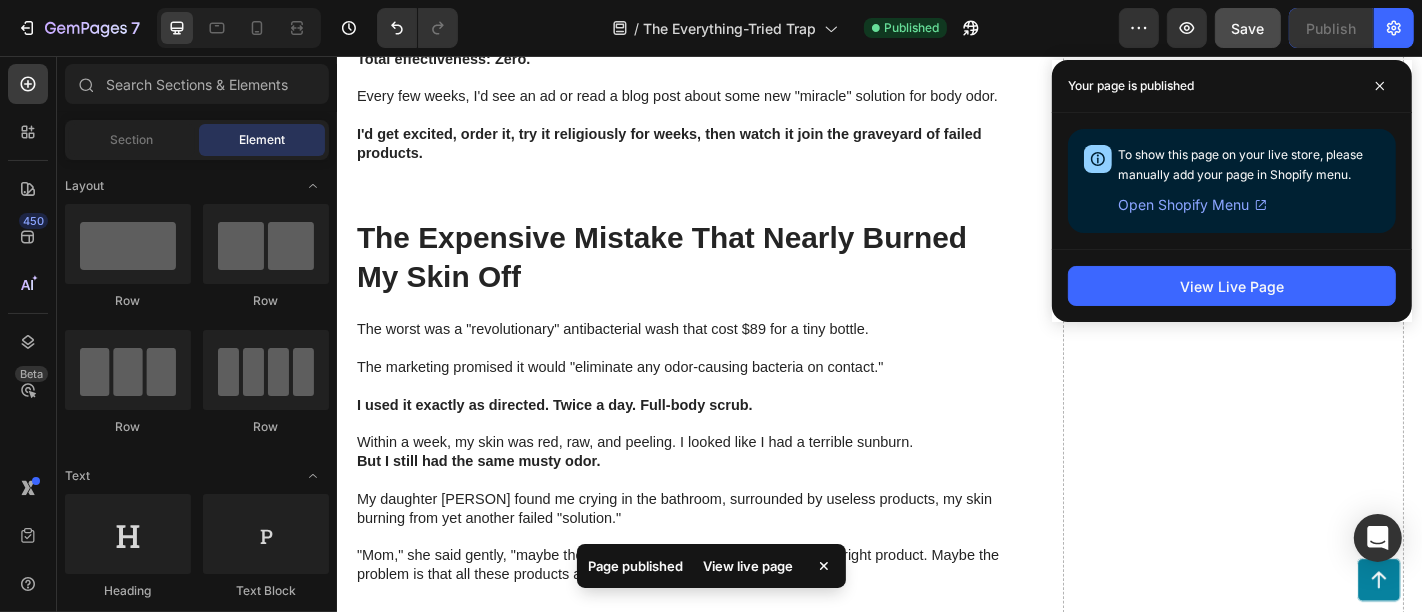 scroll, scrollTop: 1222, scrollLeft: 0, axis: vertical 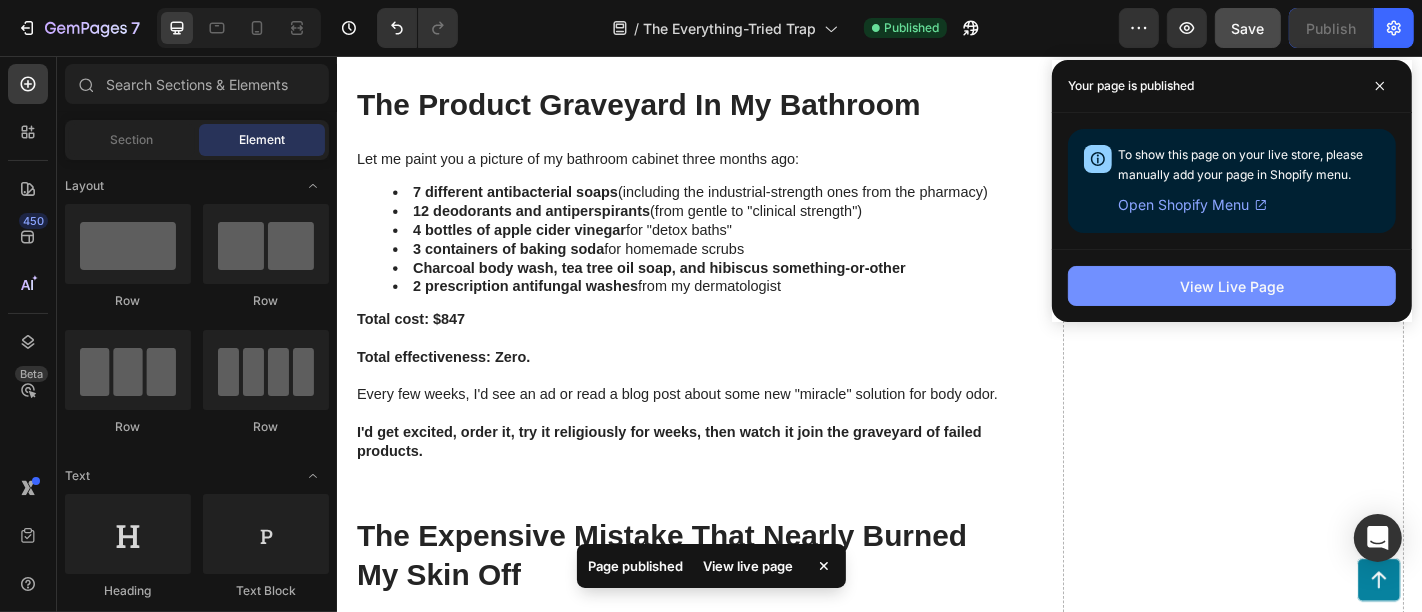 click on "View Live Page" at bounding box center [1232, 286] 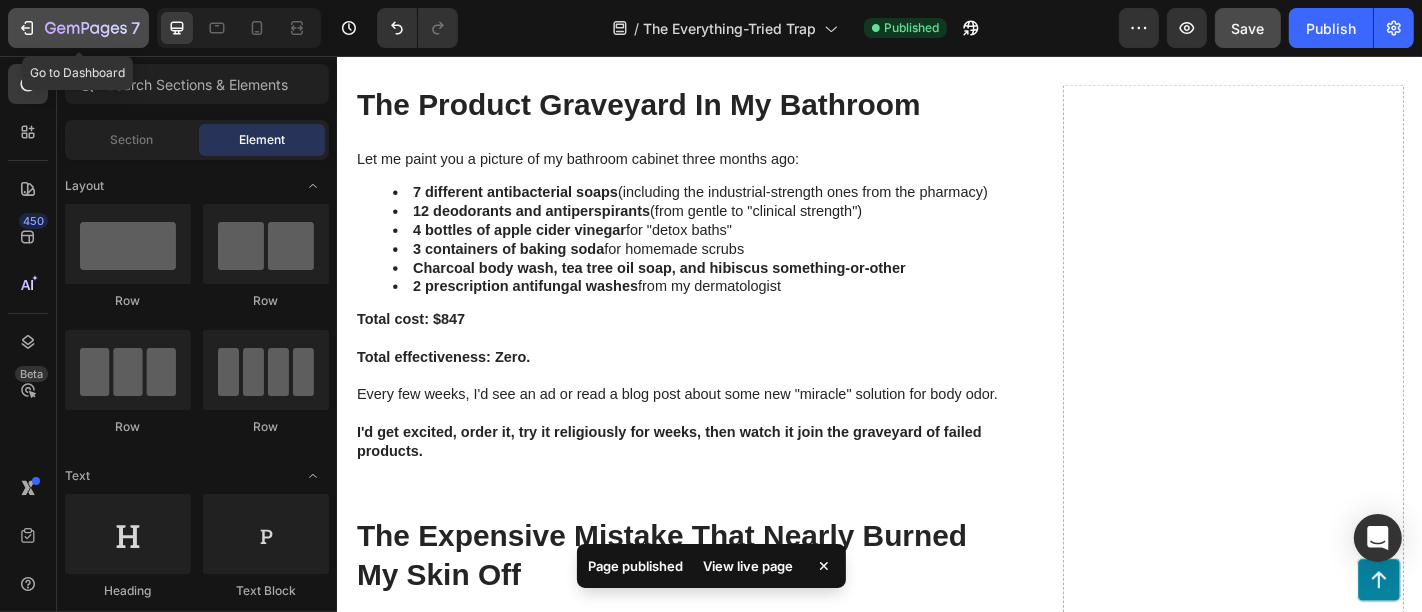 click 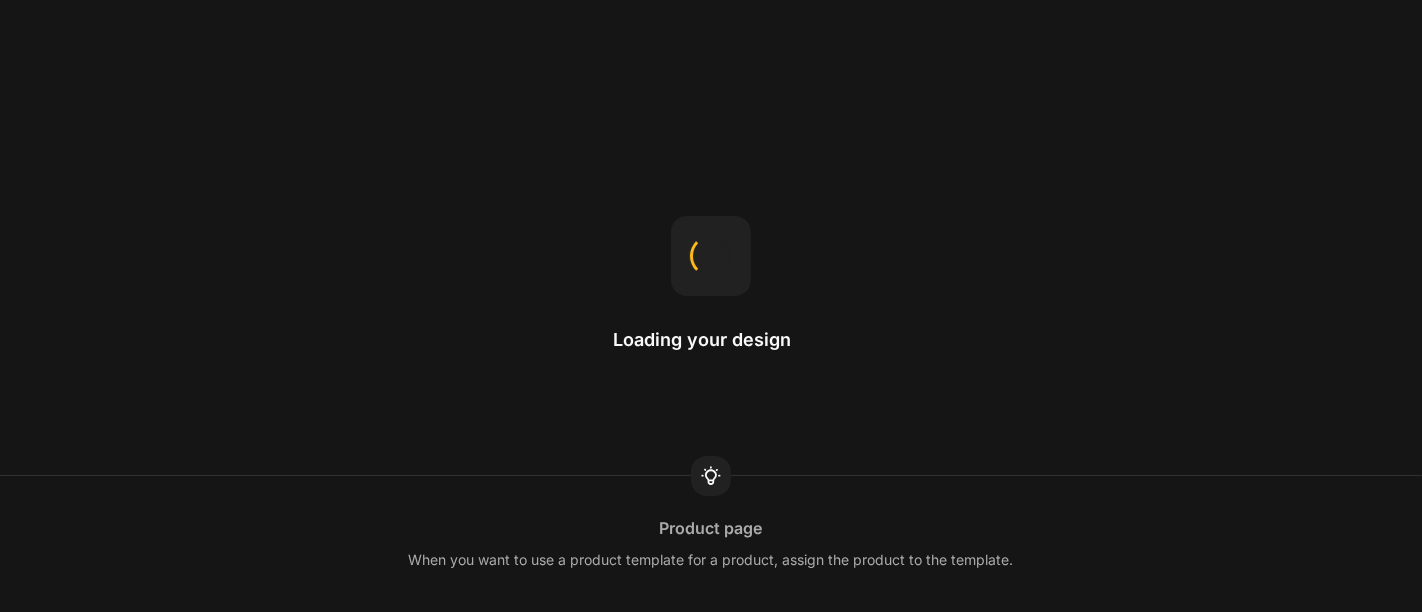 scroll, scrollTop: 0, scrollLeft: 0, axis: both 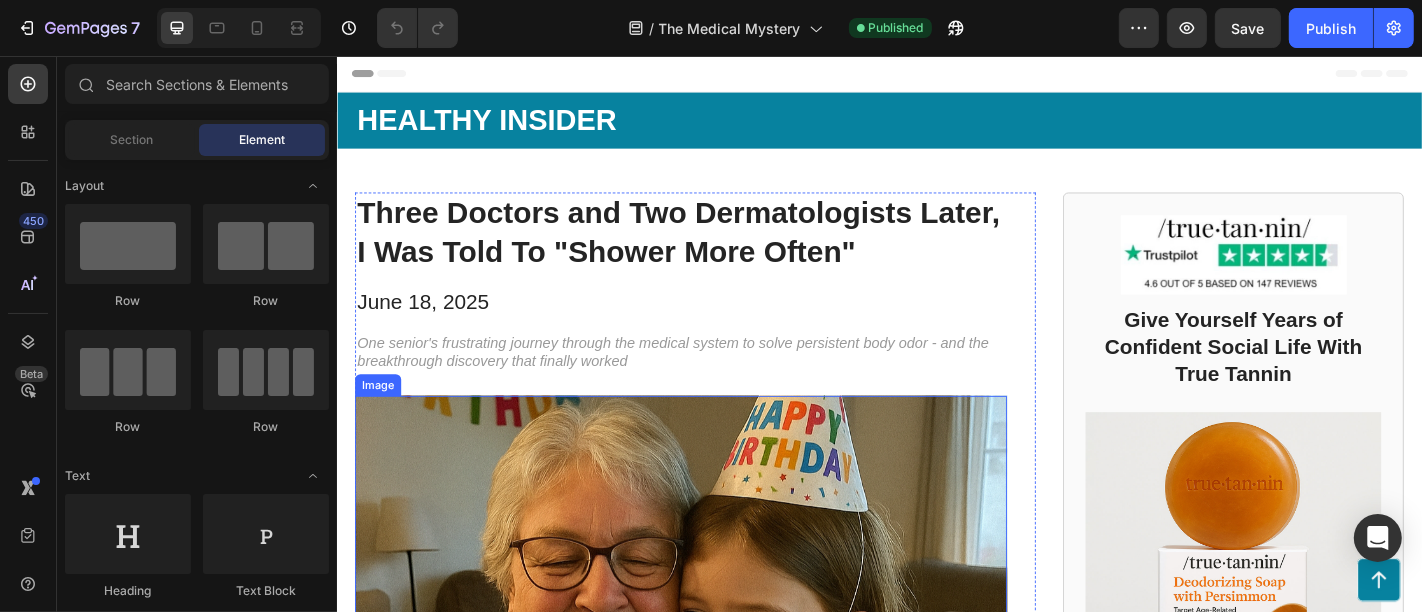 click at bounding box center (716, 670) 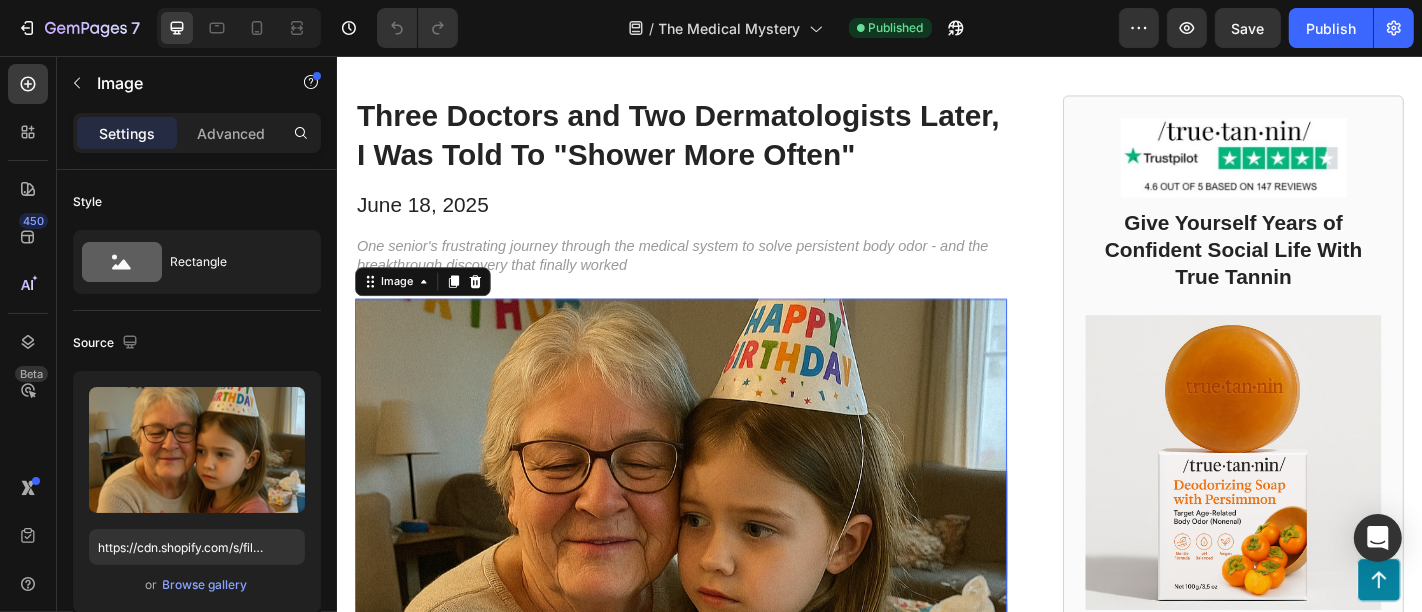 scroll, scrollTop: 111, scrollLeft: 0, axis: vertical 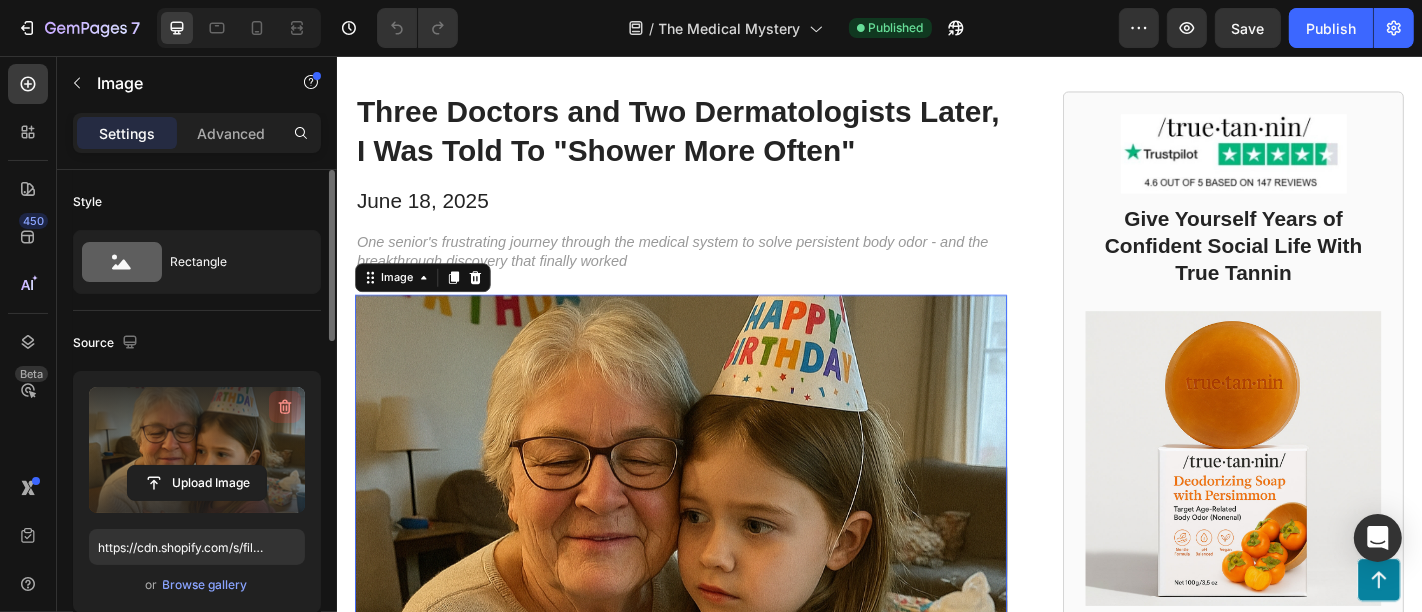 click at bounding box center [285, 407] 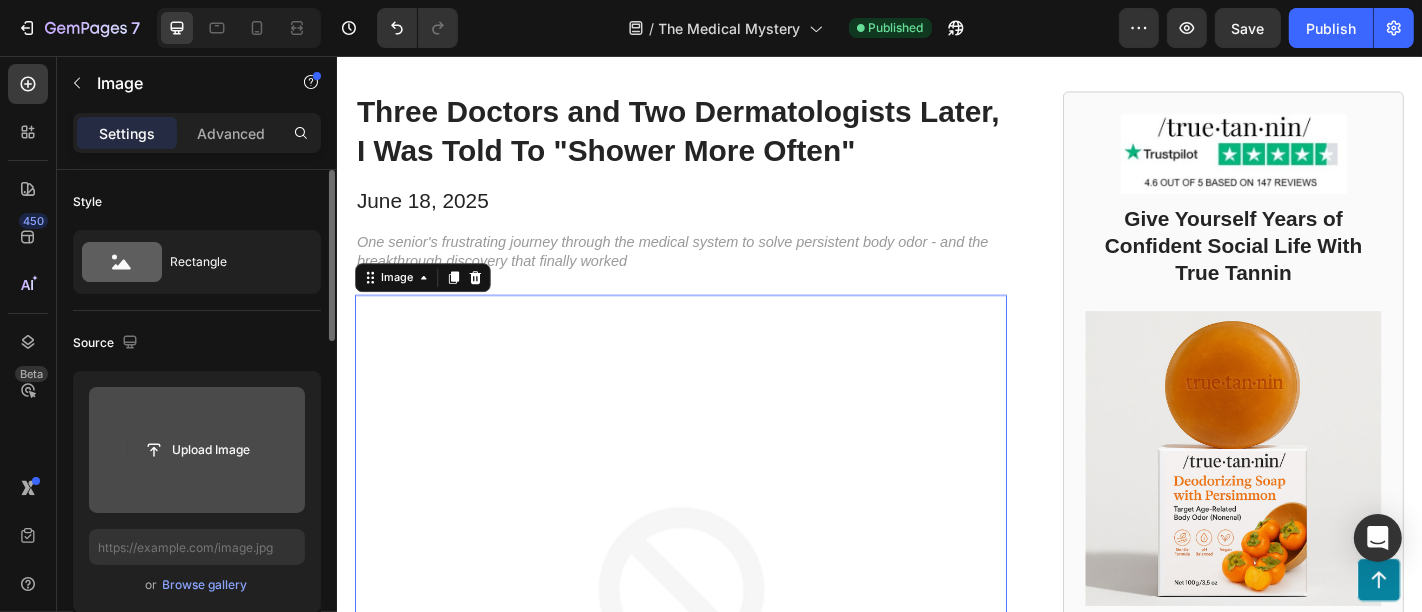 click 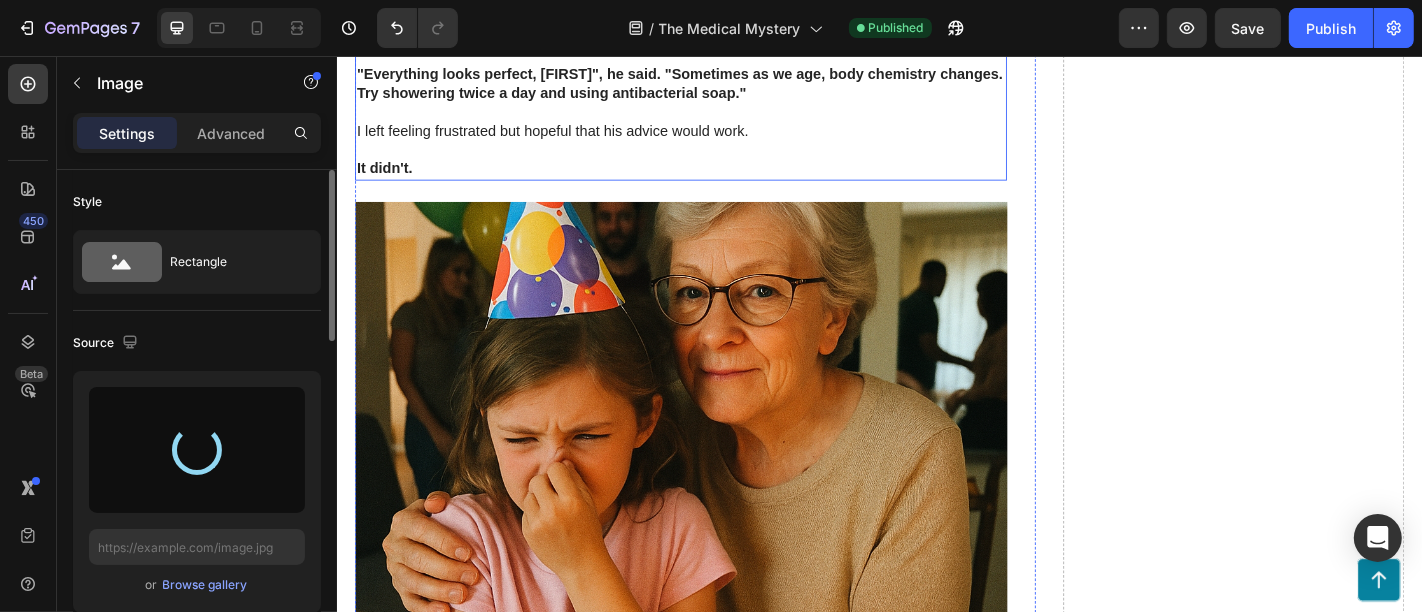scroll, scrollTop: 1777, scrollLeft: 0, axis: vertical 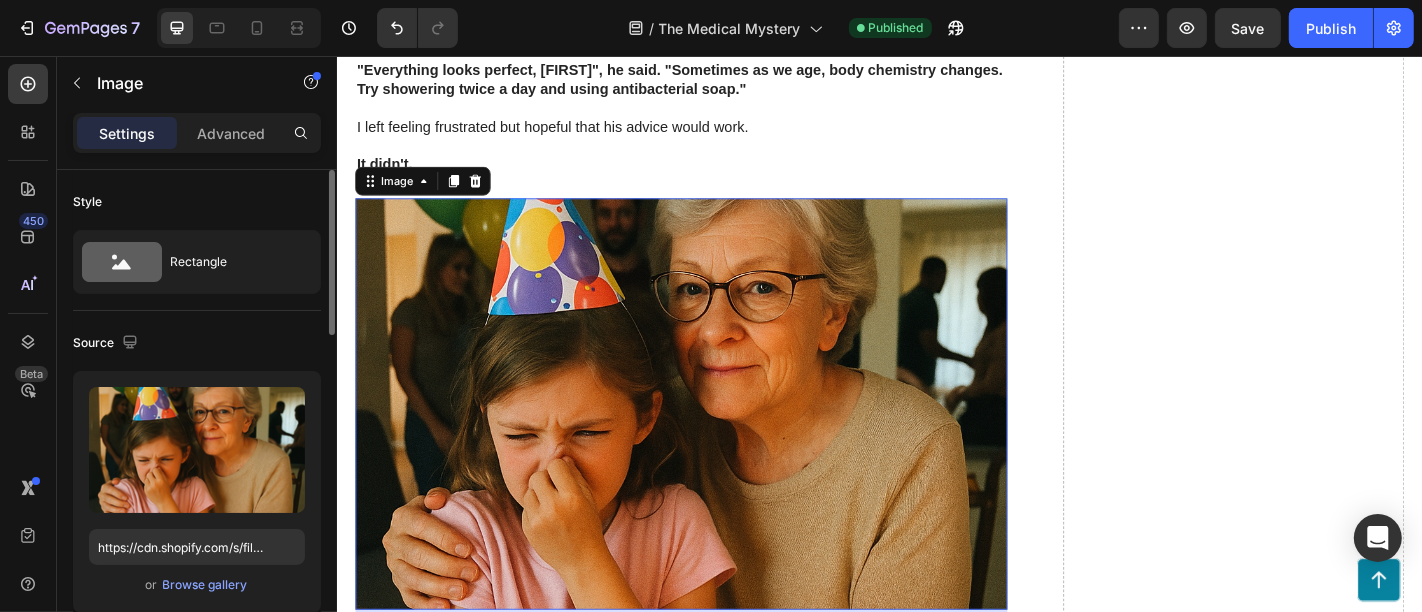 click at bounding box center [716, 440] 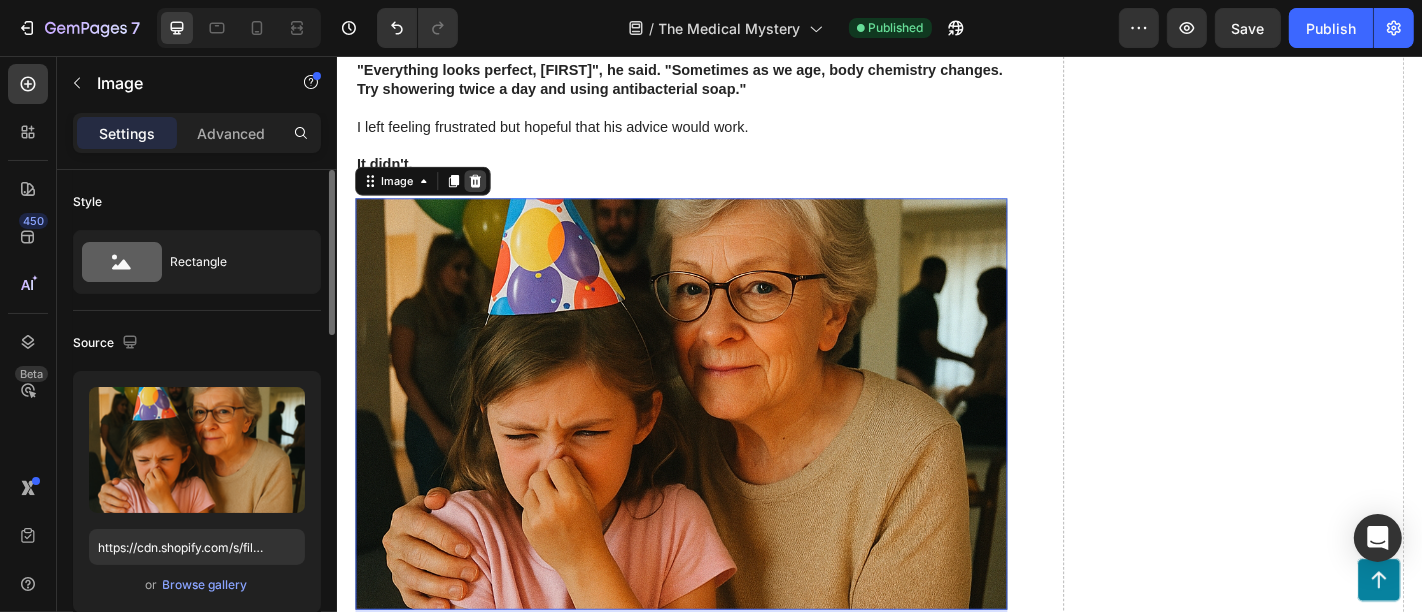 click 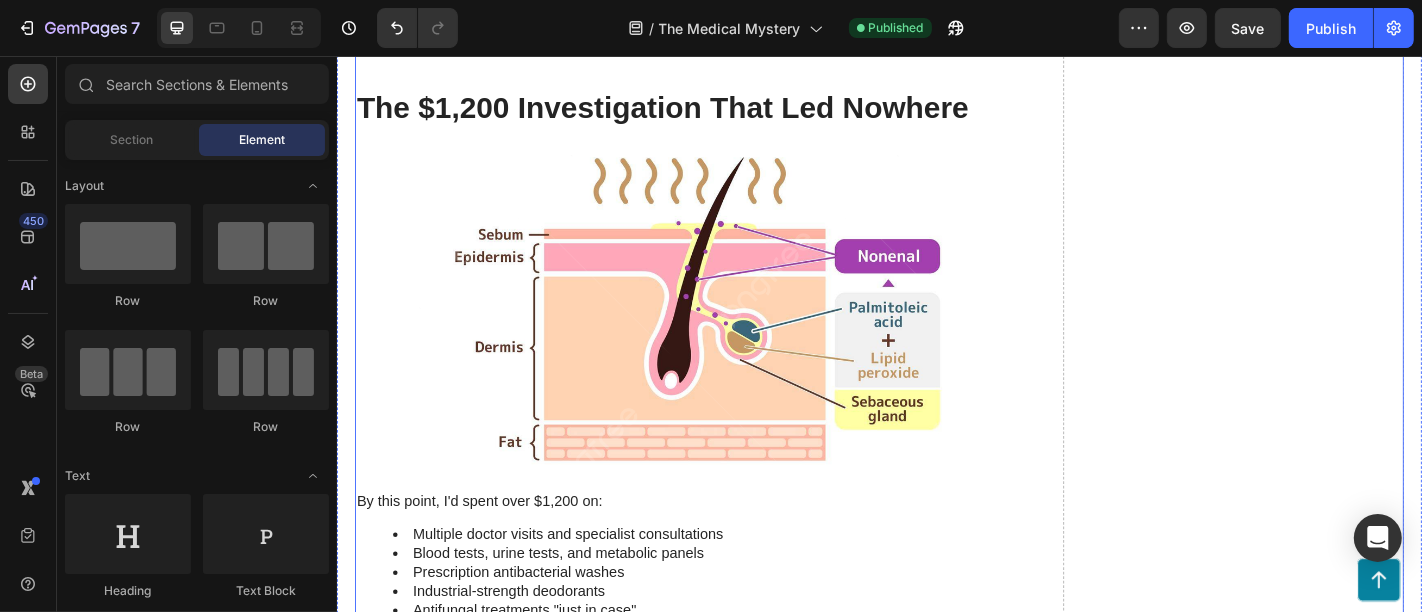 scroll, scrollTop: 2555, scrollLeft: 0, axis: vertical 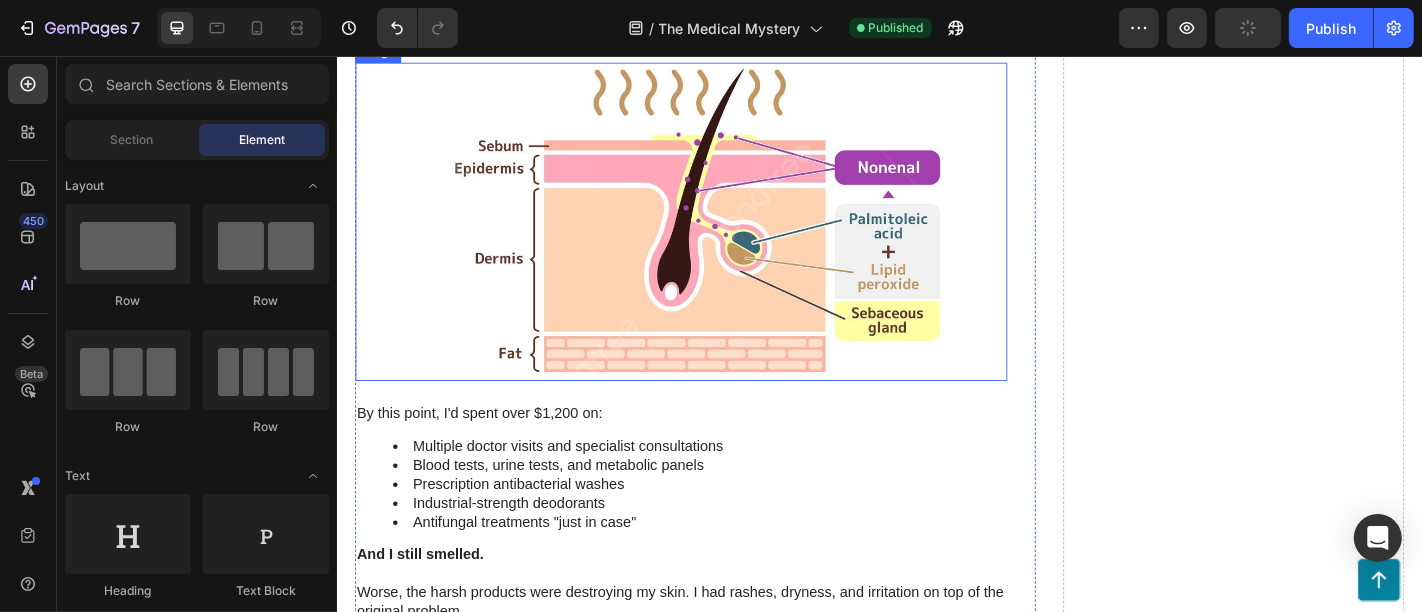 click at bounding box center (716, 239) 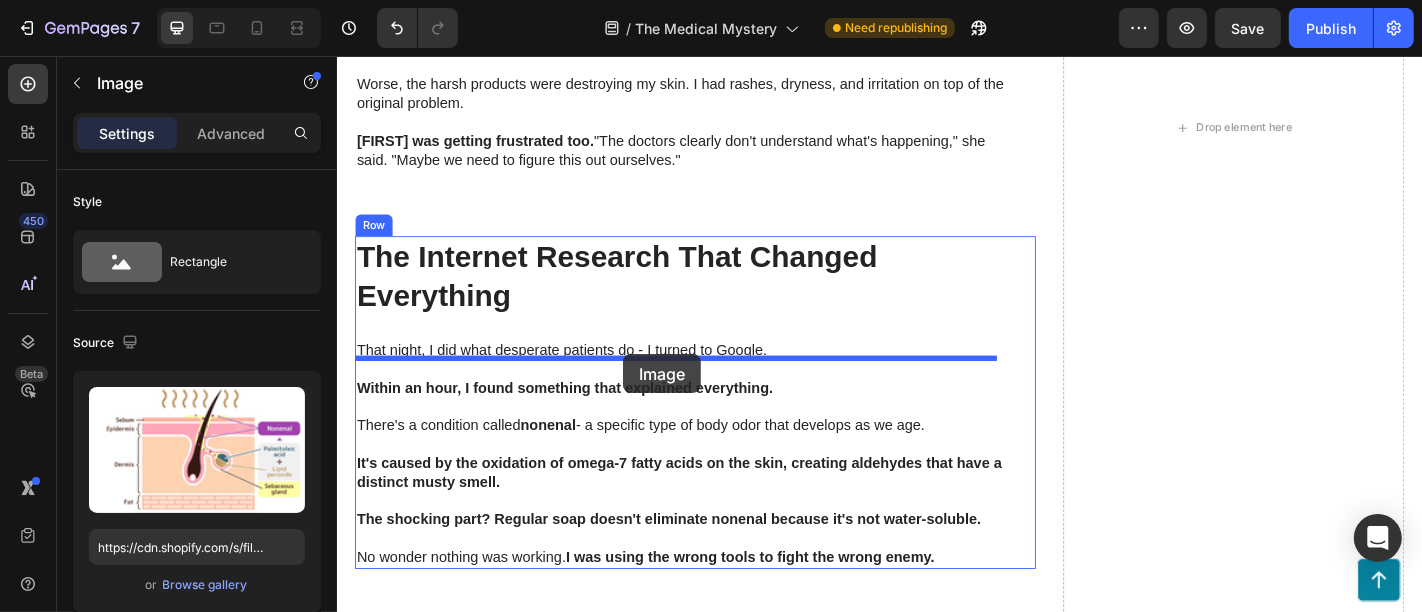 drag, startPoint x: 707, startPoint y: 183, endPoint x: 652, endPoint y: 385, distance: 209.35378 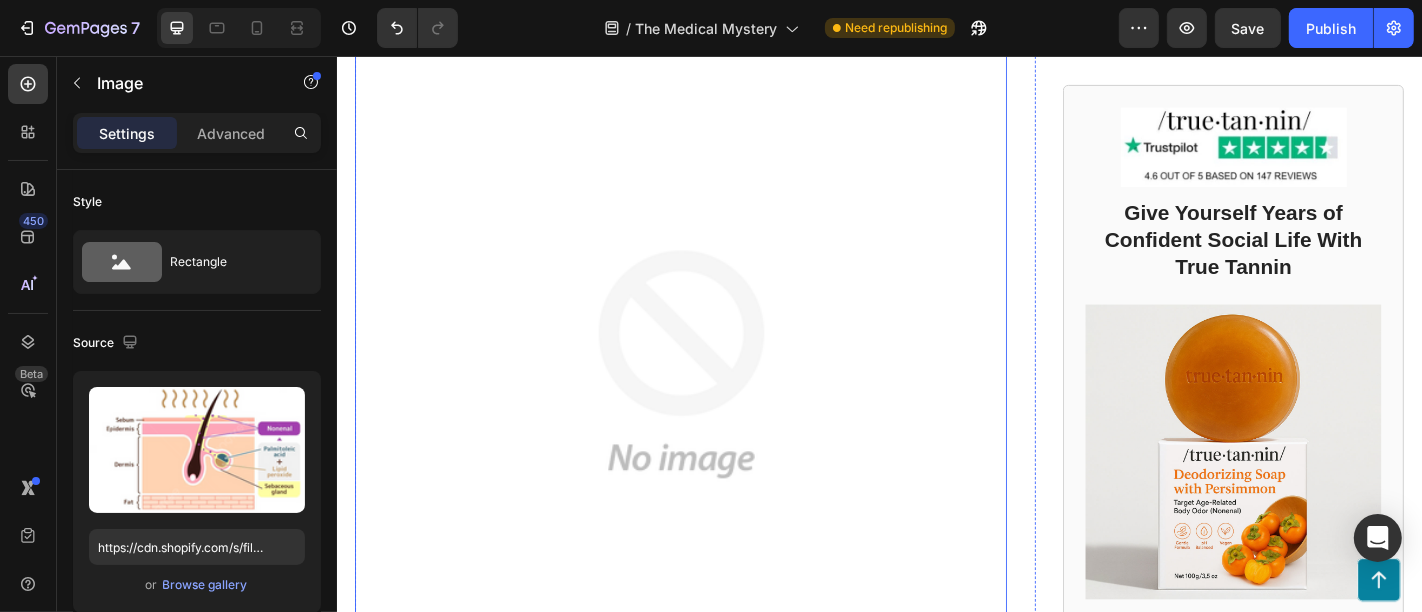 scroll, scrollTop: 444, scrollLeft: 0, axis: vertical 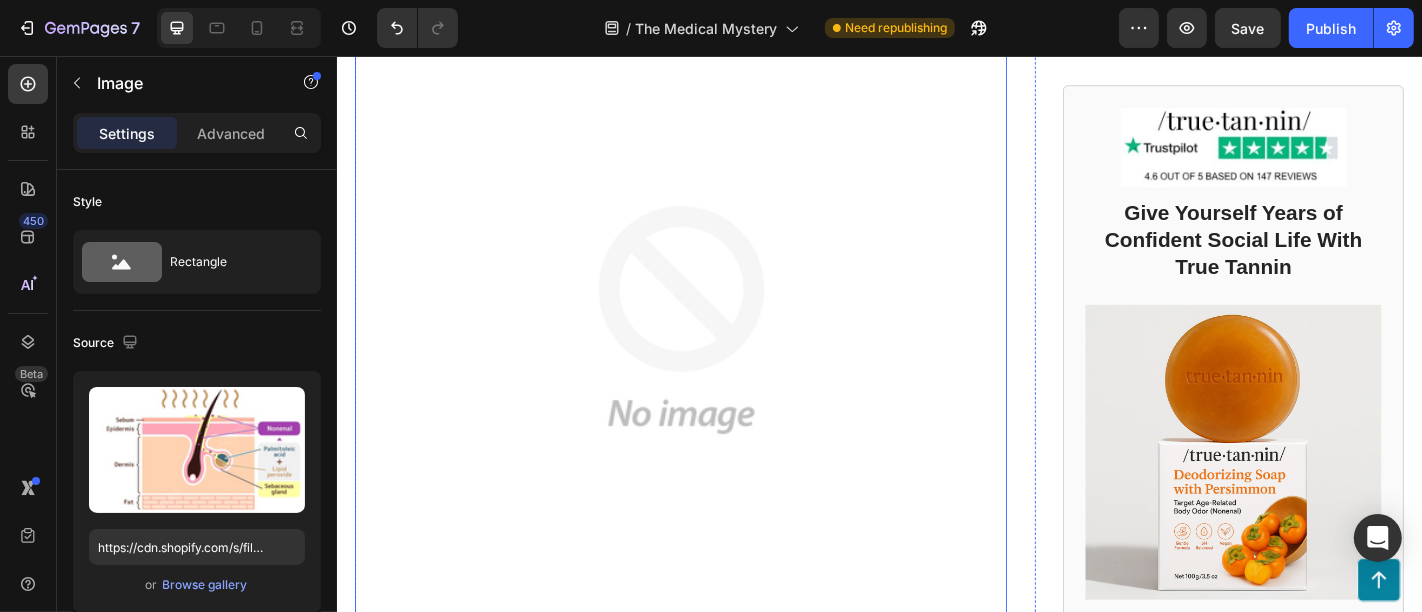 click at bounding box center [716, 347] 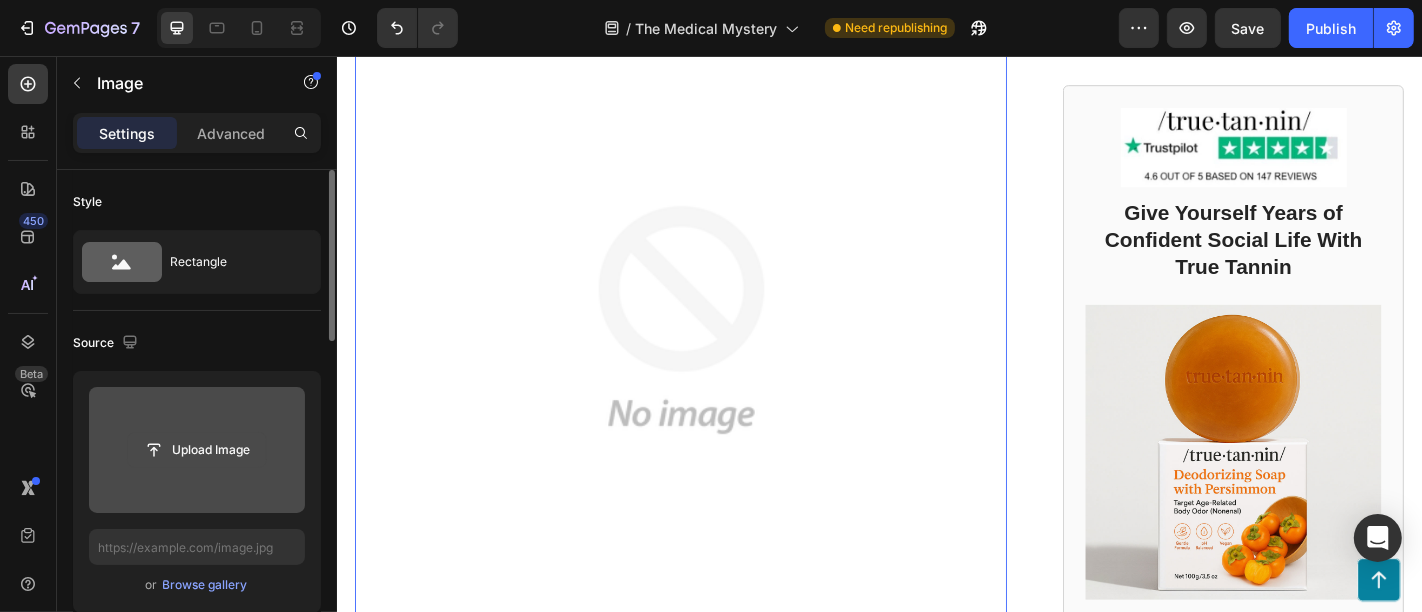 click 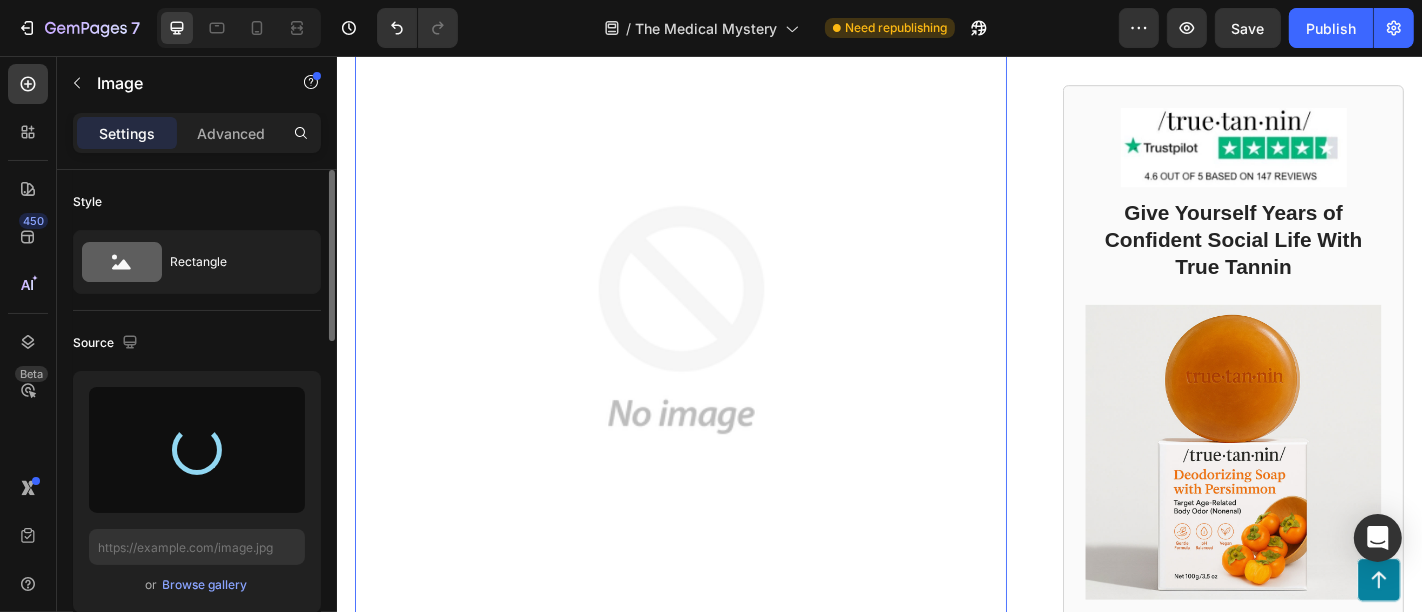 type on "https://cdn.shopify.com/s/files/1/0761/0390/9611/files/gempages_570292499034145664-9e6505e0-36f1-46fa-a57c-328ec83c9024.png" 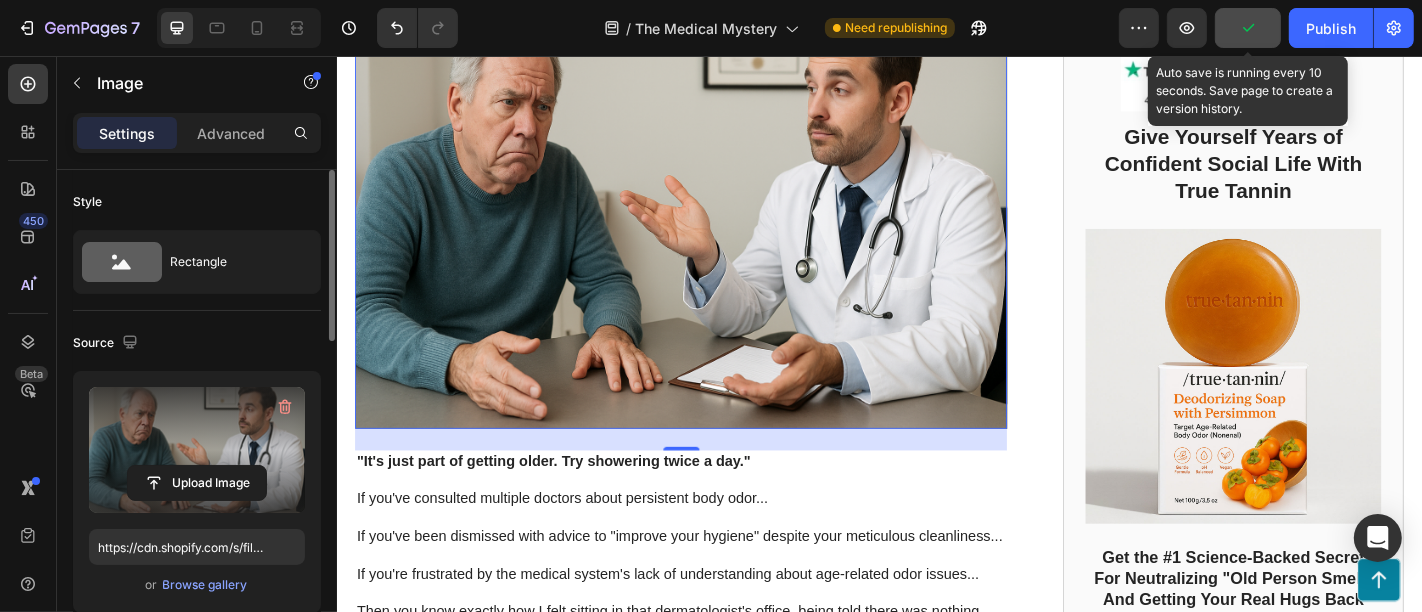 click 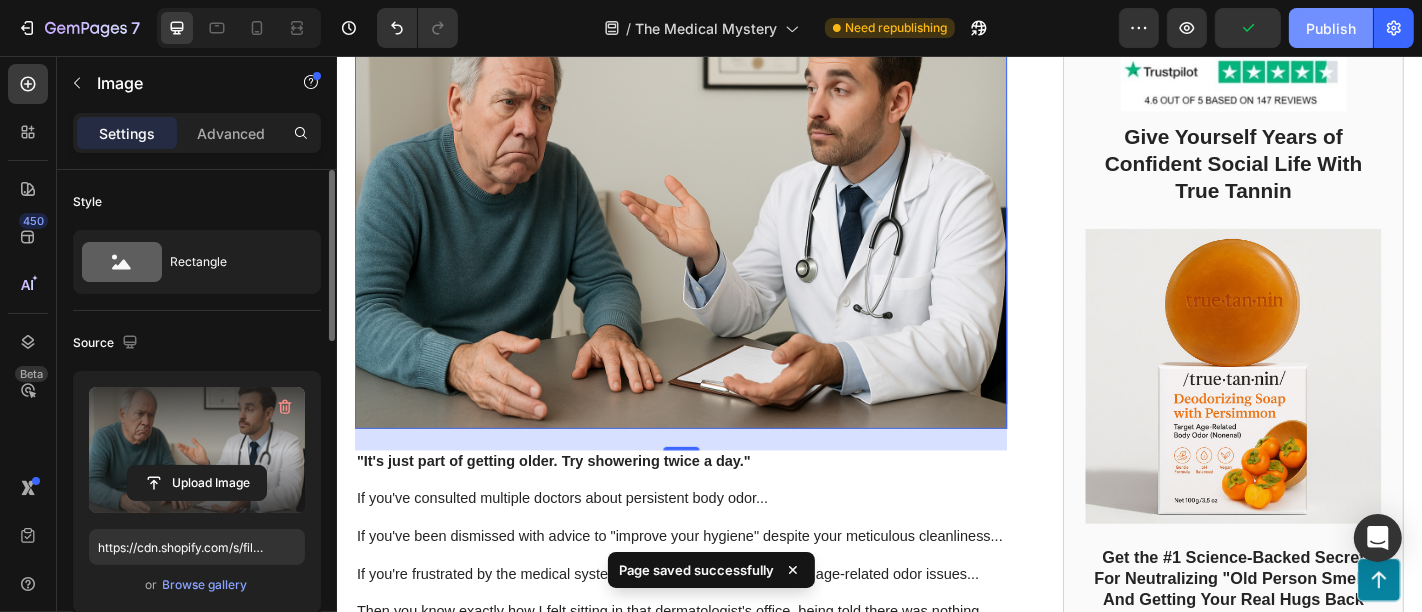 click on "Publish" at bounding box center (1331, 28) 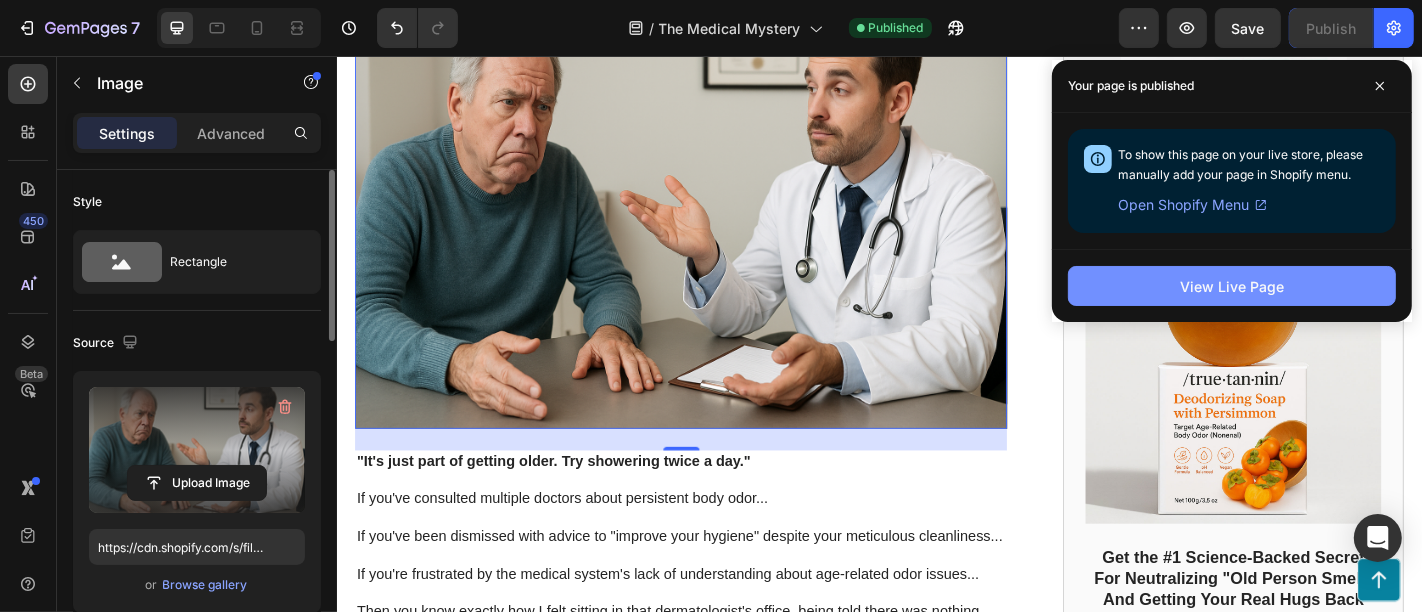 click on "View Live Page" at bounding box center (1232, 286) 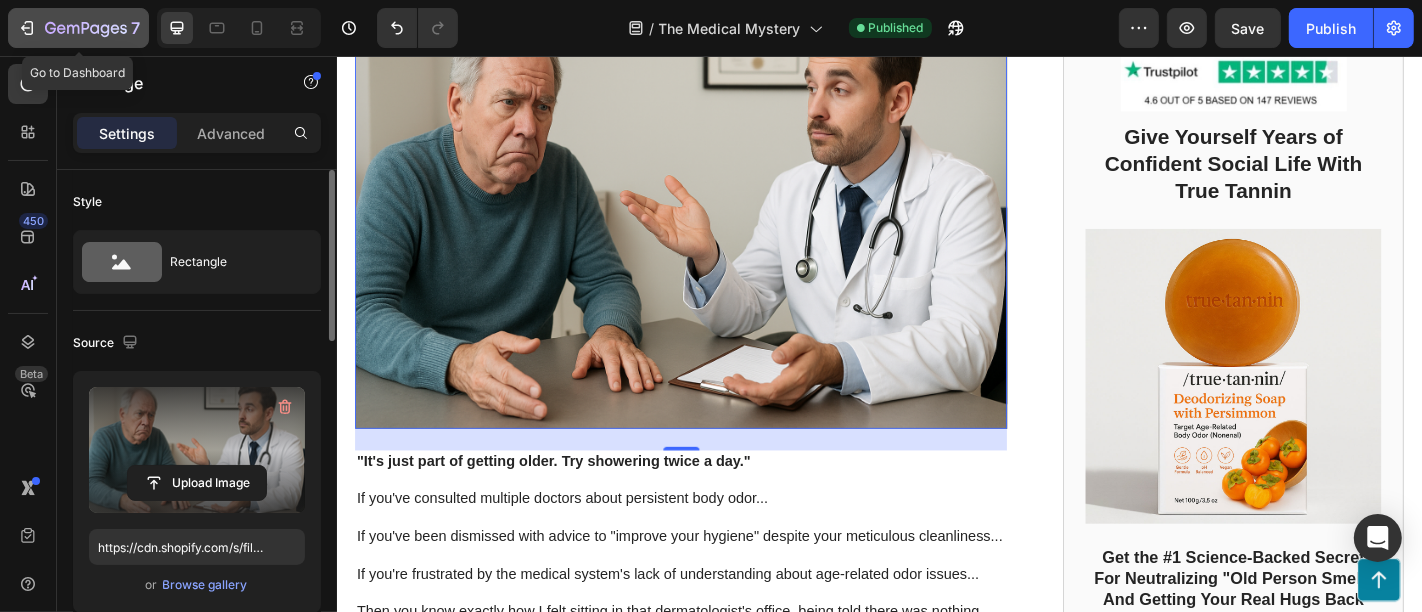 click 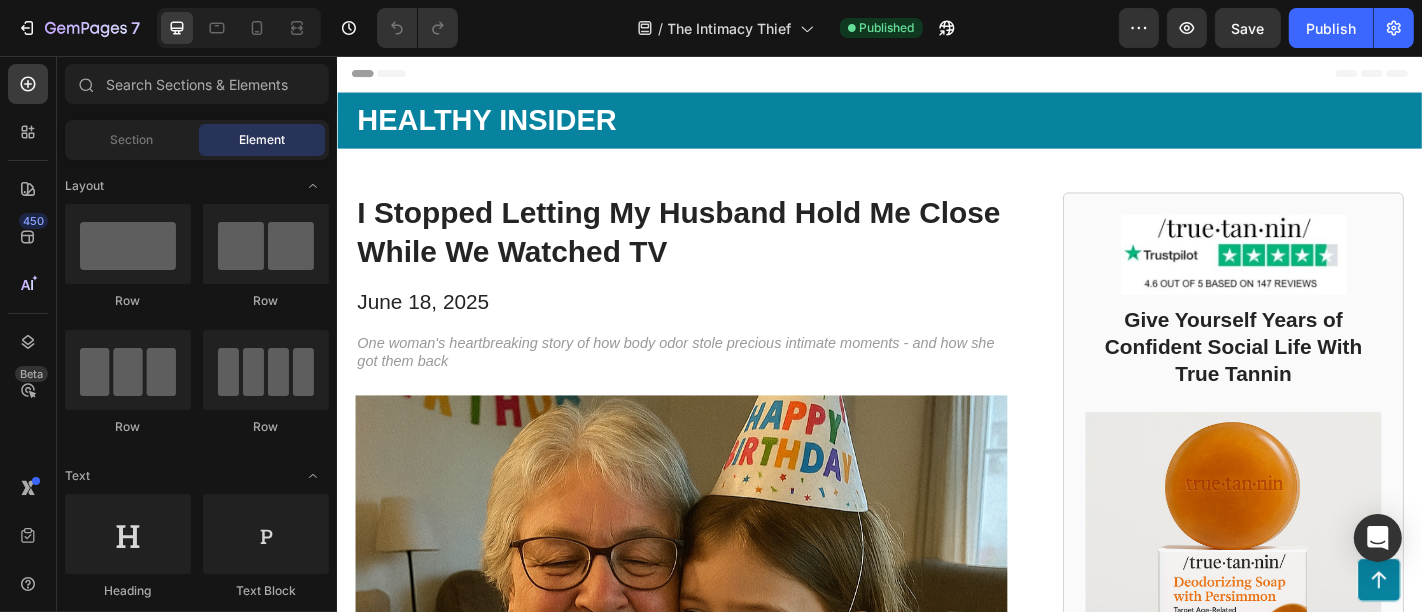 scroll, scrollTop: 0, scrollLeft: 0, axis: both 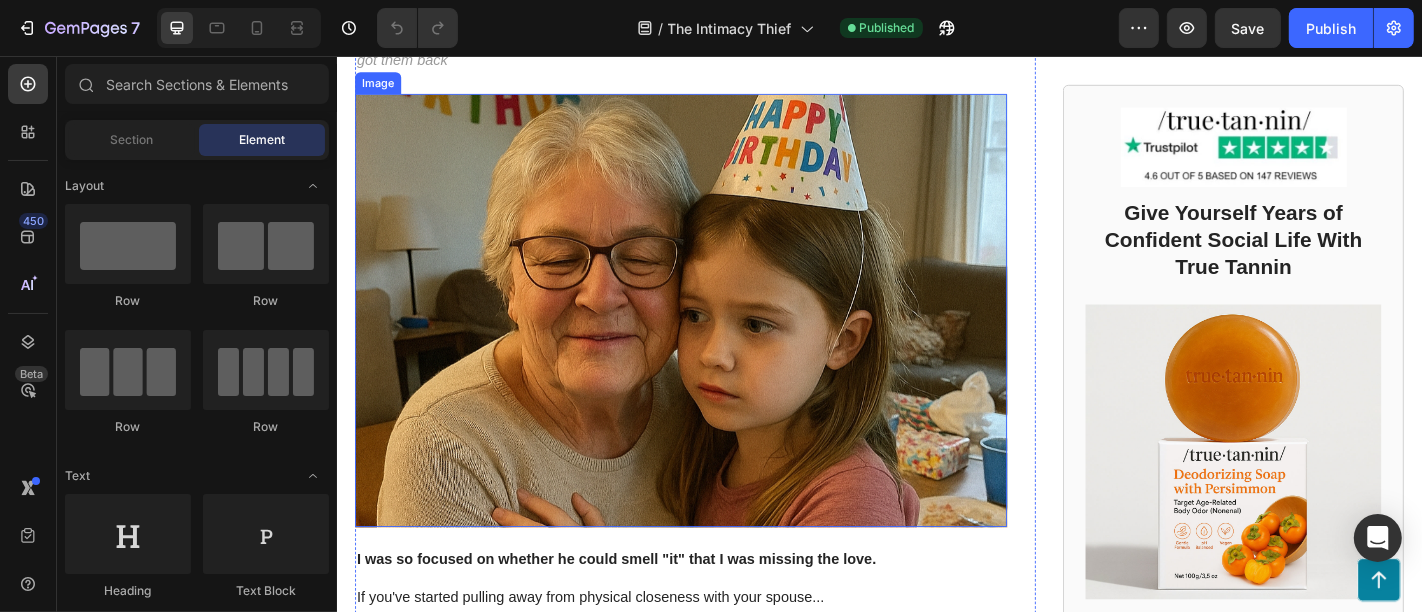 click at bounding box center (716, 337) 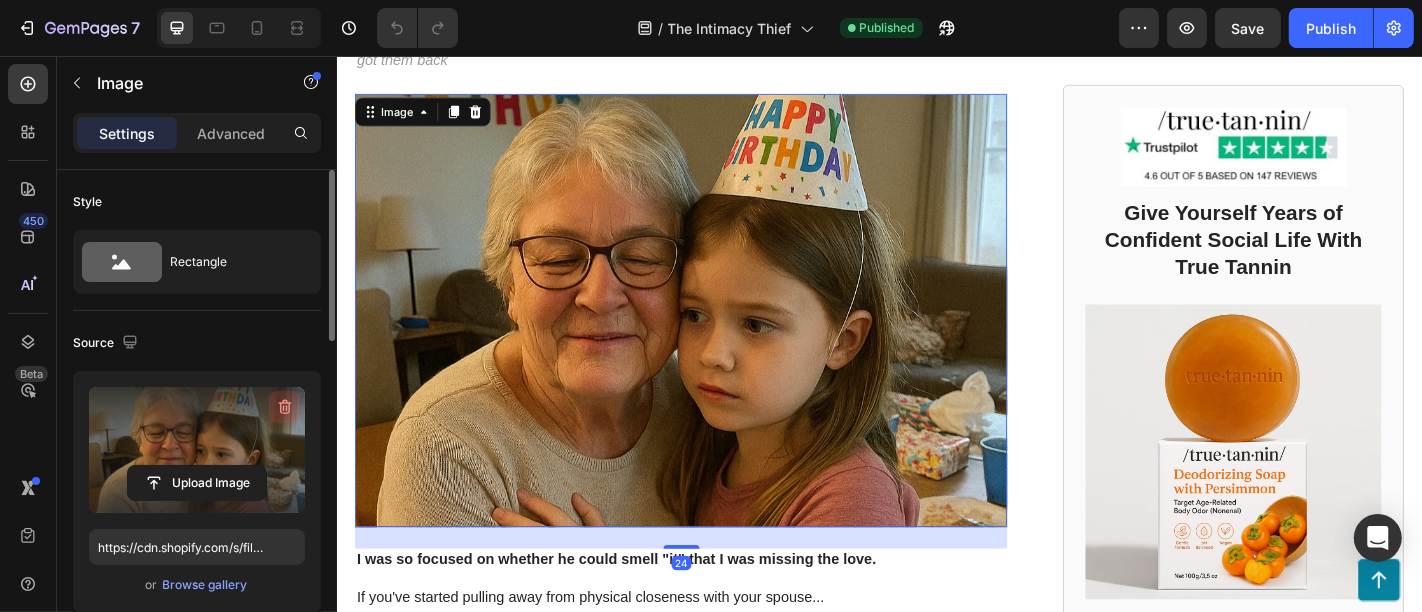 click 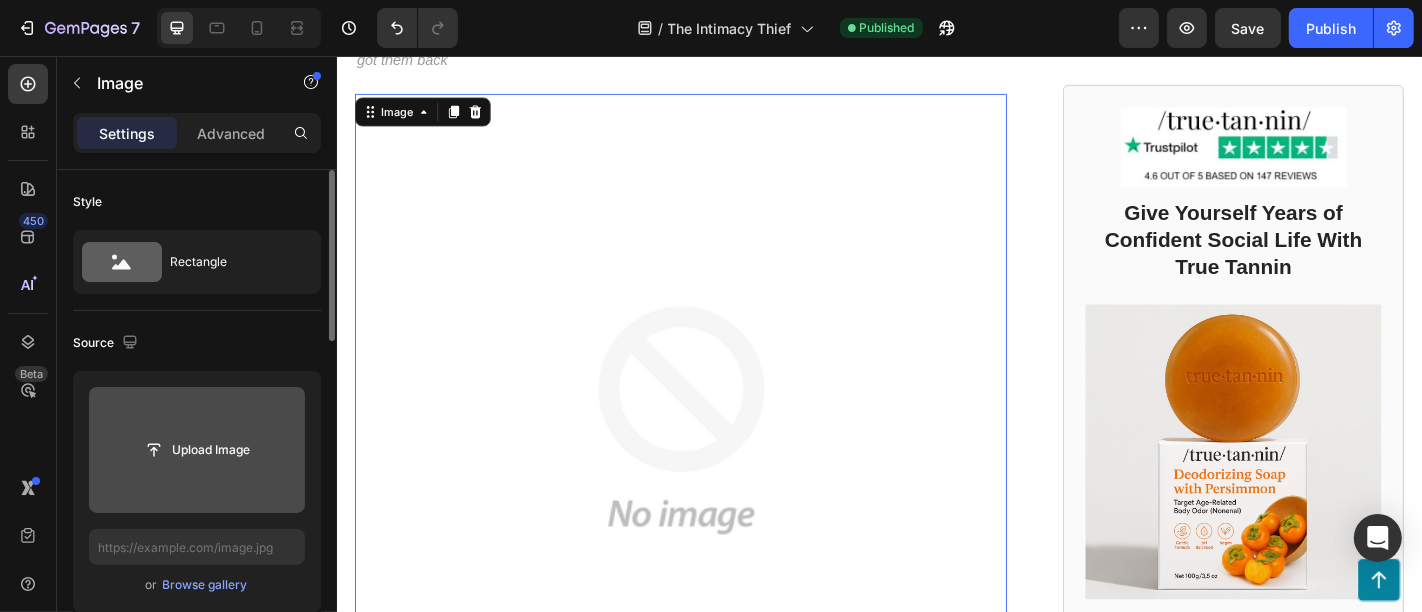 click 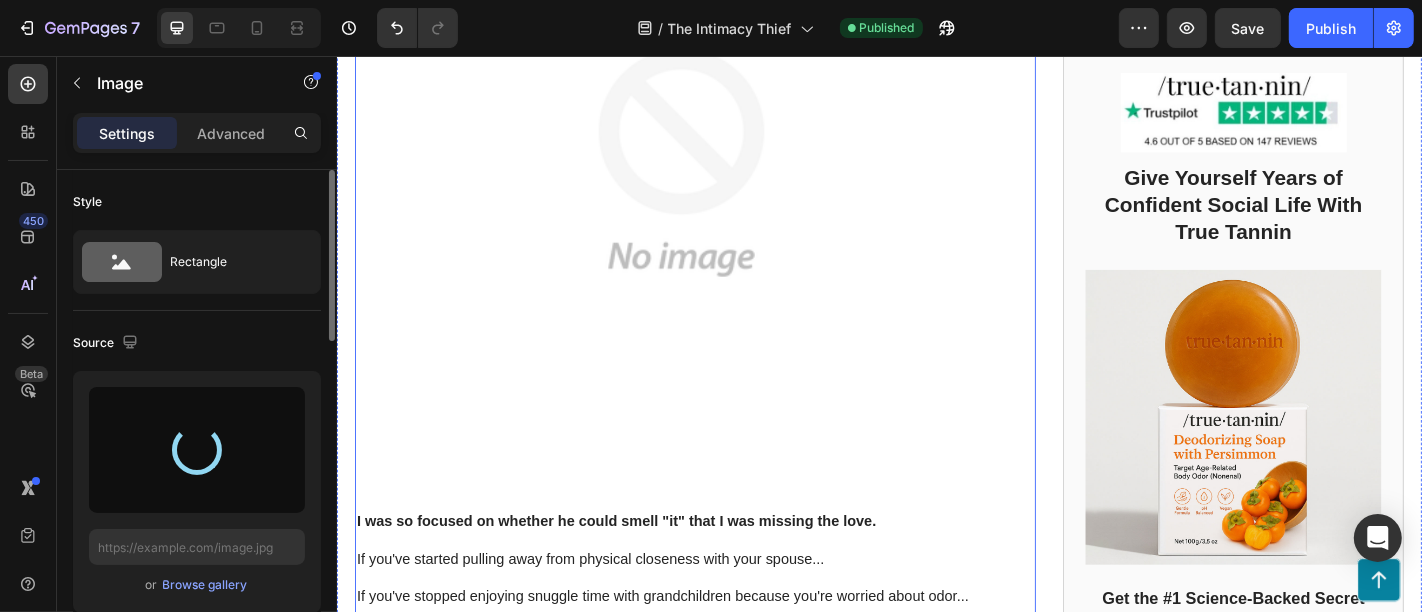 scroll, scrollTop: 555, scrollLeft: 0, axis: vertical 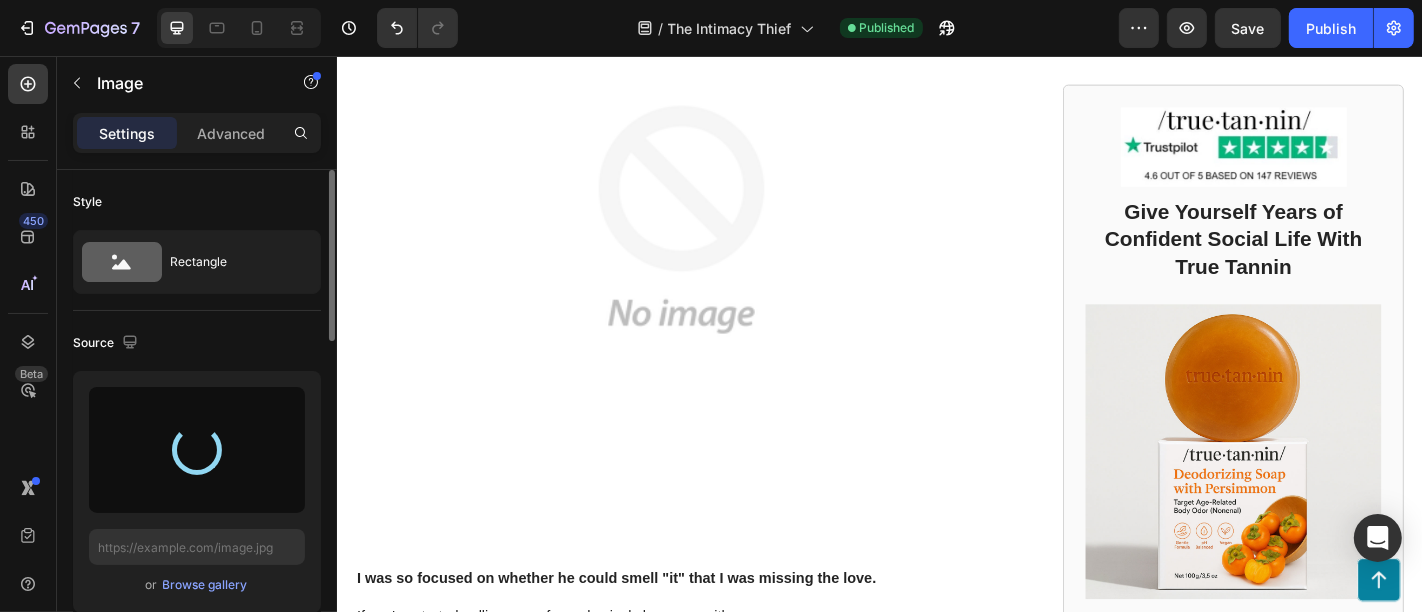 type on "https://cdn.shopify.com/s/files/1/0761/0390/9611/files/gempages_570292499034145664-e8ba48ba-f68a-45fa-96a5-ad941d1249d6.png" 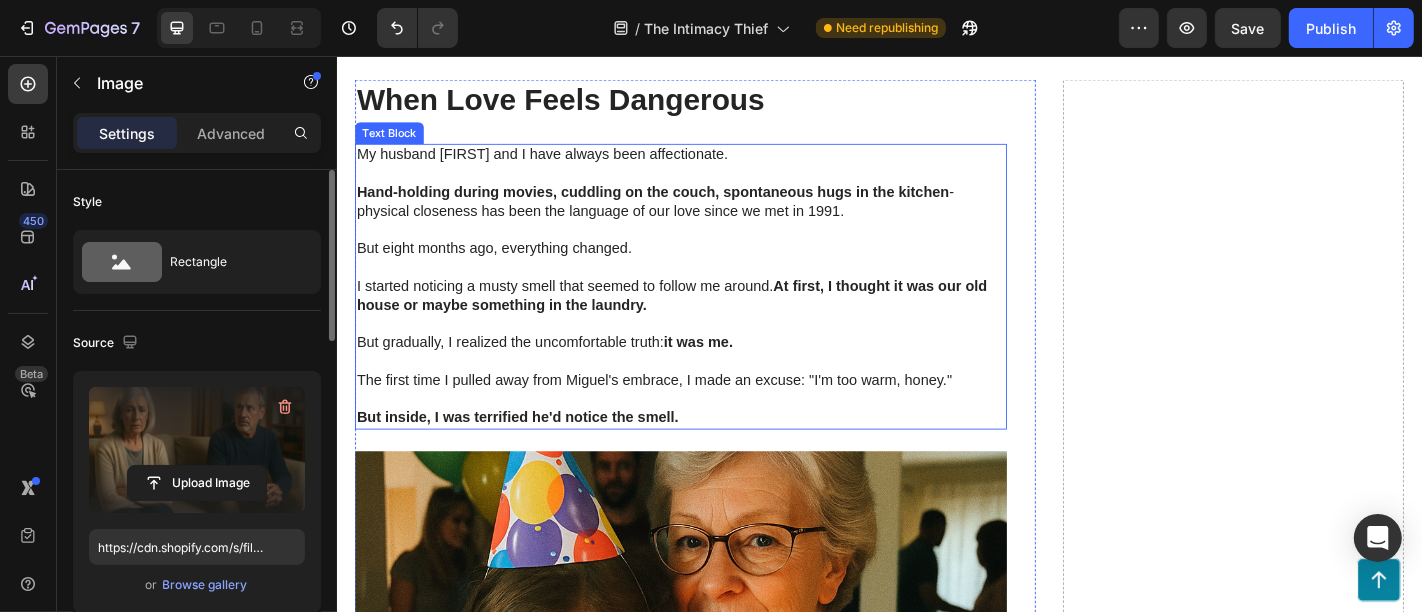 scroll, scrollTop: 1333, scrollLeft: 0, axis: vertical 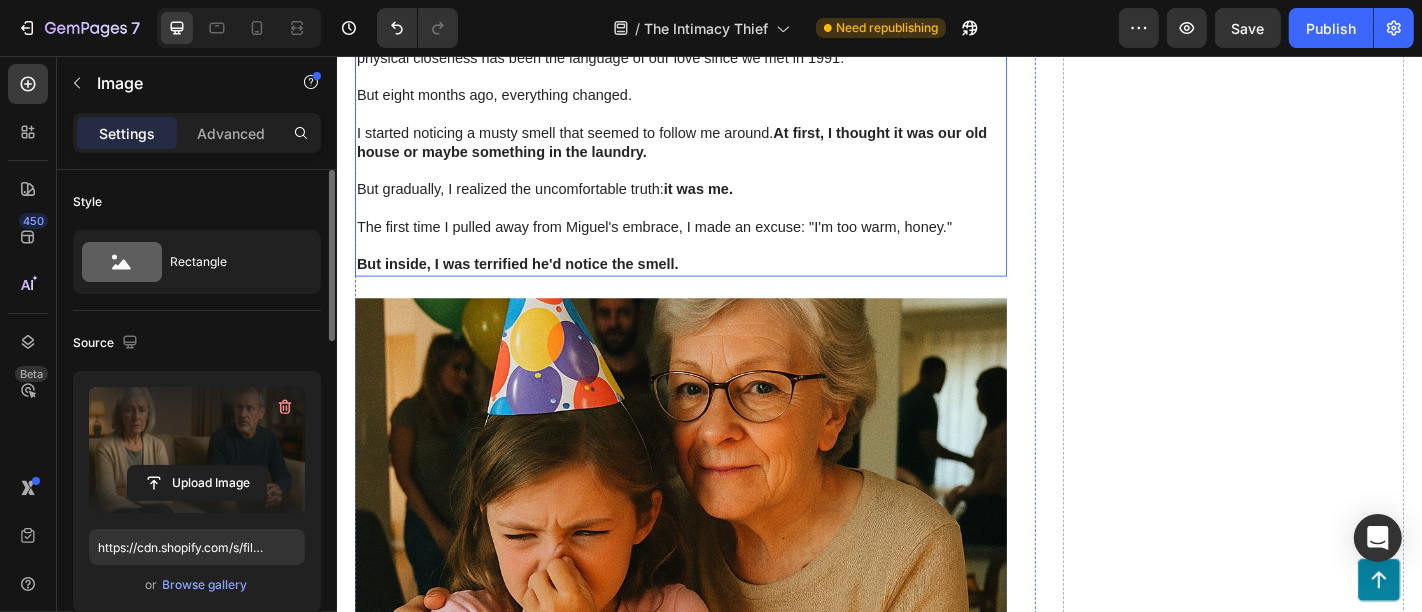 click at bounding box center (716, 551) 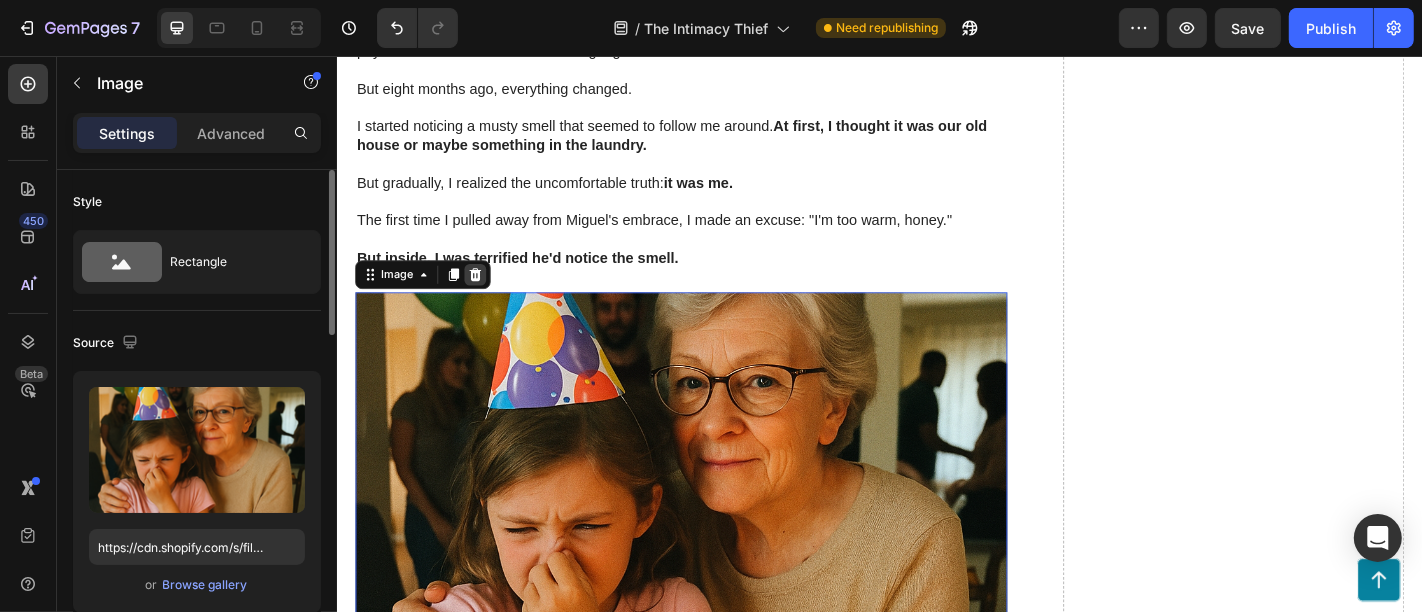 click at bounding box center (489, 298) 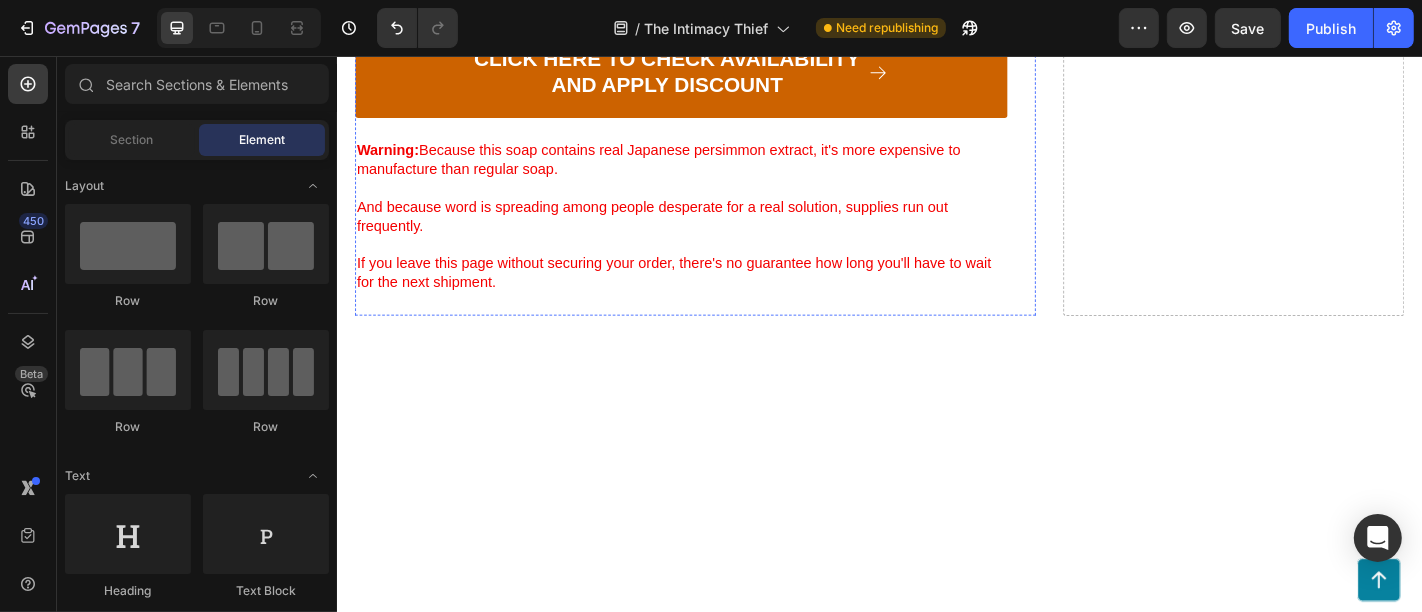 scroll, scrollTop: 5111, scrollLeft: 0, axis: vertical 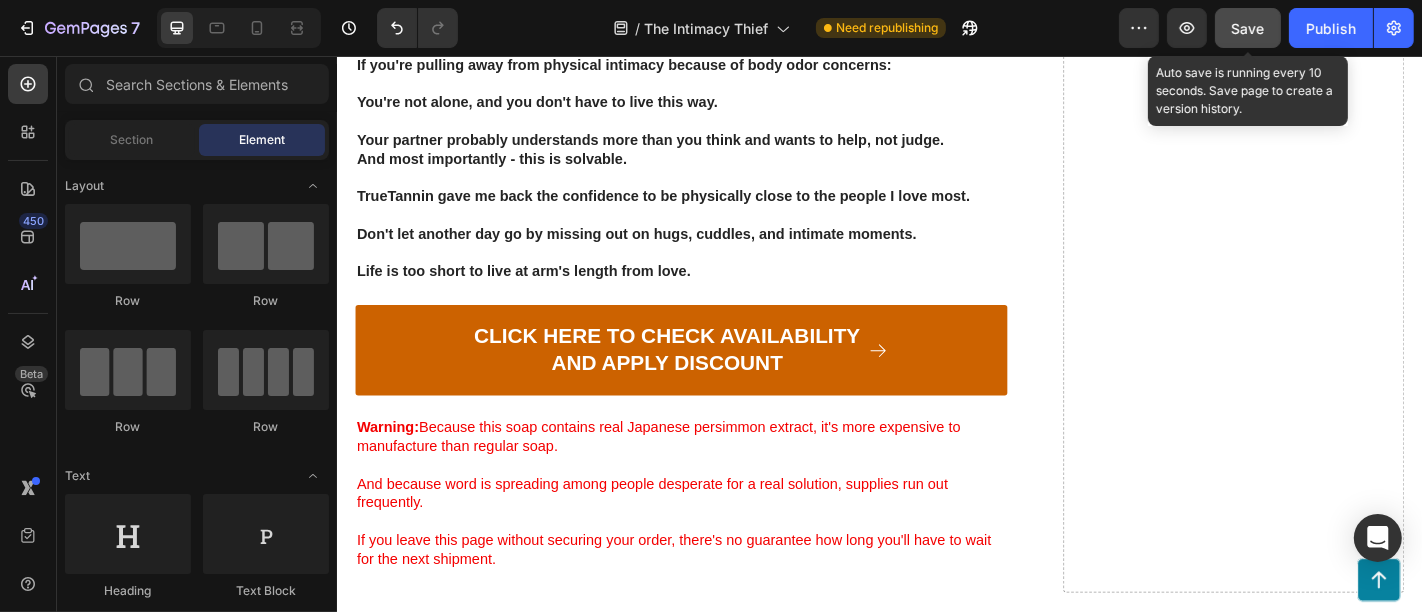 click on "Save" at bounding box center [1248, 28] 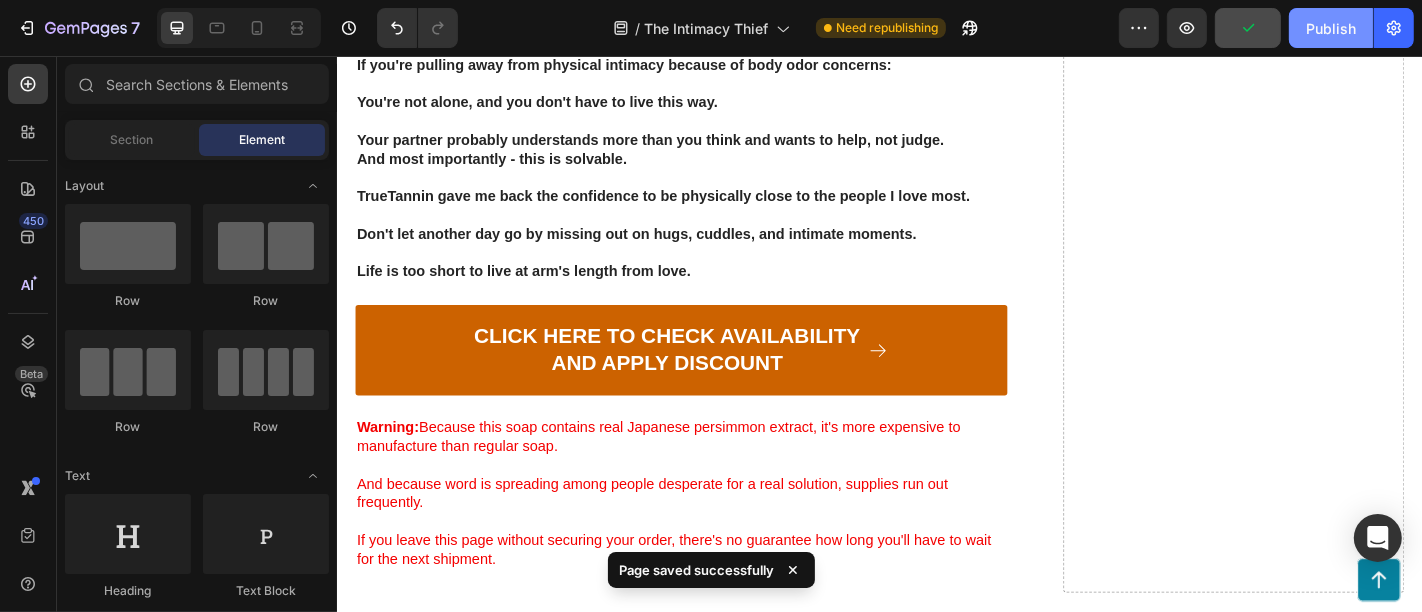 click on "Publish" at bounding box center (1331, 28) 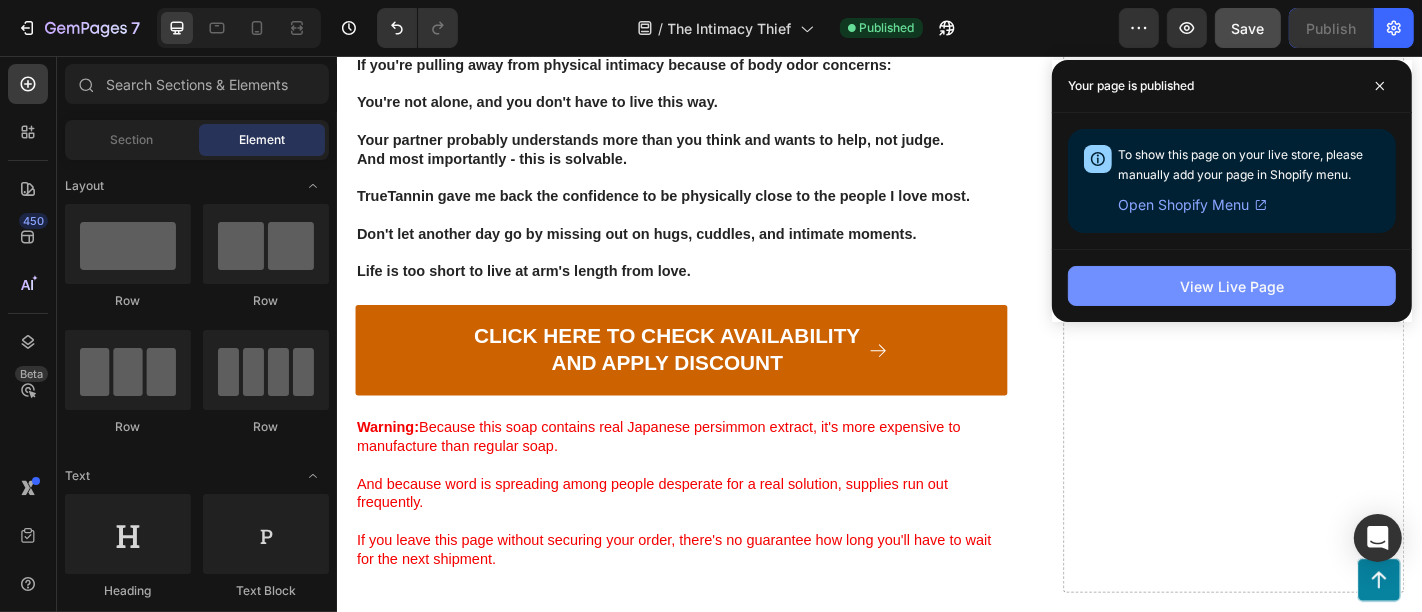 click on "View Live Page" at bounding box center [1232, 286] 